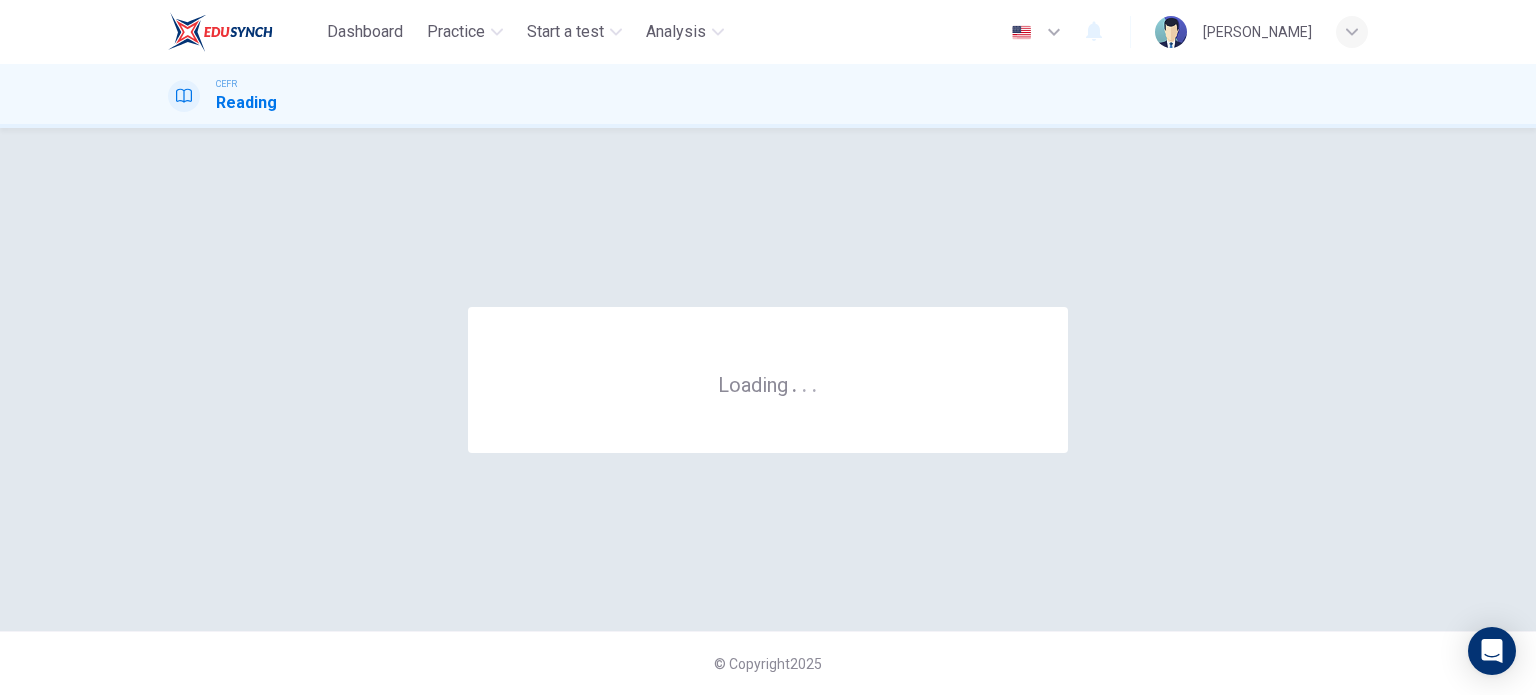 scroll, scrollTop: 0, scrollLeft: 0, axis: both 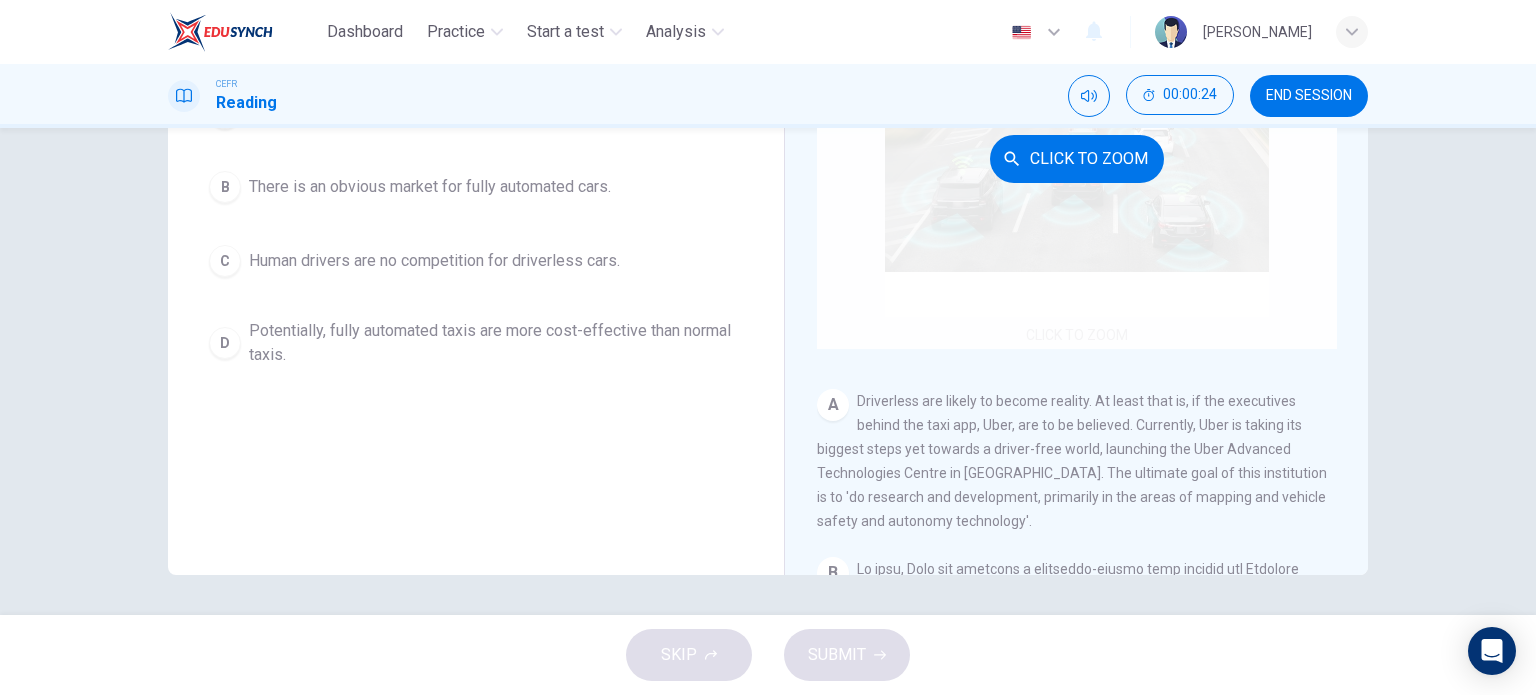 click on "Click to Zoom" at bounding box center [1077, 158] 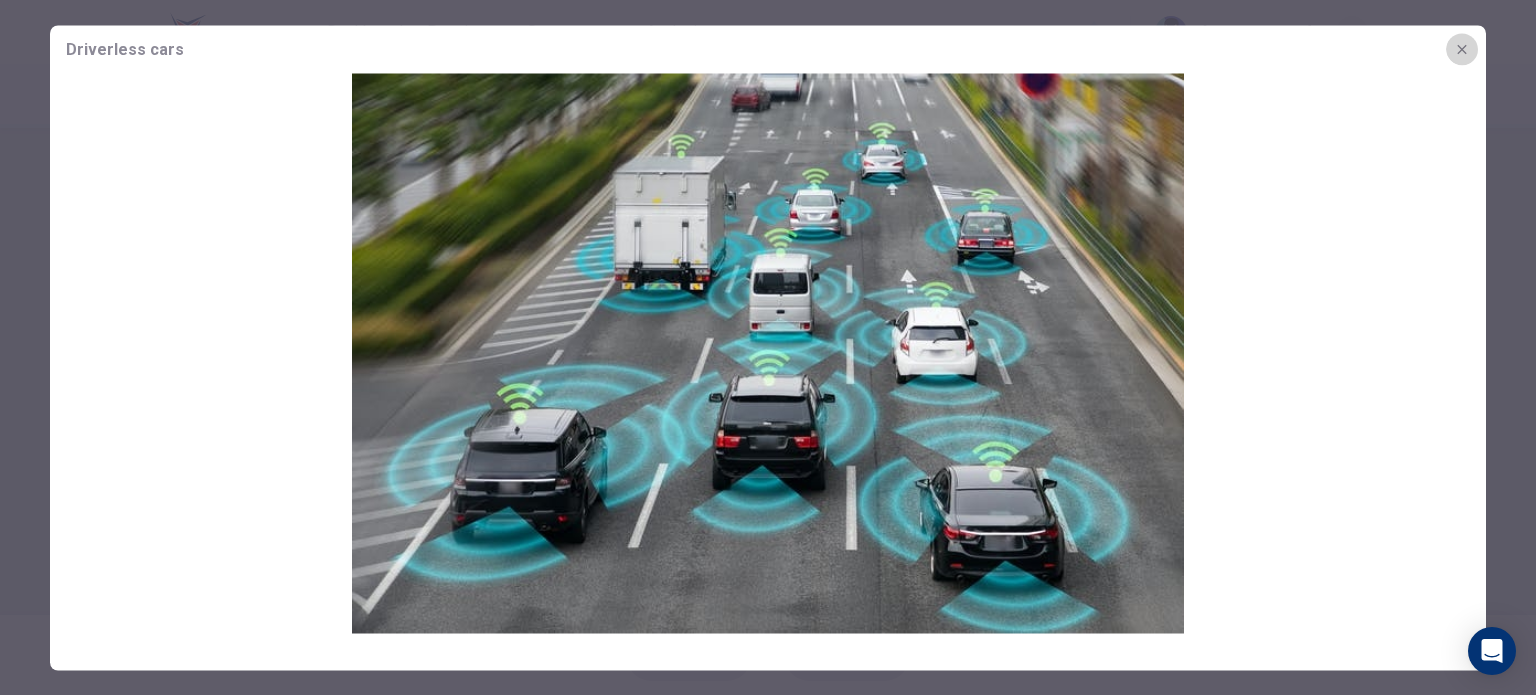 click 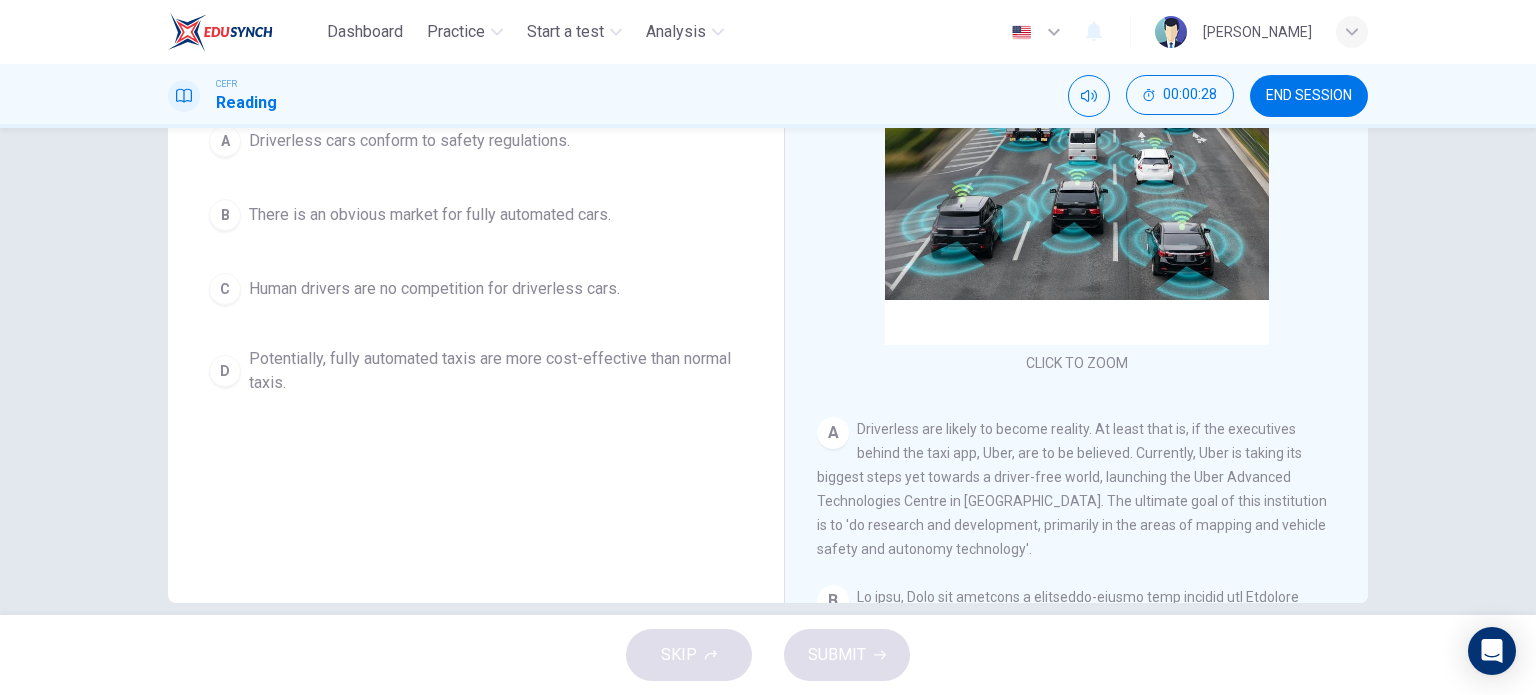 scroll, scrollTop: 288, scrollLeft: 0, axis: vertical 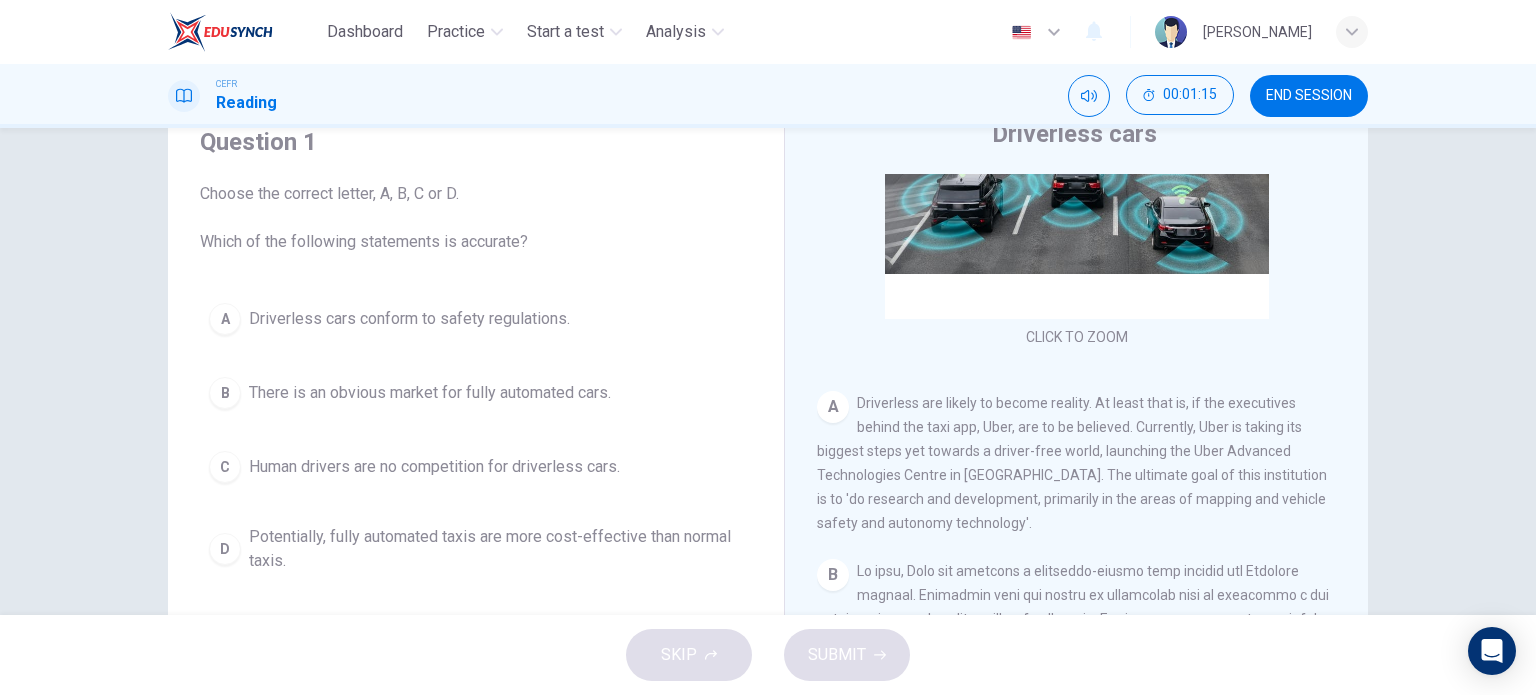click on "Driverless cars conform to safety regulations." at bounding box center (409, 319) 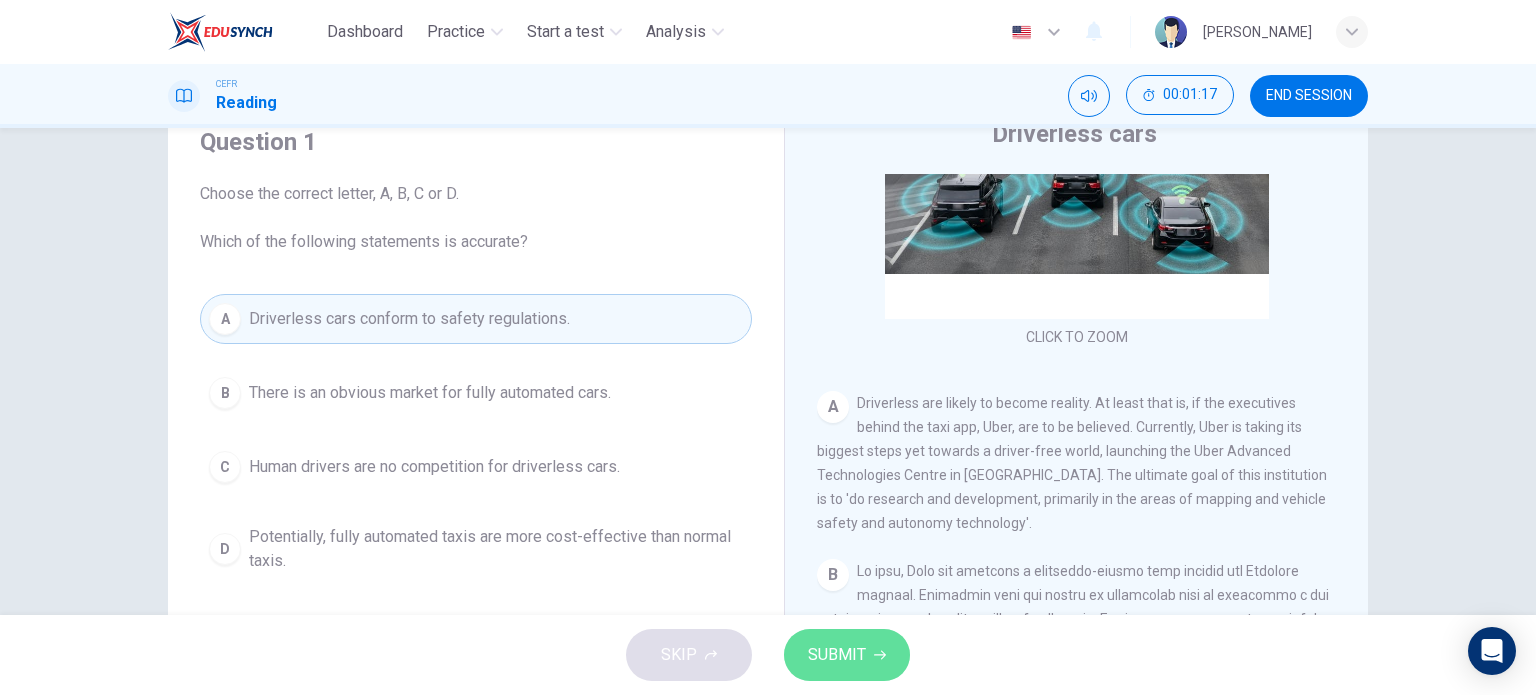 click on "SUBMIT" at bounding box center [847, 655] 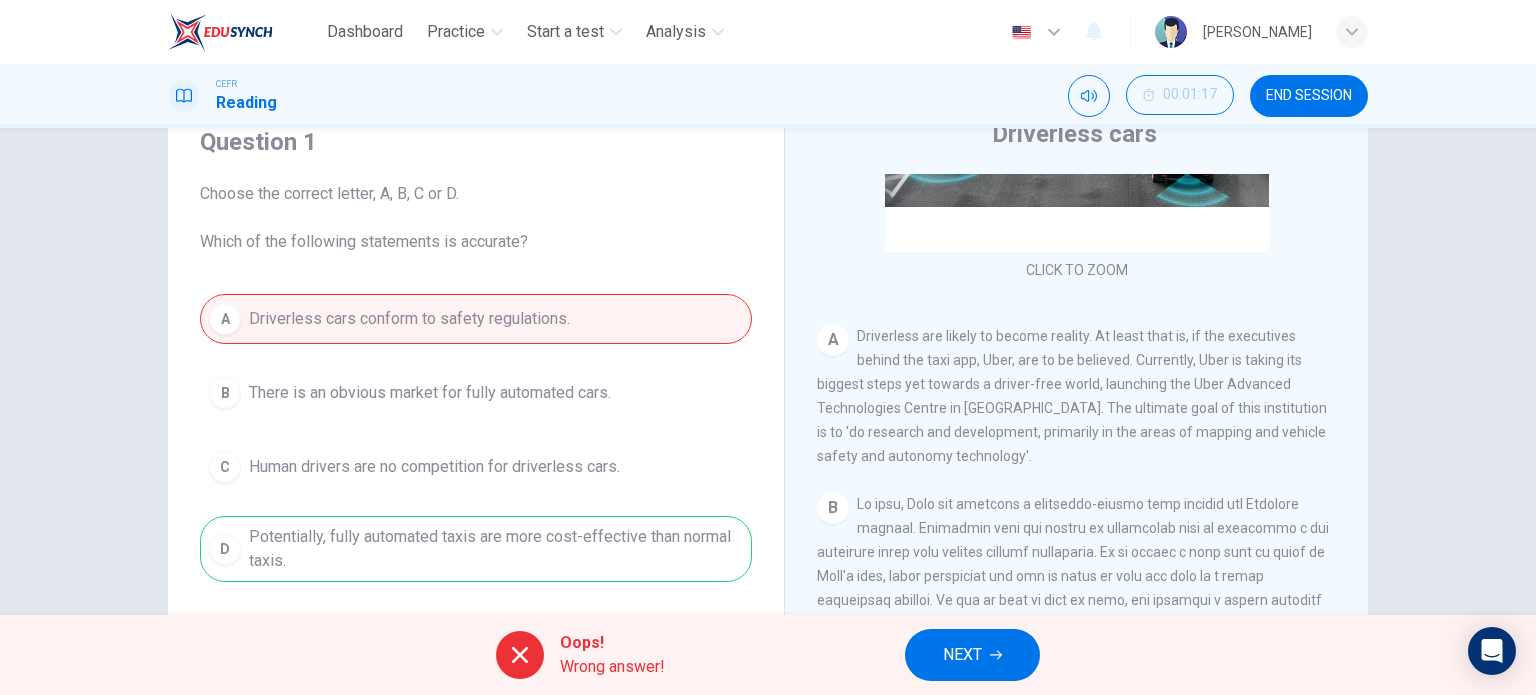 scroll, scrollTop: 0, scrollLeft: 0, axis: both 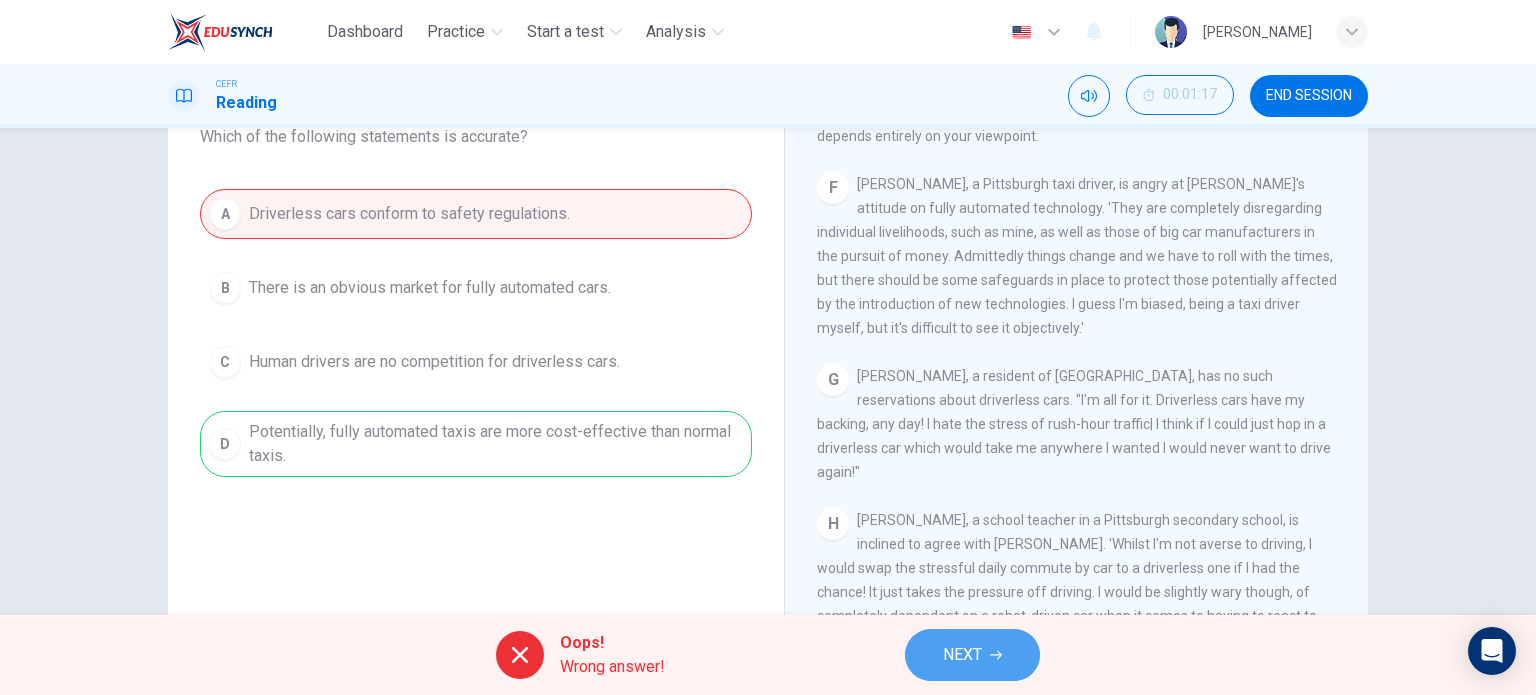 click on "NEXT" at bounding box center [972, 655] 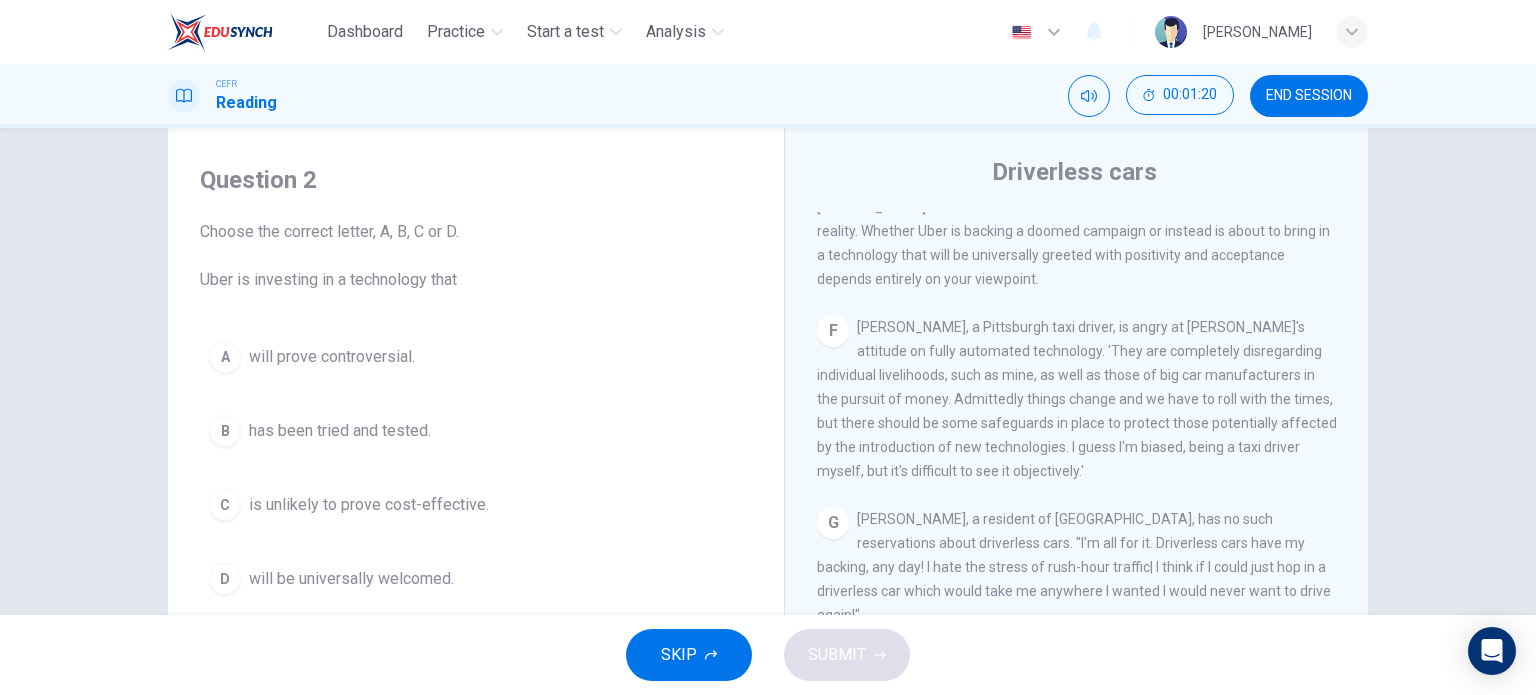 scroll, scrollTop: 44, scrollLeft: 0, axis: vertical 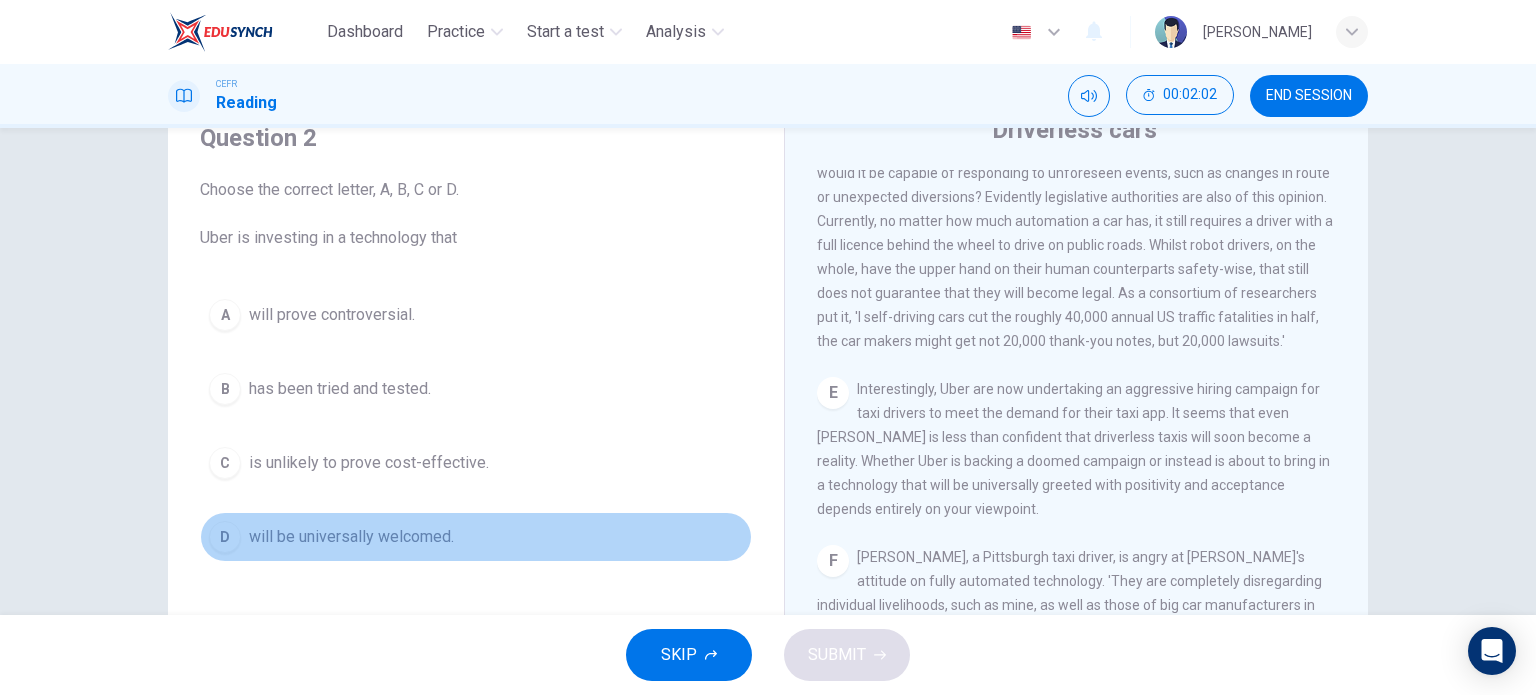 click on "will be universally welcomed." at bounding box center (351, 537) 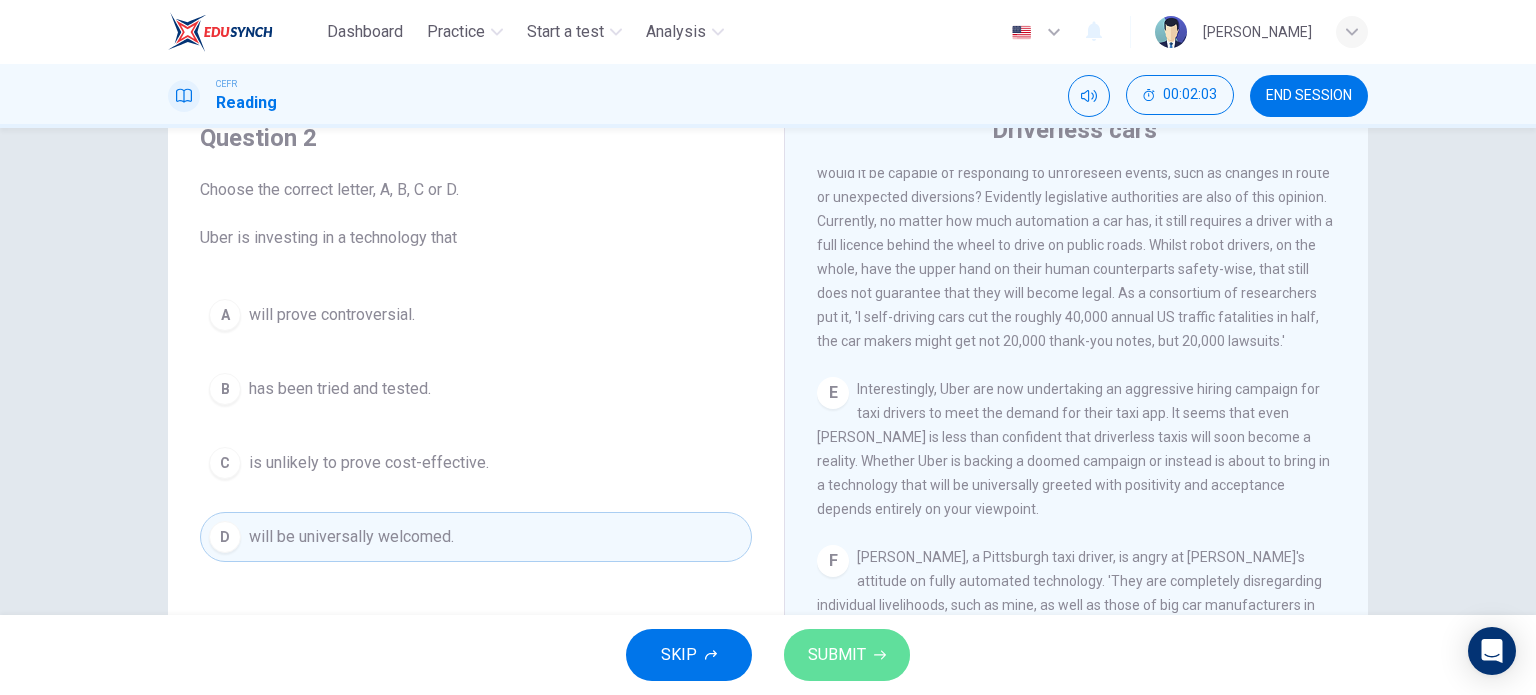 click on "SUBMIT" at bounding box center (837, 655) 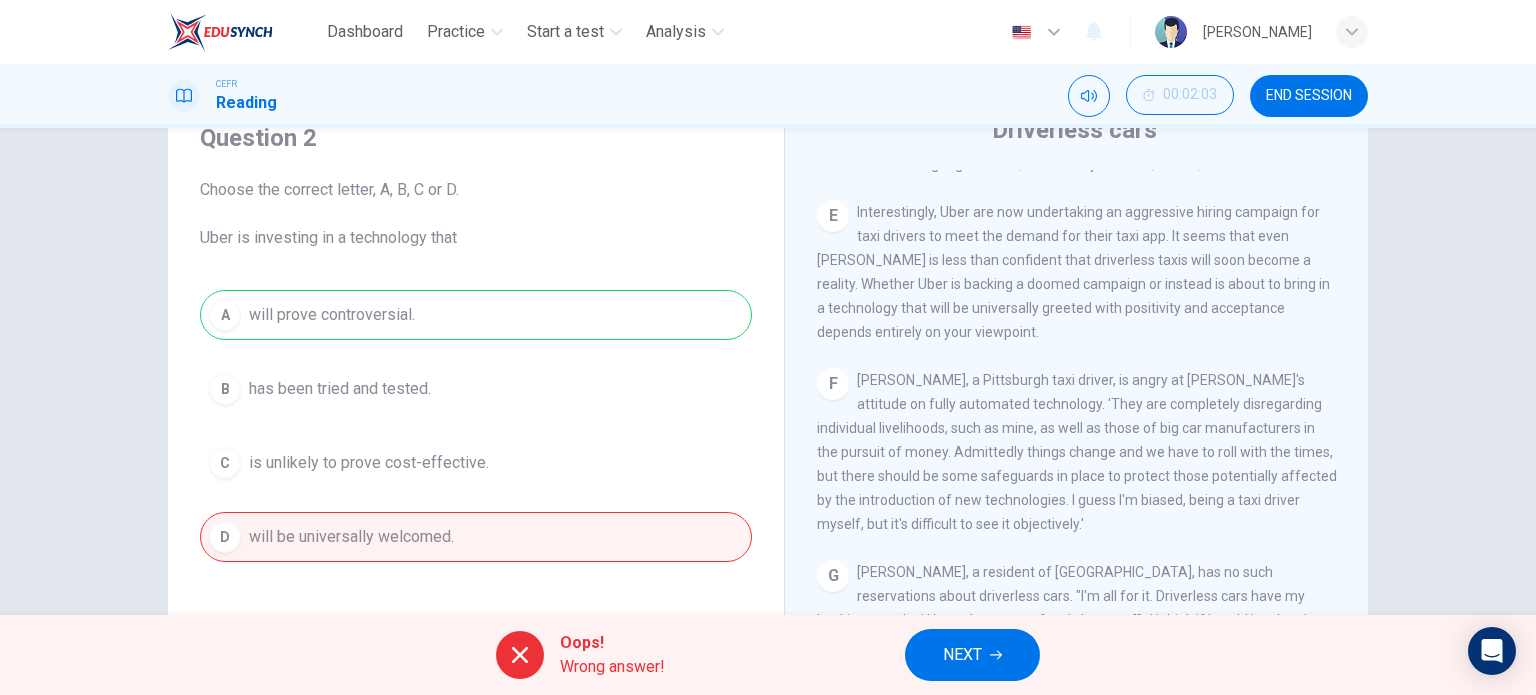 scroll, scrollTop: 1352, scrollLeft: 0, axis: vertical 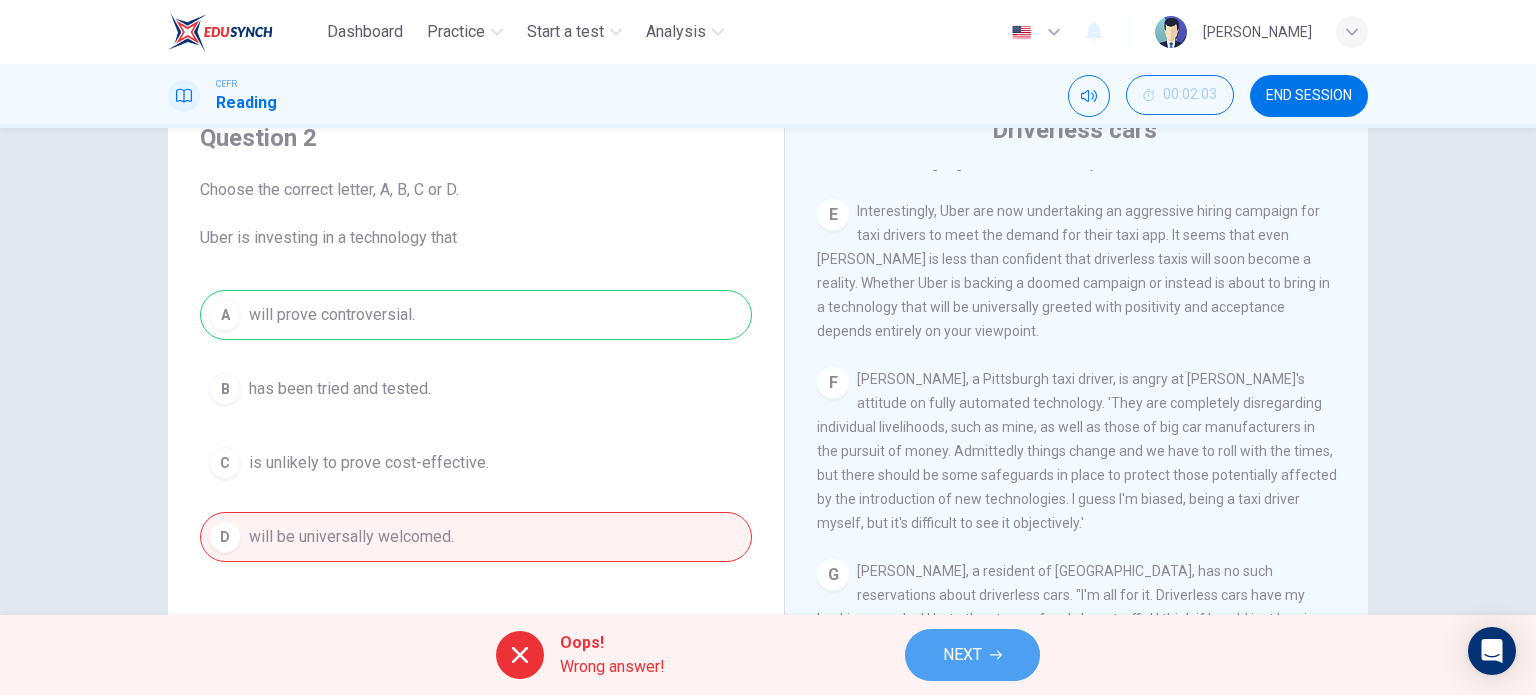 click on "NEXT" at bounding box center [972, 655] 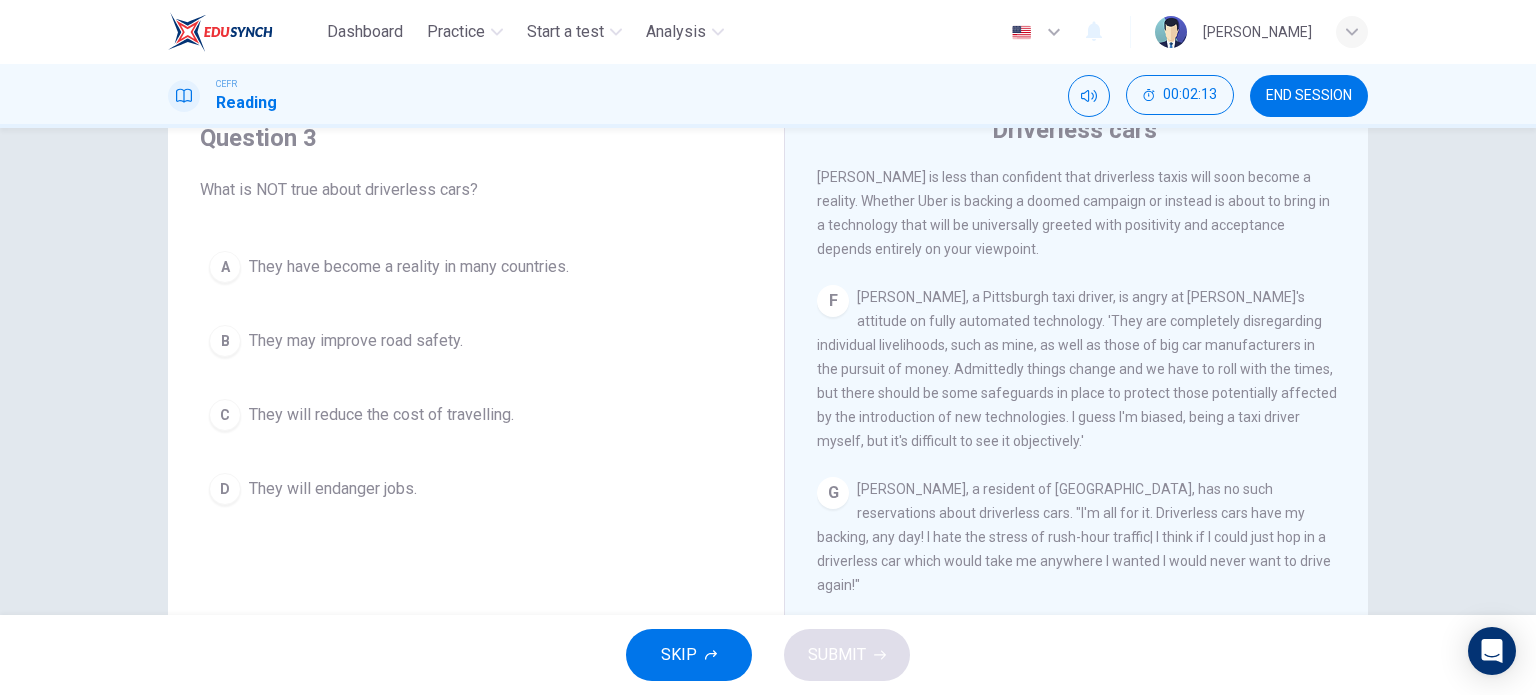 scroll, scrollTop: 1468, scrollLeft: 0, axis: vertical 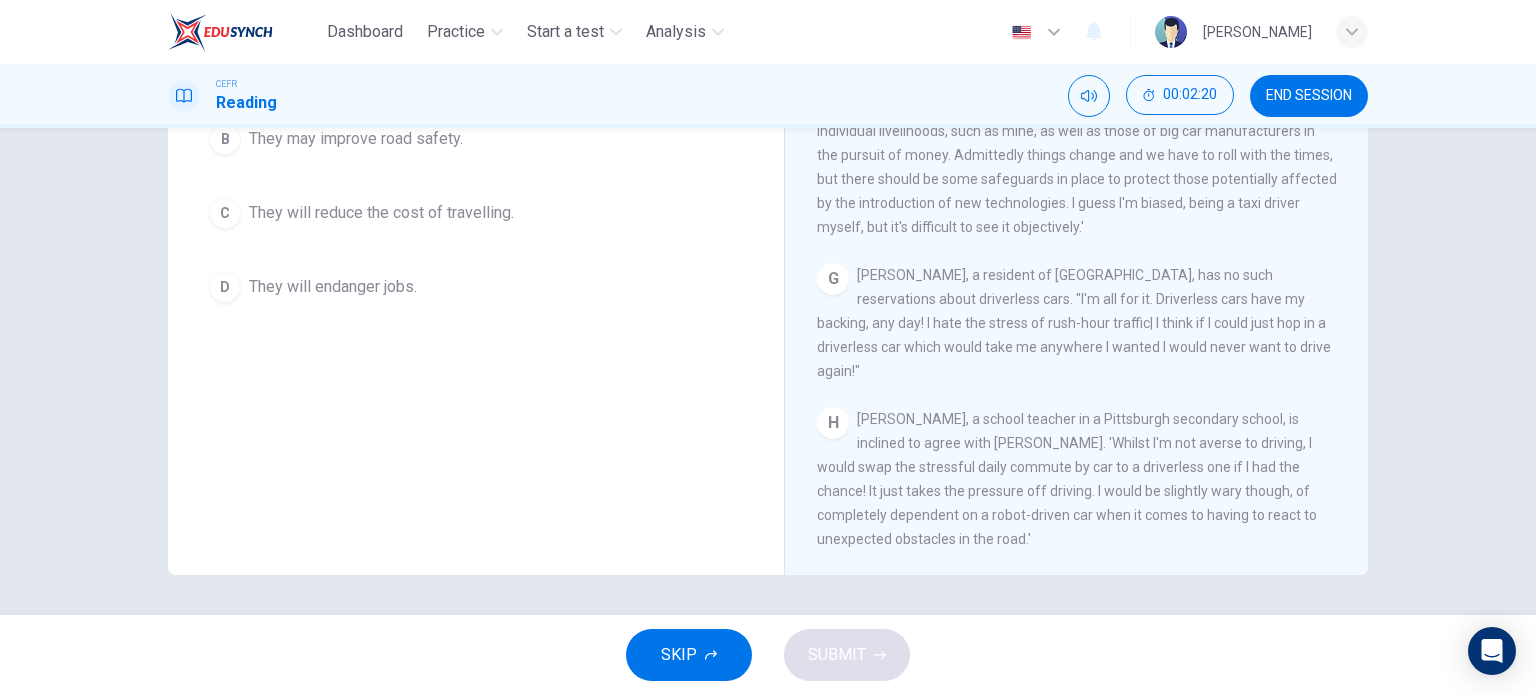 click on "H" at bounding box center [833, 423] 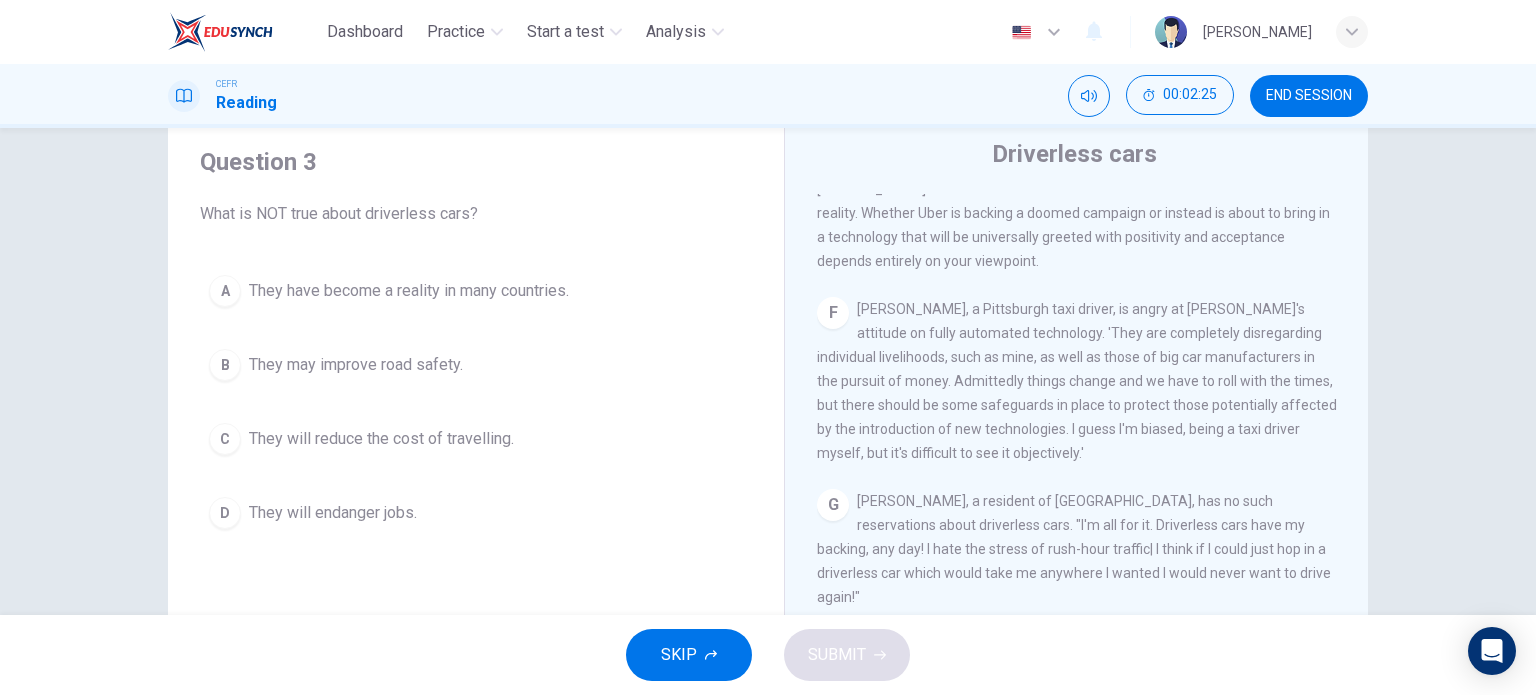 scroll, scrollTop: 60, scrollLeft: 0, axis: vertical 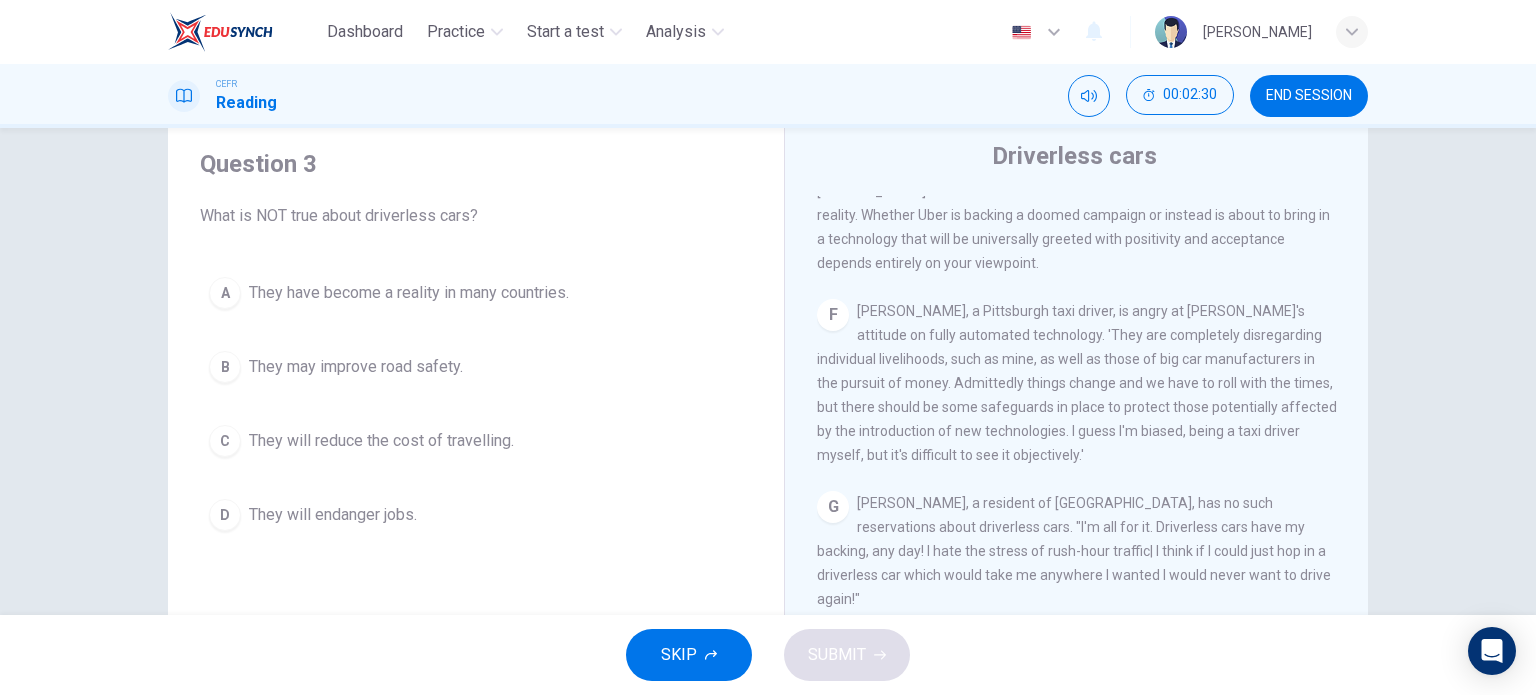 click on "They may improve road safety." at bounding box center [356, 367] 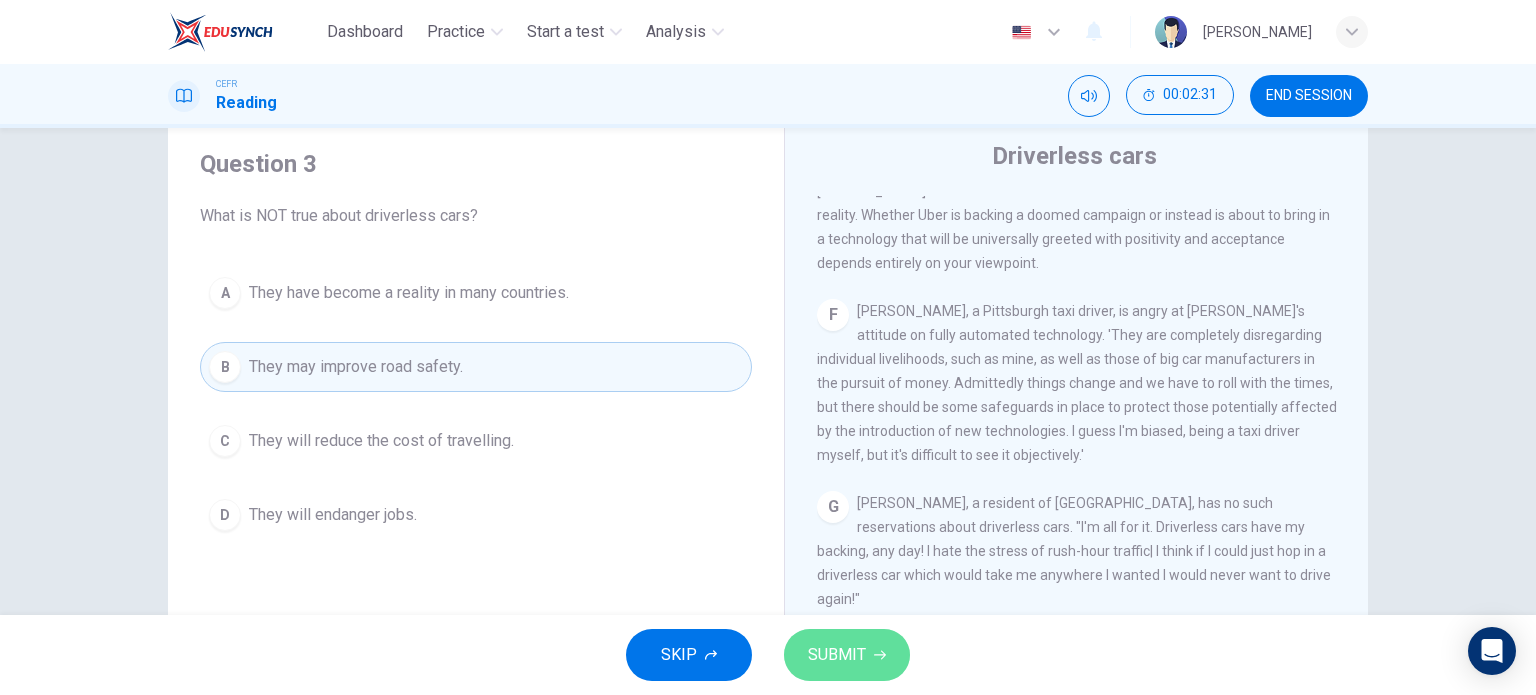 click on "SUBMIT" at bounding box center [847, 655] 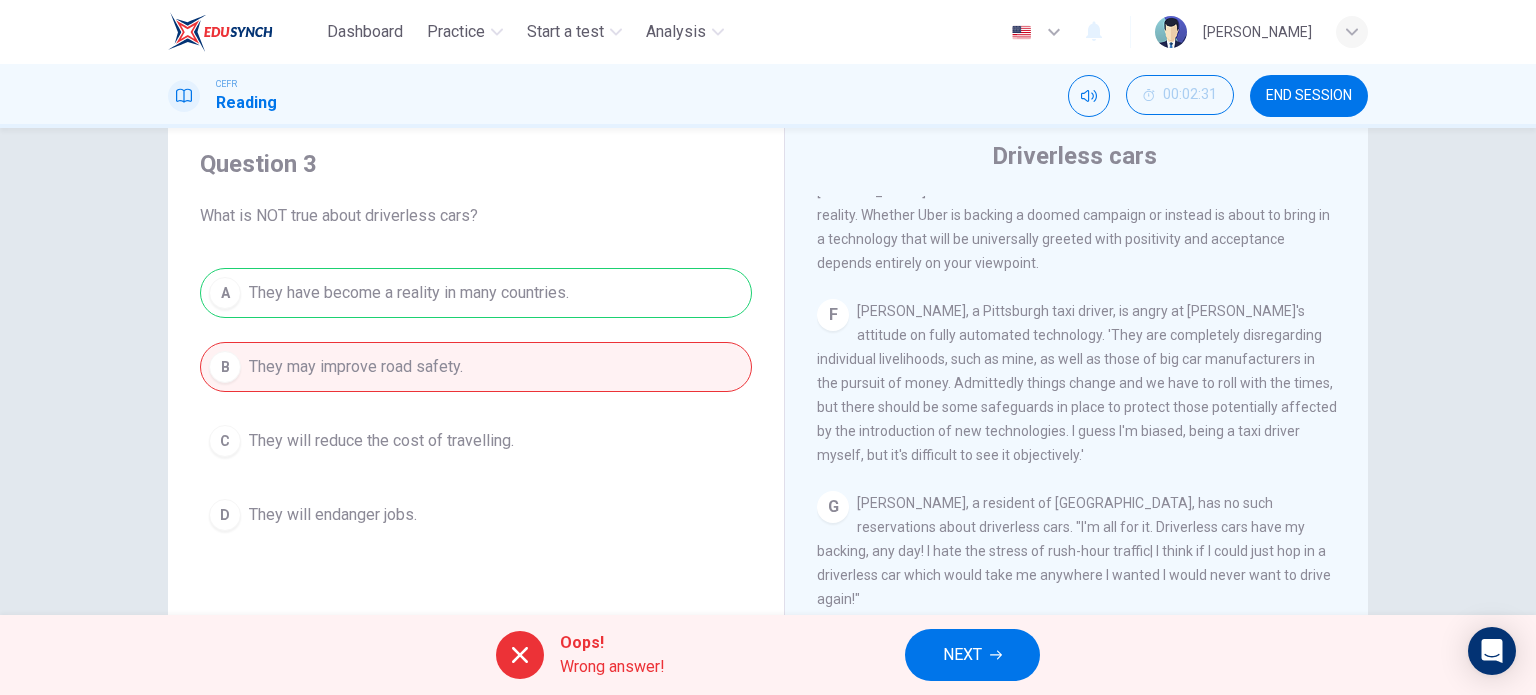 click on "Oops! Wrong answer! NEXT" at bounding box center (768, 655) 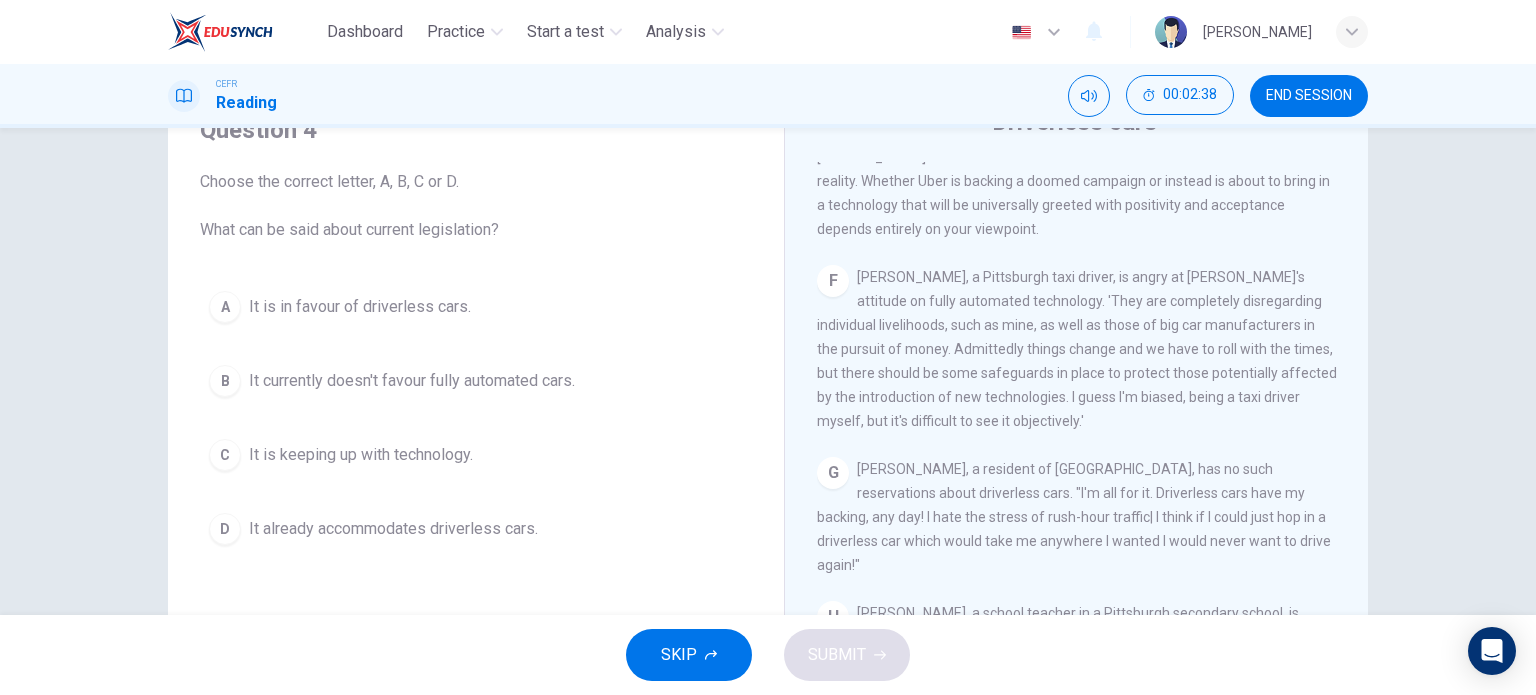 scroll, scrollTop: 95, scrollLeft: 0, axis: vertical 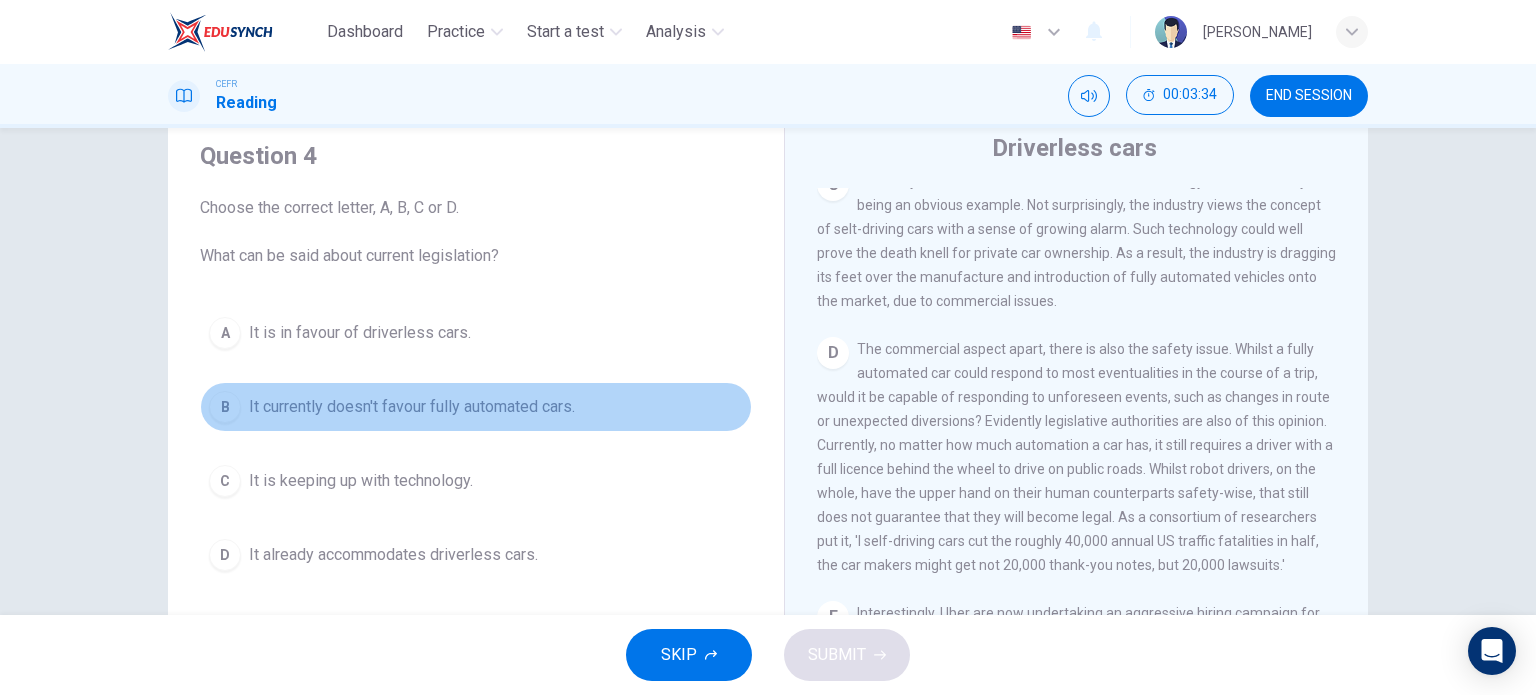 click on "It currently doesn't favour fully automated cars." at bounding box center (412, 407) 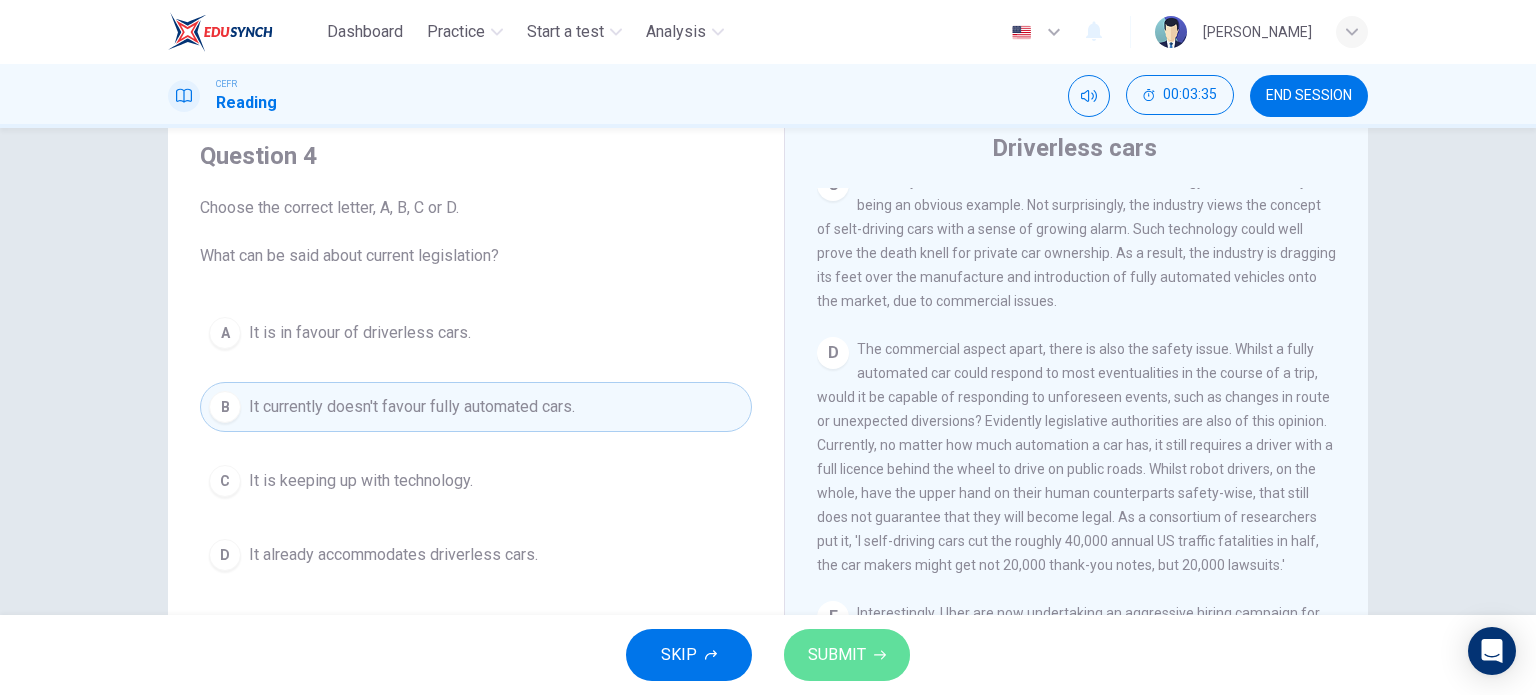click on "SUBMIT" at bounding box center [847, 655] 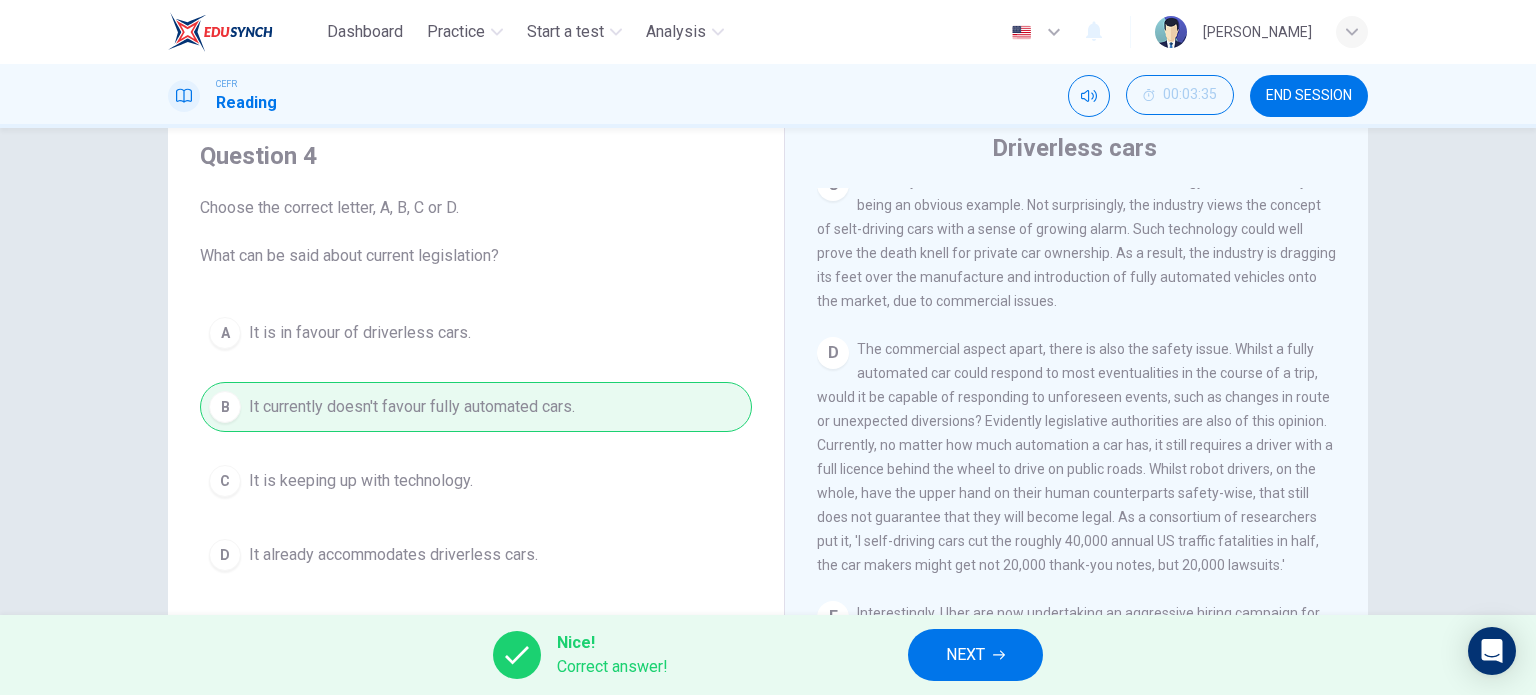click on "NEXT" at bounding box center (965, 655) 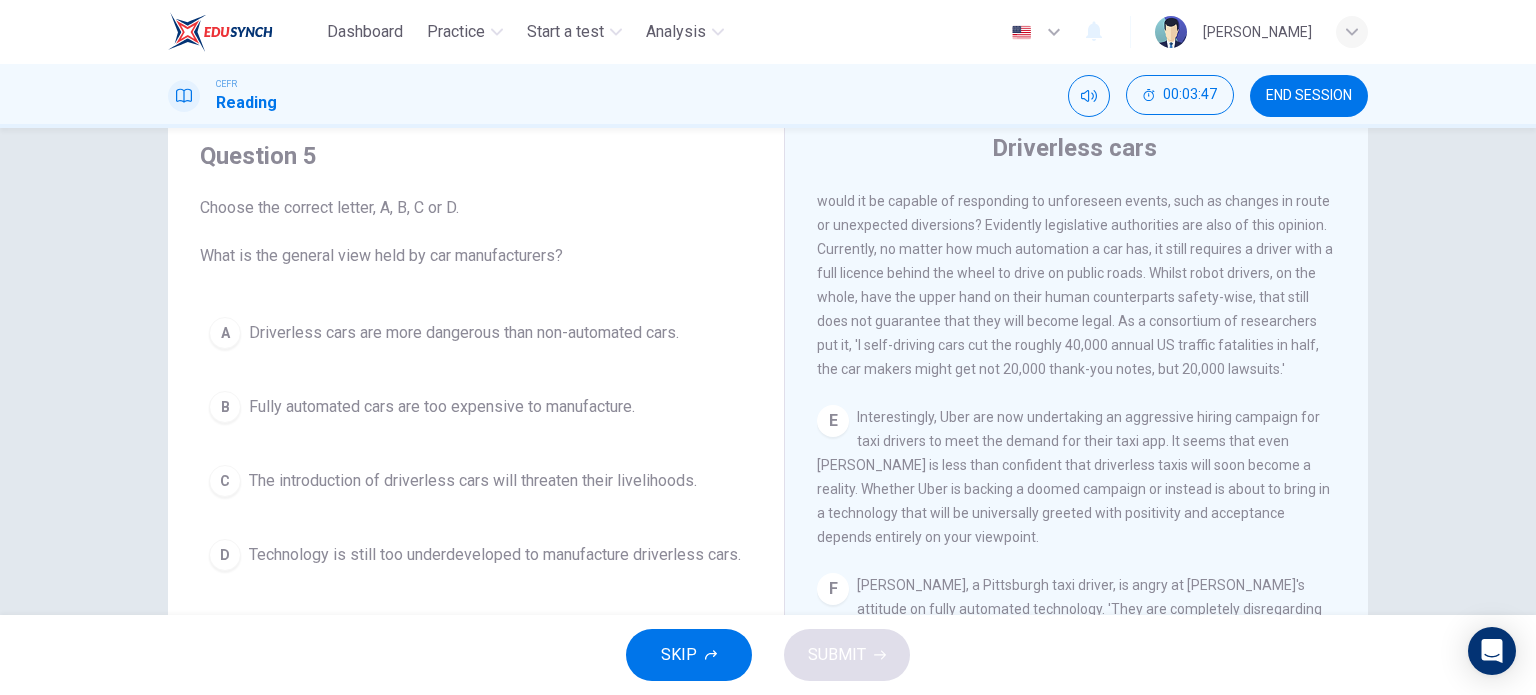scroll, scrollTop: 1164, scrollLeft: 0, axis: vertical 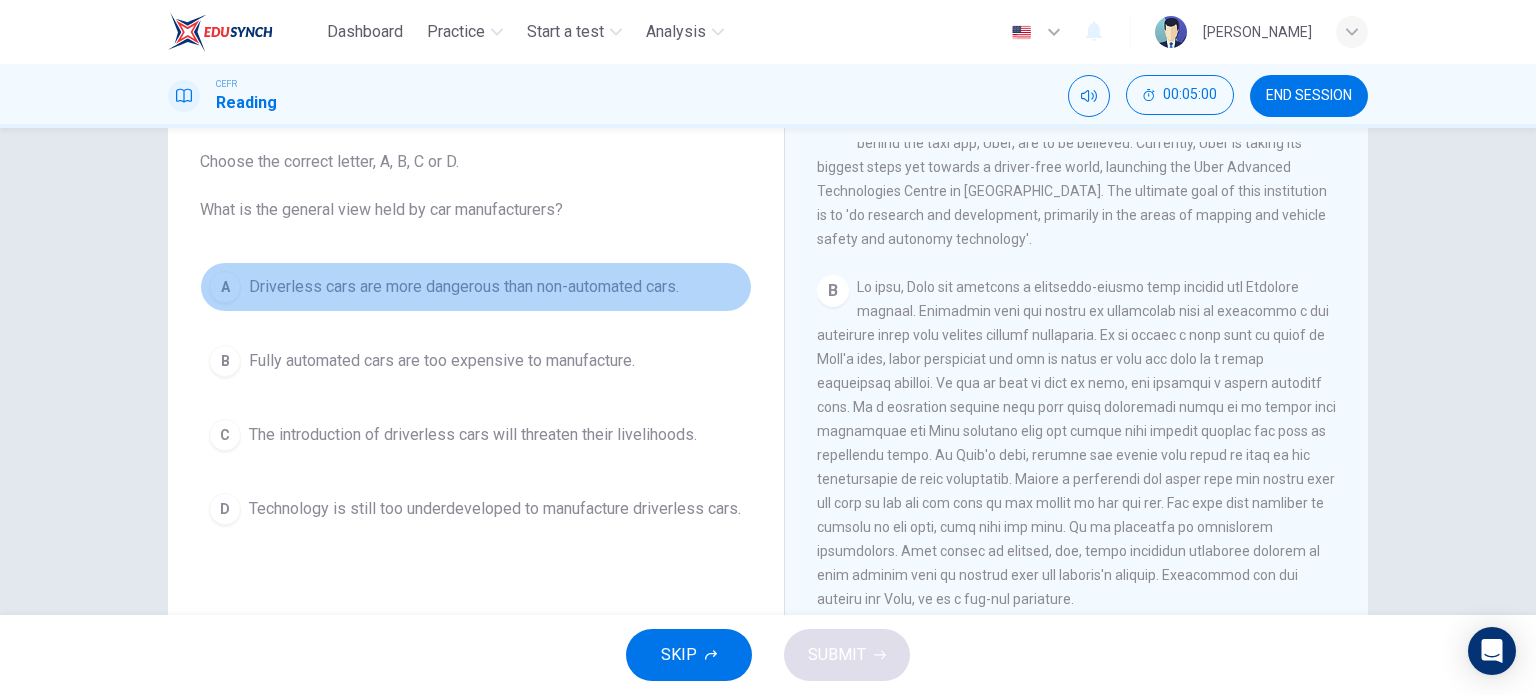 click on "Driverless cars are more dangerous than non-automated cars." at bounding box center [464, 287] 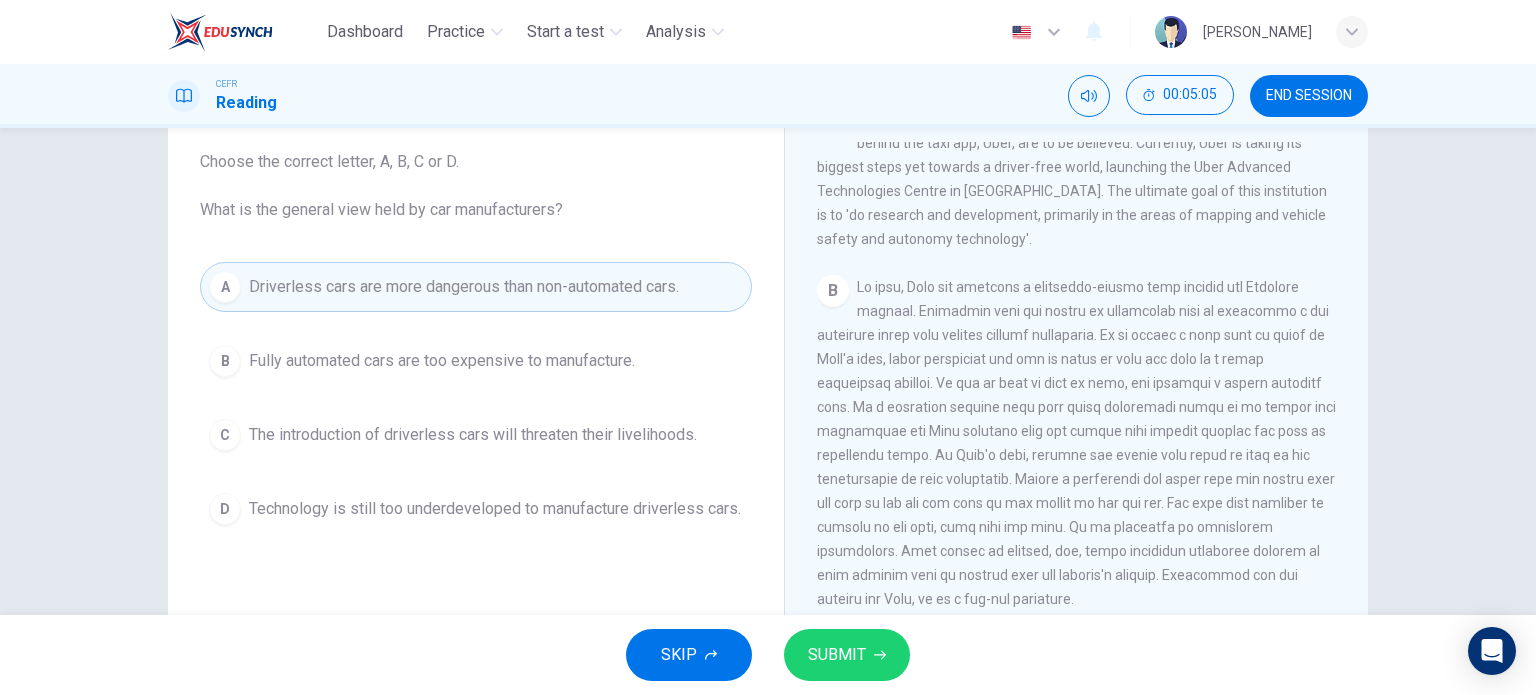 click on "Technology is still too underdeveloped to manufacture driverless cars." at bounding box center [495, 509] 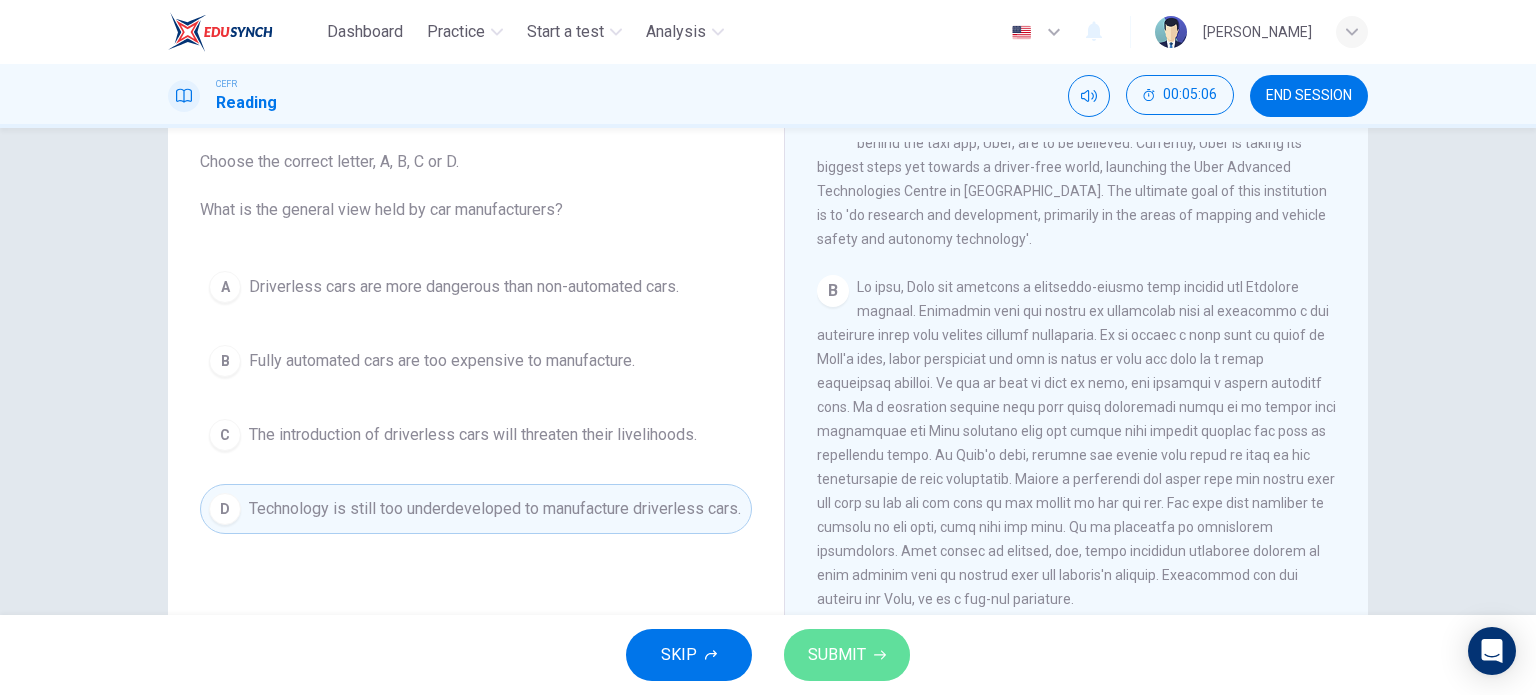 click on "SUBMIT" at bounding box center [847, 655] 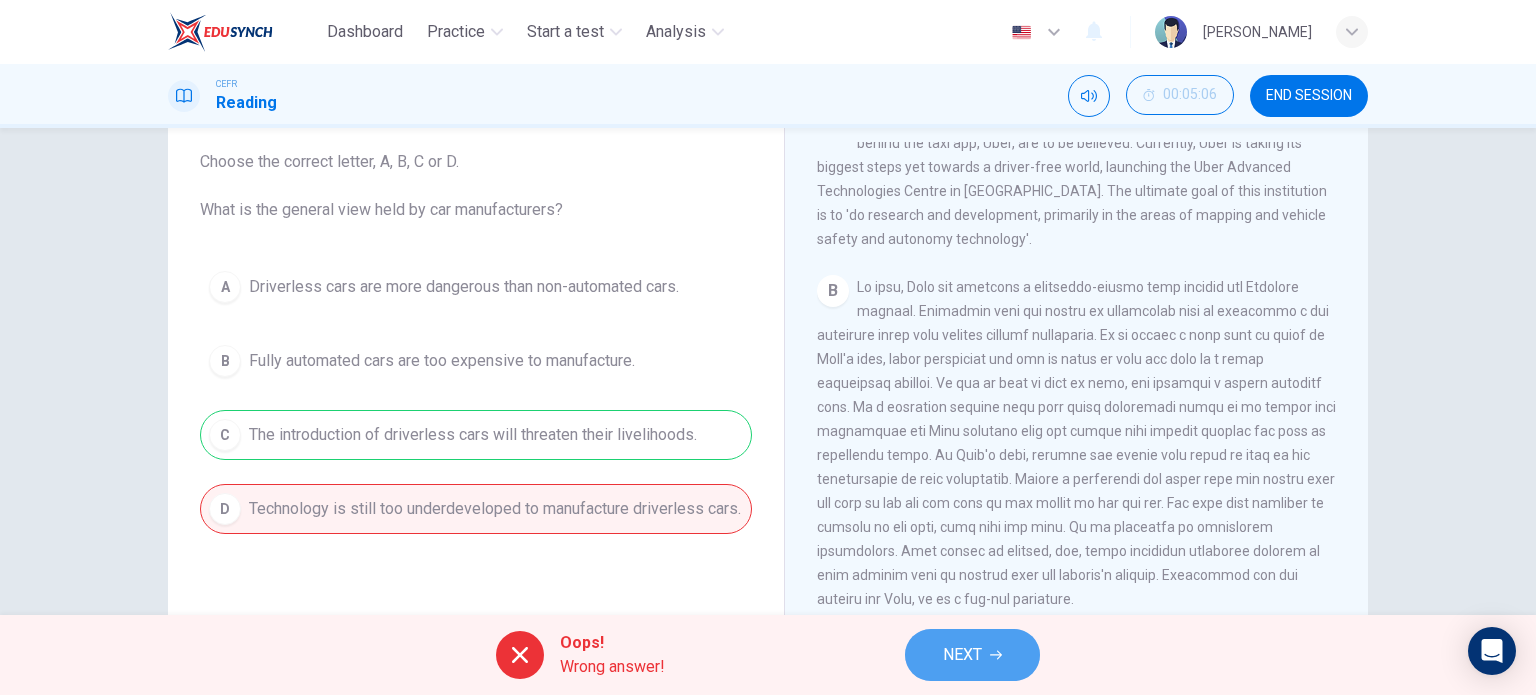 click on "NEXT" at bounding box center [962, 655] 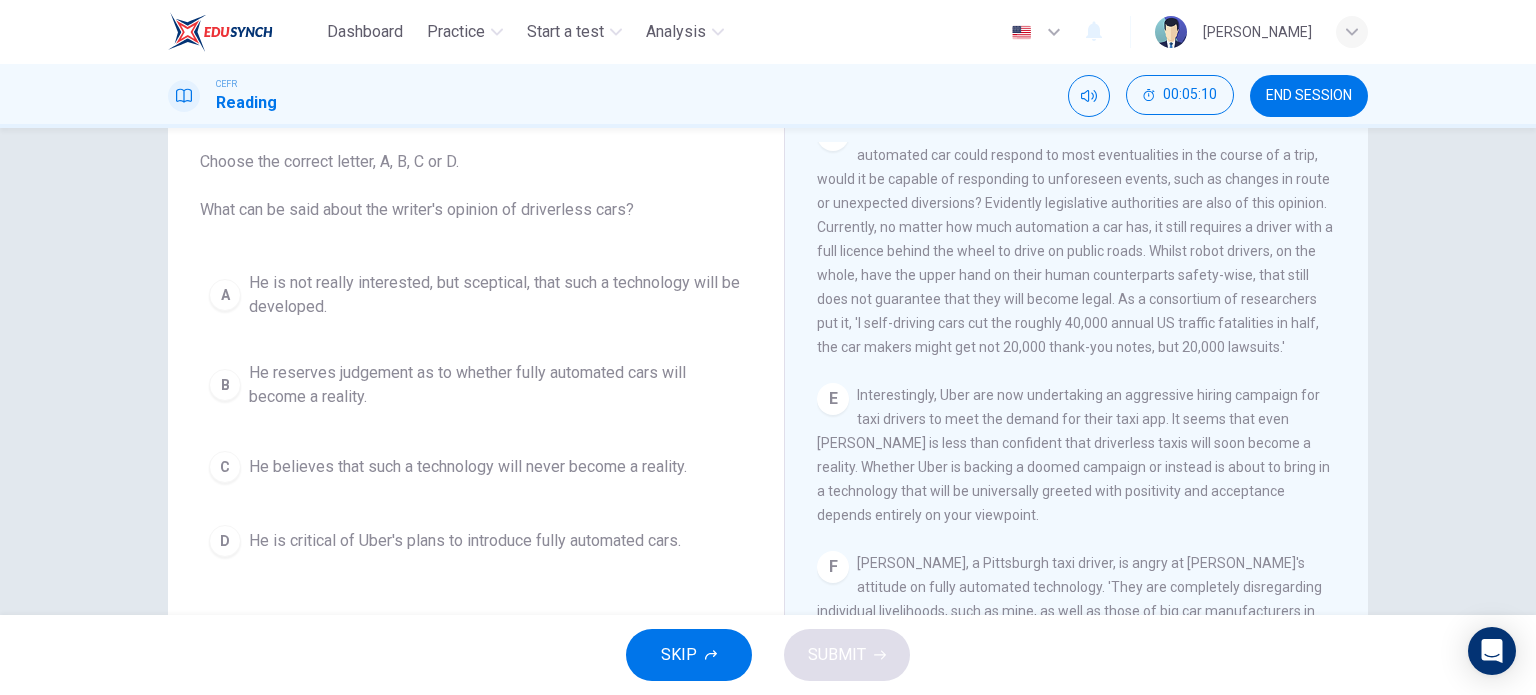 scroll, scrollTop: 1468, scrollLeft: 0, axis: vertical 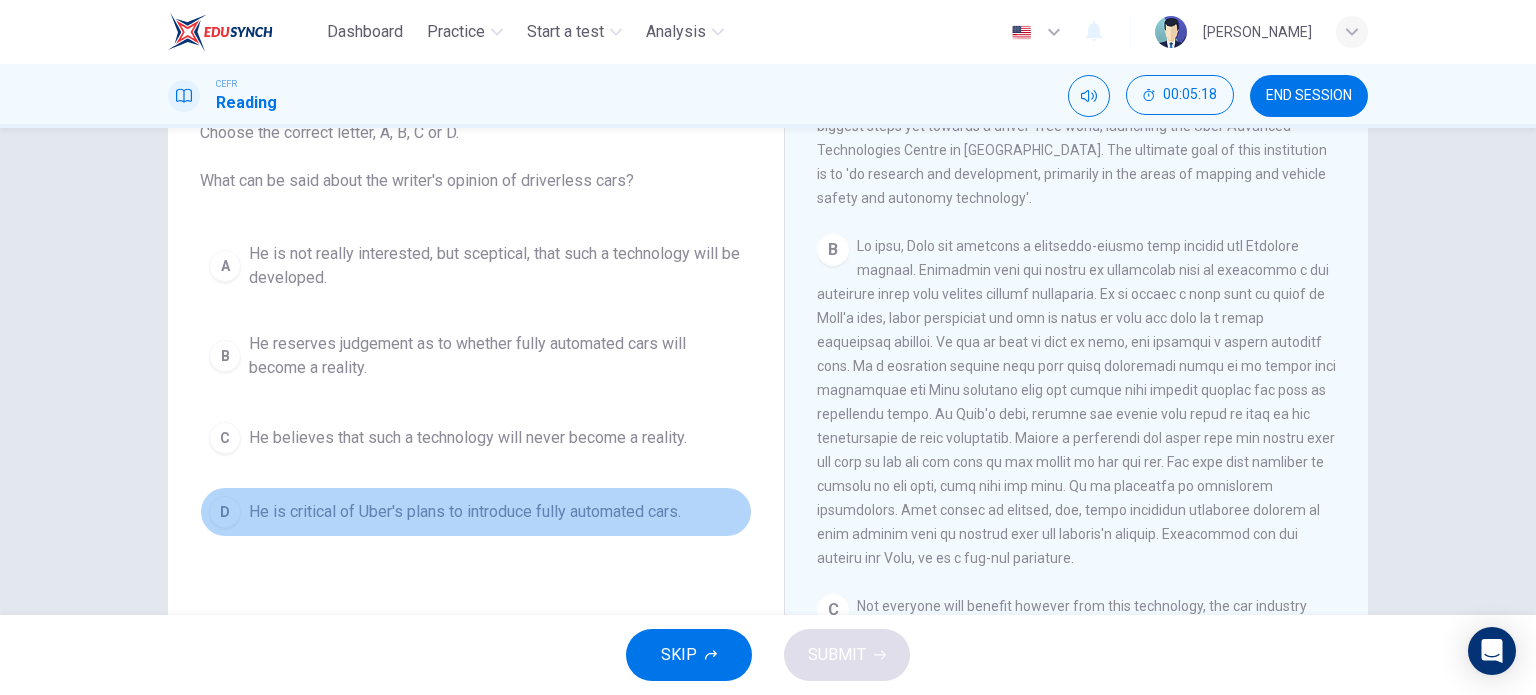 click on "He is critical of Uber's plans to introduce fully automated cars." at bounding box center (465, 512) 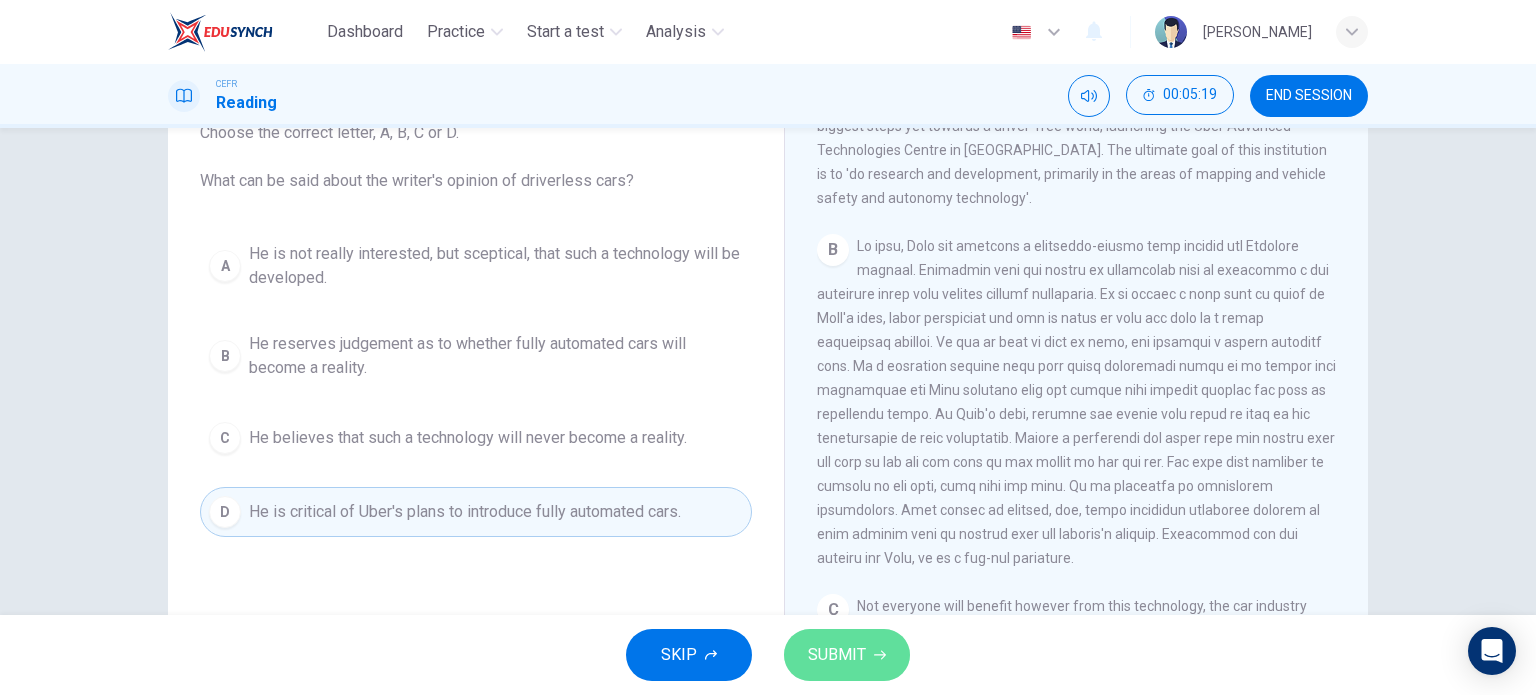 click on "SUBMIT" at bounding box center (837, 655) 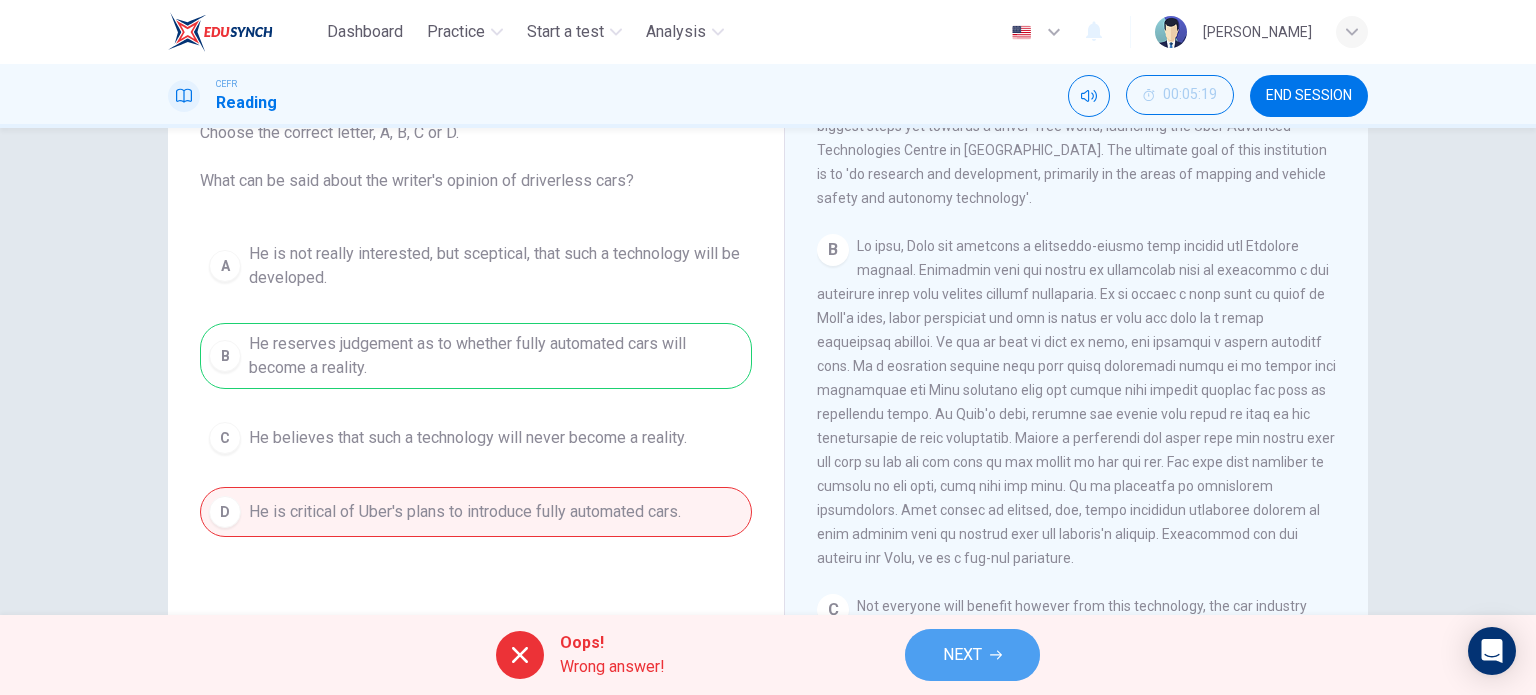 click on "NEXT" at bounding box center [962, 655] 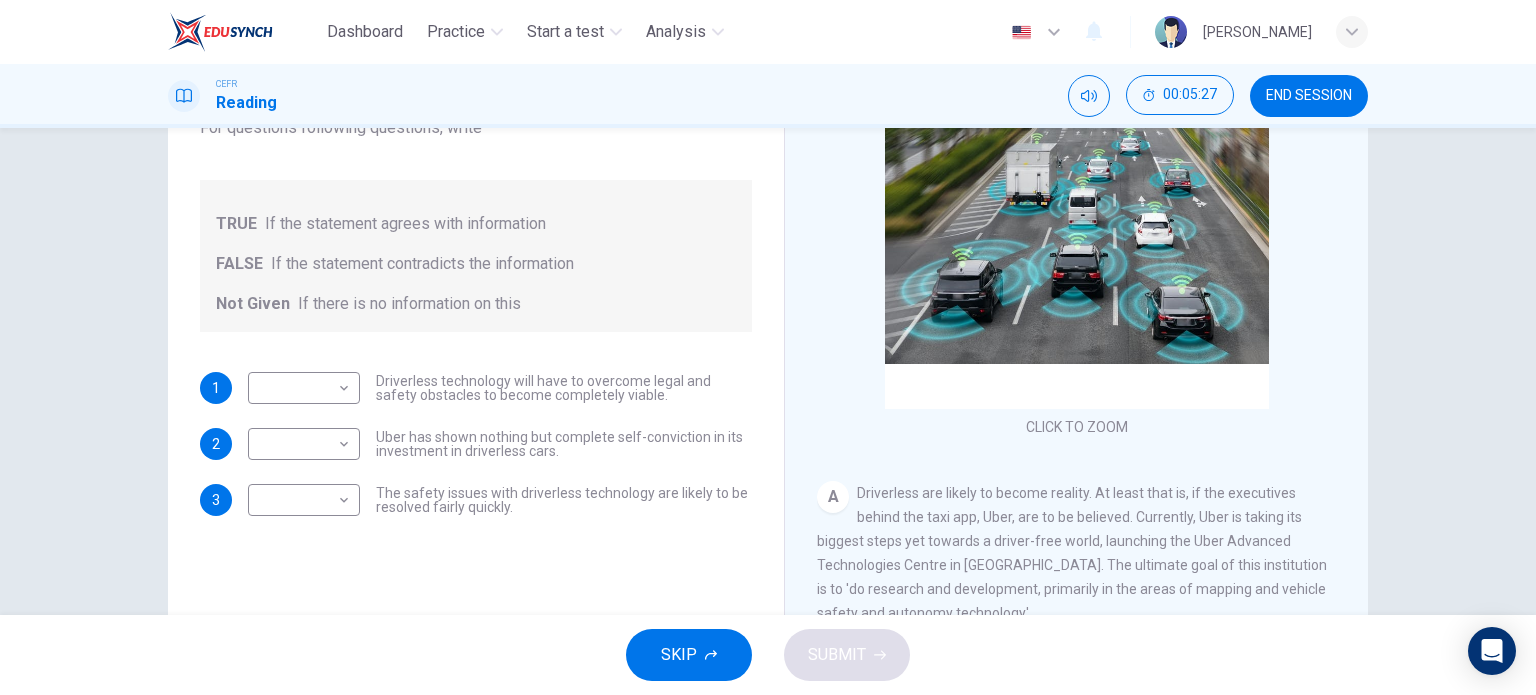 scroll, scrollTop: 196, scrollLeft: 0, axis: vertical 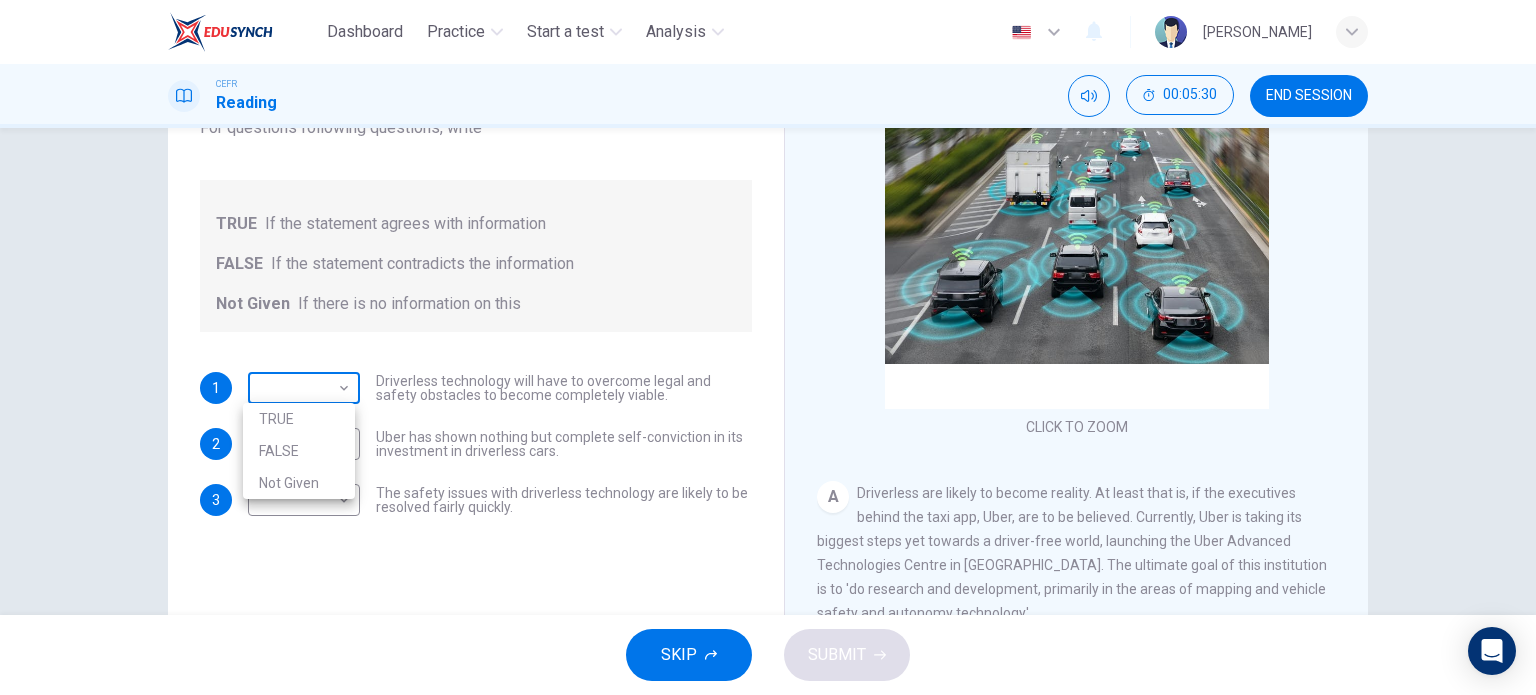 click on "Dashboard Practice Start a test Analysis English en ​ FATINAH NADIAH BINTI ABD HALIM CEFR Reading 00:05:30 END SESSION Question 7 Do the following statements agree with the information given in the text? For questions following questions, write TRUE If the statement agrees with information FALSE If the statement contradicts the information Not Given If there is no information on this 1 ​ ​ Driverless technology will have to overcome legal and safety obstacles to become completely viable. 2 ​ ​ Uber has shown nothing but complete self-conviction in its investment in driverless cars. 3 ​ ​ The safety issues with driverless technology are likely to be resolved fairly quickly. Driverless cars CLICK TO ZOOM Click to Zoom A B C D E F G H SKIP SUBMIT EduSynch - Online Language Proficiency Testing
Dashboard Practice Start a test Analysis Notifications © Copyright  2025 TRUE FALSE Not Given" at bounding box center (768, 347) 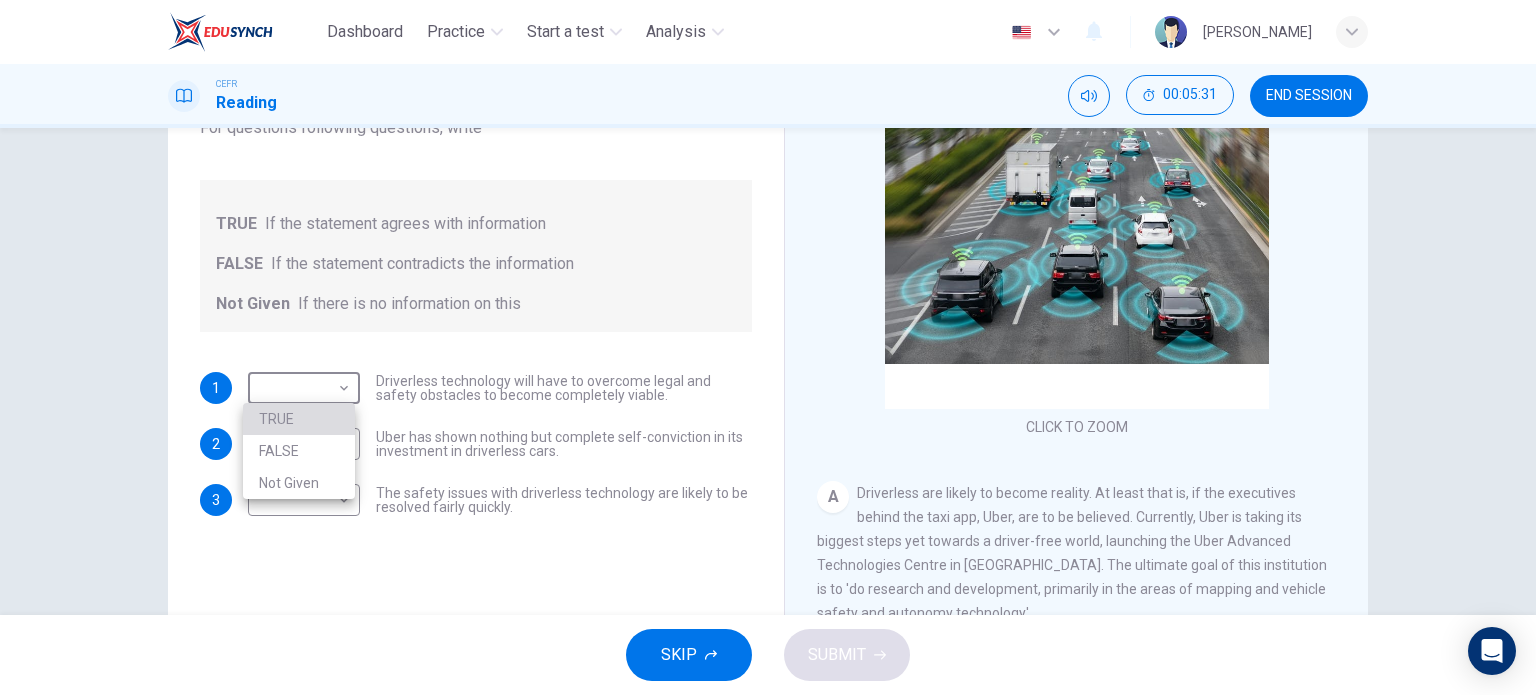 click on "TRUE" at bounding box center (299, 419) 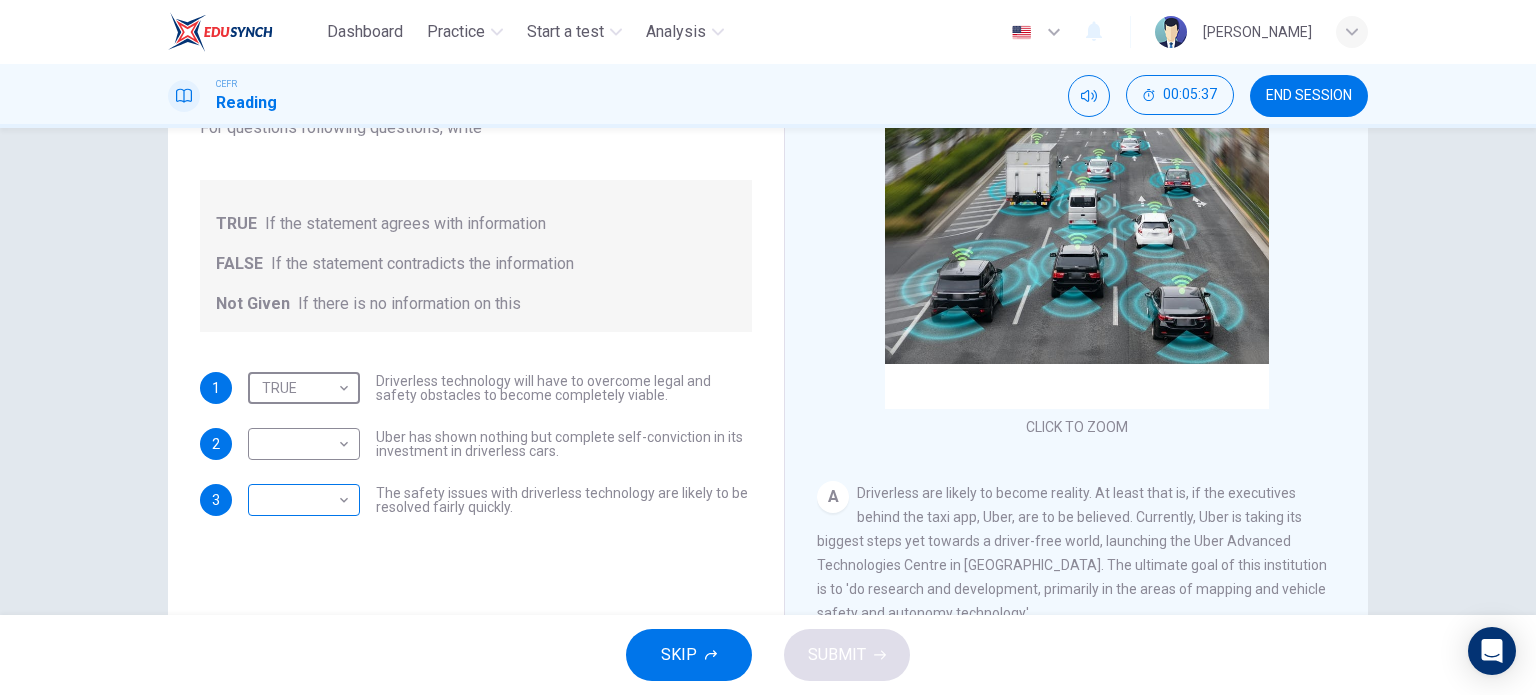 click on "Dashboard Practice Start a test Analysis English en ​ FATINAH NADIAH BINTI ABD HALIM CEFR Reading 00:05:37 END SESSION Question 7 Do the following statements agree with the information given in the text? For questions following questions, write TRUE If the statement agrees with information FALSE If the statement contradicts the information Not Given If there is no information on this 1 TRUE TRUE ​ Driverless technology will have to overcome legal and safety obstacles to become completely viable. 2 ​ ​ Uber has shown nothing but complete self-conviction in its investment in driverless cars. 3 ​ ​ The safety issues with driverless technology are likely to be resolved fairly quickly. Driverless cars CLICK TO ZOOM Click to Zoom A B C D E F G H SKIP SUBMIT EduSynch - Online Language Proficiency Testing
Dashboard Practice Start a test Analysis Notifications © Copyright  2025" at bounding box center [768, 347] 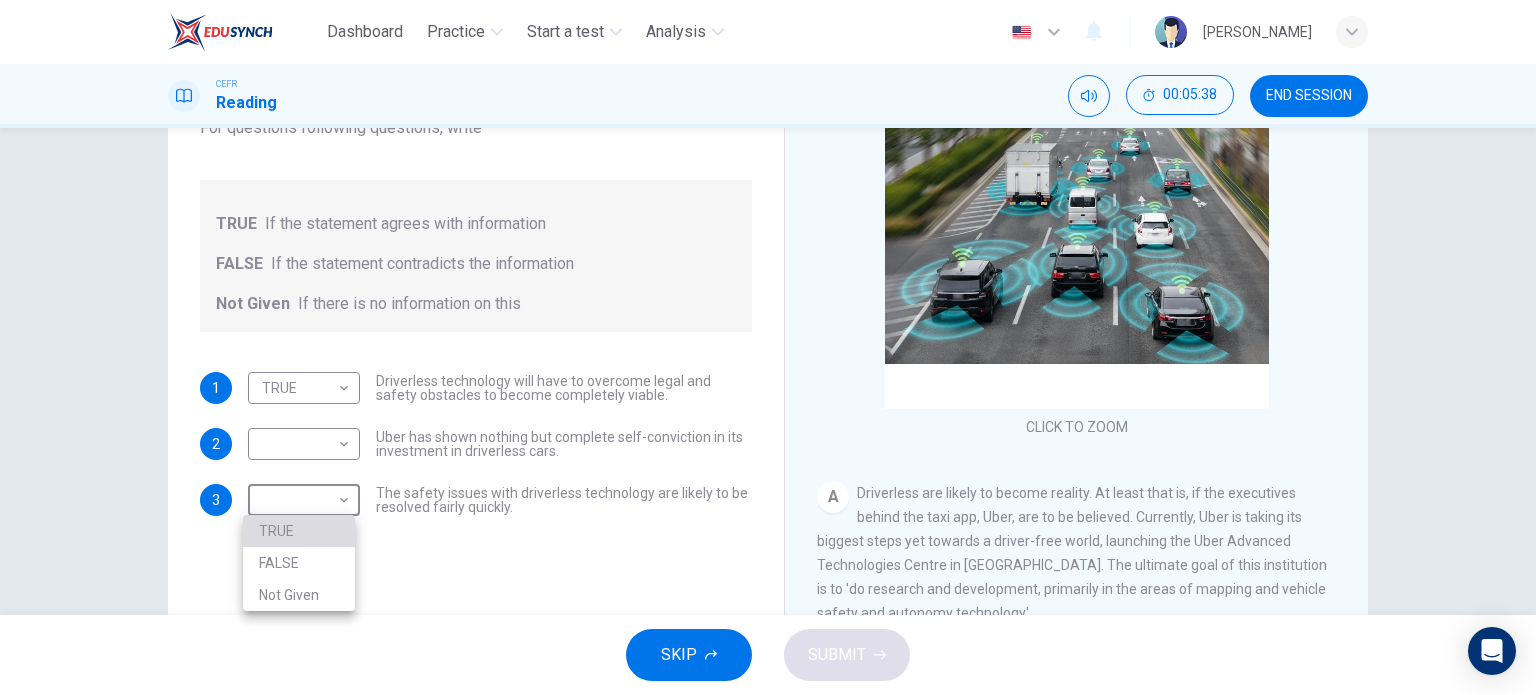 click on "TRUE" at bounding box center [299, 531] 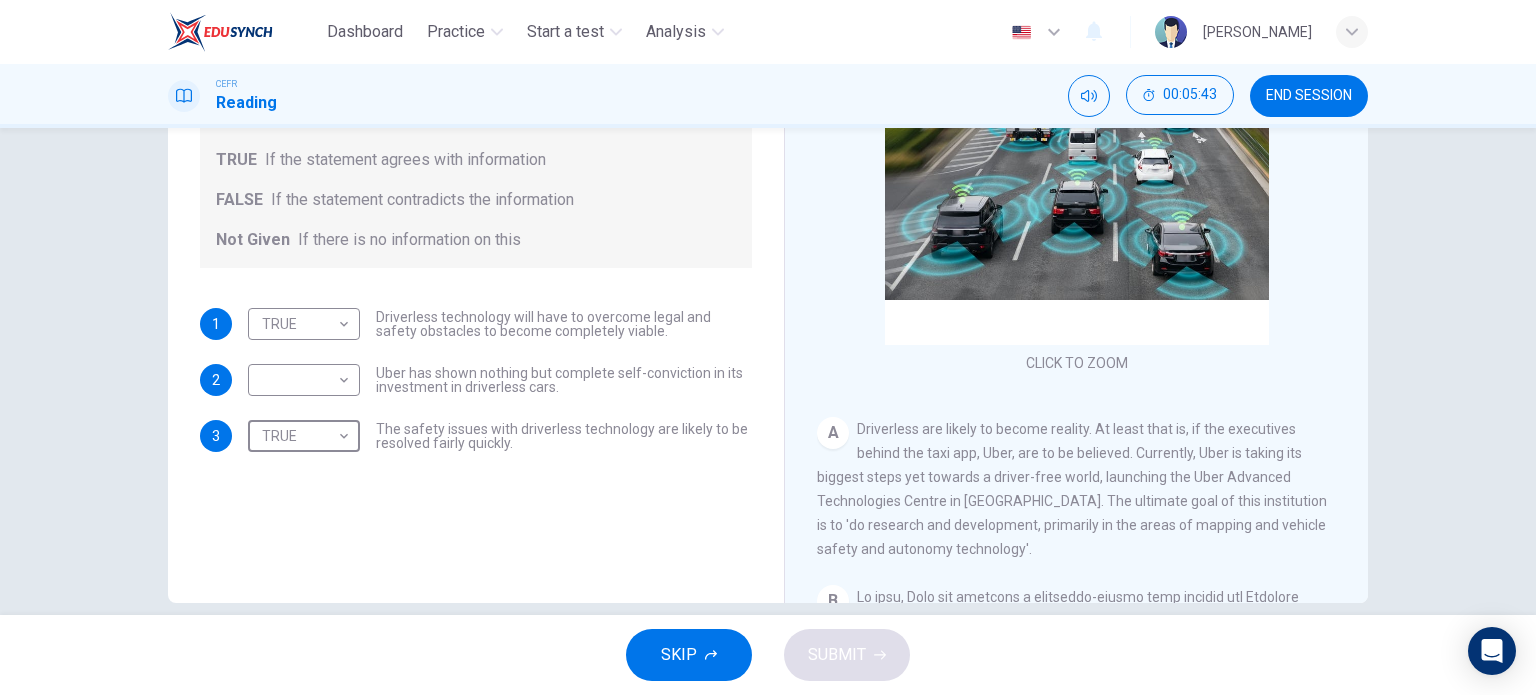 scroll, scrollTop: 260, scrollLeft: 0, axis: vertical 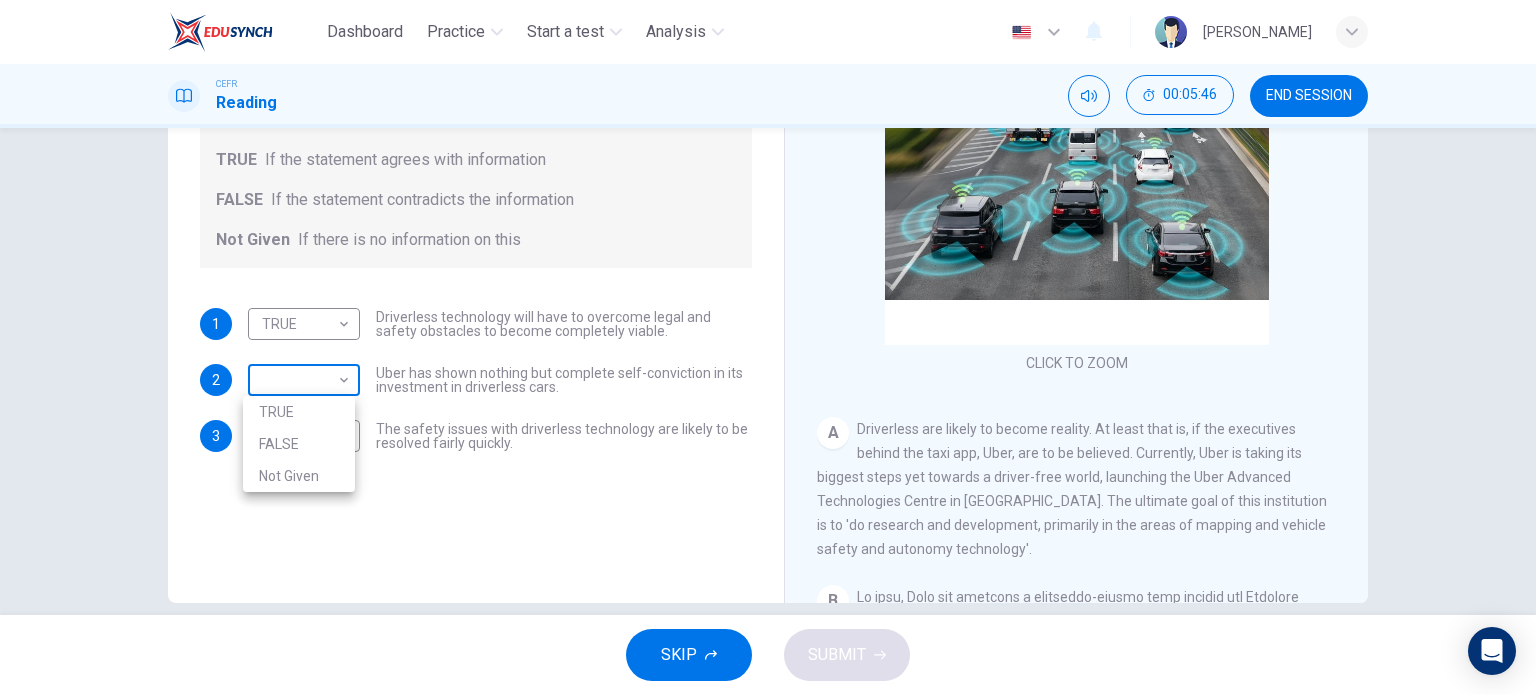 click on "Dashboard Practice Start a test Analysis English en ​ FATINAH NADIAH BINTI ABD HALIM CEFR Reading 00:05:46 END SESSION Question 7 Do the following statements agree with the information given in the text? For questions following questions, write TRUE If the statement agrees with information FALSE If the statement contradicts the information Not Given If there is no information on this 1 TRUE TRUE ​ Driverless technology will have to overcome legal and safety obstacles to become completely viable. 2 ​ ​ Uber has shown nothing but complete self-conviction in its investment in driverless cars. 3 TRUE TRUE ​ The safety issues with driverless technology are likely to be resolved fairly quickly. Driverless cars CLICK TO ZOOM Click to Zoom A B C D E F G H SKIP SUBMIT EduSynch - Online Language Proficiency Testing
Dashboard Practice Start a test Analysis Notifications © Copyright  2025 TRUE FALSE Not Given" at bounding box center [768, 347] 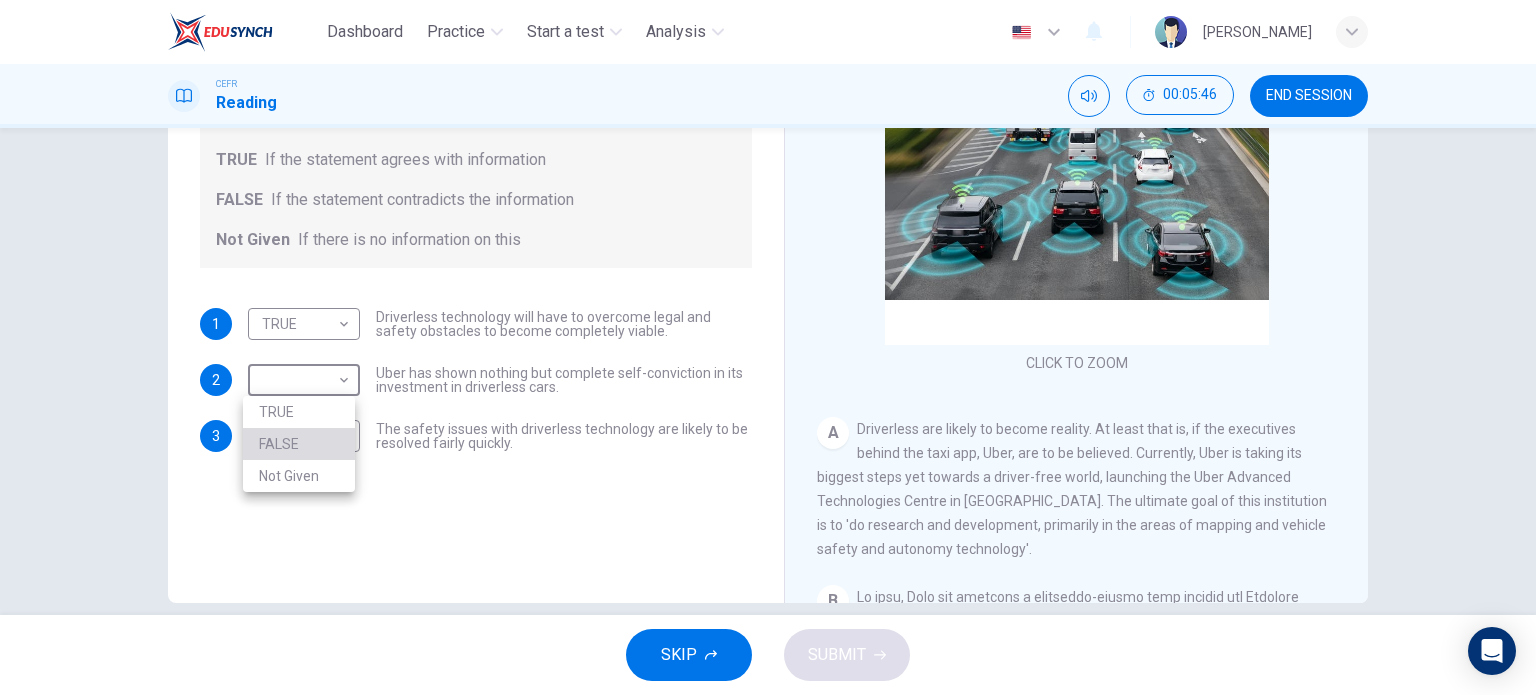 click on "FALSE" at bounding box center [299, 444] 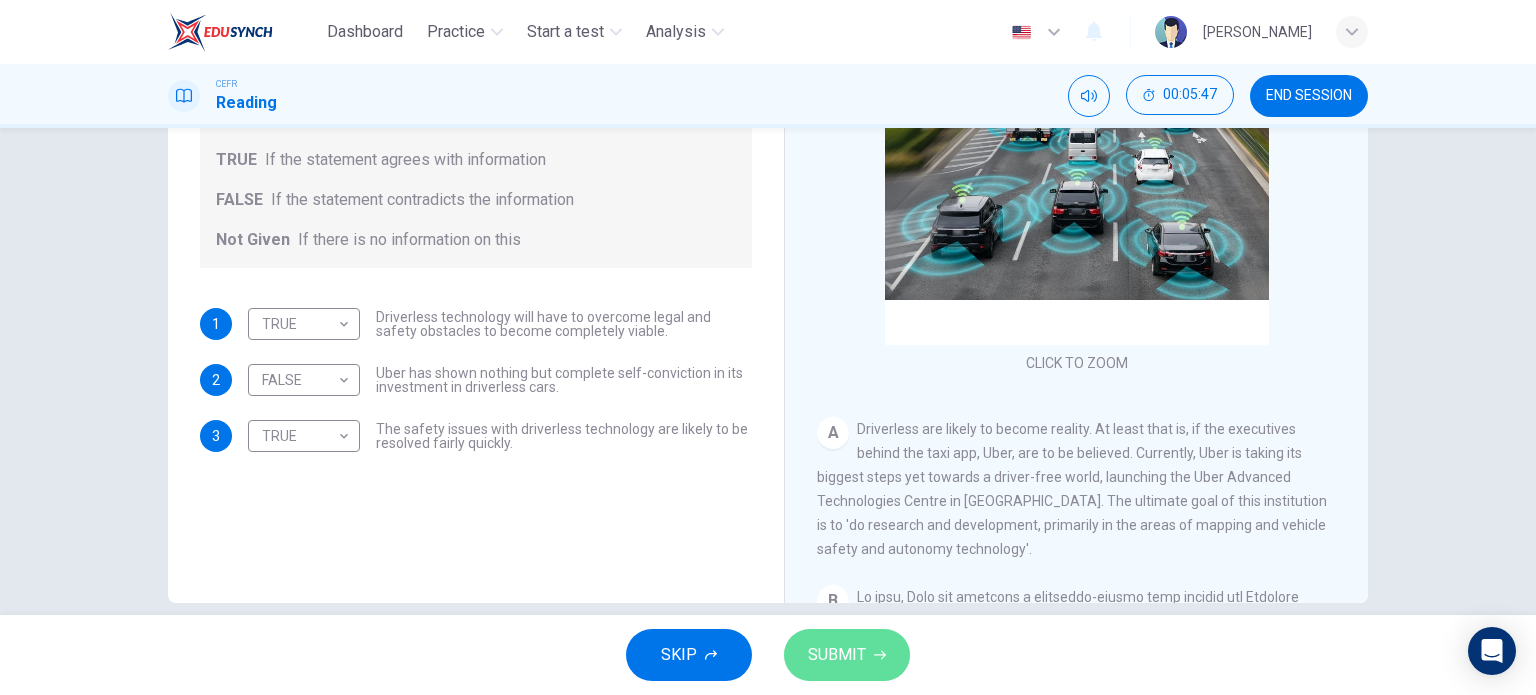 click on "SUBMIT" at bounding box center [837, 655] 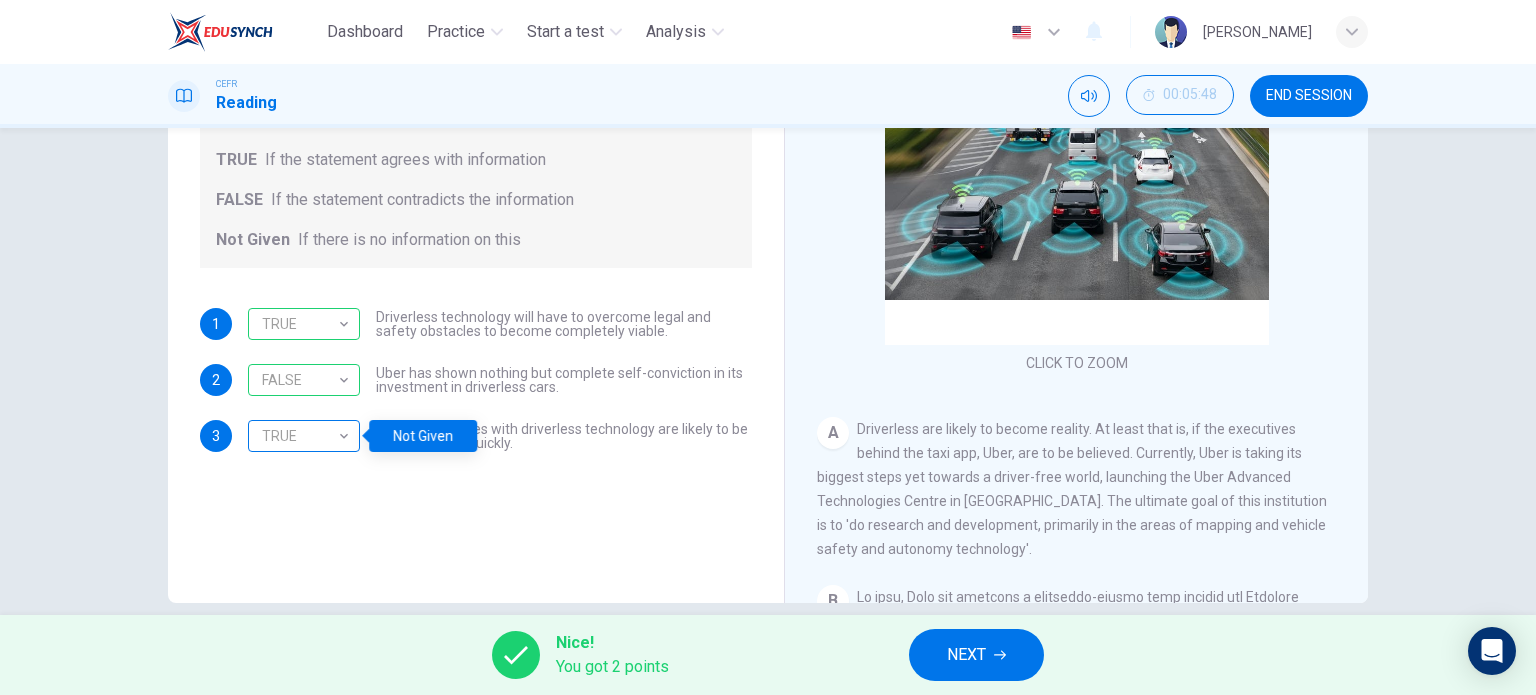click on "TRUE TRUE ​" at bounding box center (304, 436) 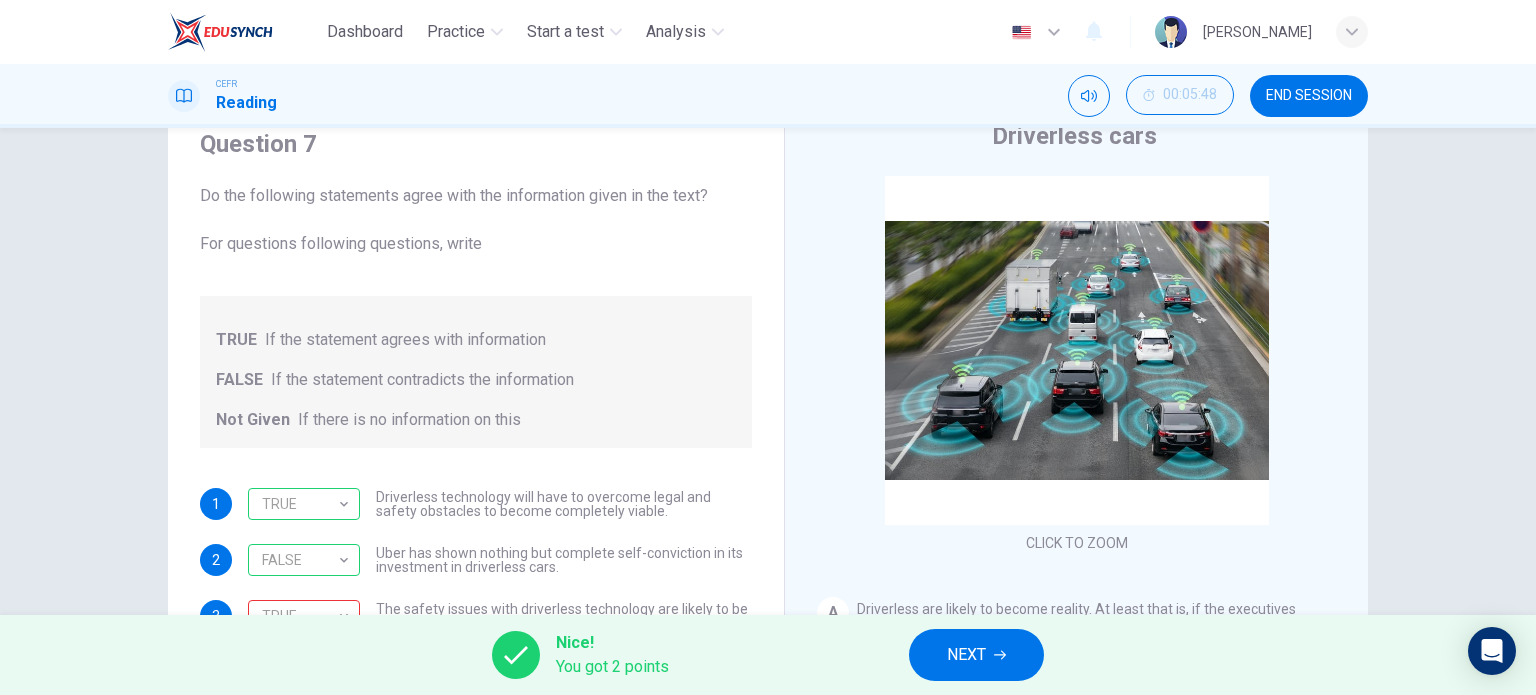 scroll, scrollTop: 288, scrollLeft: 0, axis: vertical 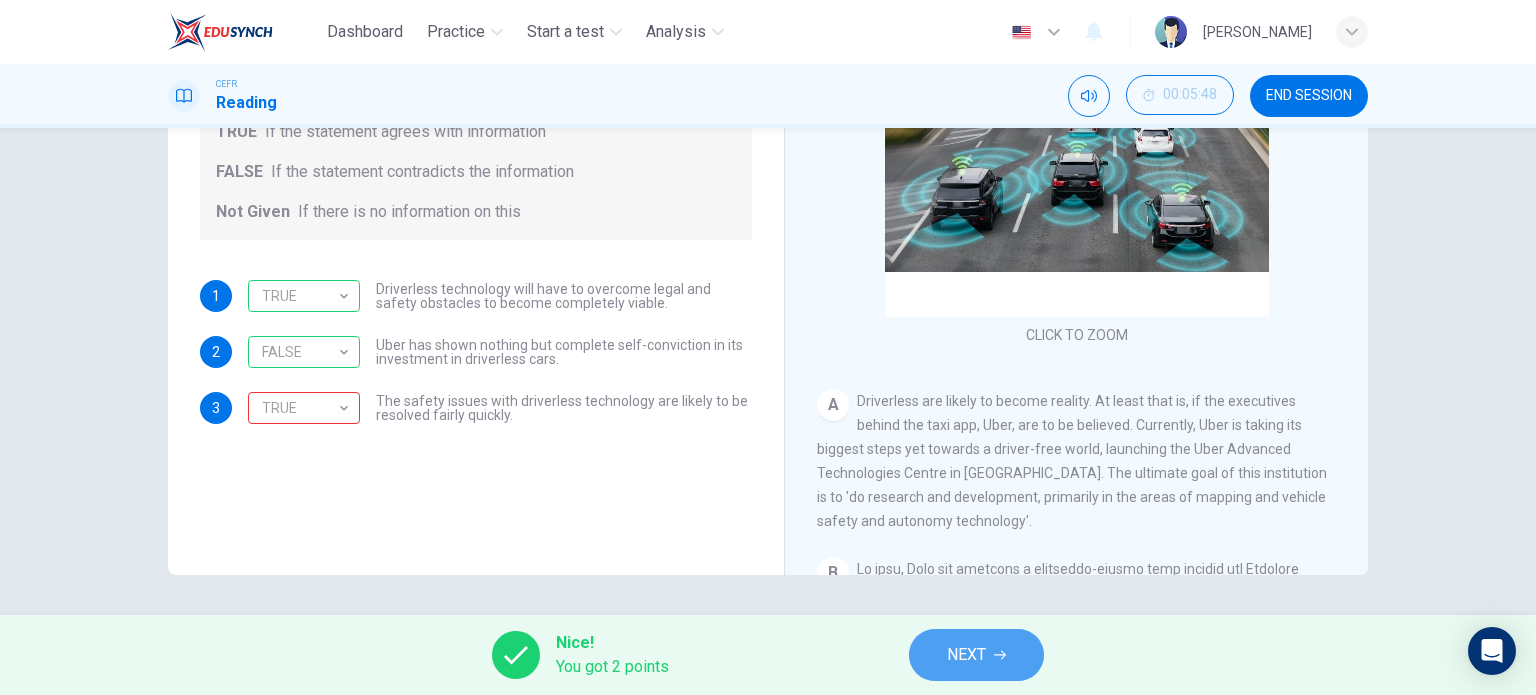 click on "NEXT" at bounding box center (976, 655) 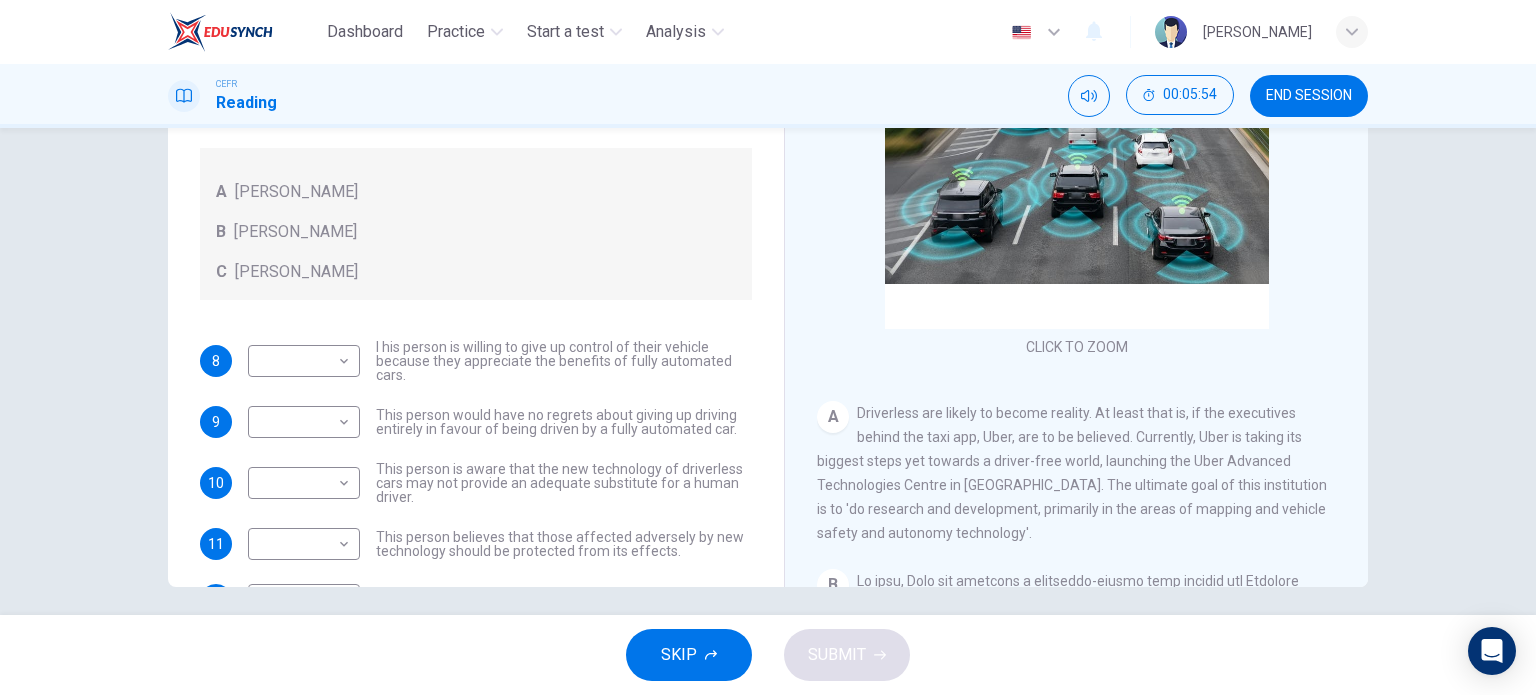 scroll, scrollTop: 276, scrollLeft: 0, axis: vertical 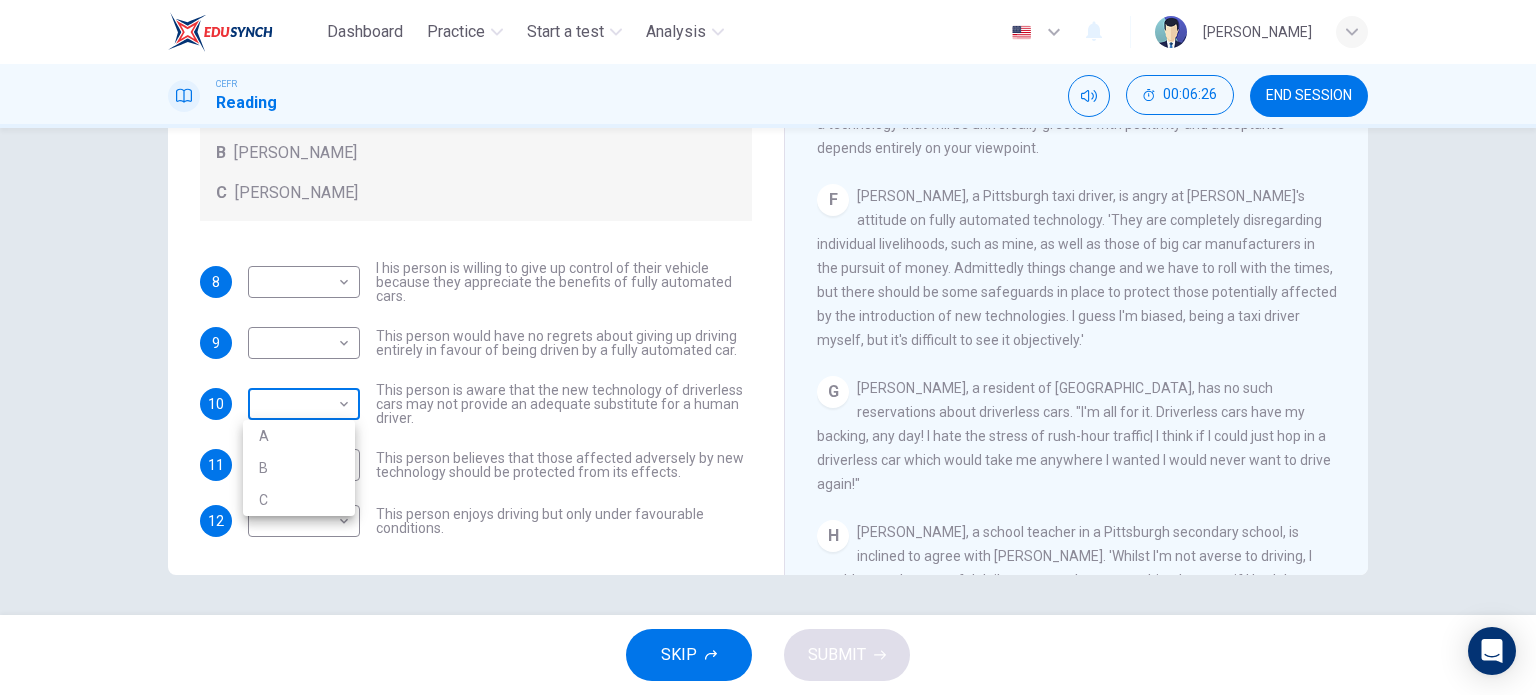 click on "Dashboard Practice Start a test Analysis English en ​ FATINAH NADIAH BINTI ABD HALIM CEFR Reading 00:06:26 END SESSION Questions 8 - 12 Look at the following statements, and the list of people. Match each statement to the correct person, A-C. You may use any letter more than once.
A John Reynolds B Susie Greenacre C Jason Steiner 8 ​ ​ I his person is willing to give up control of their vehicle because they appreciate the benefits of fully automated cars. 9 ​ ​ This person would have no regrets about giving up driving entirely in favour of being driven by a fully automated car. 10 ​ ​ This person is aware that the new technology of driverless cars may not provide an adequate substitute for a human driver. 11 ​ ​ This person believes that those affected adversely by new technology should be protected from its effects. 12 ​ ​ This person enjoys driving but only under favourable conditions. Driverless cars CLICK TO ZOOM Click to Zoom A B C D E F G H SKIP SUBMIT
Dashboard Practice A" at bounding box center (768, 347) 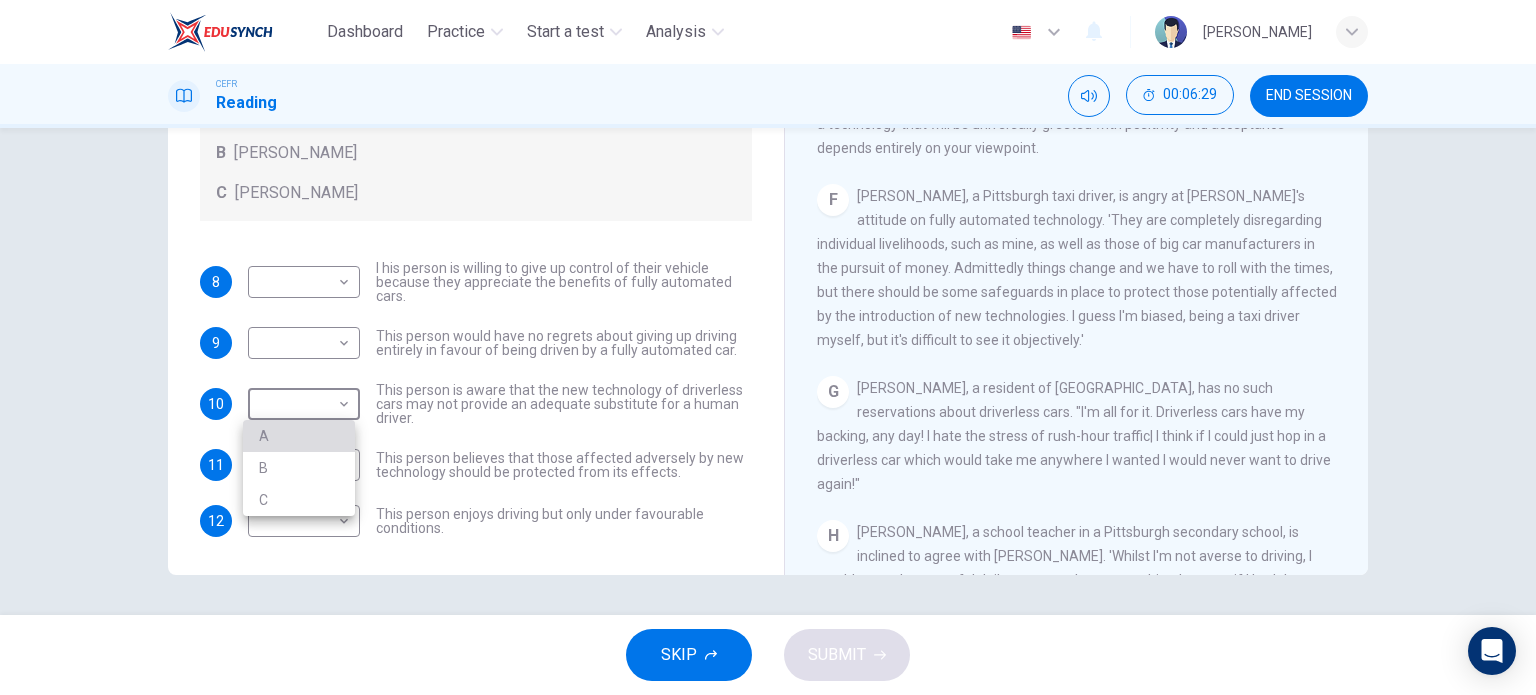 click on "A" at bounding box center (299, 436) 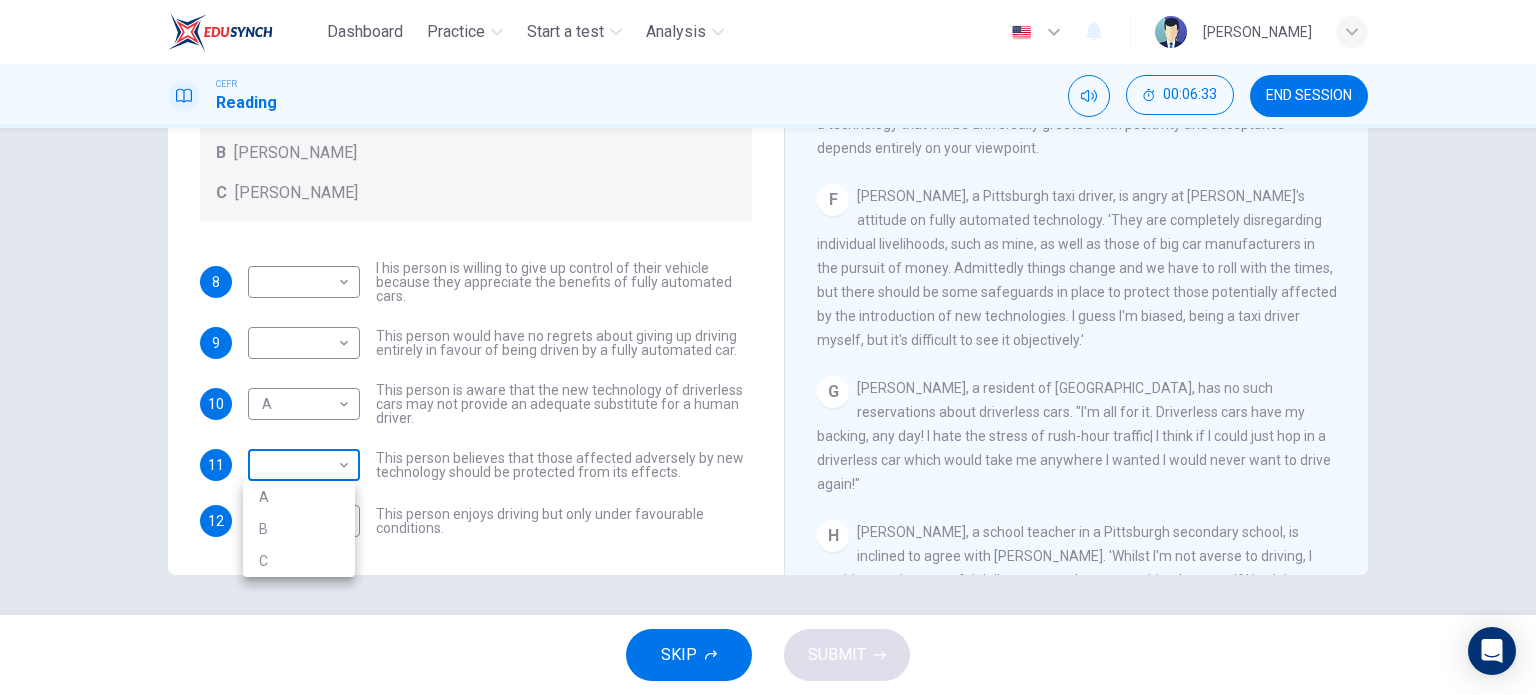 click on "Dashboard Practice Start a test Analysis English en ​ FATINAH NADIAH BINTI ABD HALIM CEFR Reading 00:06:33 END SESSION Questions 8 - 12 Look at the following statements, and the list of people. Match each statement to the correct person, A-C. You may use any letter more than once.
A John Reynolds B Susie Greenacre C Jason Steiner 8 ​ ​ I his person is willing to give up control of their vehicle because they appreciate the benefits of fully automated cars. 9 ​ ​ This person would have no regrets about giving up driving entirely in favour of being driven by a fully automated car. 10 A A ​ This person is aware that the new technology of driverless cars may not provide an adequate substitute for a human driver. 11 ​ ​ This person believes that those affected adversely by new technology should be protected from its effects. 12 ​ ​ This person enjoys driving but only under favourable conditions. Driverless cars CLICK TO ZOOM Click to Zoom A B C D E F G H SKIP SUBMIT
Dashboard Practice A" at bounding box center [768, 347] 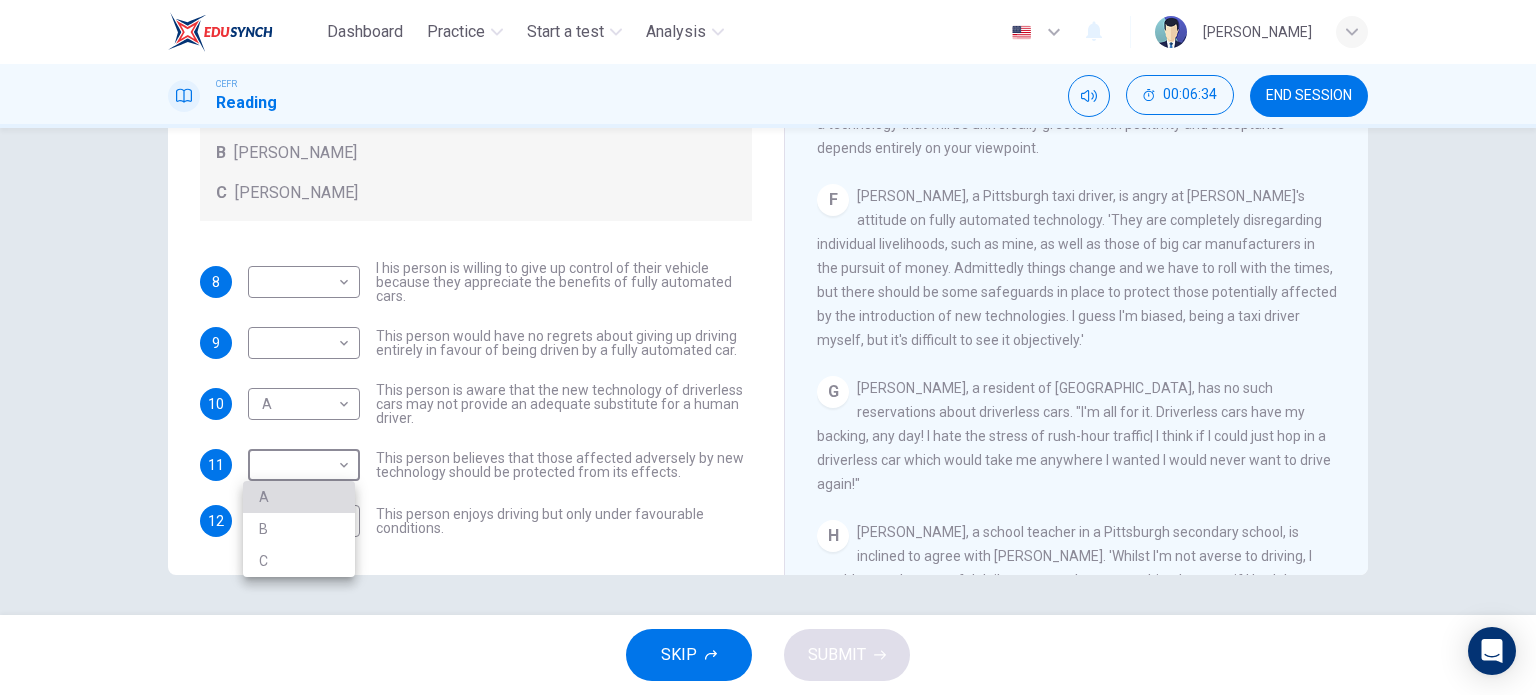 click on "A" at bounding box center [299, 497] 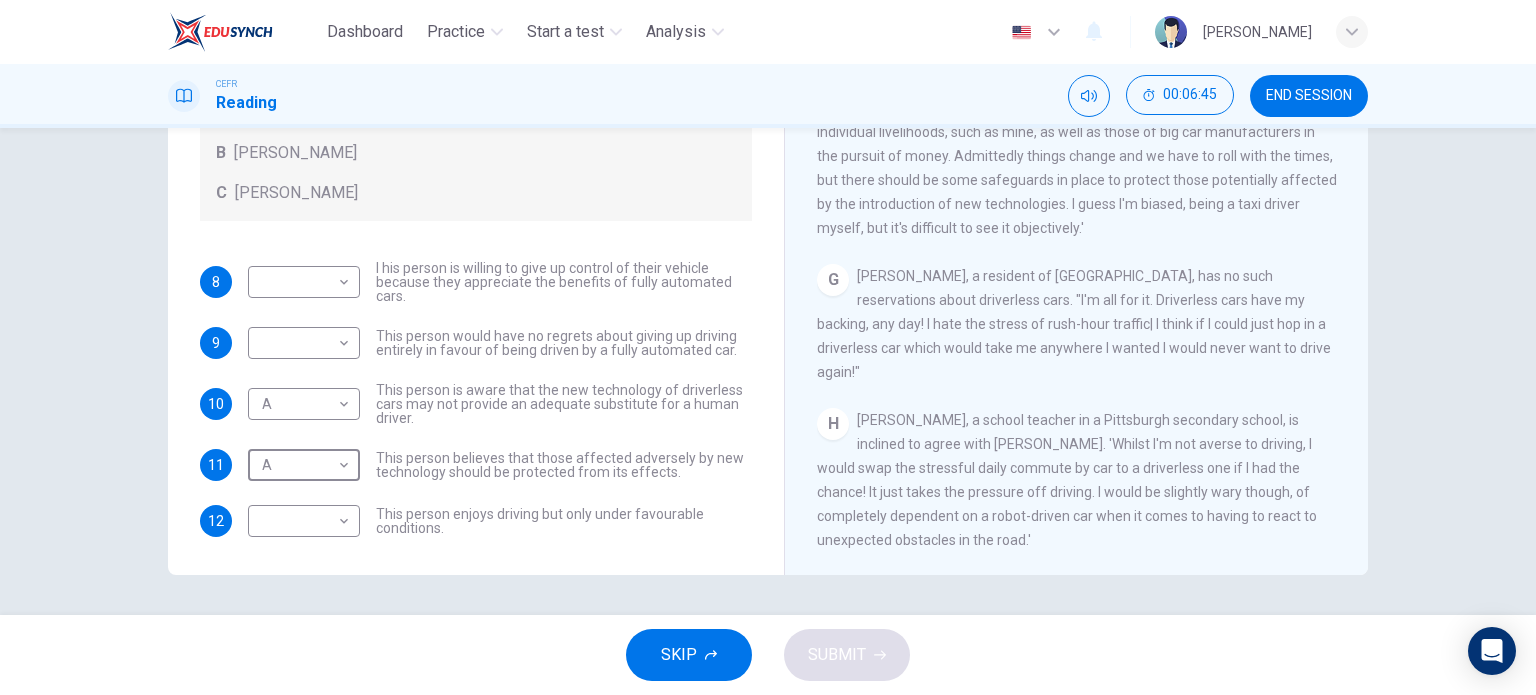 scroll, scrollTop: 1468, scrollLeft: 0, axis: vertical 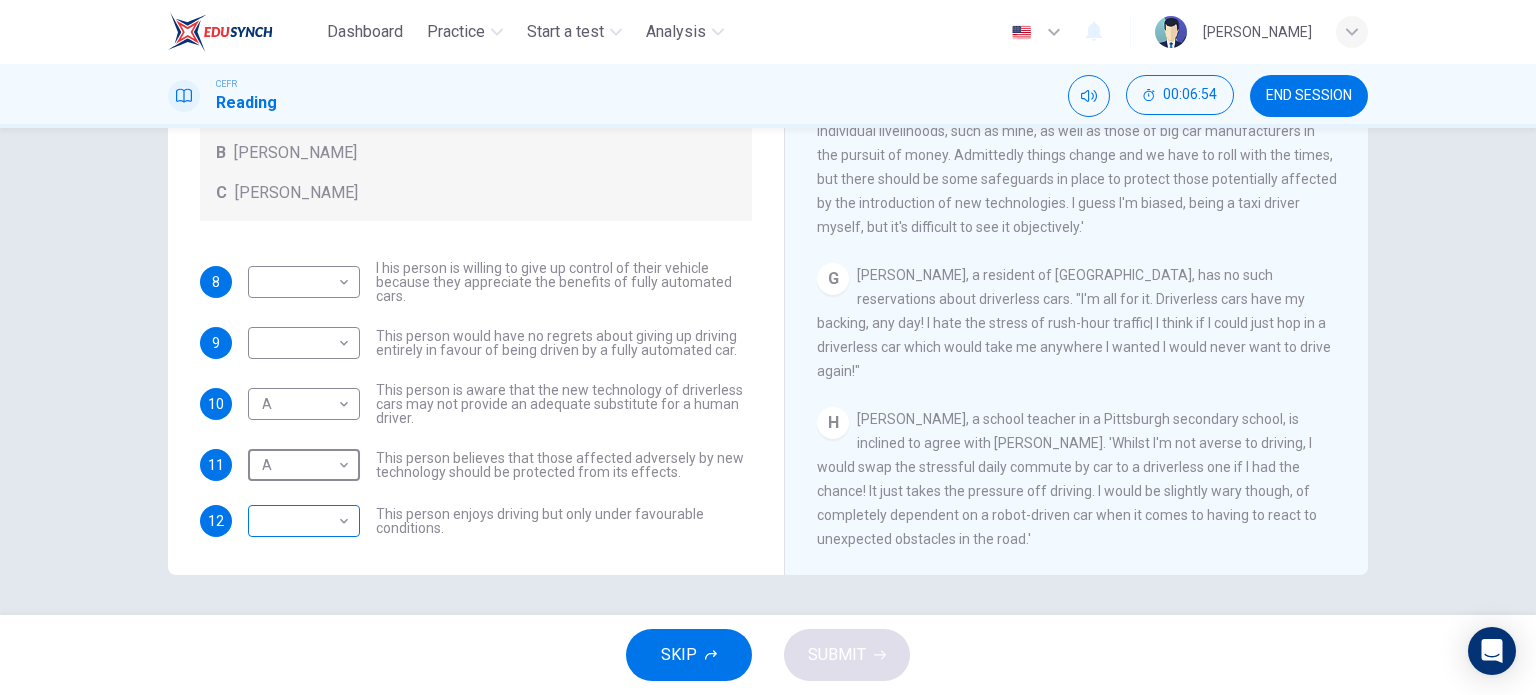 click on "Dashboard Practice Start a test Analysis English en ​ FATINAH NADIAH BINTI ABD HALIM CEFR Reading 00:06:54 END SESSION Questions 8 - 12 Look at the following statements, and the list of people. Match each statement to the correct person, A-C. You may use any letter more than once.
A John Reynolds B Susie Greenacre C Jason Steiner 8 ​ ​ I his person is willing to give up control of their vehicle because they appreciate the benefits of fully automated cars. 9 ​ ​ This person would have no regrets about giving up driving entirely in favour of being driven by a fully automated car. 10 A A ​ This person is aware that the new technology of driverless cars may not provide an adequate substitute for a human driver. 11 A A ​ This person believes that those affected adversely by new technology should be protected from its effects. 12 ​ ​ This person enjoys driving but only under favourable conditions. Driverless cars CLICK TO ZOOM Click to Zoom A B C D E F G H SKIP SUBMIT
Dashboard Practice" at bounding box center [768, 347] 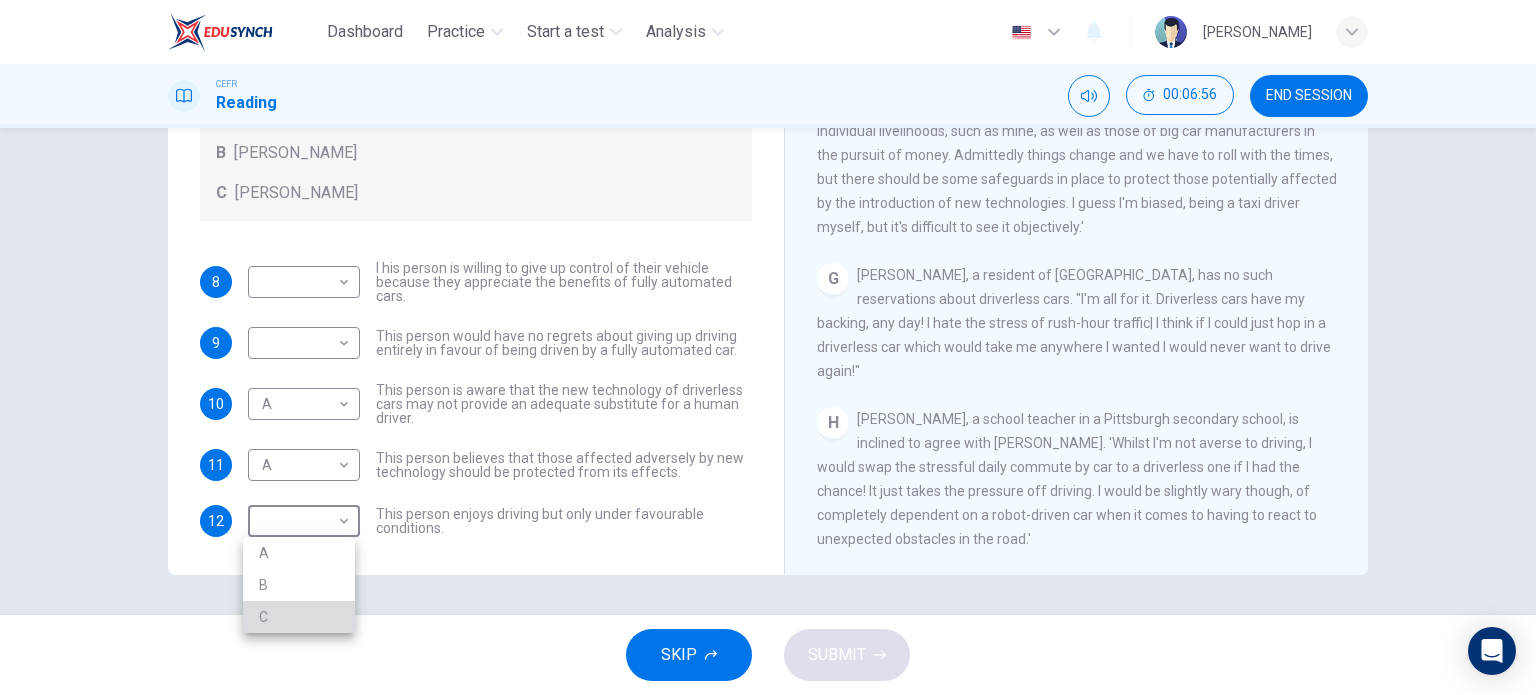 click on "C" at bounding box center (299, 617) 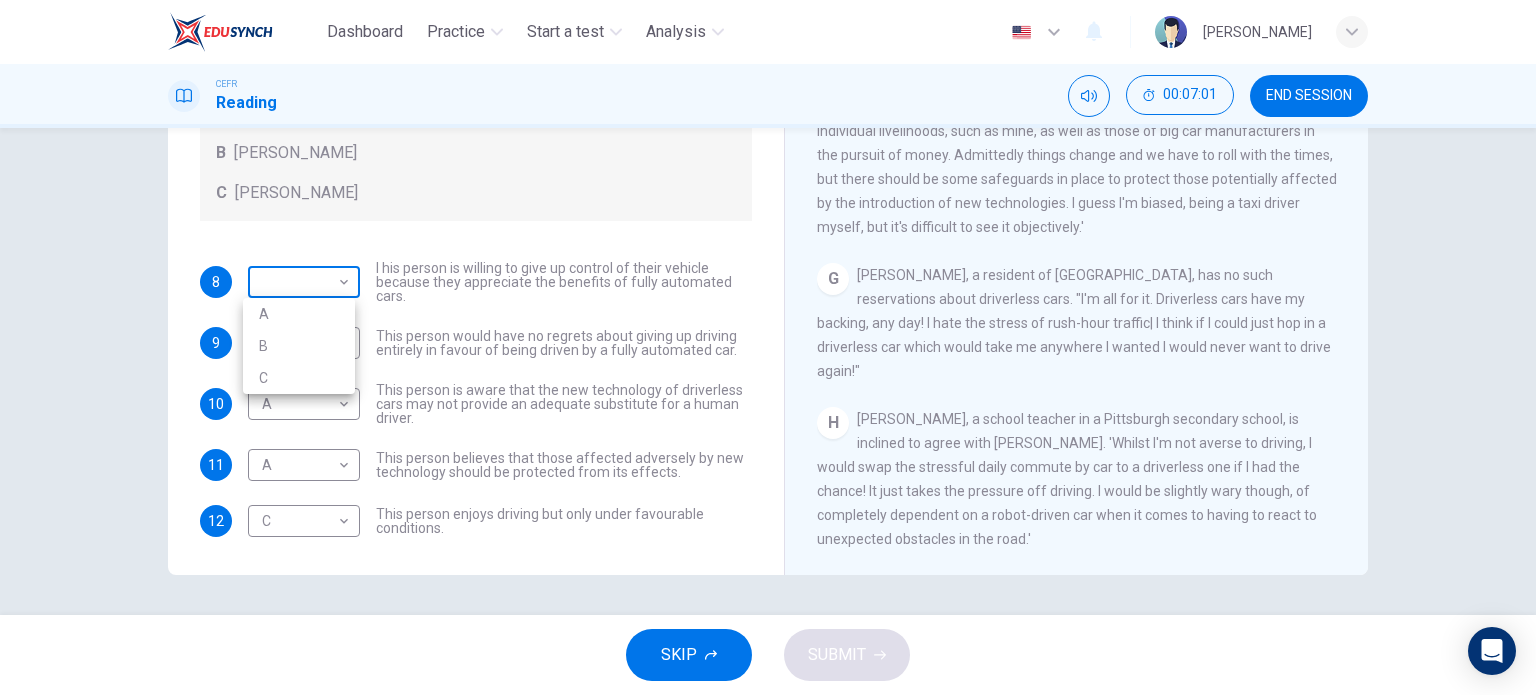 click on "Dashboard Practice Start a test Analysis English en ​ FATINAH NADIAH BINTI ABD HALIM CEFR Reading 00:07:01 END SESSION Questions 8 - 12 Look at the following statements, and the list of people. Match each statement to the correct person, A-C. You may use any letter more than once.
A John Reynolds B Susie Greenacre C Jason Steiner 8 ​ ​ I his person is willing to give up control of their vehicle because they appreciate the benefits of fully automated cars. 9 ​ ​ This person would have no regrets about giving up driving entirely in favour of being driven by a fully automated car. 10 A A ​ This person is aware that the new technology of driverless cars may not provide an adequate substitute for a human driver. 11 A A ​ This person believes that those affected adversely by new technology should be protected from its effects. 12 C C ​ This person enjoys driving but only under favourable conditions. Driverless cars CLICK TO ZOOM Click to Zoom A B C D E F G H SKIP SUBMIT
Dashboard Practice A" at bounding box center (768, 347) 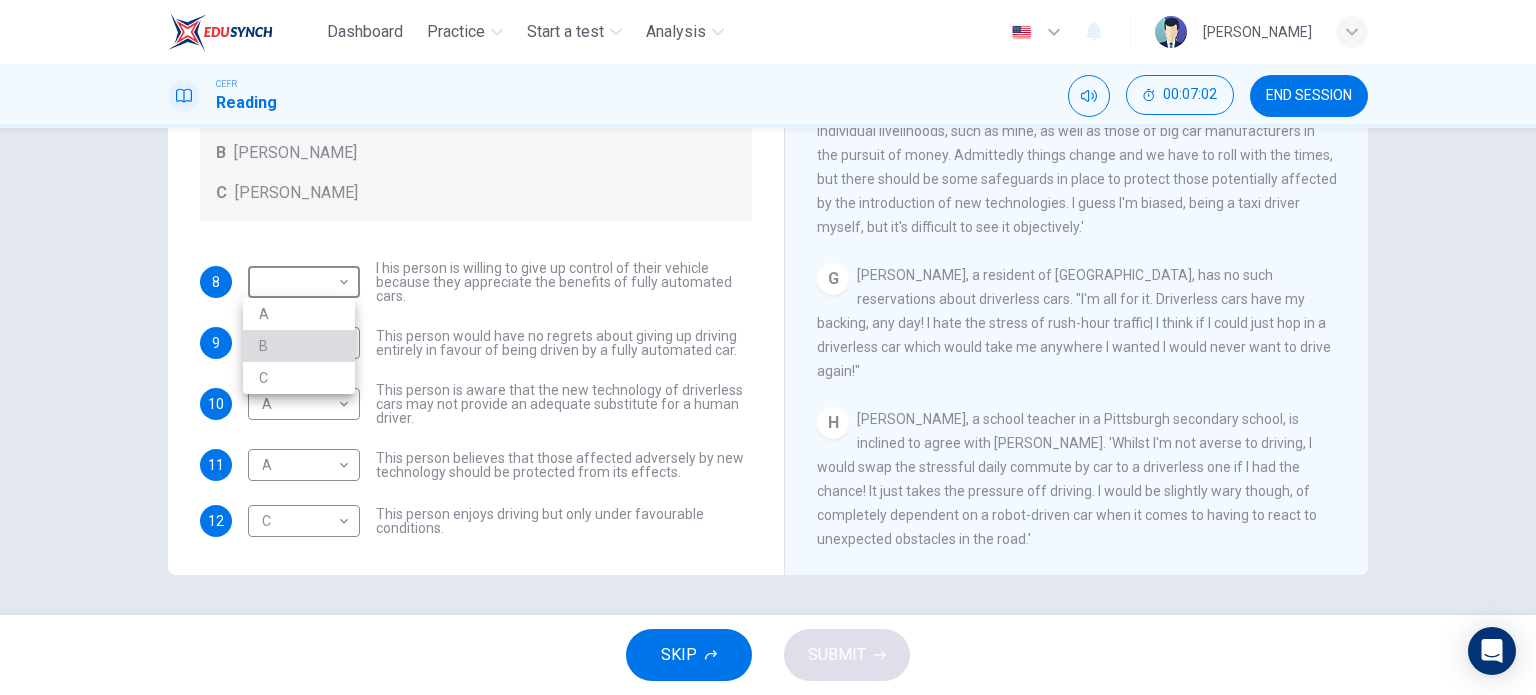 click on "B" at bounding box center [299, 346] 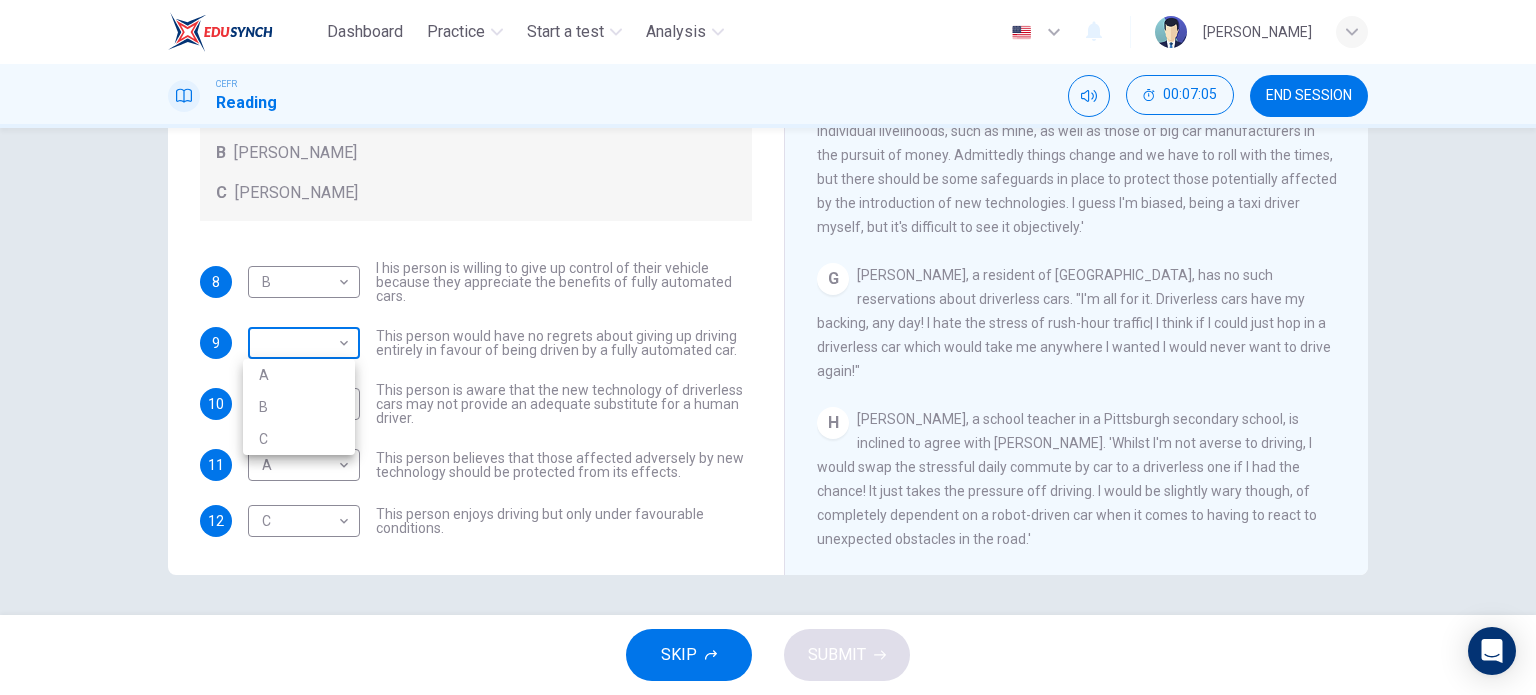 click on "Dashboard Practice Start a test Analysis English en ​ FATINAH NADIAH BINTI ABD HALIM CEFR Reading 00:07:05 END SESSION Questions 8 - 12 Look at the following statements, and the list of people. Match each statement to the correct person, A-C. You may use any letter more than once.
A John Reynolds B Susie Greenacre C Jason Steiner 8 B B ​ I his person is willing to give up control of their vehicle because they appreciate the benefits of fully automated cars. 9 ​ ​ This person would have no regrets about giving up driving entirely in favour of being driven by a fully automated car. 10 A A ​ This person is aware that the new technology of driverless cars may not provide an adequate substitute for a human driver. 11 A A ​ This person believes that those affected adversely by new technology should be protected from its effects. 12 C C ​ This person enjoys driving but only under favourable conditions. Driverless cars CLICK TO ZOOM Click to Zoom A B C D E F G H SKIP SUBMIT
Dashboard Practice A" at bounding box center (768, 347) 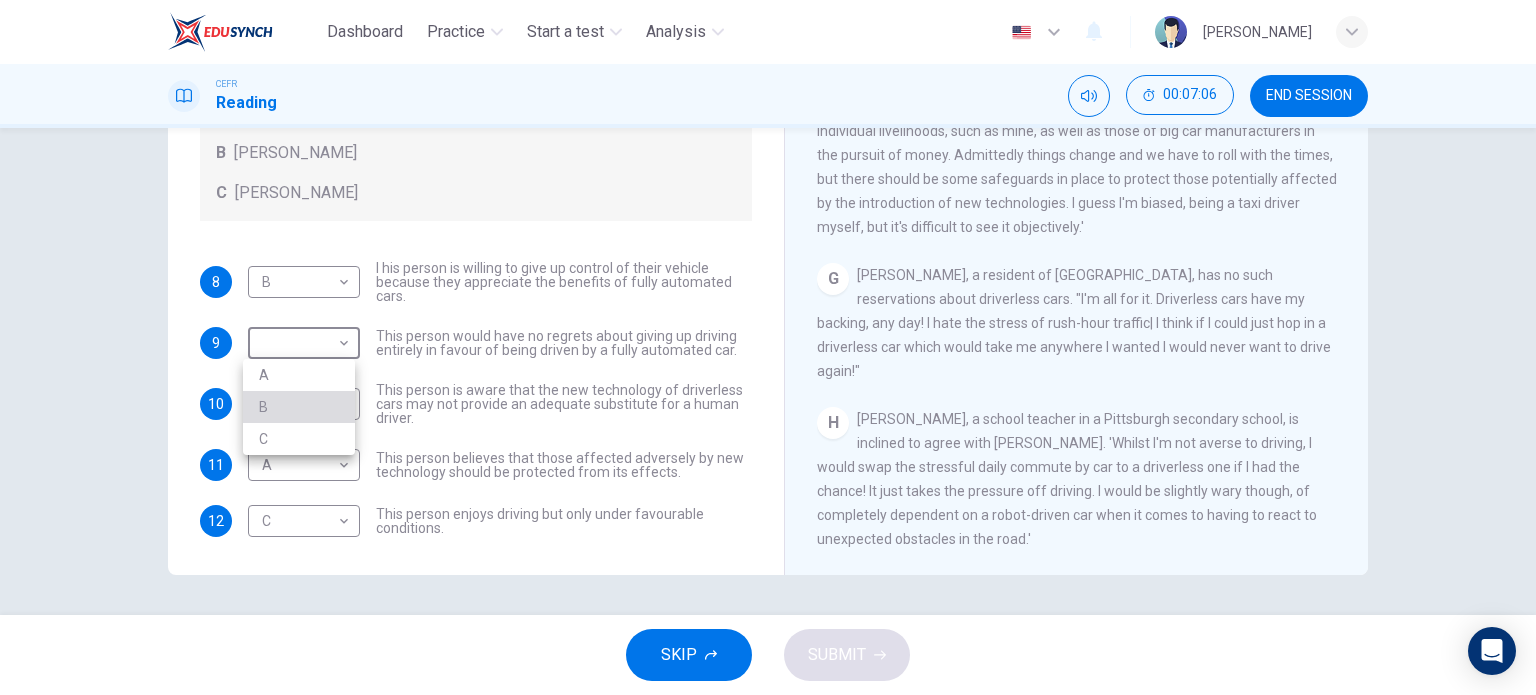 click on "B" at bounding box center (299, 407) 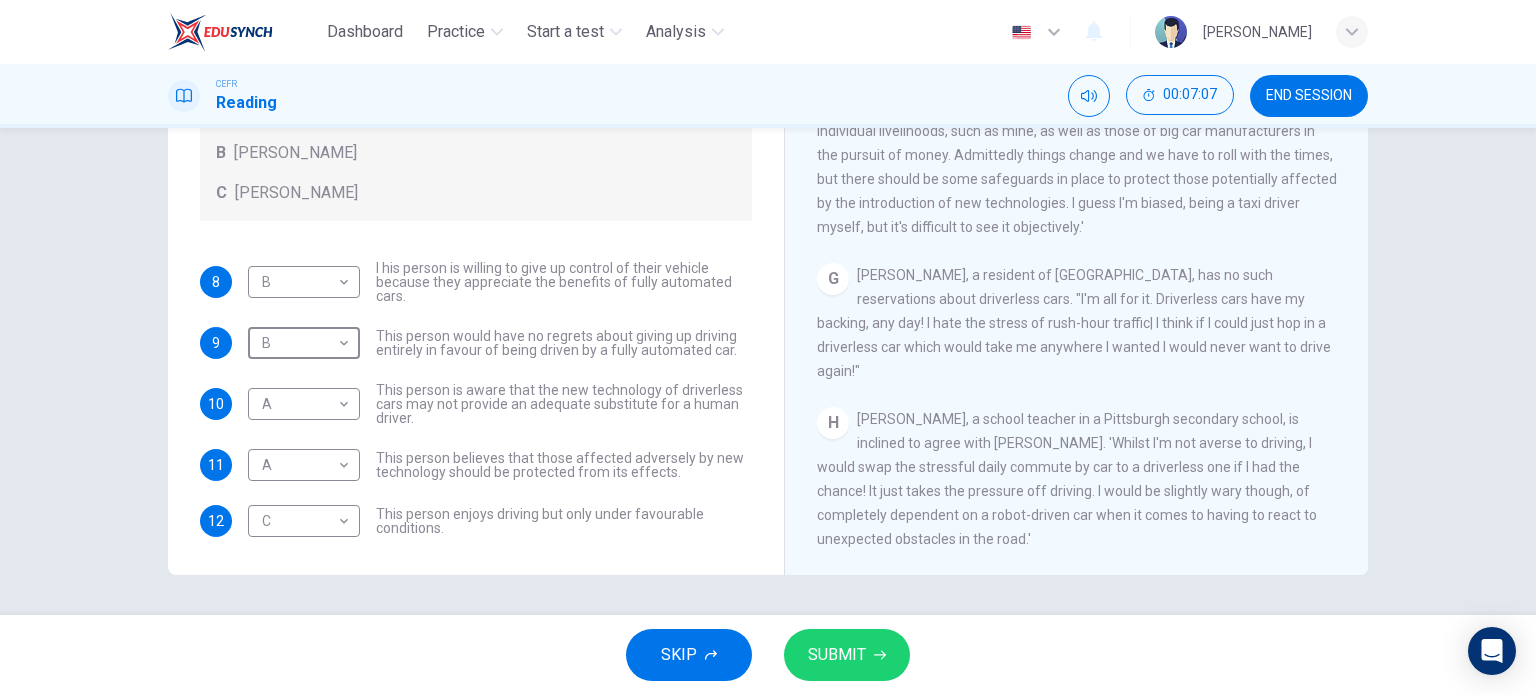 click on "SUBMIT" at bounding box center (847, 655) 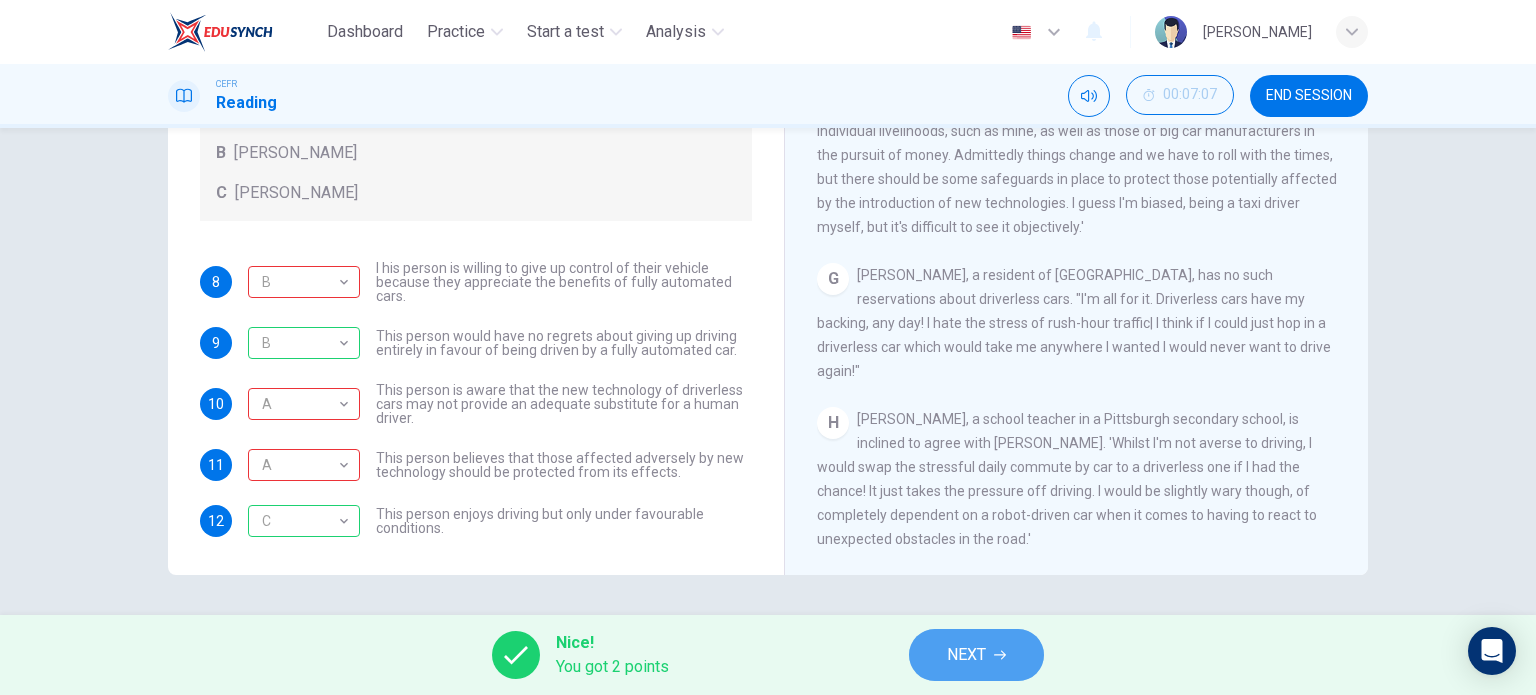 click on "NEXT" at bounding box center (966, 655) 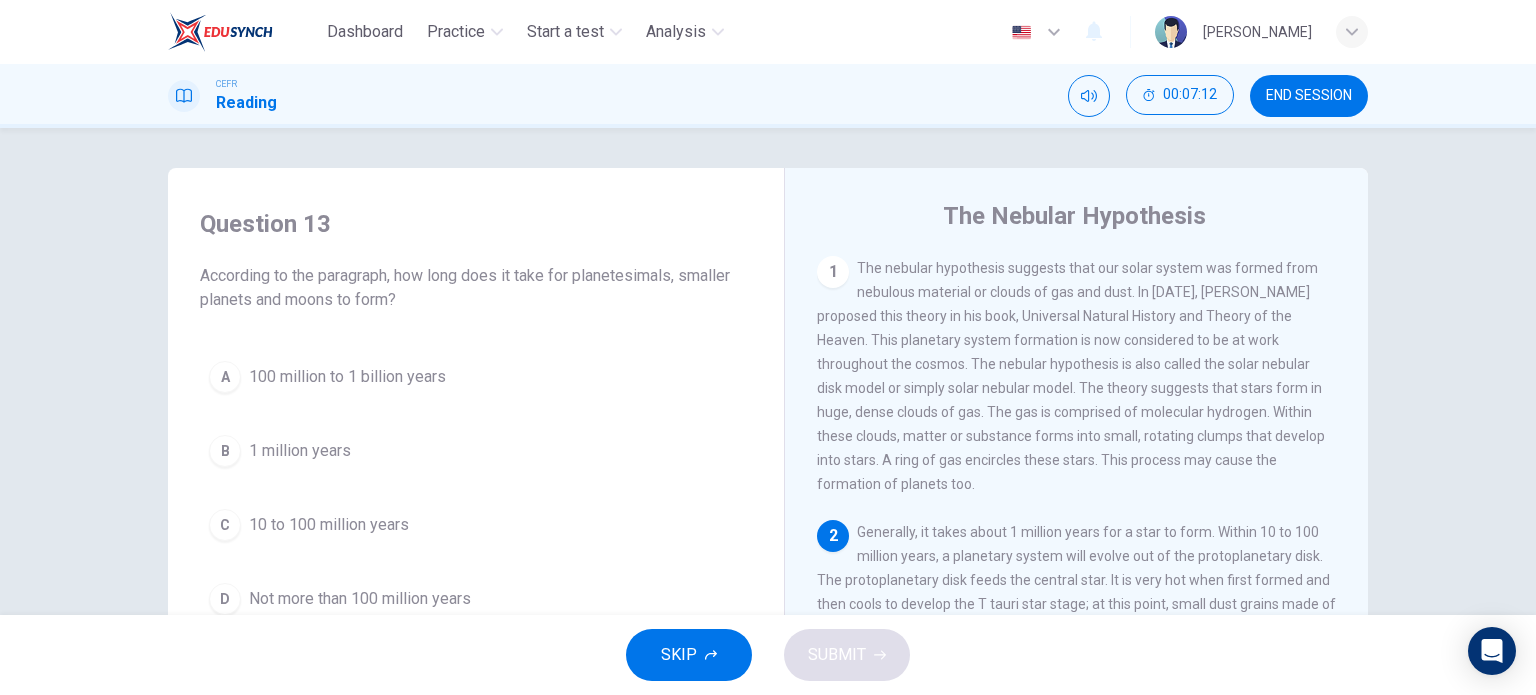 scroll, scrollTop: 75, scrollLeft: 0, axis: vertical 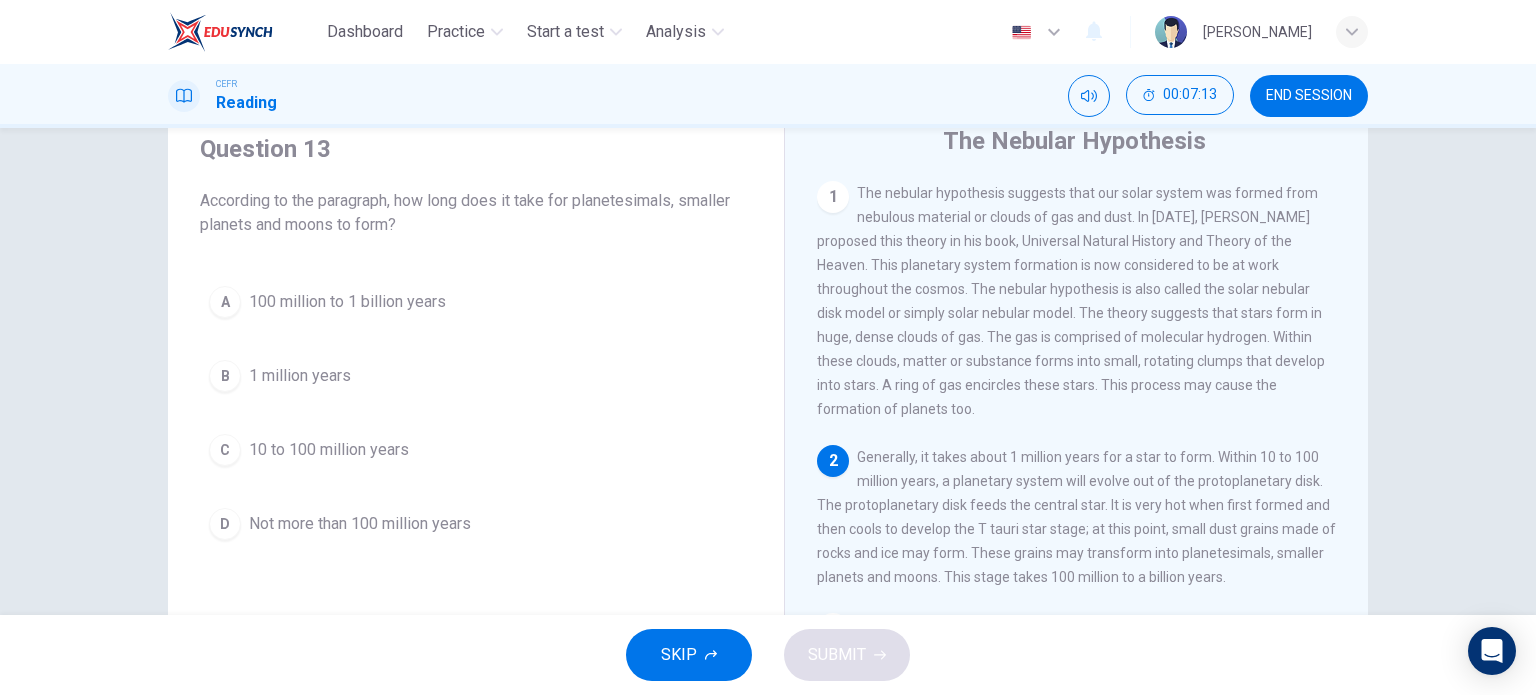 click on "2" at bounding box center (833, 461) 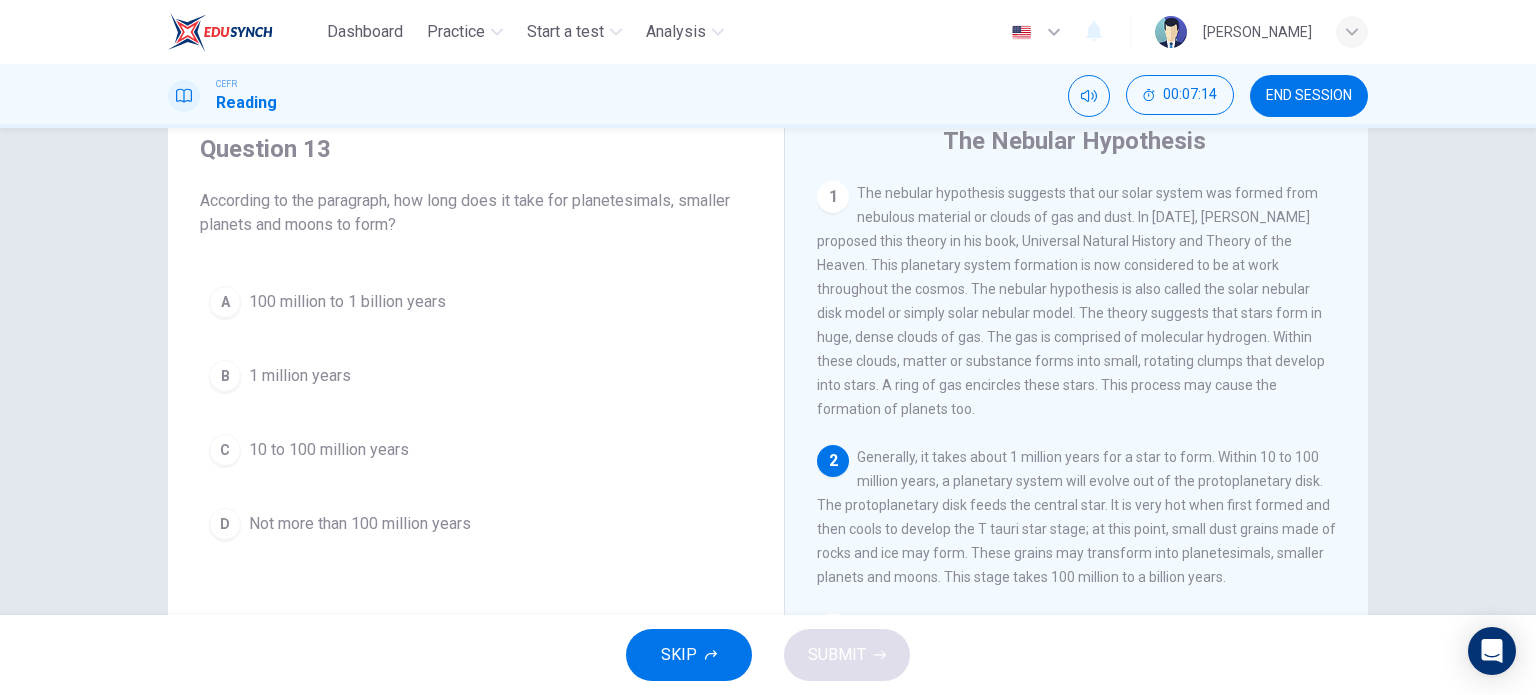 click on "1" at bounding box center (833, 197) 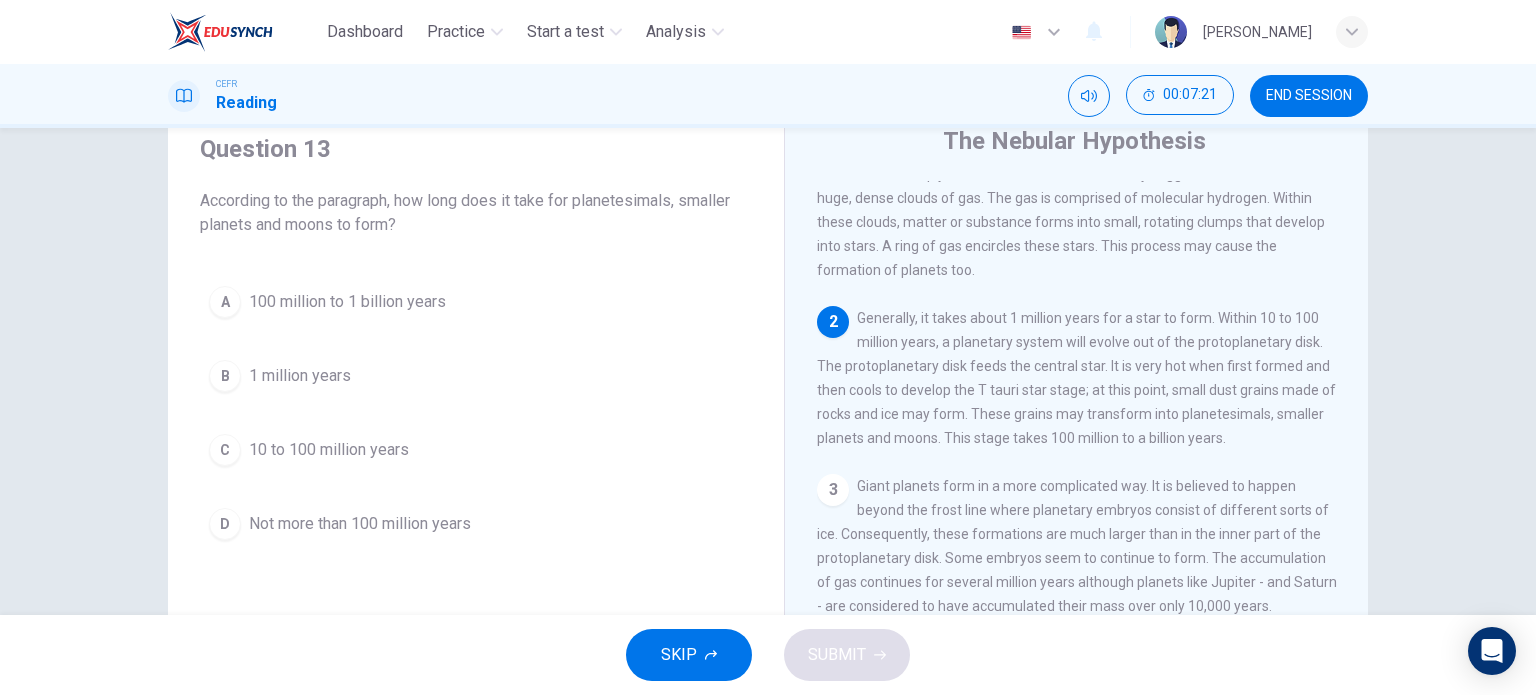 scroll, scrollTop: 140, scrollLeft: 0, axis: vertical 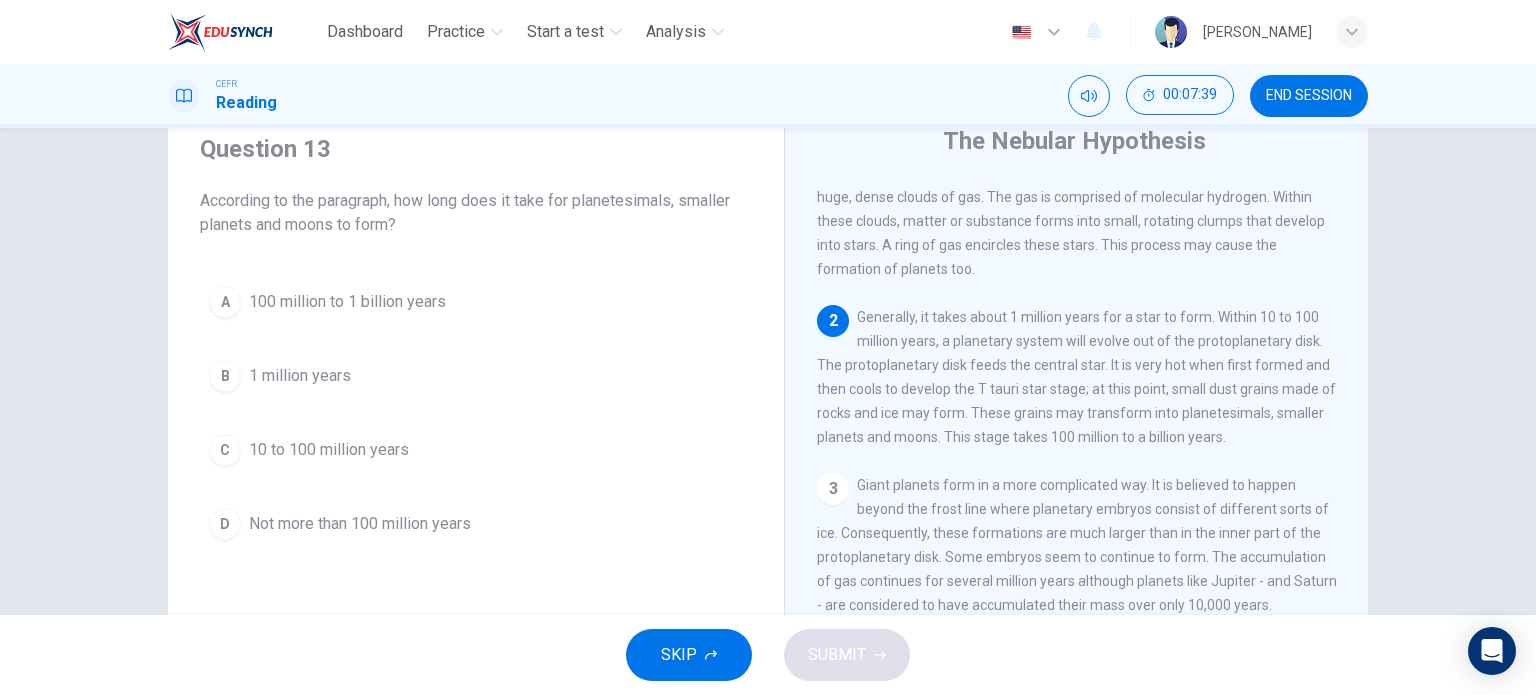 click on "Generally, it takes about 1 million years for a star to form. Within 10 to 100 million years, a planetary system will evolve out of the protoplanetary disk. The protoplanetary disk feeds the central star. It is very hot when first formed and then cools to develop the T tauri star stage; at this point, small dust grains made of rocks and ice may form. These grains may transform into planetesimals, smaller planets and moons. This stage takes 100 million to a billion years." at bounding box center (1076, 377) 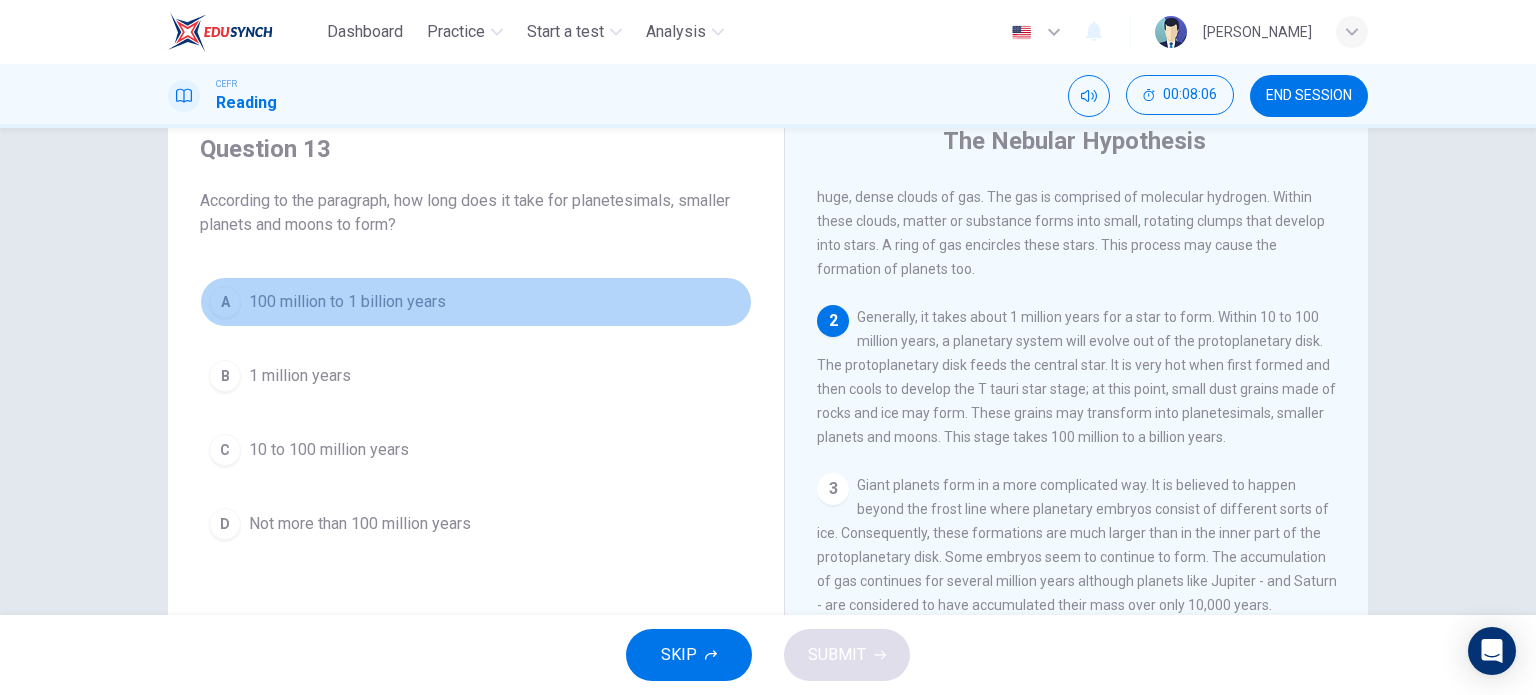 click on "100 million to 1 billion years" at bounding box center [347, 302] 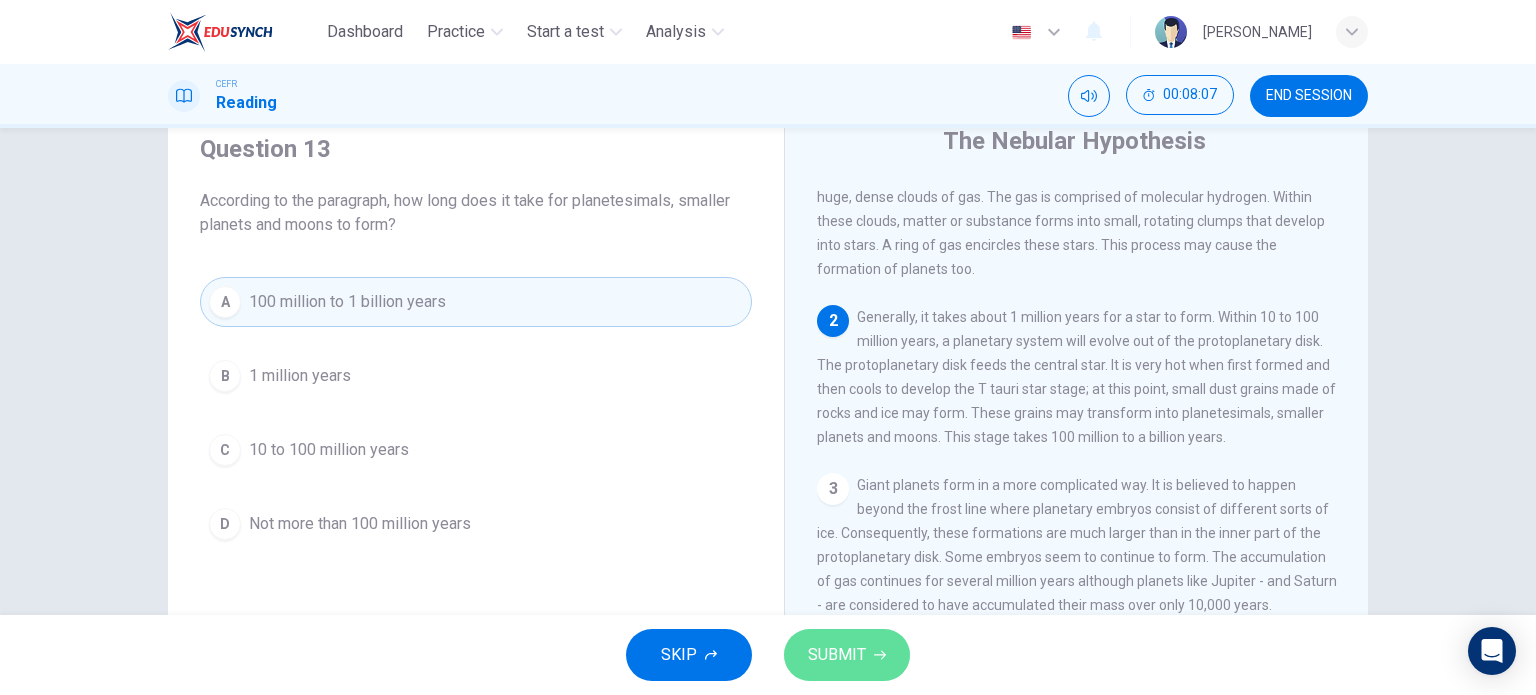 click on "SUBMIT" at bounding box center (837, 655) 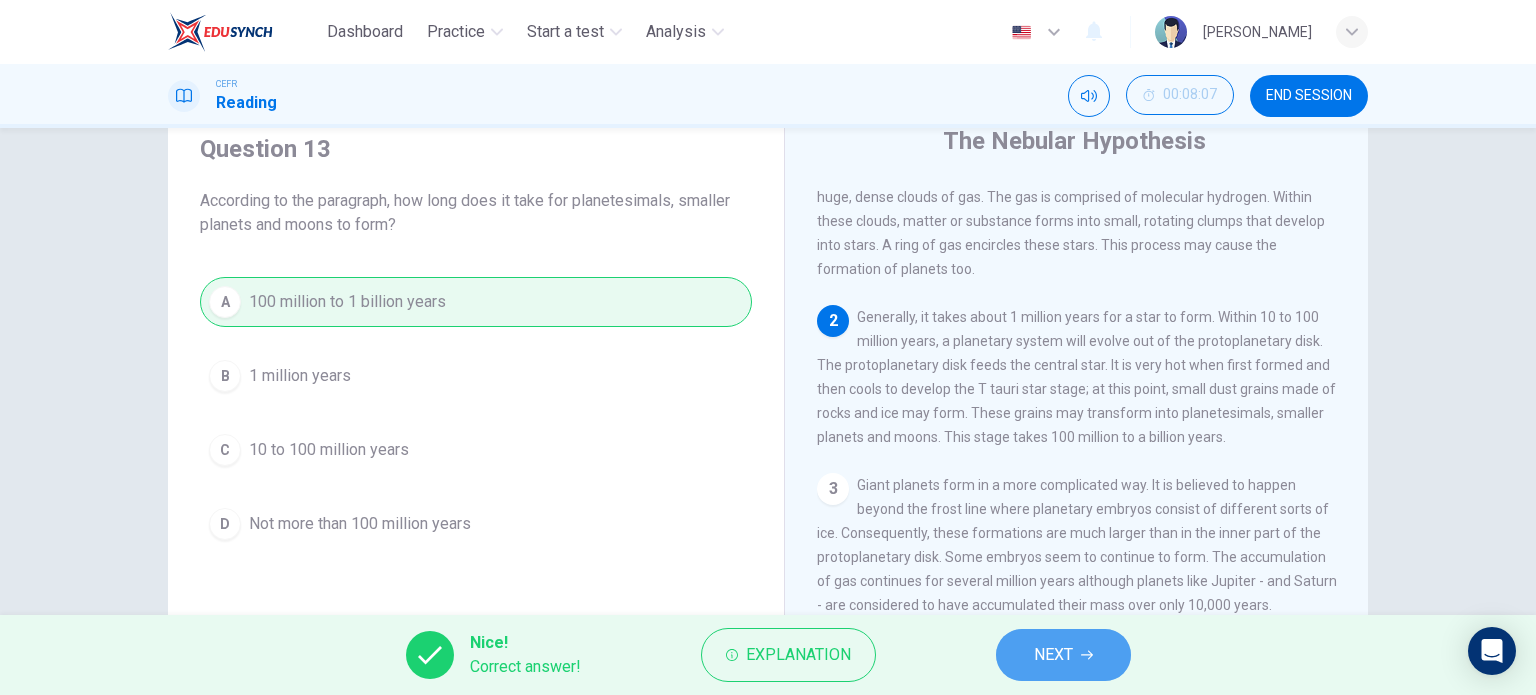 click on "NEXT" at bounding box center [1063, 655] 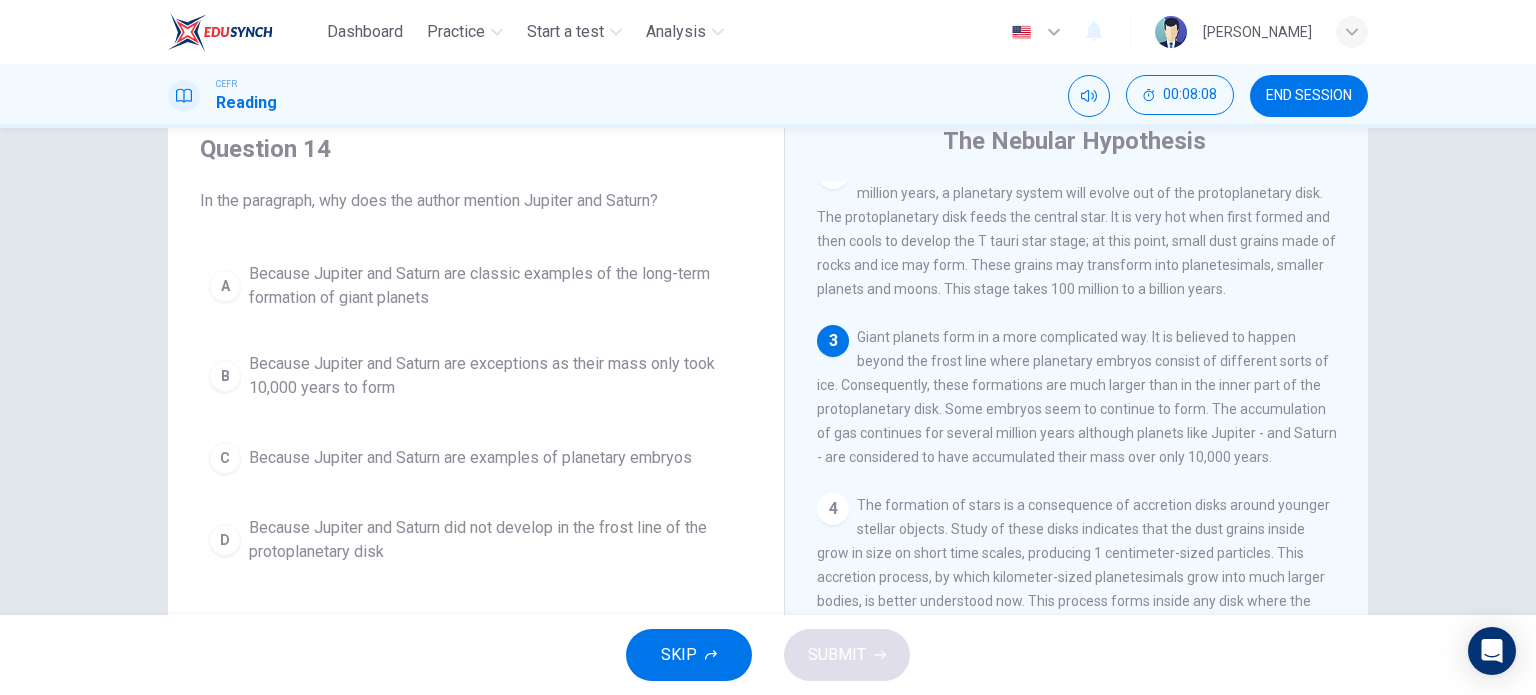 scroll, scrollTop: 298, scrollLeft: 0, axis: vertical 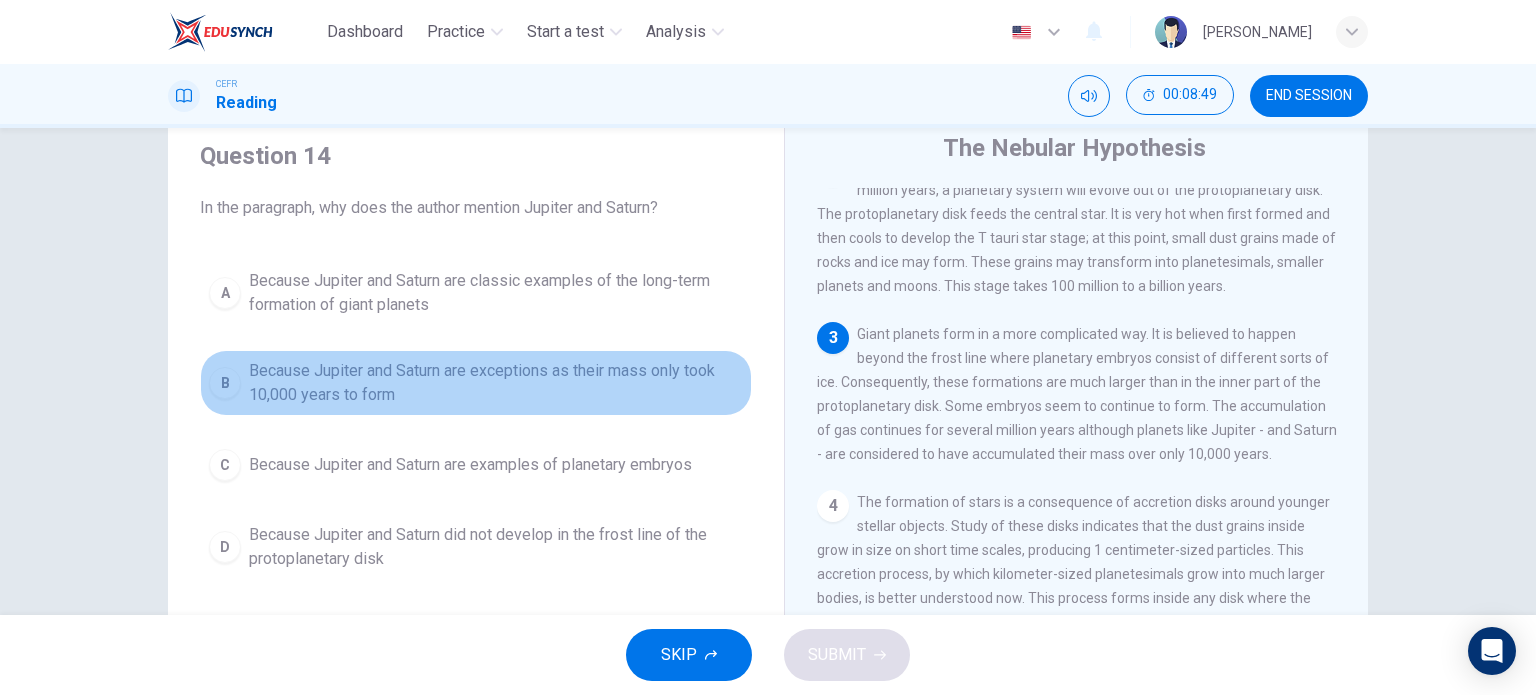 click on "Because Jupiter and Saturn are exceptions as their mass only took 10,000 years to form" at bounding box center (496, 383) 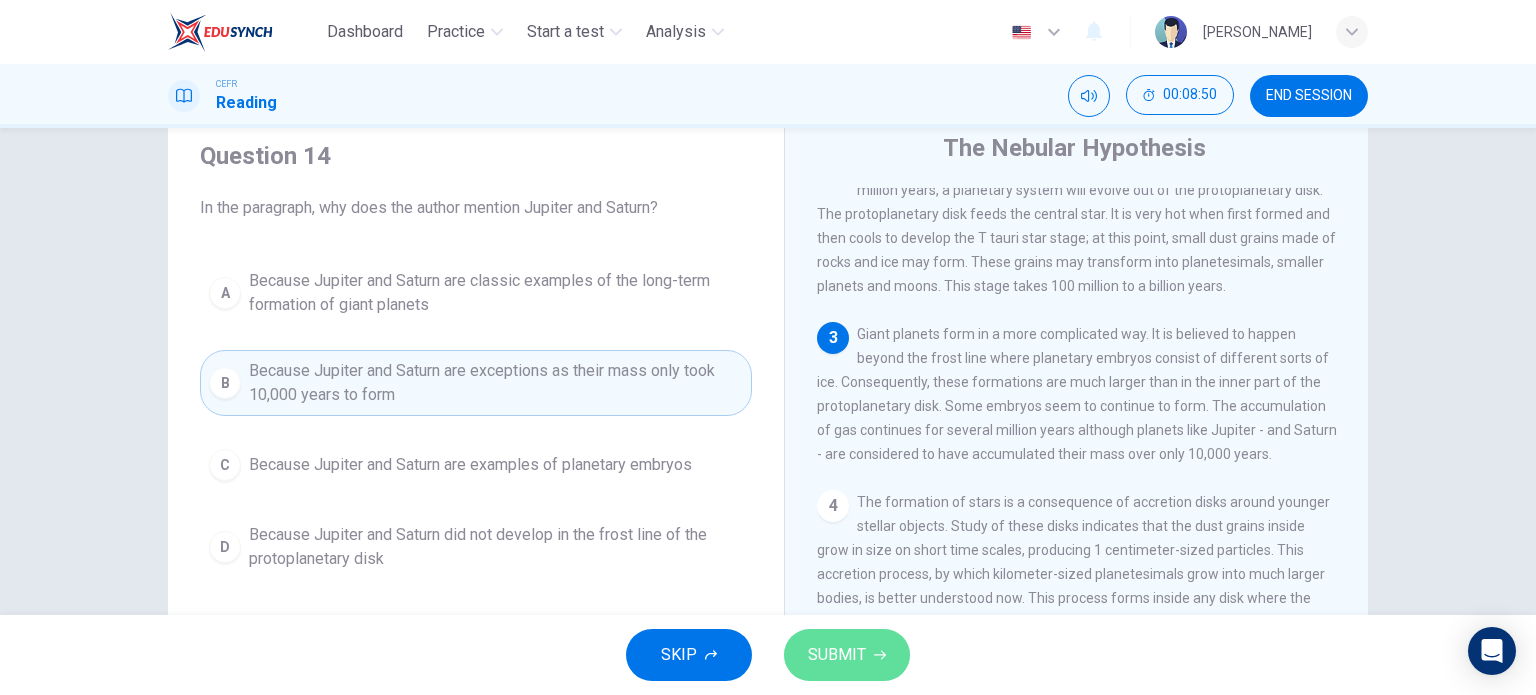 click on "SUBMIT" at bounding box center (837, 655) 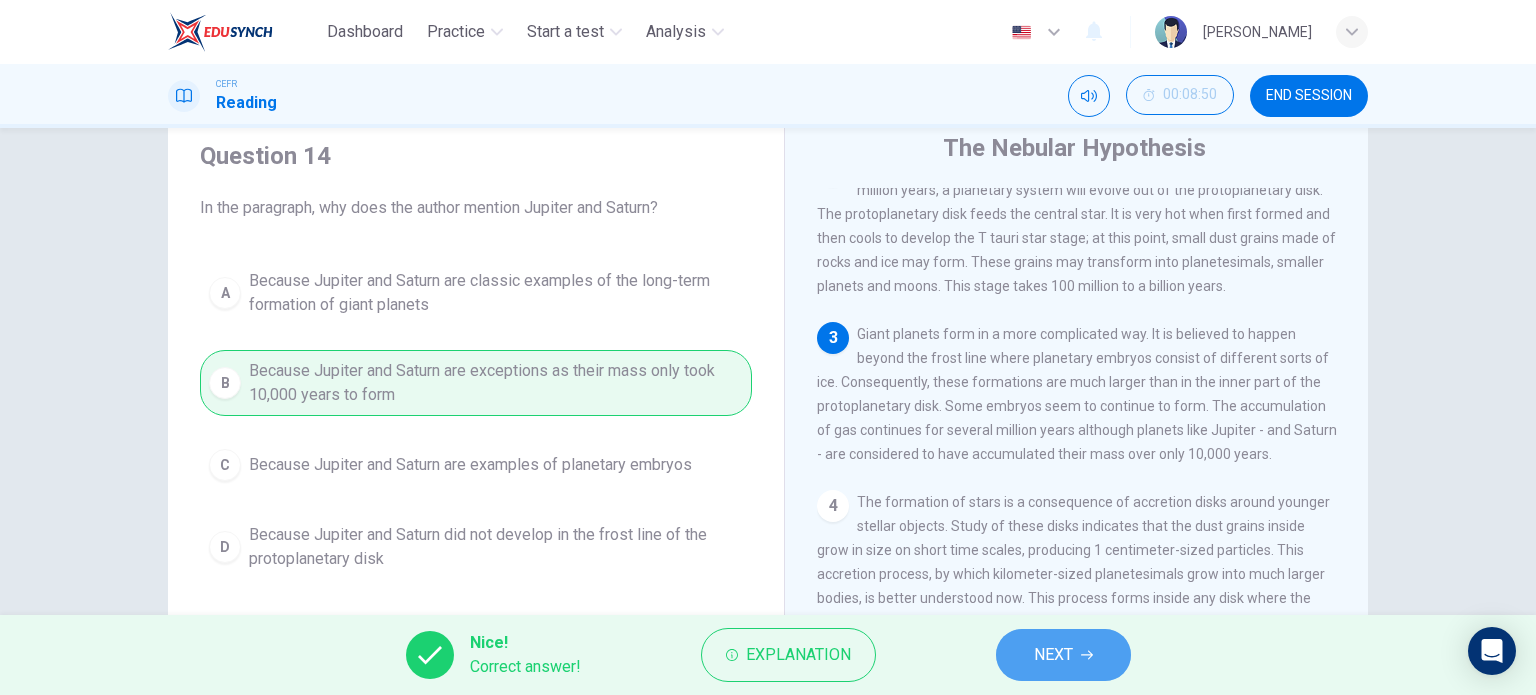 click 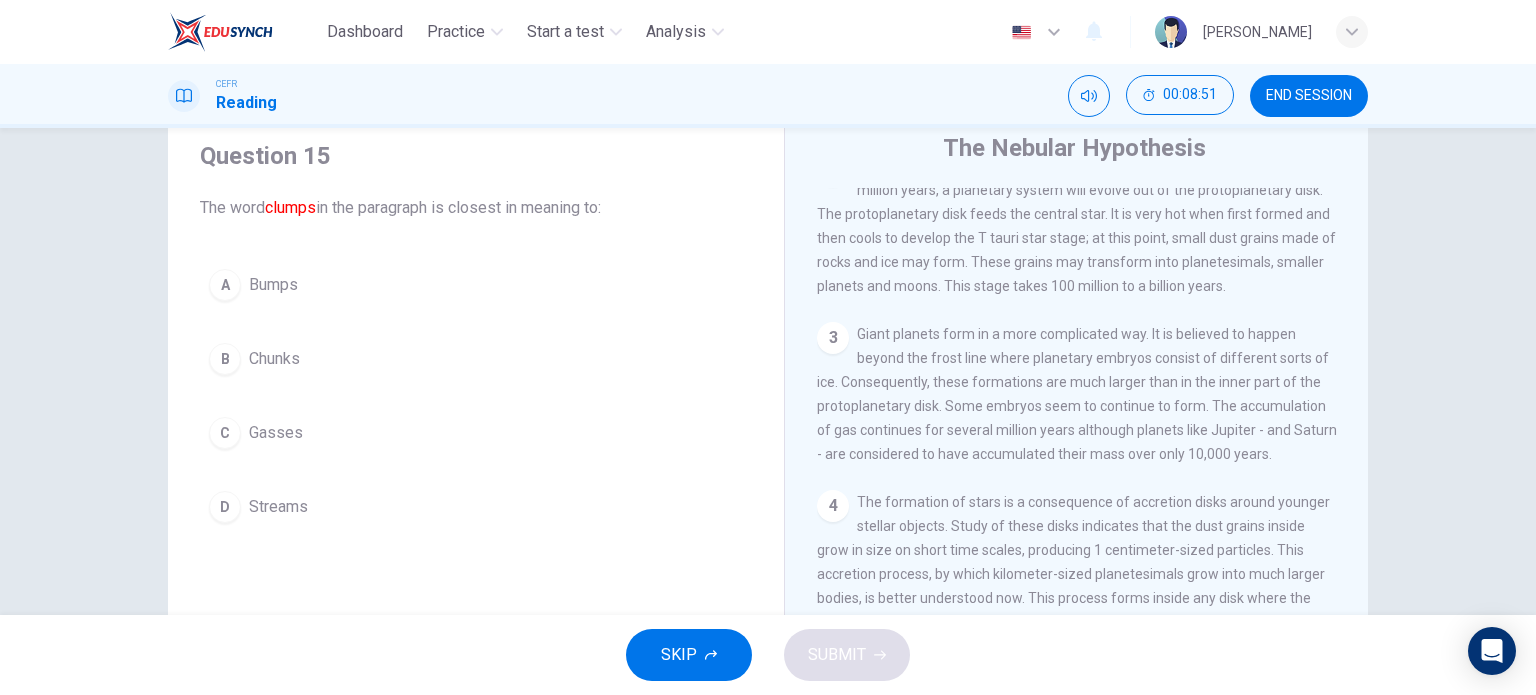 scroll, scrollTop: 578, scrollLeft: 0, axis: vertical 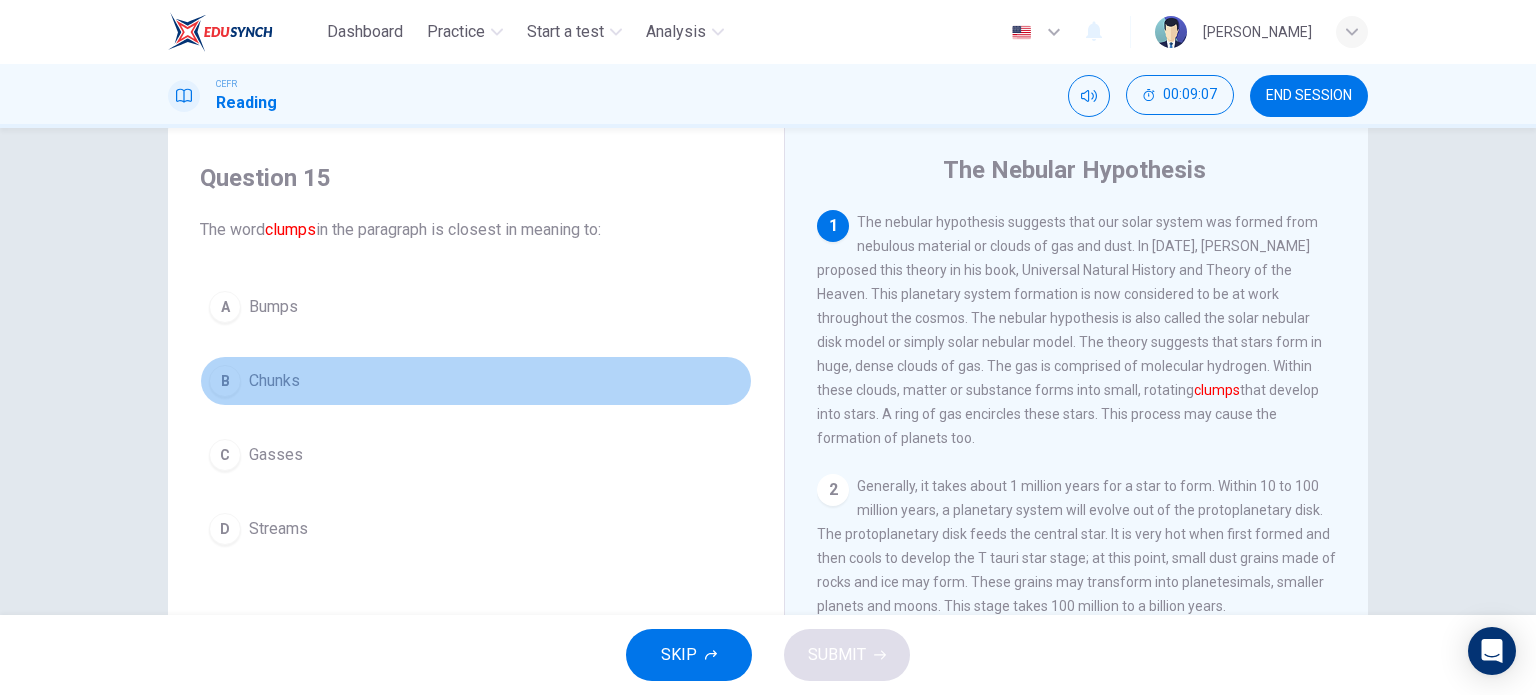 click on "B Chunks" at bounding box center (476, 381) 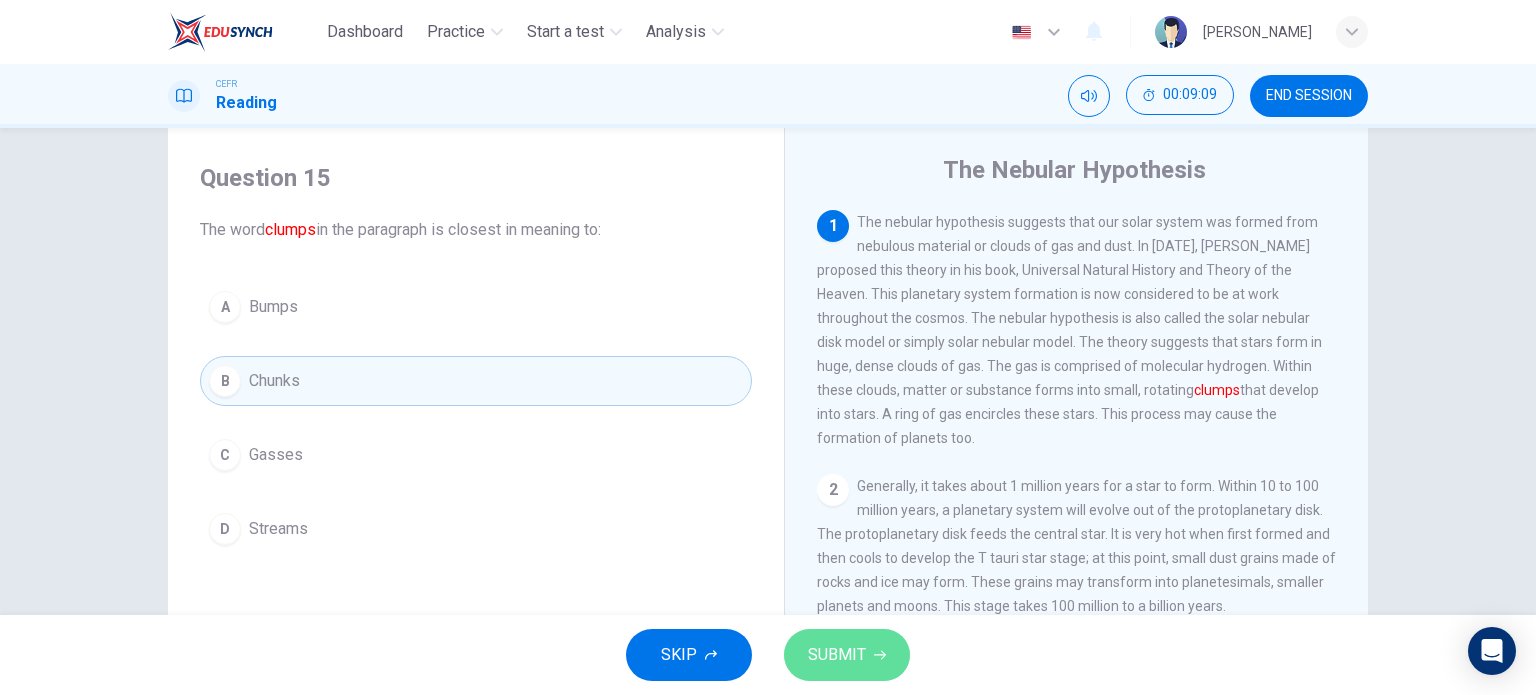 click on "SUBMIT" at bounding box center (837, 655) 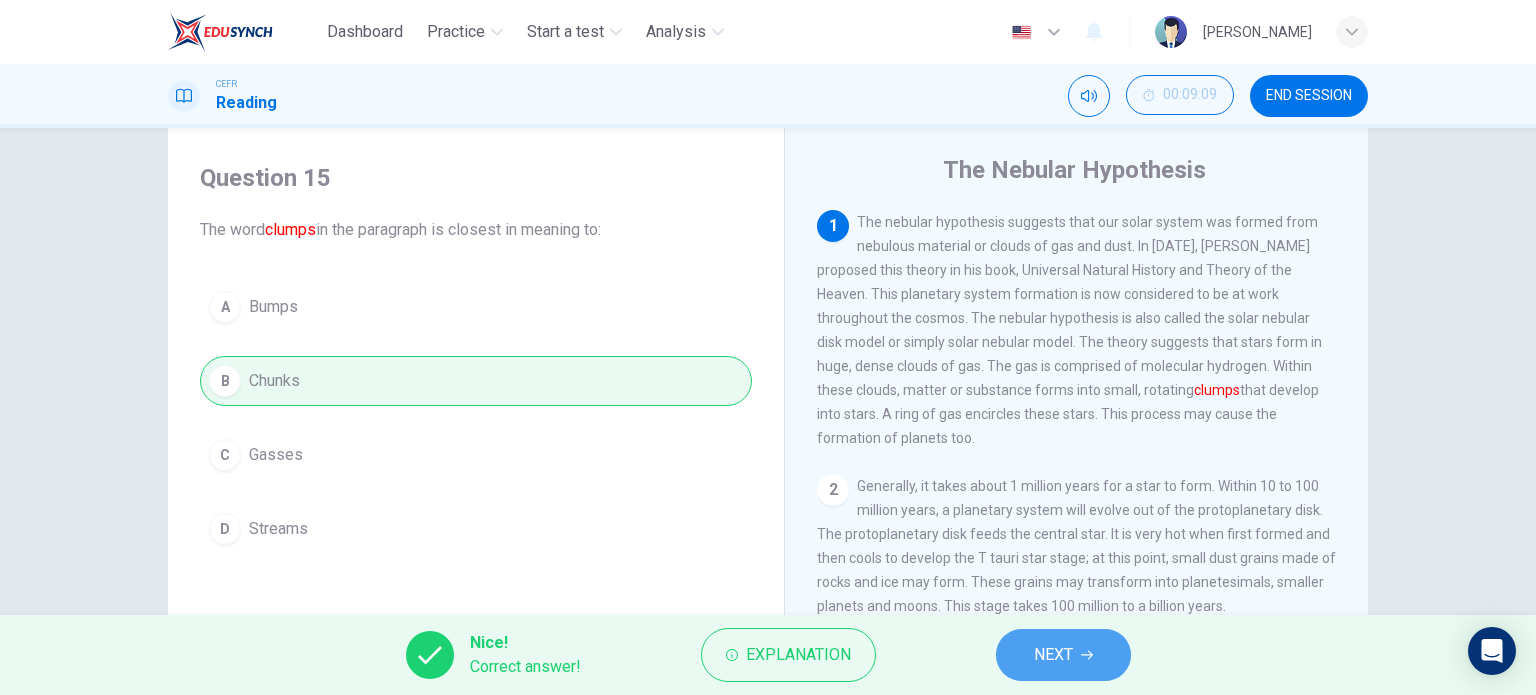 click on "NEXT" at bounding box center (1053, 655) 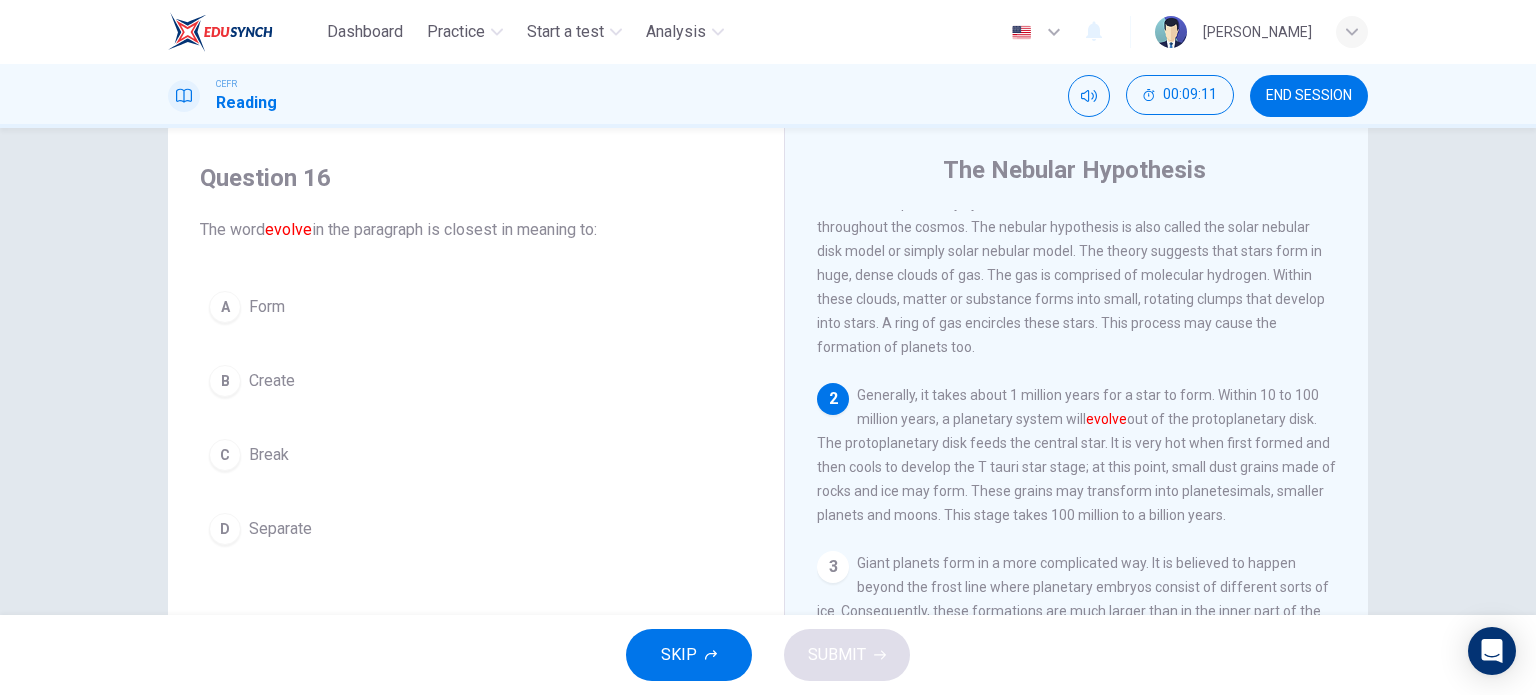 scroll, scrollTop: 96, scrollLeft: 0, axis: vertical 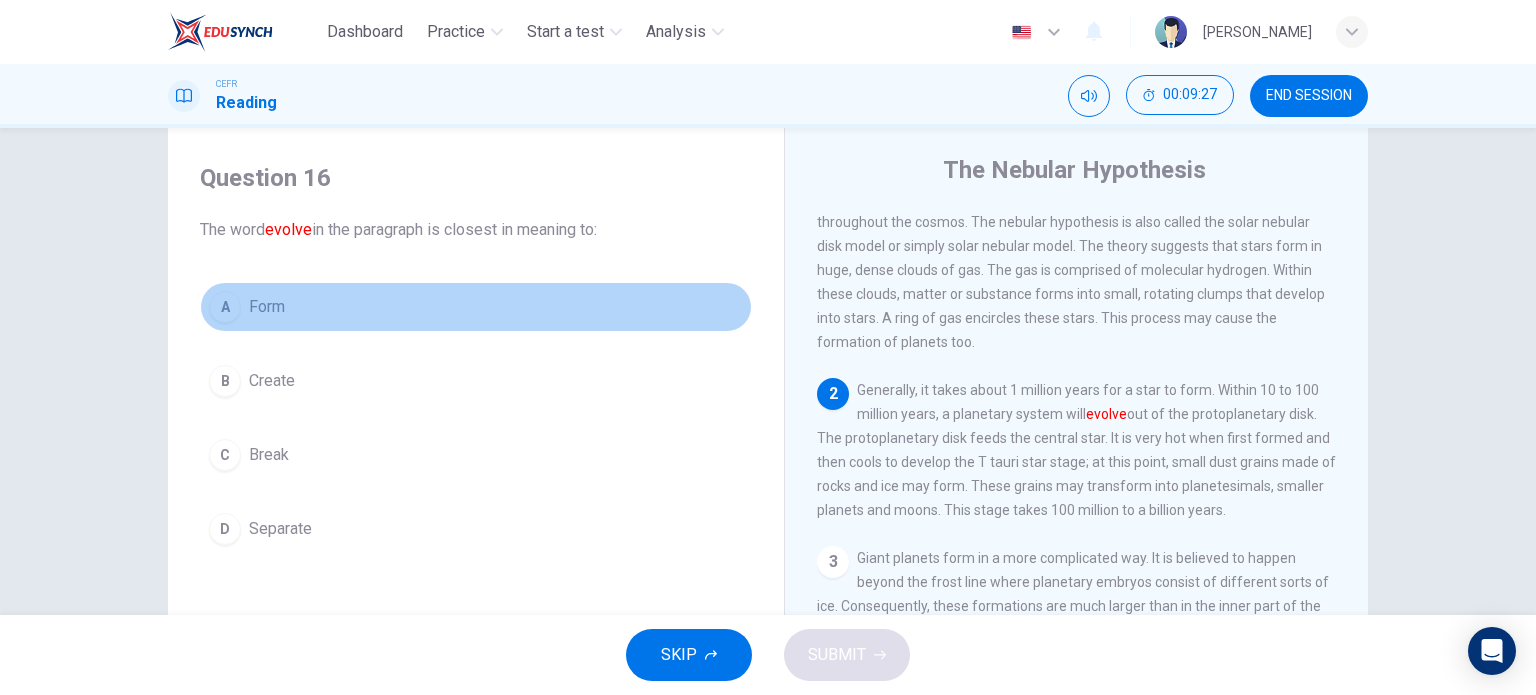click on "Form" at bounding box center [267, 307] 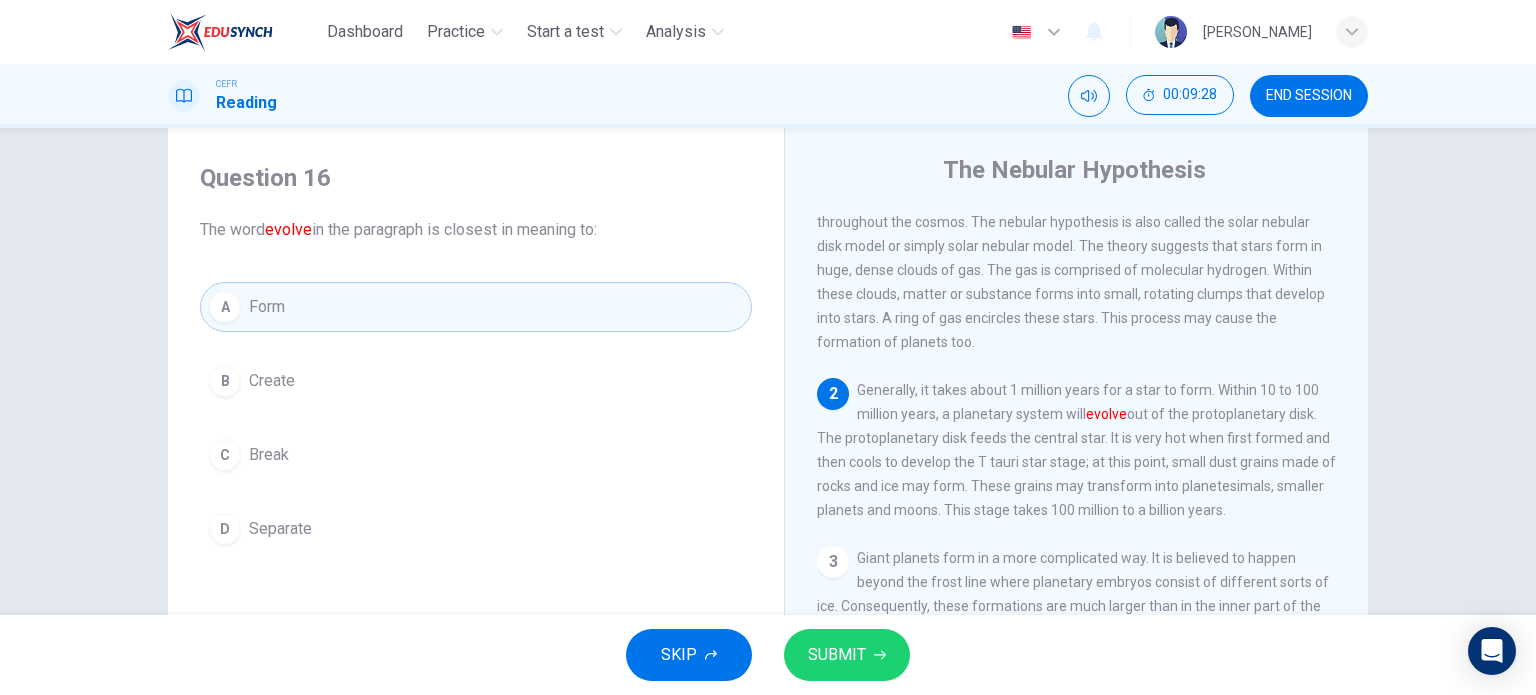 click 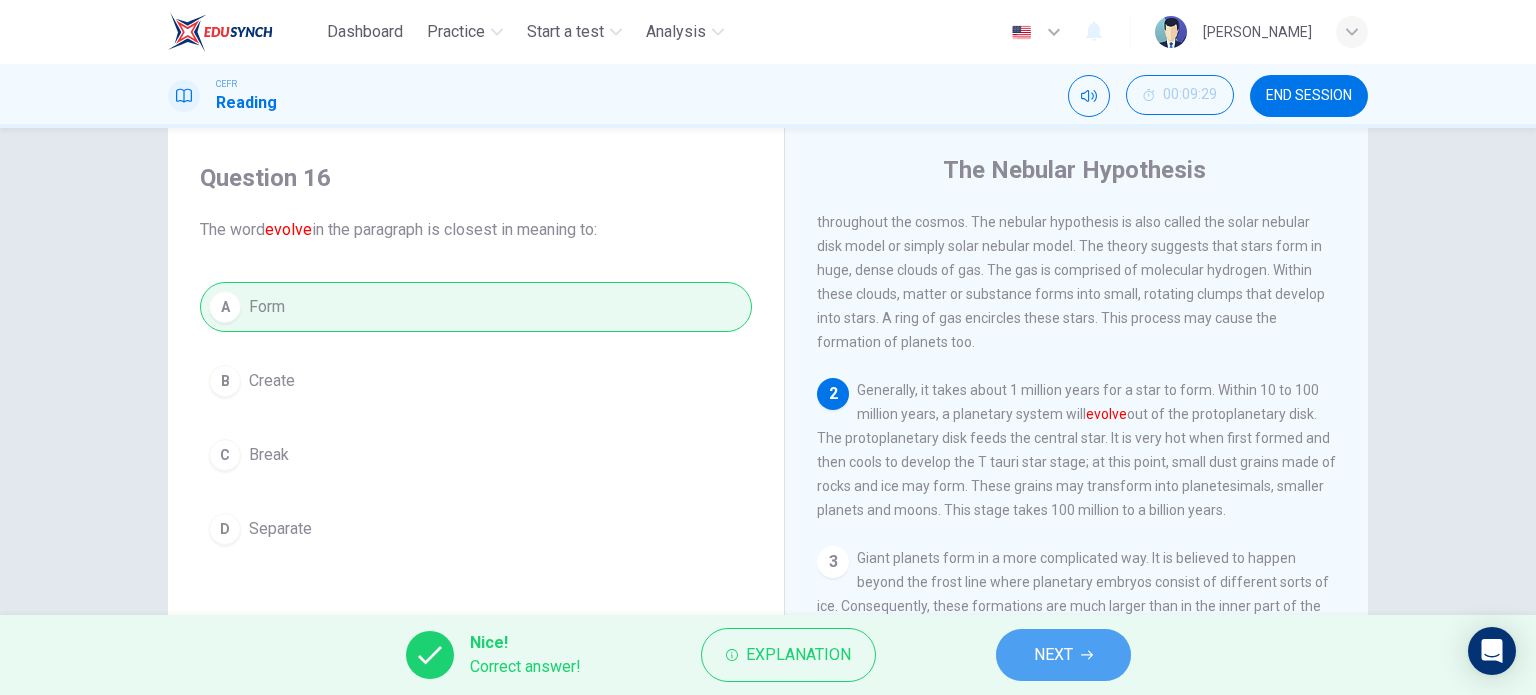 click on "NEXT" at bounding box center (1053, 655) 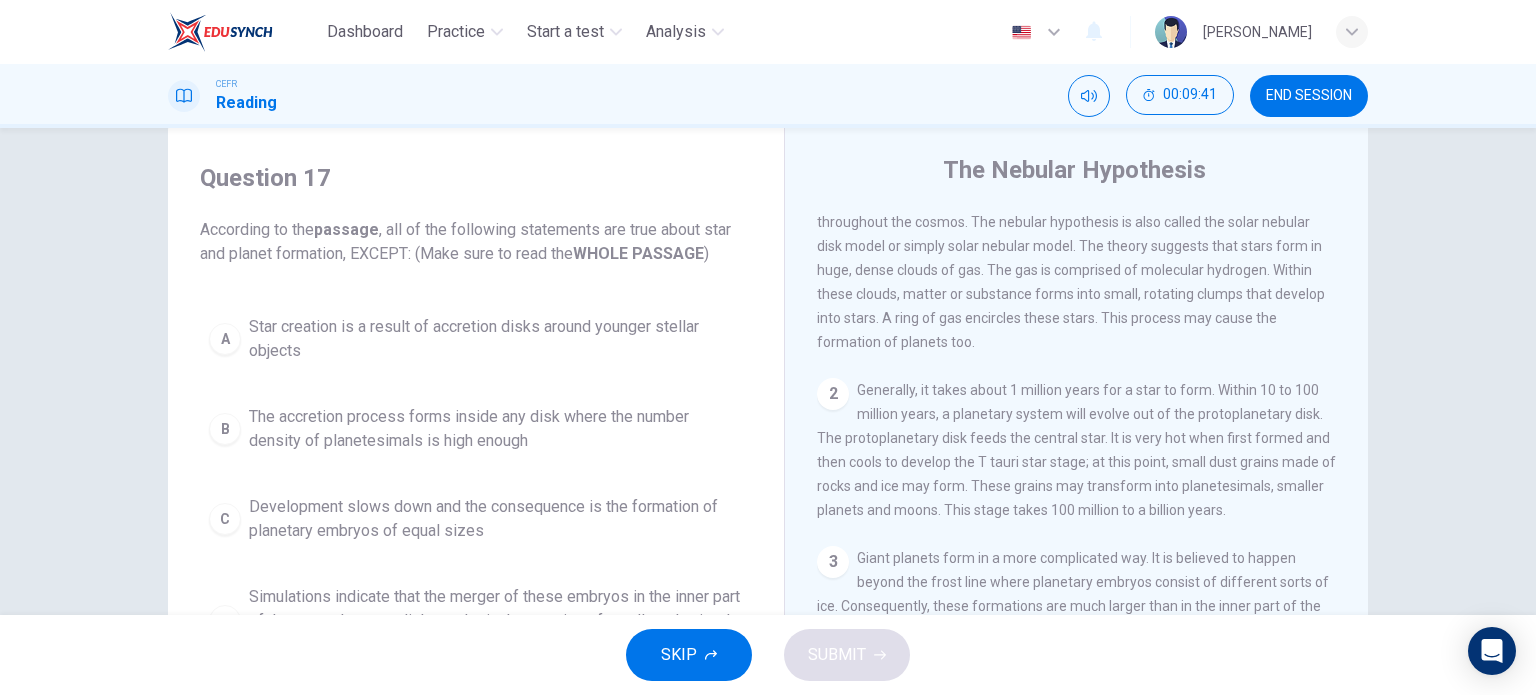 scroll, scrollTop: 0, scrollLeft: 0, axis: both 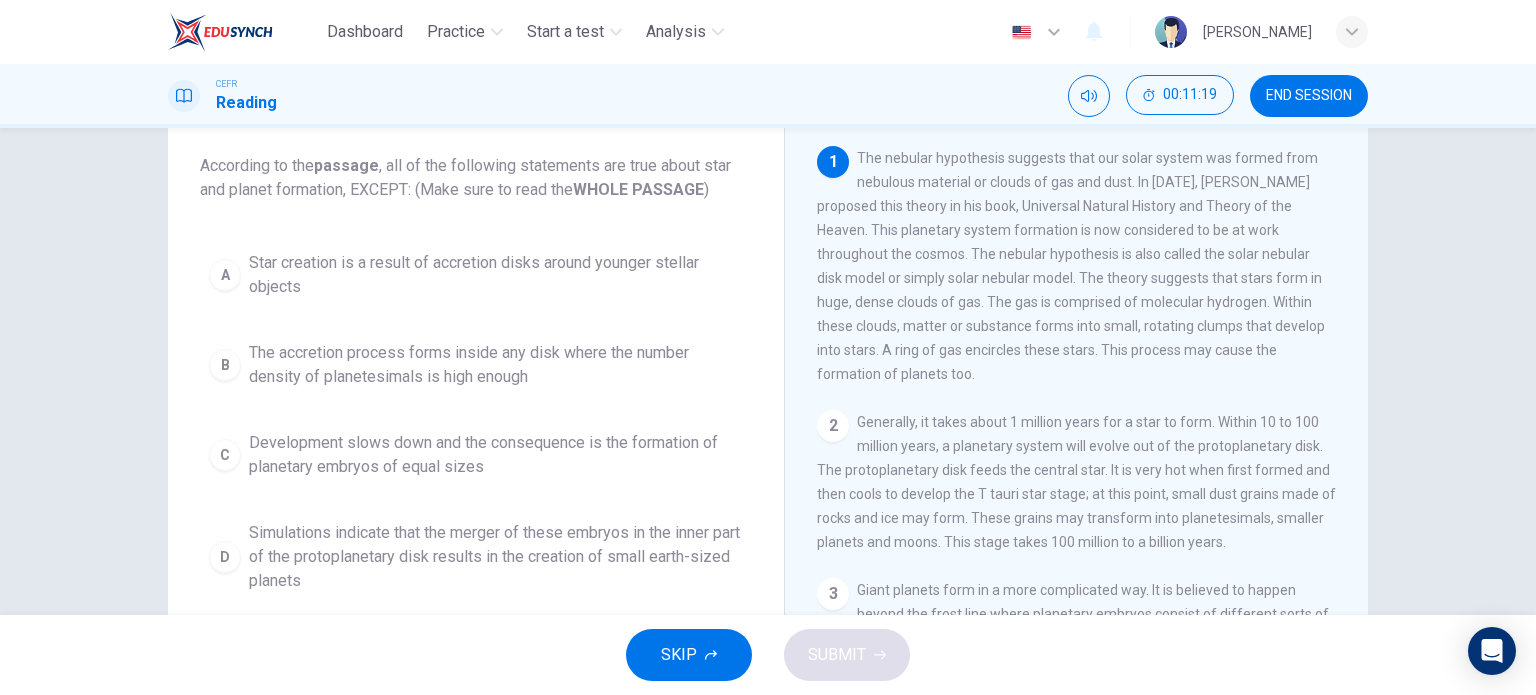 click on "Simulations indicate that the merger of these embryos in the inner part of the protoplanetary disk results in the creation of small earth-sized planets" at bounding box center [496, 557] 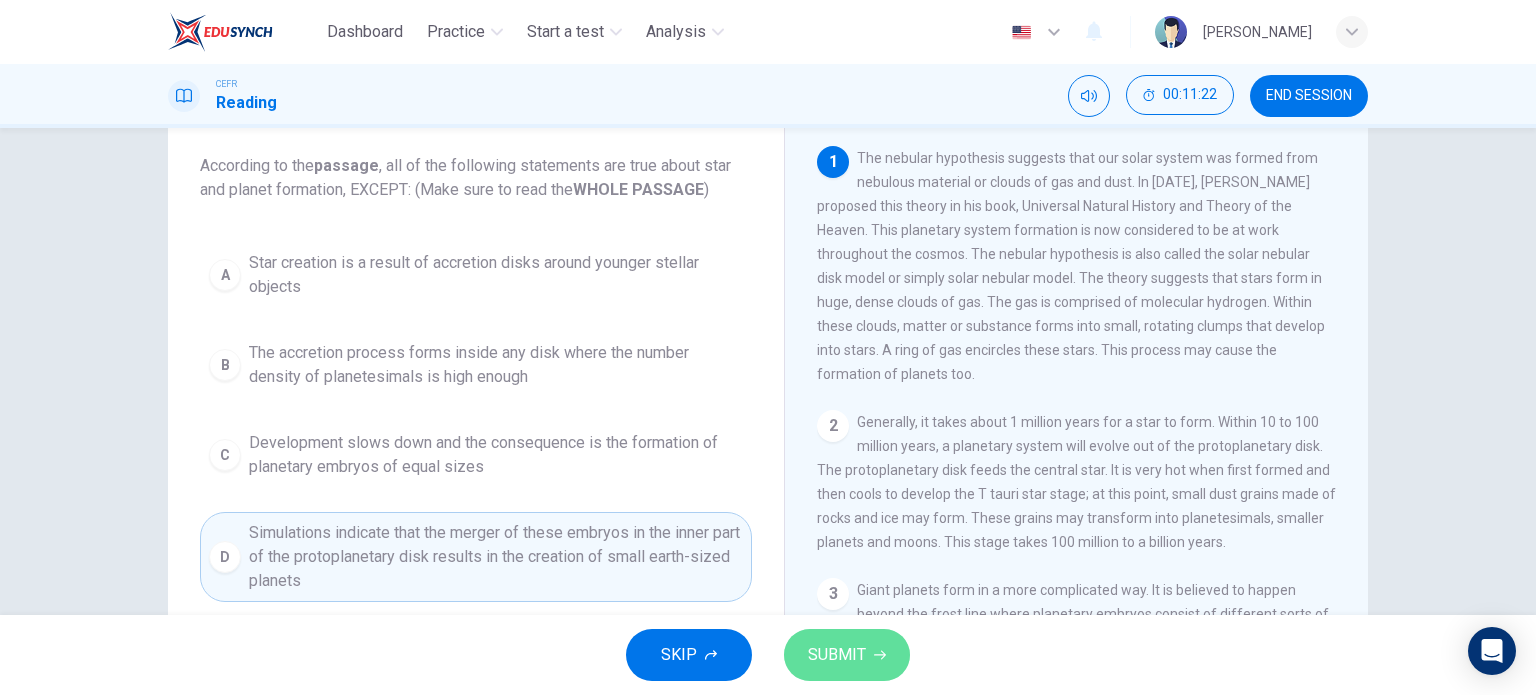 click on "SUBMIT" at bounding box center [847, 655] 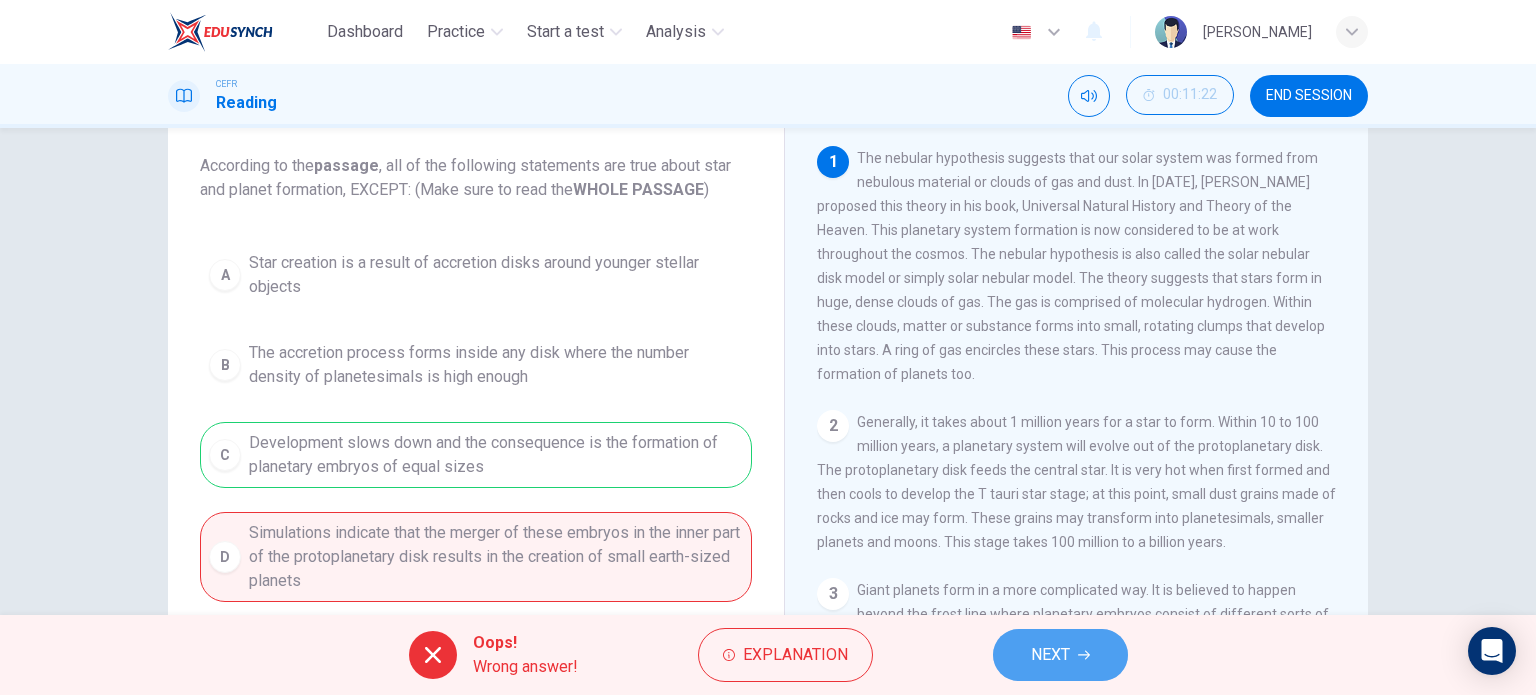 click on "NEXT" at bounding box center (1060, 655) 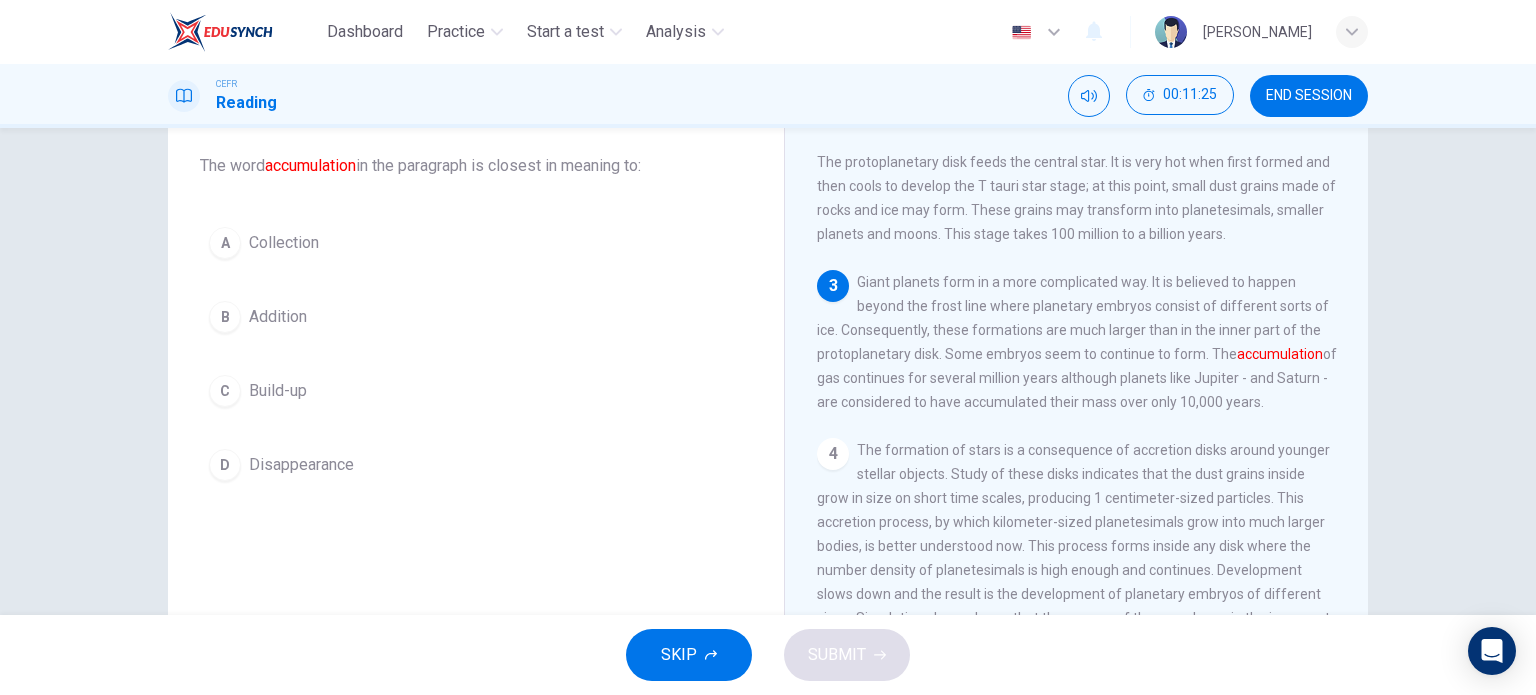 scroll, scrollTop: 276, scrollLeft: 0, axis: vertical 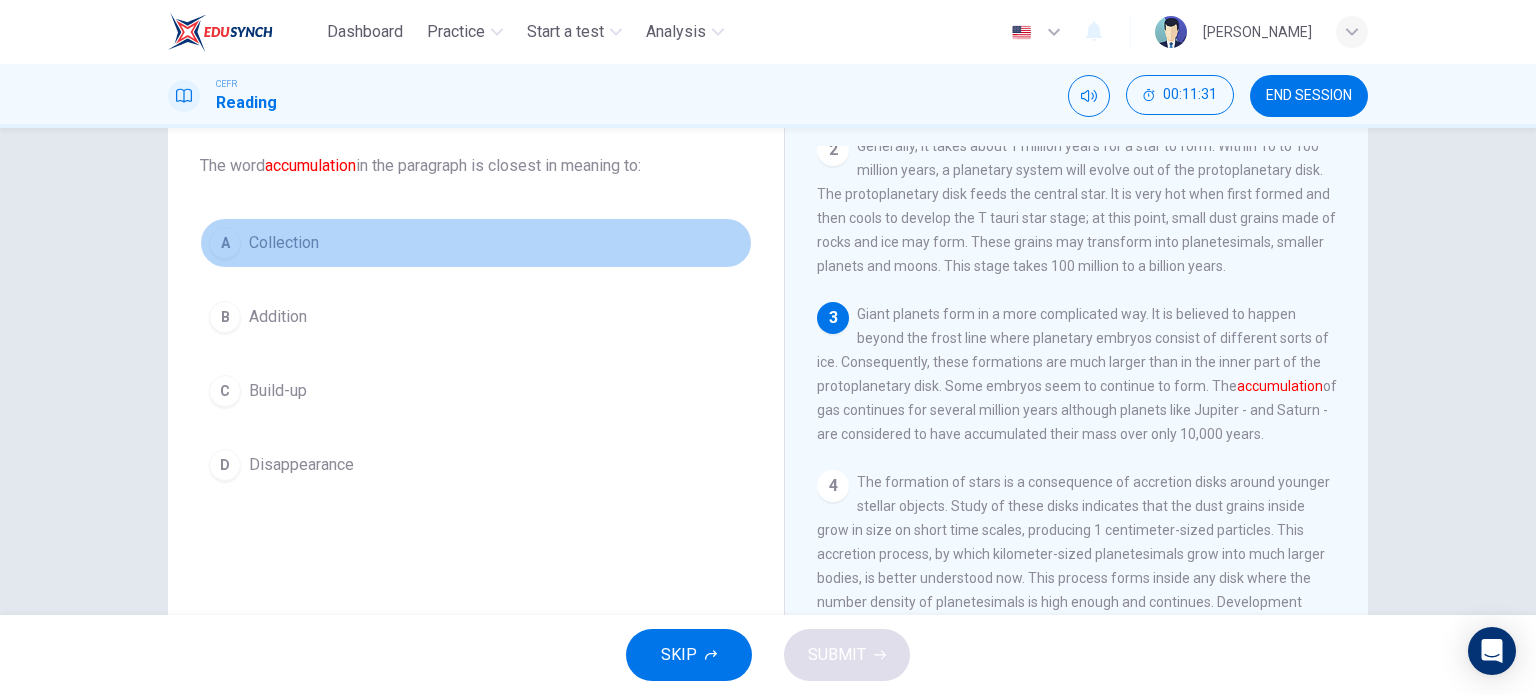 click on "A Collection" at bounding box center [476, 243] 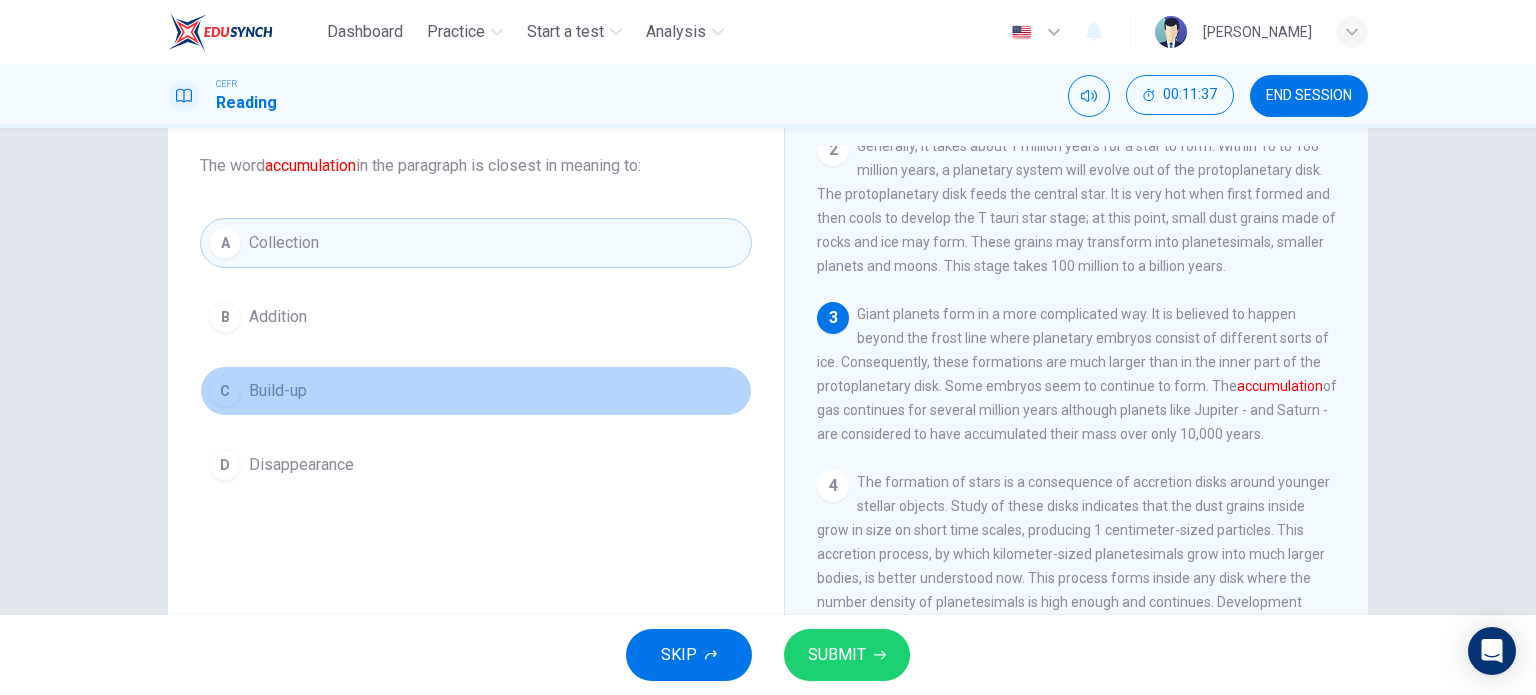 click on "C Build-up" at bounding box center [476, 391] 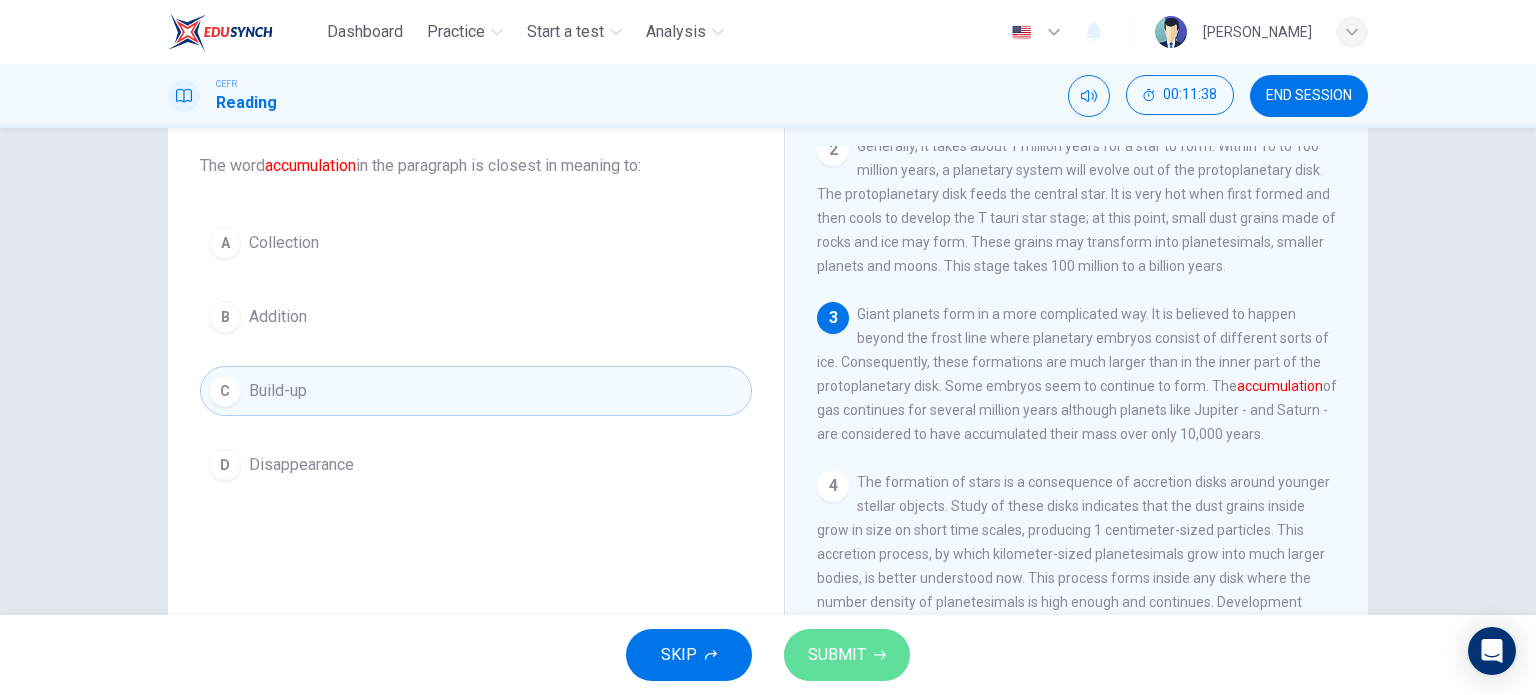 click on "SUBMIT" at bounding box center [837, 655] 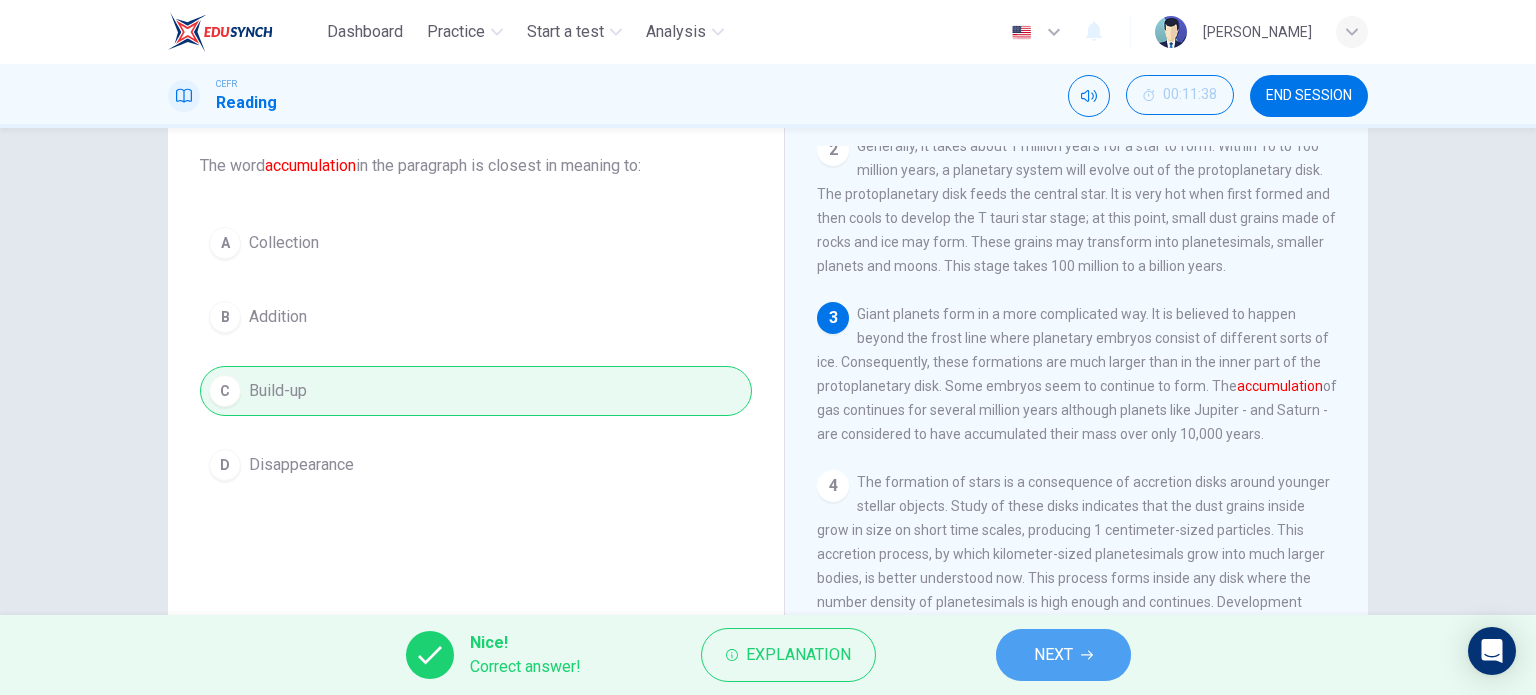 click on "NEXT" at bounding box center (1053, 655) 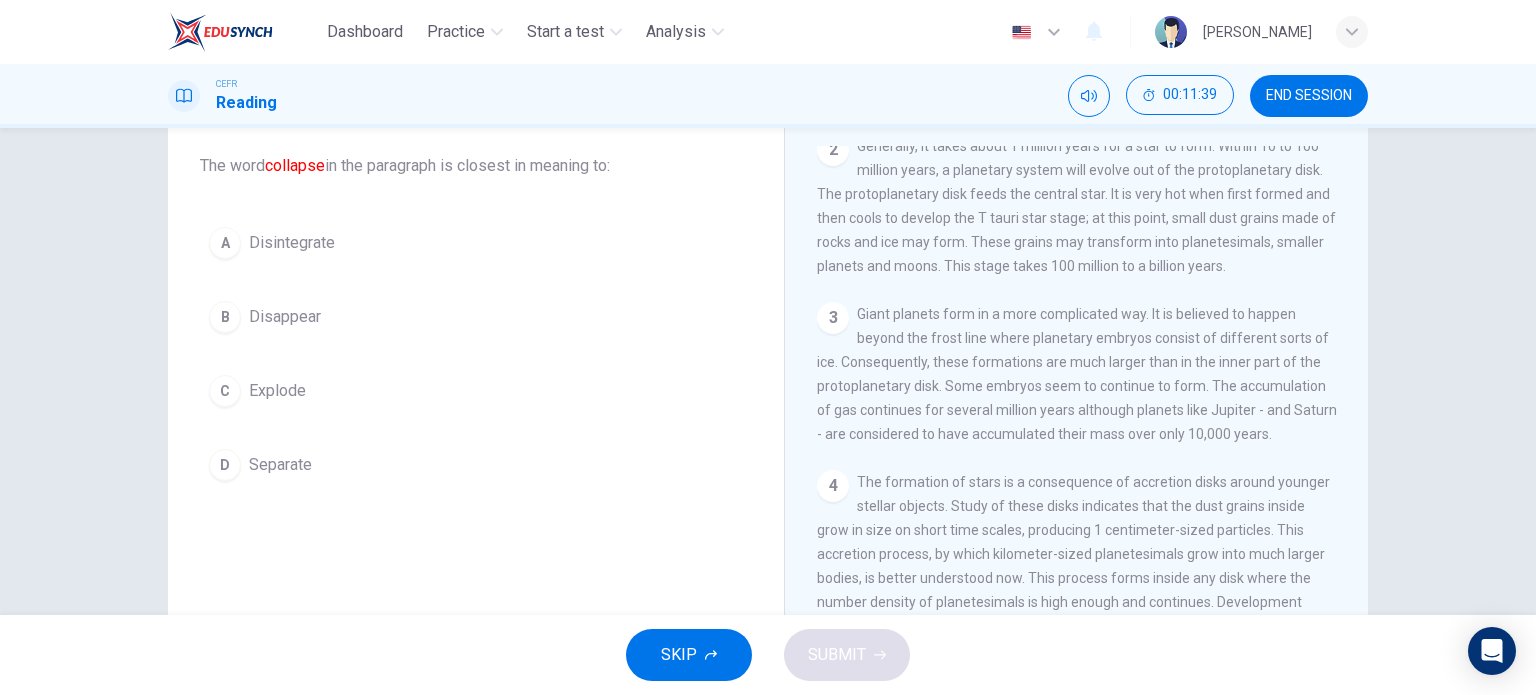 scroll, scrollTop: 578, scrollLeft: 0, axis: vertical 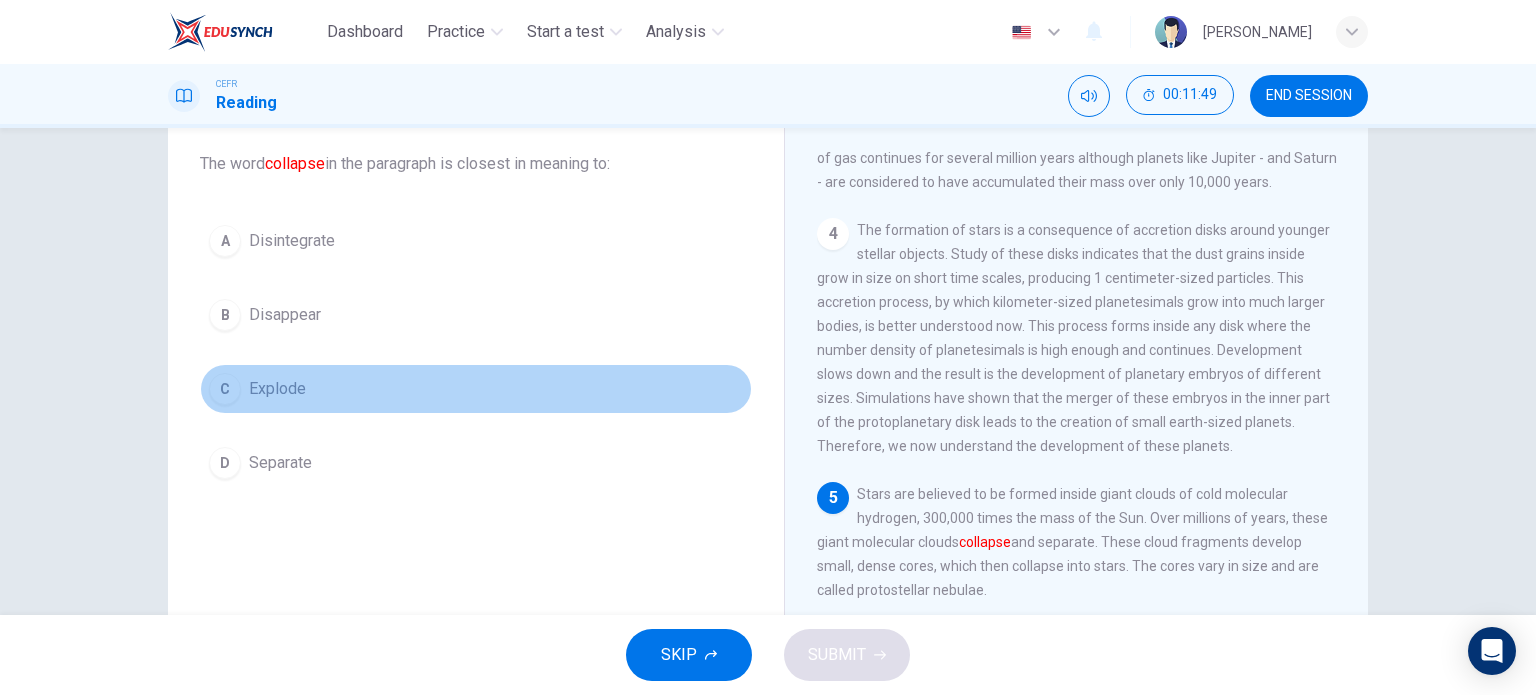 click on "Explode" at bounding box center (277, 389) 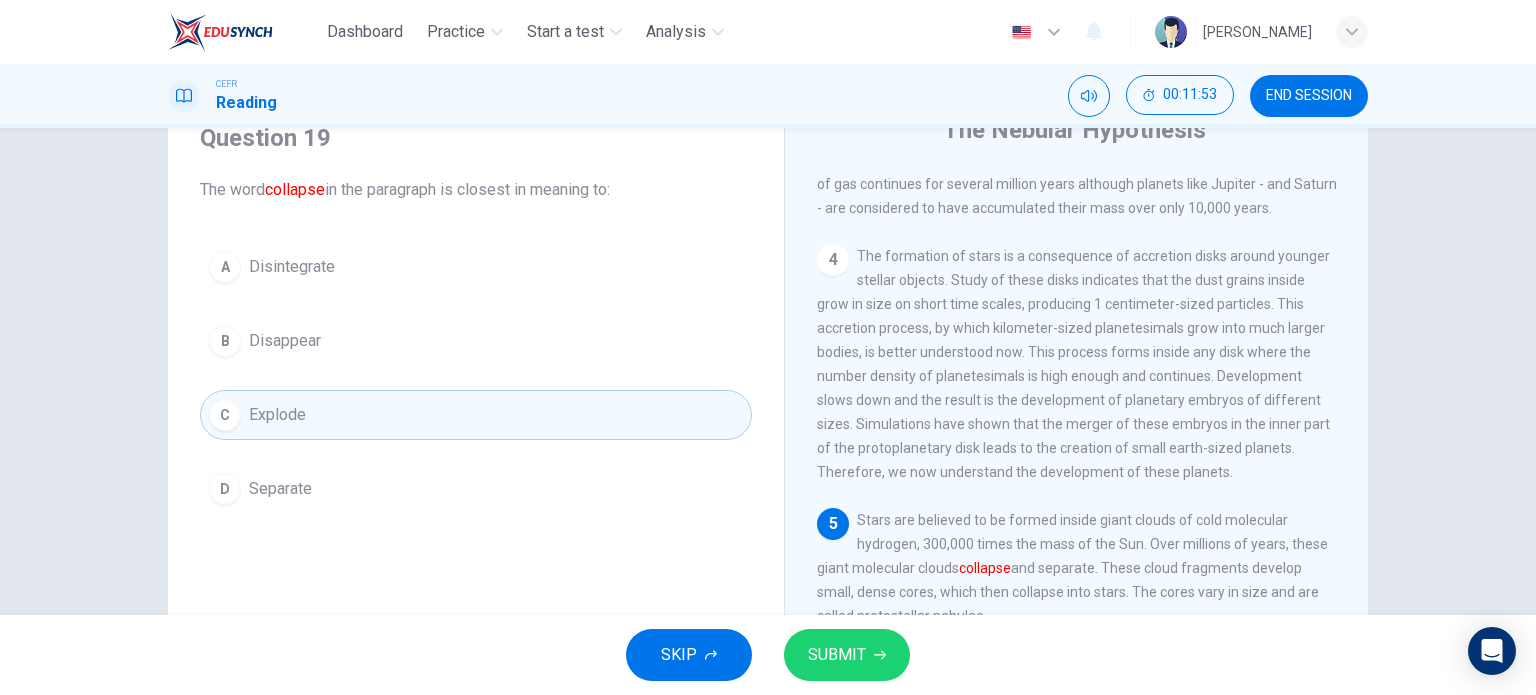 scroll, scrollTop: 84, scrollLeft: 0, axis: vertical 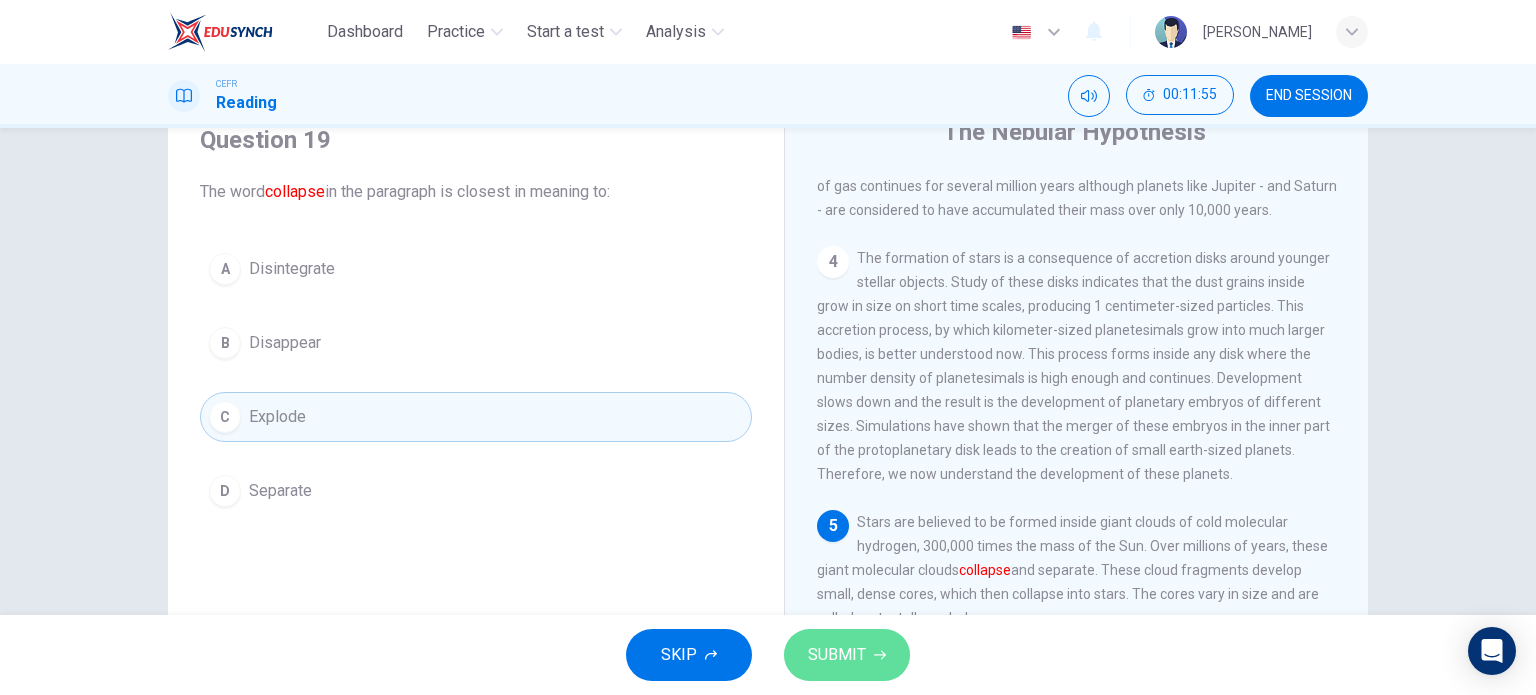 click on "SUBMIT" at bounding box center (837, 655) 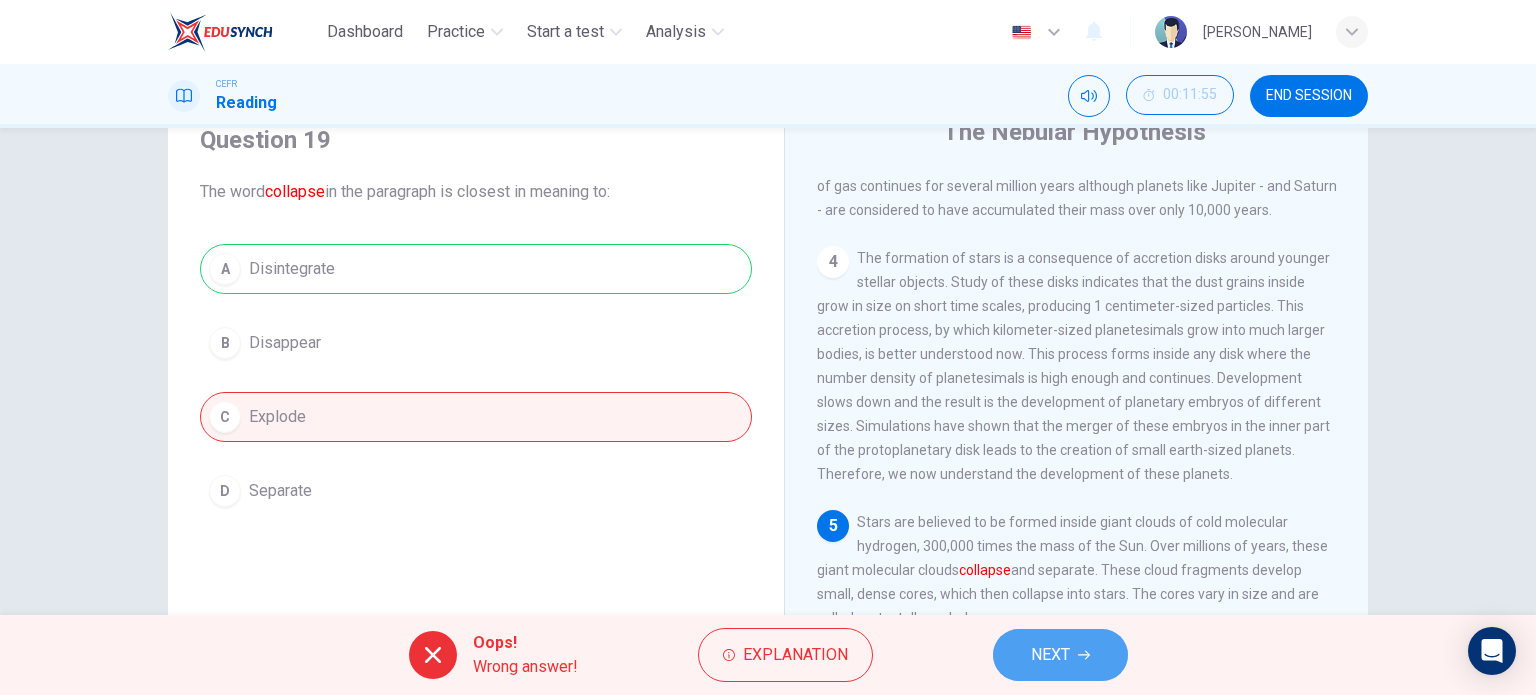 click on "NEXT" at bounding box center [1050, 655] 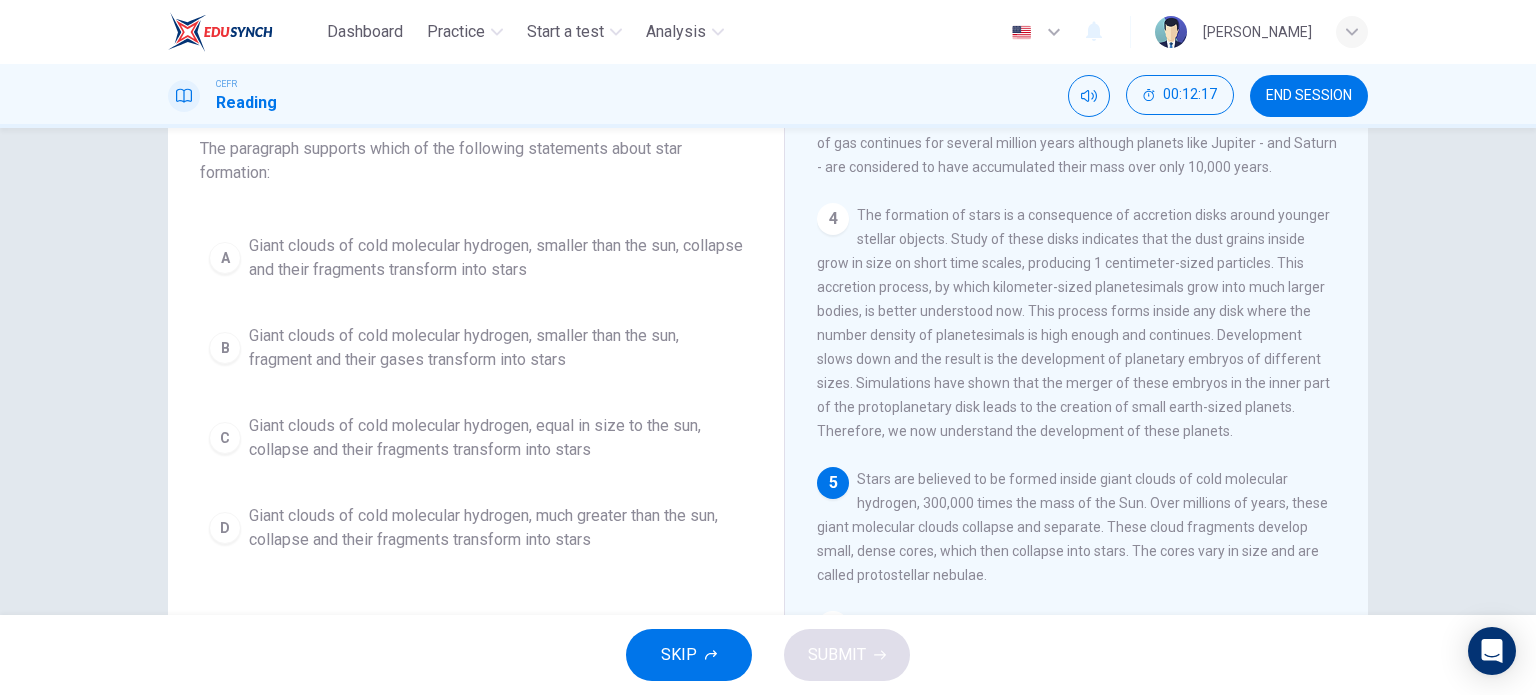 scroll, scrollTop: 124, scrollLeft: 0, axis: vertical 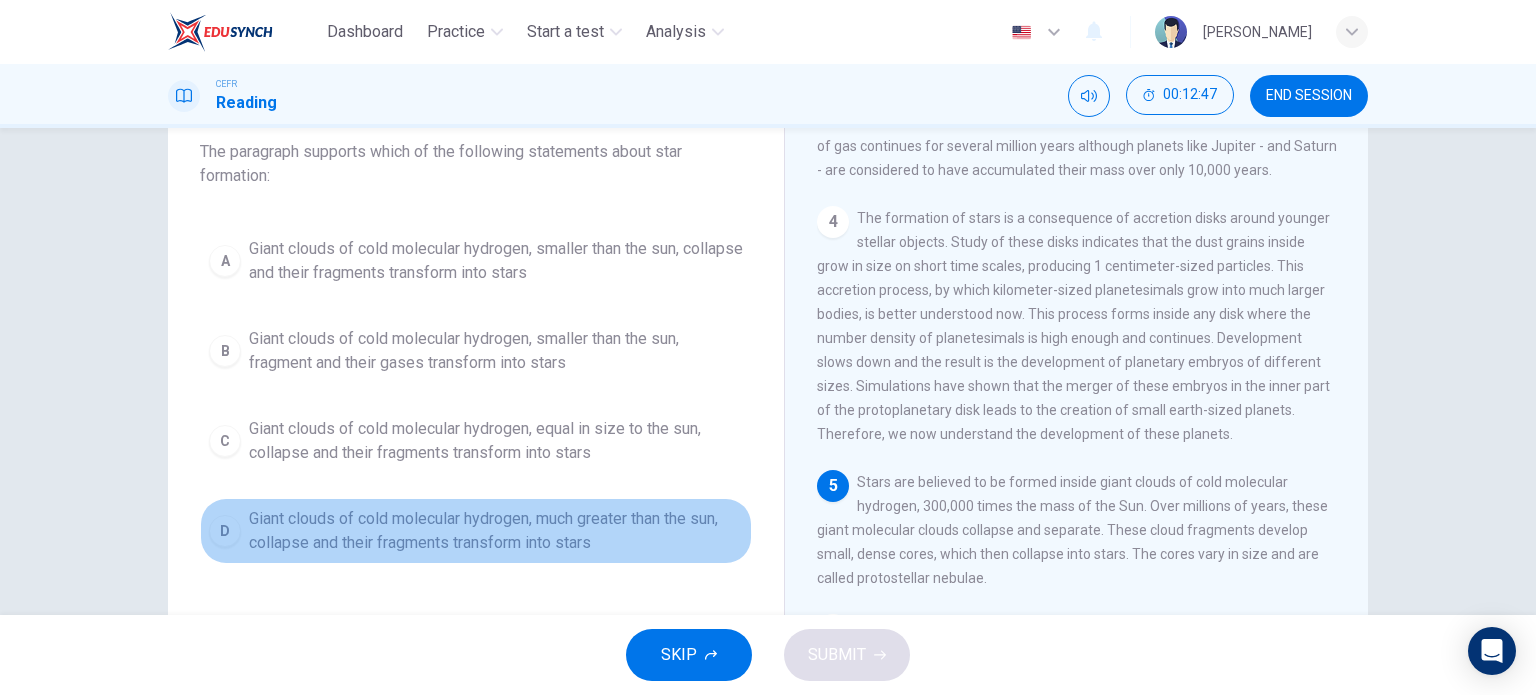 click on "Giant clouds of cold molecular hydrogen, much greater than the sun, collapse and their fragments transform into stars" at bounding box center [496, 531] 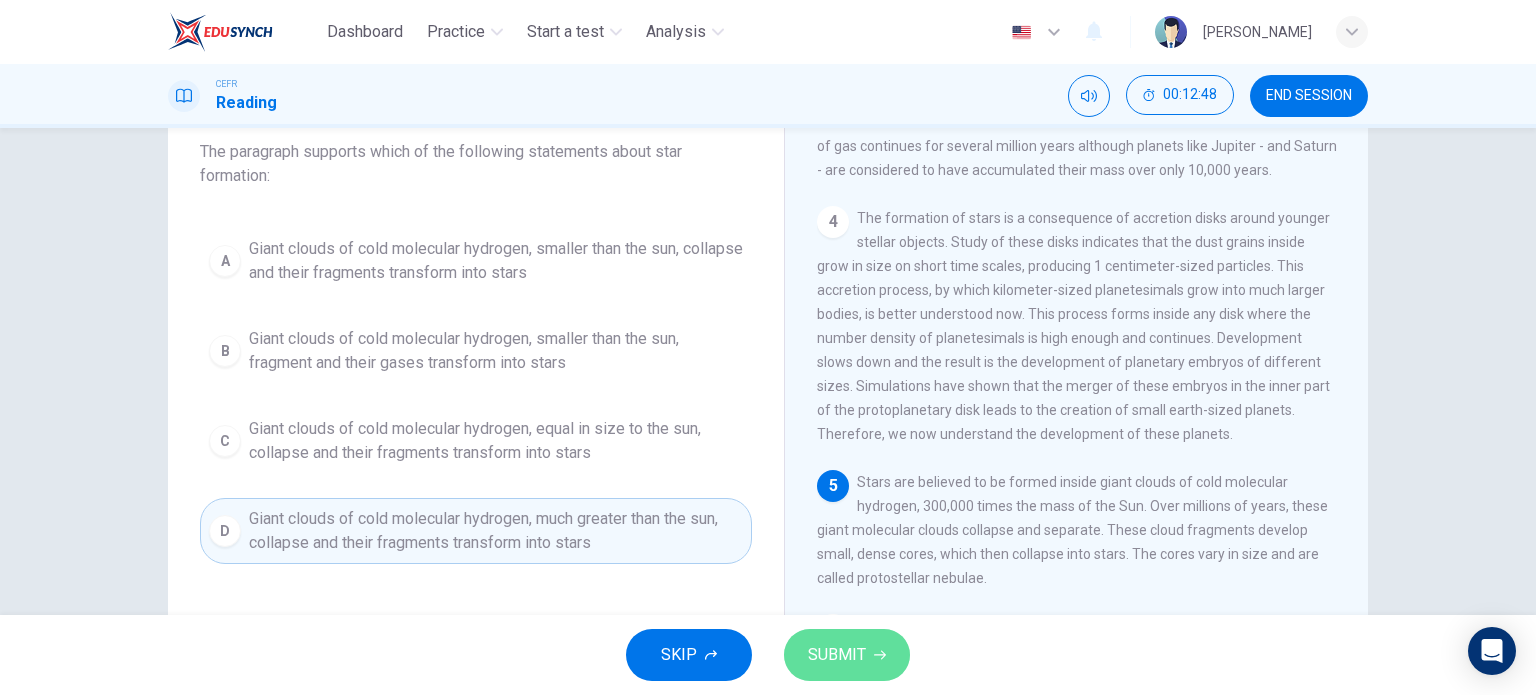 click on "SUBMIT" at bounding box center [837, 655] 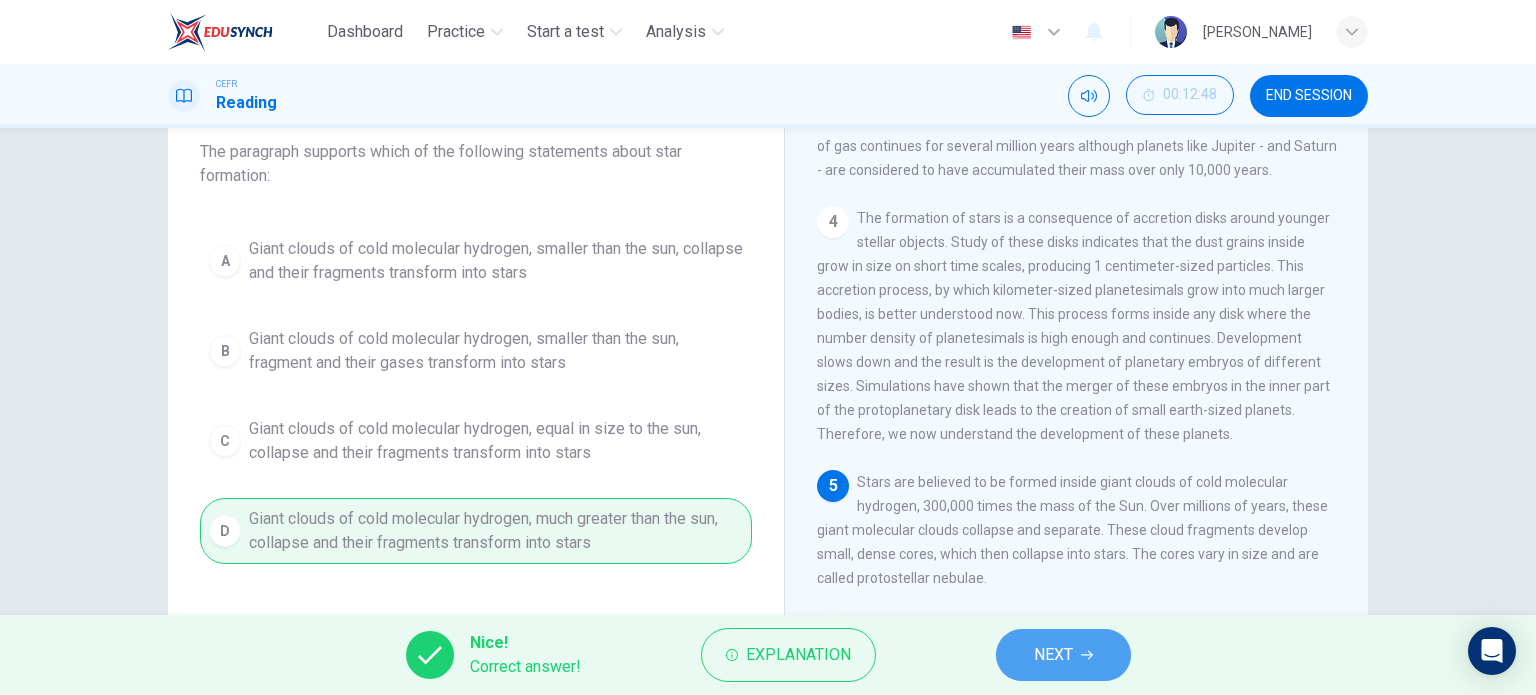 click on "NEXT" at bounding box center [1053, 655] 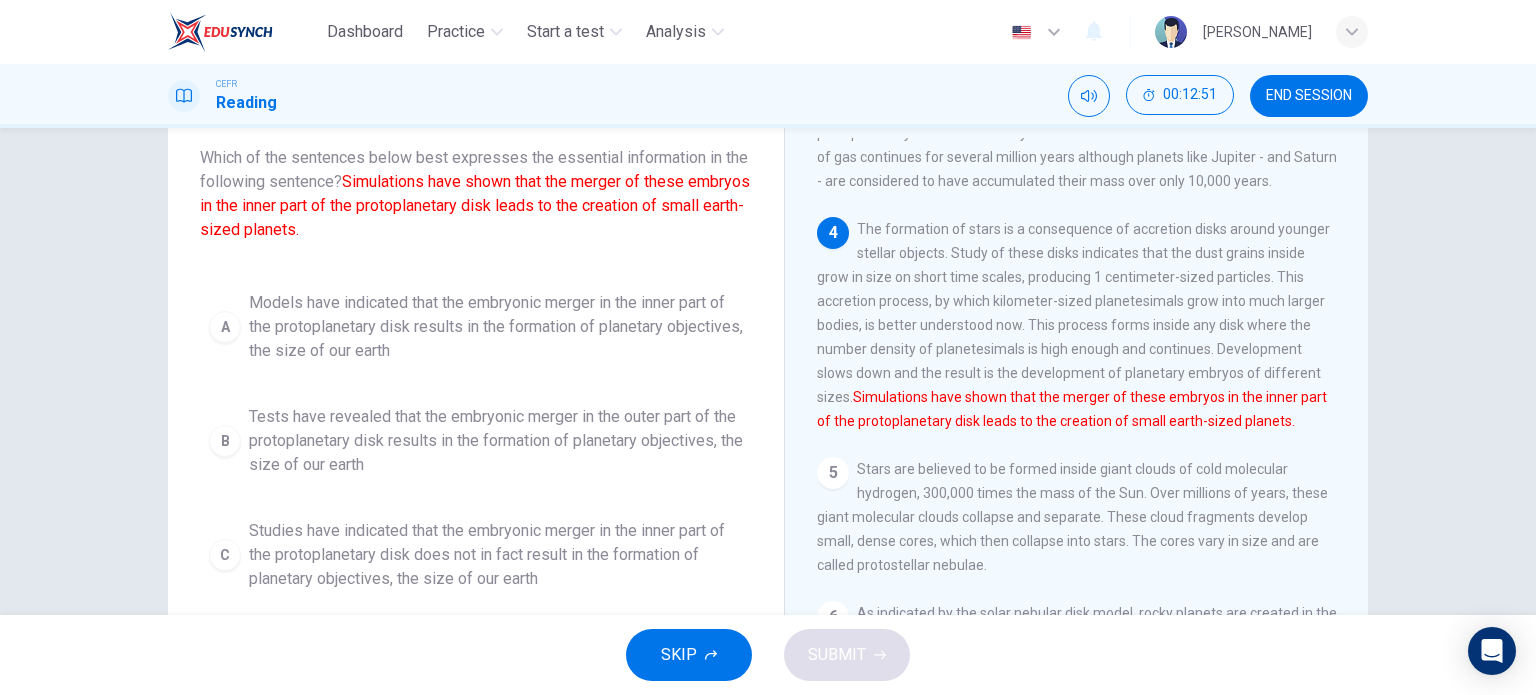 scroll, scrollTop: 116, scrollLeft: 0, axis: vertical 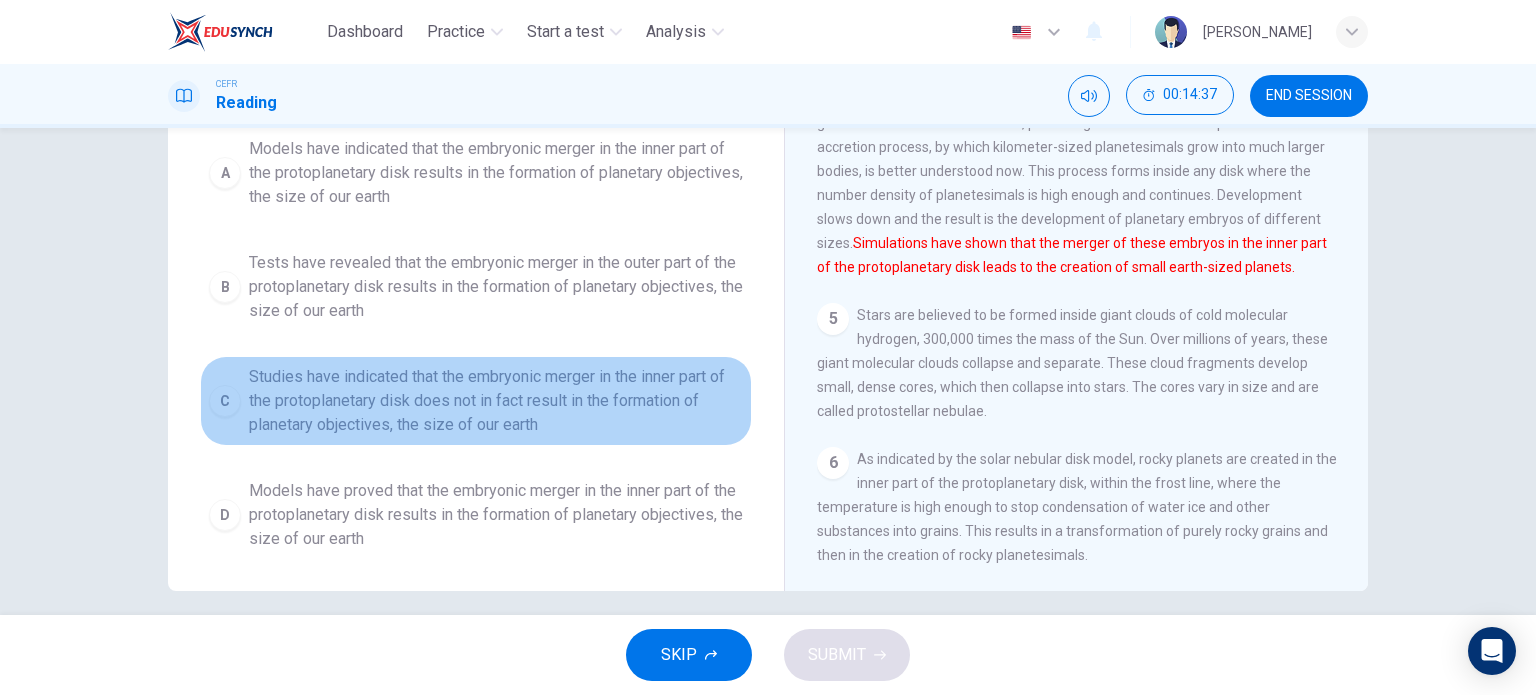 click on "Studies have indicated that the embryonic merger in the inner part of the protoplanetary disk does not in fact result in the formation of planetary objectives, the size of our earth" at bounding box center (496, 401) 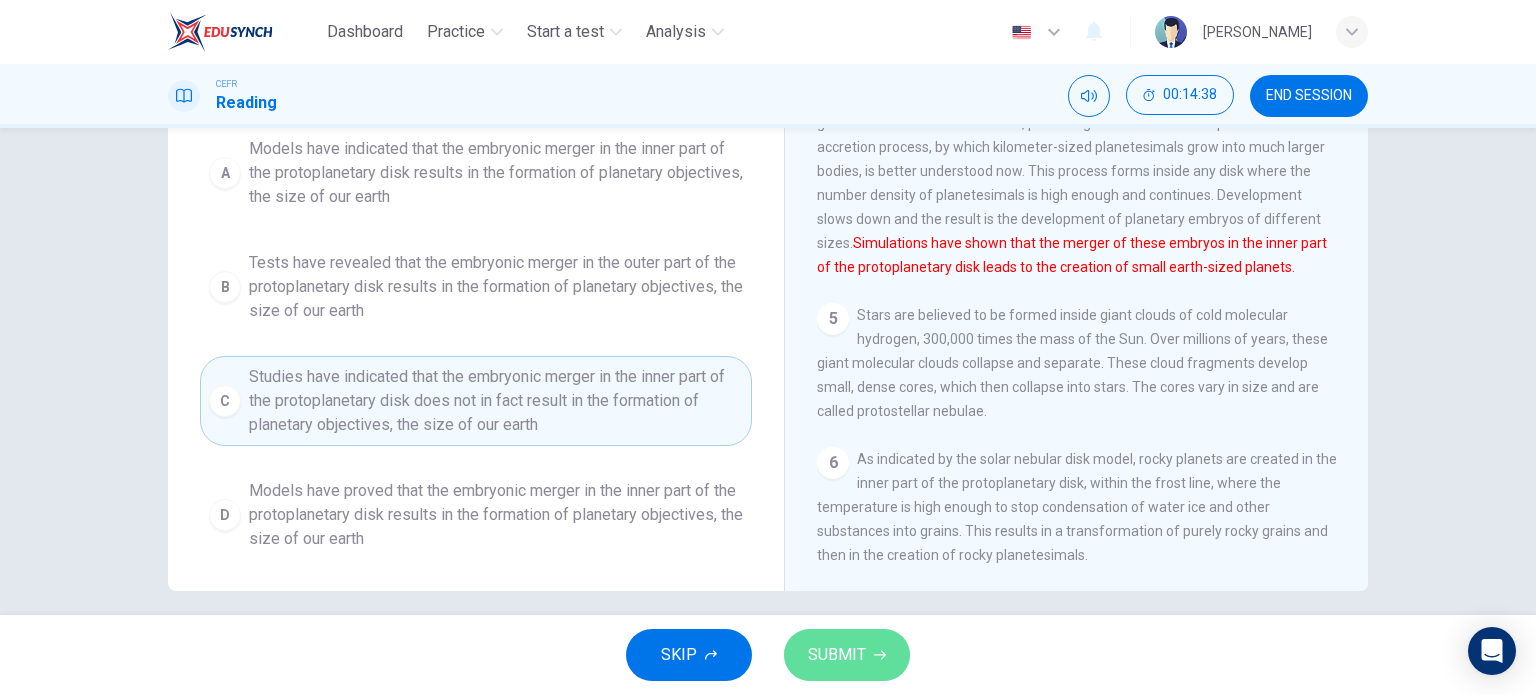 click 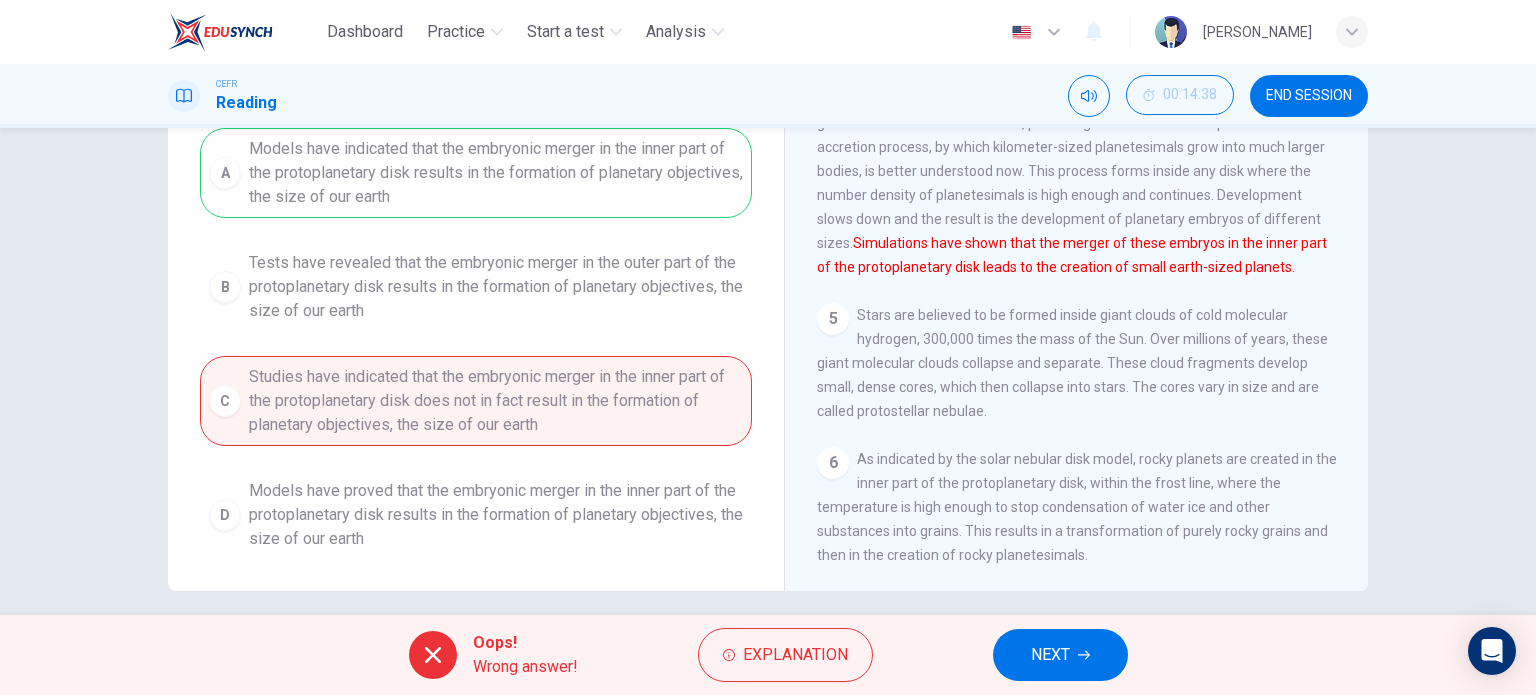 scroll, scrollTop: 228, scrollLeft: 0, axis: vertical 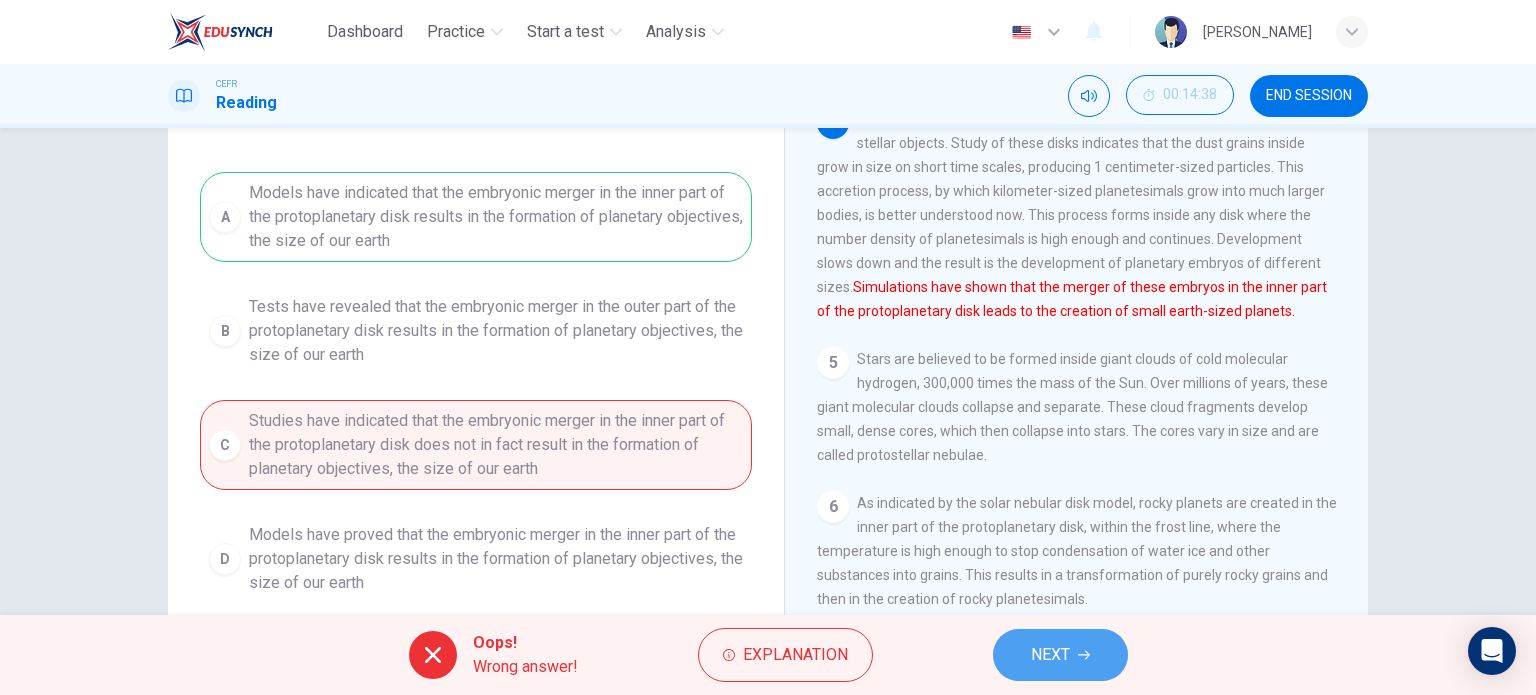 click on "NEXT" at bounding box center [1060, 655] 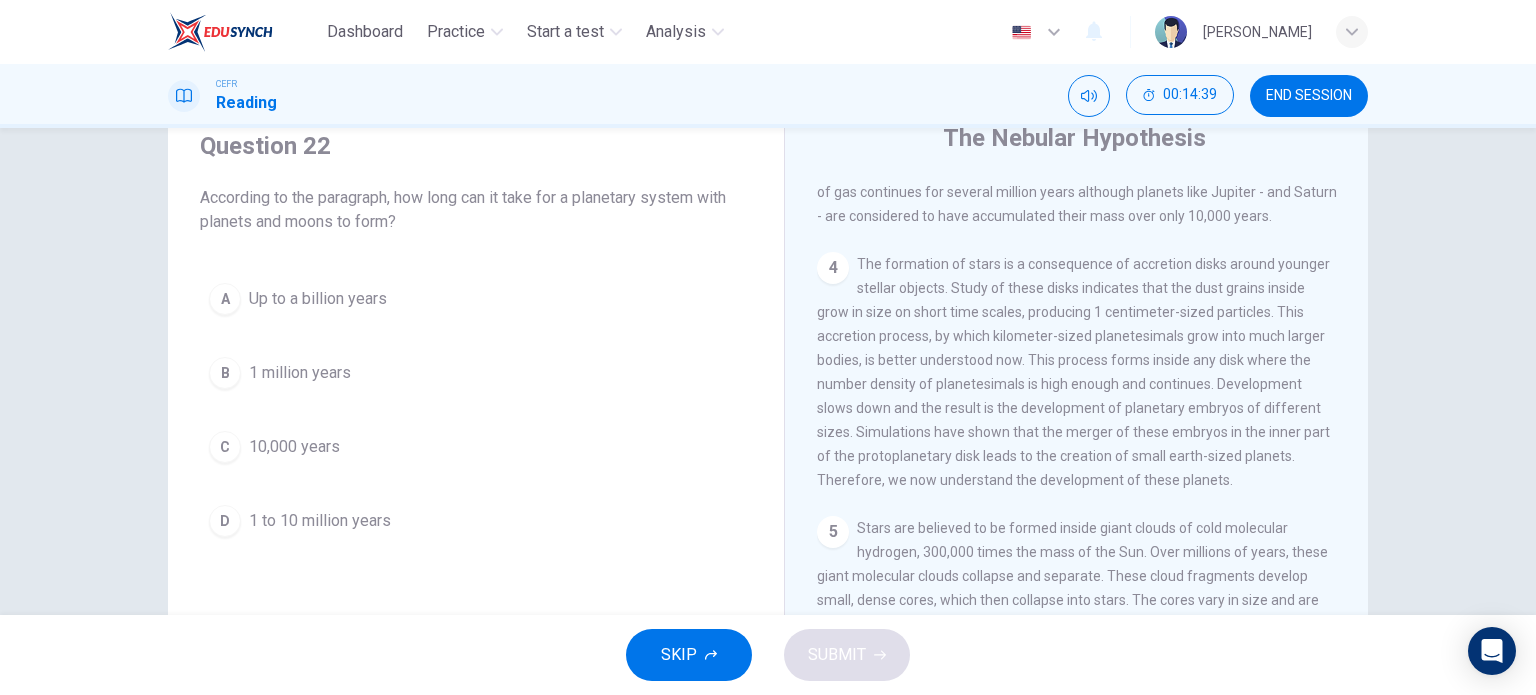 scroll, scrollTop: 76, scrollLeft: 0, axis: vertical 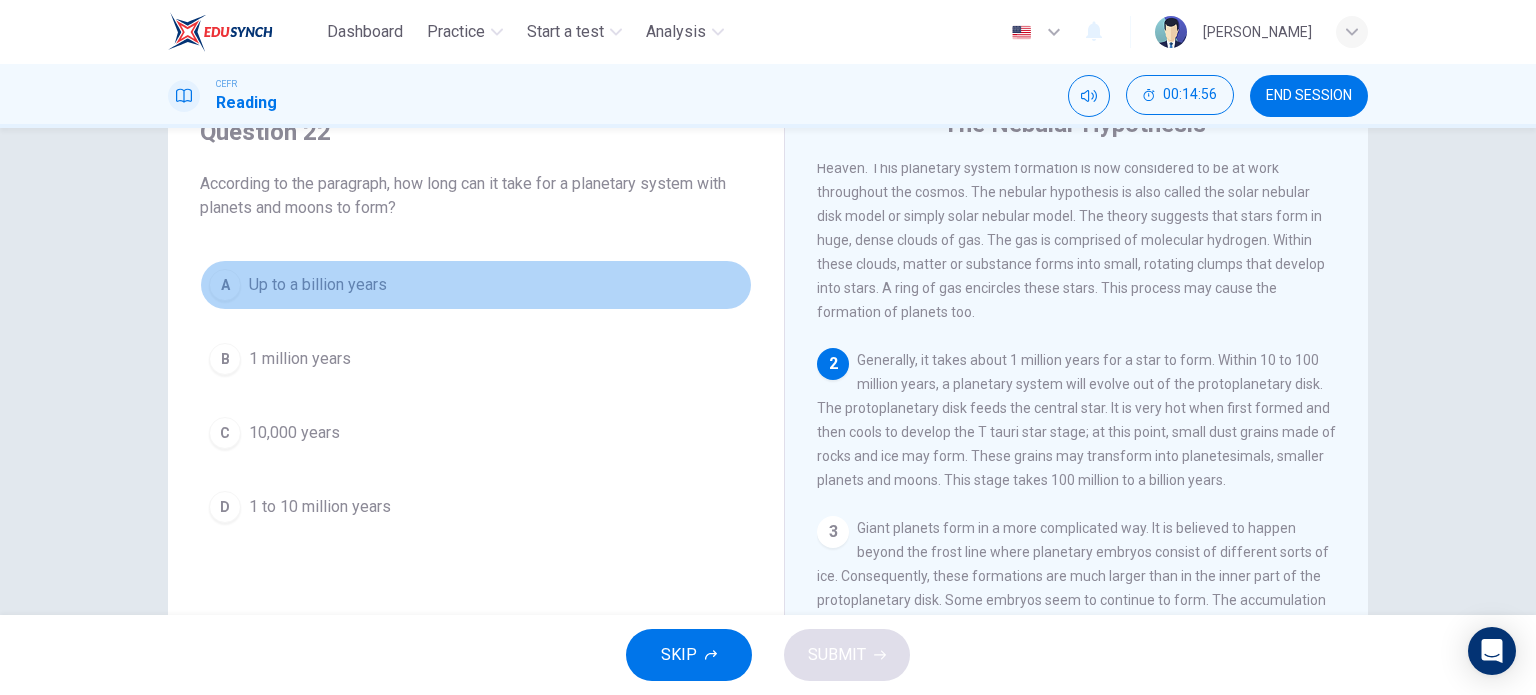 click on "Up to a billion years" at bounding box center (318, 285) 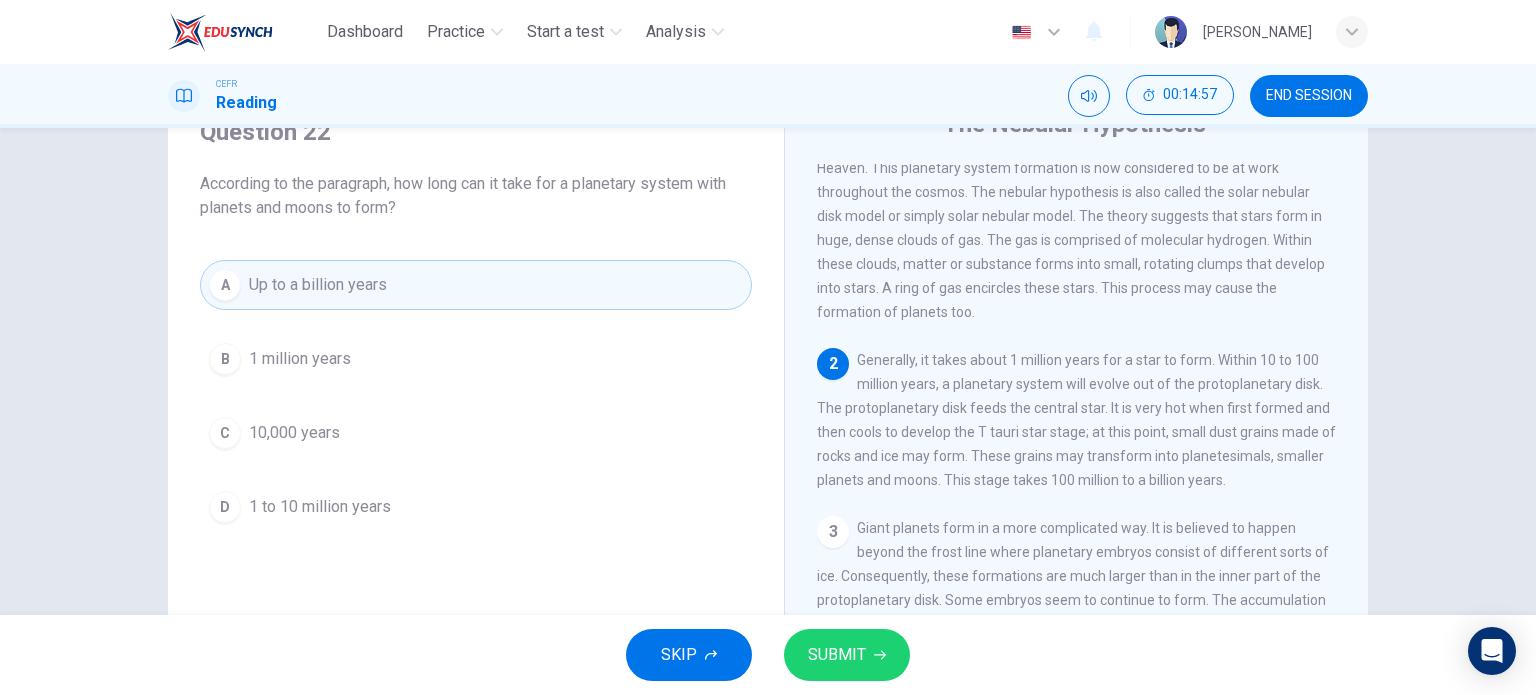 click on "SUBMIT" at bounding box center [847, 655] 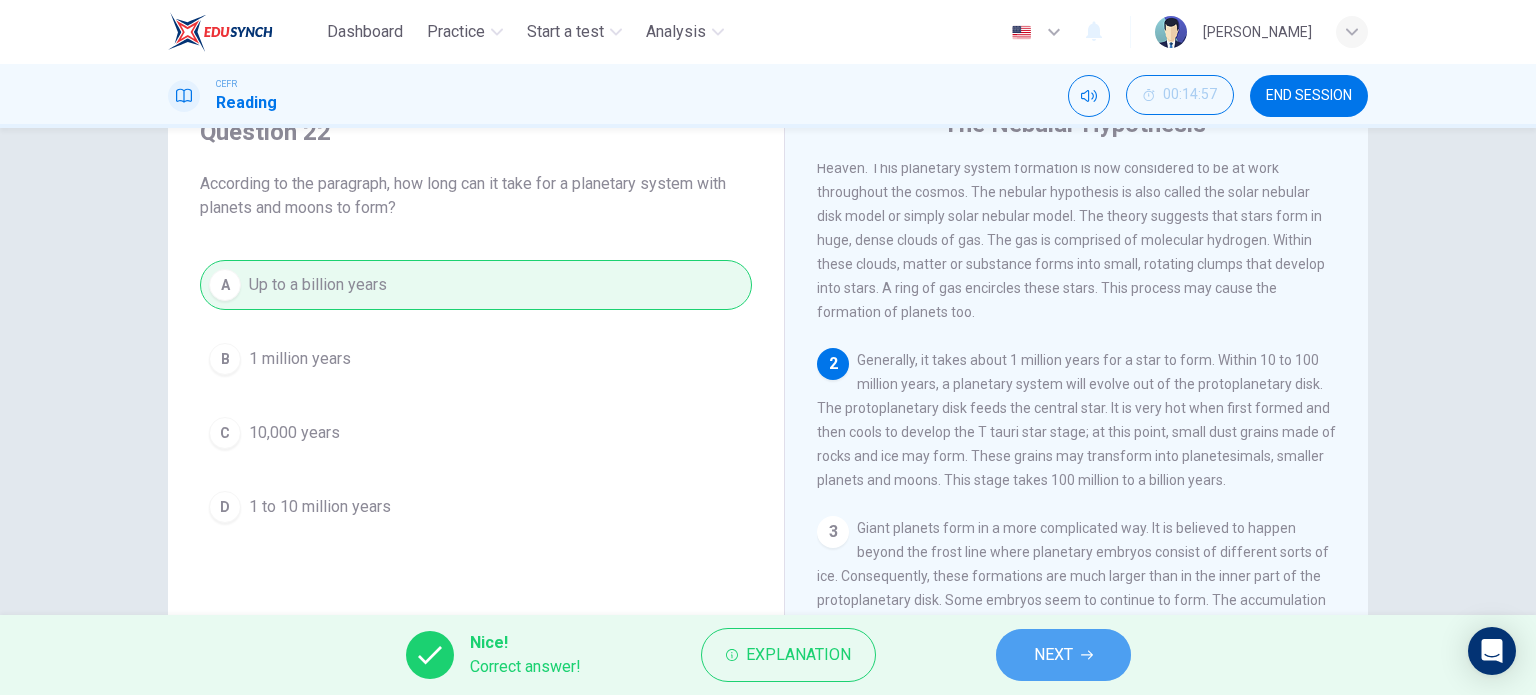 click on "NEXT" at bounding box center [1053, 655] 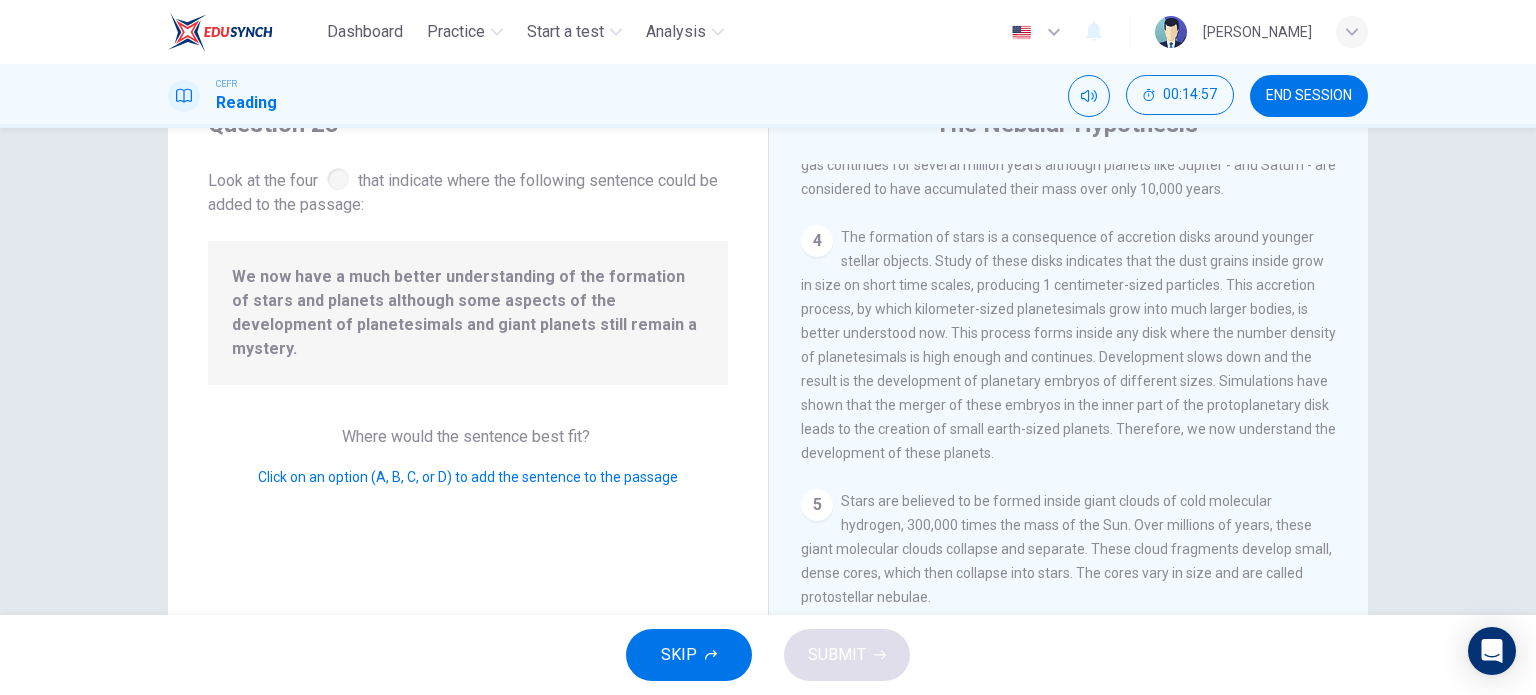 scroll, scrollTop: 613, scrollLeft: 0, axis: vertical 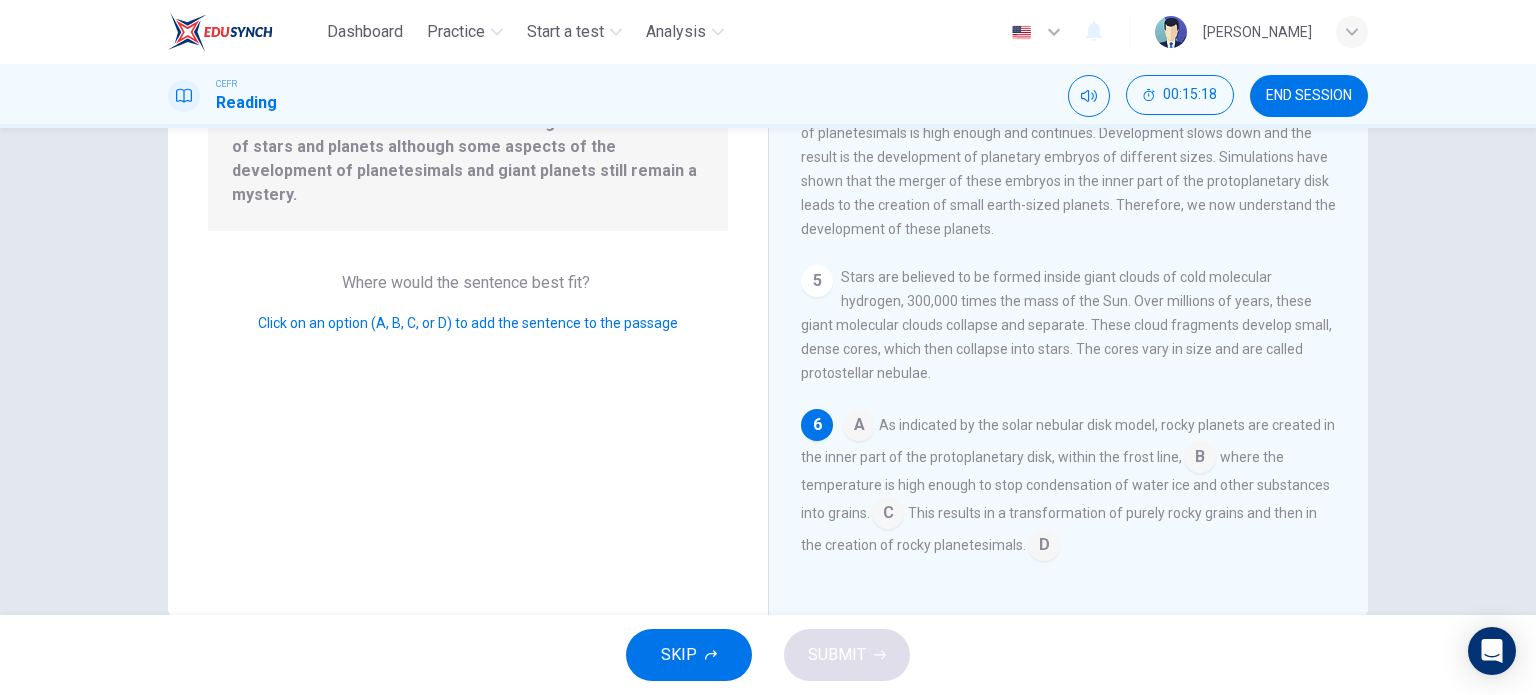 click at bounding box center (1200, 459) 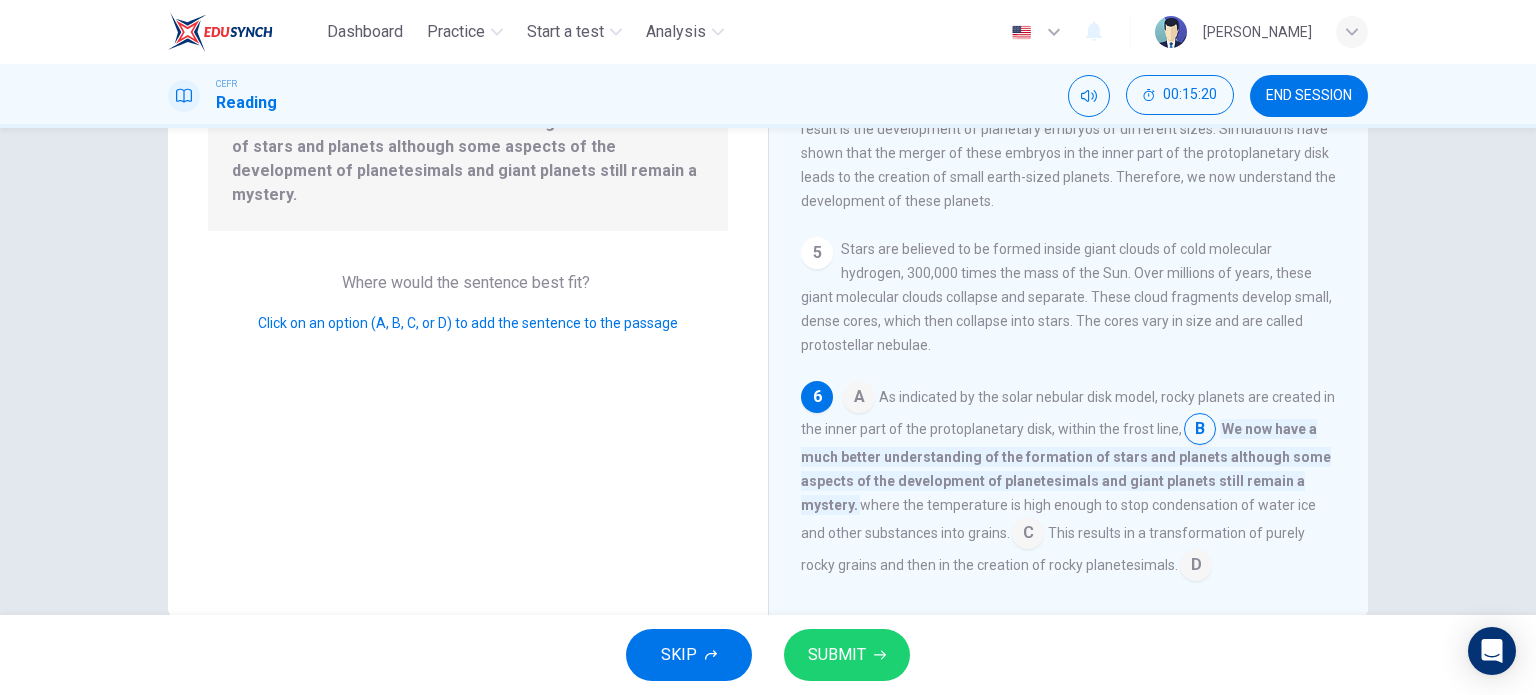 click at bounding box center [1200, 431] 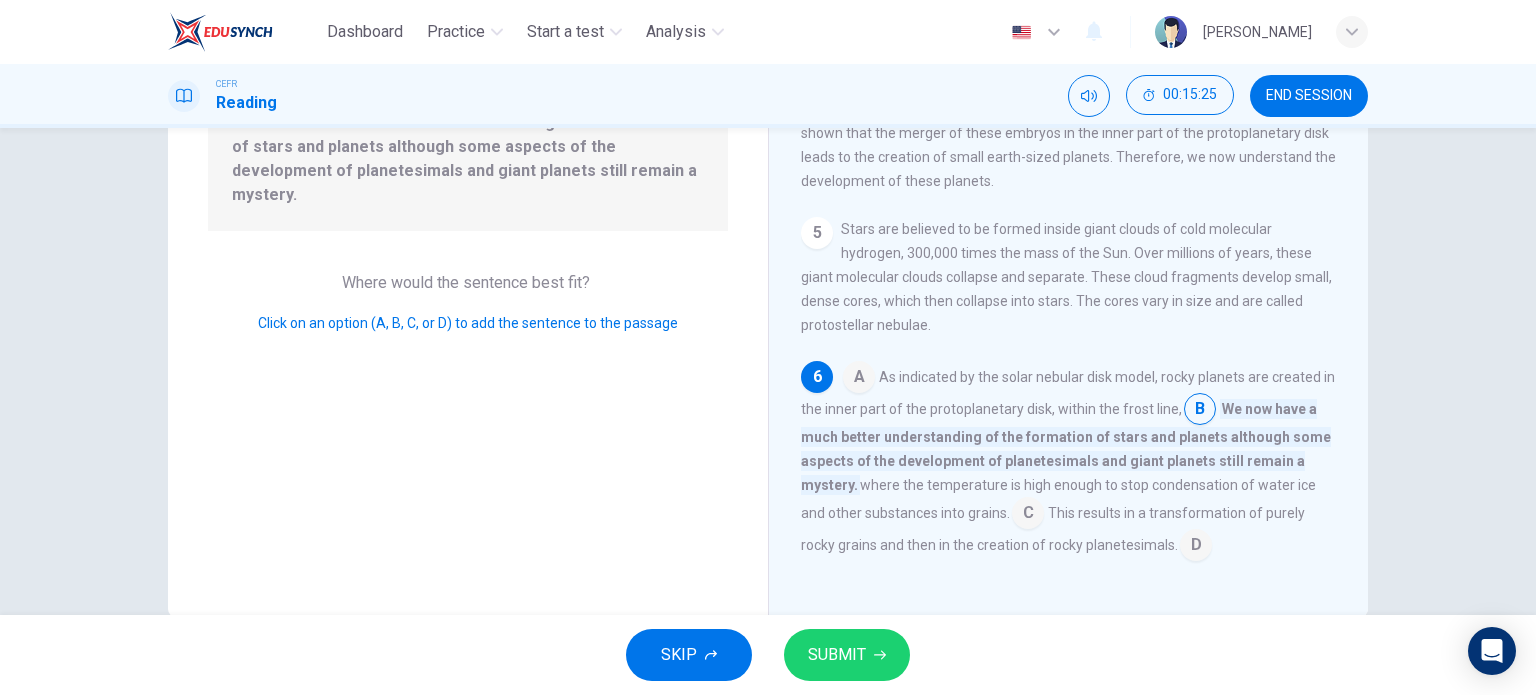 scroll, scrollTop: 661, scrollLeft: 0, axis: vertical 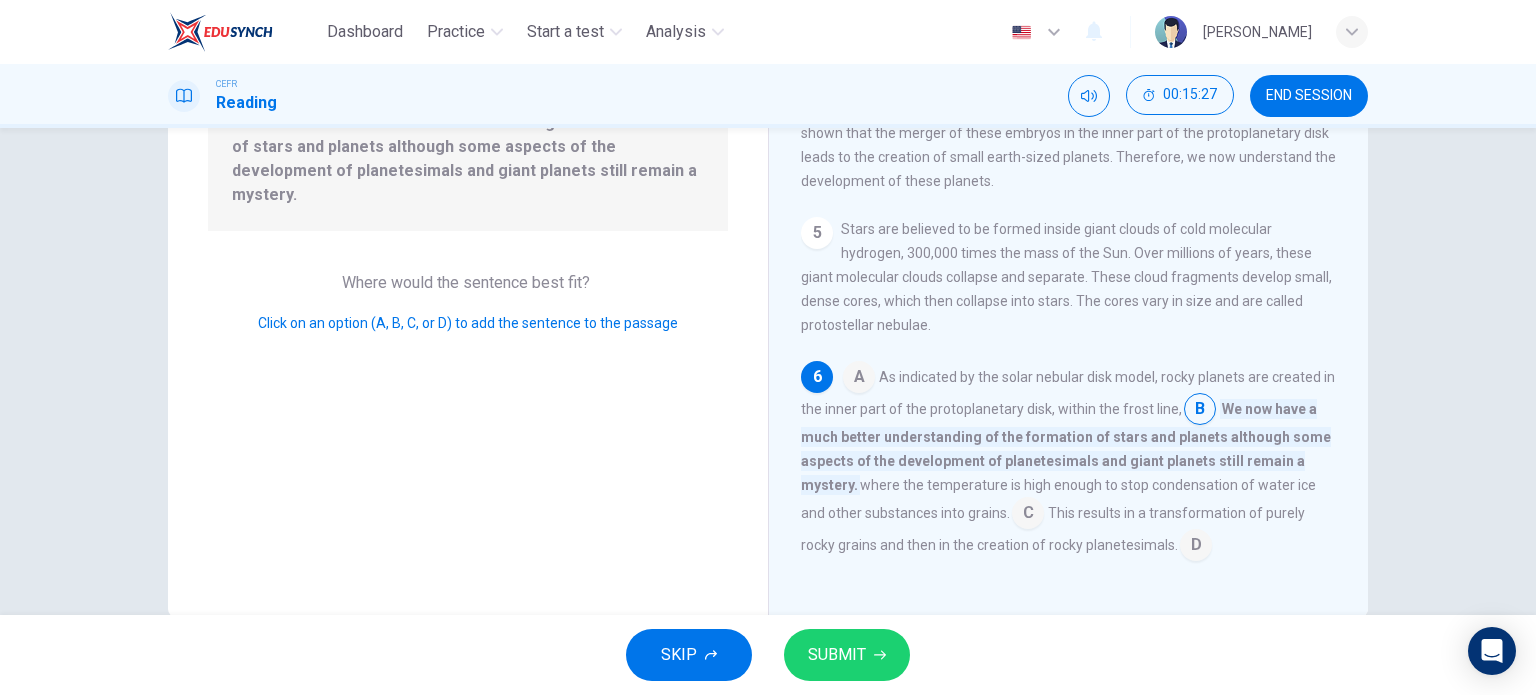 click at bounding box center [1196, 547] 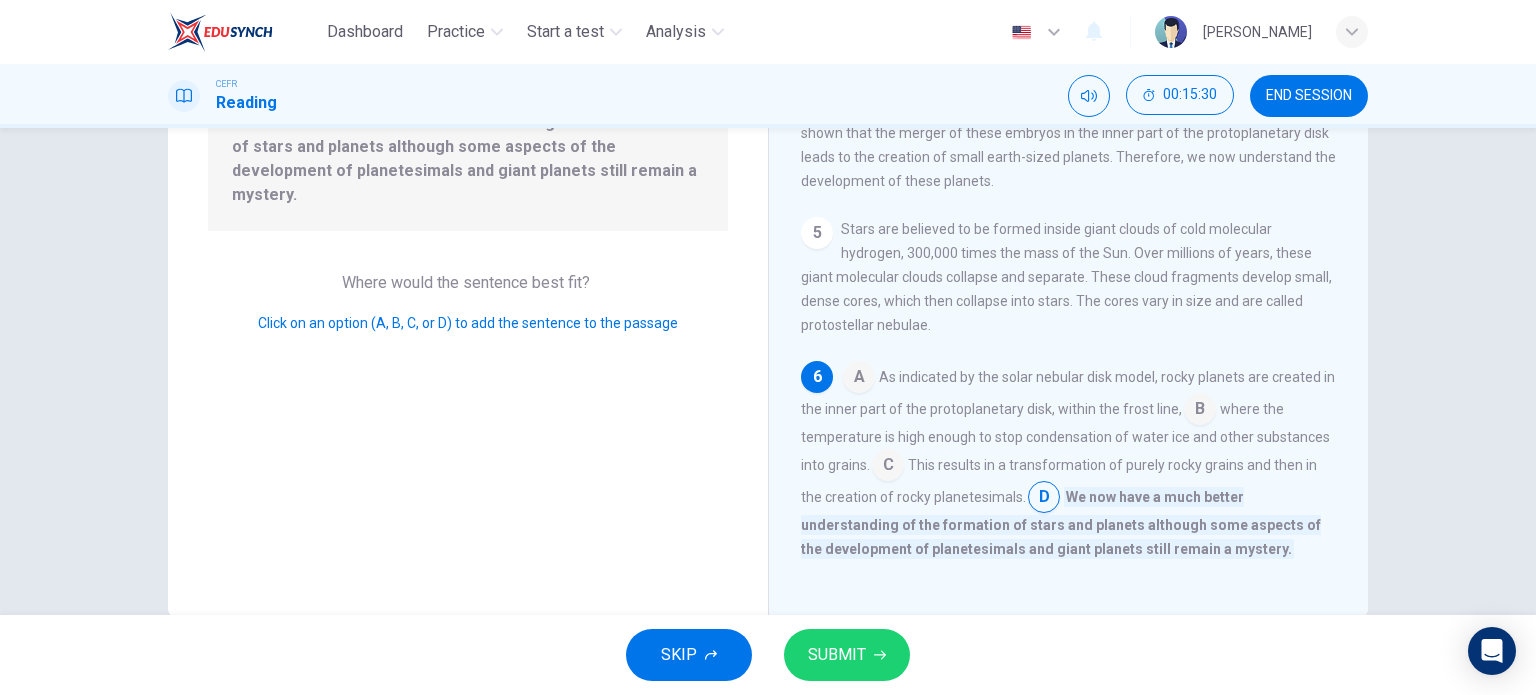 click on "SUBMIT" at bounding box center [837, 655] 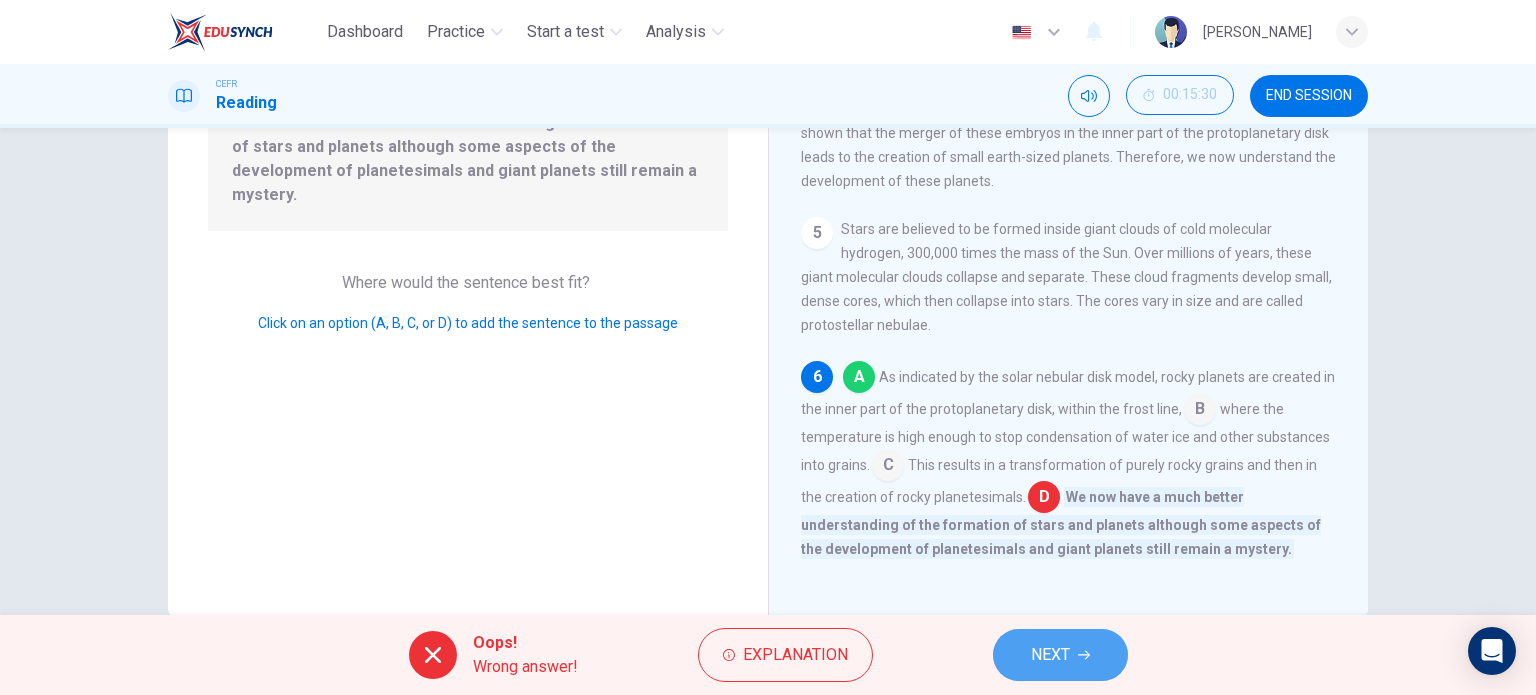 click on "NEXT" at bounding box center (1060, 655) 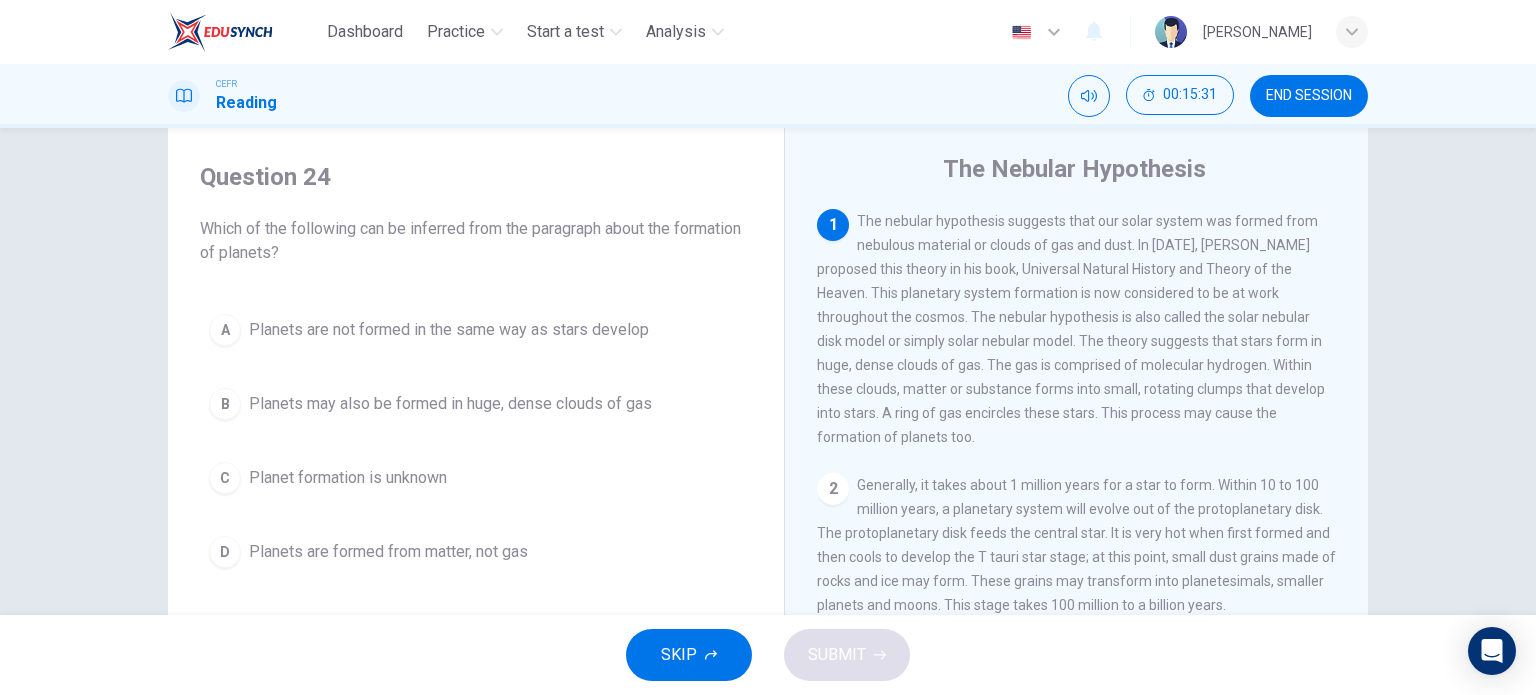 scroll, scrollTop: 46, scrollLeft: 0, axis: vertical 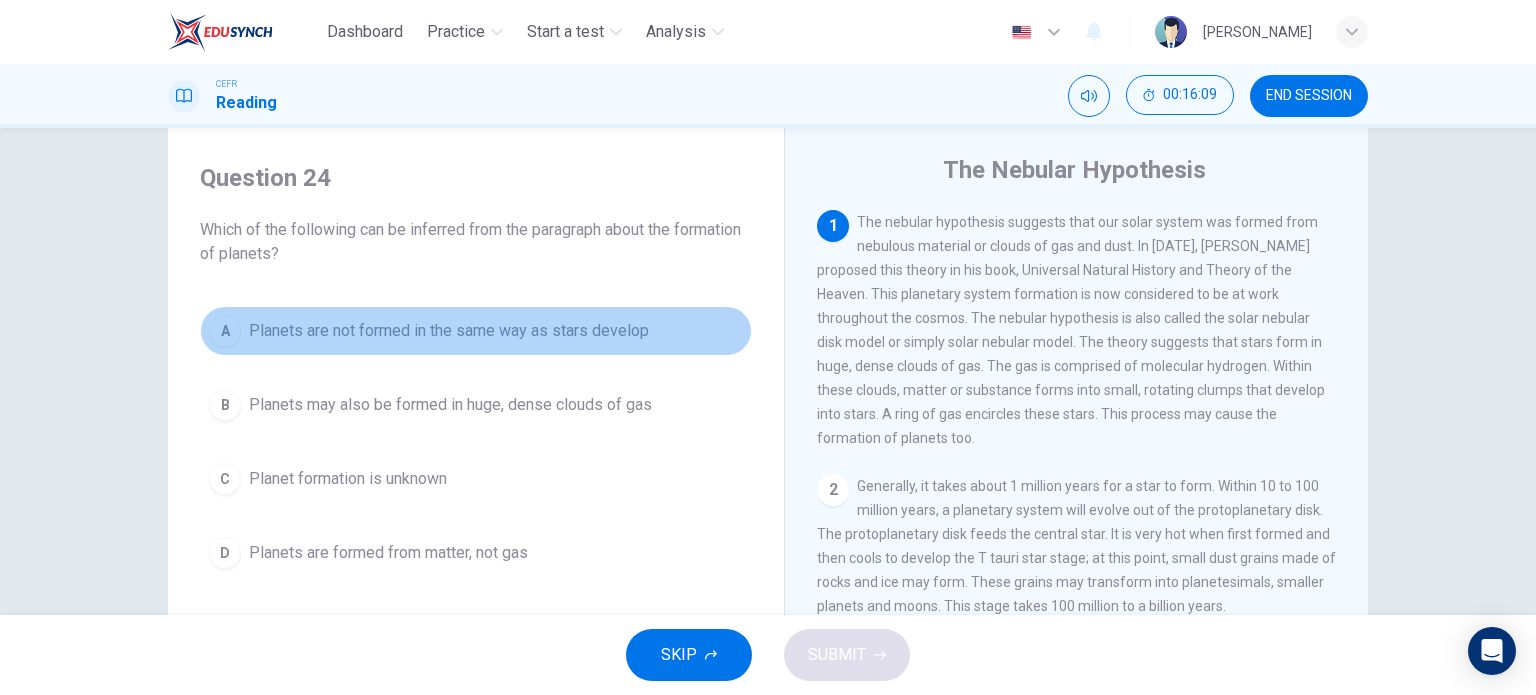 click on "Planets are not formed in the same way as stars develop" at bounding box center [449, 331] 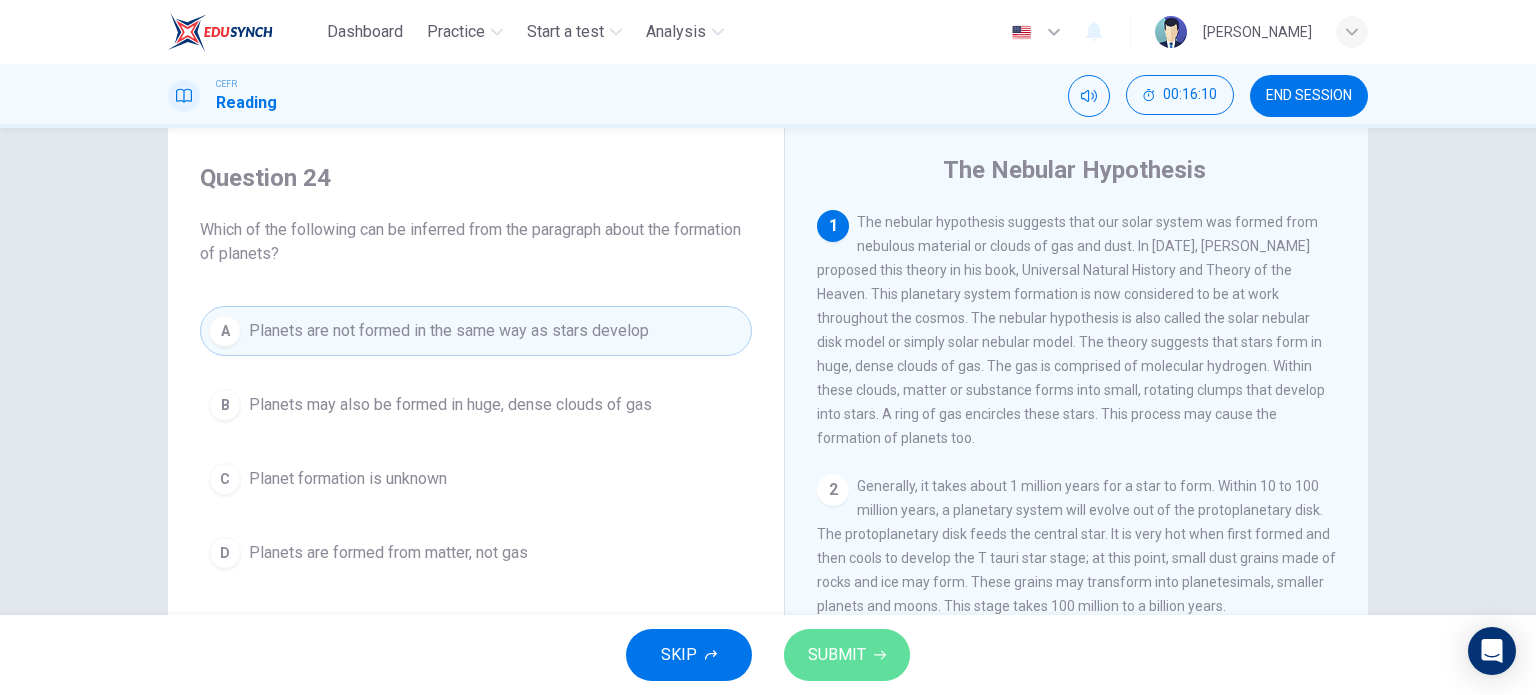 click on "SUBMIT" at bounding box center (837, 655) 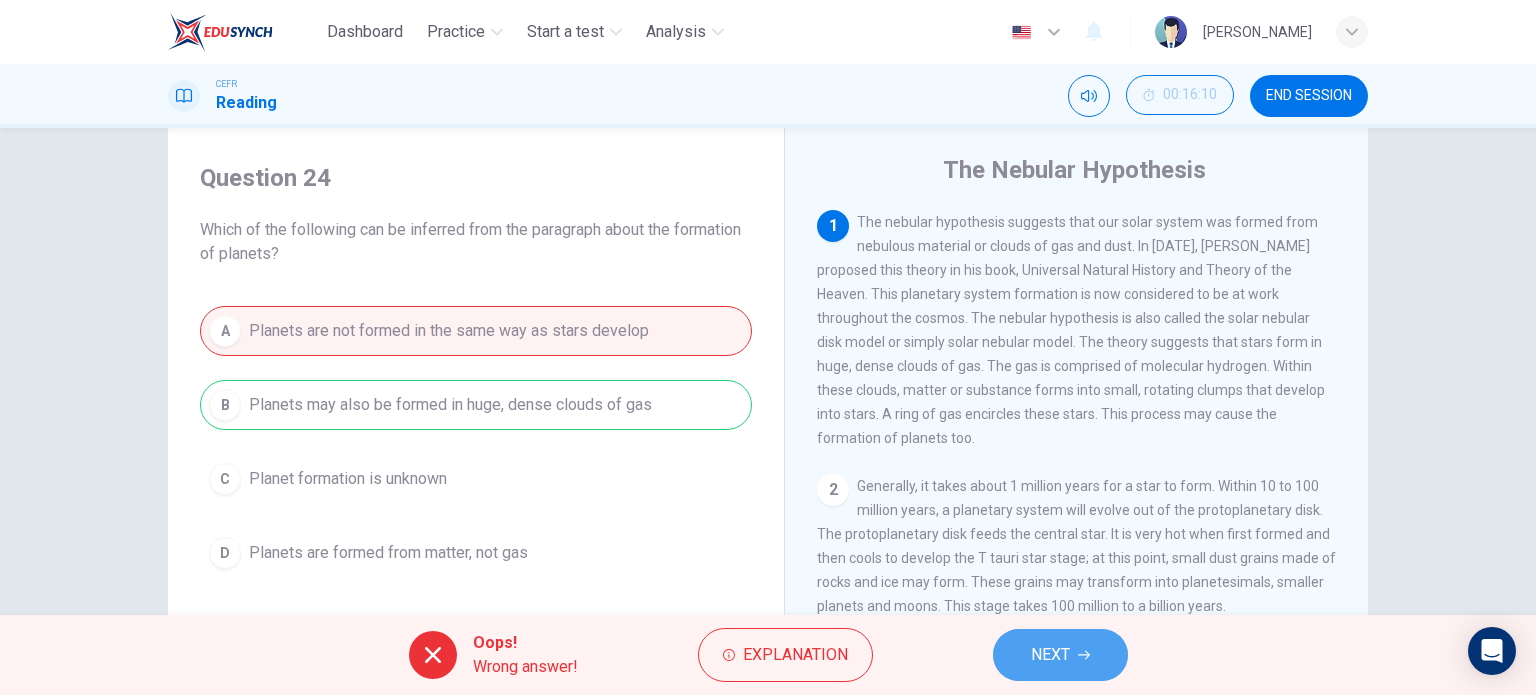 click on "NEXT" at bounding box center (1060, 655) 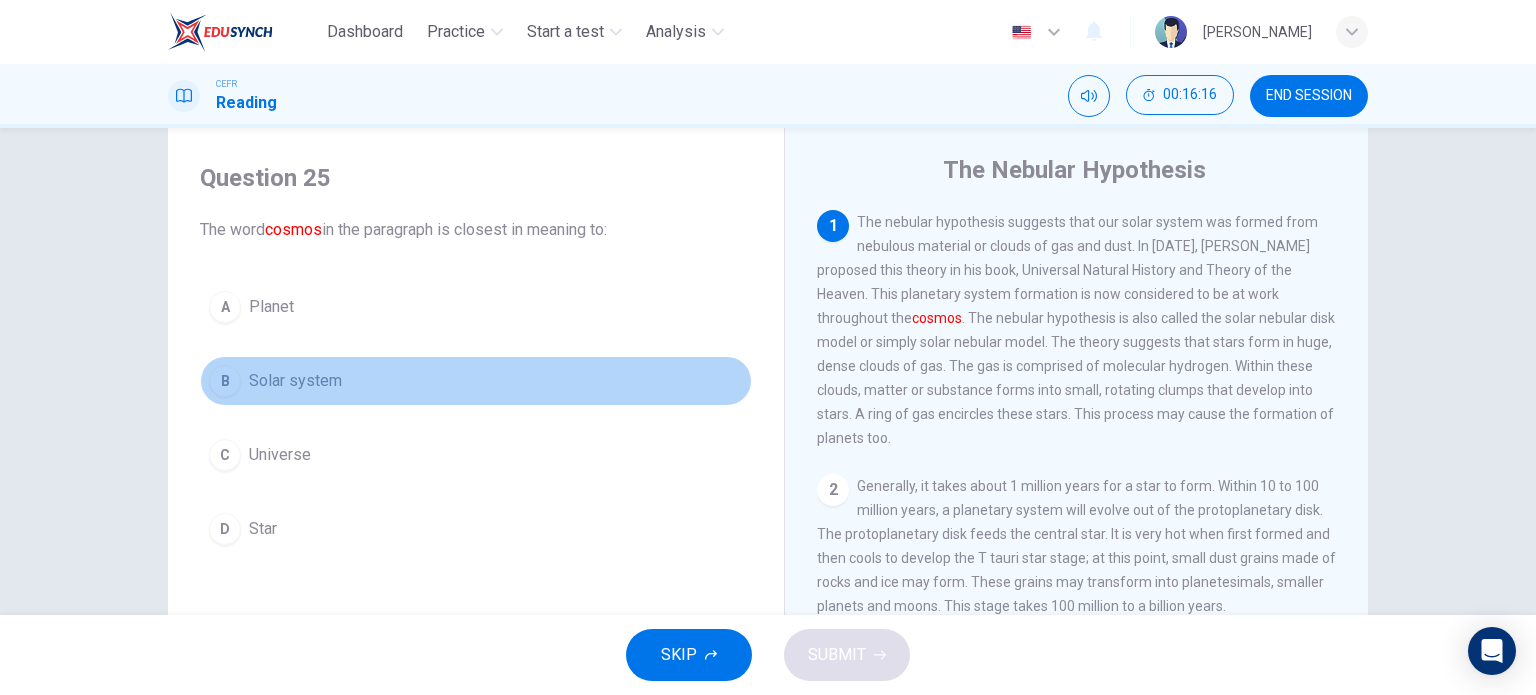 click on "Solar system" at bounding box center (295, 381) 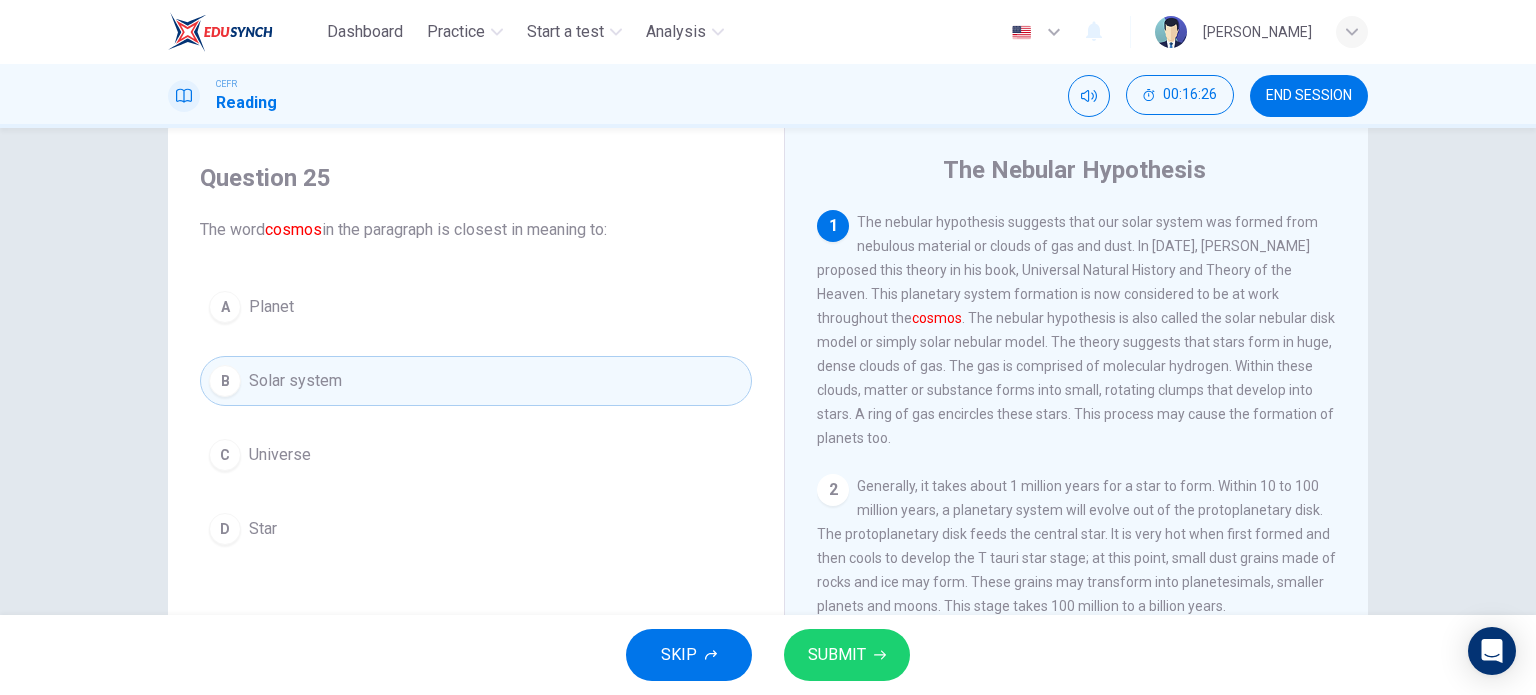 click on "C Universe" at bounding box center (476, 455) 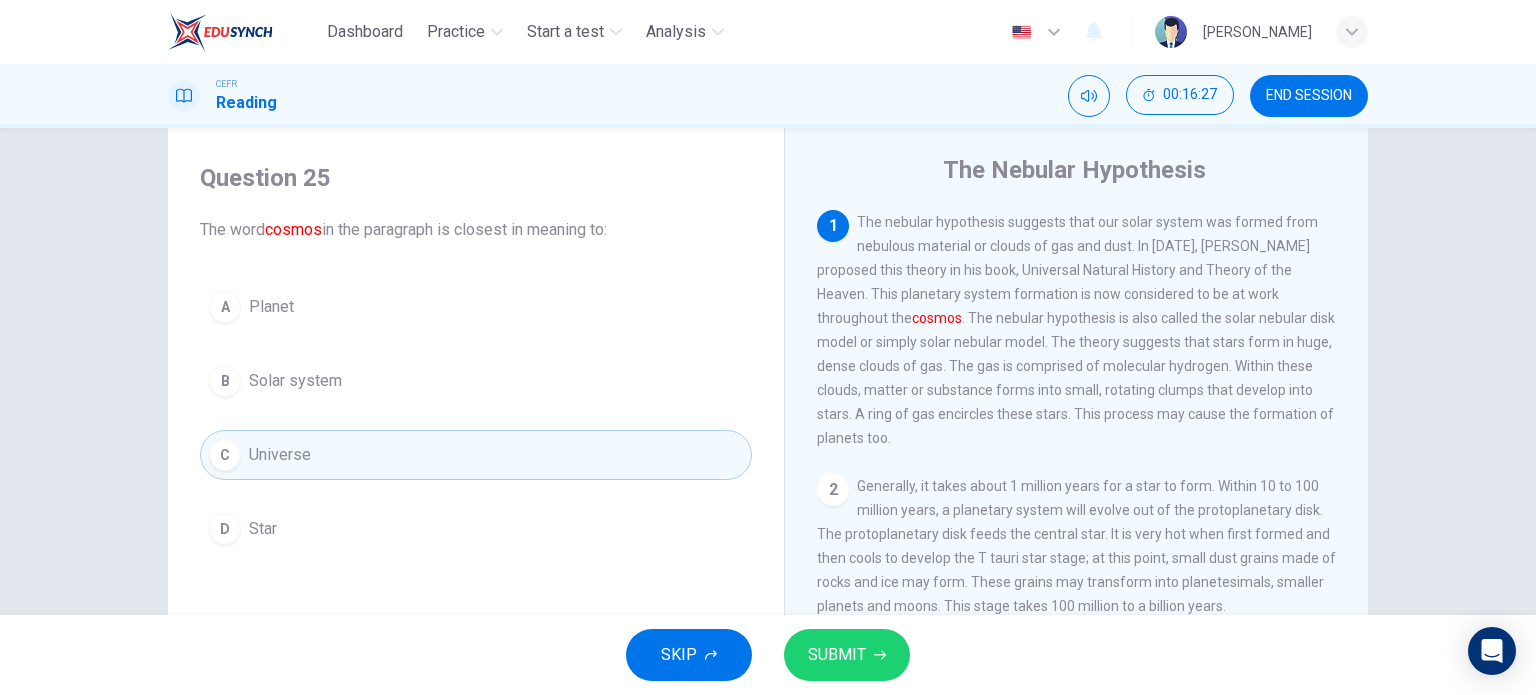 click on "SUBMIT" at bounding box center (847, 655) 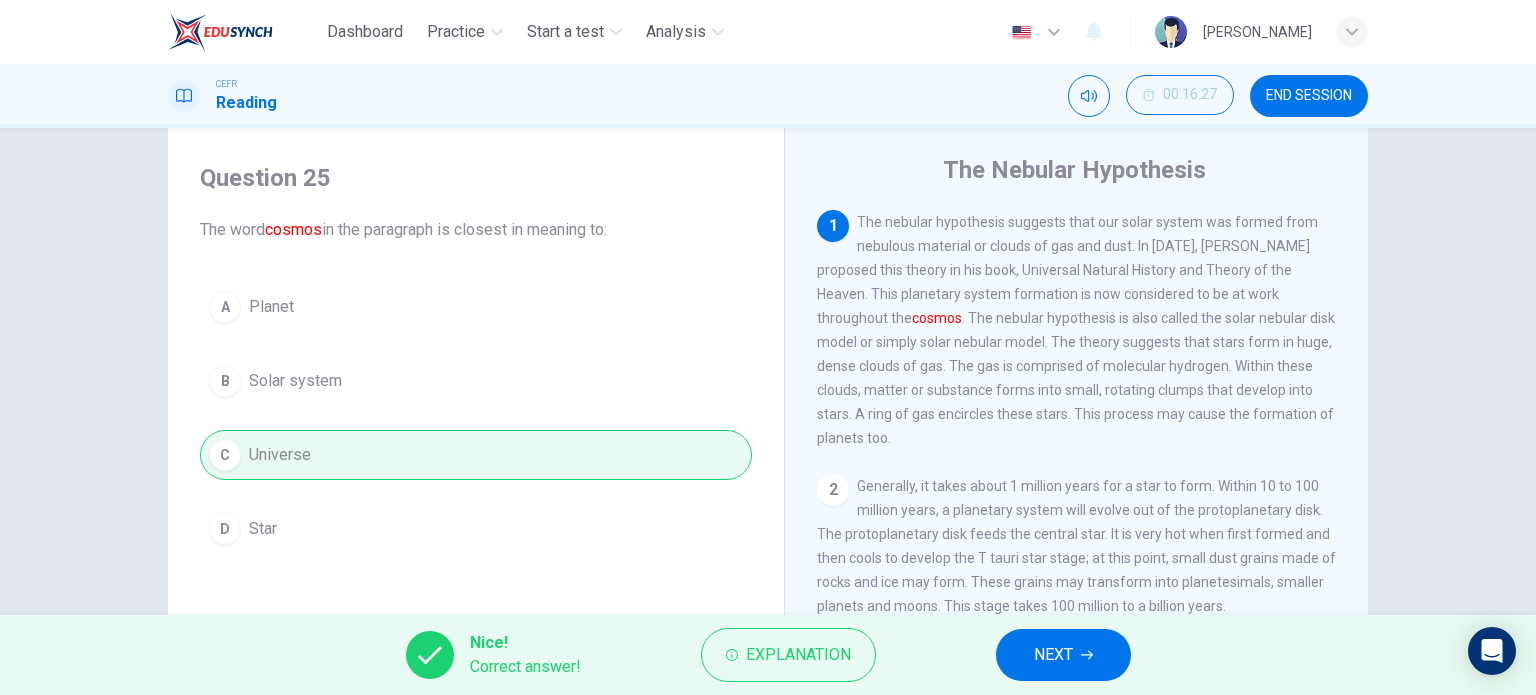 click on "NEXT" at bounding box center (1063, 655) 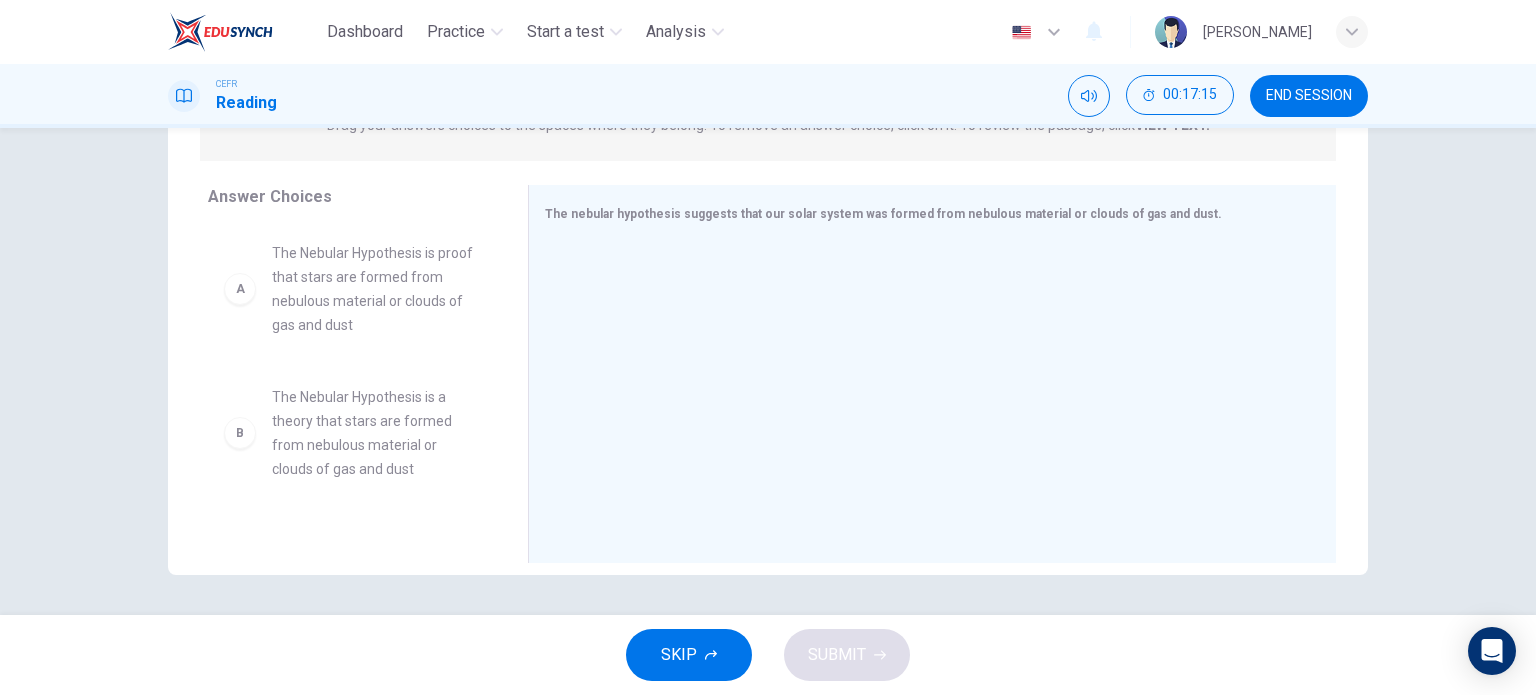 scroll, scrollTop: 287, scrollLeft: 0, axis: vertical 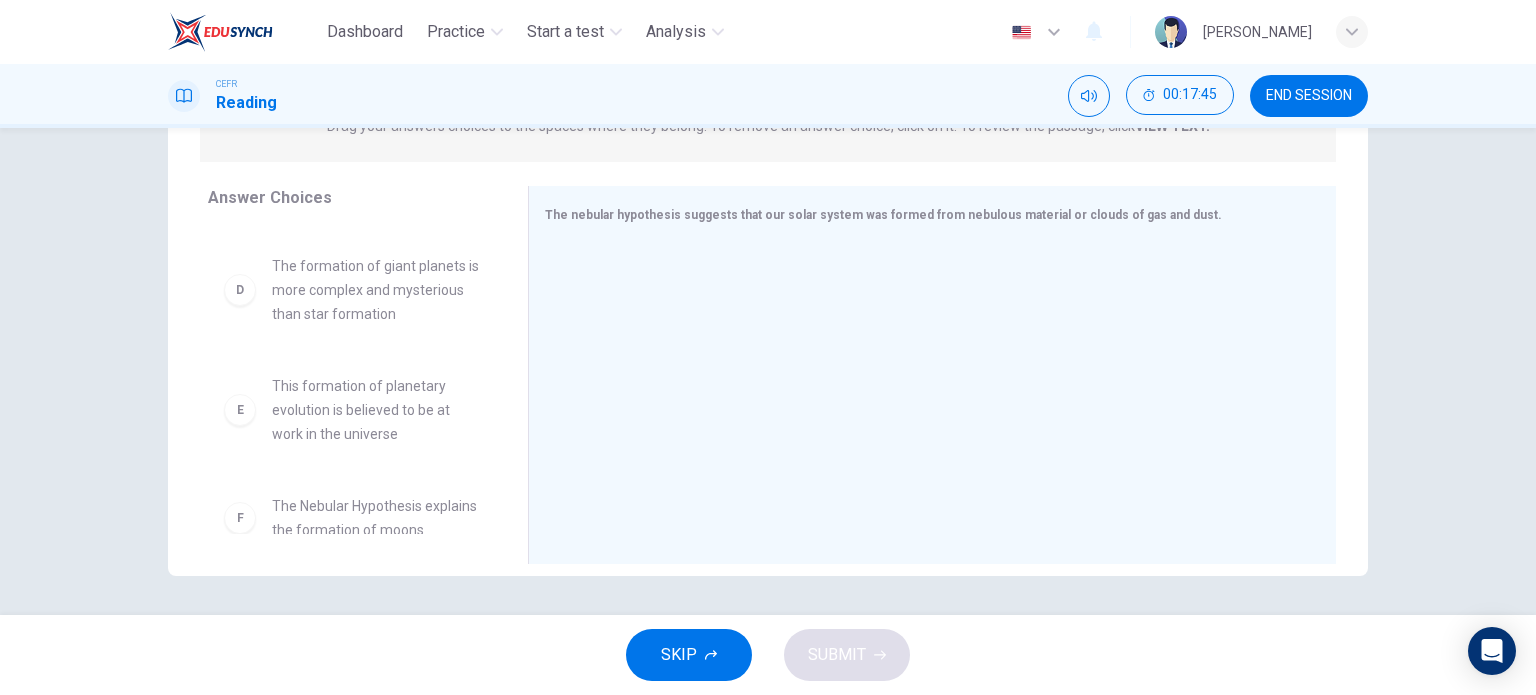click on "This formation of planetary evolution is believed to be at work in the universe" at bounding box center (376, 410) 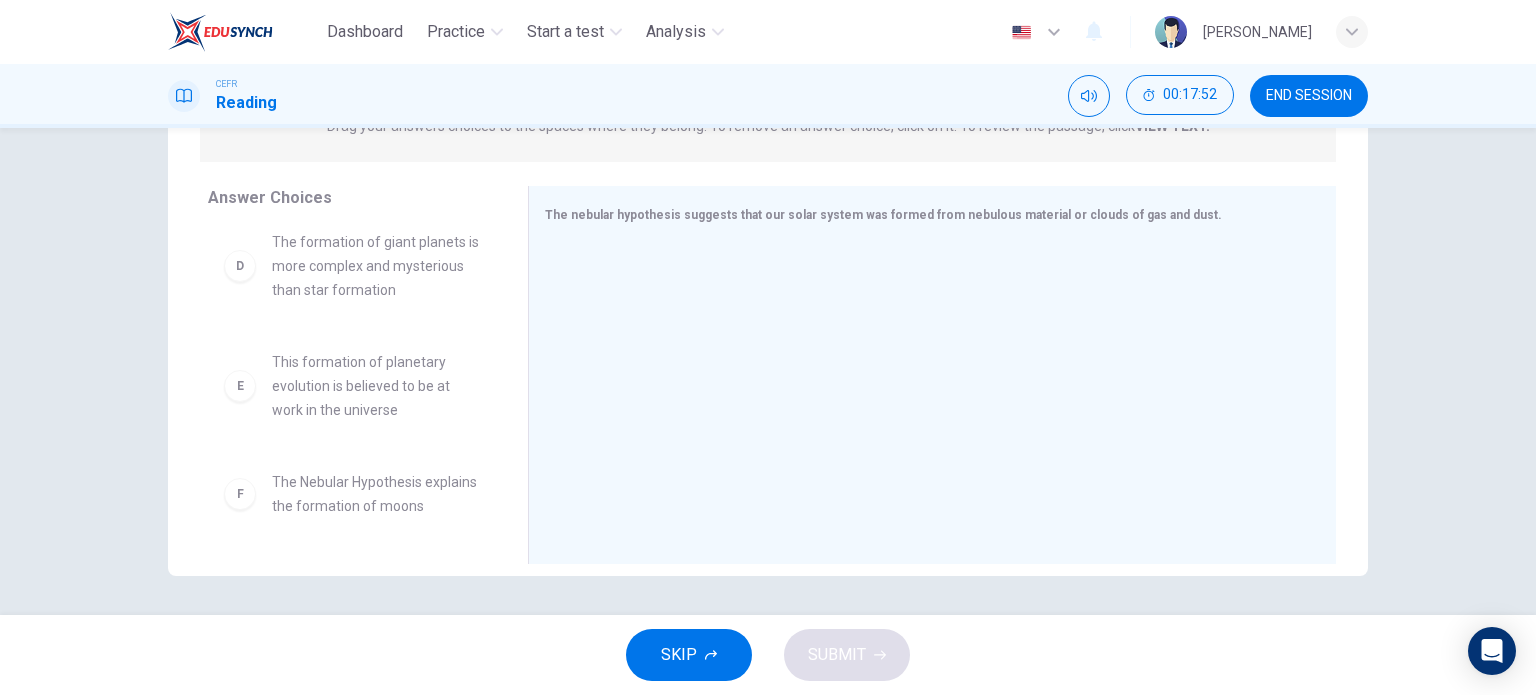 scroll, scrollTop: 419, scrollLeft: 0, axis: vertical 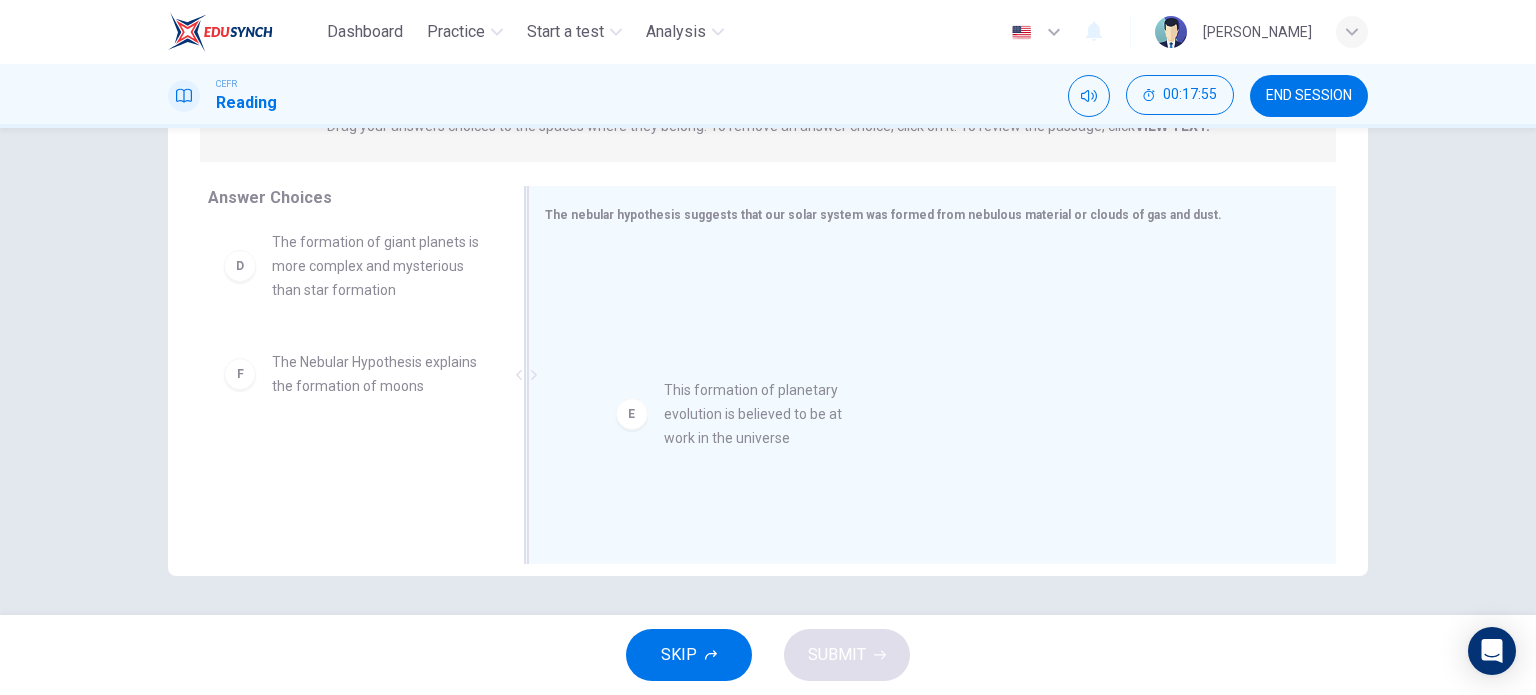 drag, startPoint x: 364, startPoint y: 368, endPoint x: 797, endPoint y: 420, distance: 436.11124 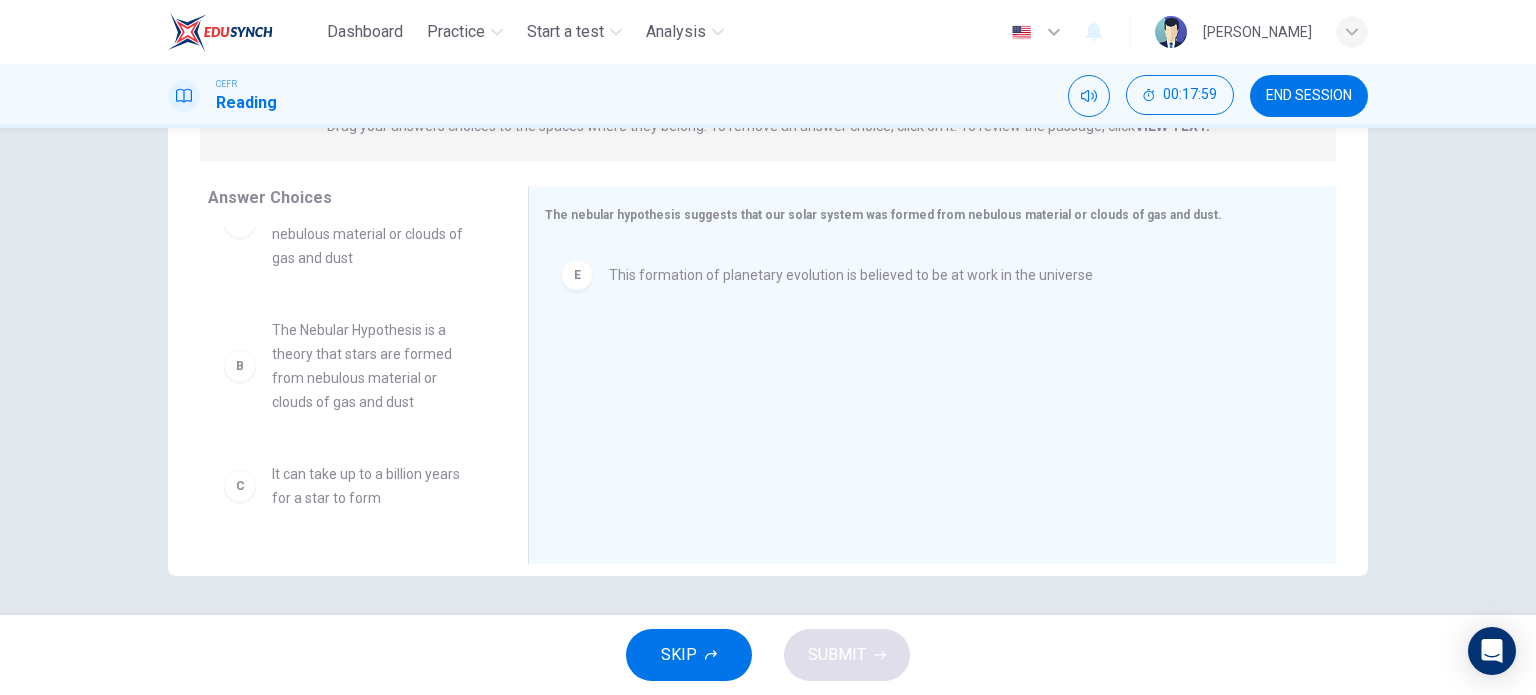 scroll, scrollTop: 0, scrollLeft: 0, axis: both 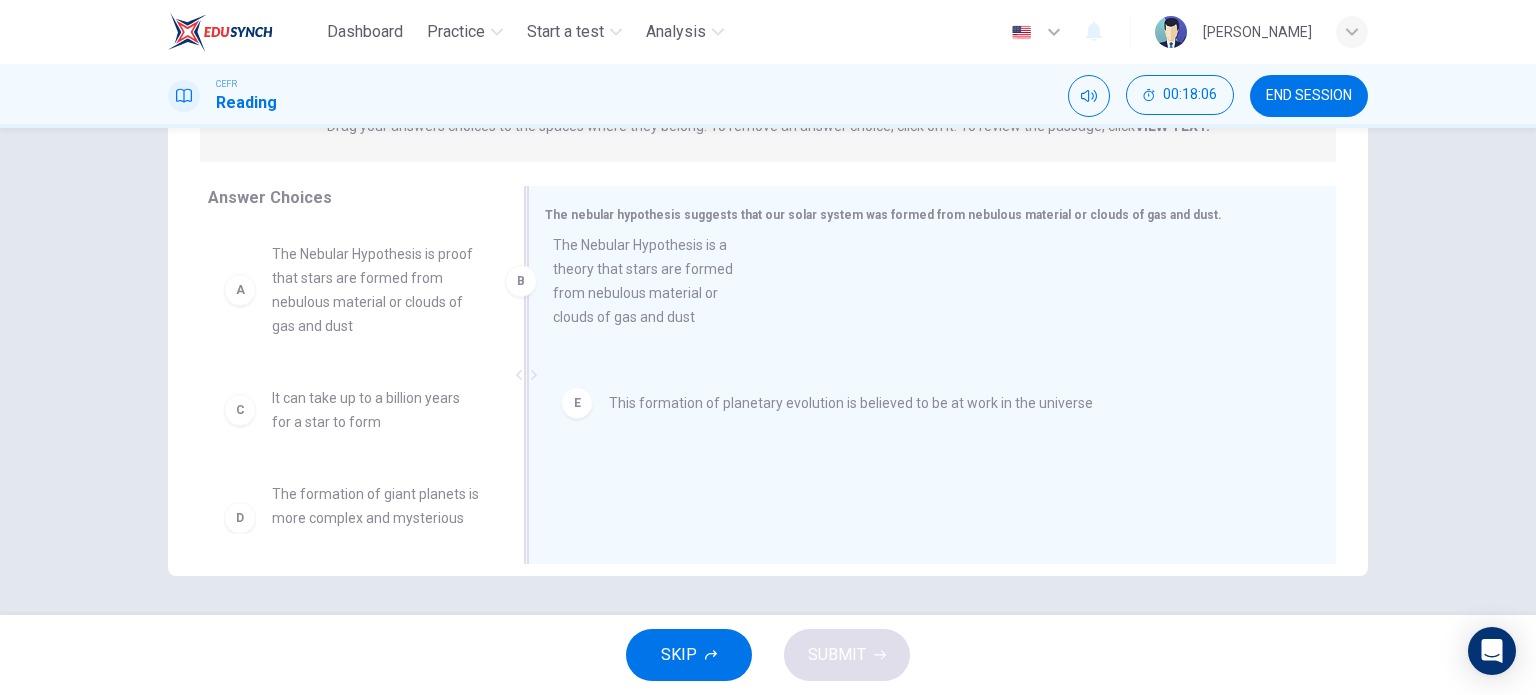 drag, startPoint x: 346, startPoint y: 435, endPoint x: 690, endPoint y: 261, distance: 385.50226 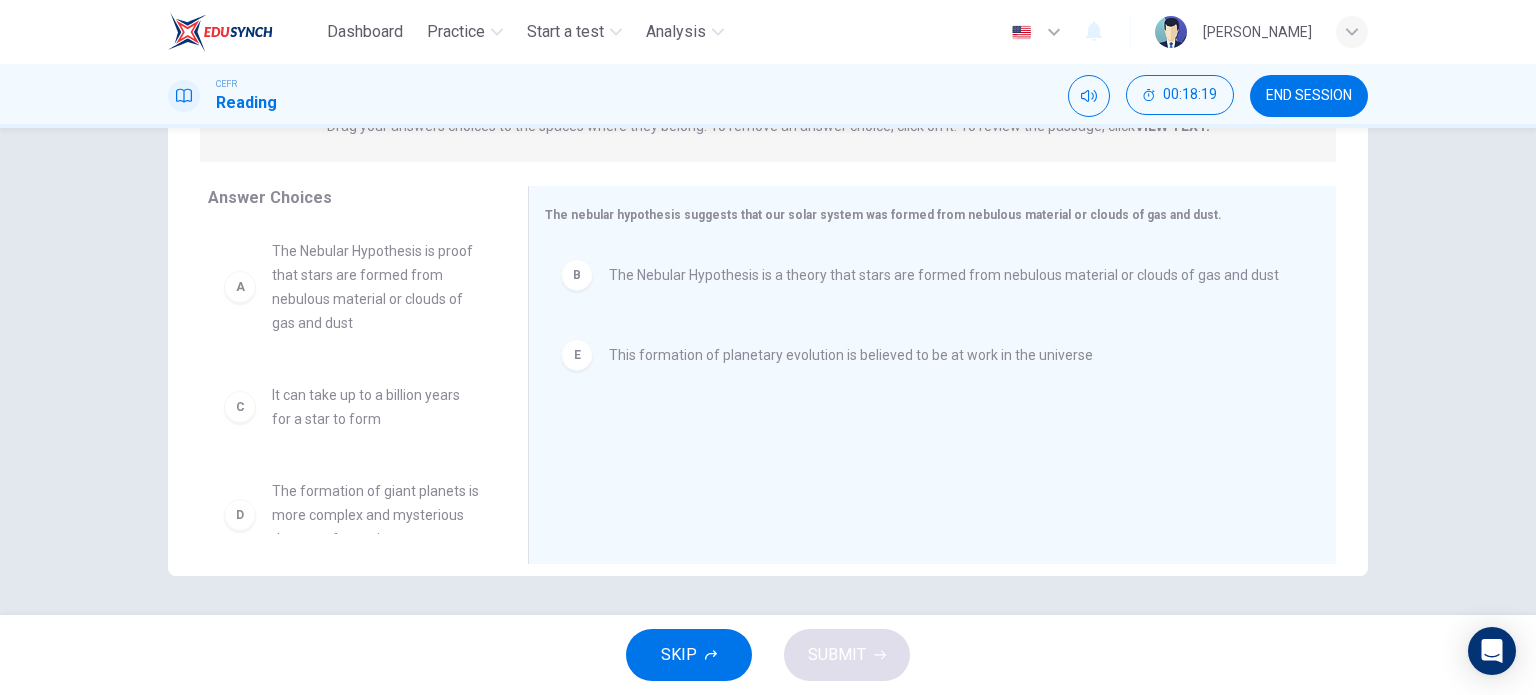scroll, scrollTop: 0, scrollLeft: 0, axis: both 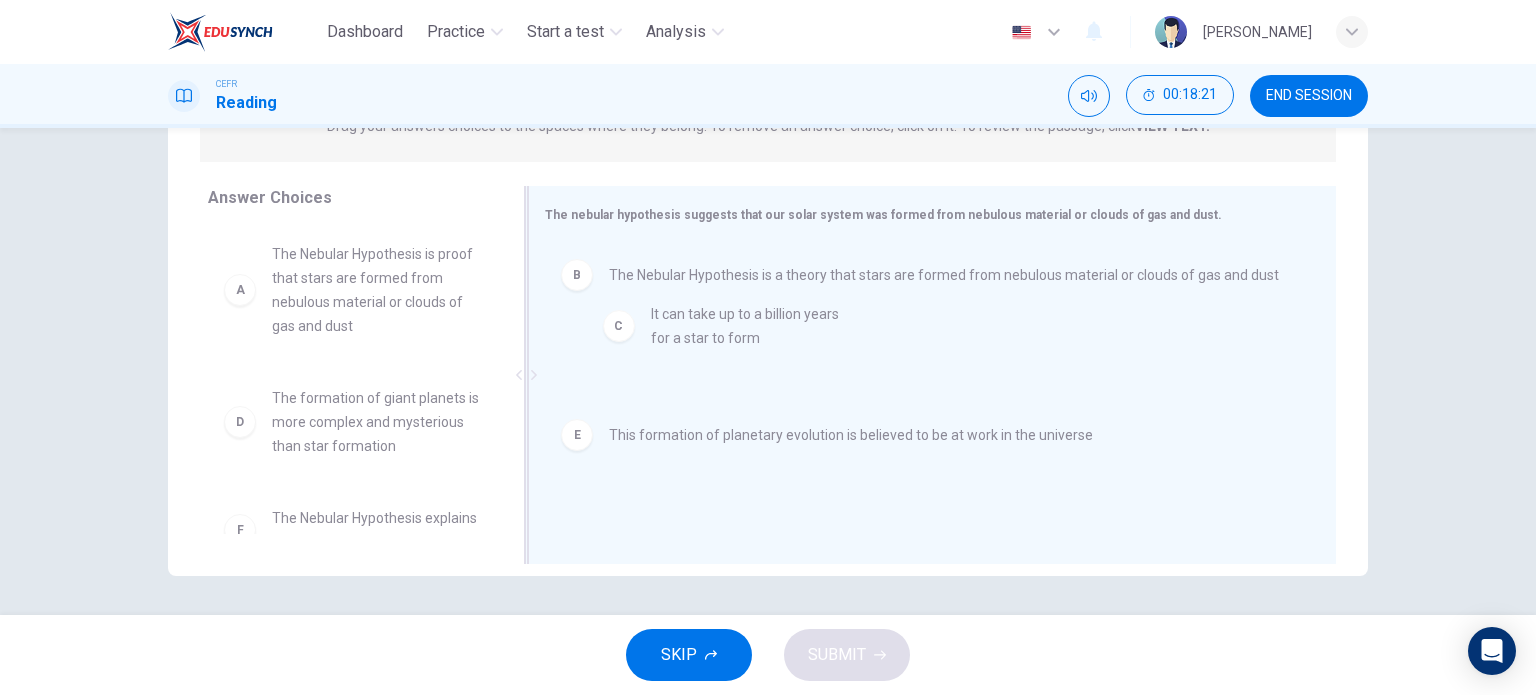 drag, startPoint x: 355, startPoint y: 411, endPoint x: 751, endPoint y: 328, distance: 404.60474 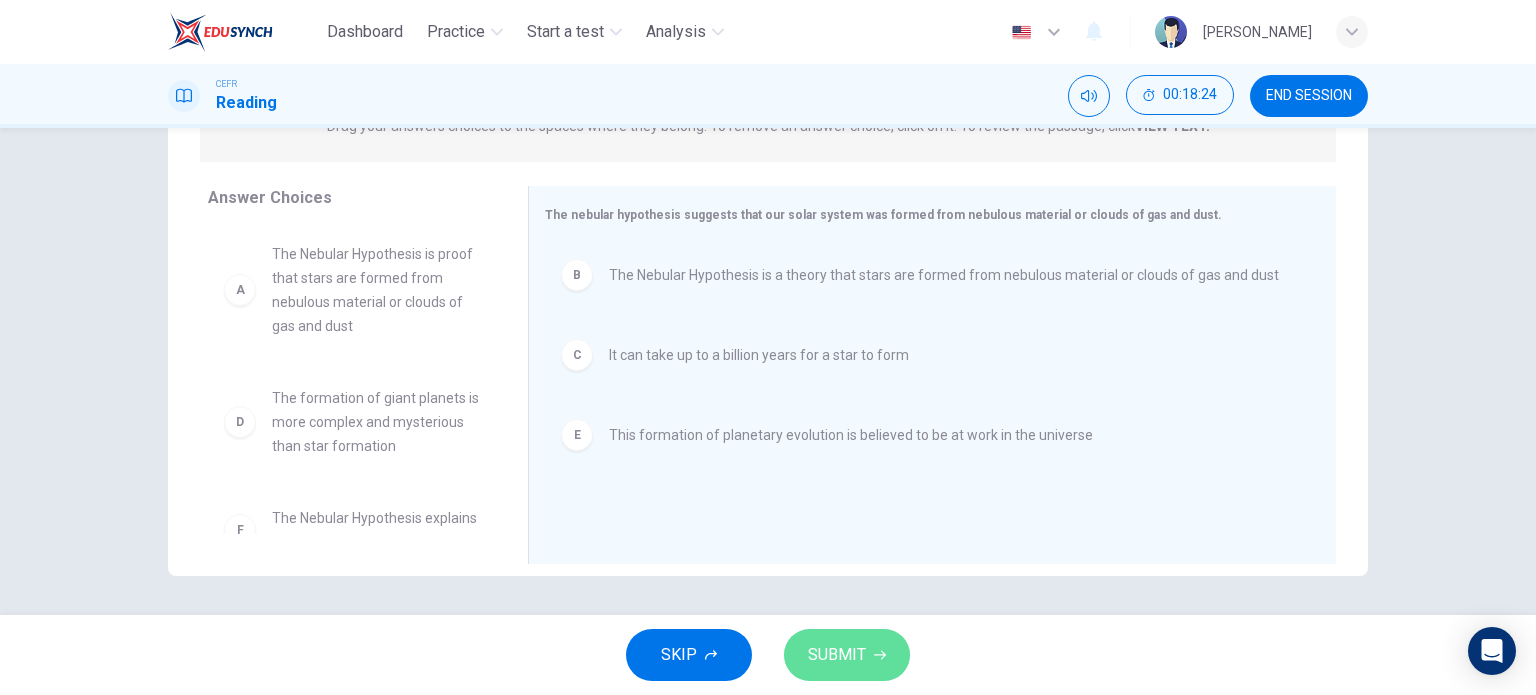 click on "SUBMIT" at bounding box center (837, 655) 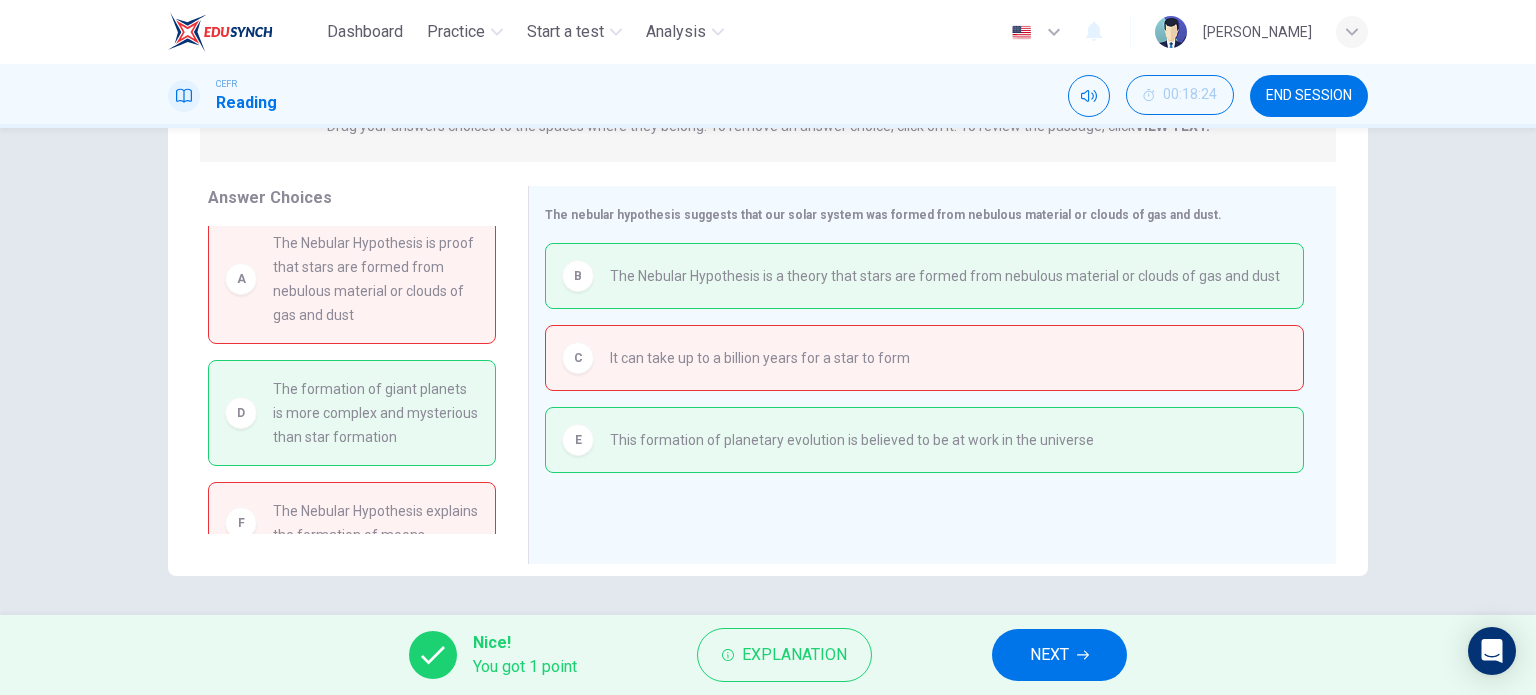 scroll, scrollTop: 12, scrollLeft: 0, axis: vertical 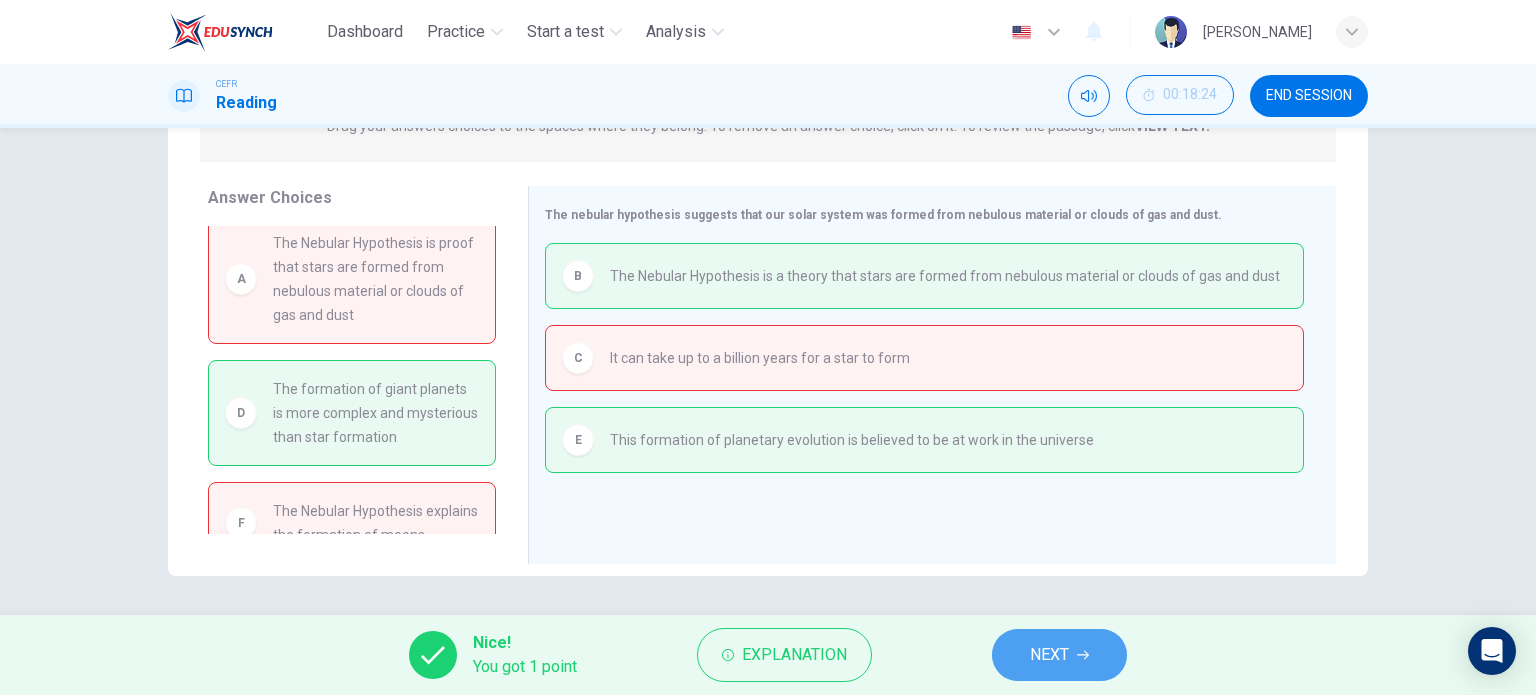 click on "NEXT" at bounding box center (1059, 655) 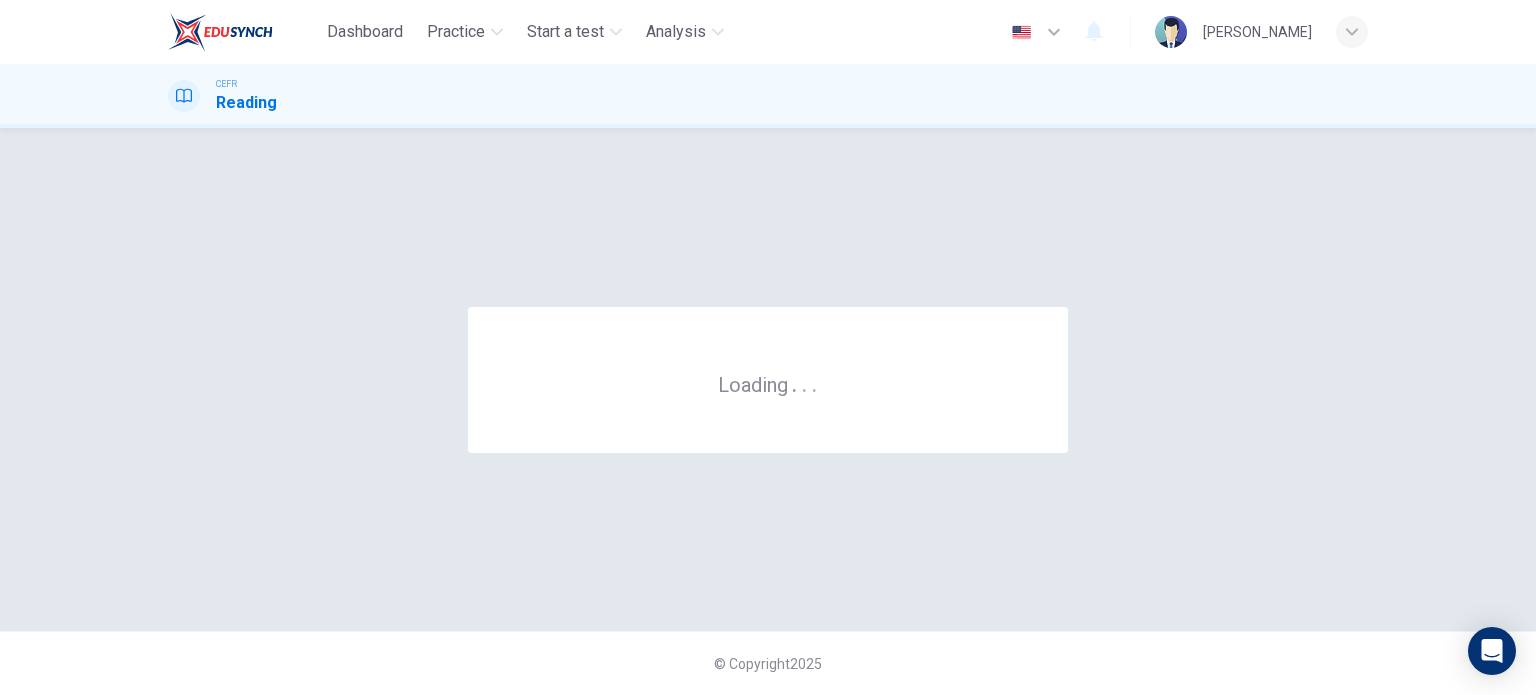 scroll, scrollTop: 0, scrollLeft: 0, axis: both 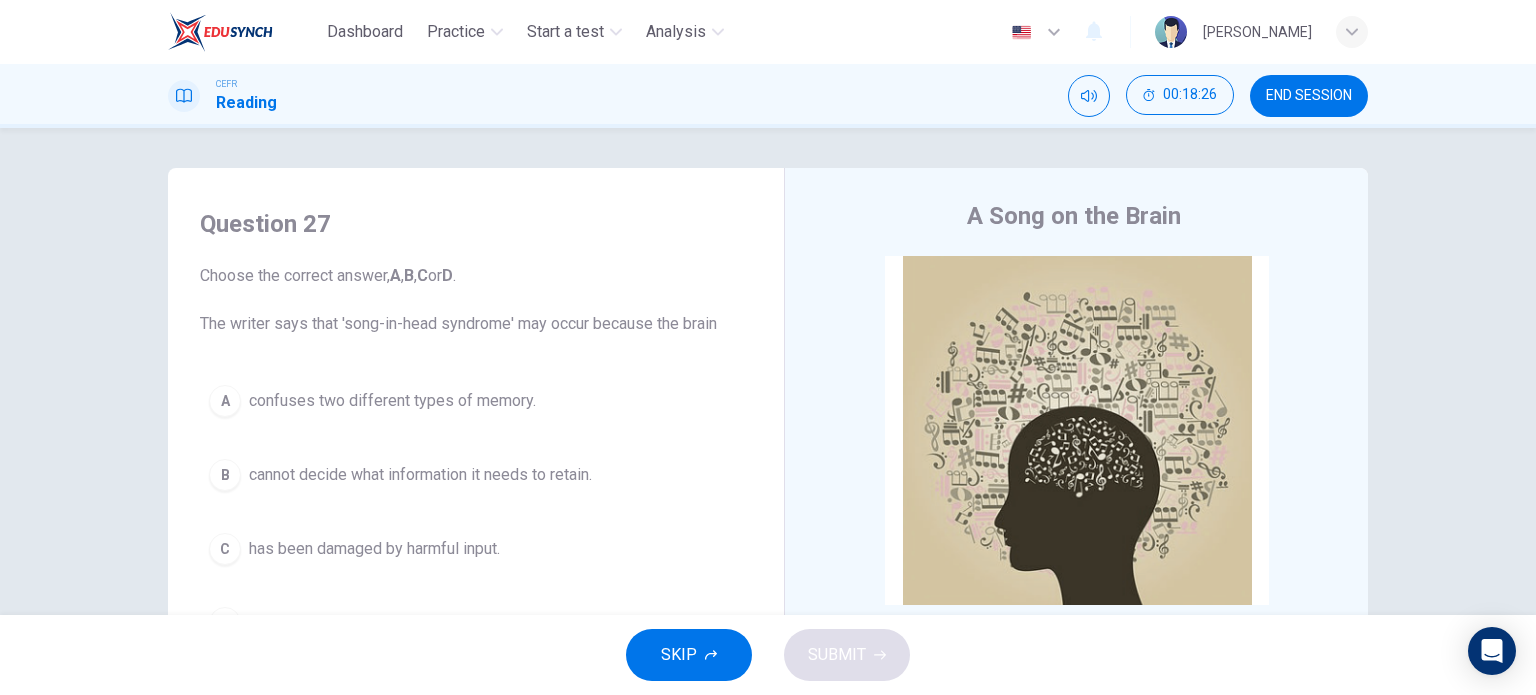 click on "END SESSION" at bounding box center [1309, 96] 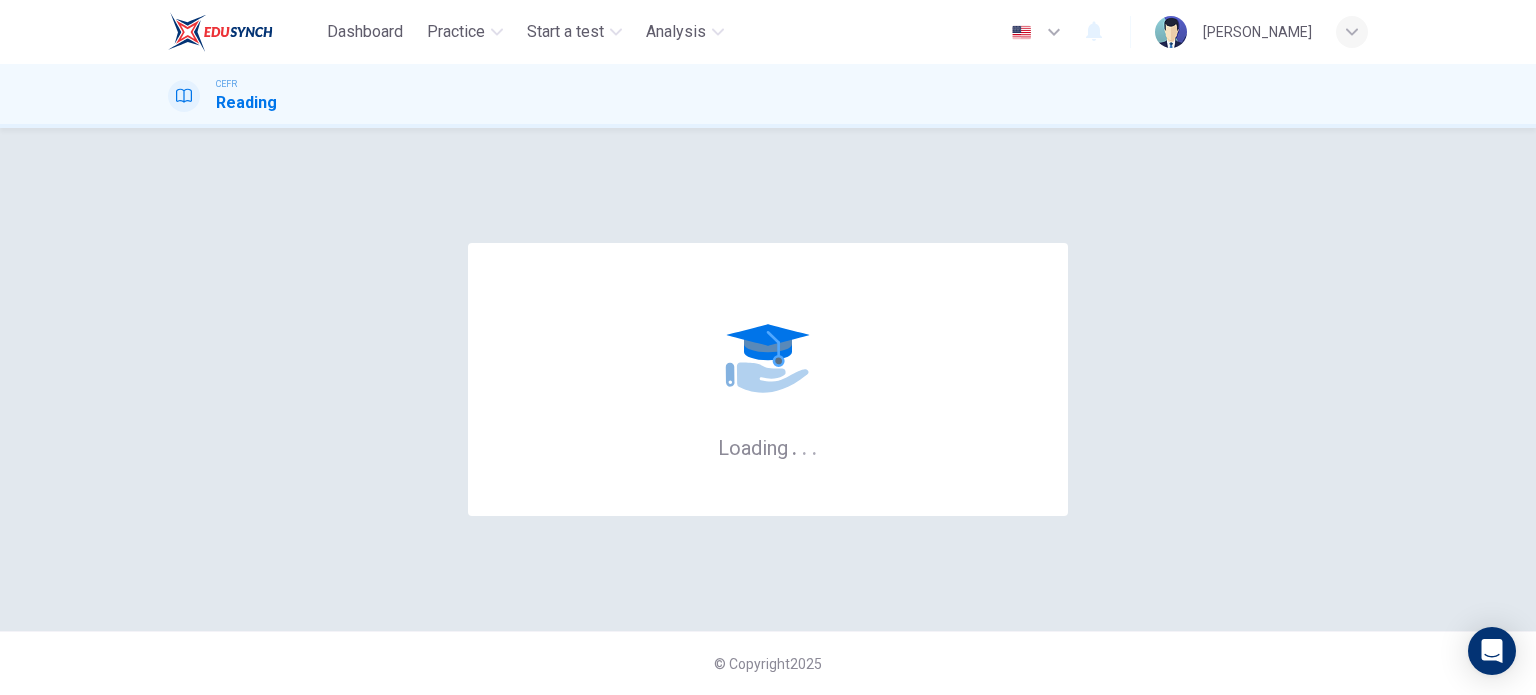 scroll, scrollTop: 0, scrollLeft: 0, axis: both 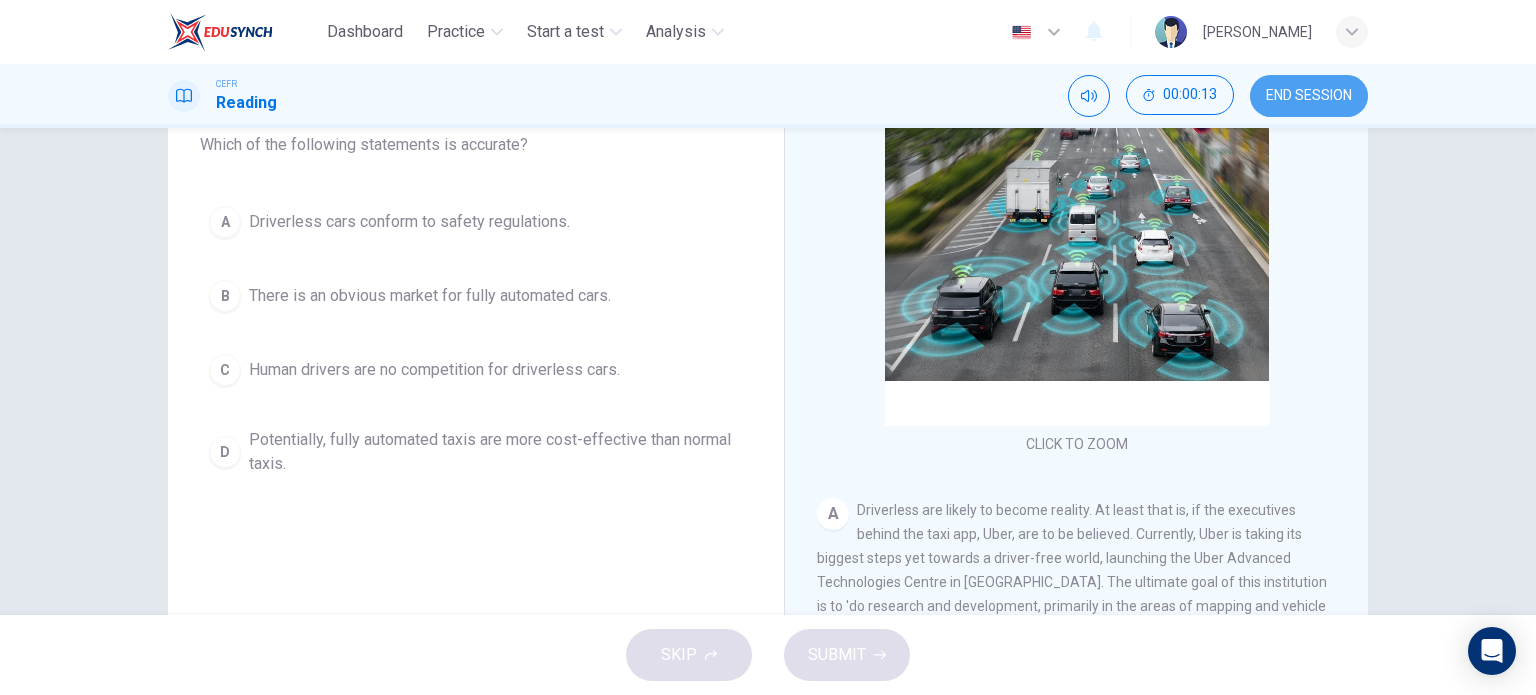click on "END SESSION" at bounding box center (1309, 96) 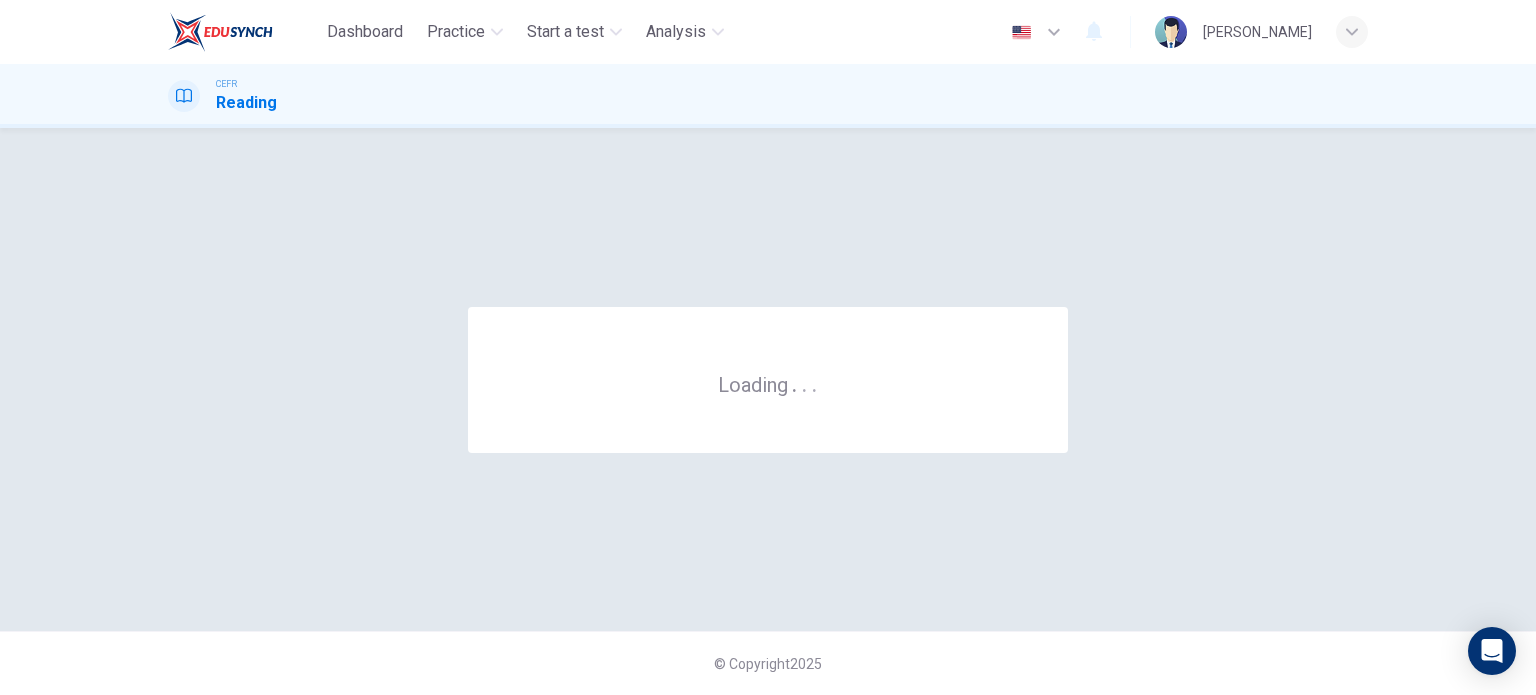 scroll, scrollTop: 0, scrollLeft: 0, axis: both 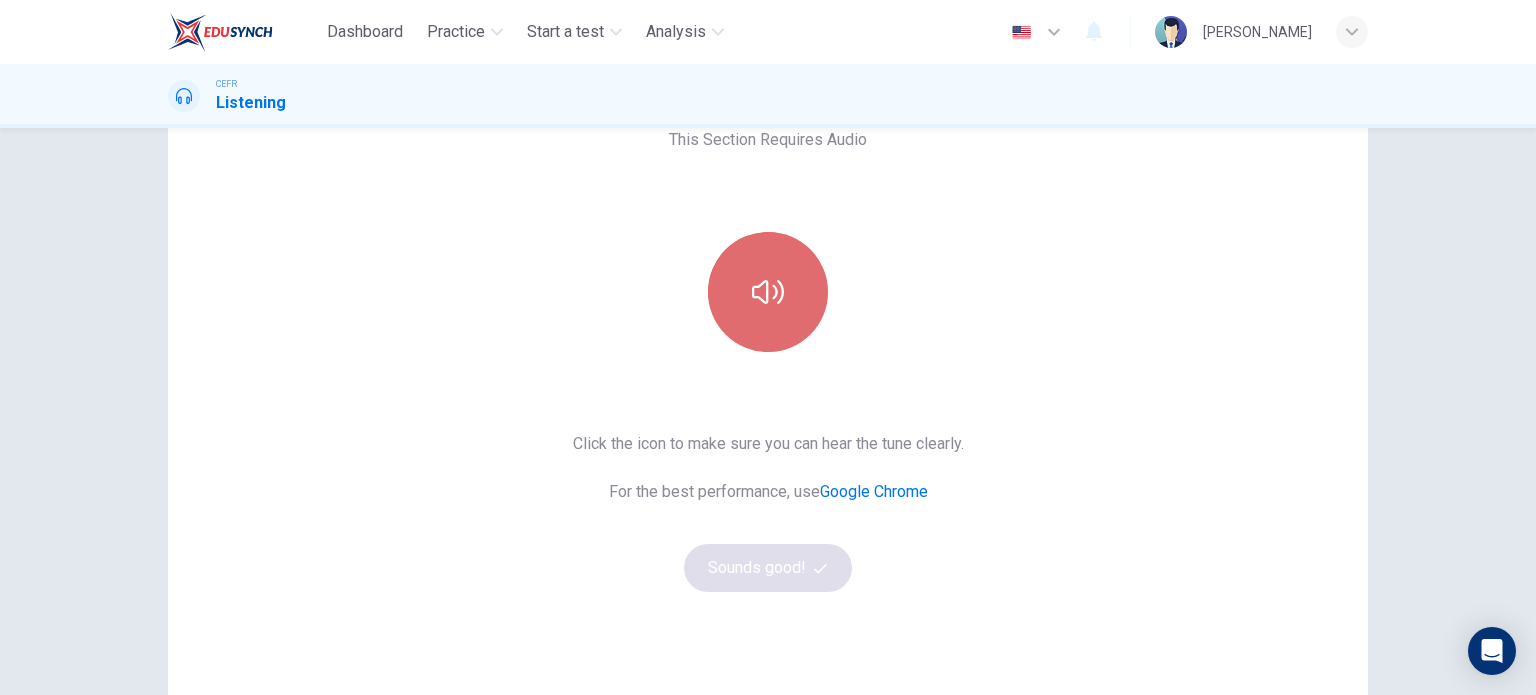 click at bounding box center (768, 292) 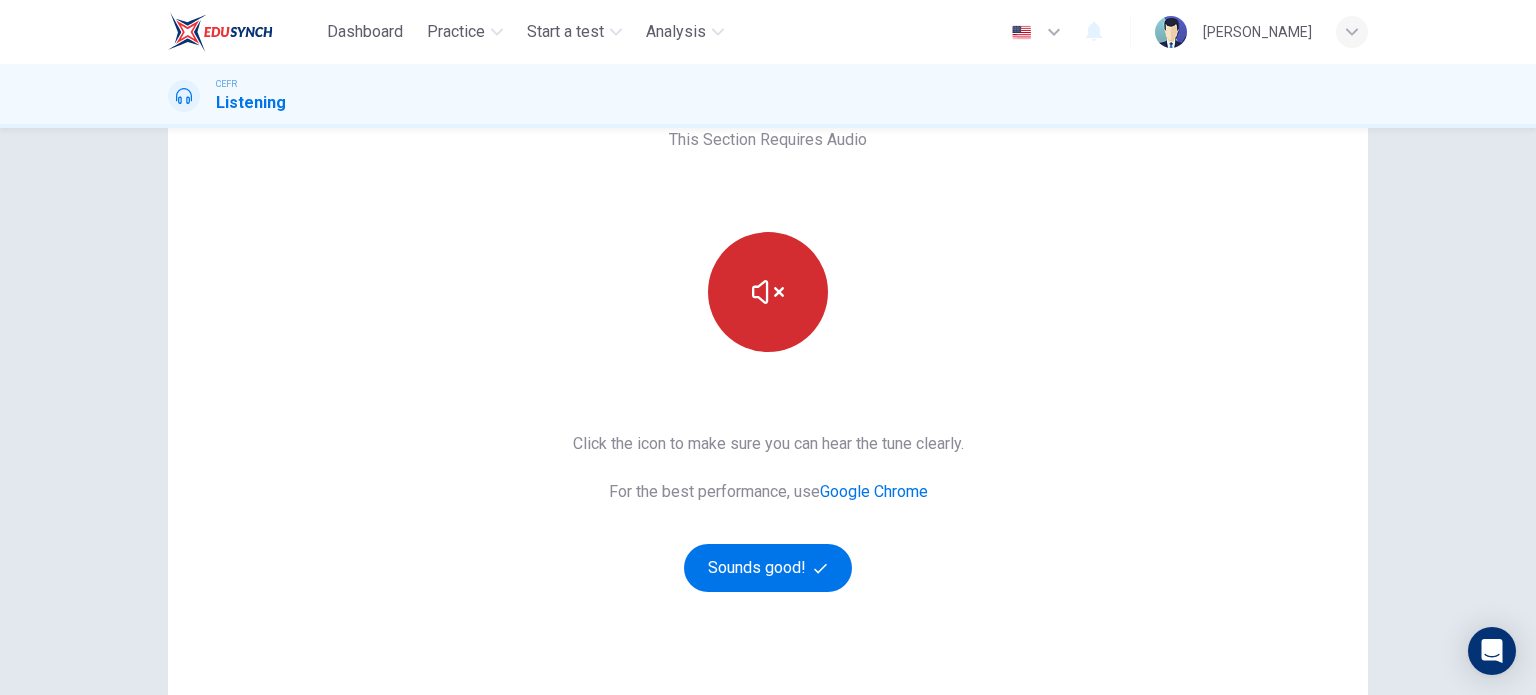 type 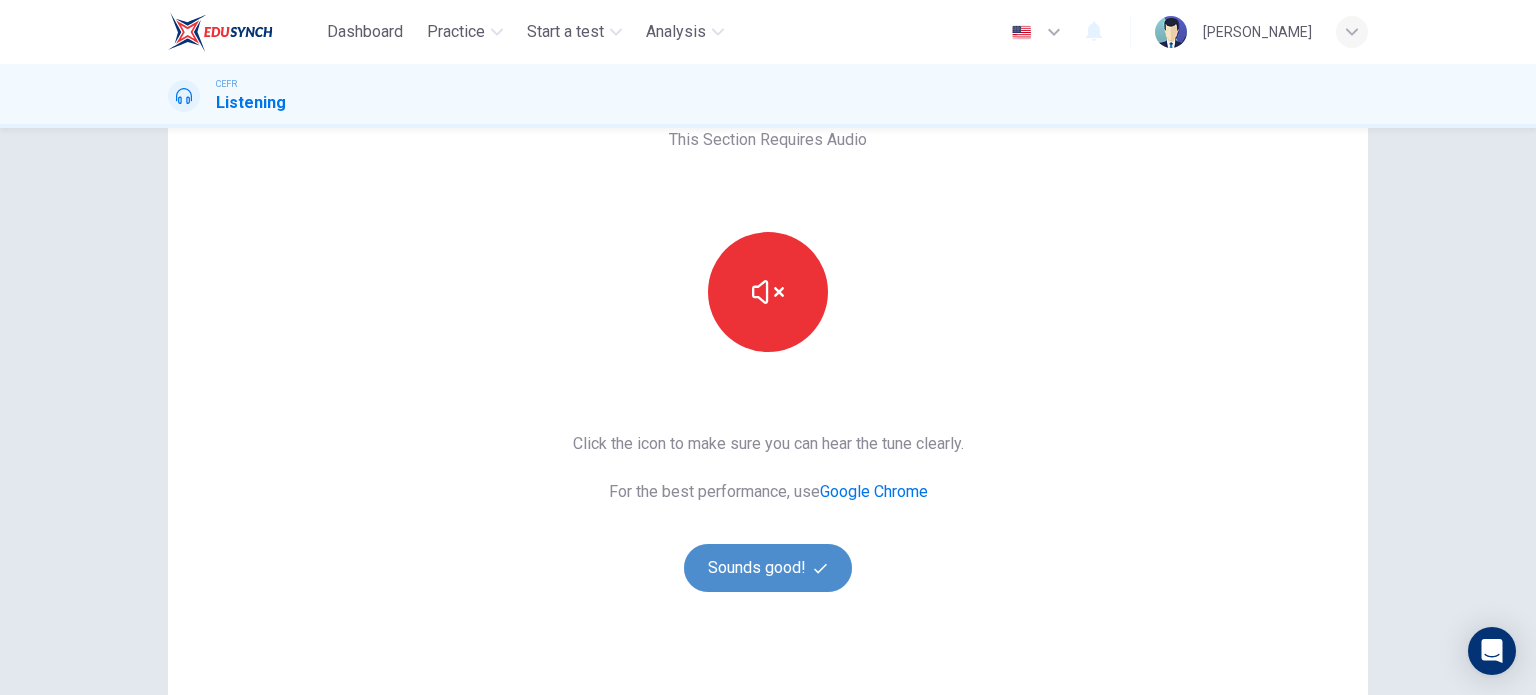 click on "Sounds good!" at bounding box center [768, 568] 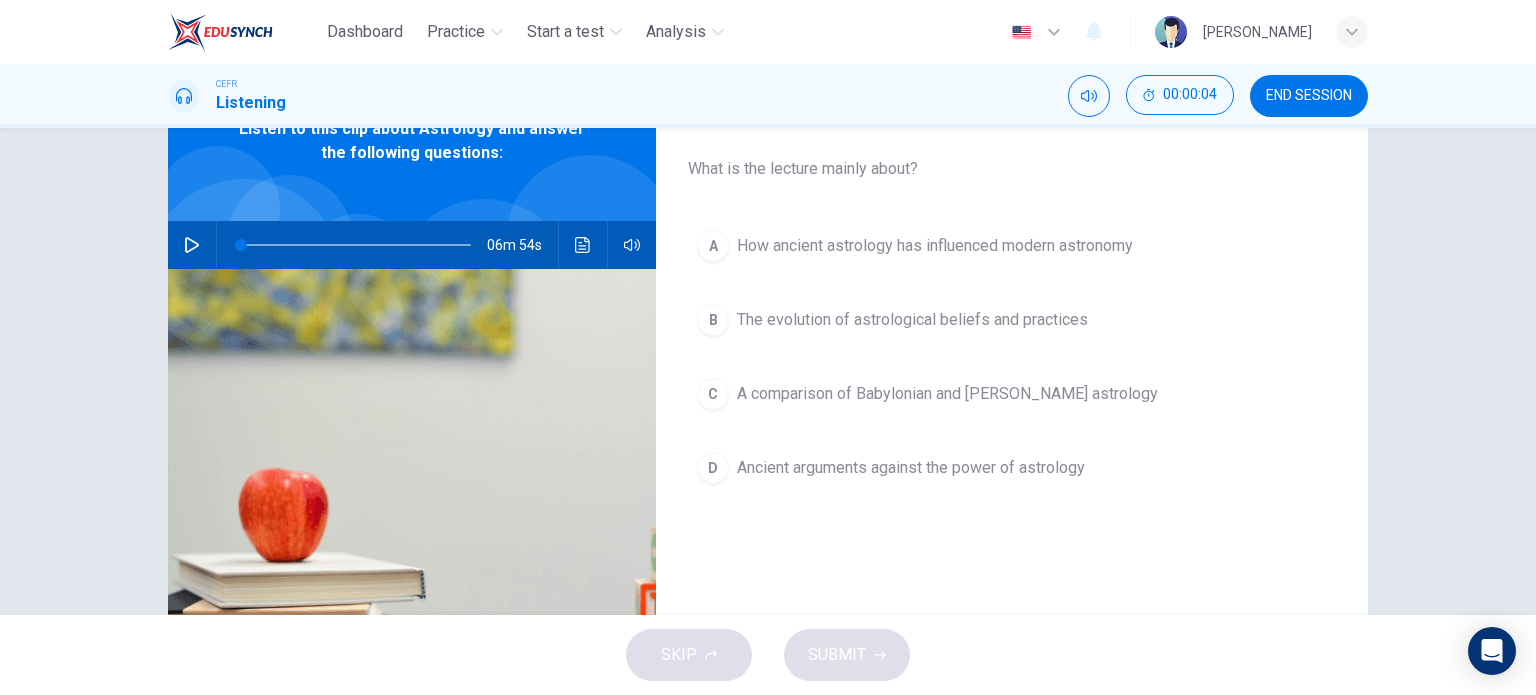 scroll, scrollTop: 104, scrollLeft: 0, axis: vertical 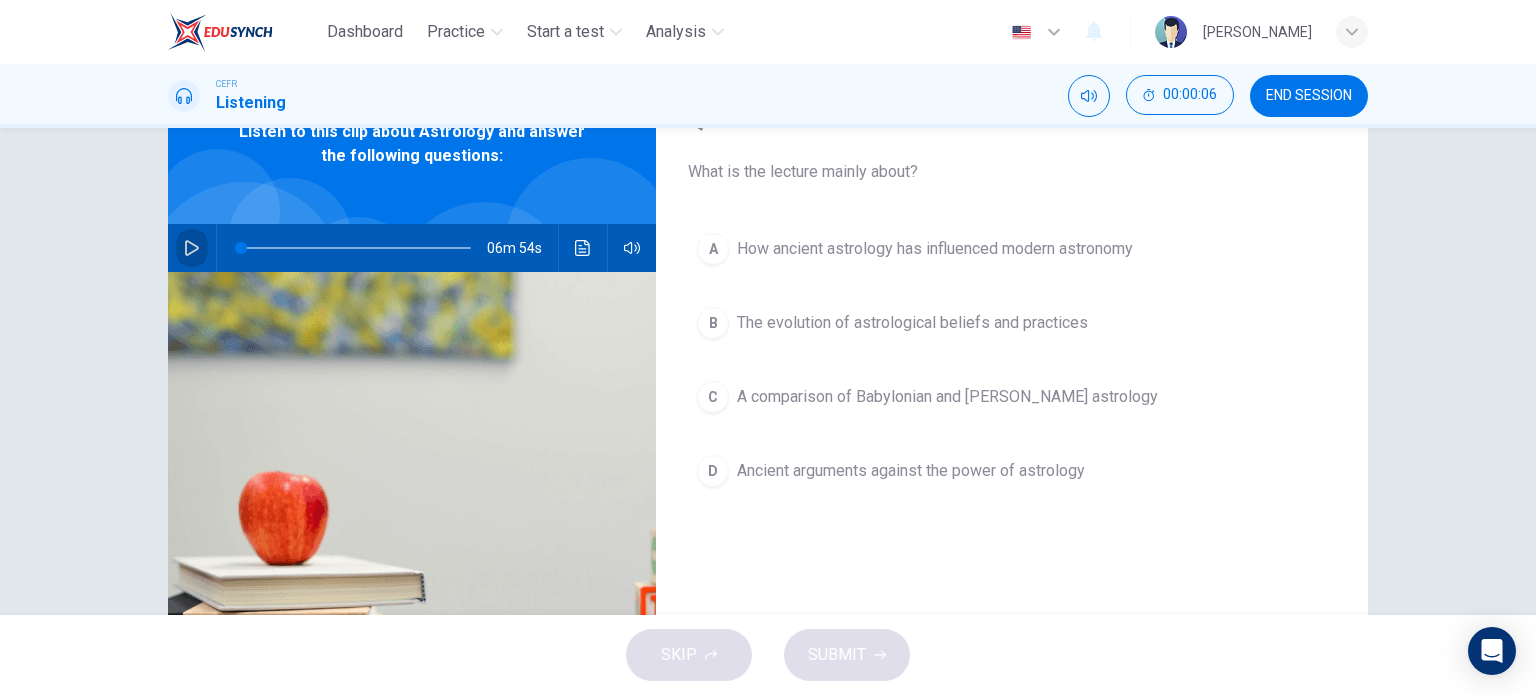 click at bounding box center (192, 248) 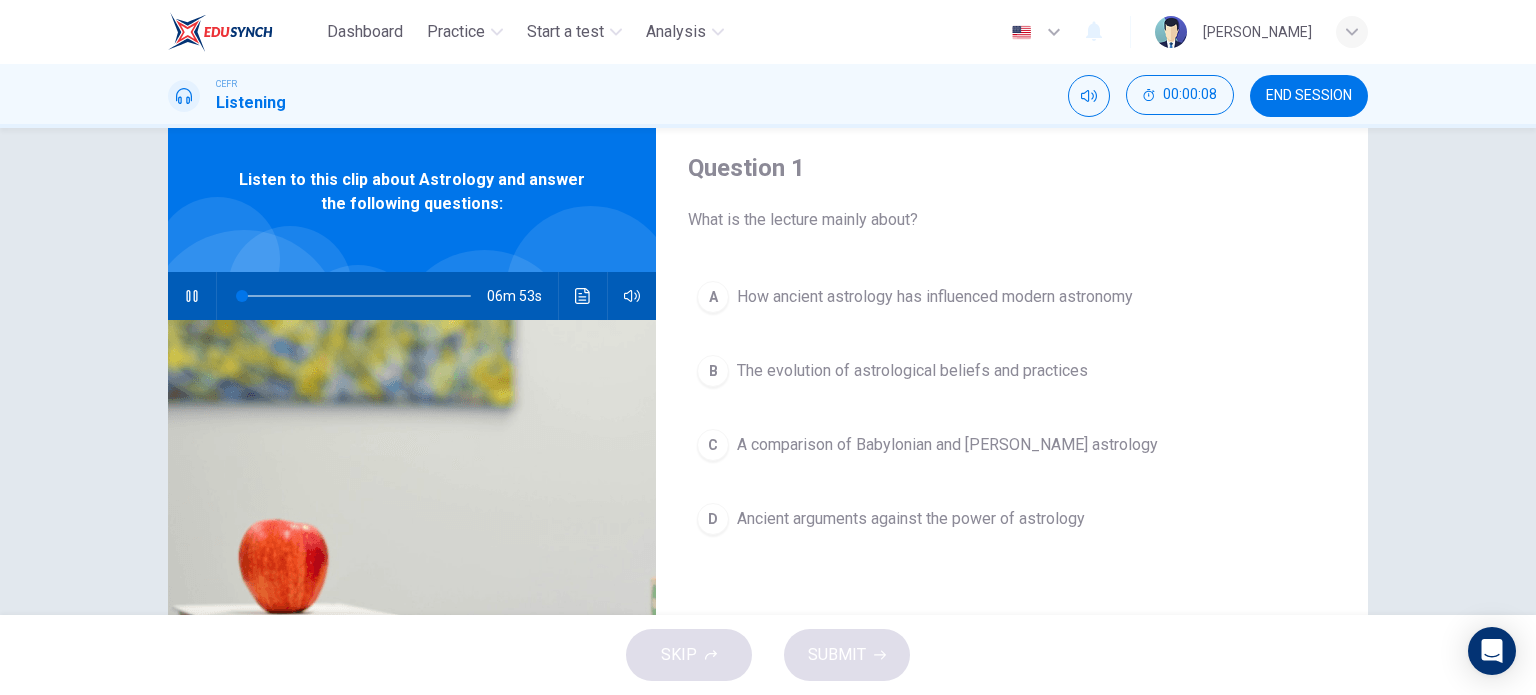type on "0" 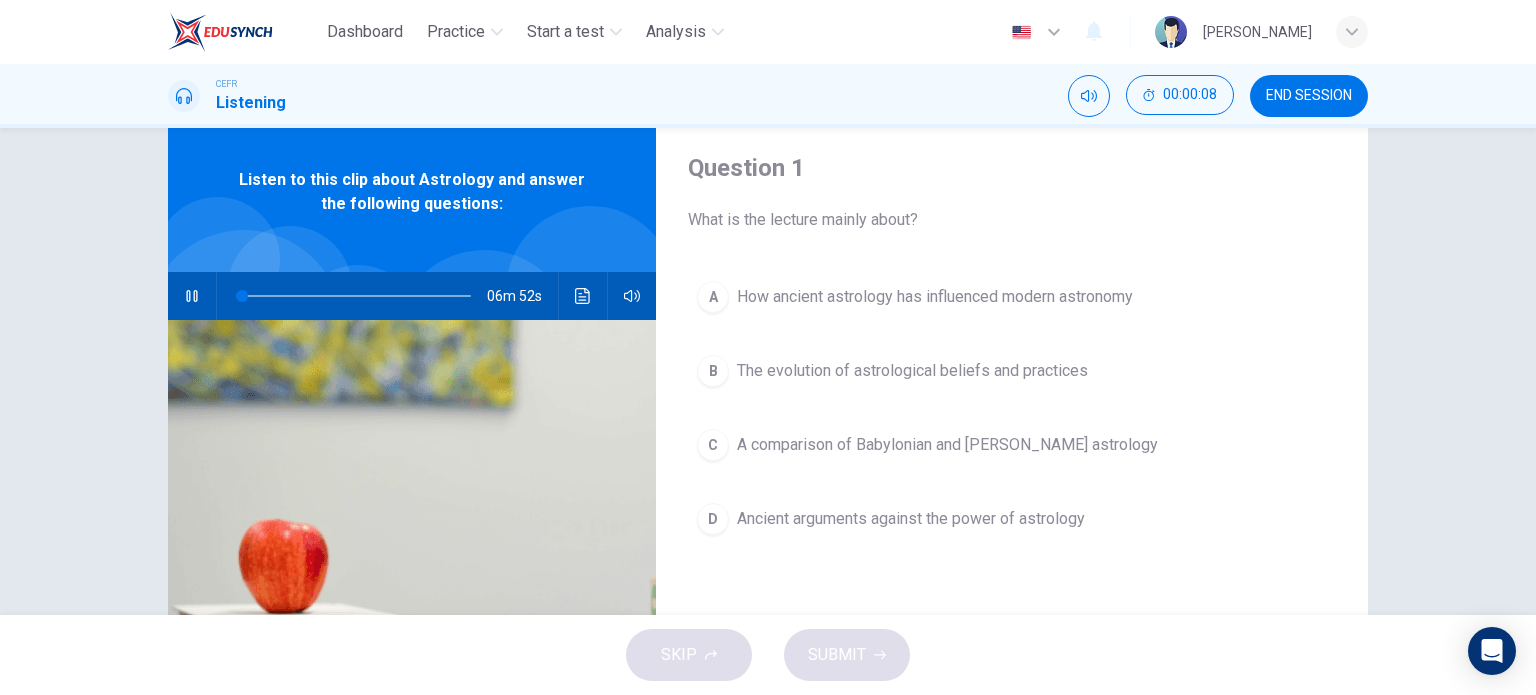 scroll, scrollTop: 56, scrollLeft: 0, axis: vertical 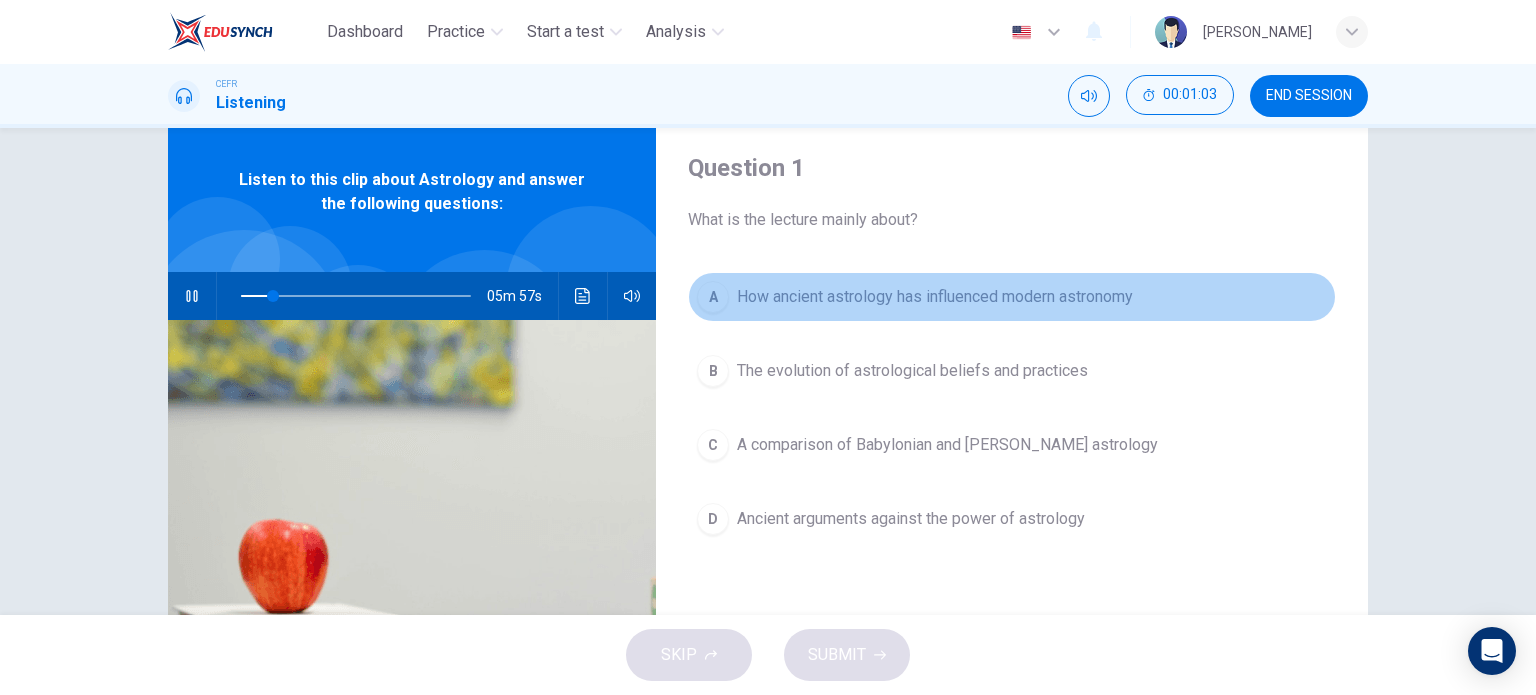 click on "How ancient astrology has influenced modern astronomy" at bounding box center (935, 297) 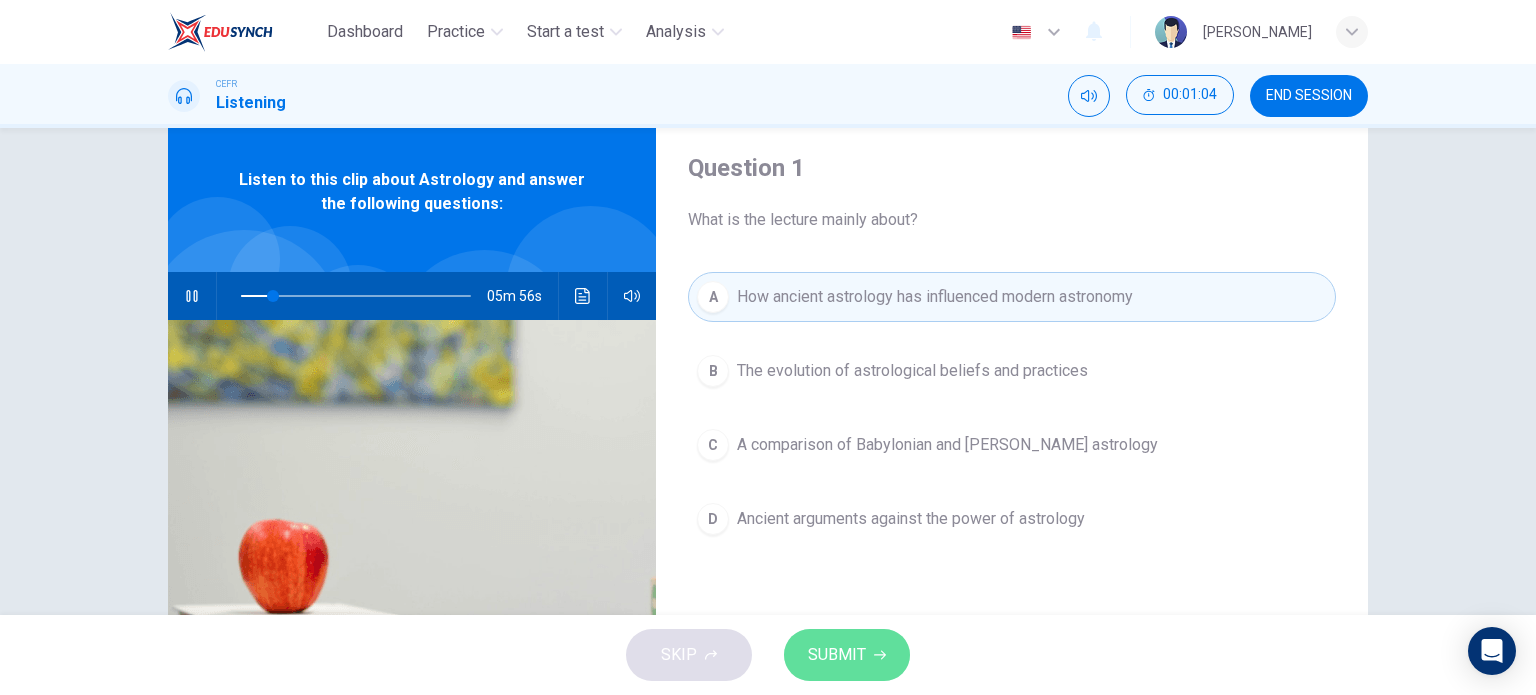 click on "SUBMIT" at bounding box center [847, 655] 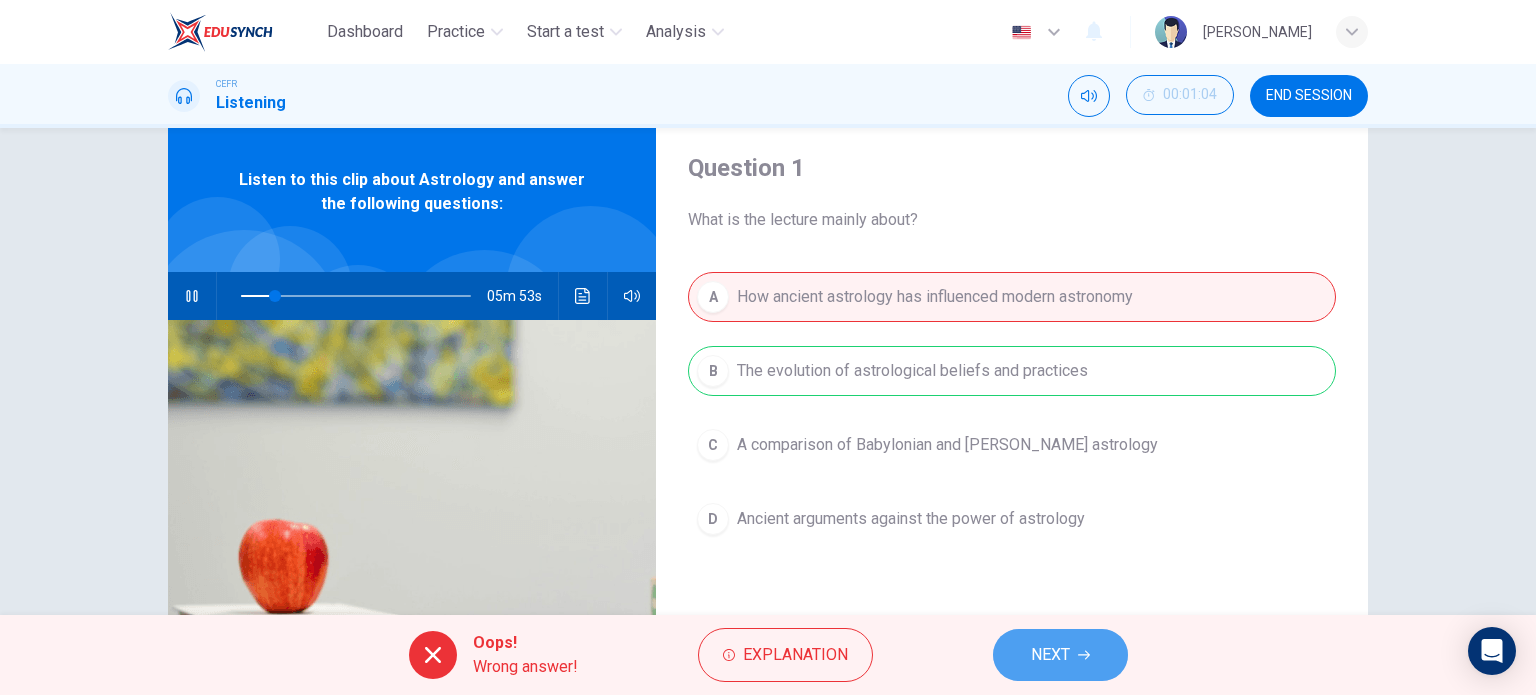 click on "NEXT" at bounding box center [1060, 655] 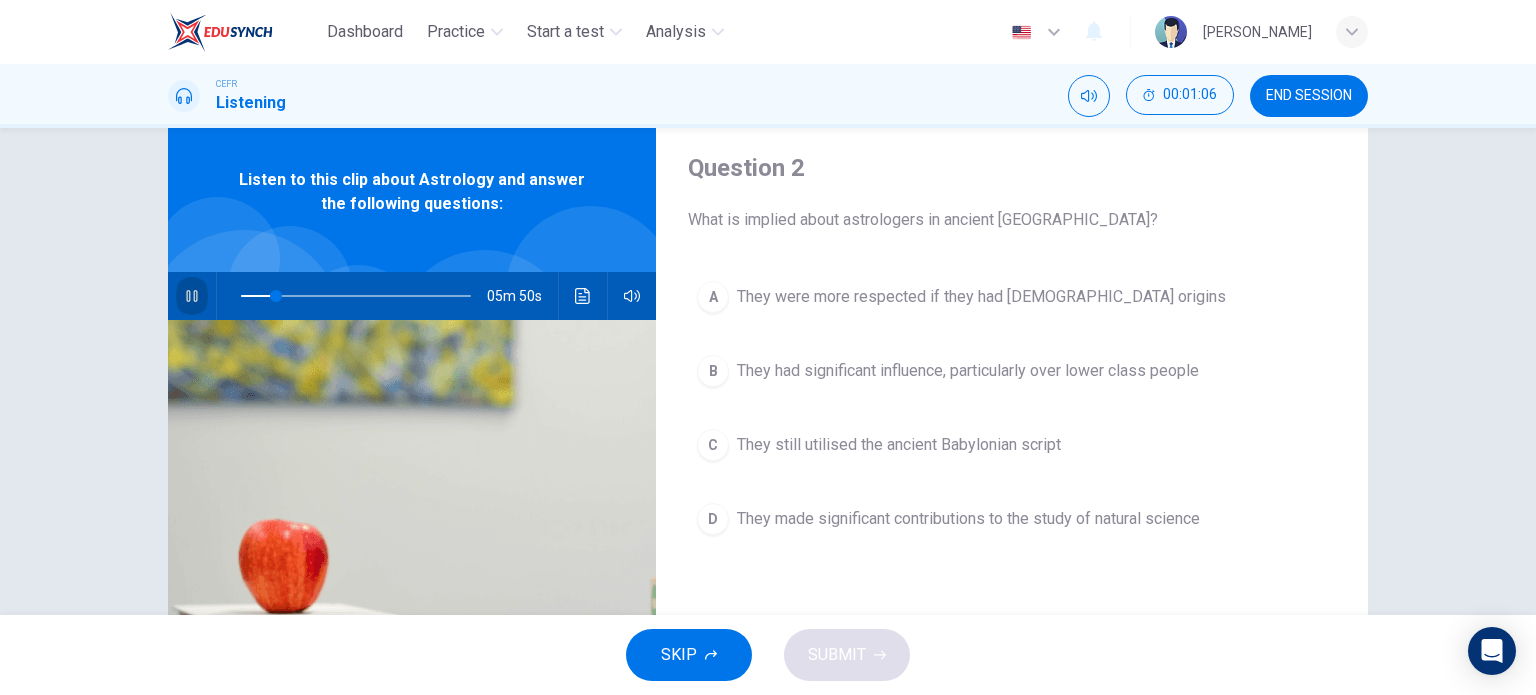 click 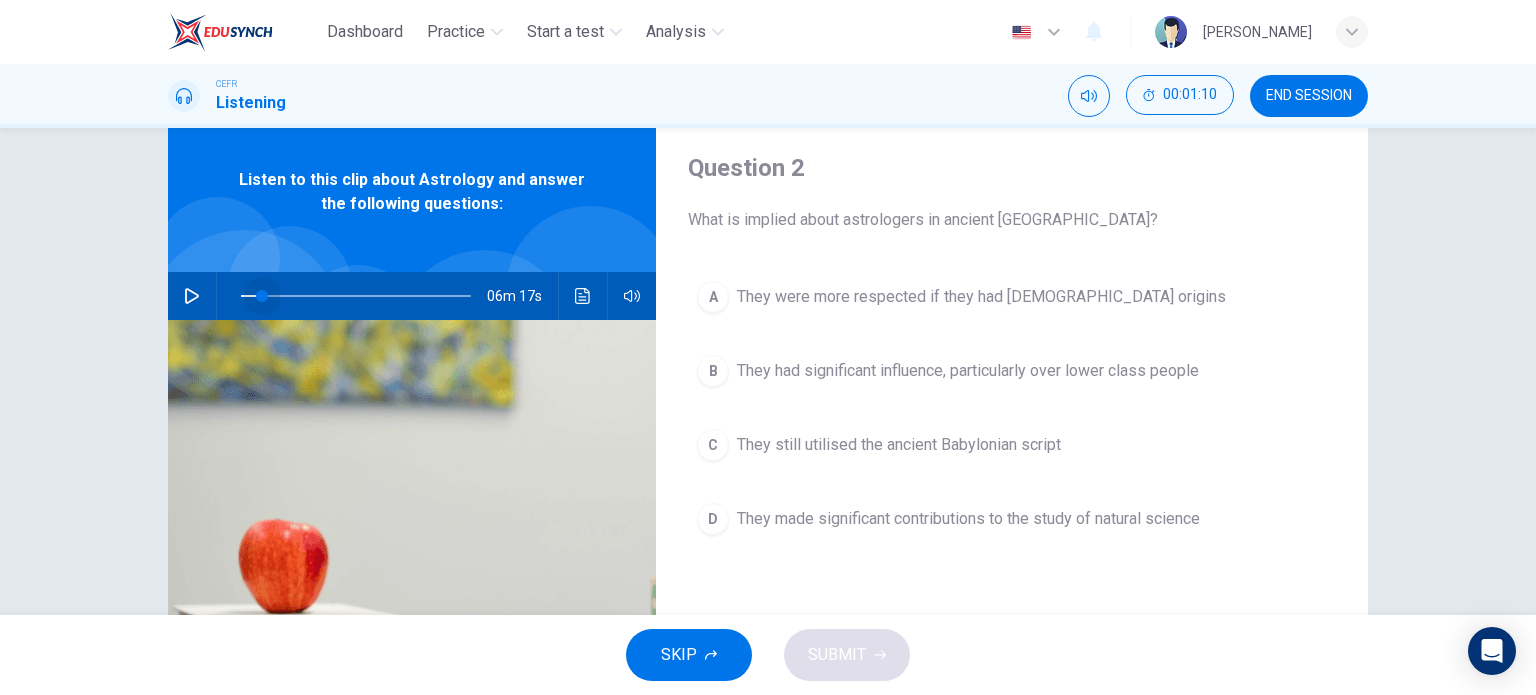click at bounding box center [262, 296] 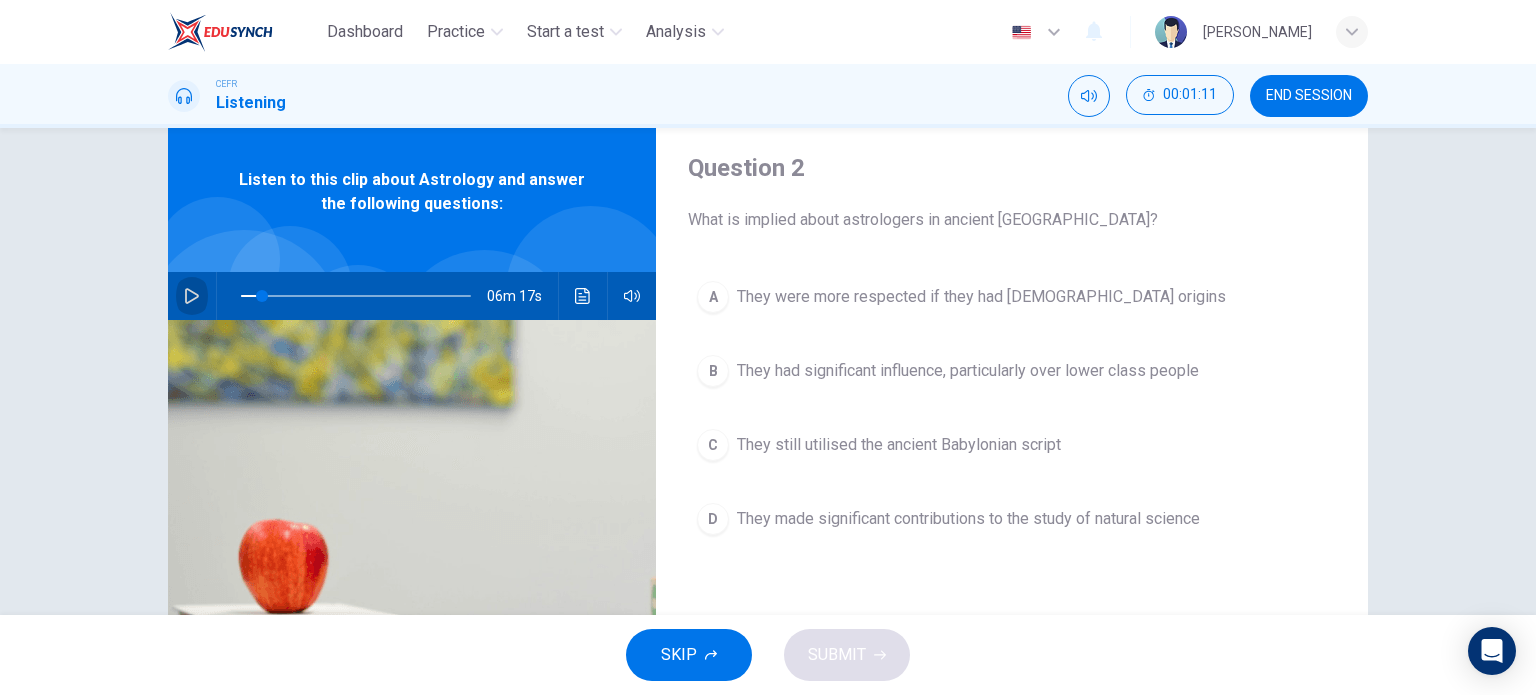 click at bounding box center (192, 296) 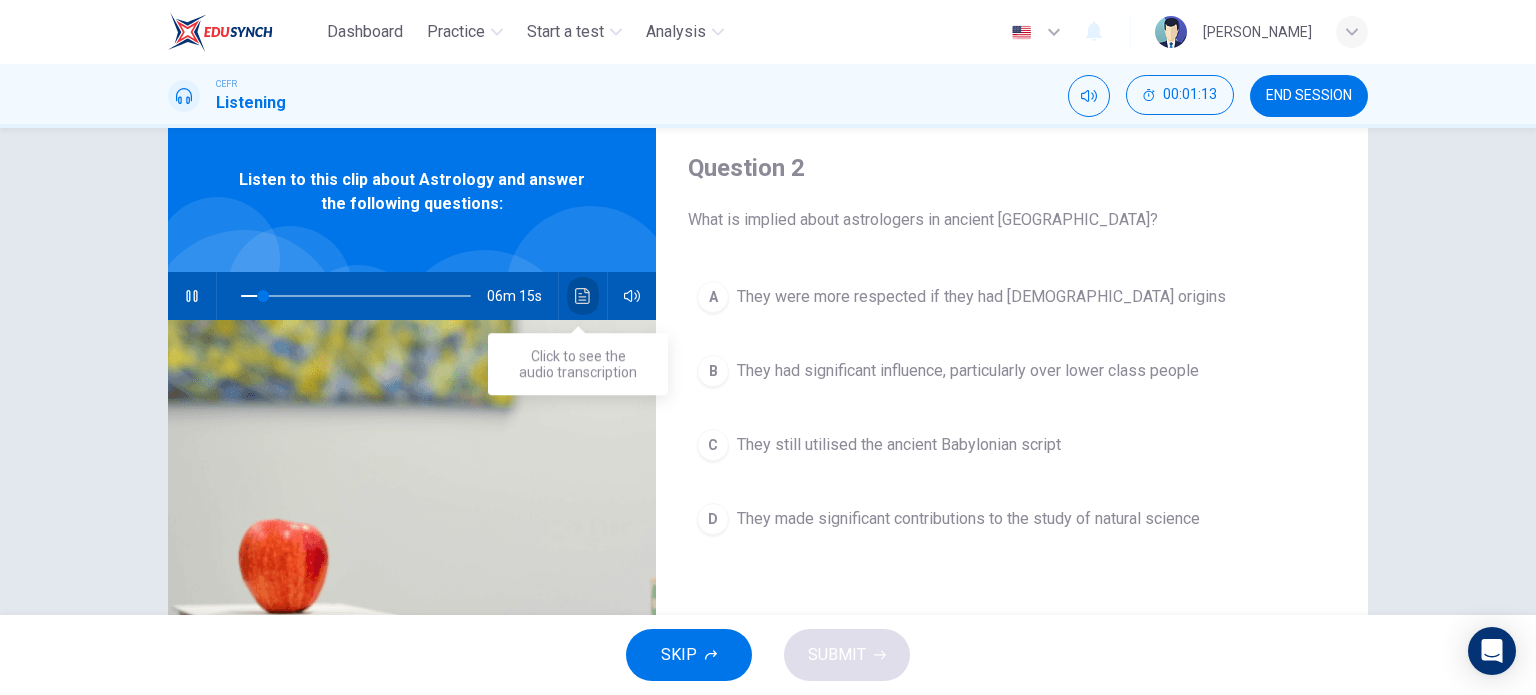 click 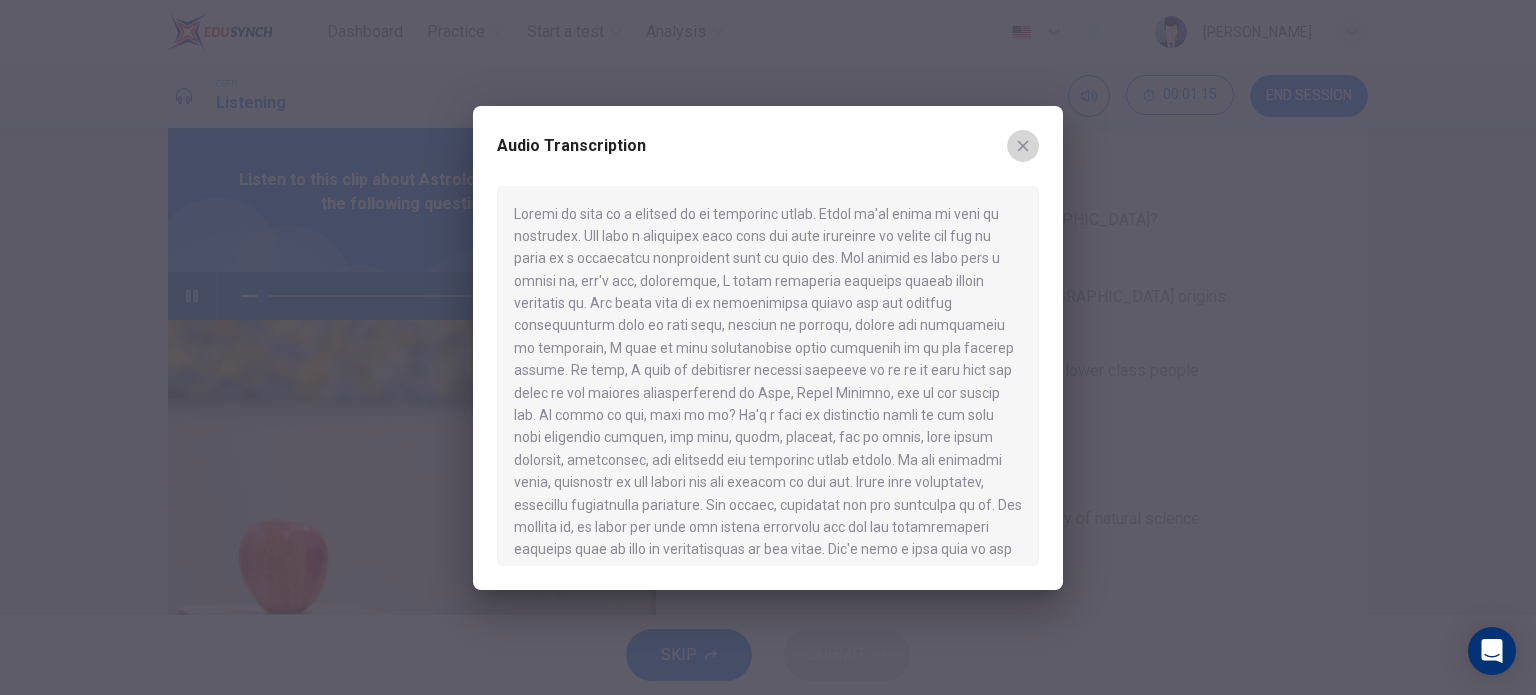 click at bounding box center (1023, 146) 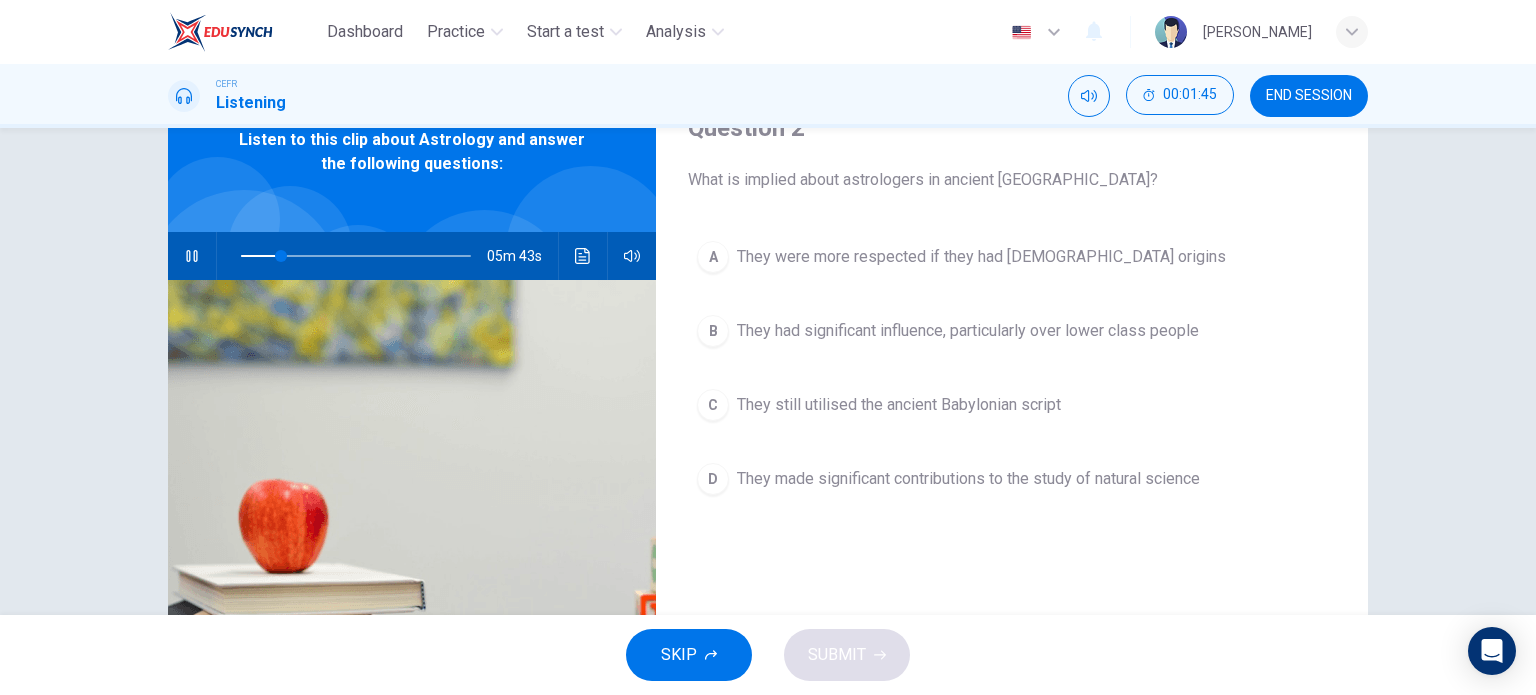 scroll, scrollTop: 96, scrollLeft: 0, axis: vertical 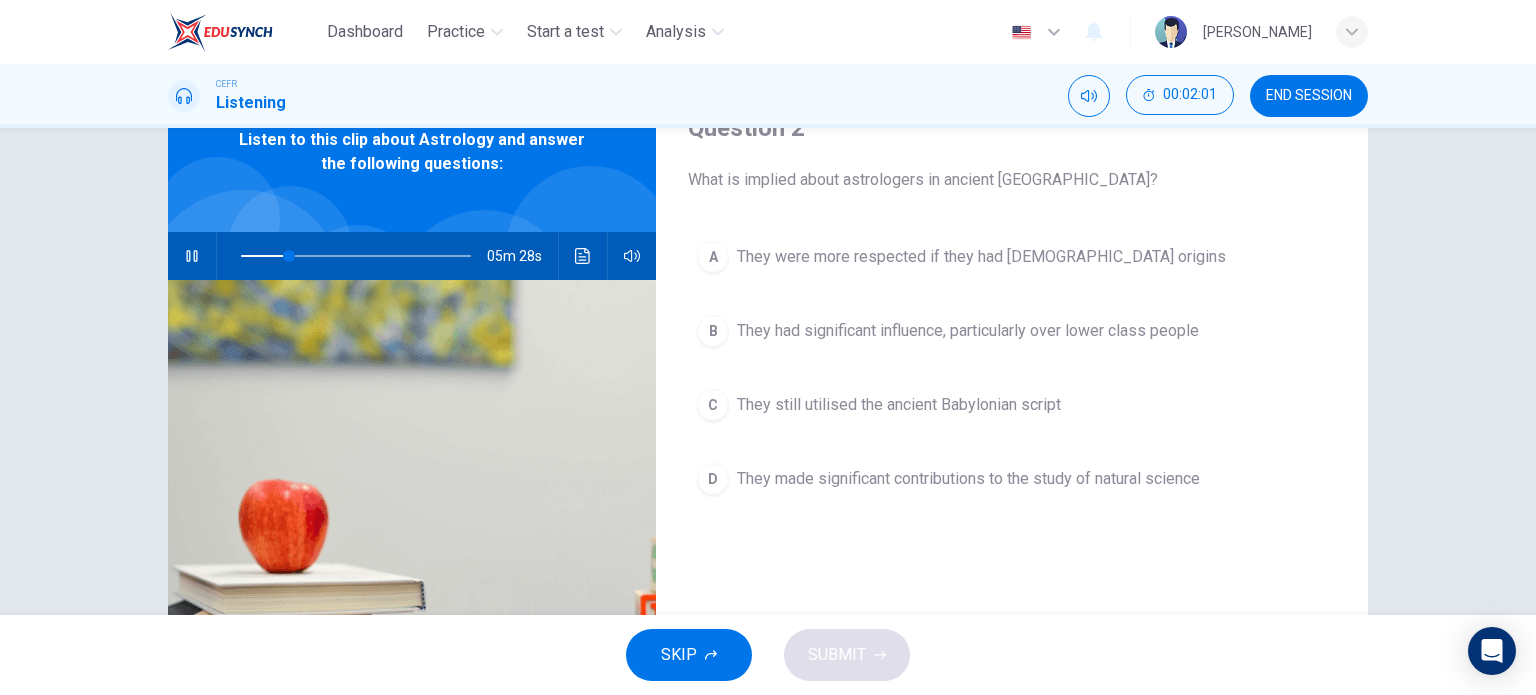 click on "Listen to this clip about Astrology and answer the following questions:" at bounding box center (412, 152) 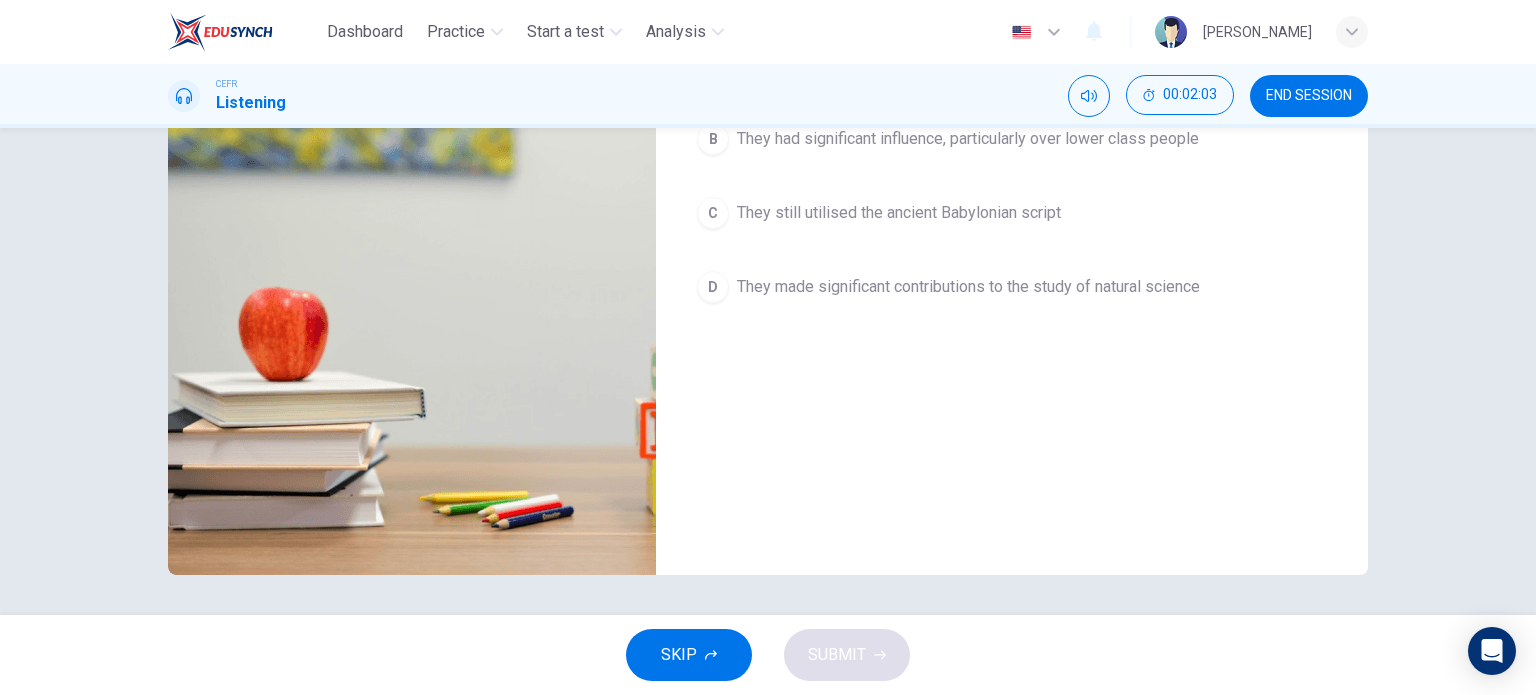 scroll, scrollTop: 0, scrollLeft: 0, axis: both 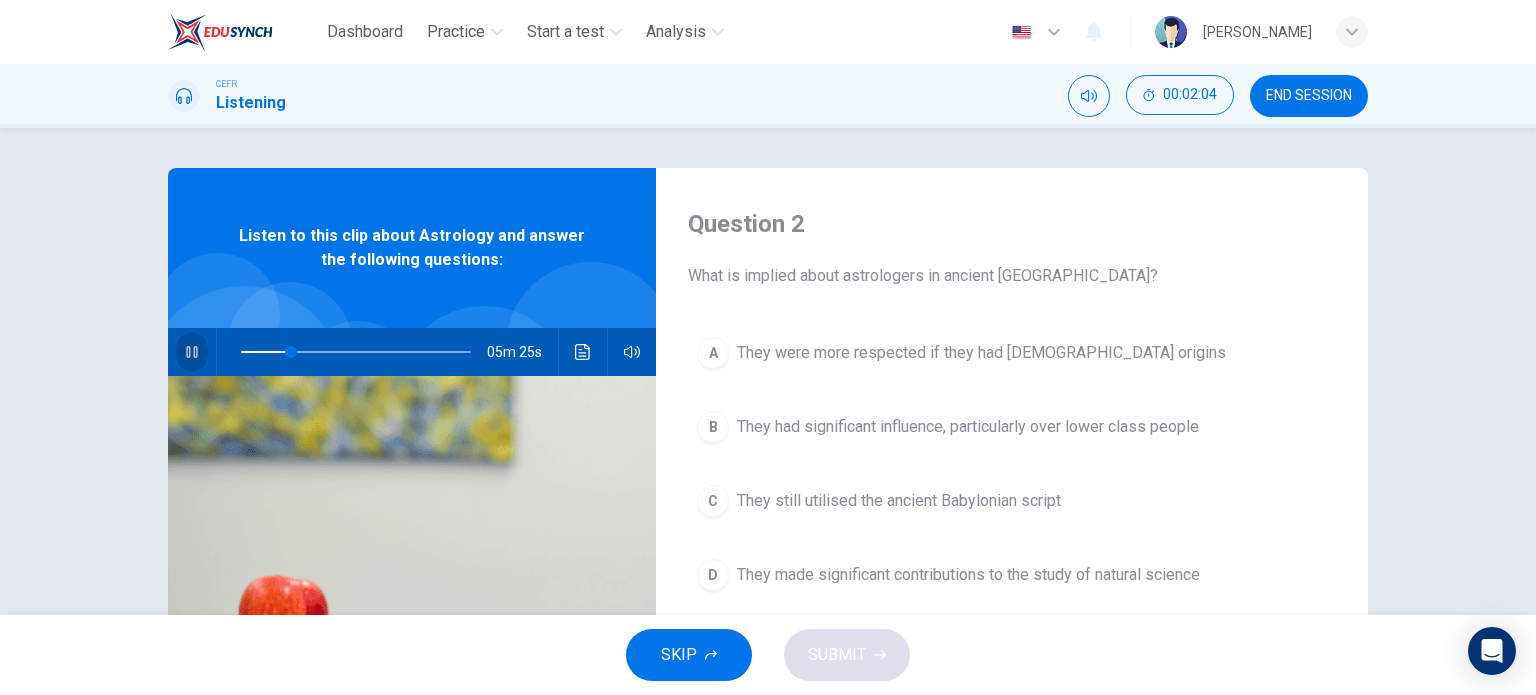 click 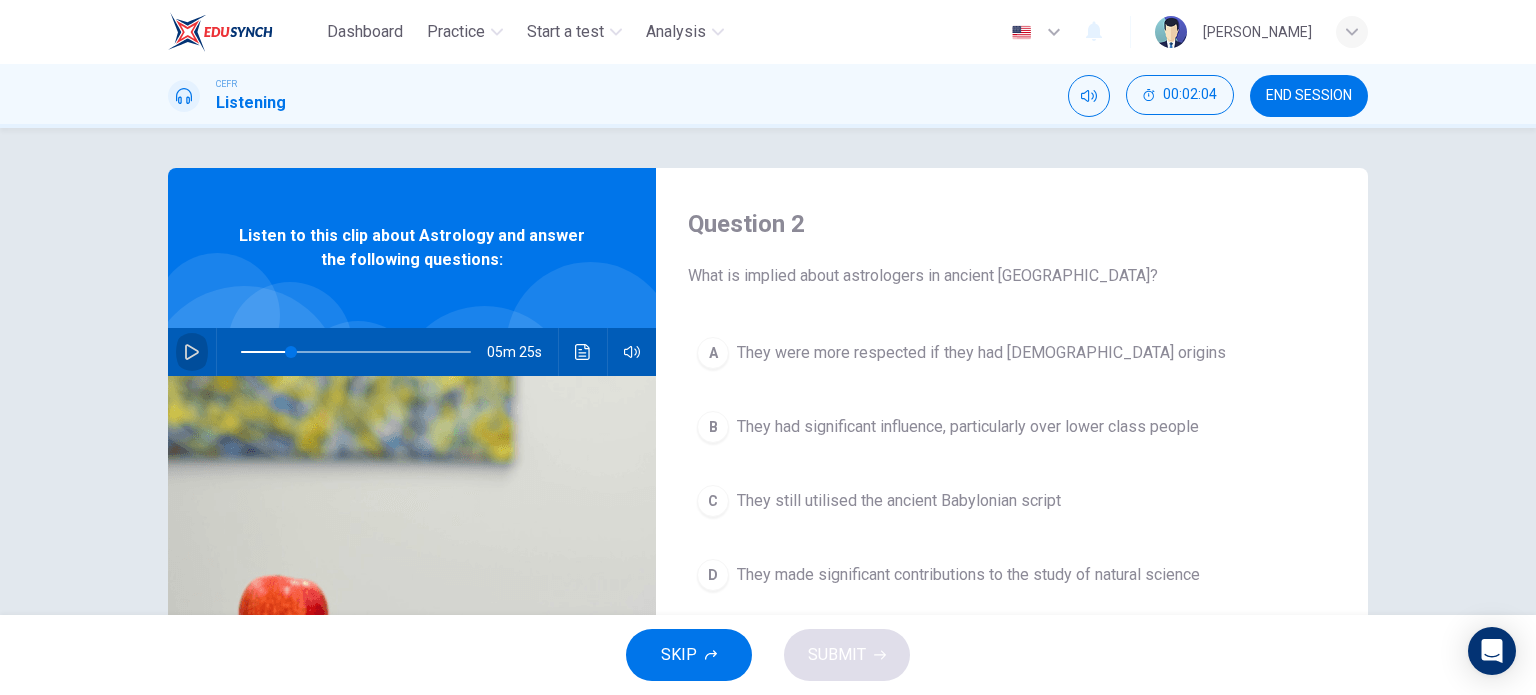 click 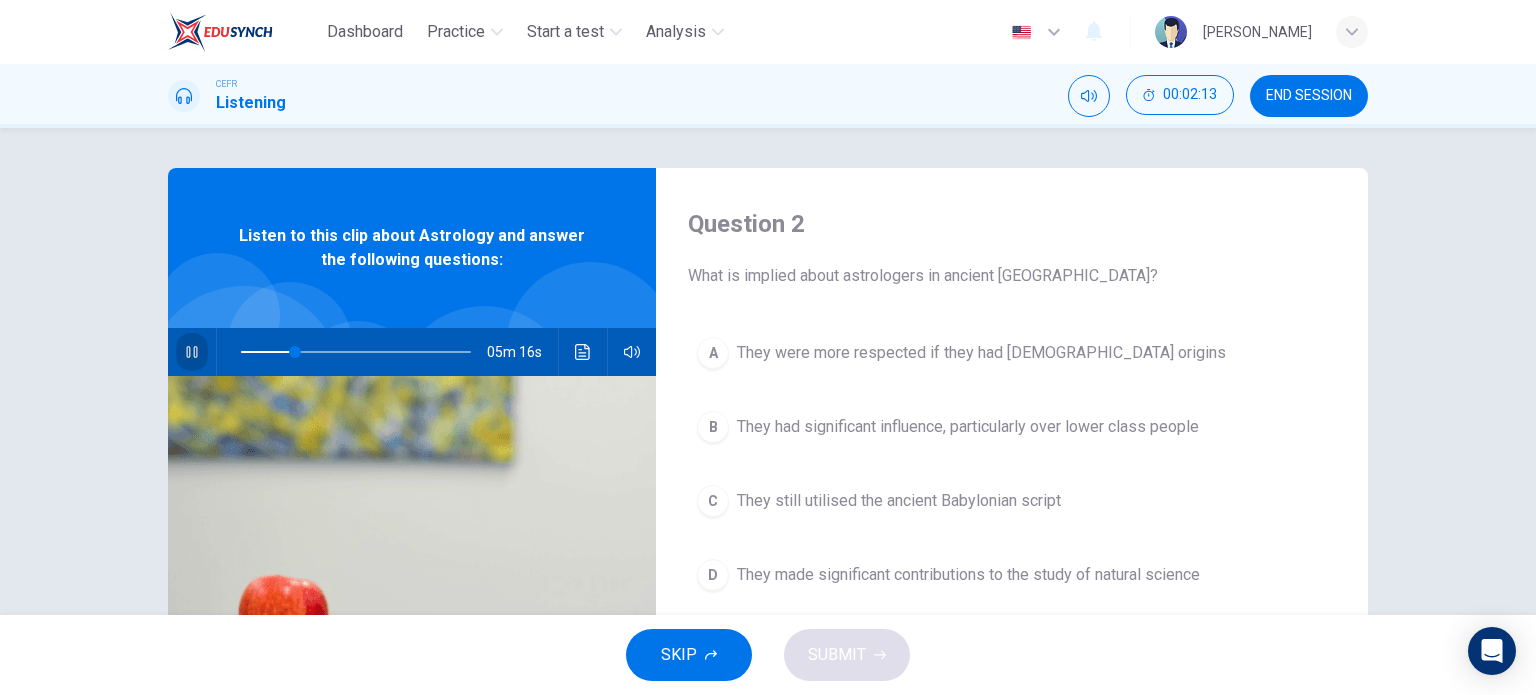 click 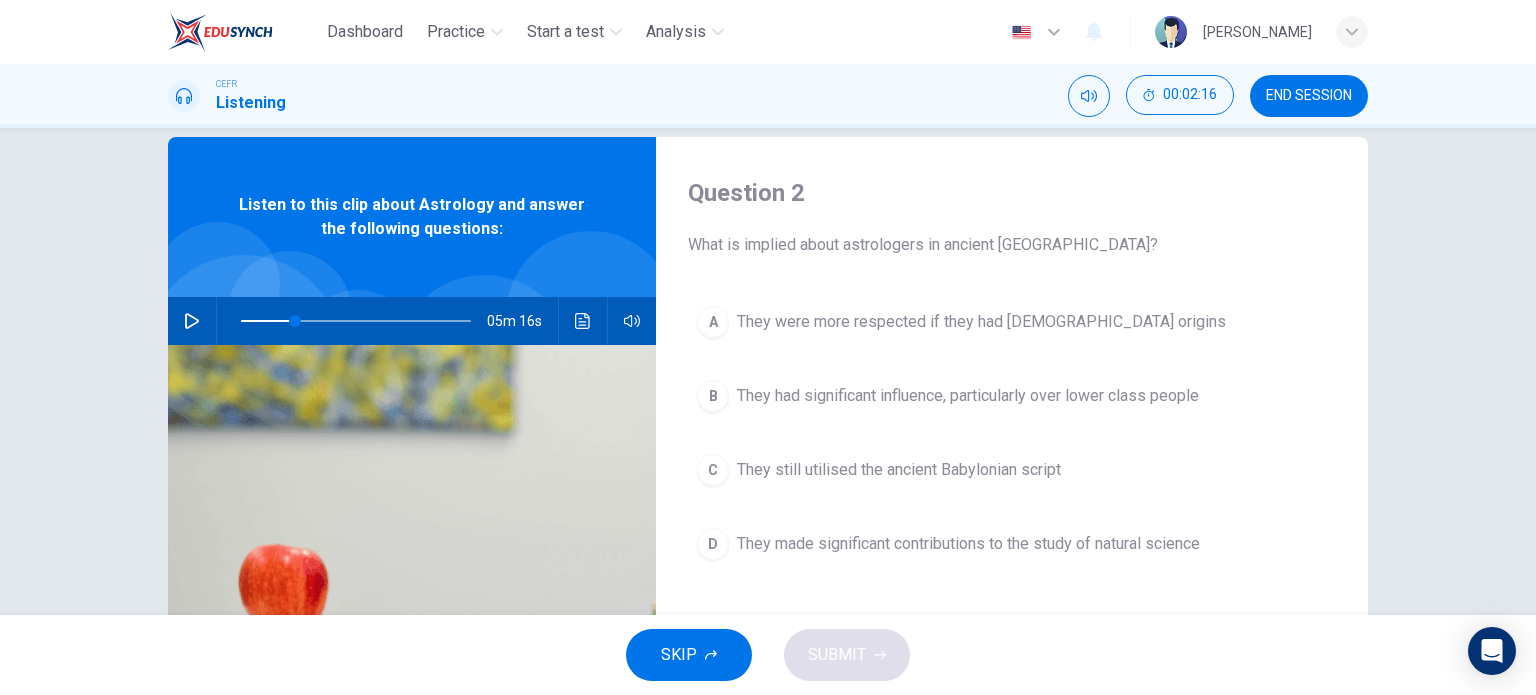 scroll, scrollTop: 30, scrollLeft: 0, axis: vertical 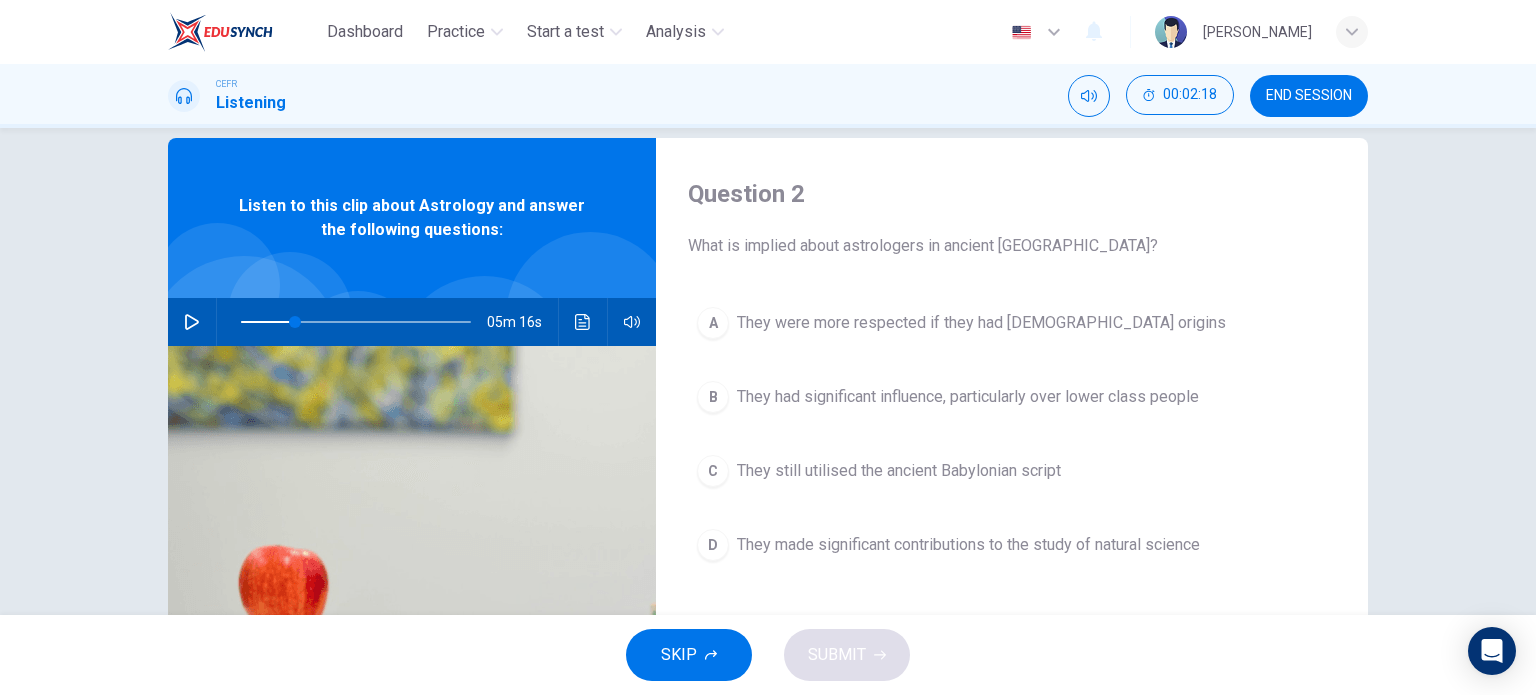 drag, startPoint x: 904, startPoint y: 320, endPoint x: 886, endPoint y: 667, distance: 347.46655 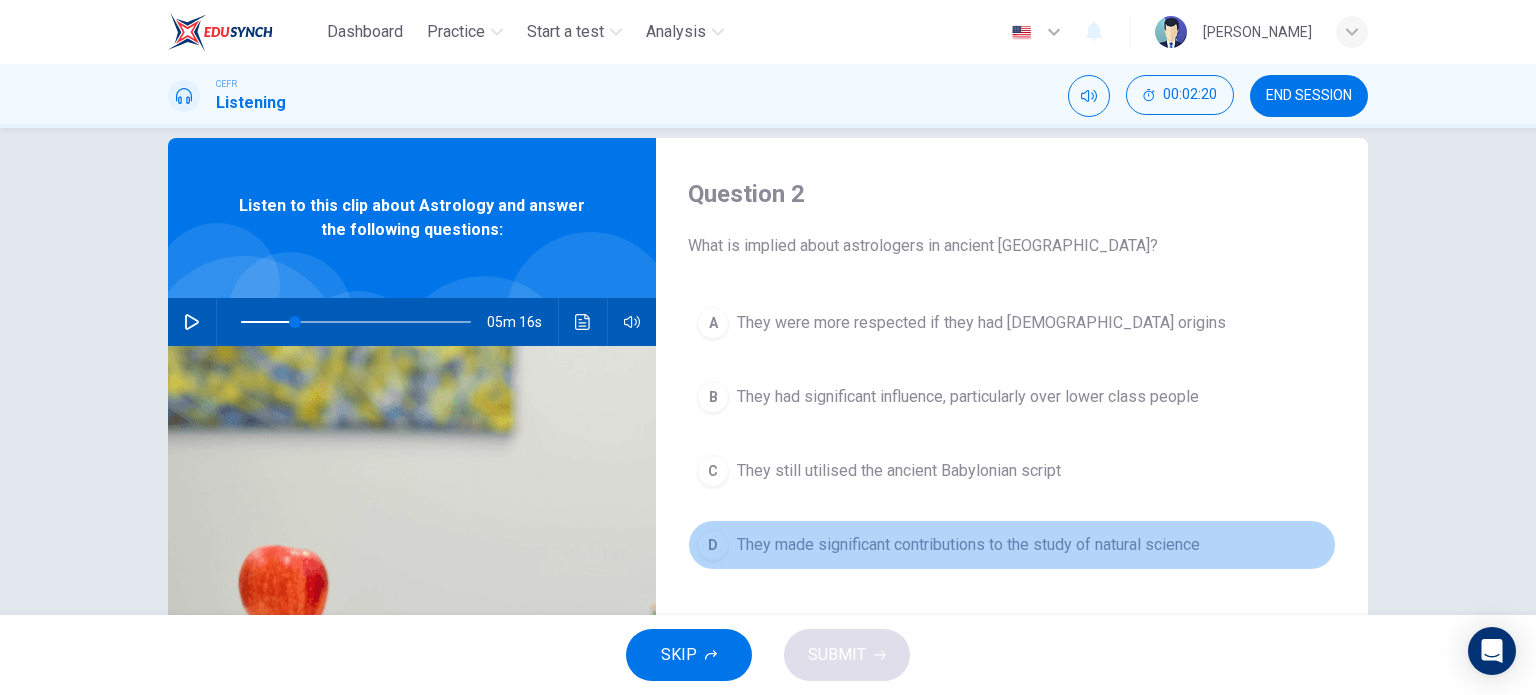click on "They made significant contributions to the study of natural science" at bounding box center (968, 545) 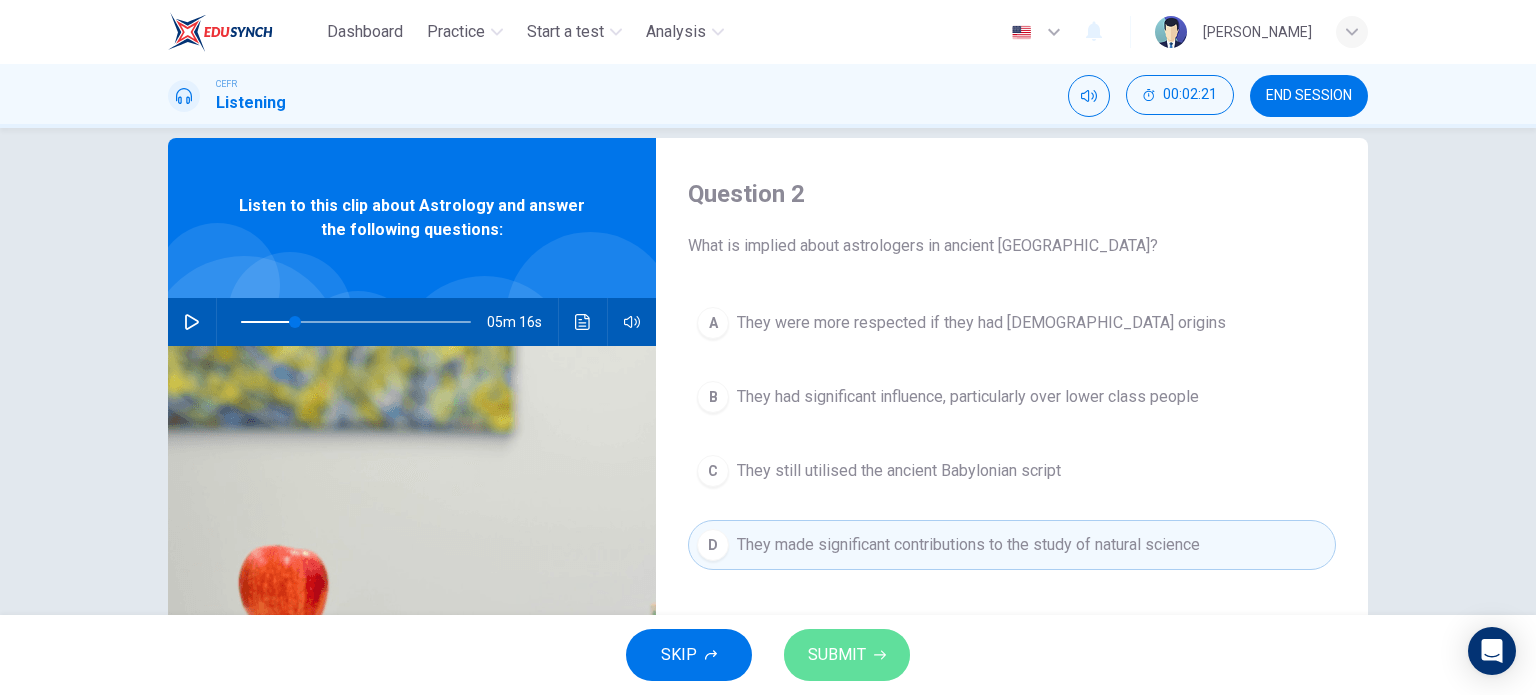 click on "SUBMIT" at bounding box center (837, 655) 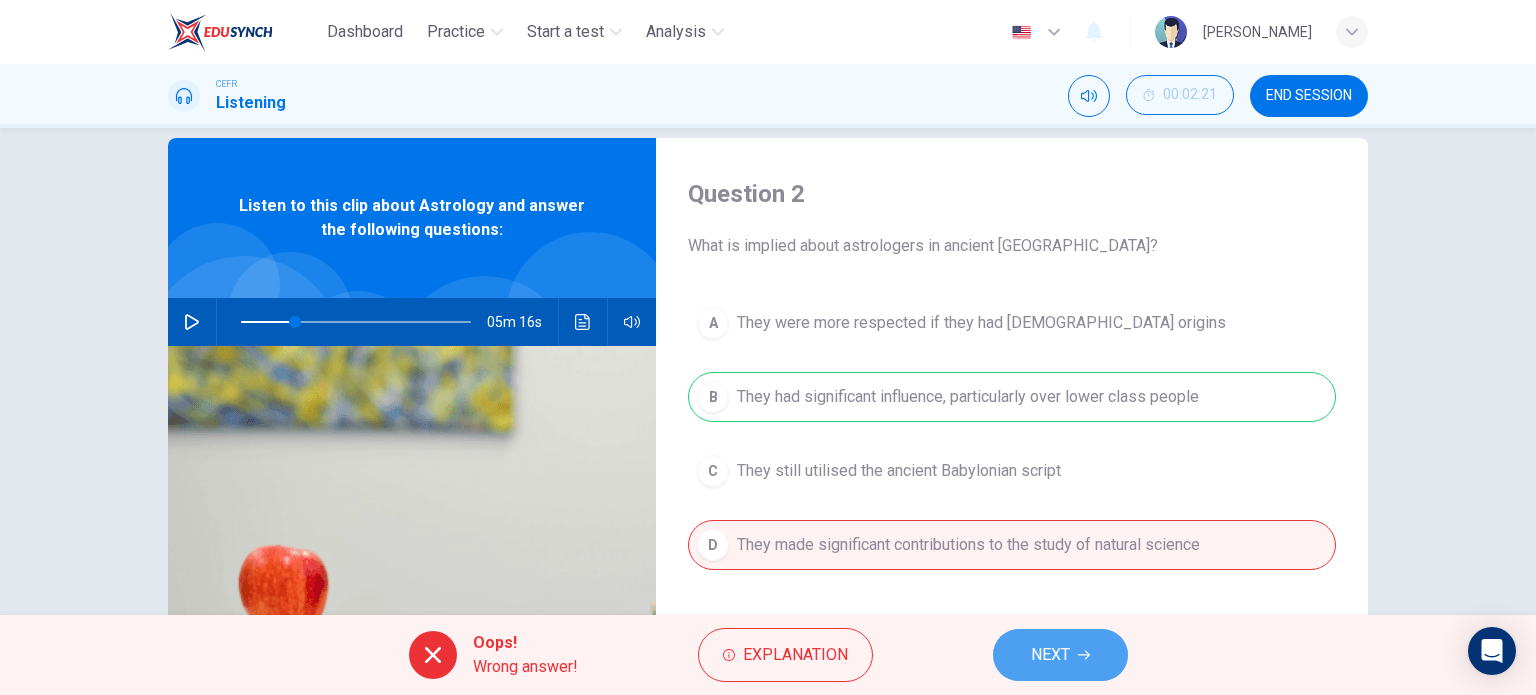 click on "NEXT" at bounding box center (1050, 655) 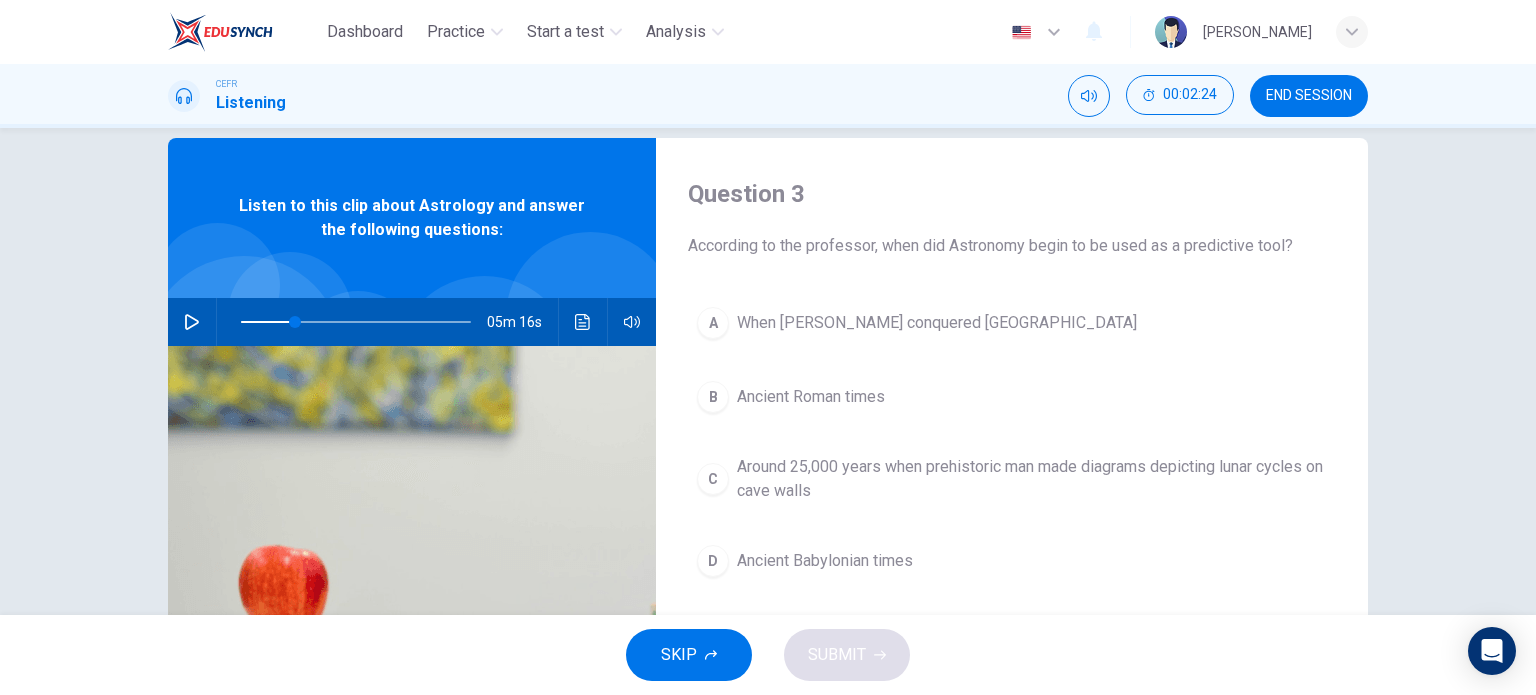click on "When Alexander conquered Asia" at bounding box center (937, 323) 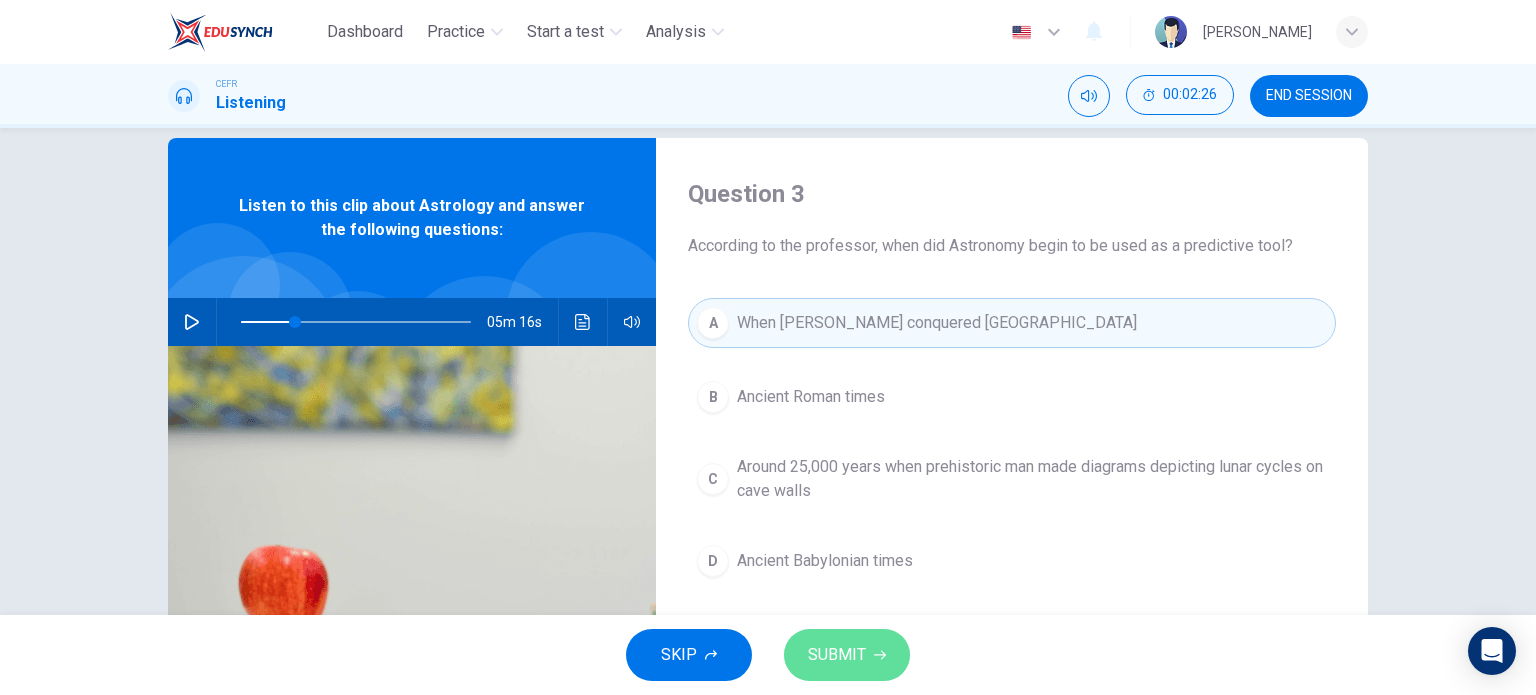 click on "SUBMIT" at bounding box center (837, 655) 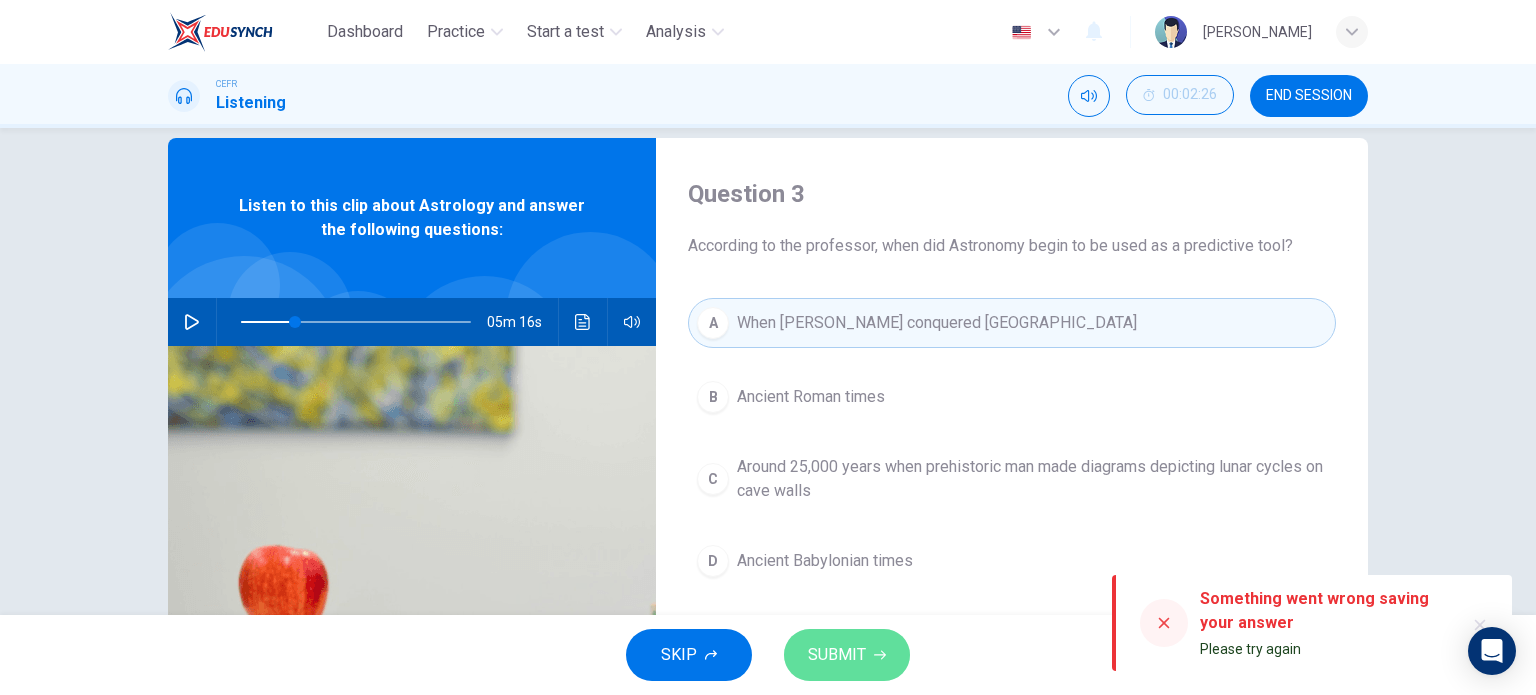 click on "SUBMIT" at bounding box center [837, 655] 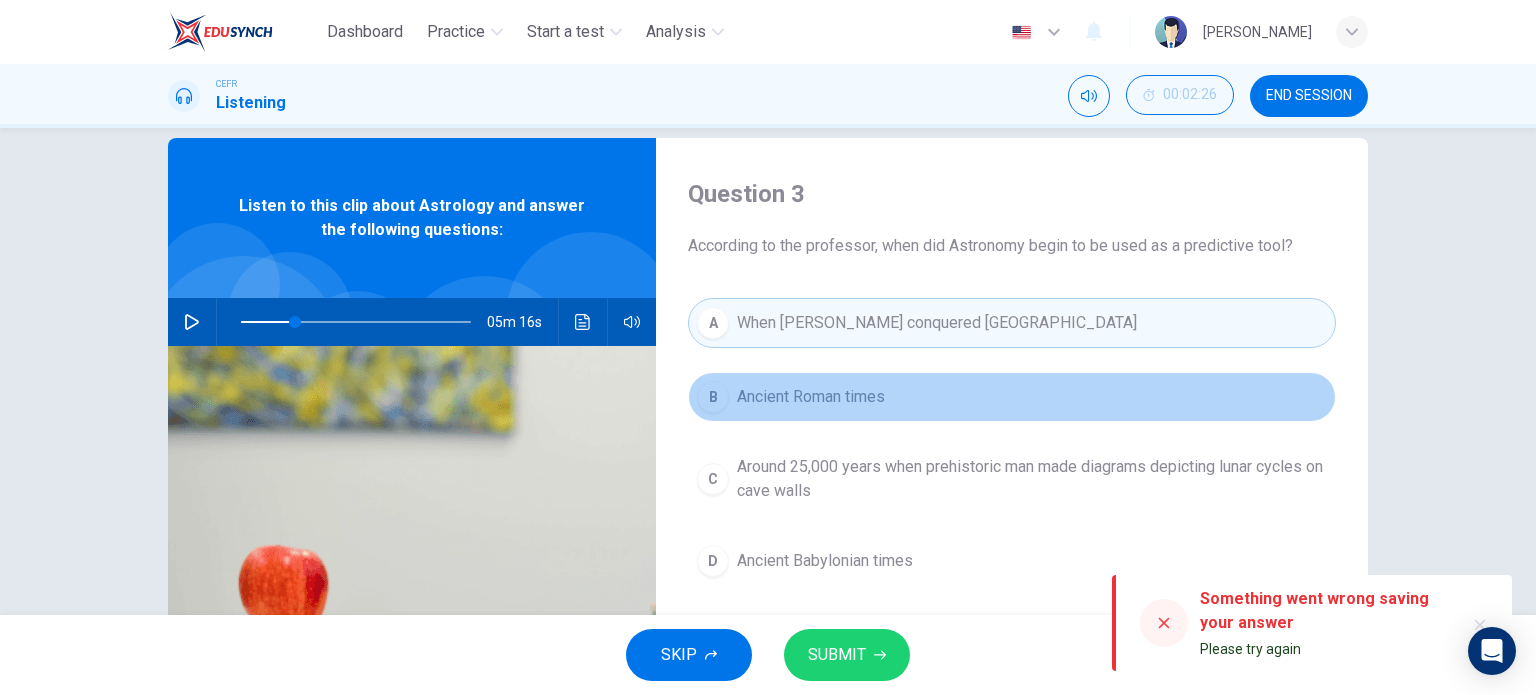 click on "Ancient Roman times" at bounding box center [811, 397] 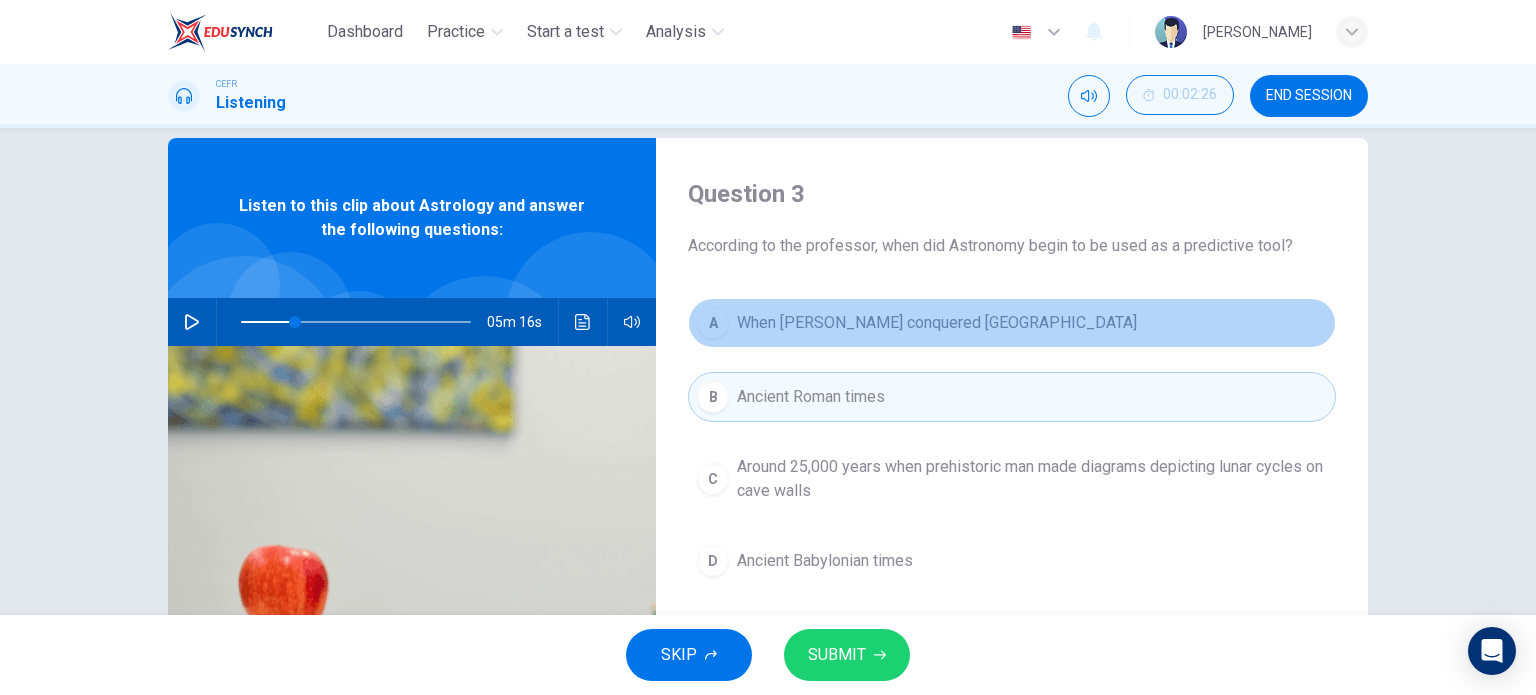 click on "A When Alexander conquered Asia" at bounding box center (1012, 323) 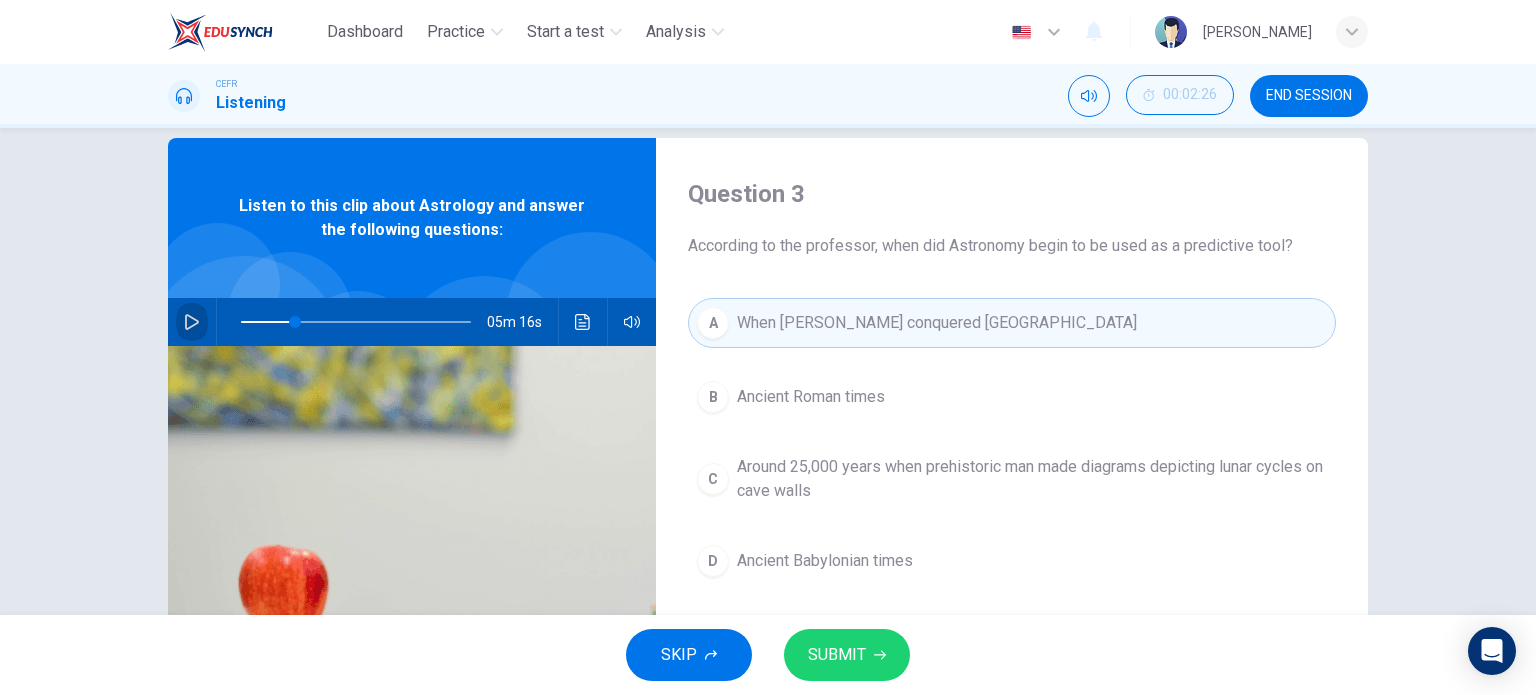 click 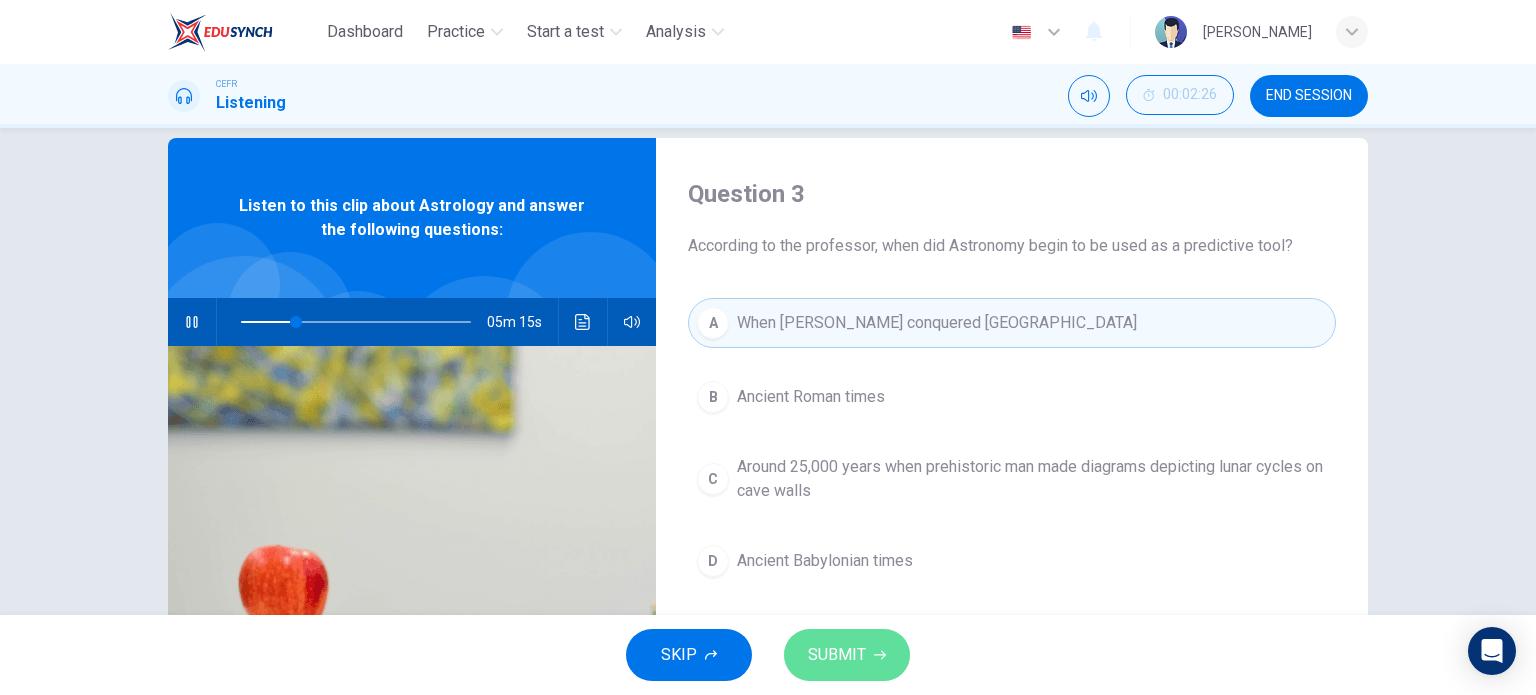 click on "SUBMIT" at bounding box center [847, 655] 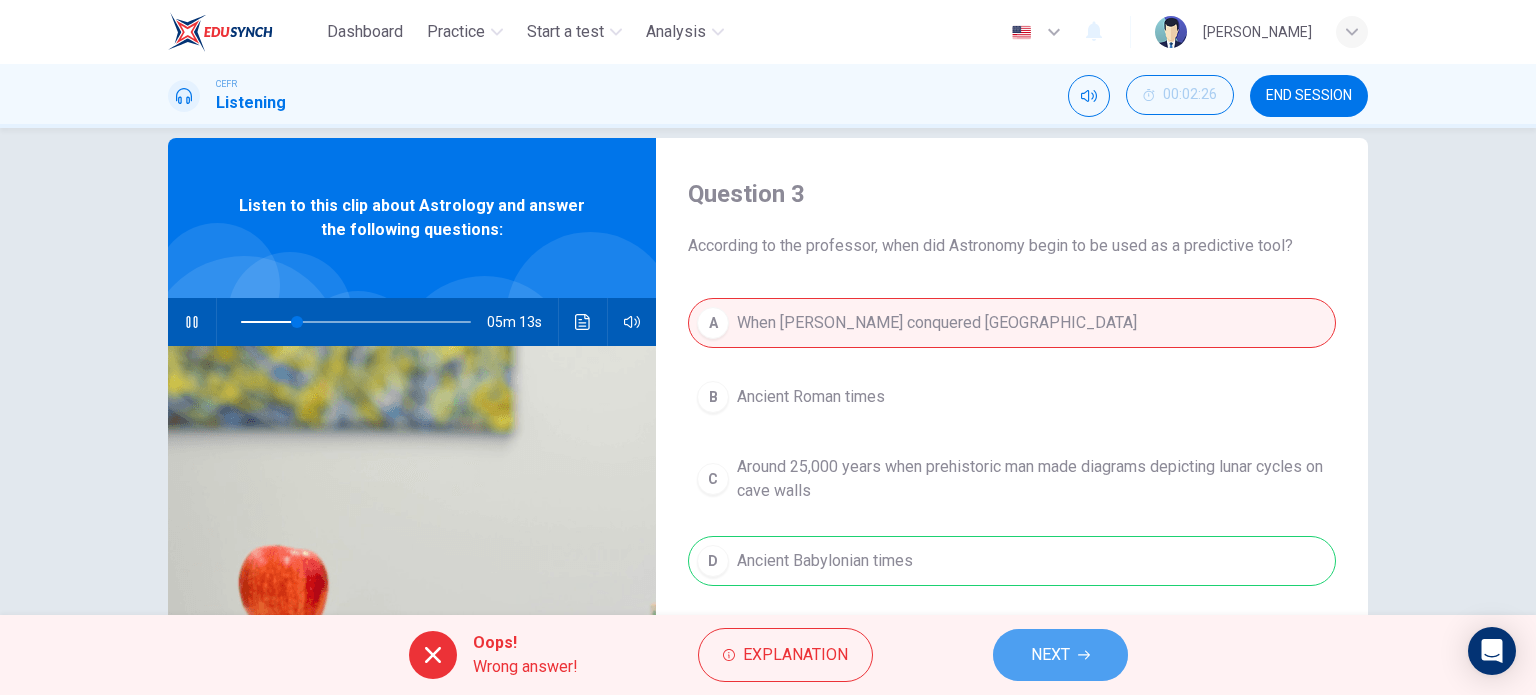 click on "NEXT" at bounding box center [1060, 655] 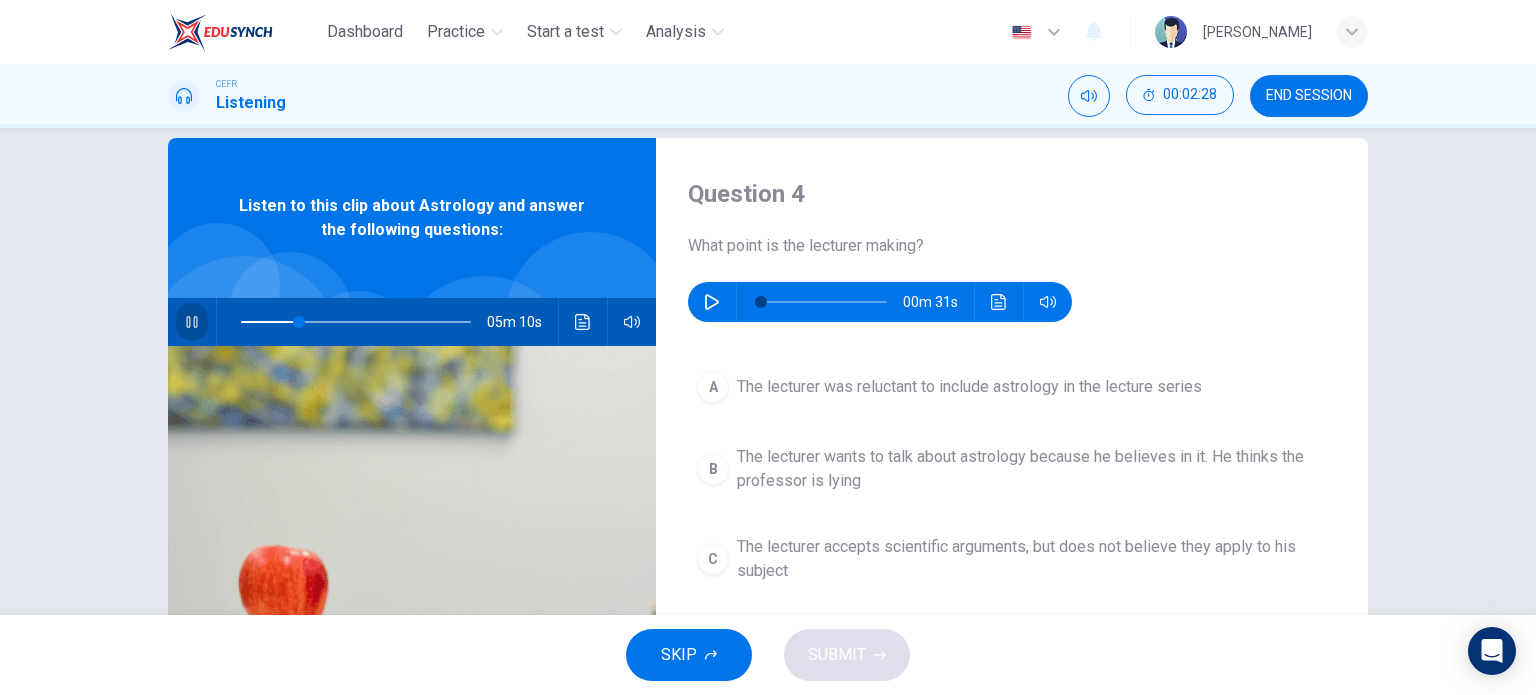 click at bounding box center (192, 322) 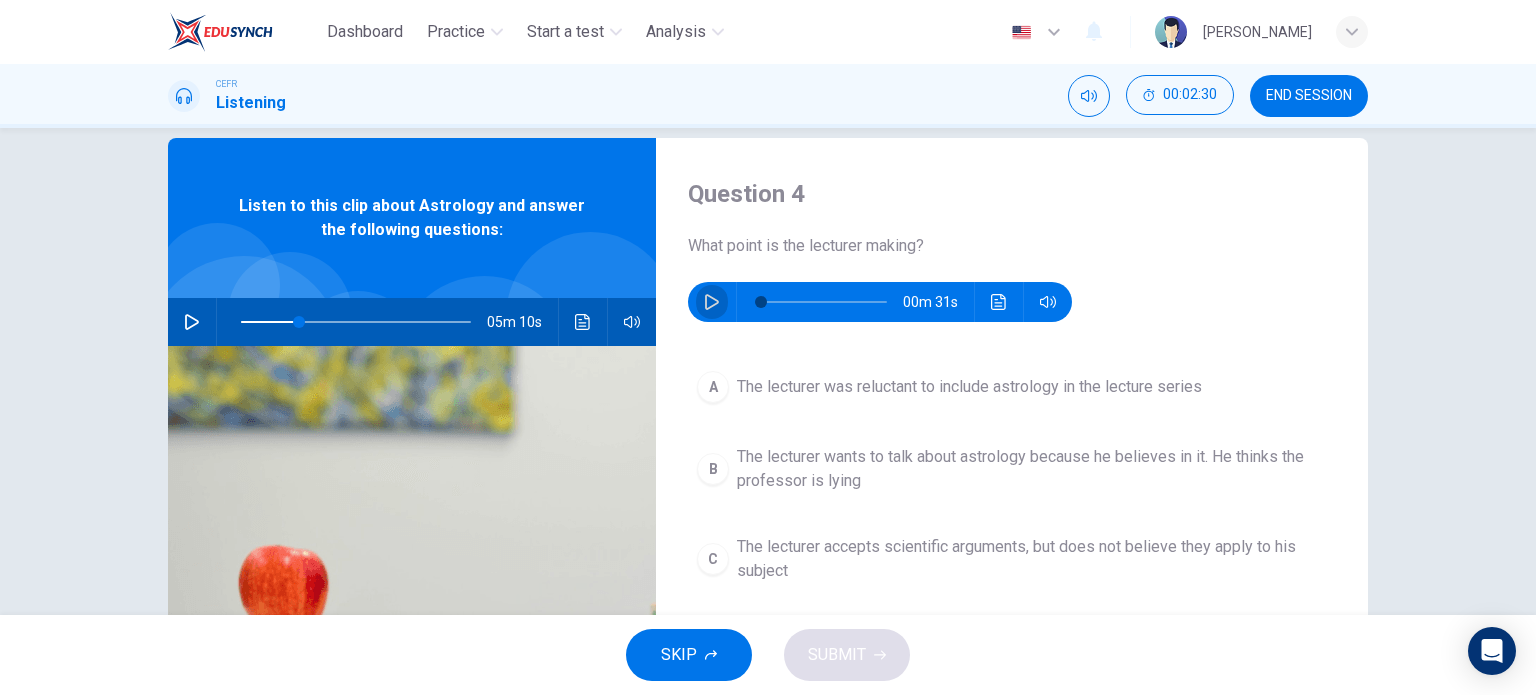 click at bounding box center (712, 302) 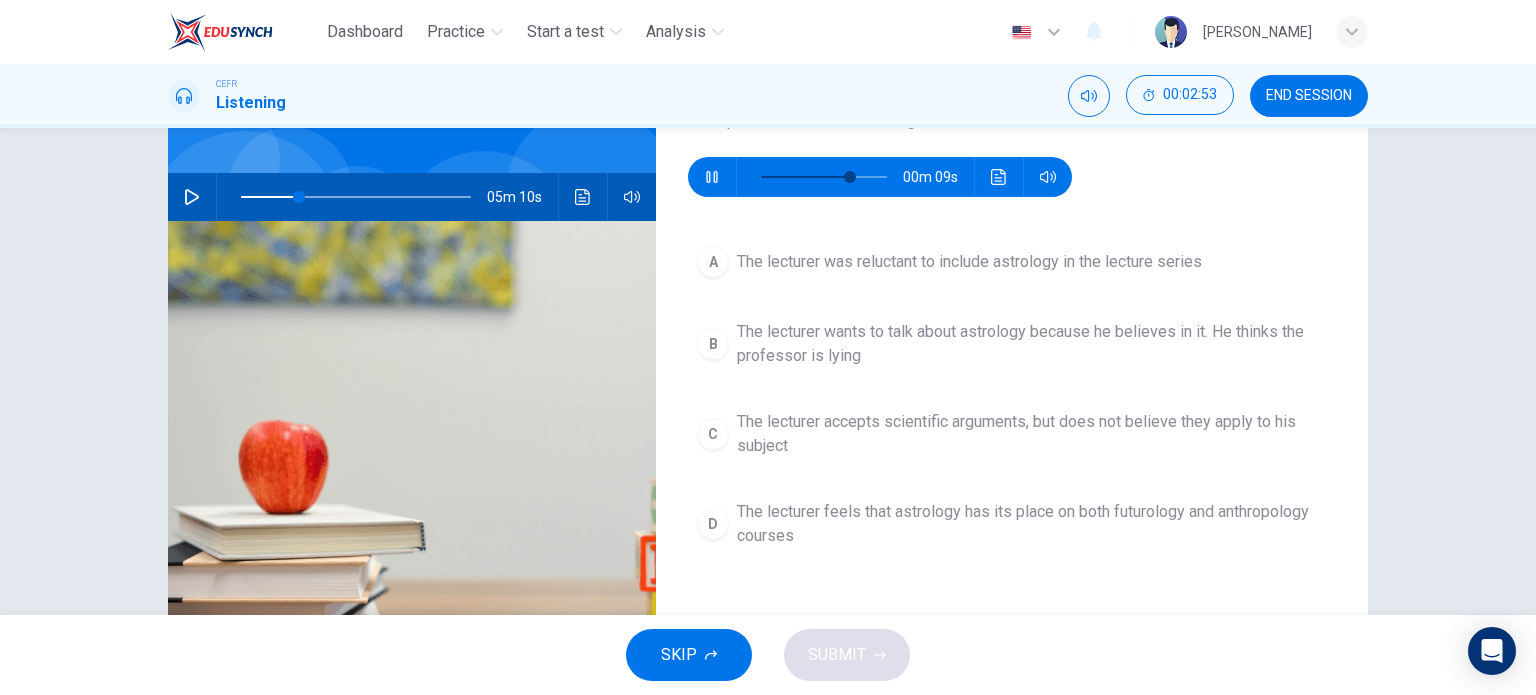 scroll, scrollTop: 154, scrollLeft: 0, axis: vertical 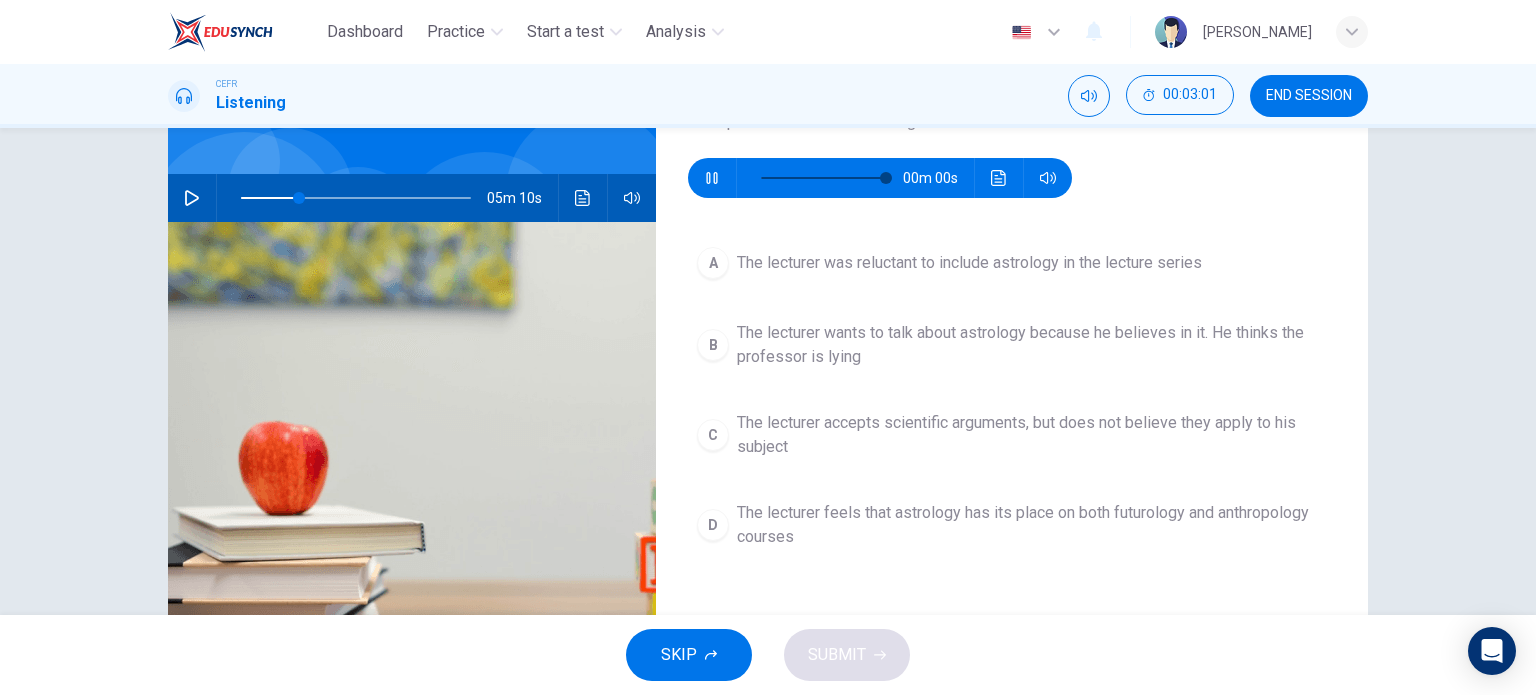 type on "0" 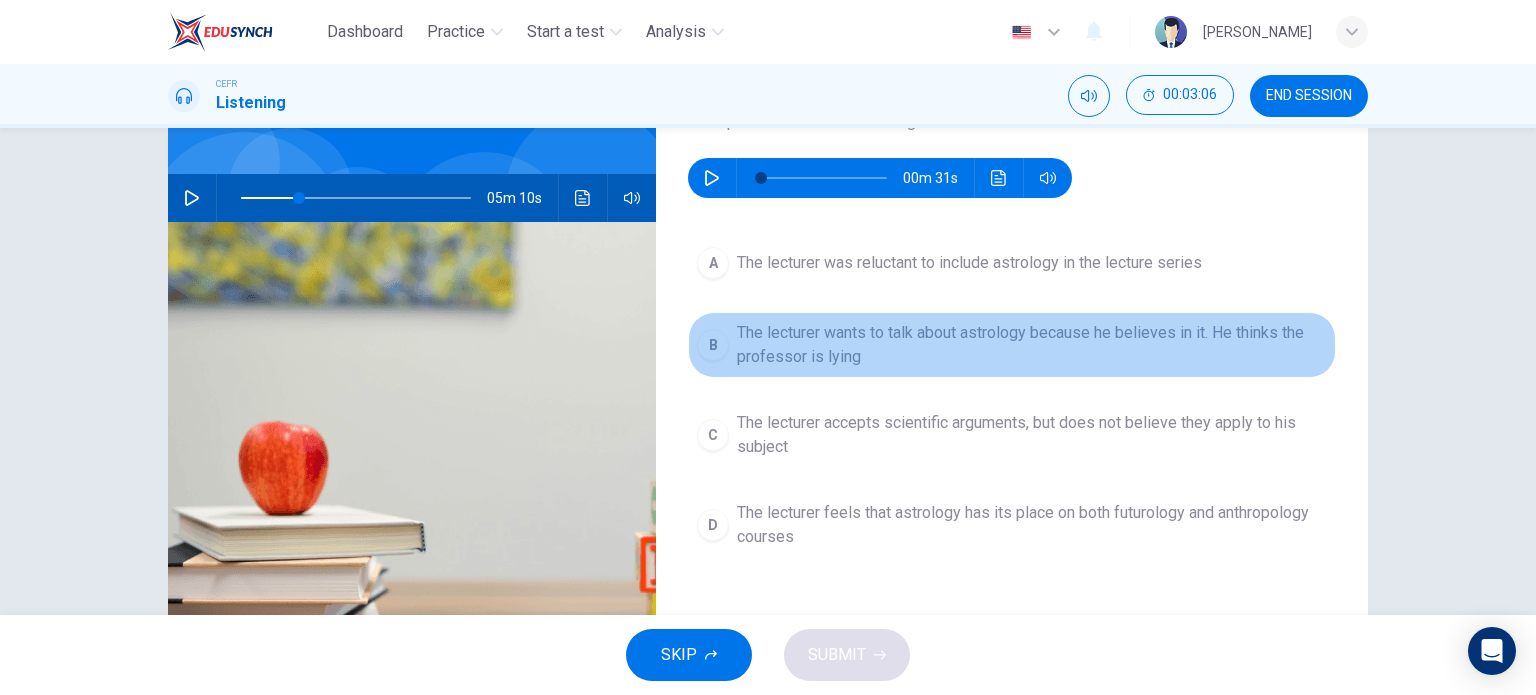 click on "The lecturer wants to talk about astrology because he believes in it. He thinks the professor is lying" at bounding box center [1032, 345] 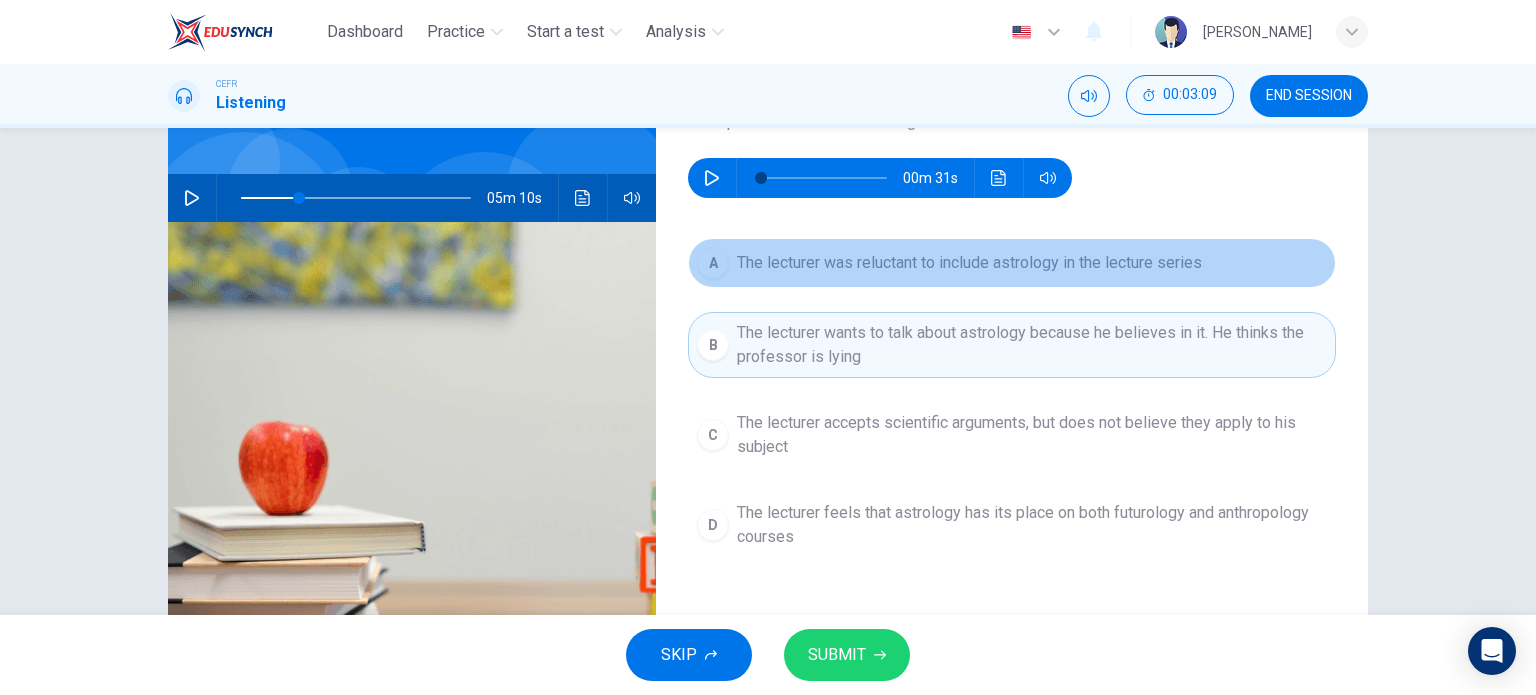 click on "The lecturer was reluctant to include astrology in the lecture series" at bounding box center [969, 263] 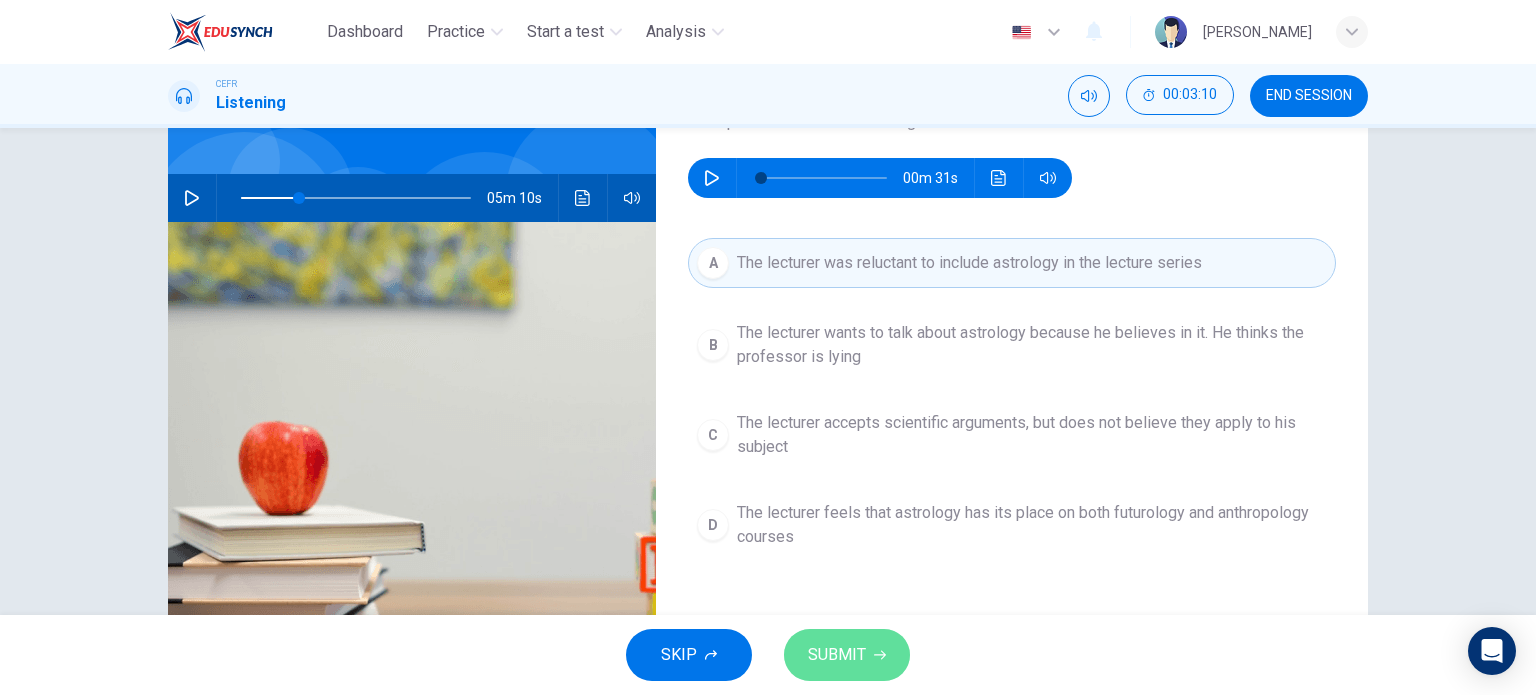 click on "SUBMIT" at bounding box center [847, 655] 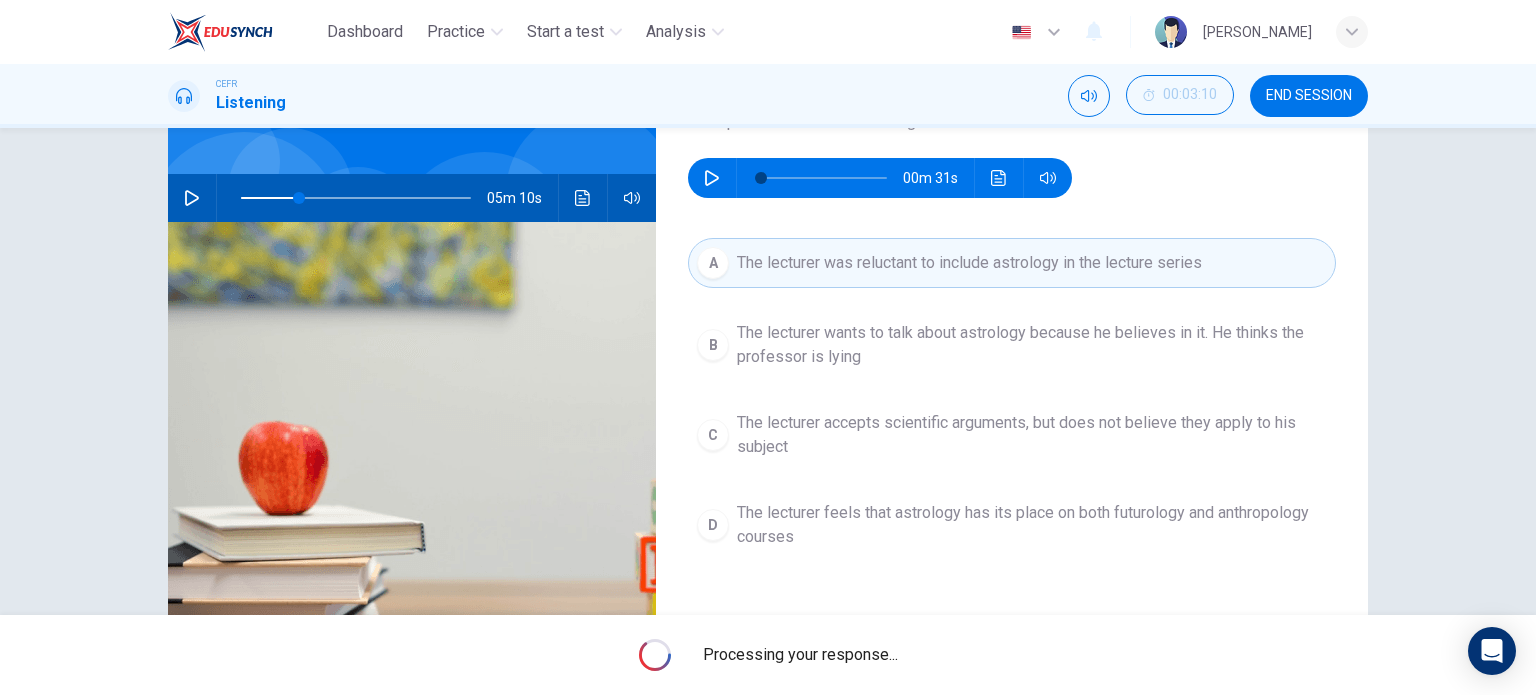 type on "25" 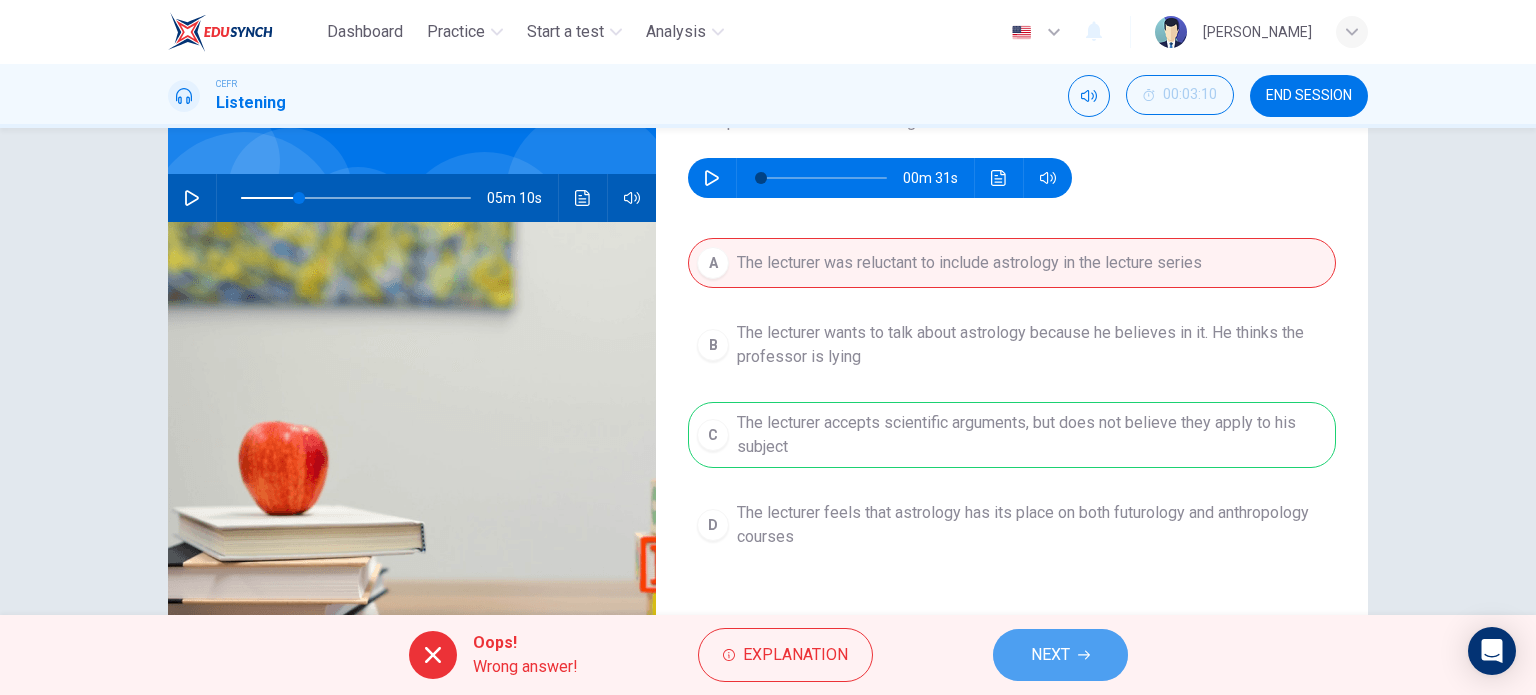 click on "NEXT" at bounding box center (1050, 655) 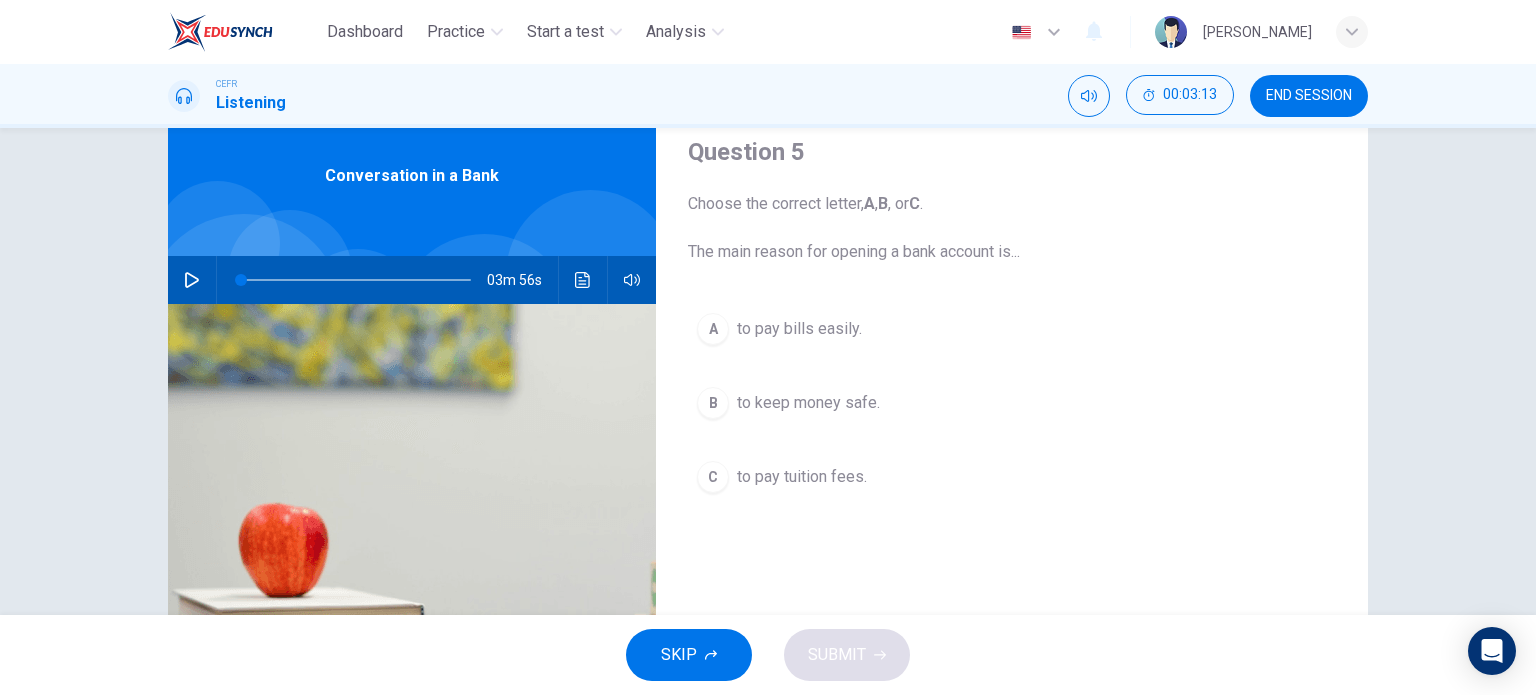 scroll, scrollTop: 70, scrollLeft: 0, axis: vertical 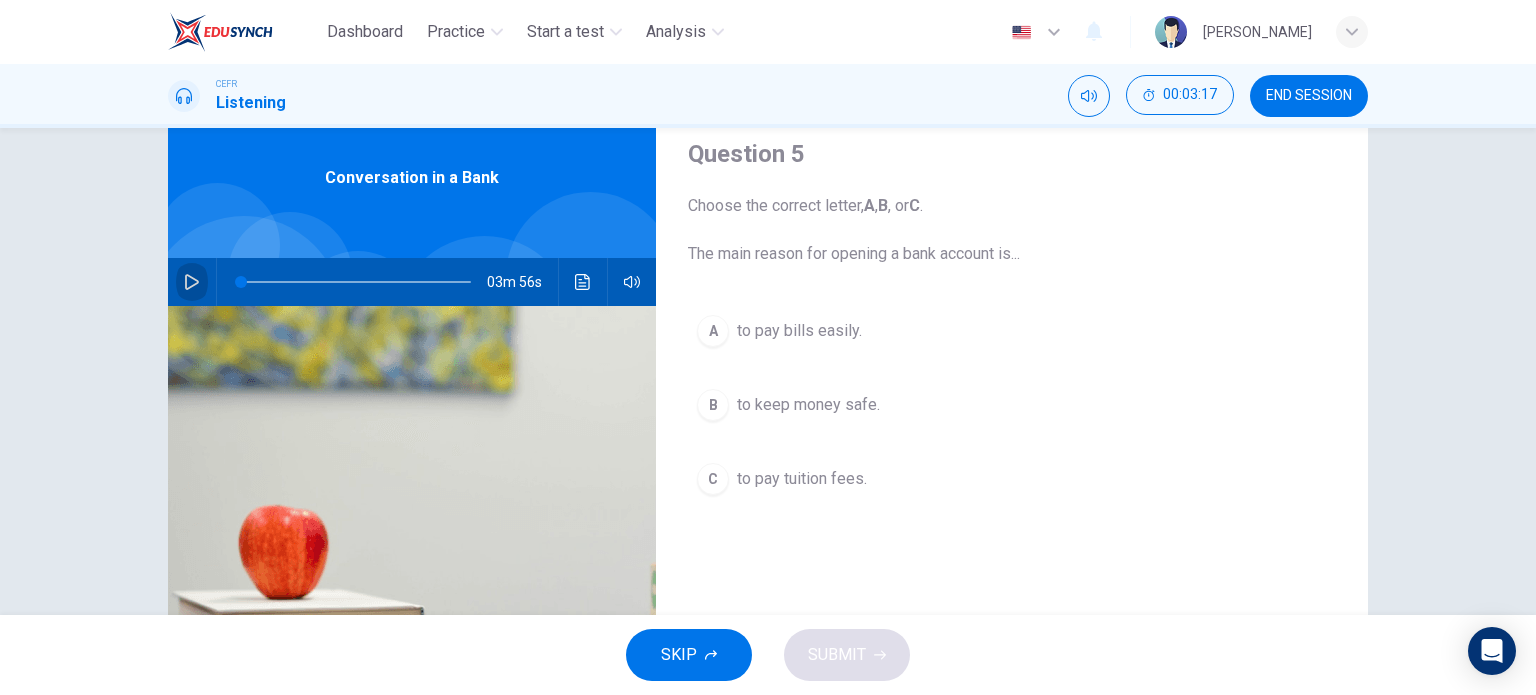 click 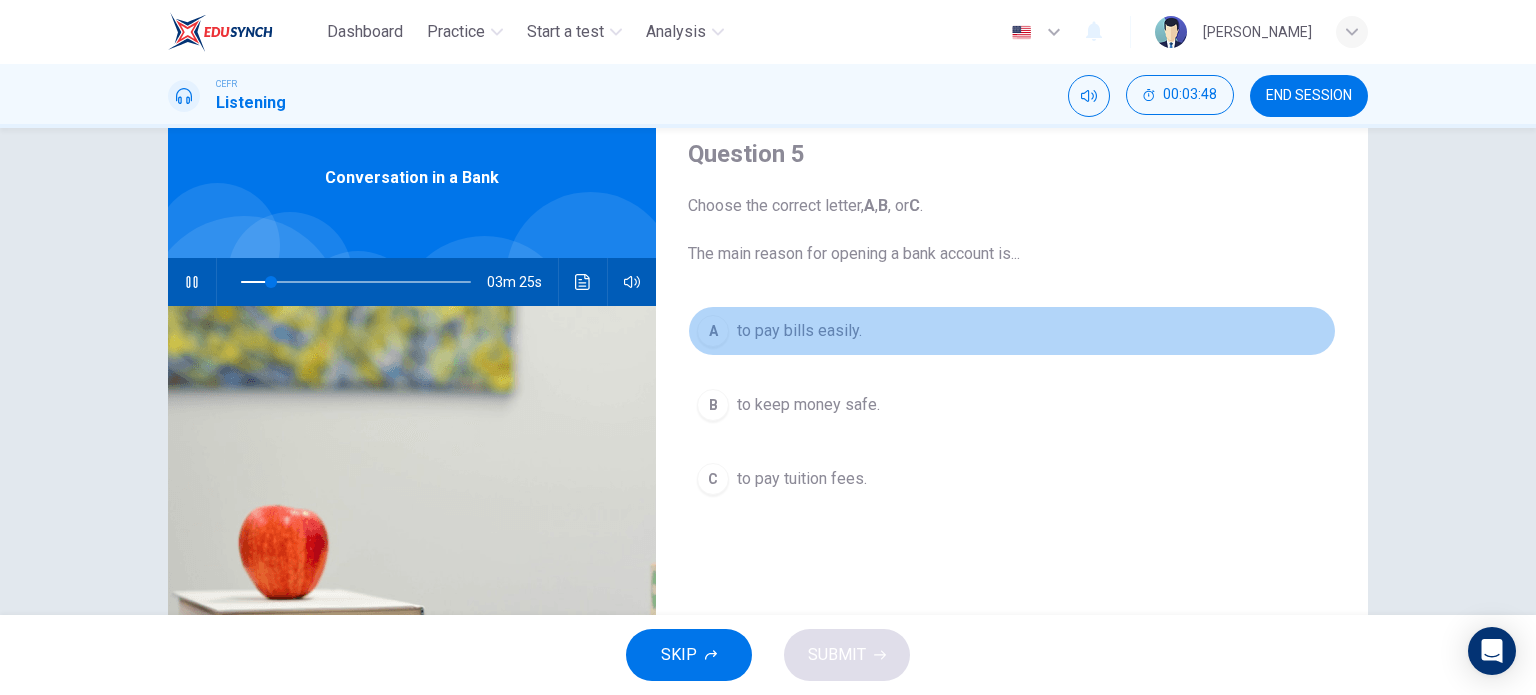 click on "to pay bills easily." at bounding box center [799, 331] 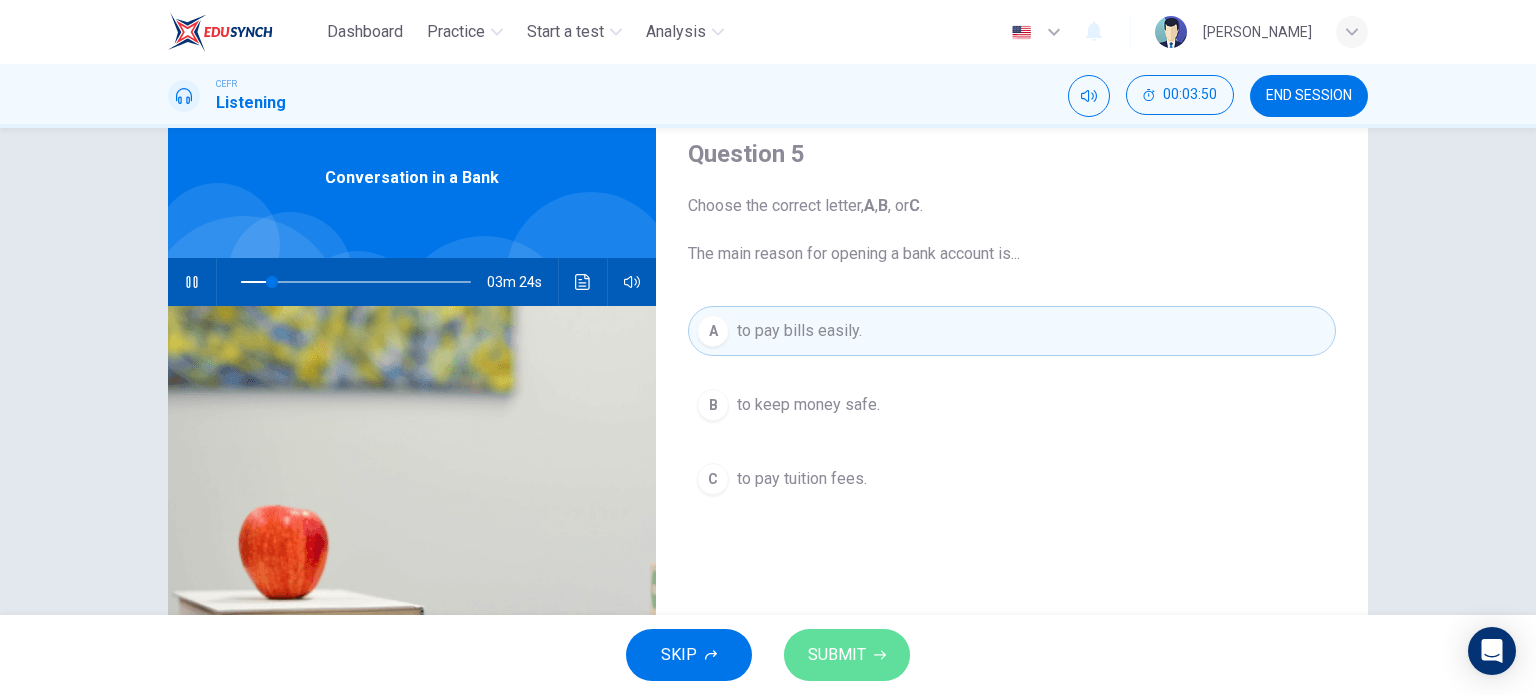 click on "SUBMIT" at bounding box center (837, 655) 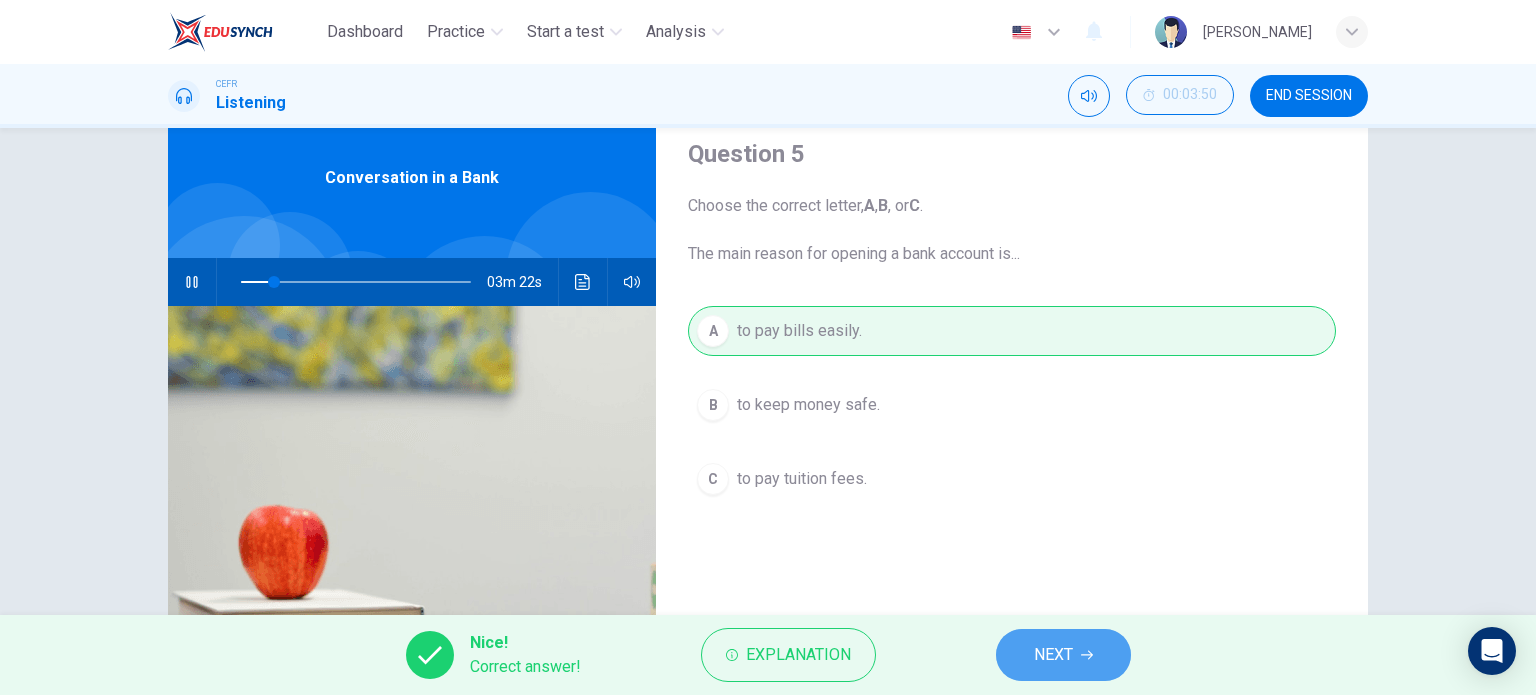 click on "NEXT" at bounding box center (1063, 655) 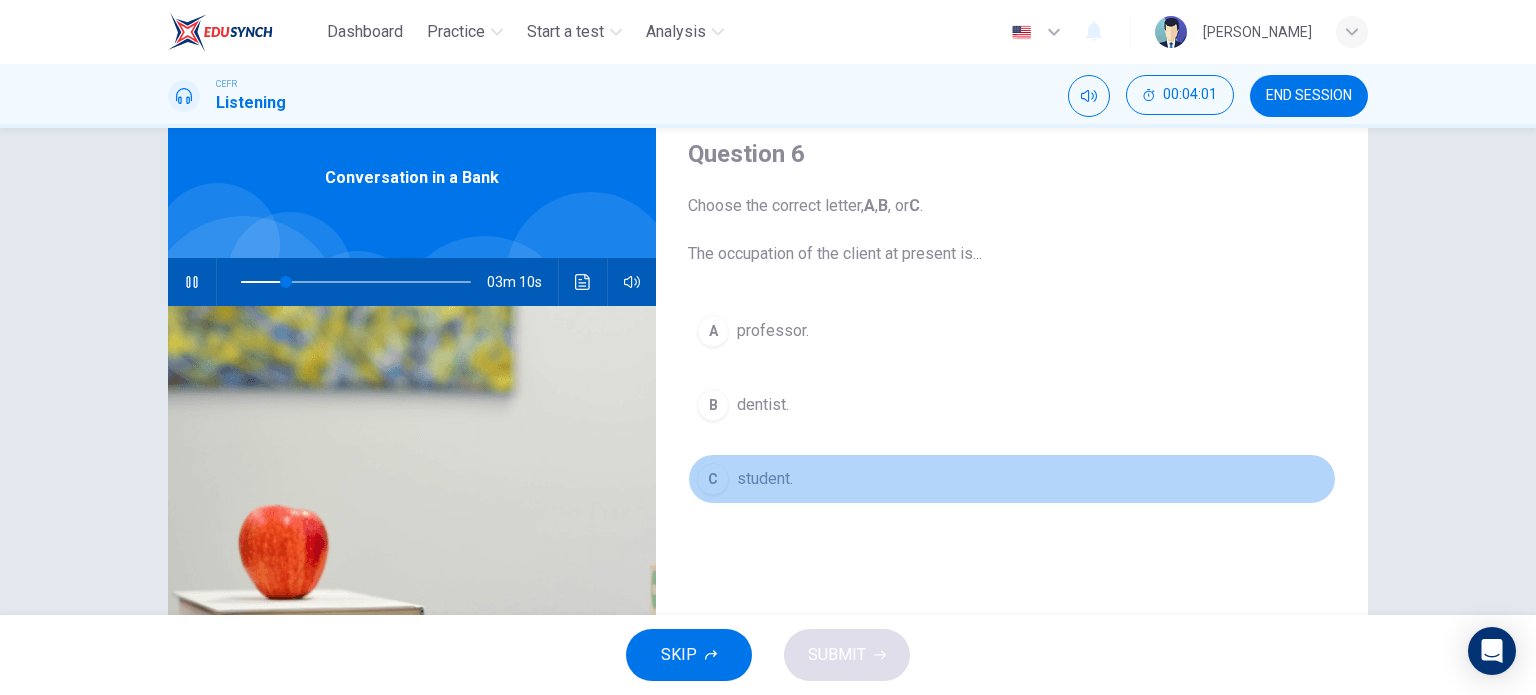 click on "C student." at bounding box center (1012, 479) 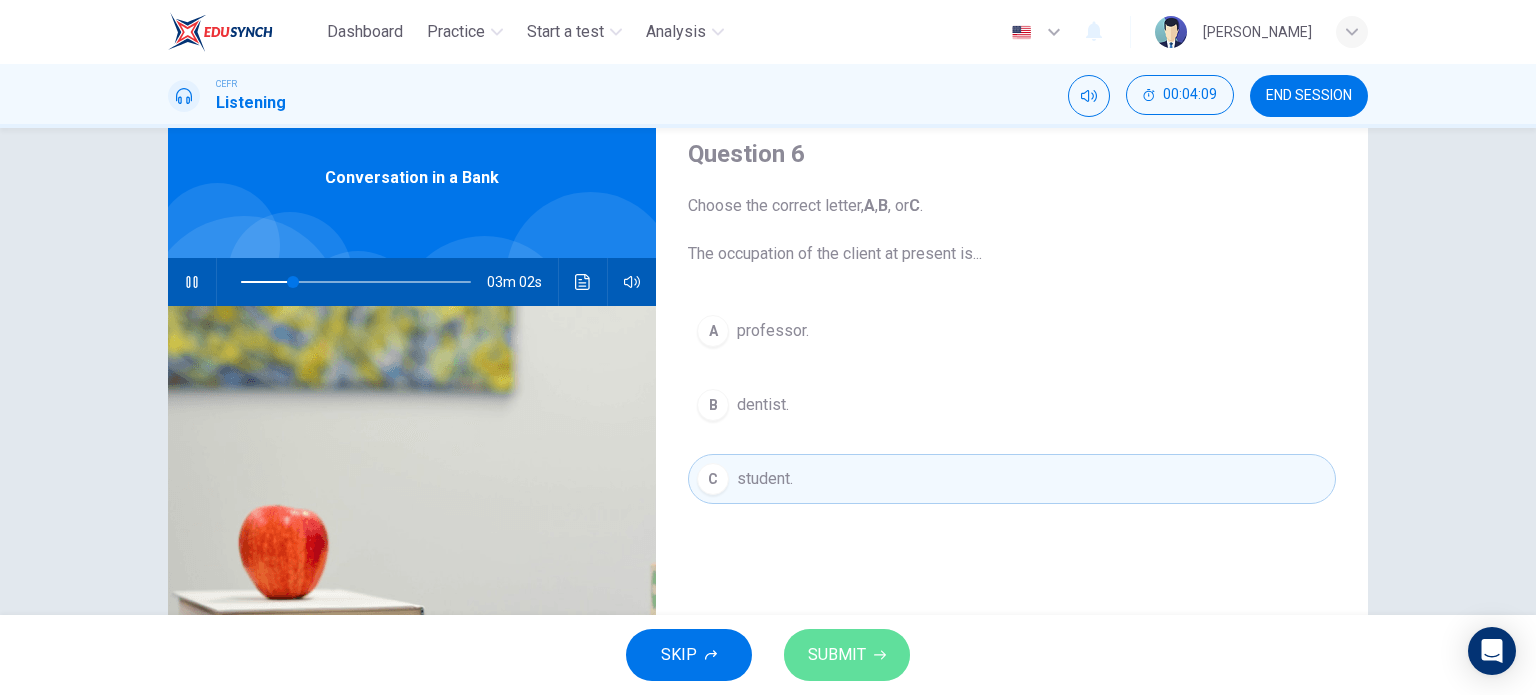 click 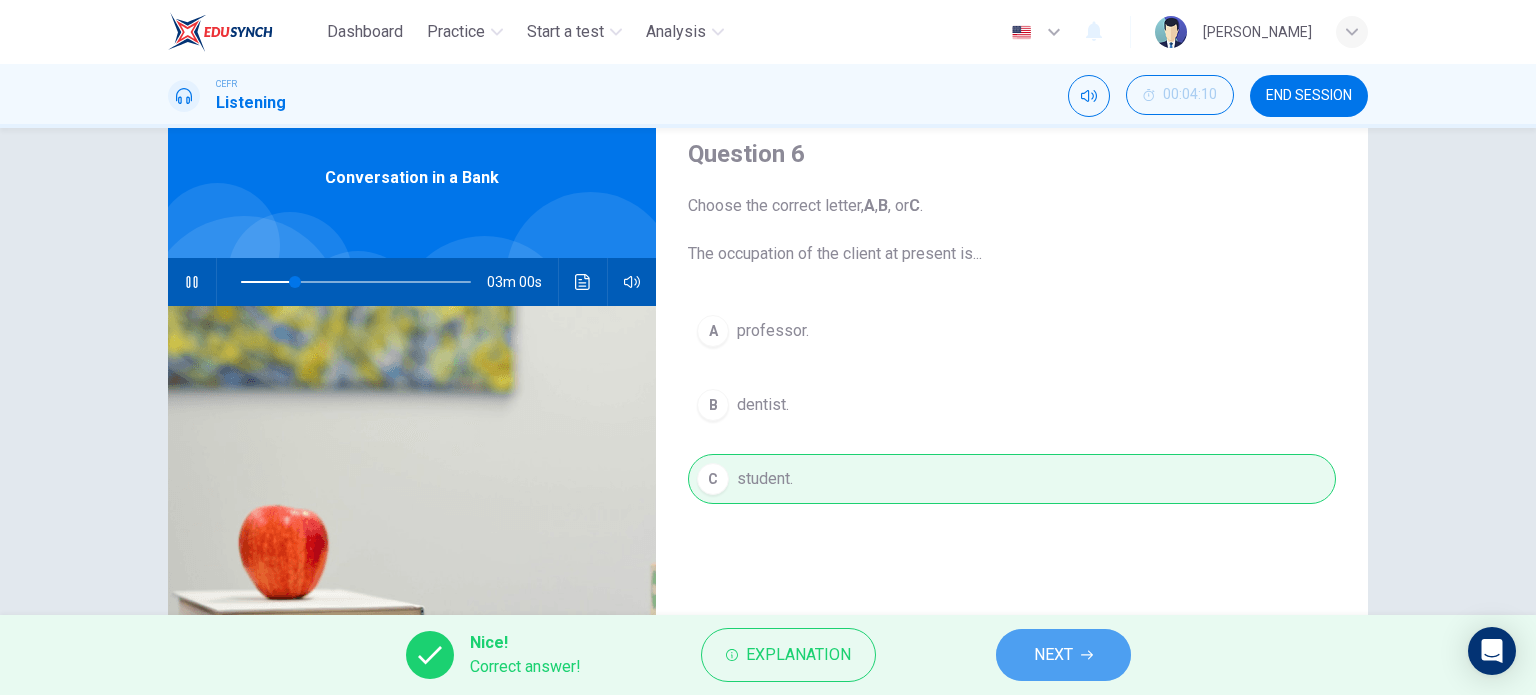 click on "NEXT" at bounding box center (1053, 655) 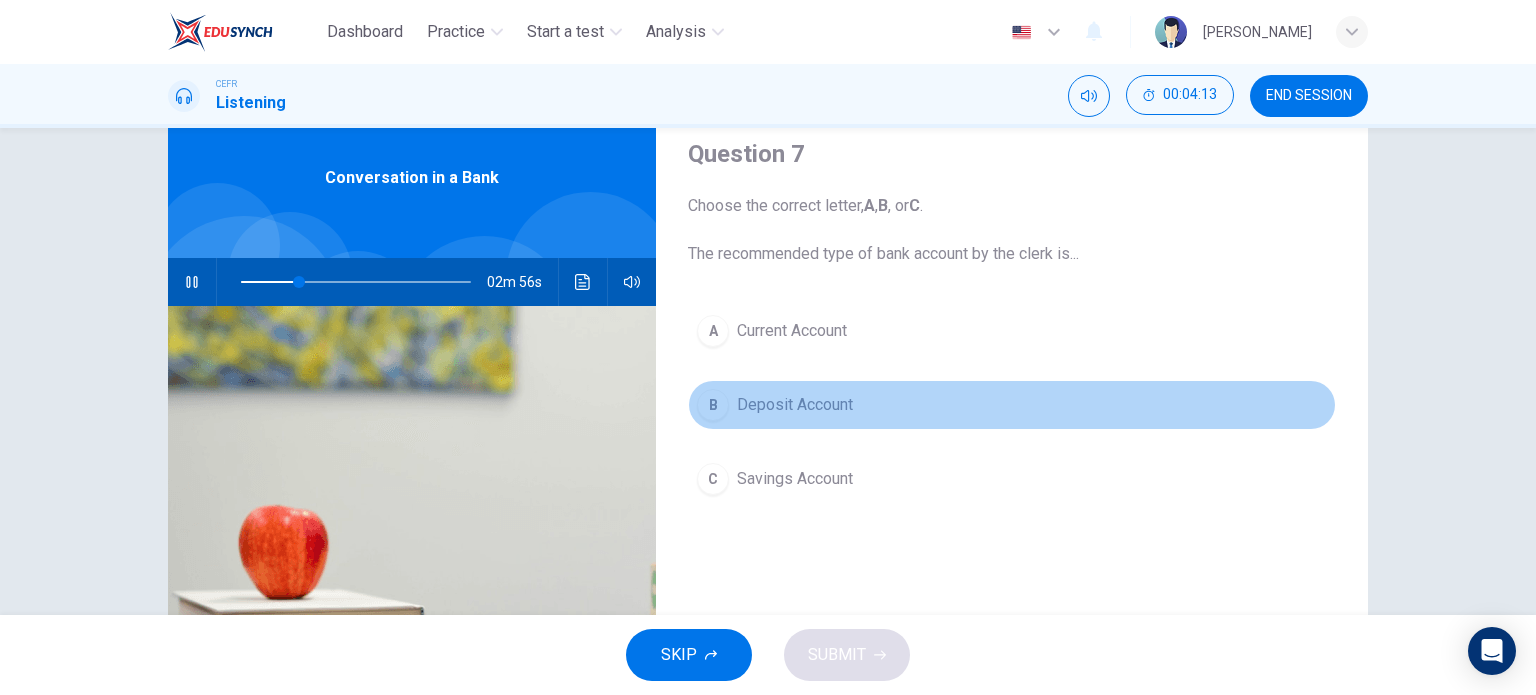 click on "B Deposit Account" at bounding box center [1012, 405] 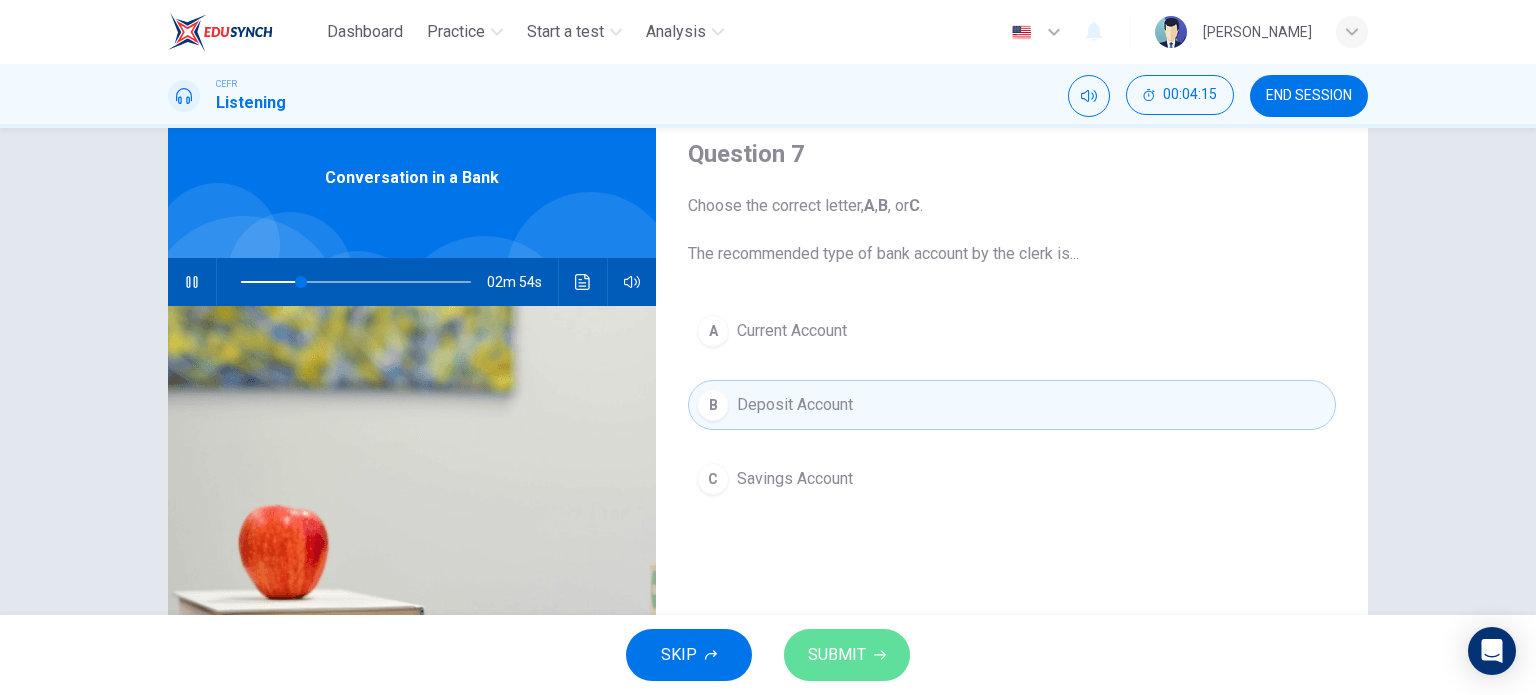 click 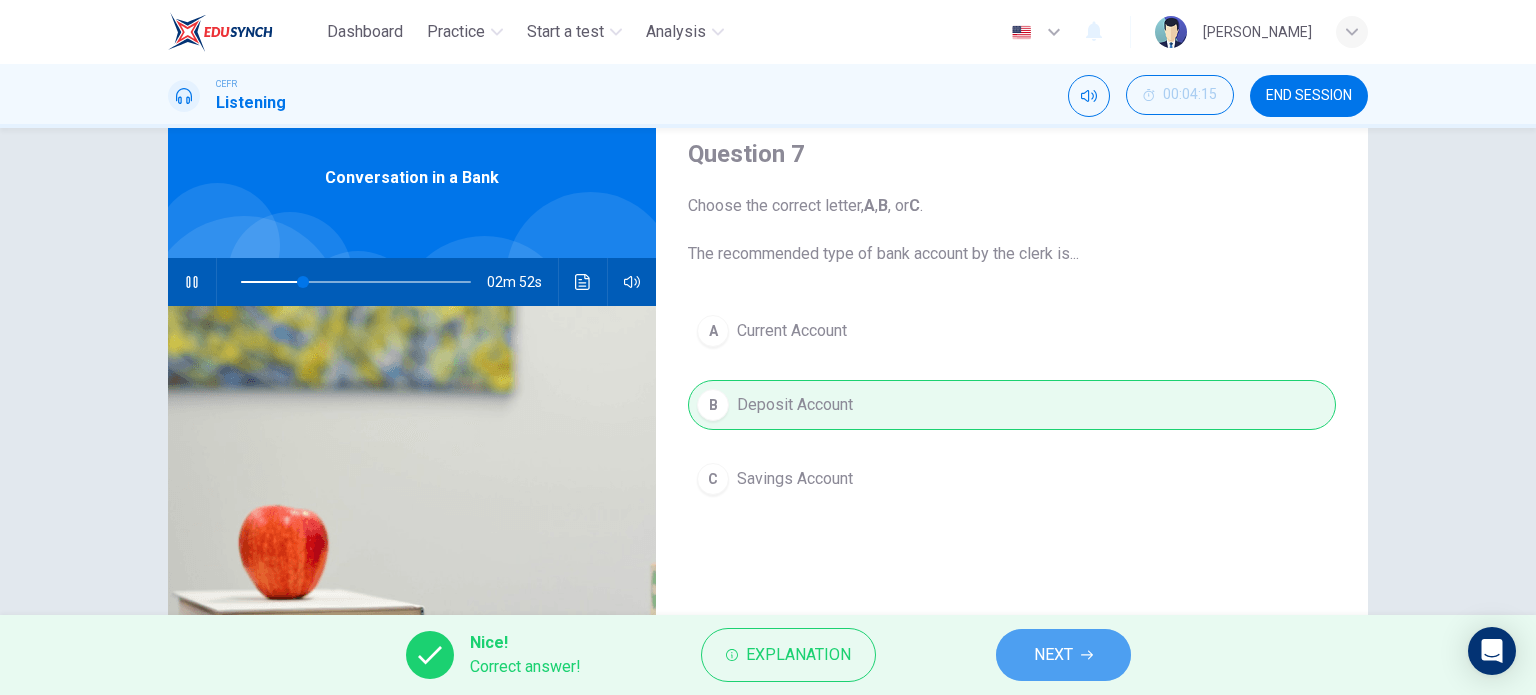 click on "NEXT" at bounding box center (1053, 655) 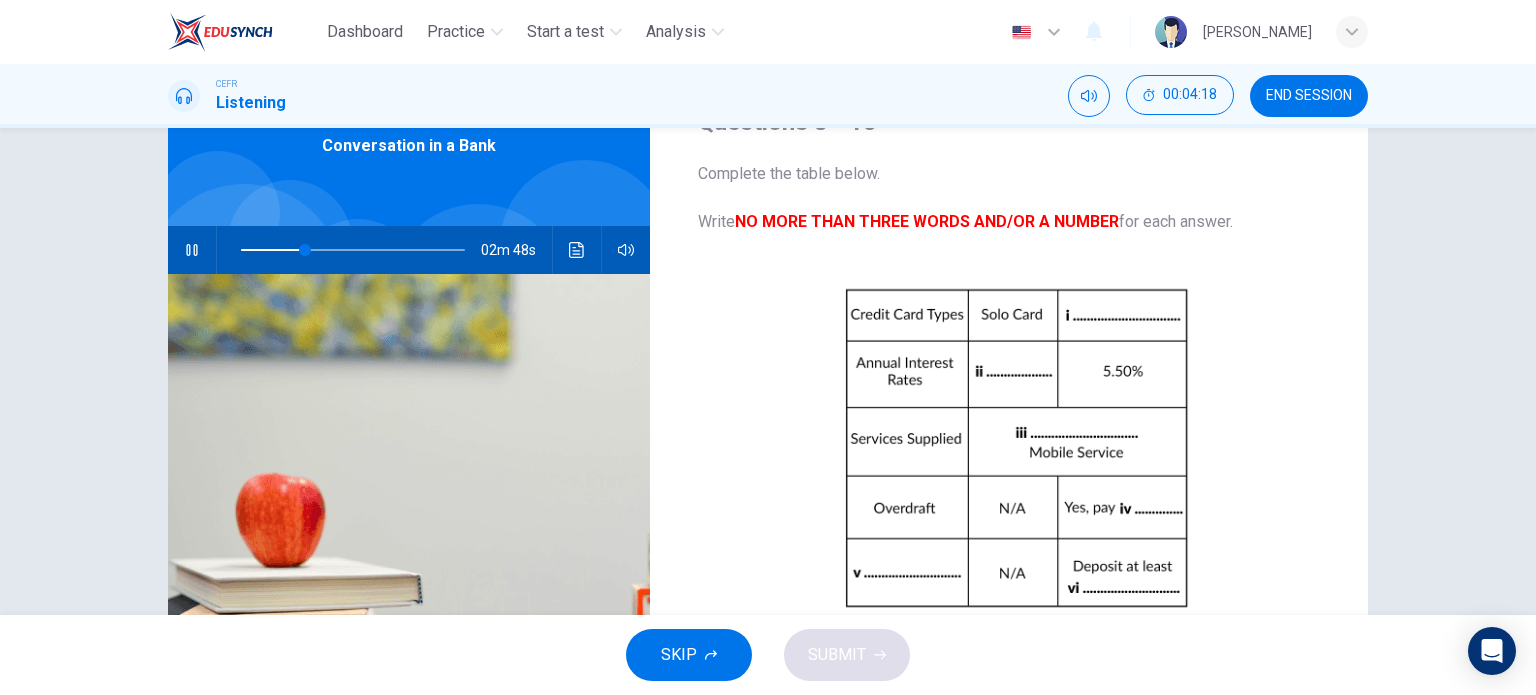 scroll, scrollTop: 102, scrollLeft: 0, axis: vertical 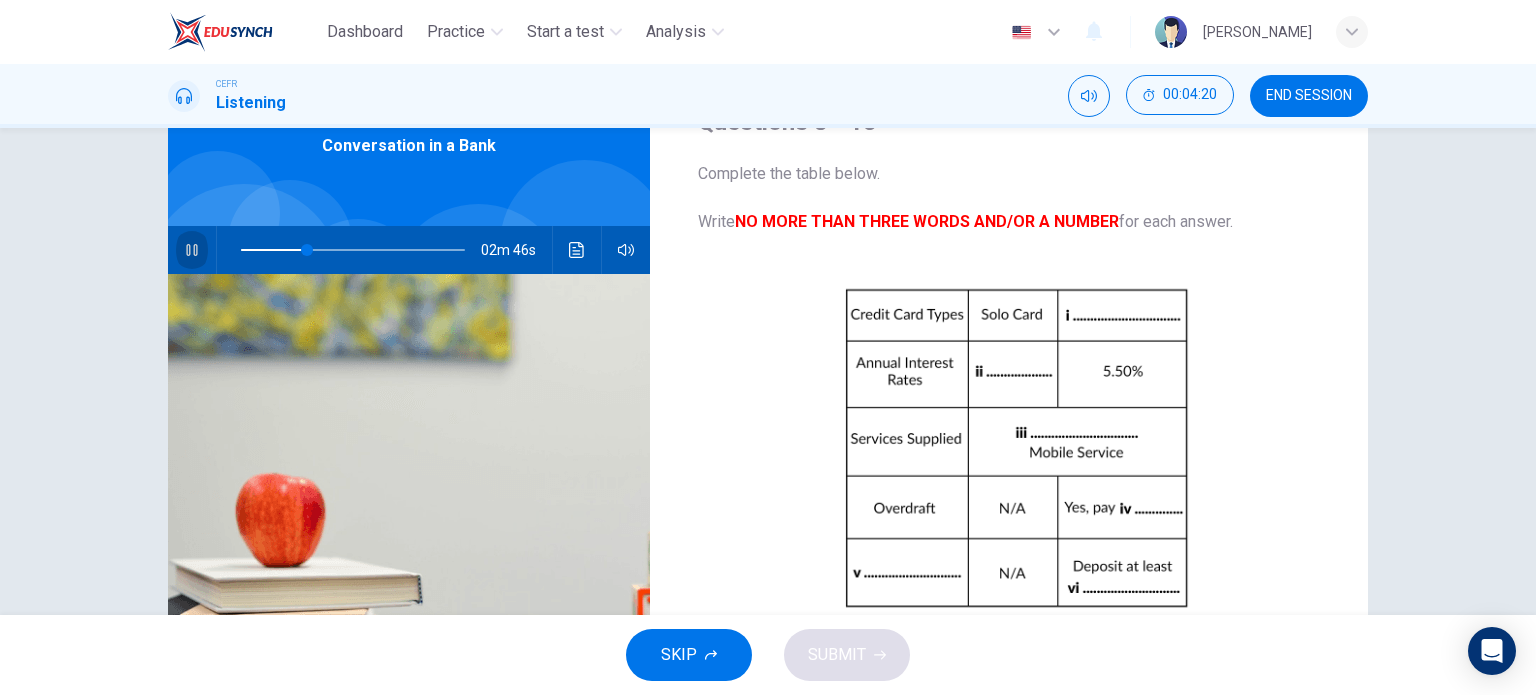 click 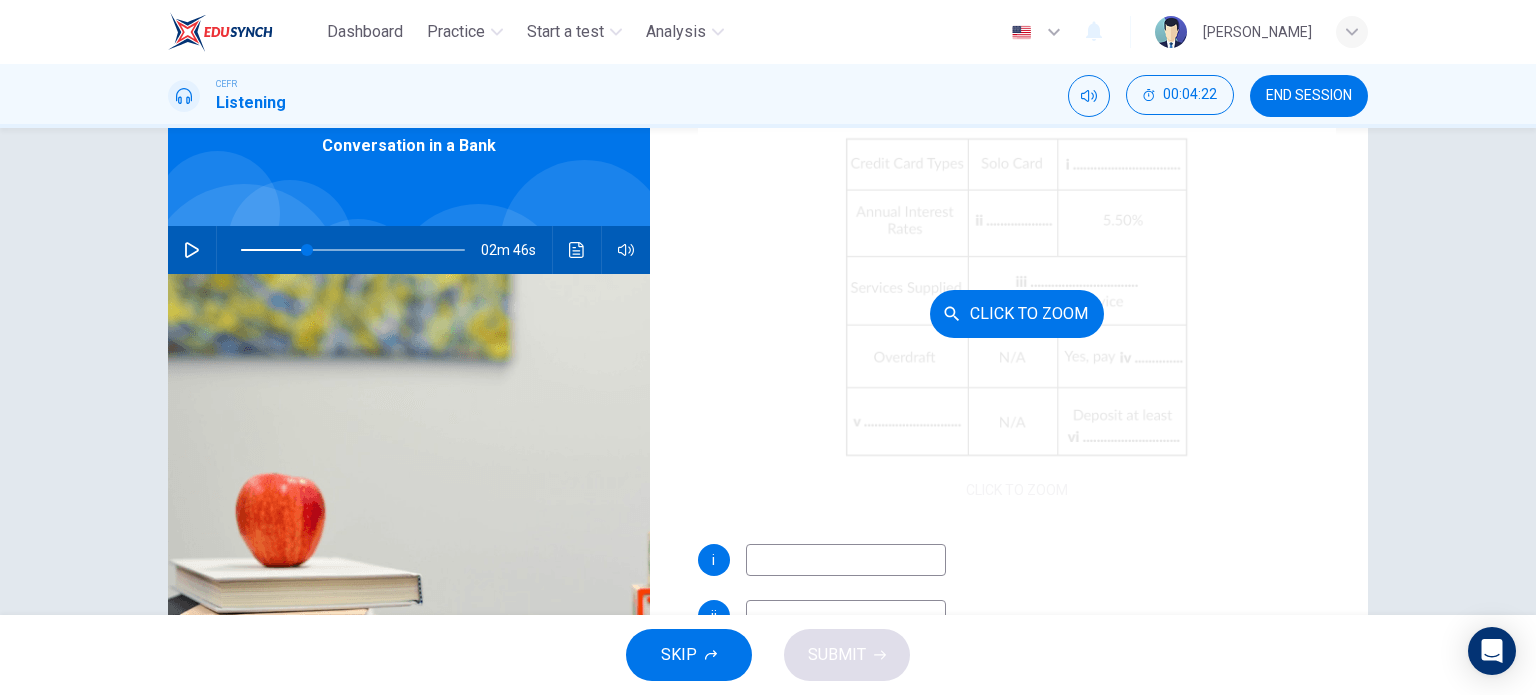 scroll, scrollTop: 156, scrollLeft: 0, axis: vertical 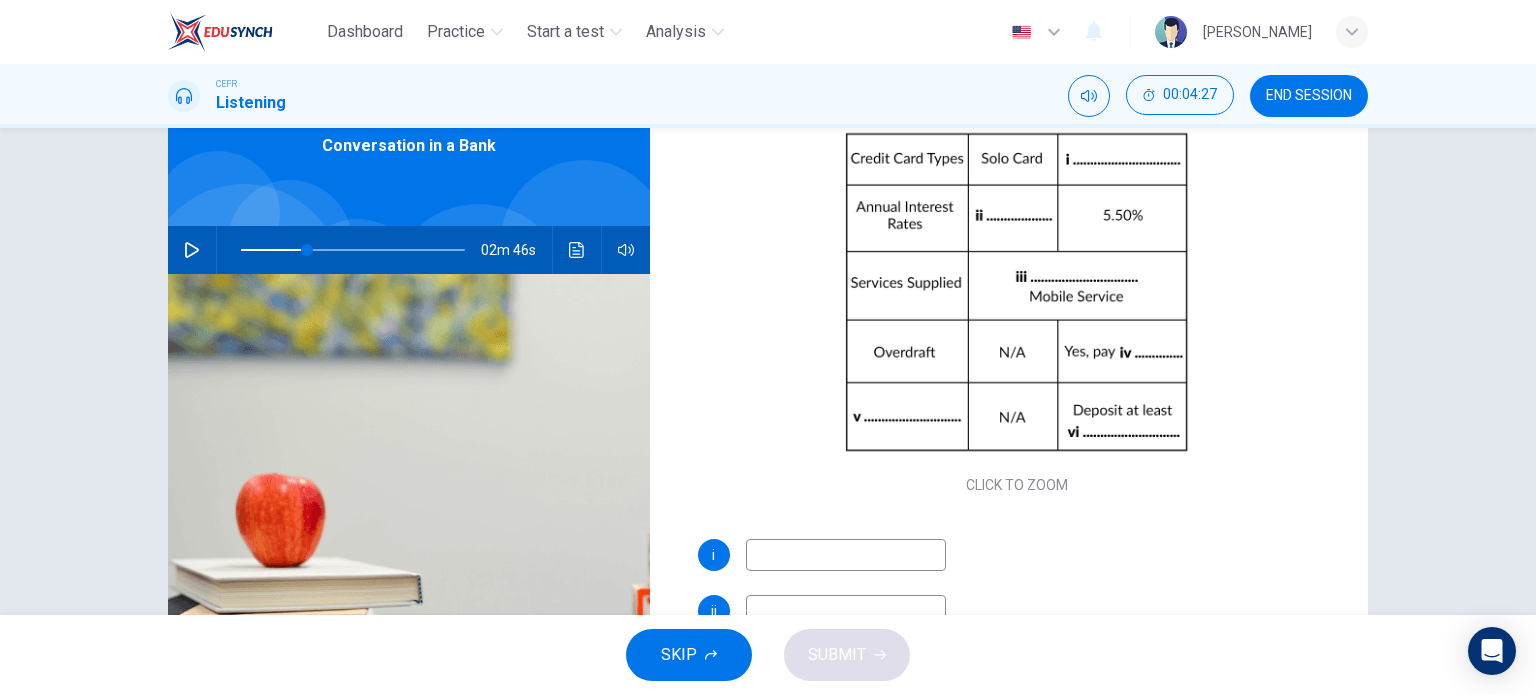 click at bounding box center (846, 555) 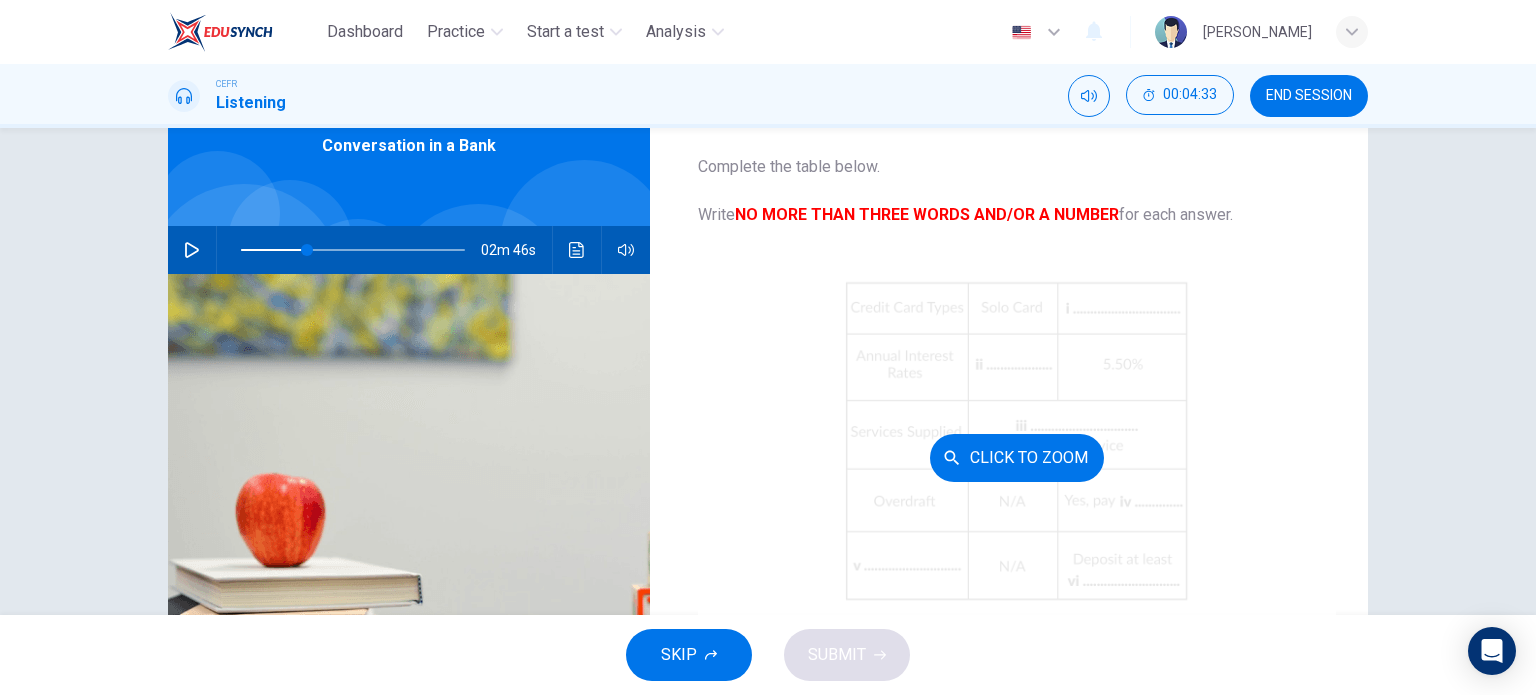 scroll, scrollTop: 285, scrollLeft: 0, axis: vertical 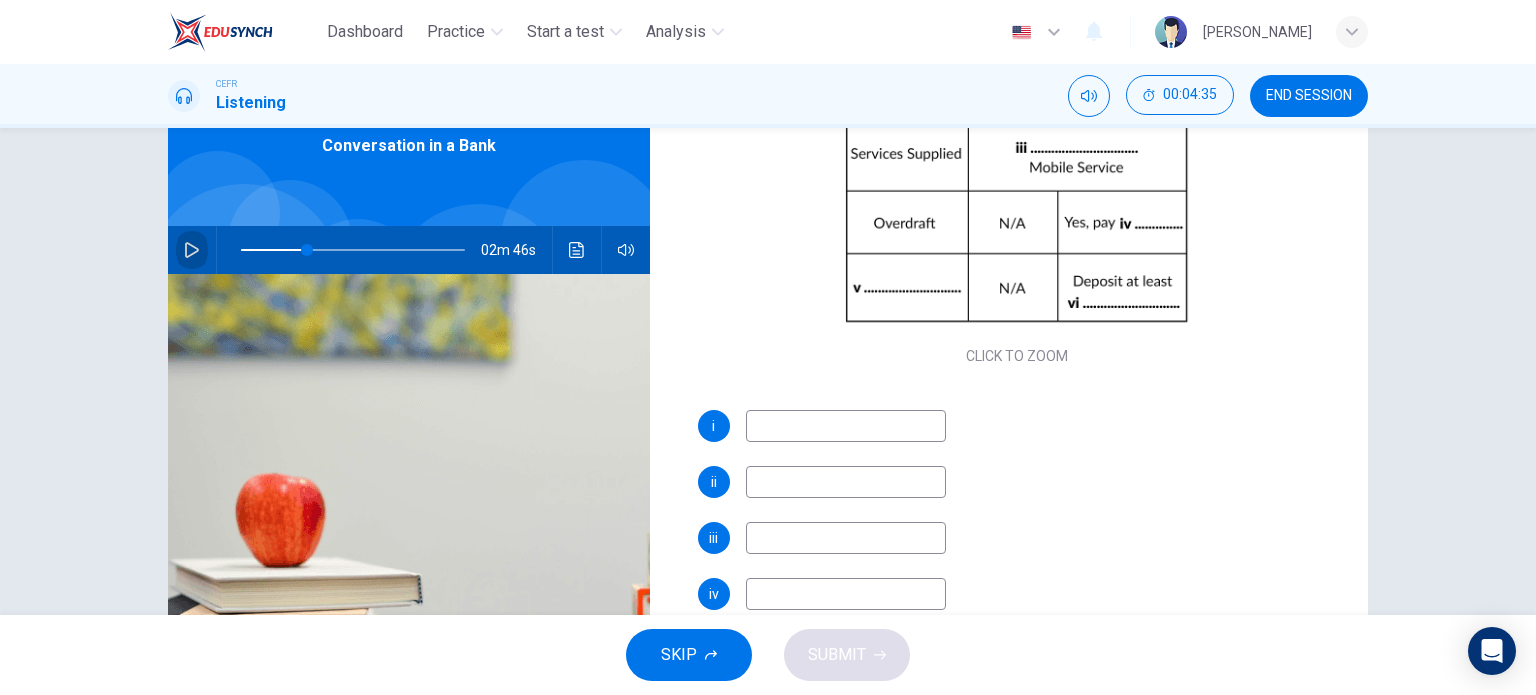 click at bounding box center (192, 250) 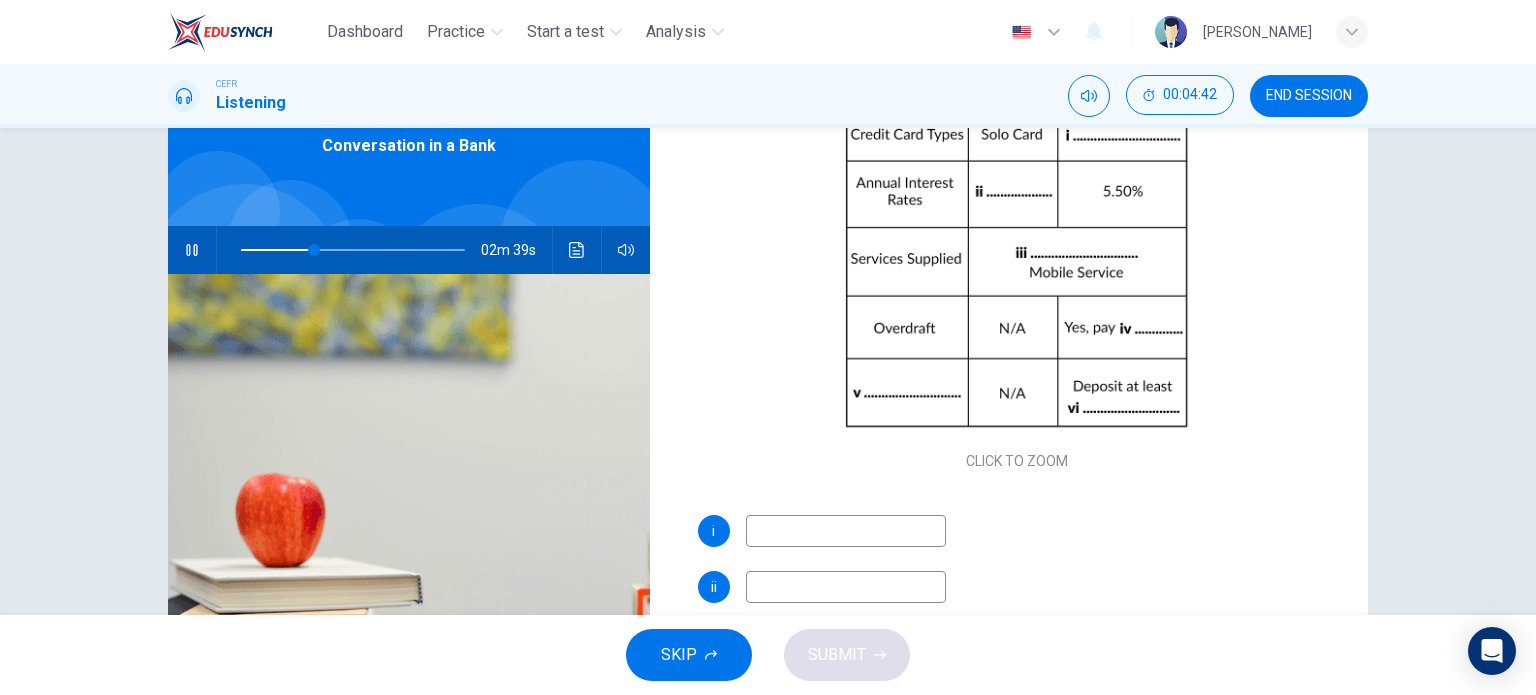 scroll, scrollTop: 181, scrollLeft: 0, axis: vertical 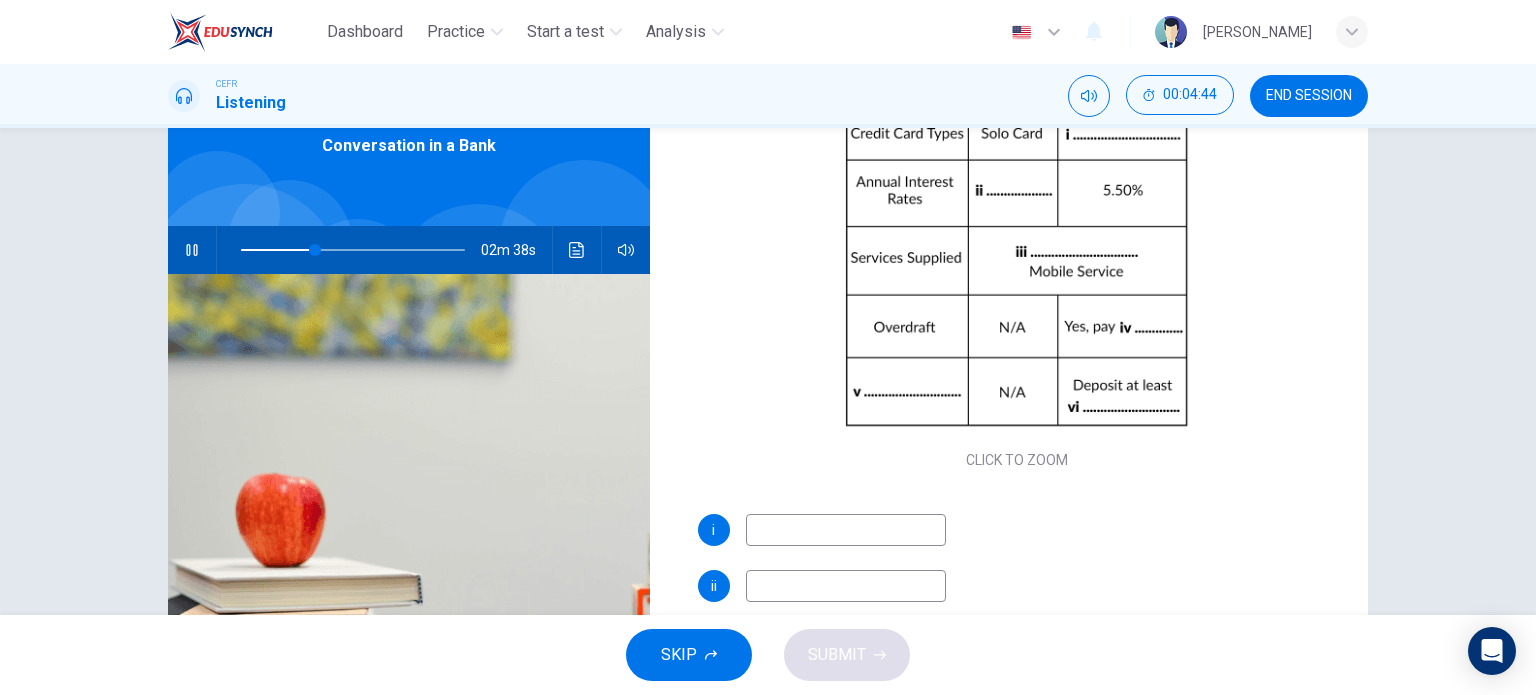 click at bounding box center [846, 530] 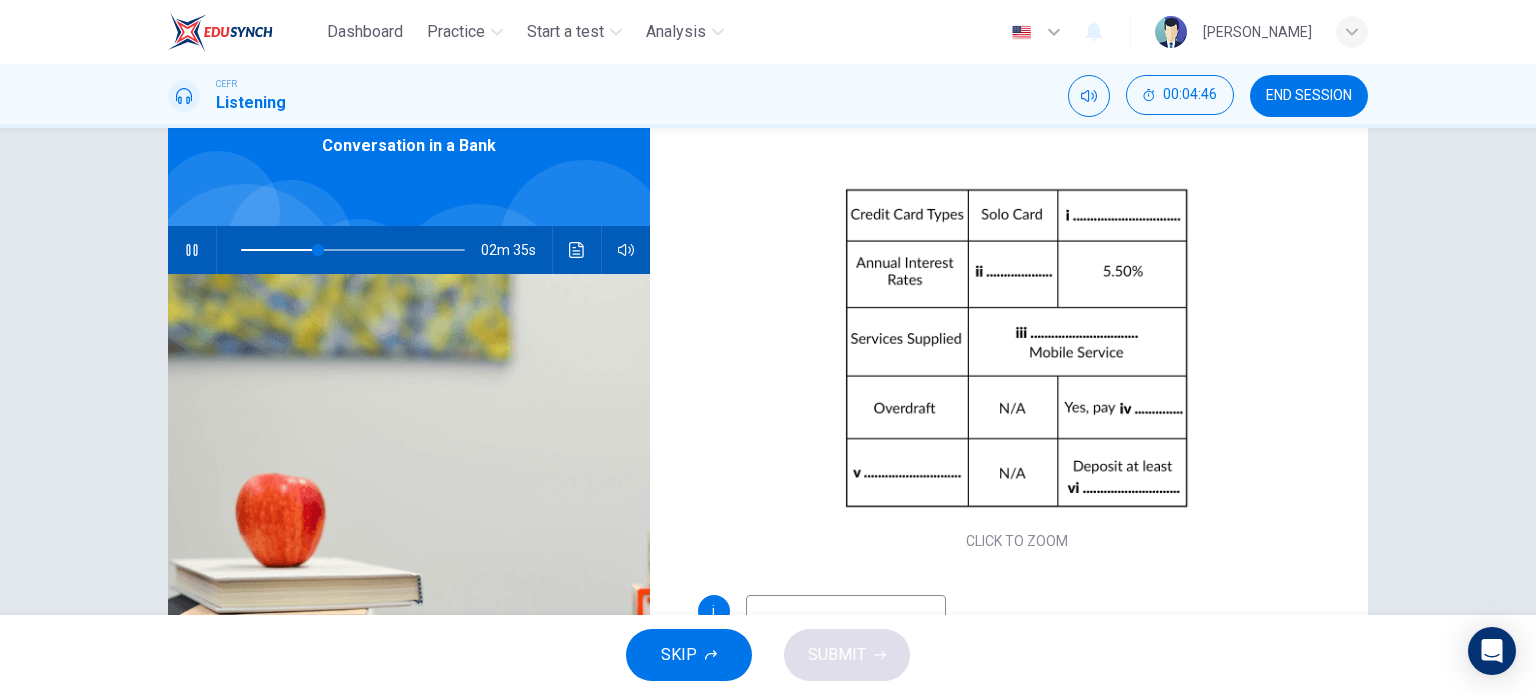 scroll, scrollTop: 213, scrollLeft: 0, axis: vertical 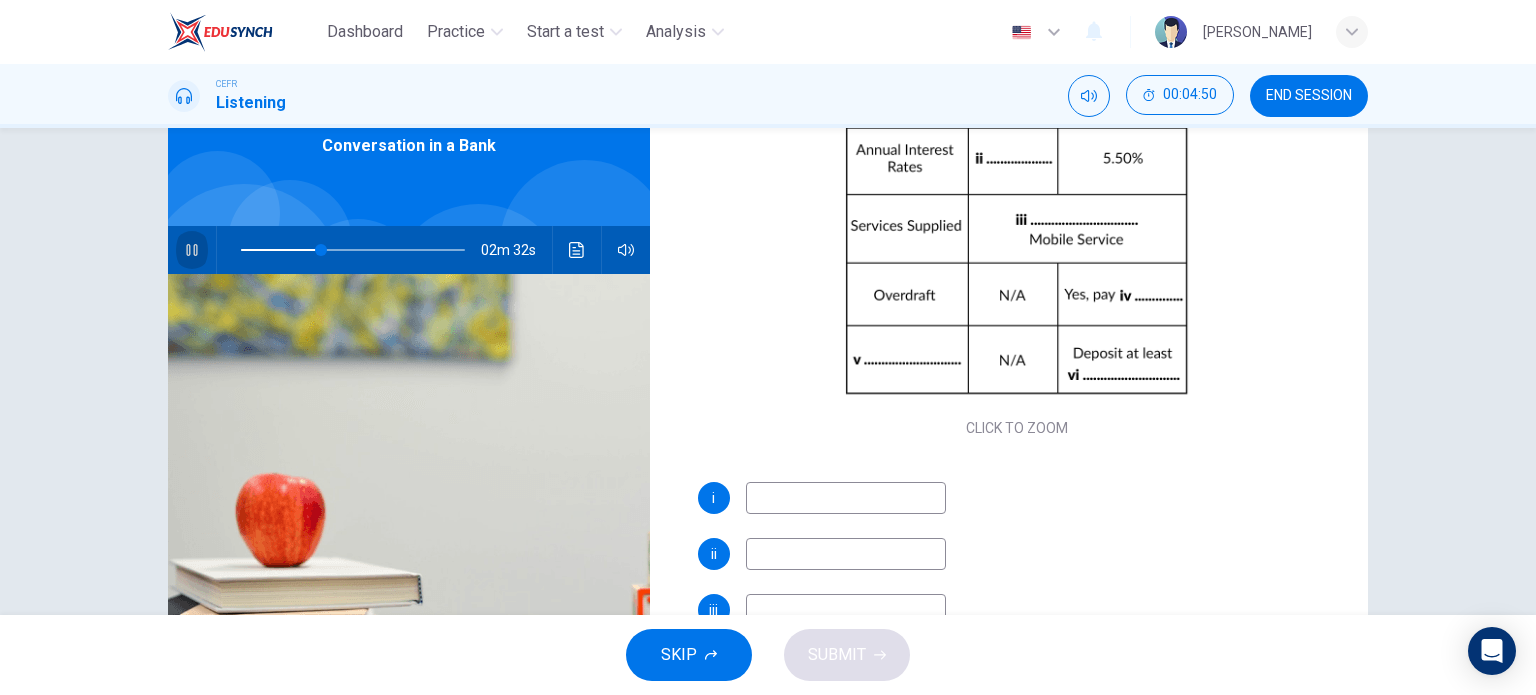 click 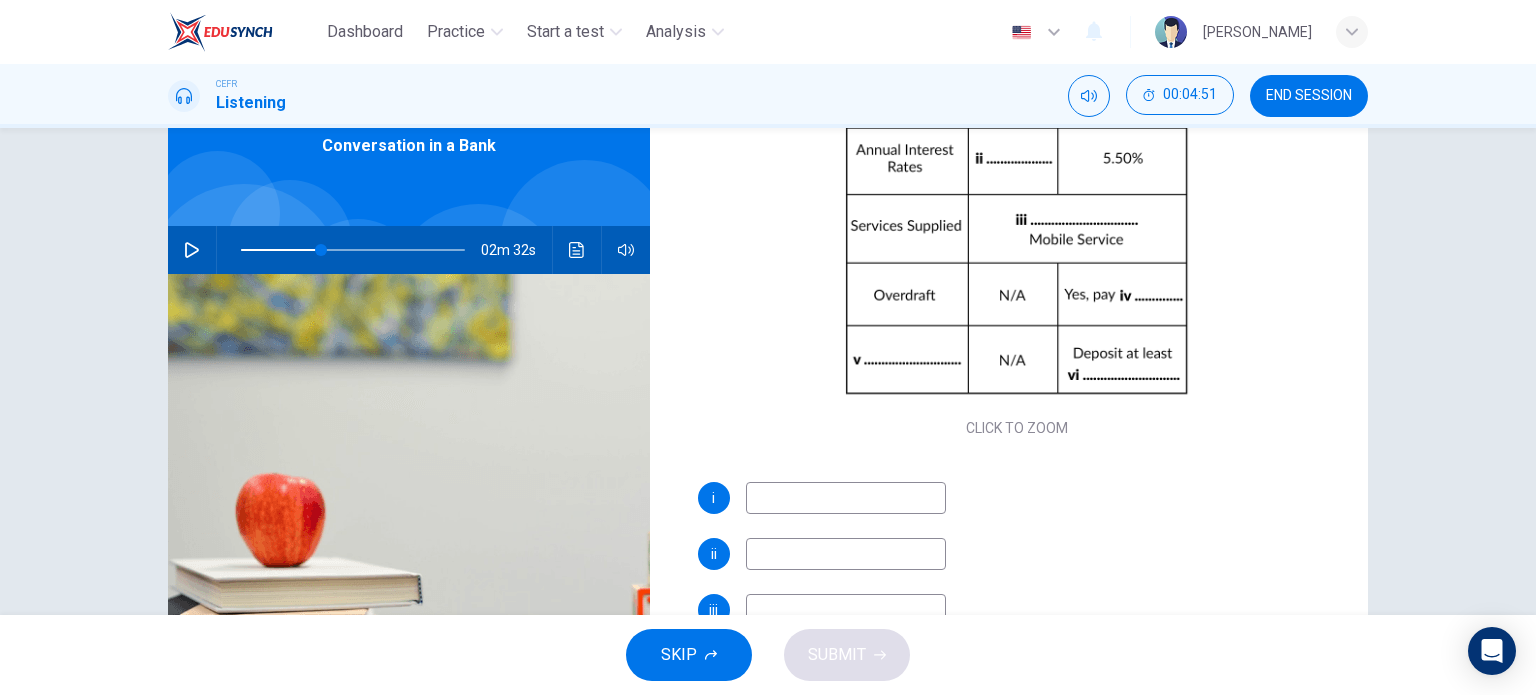 click at bounding box center (846, 498) 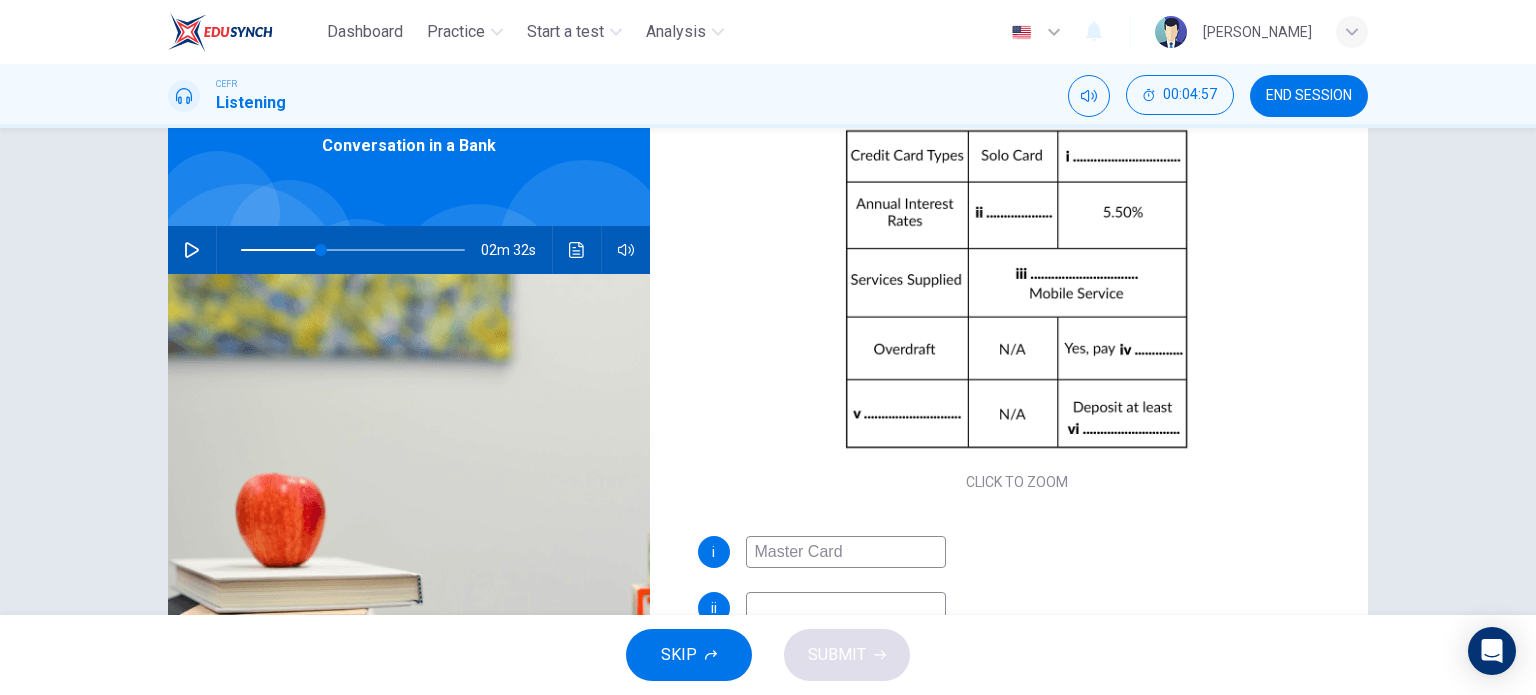 scroll, scrollTop: 214, scrollLeft: 0, axis: vertical 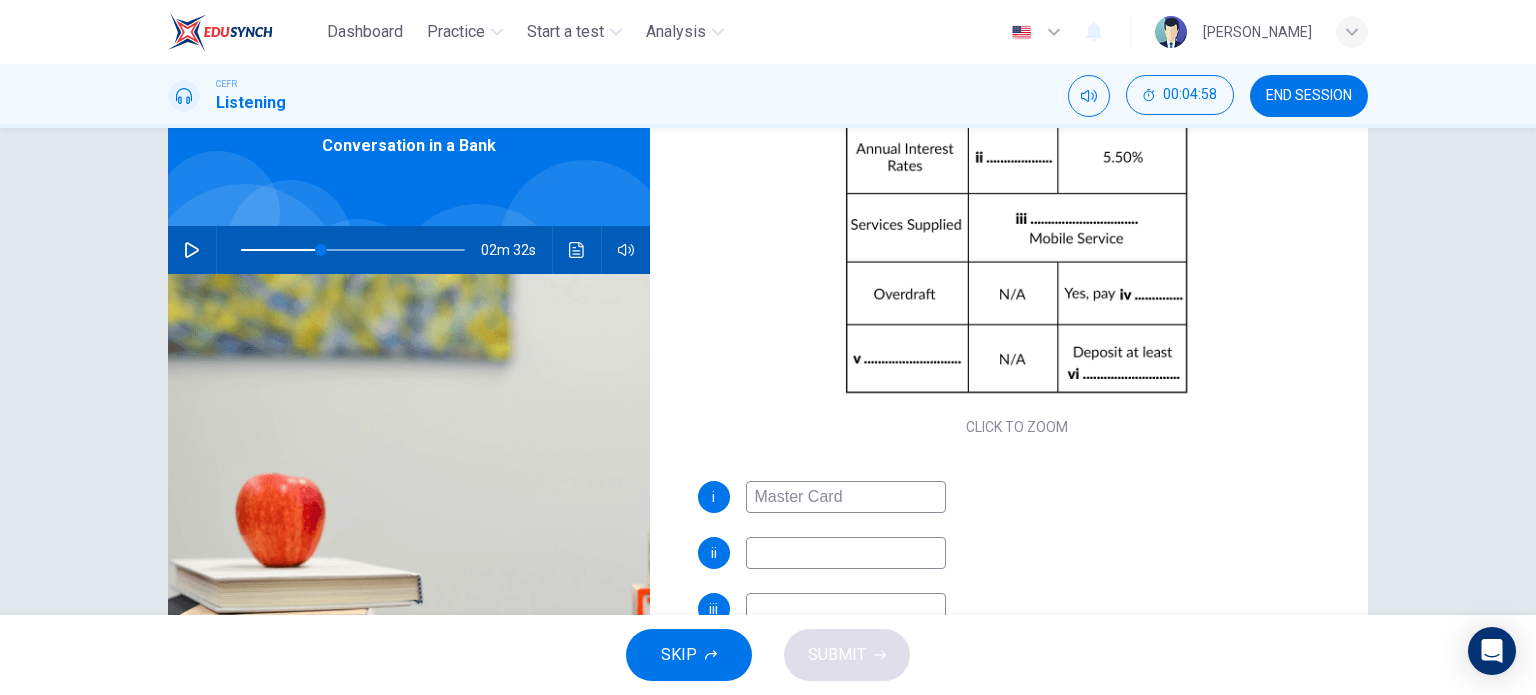 type on "Master Card" 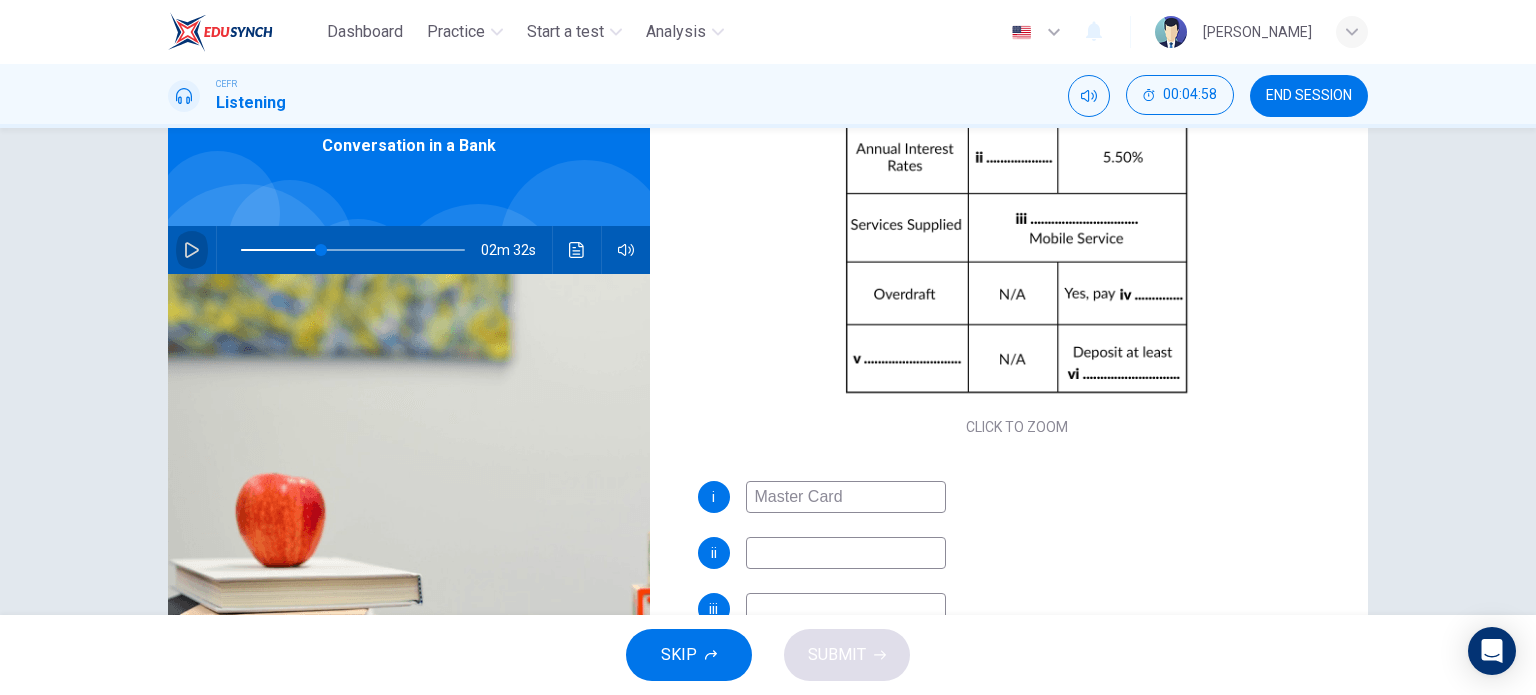 click at bounding box center (192, 250) 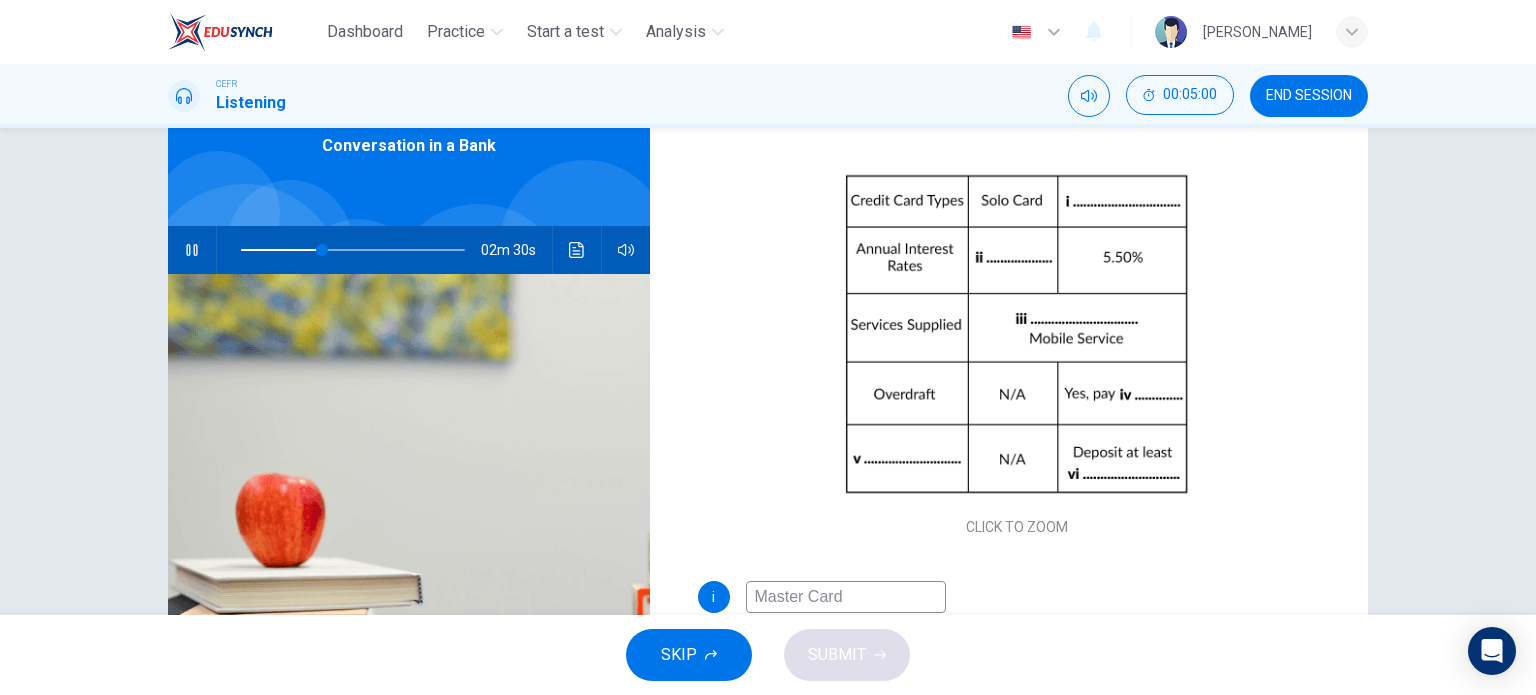 scroll, scrollTop: 115, scrollLeft: 0, axis: vertical 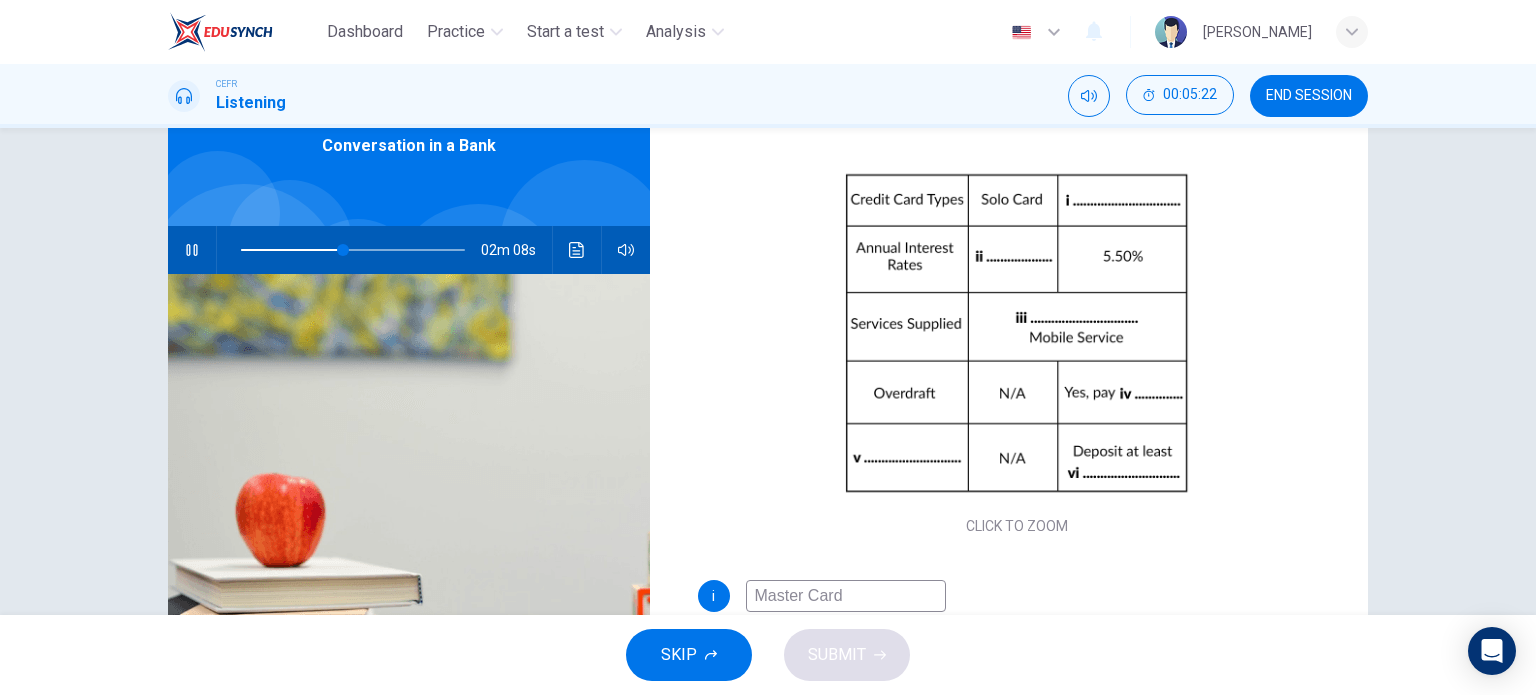 click 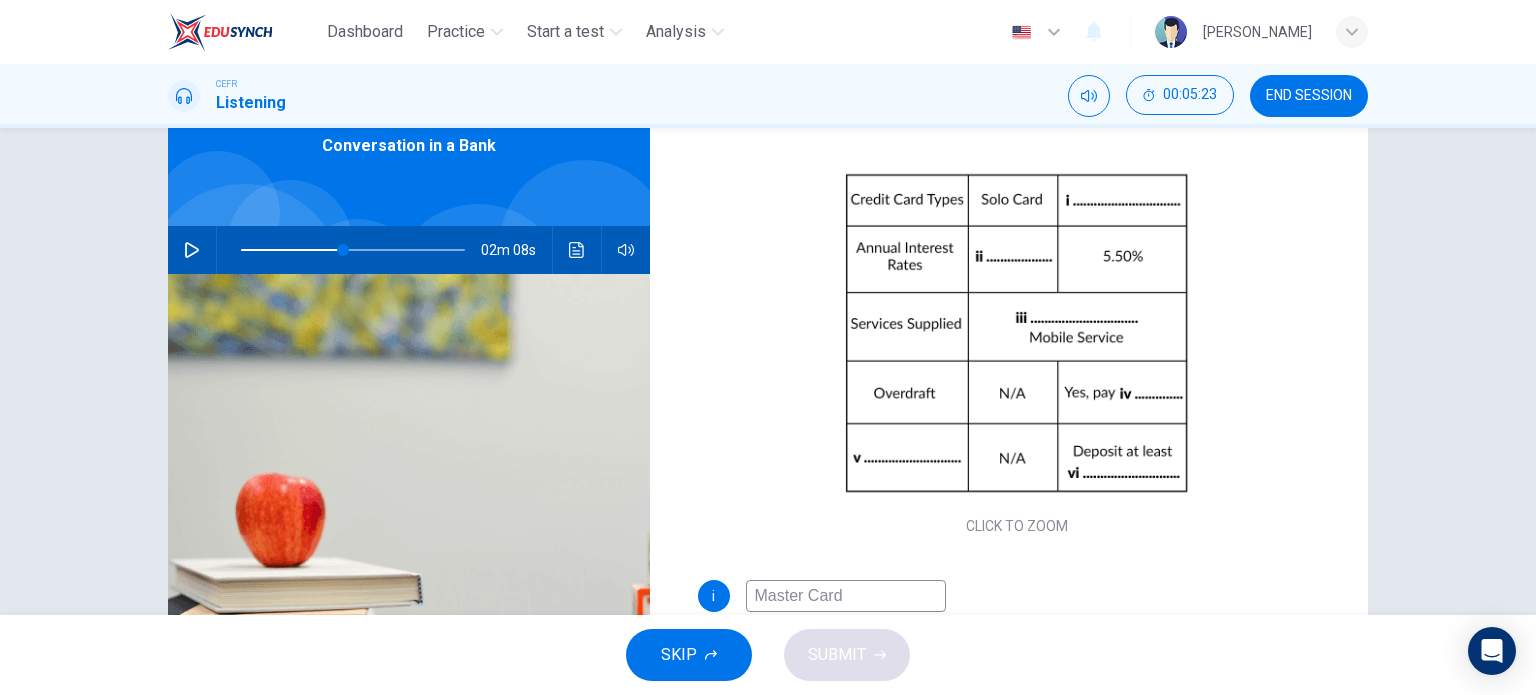 scroll, scrollTop: 288, scrollLeft: 0, axis: vertical 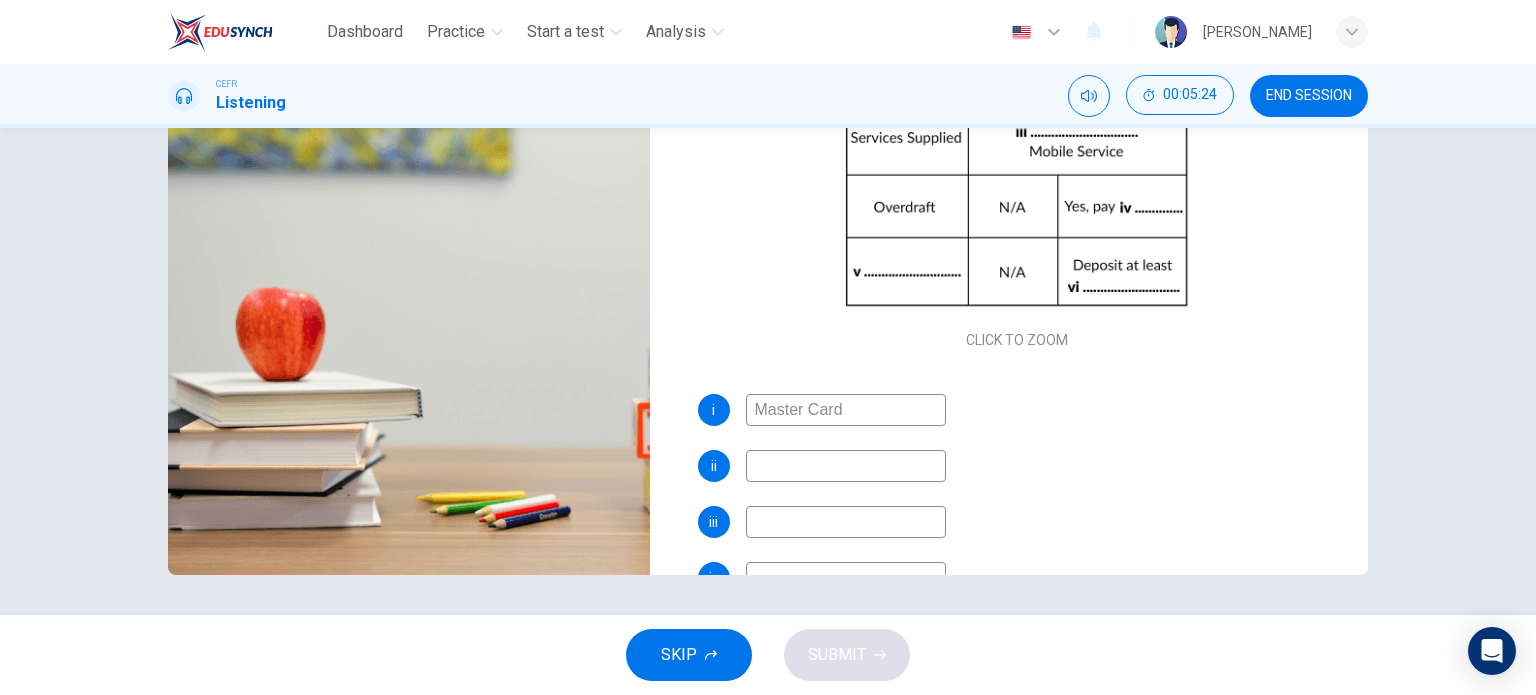 click at bounding box center [846, 466] 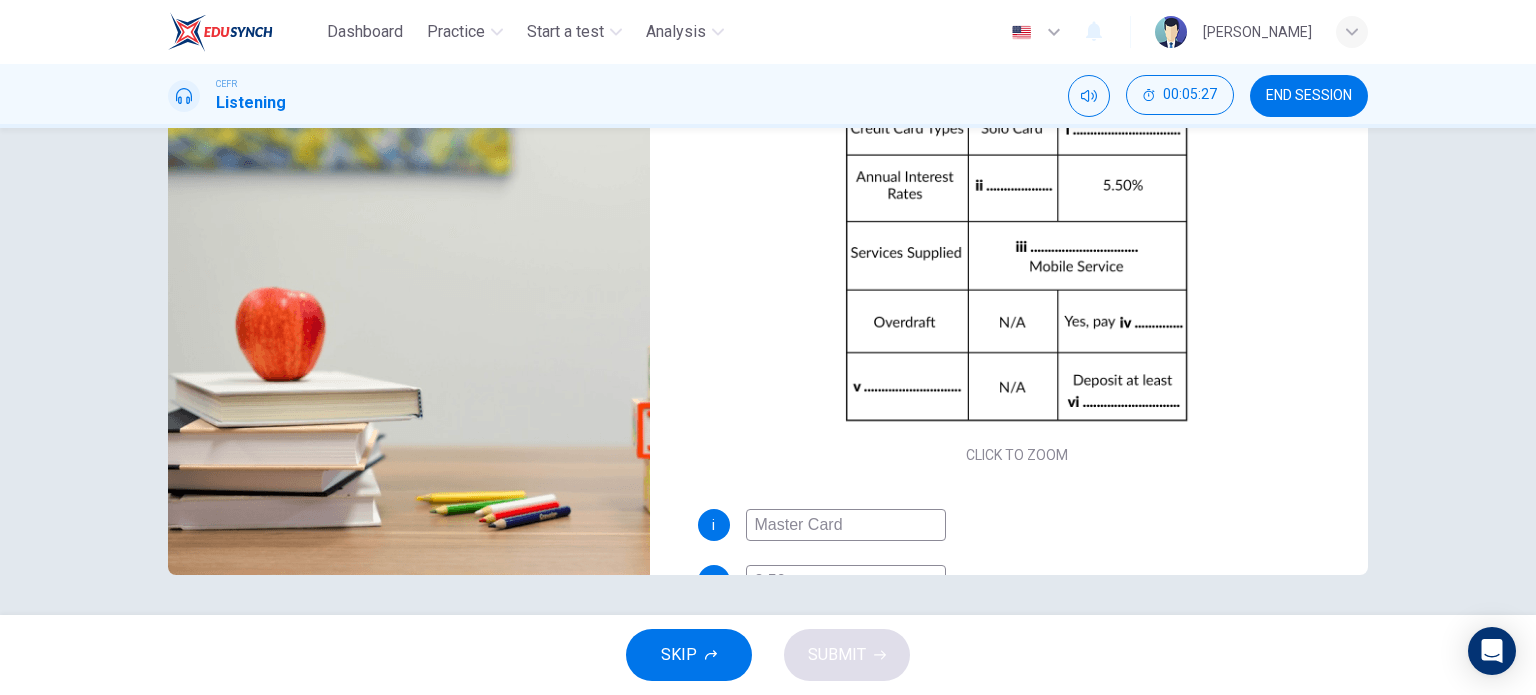 scroll, scrollTop: 151, scrollLeft: 0, axis: vertical 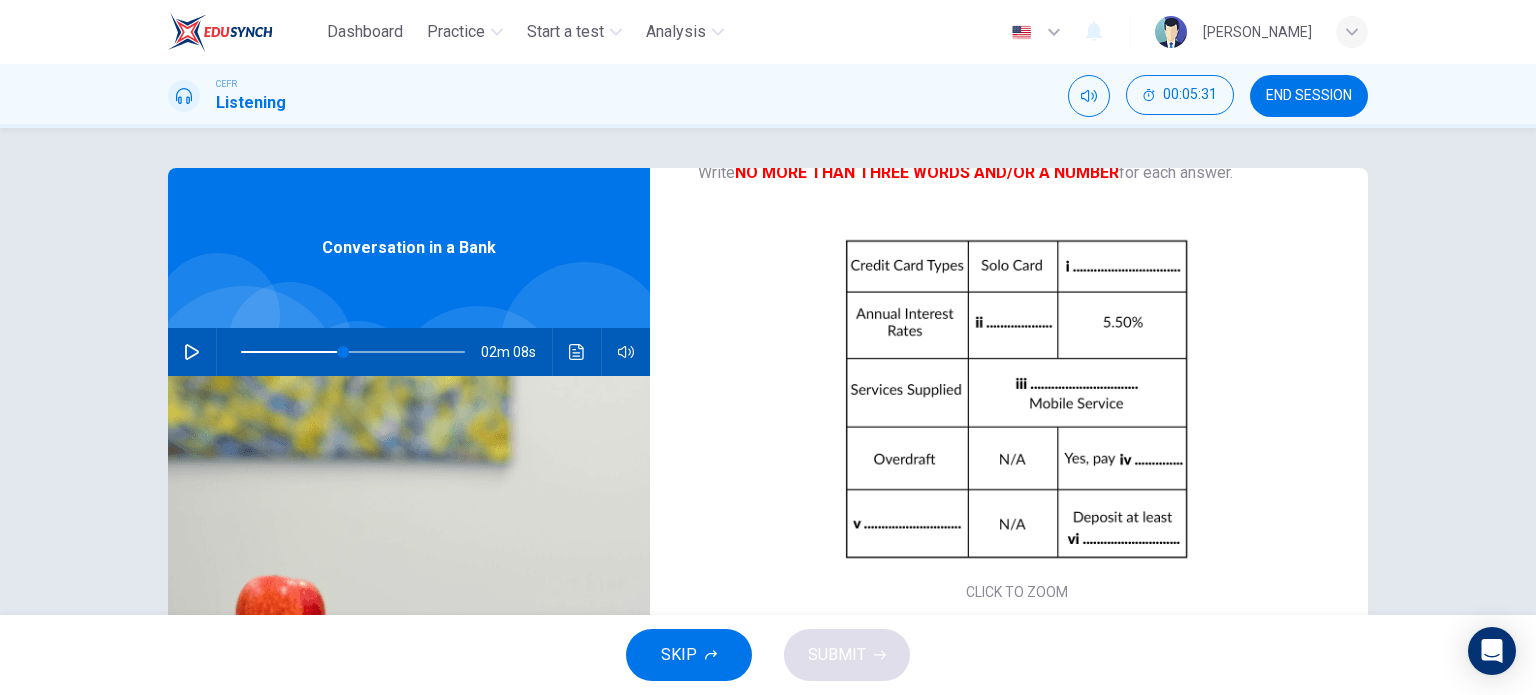 type on "2.50%" 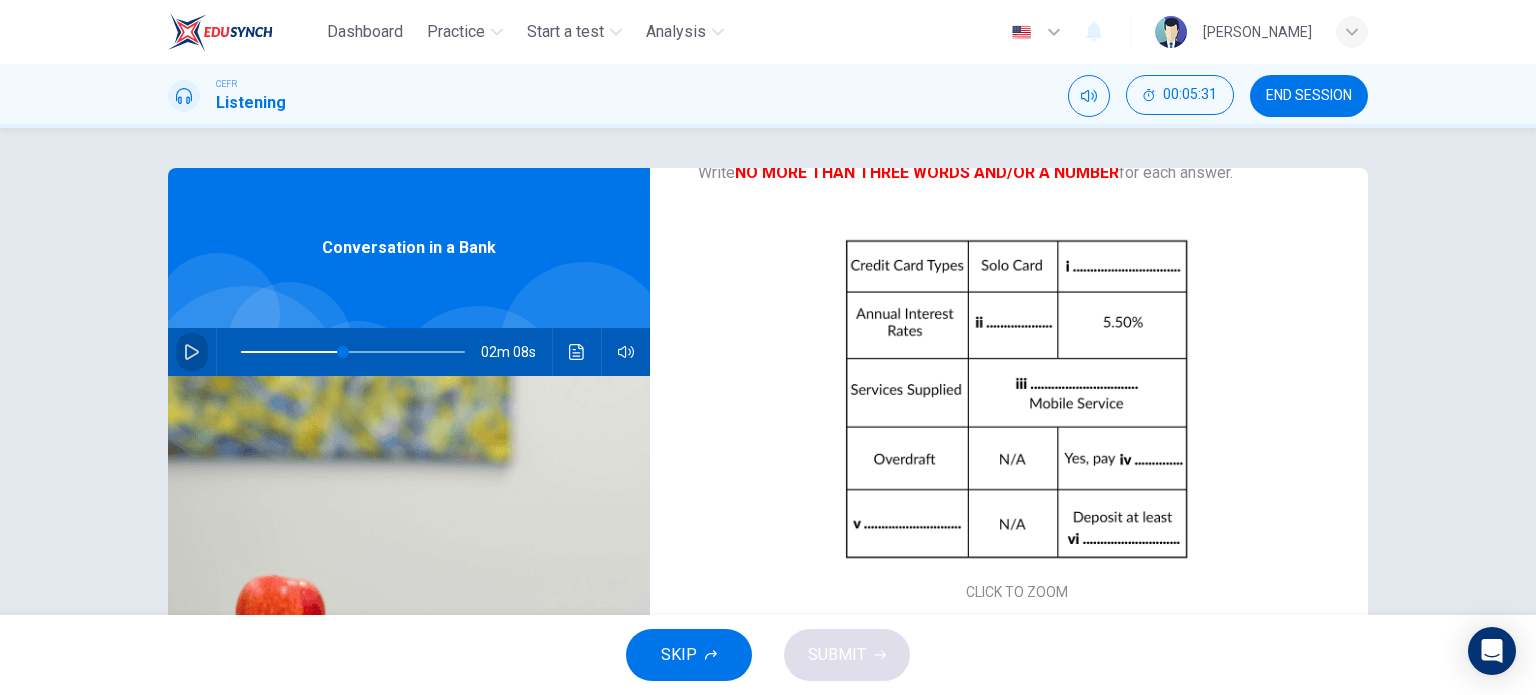 click at bounding box center [192, 352] 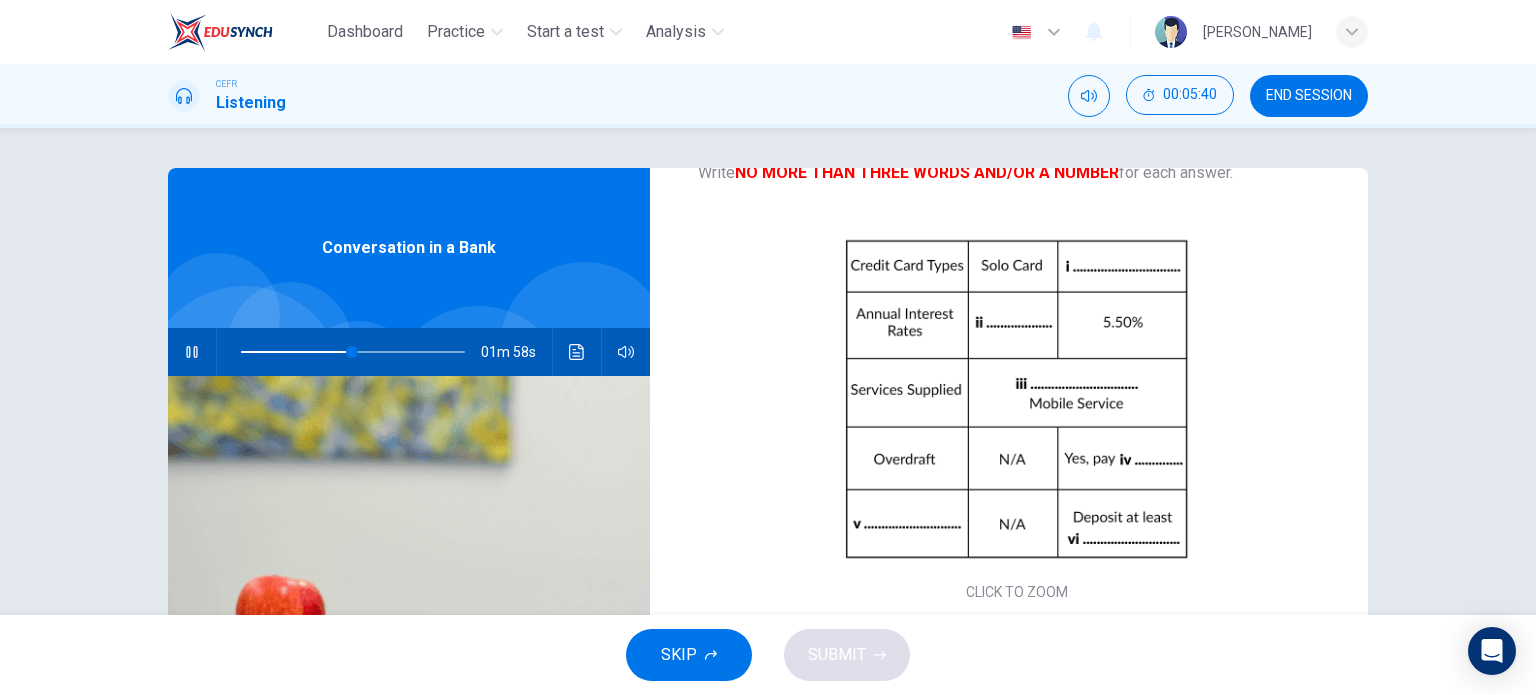 scroll, scrollTop: 220, scrollLeft: 0, axis: vertical 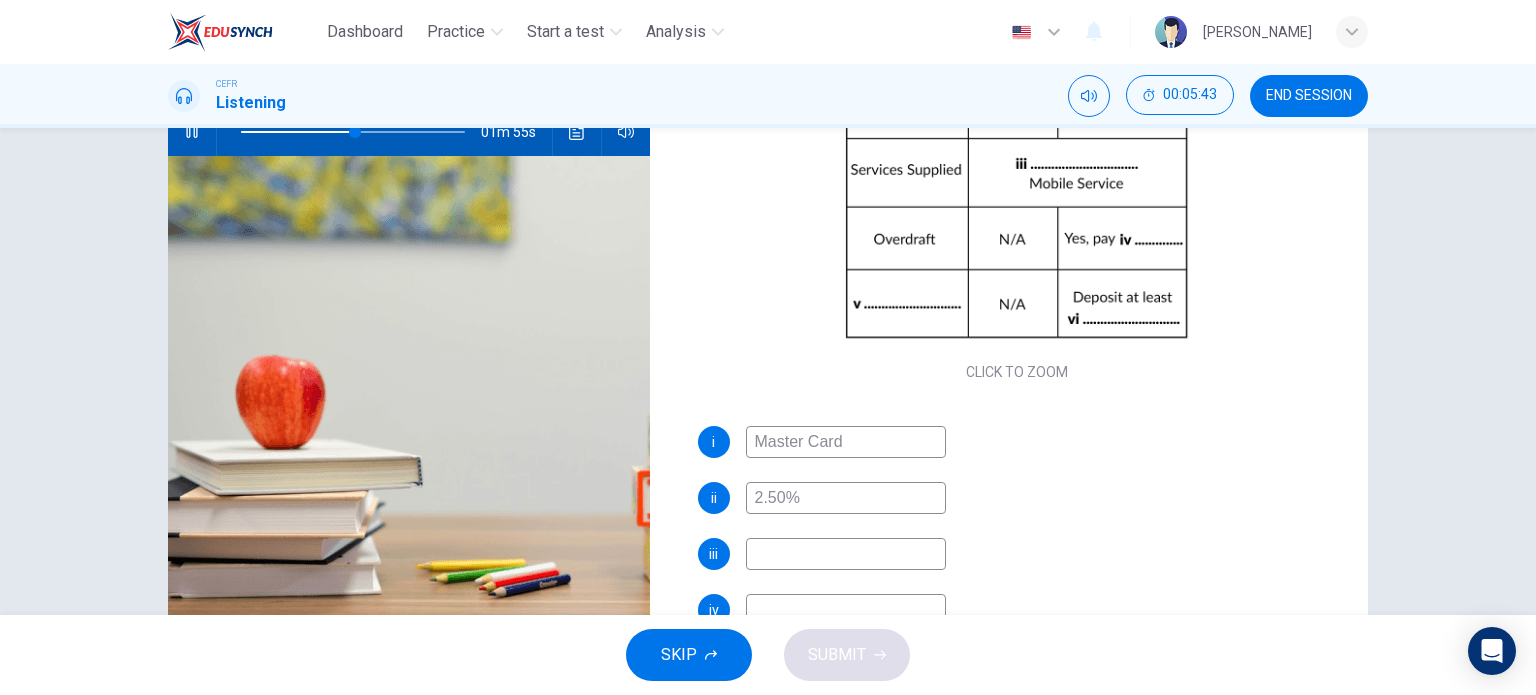click at bounding box center (846, 554) 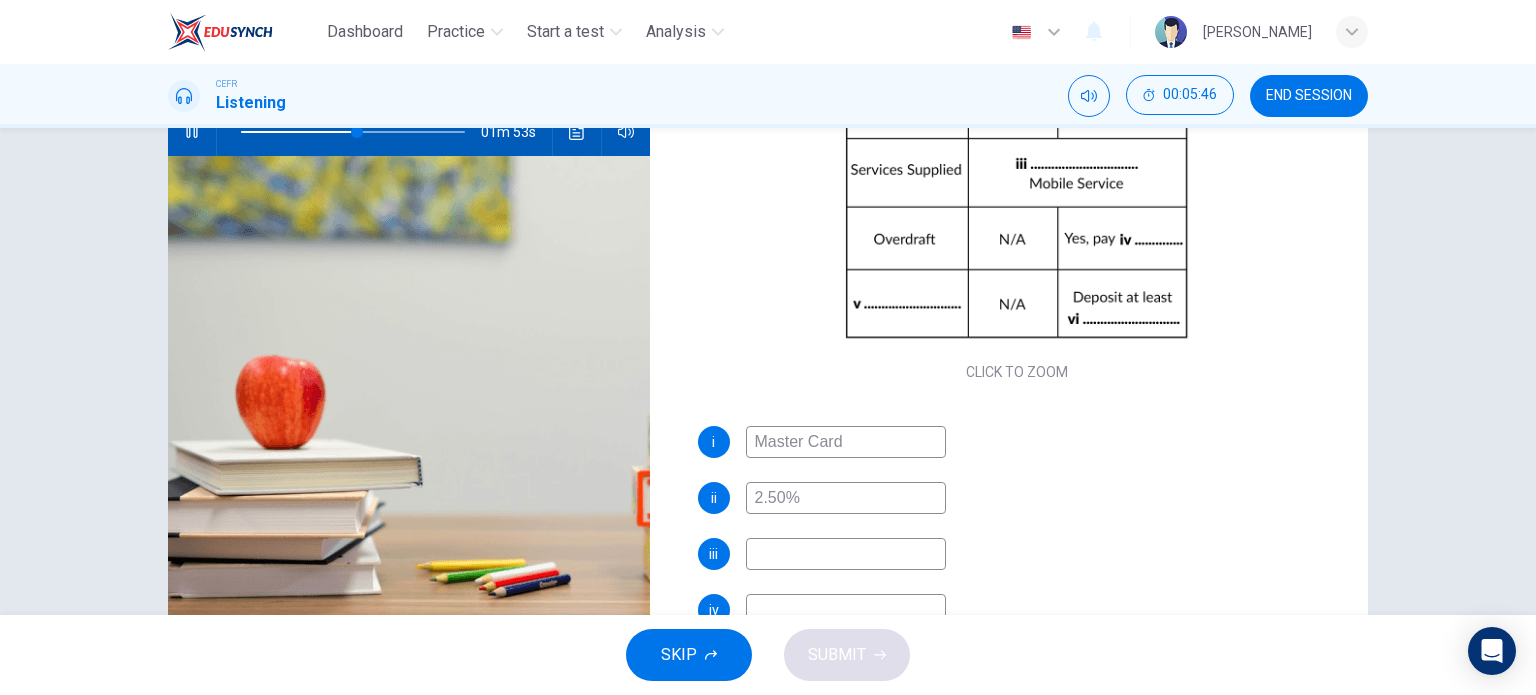 type on "52" 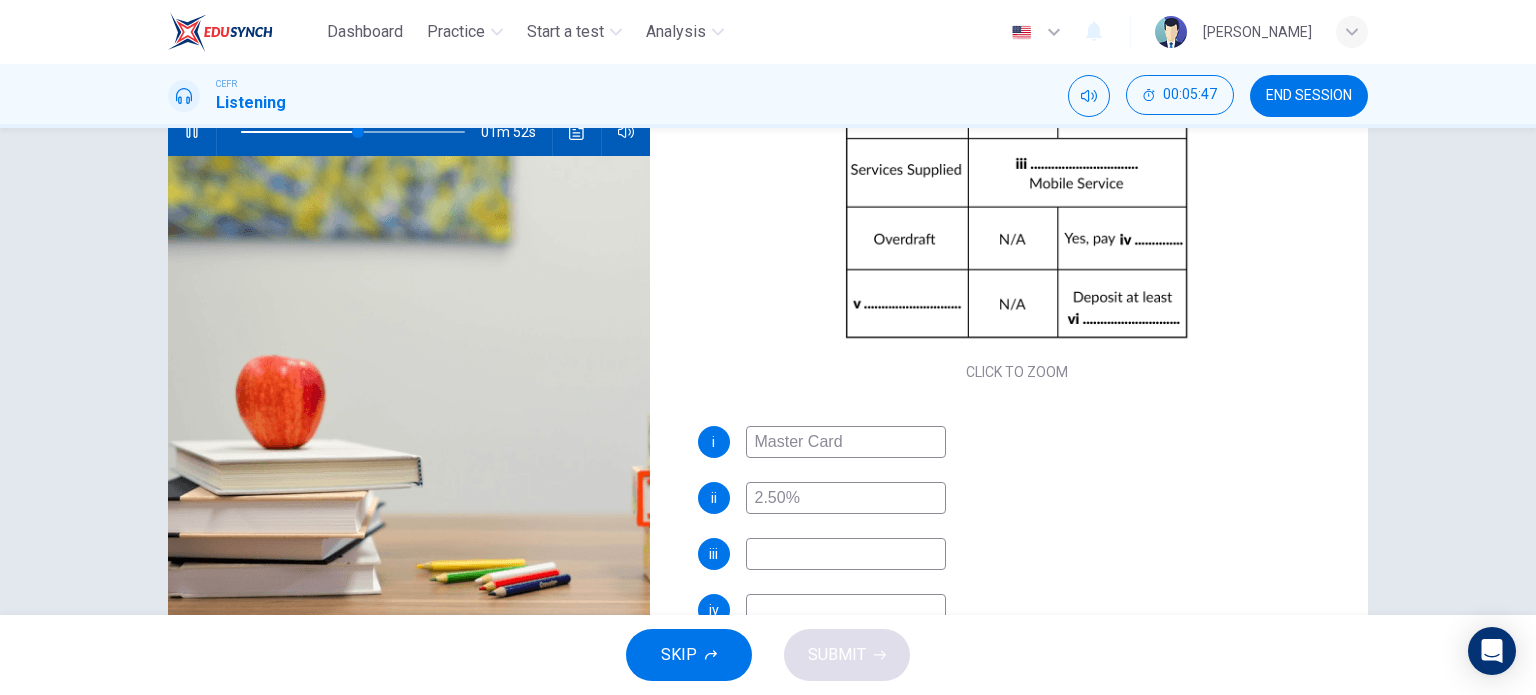 type on "I" 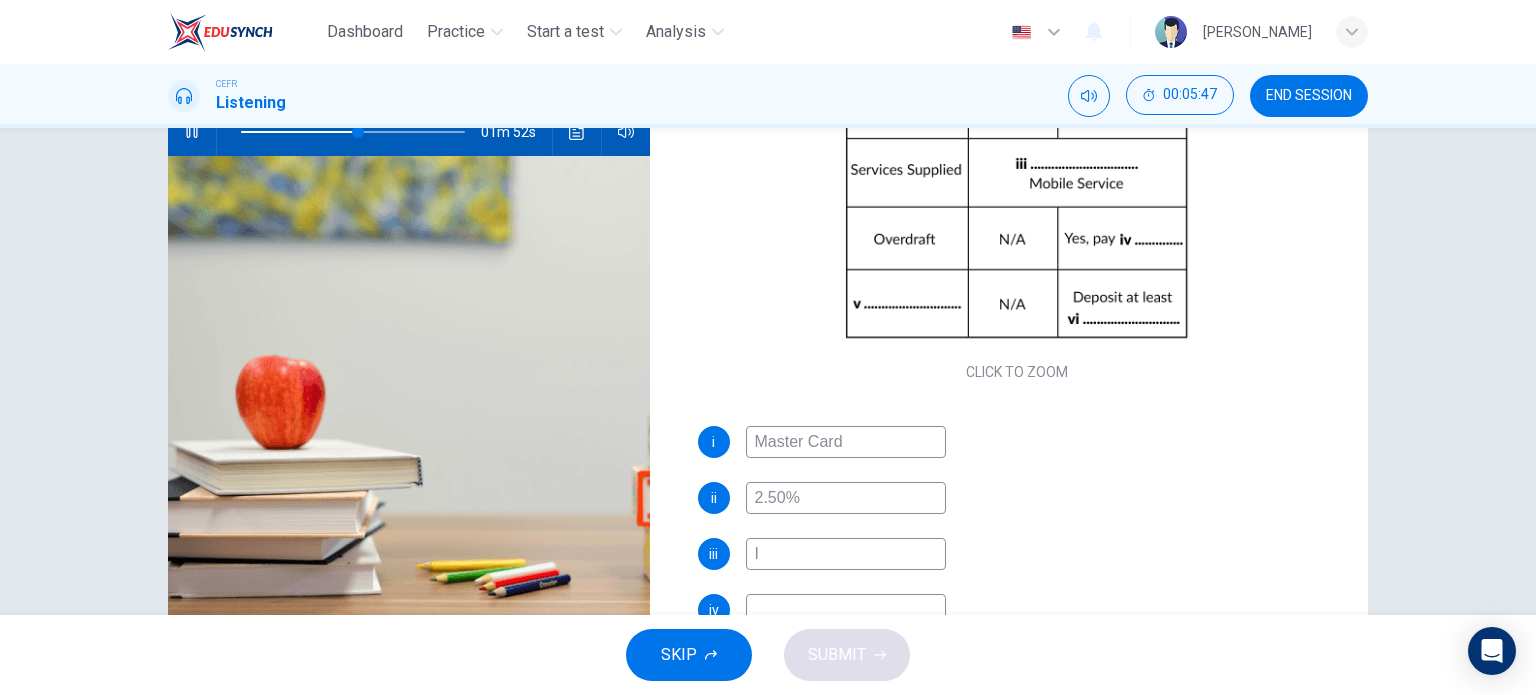 type on "53" 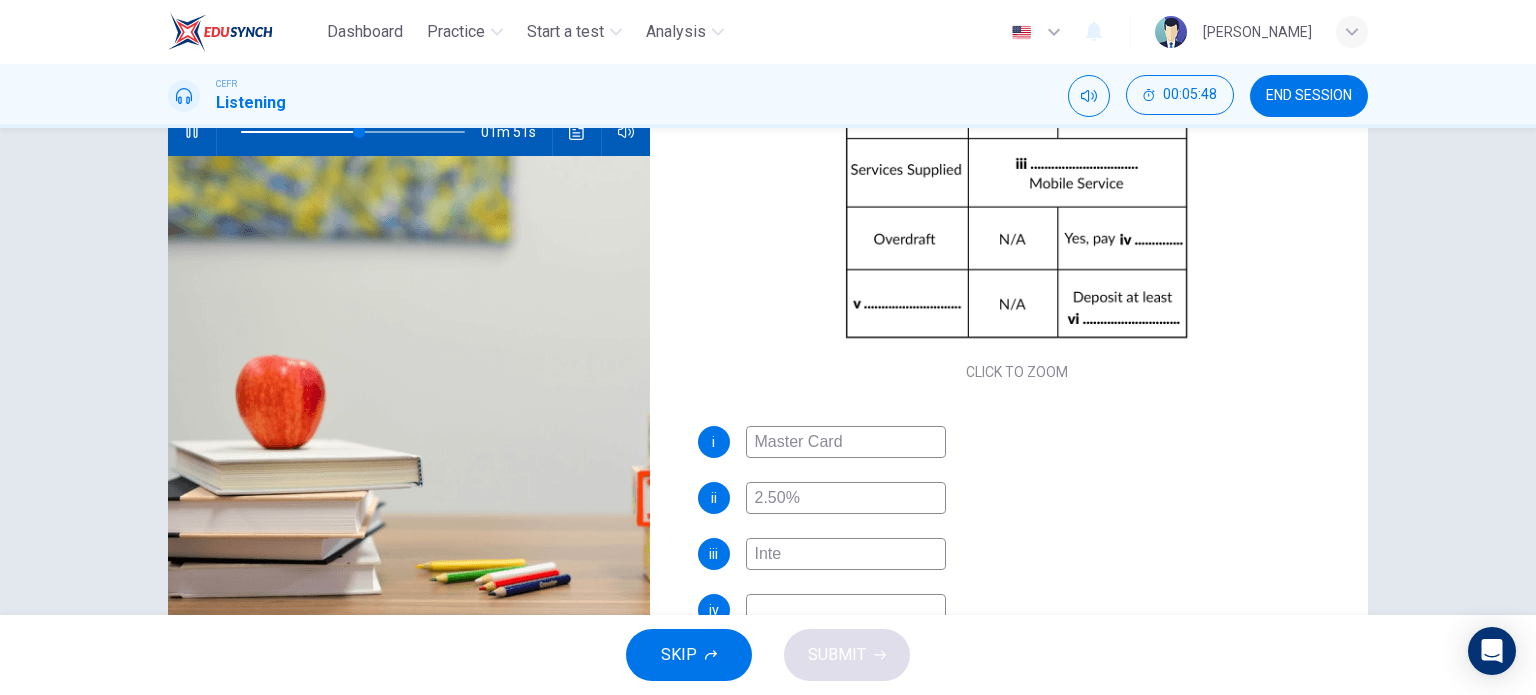 type on "Inter" 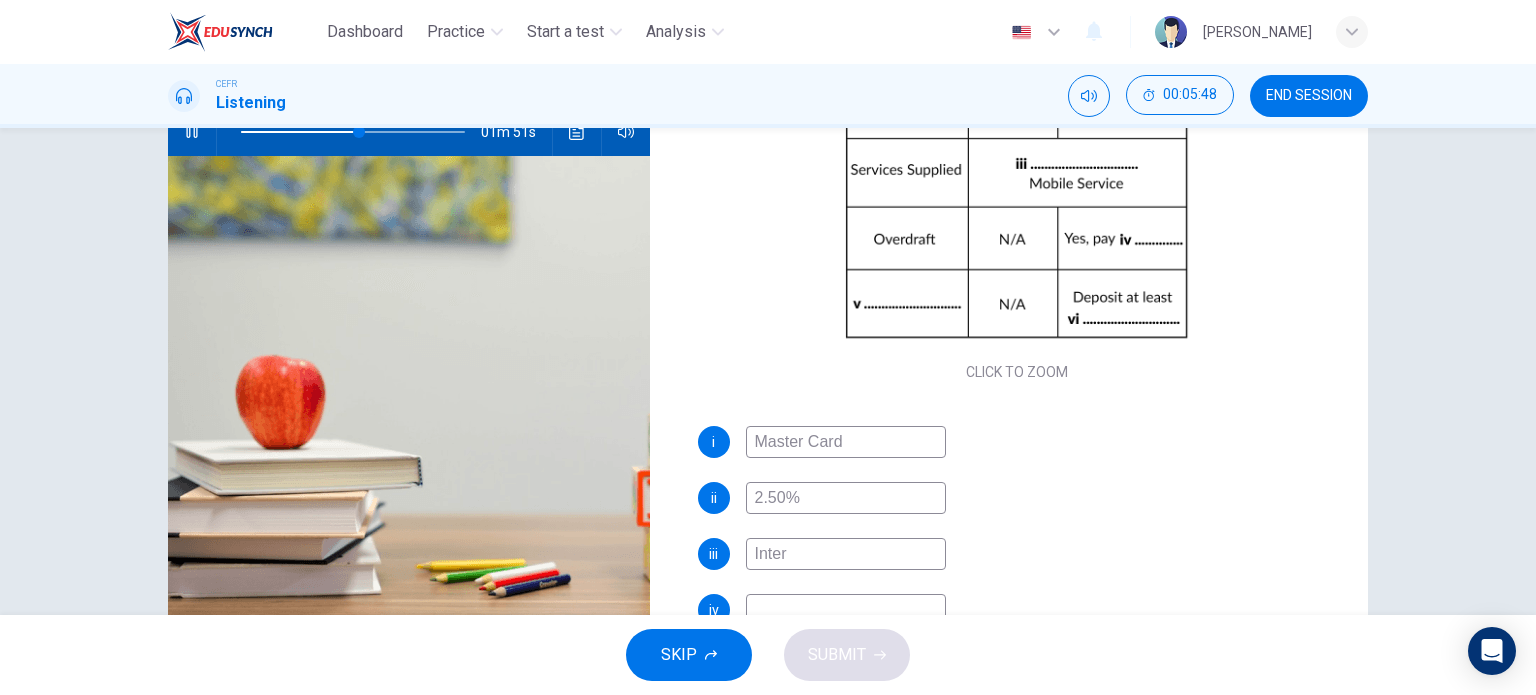 type on "53" 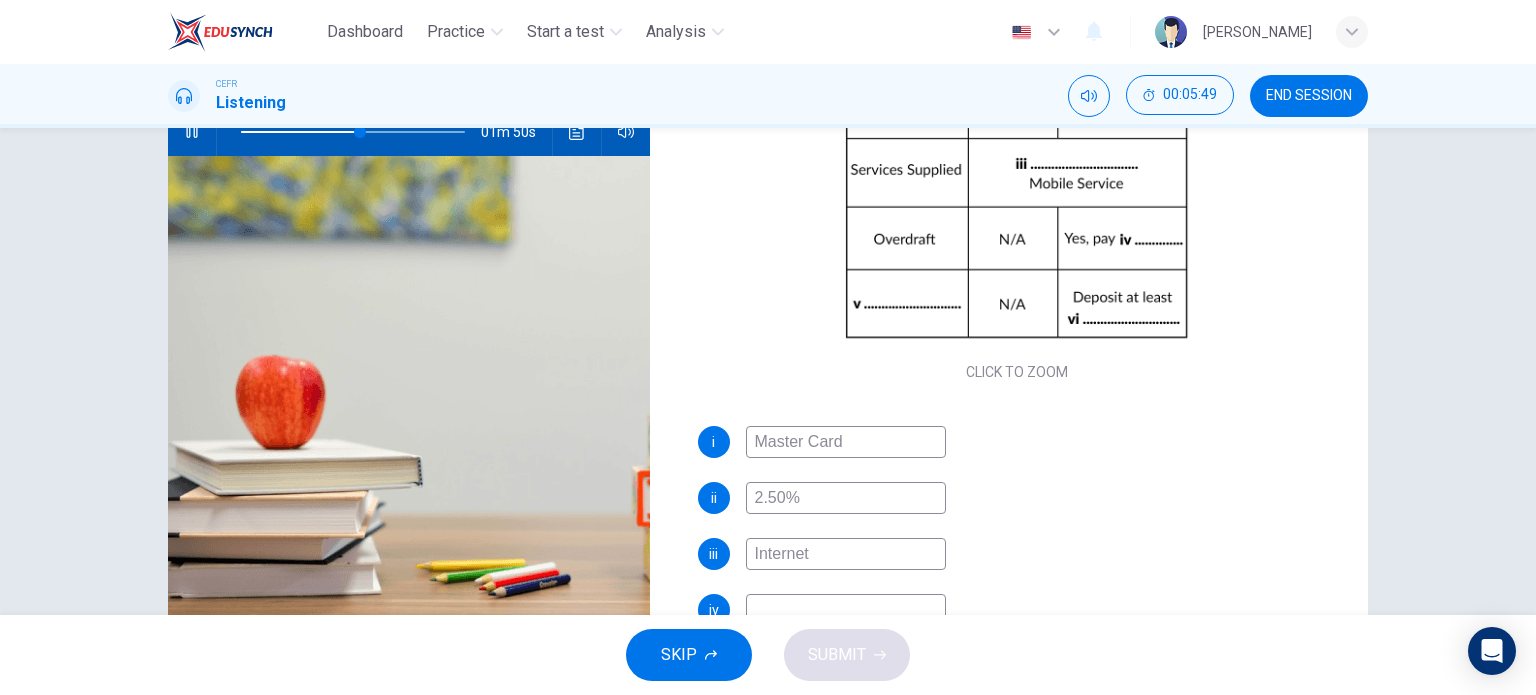 type on "Internet" 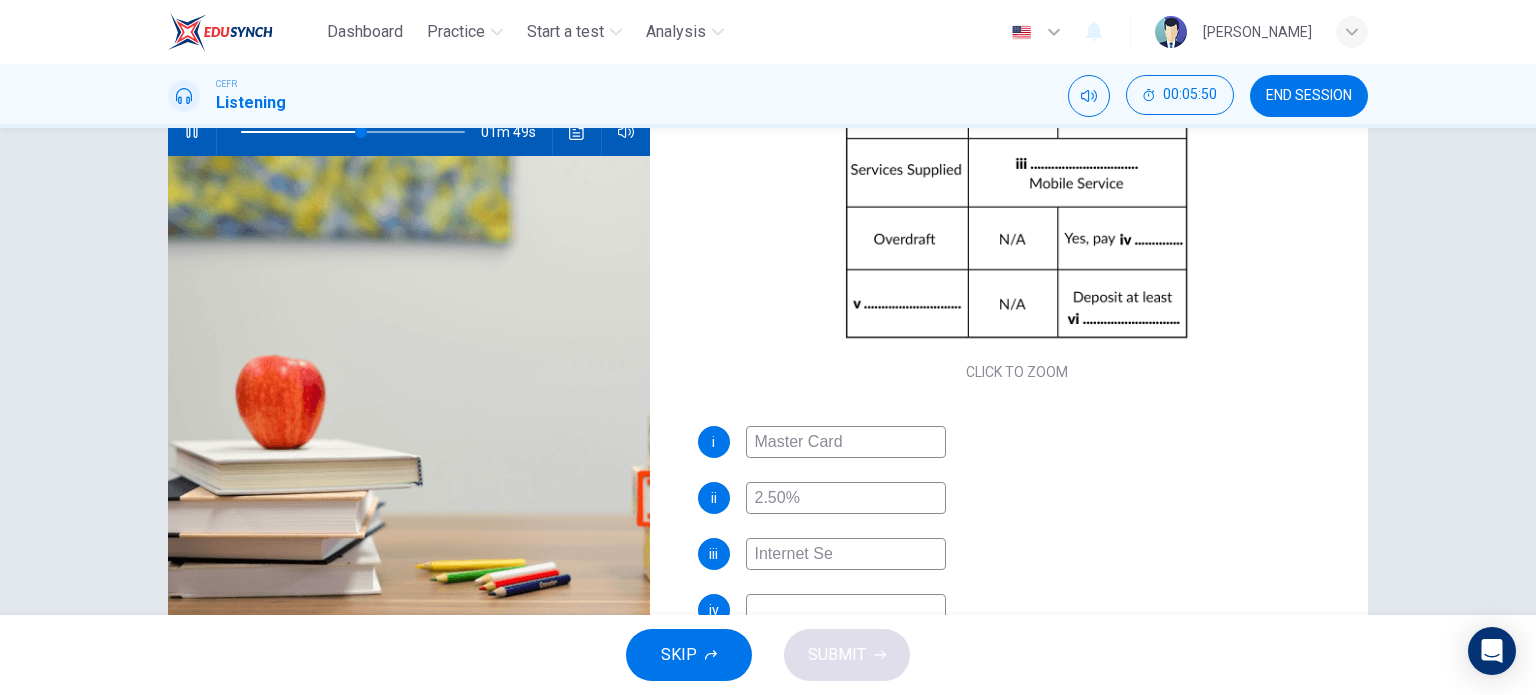 type on "Internet Ser" 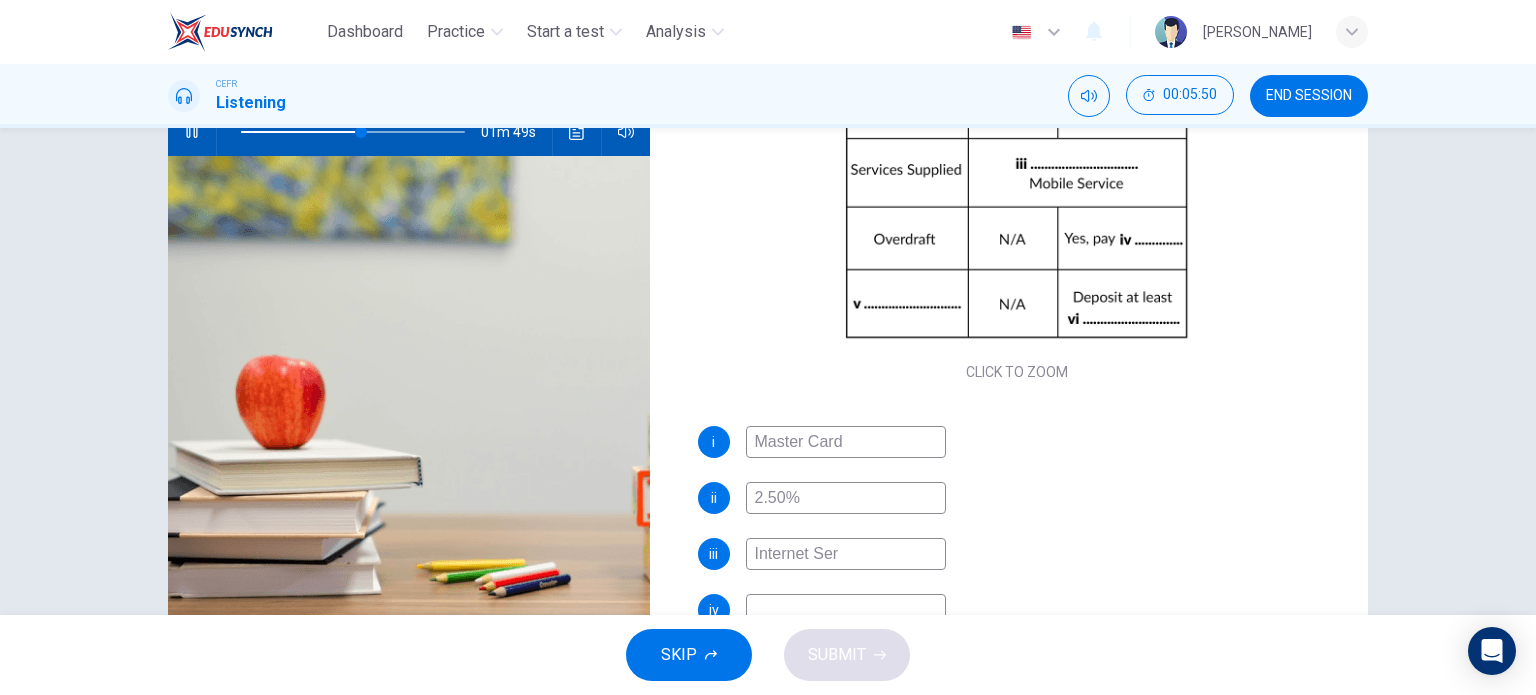 type on "54" 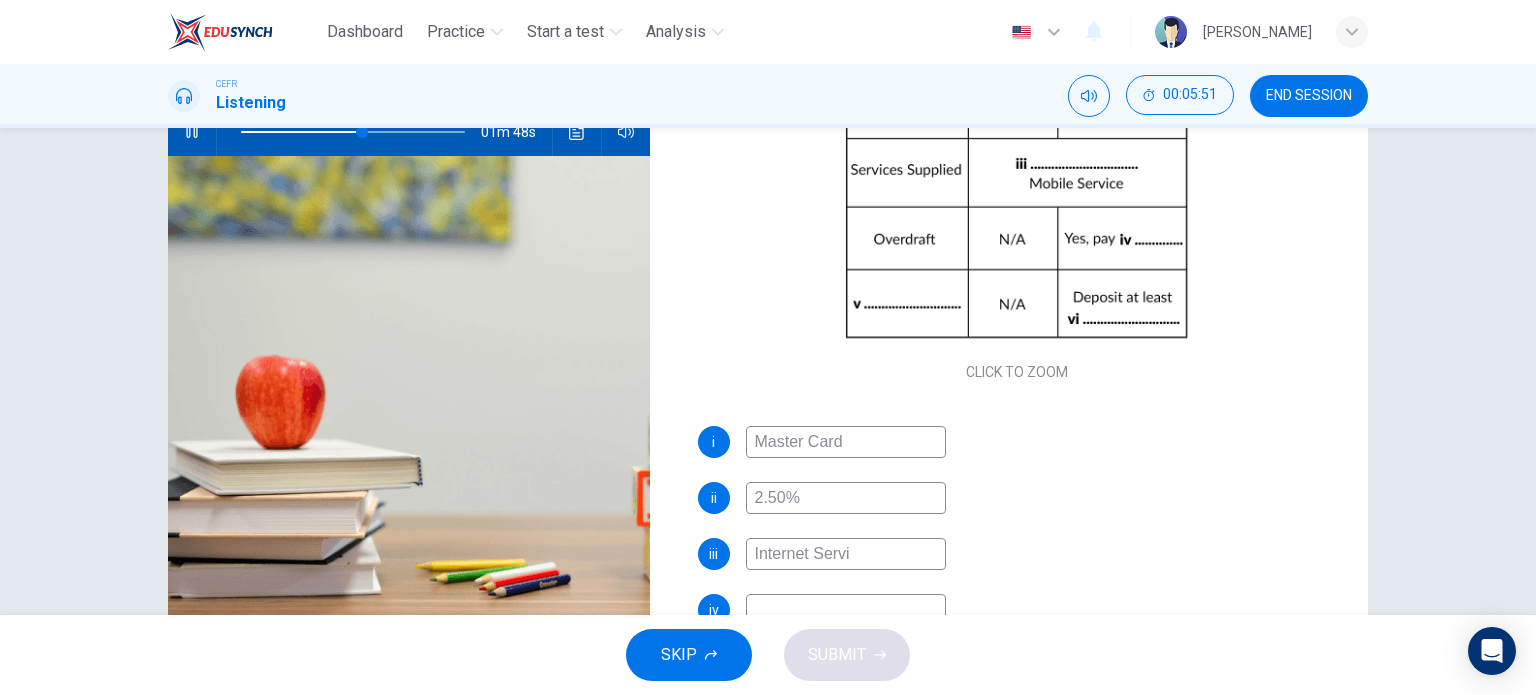 type on "Internet Servic" 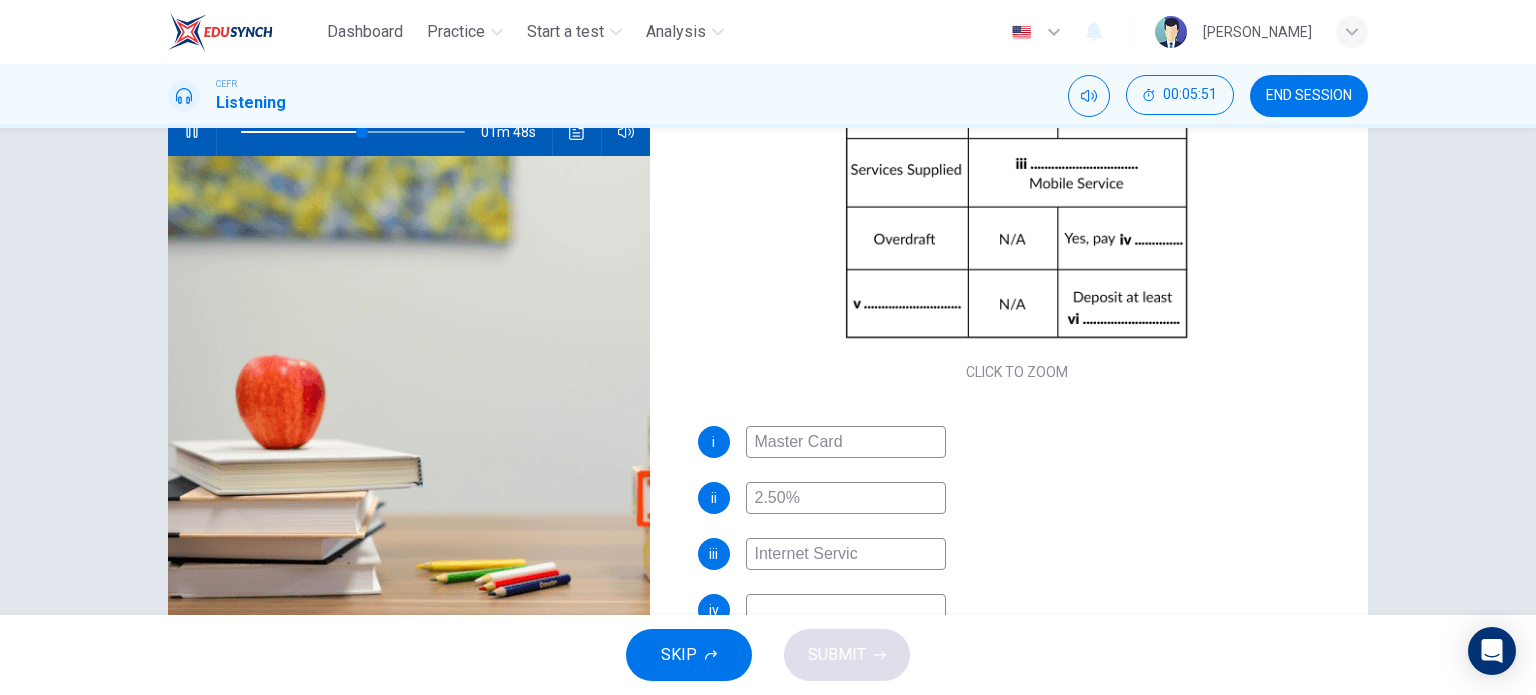 type on "54" 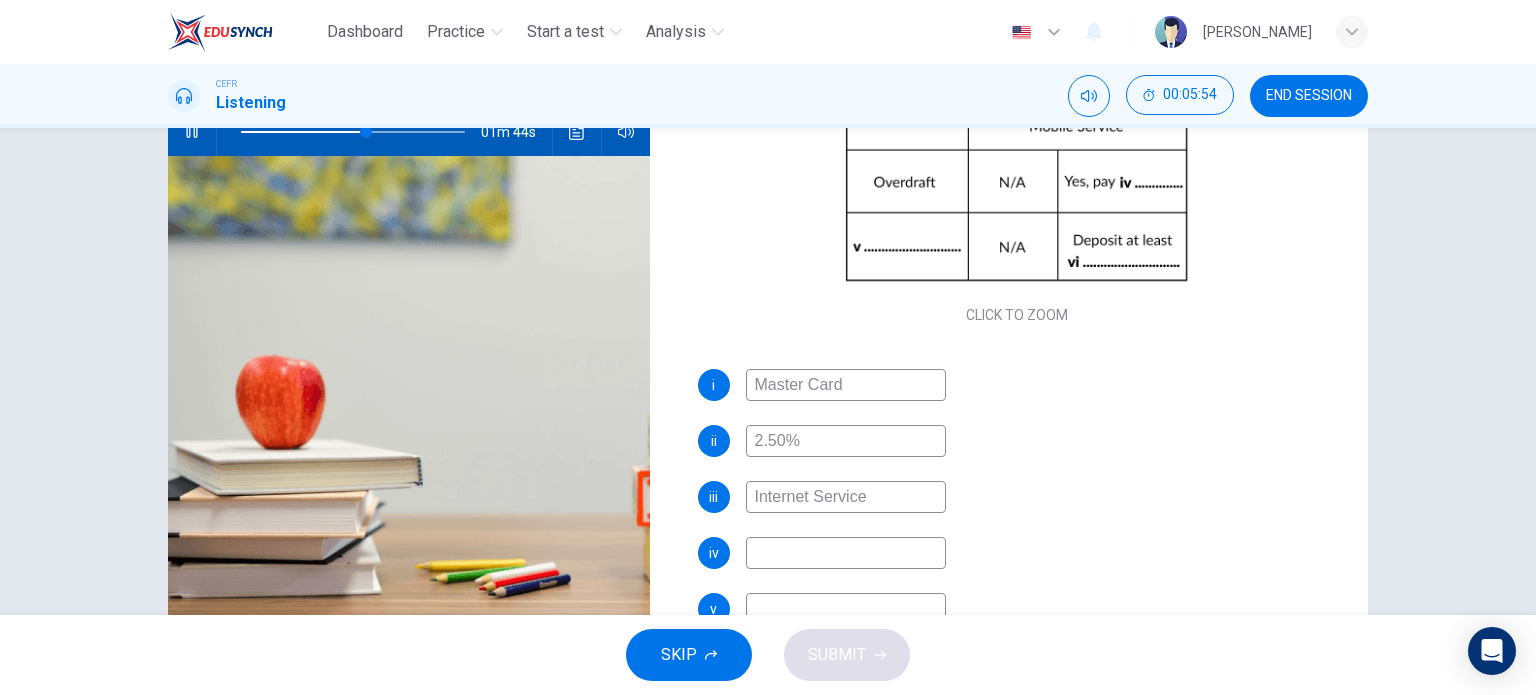 scroll, scrollTop: 210, scrollLeft: 0, axis: vertical 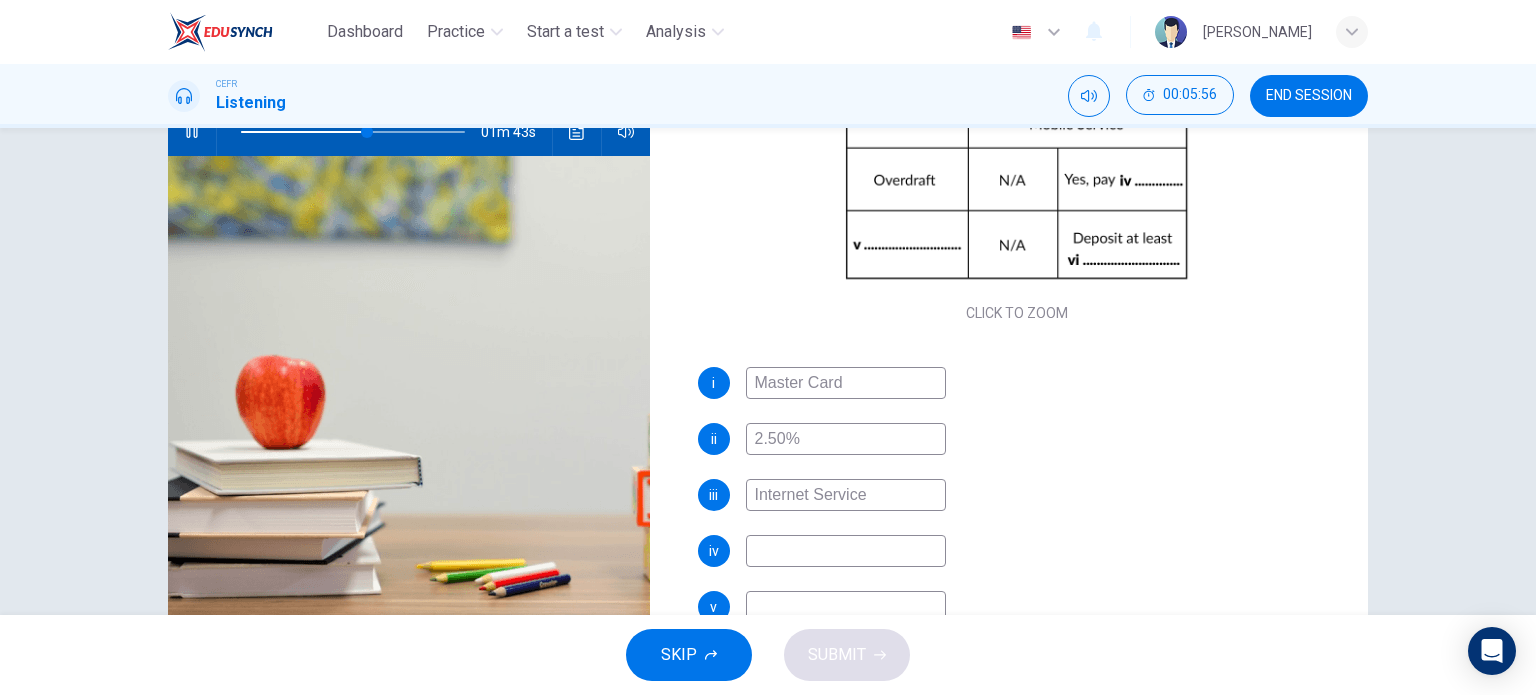 type on "57" 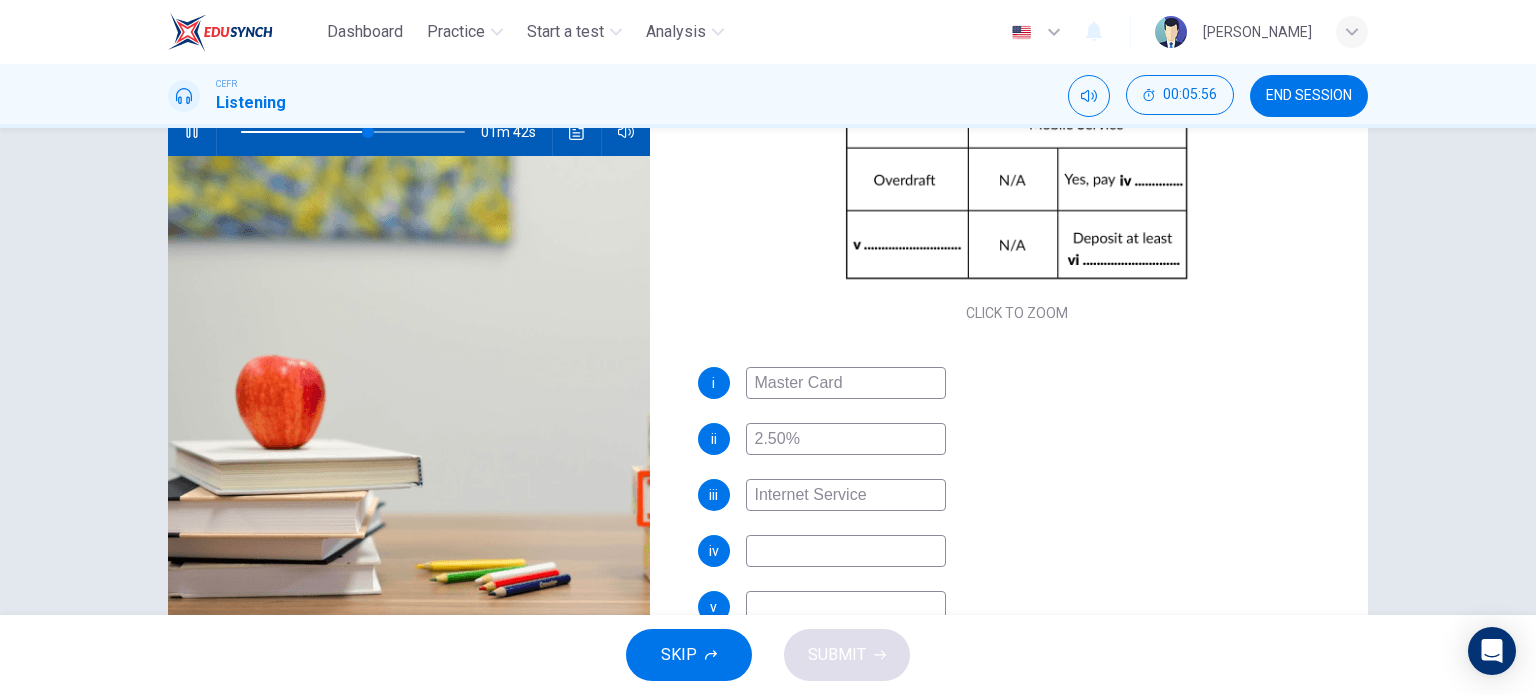 type on "Internet Service" 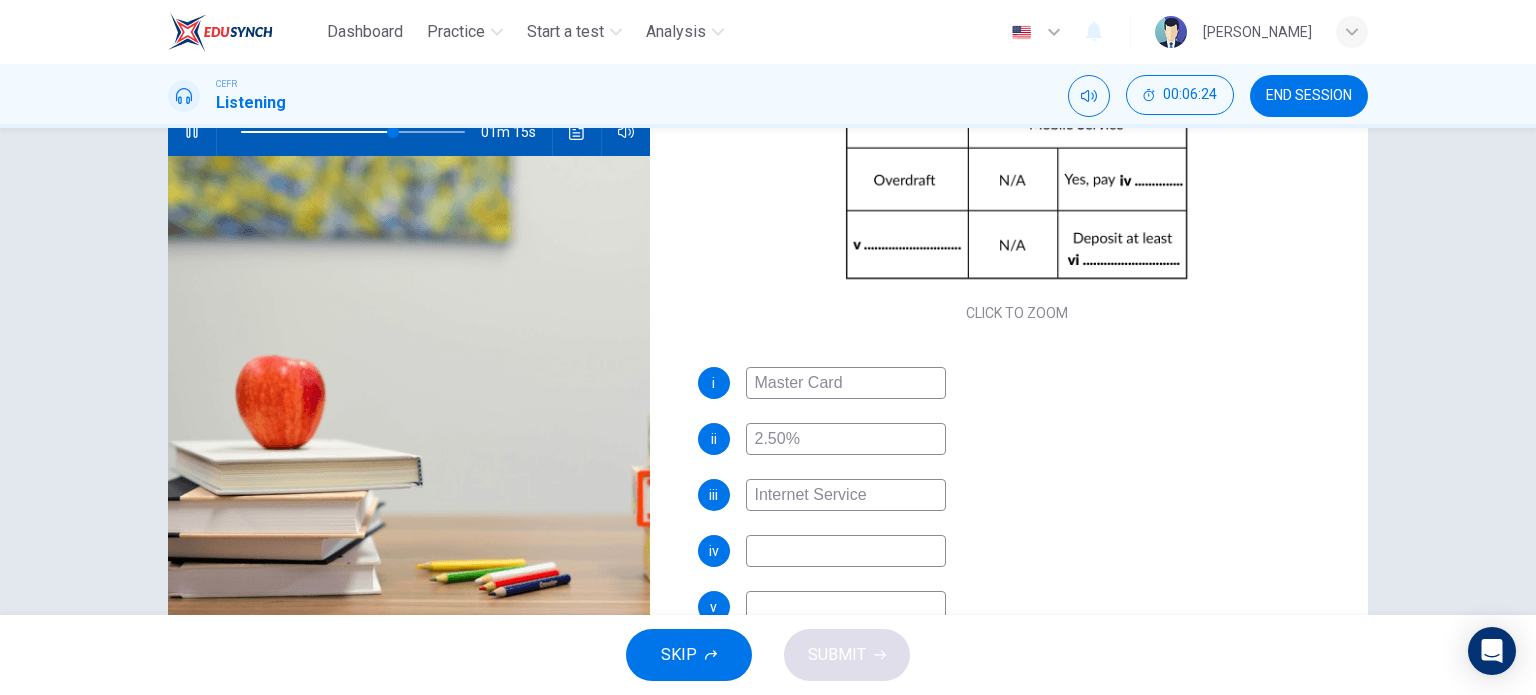 type on "68" 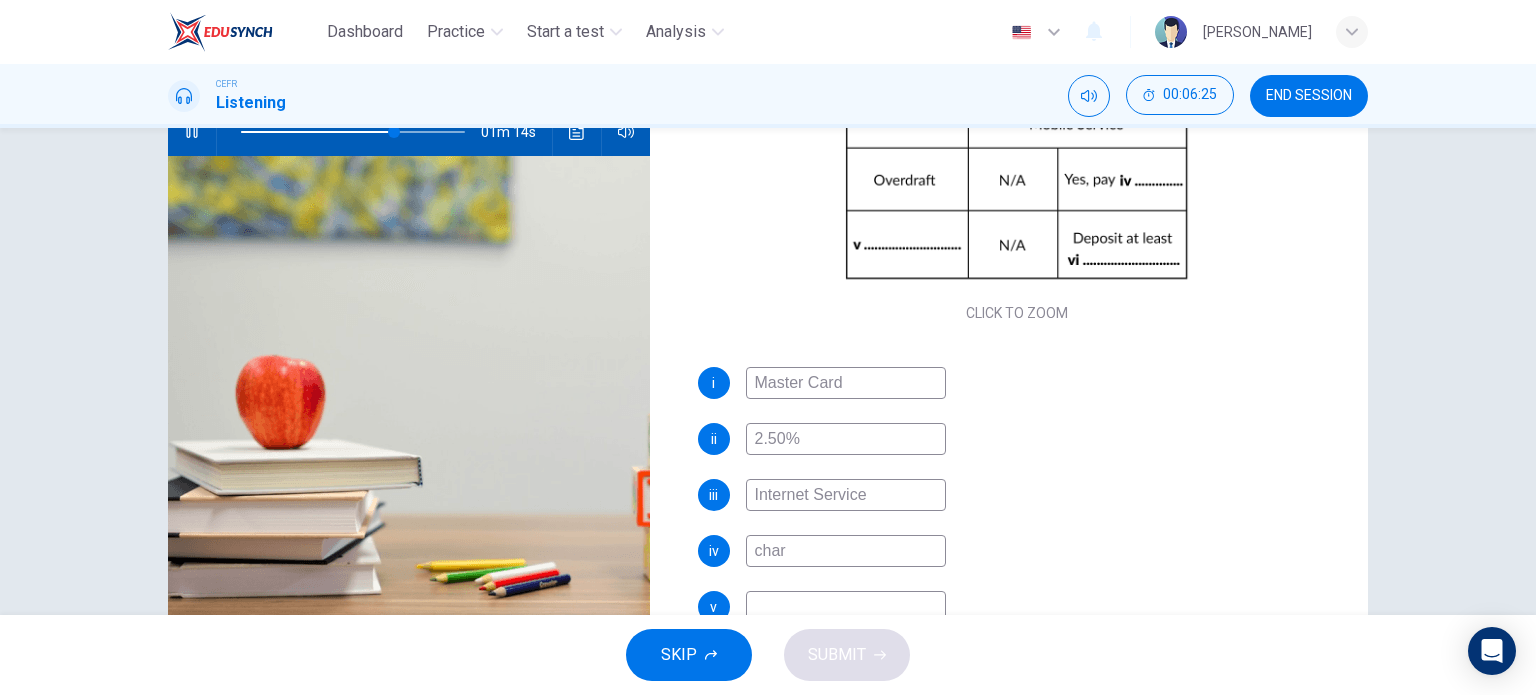 type on "charg" 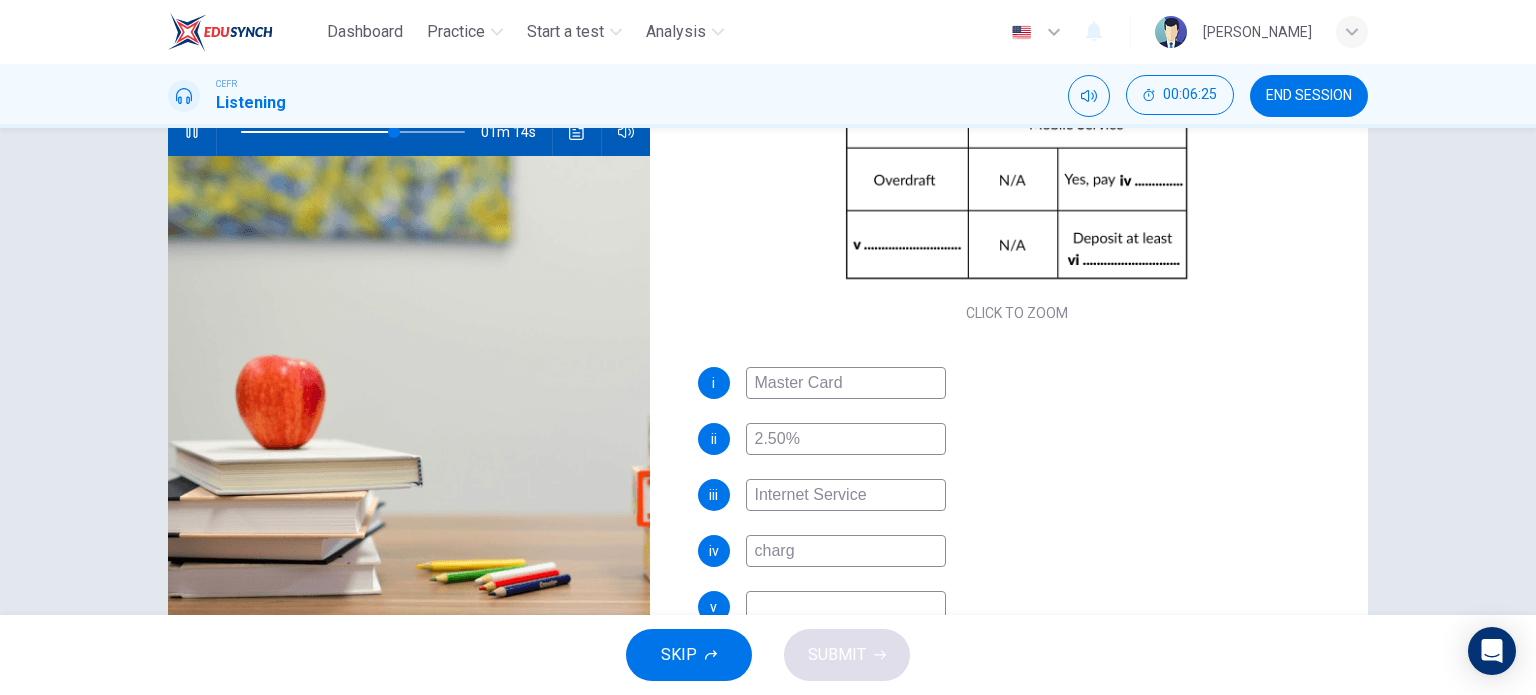 type on "69" 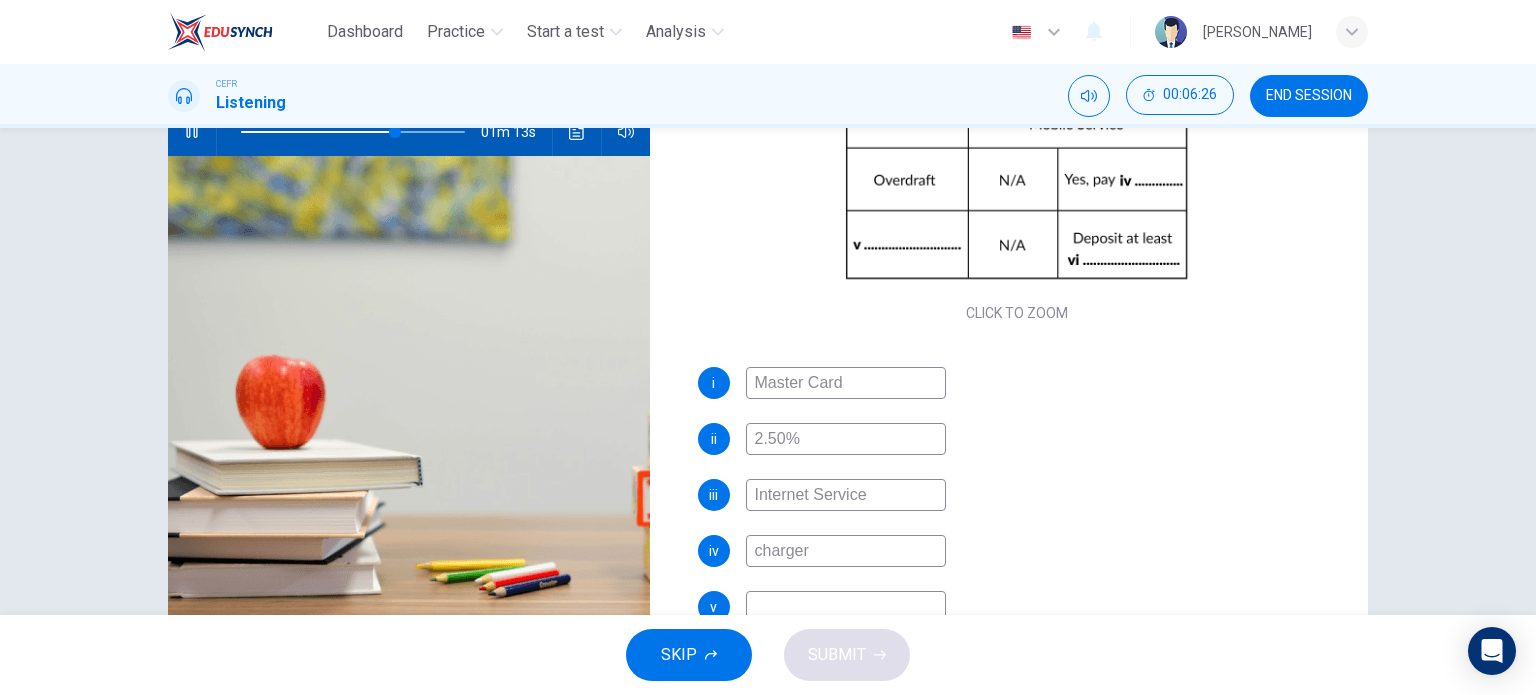 type on "charge" 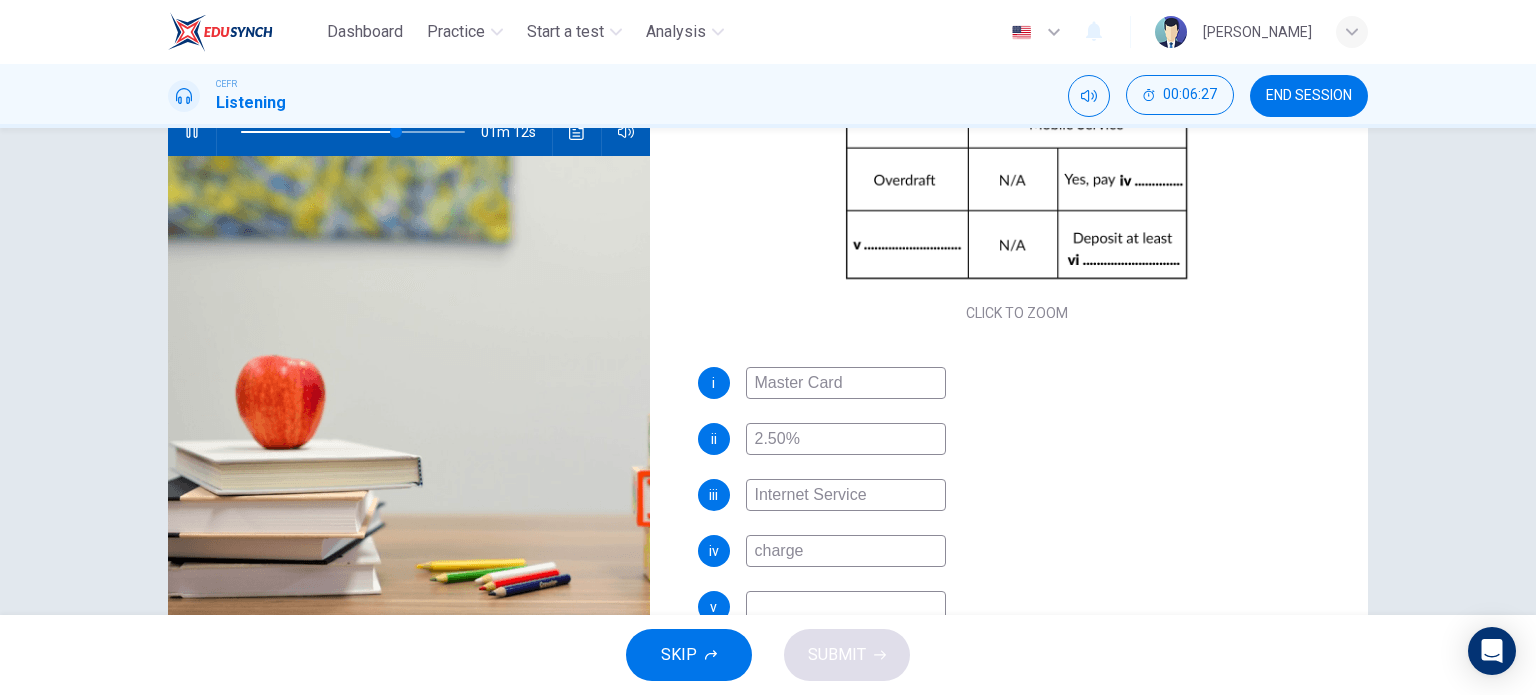 type on "70" 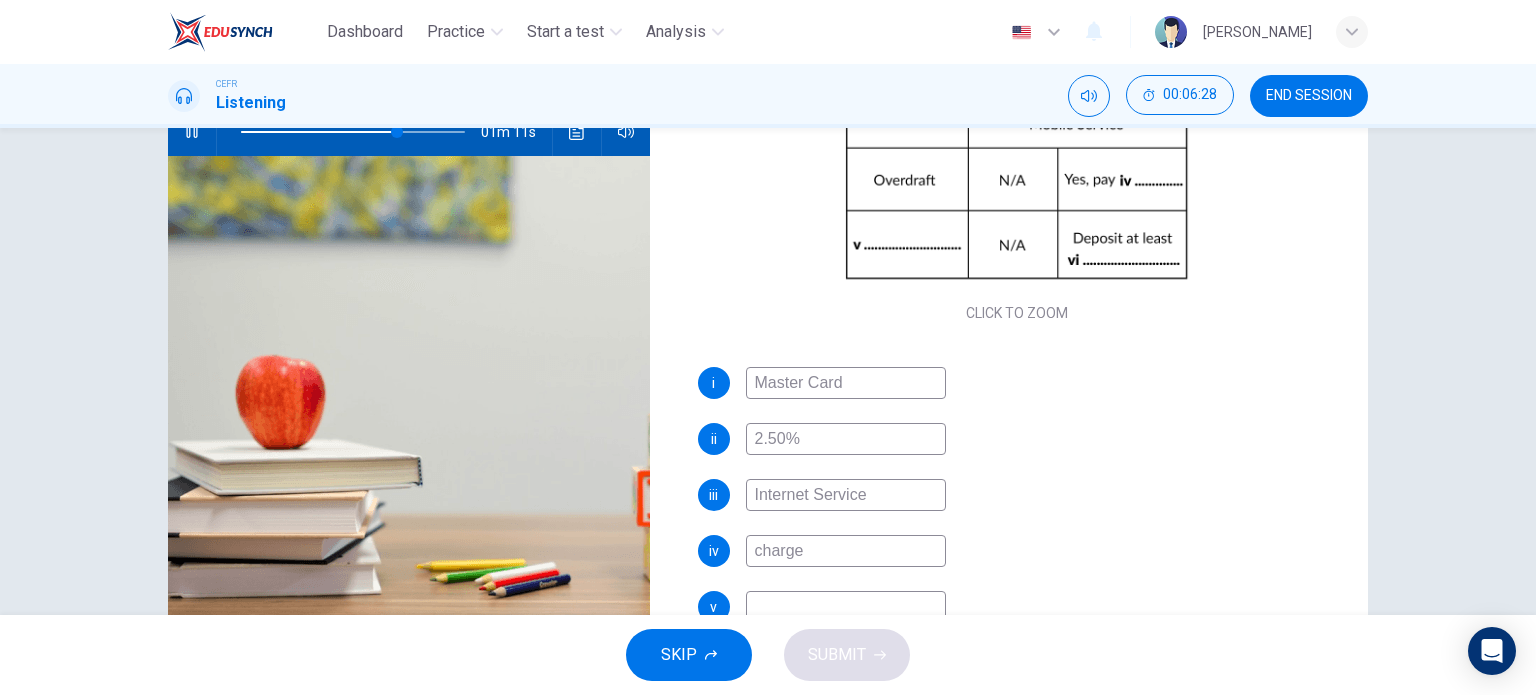 type on "charg" 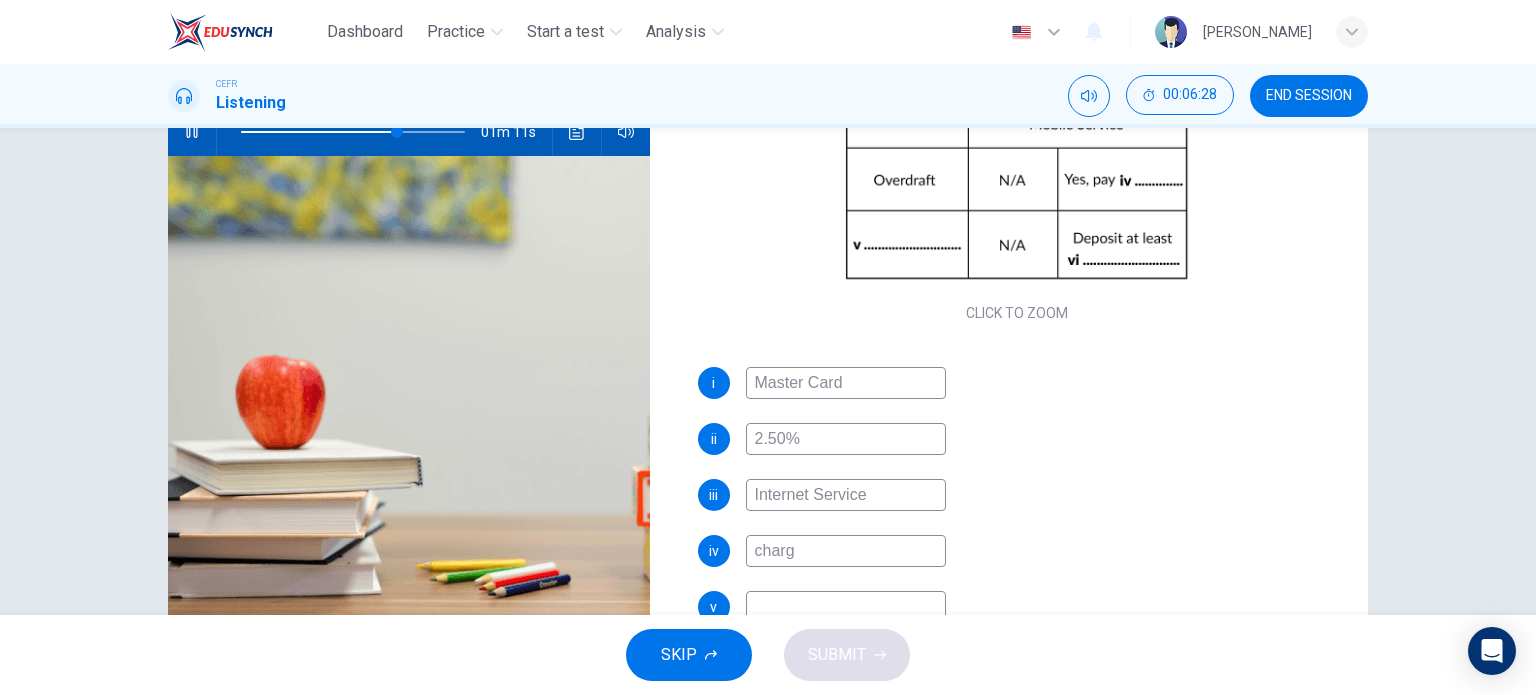 type on "70" 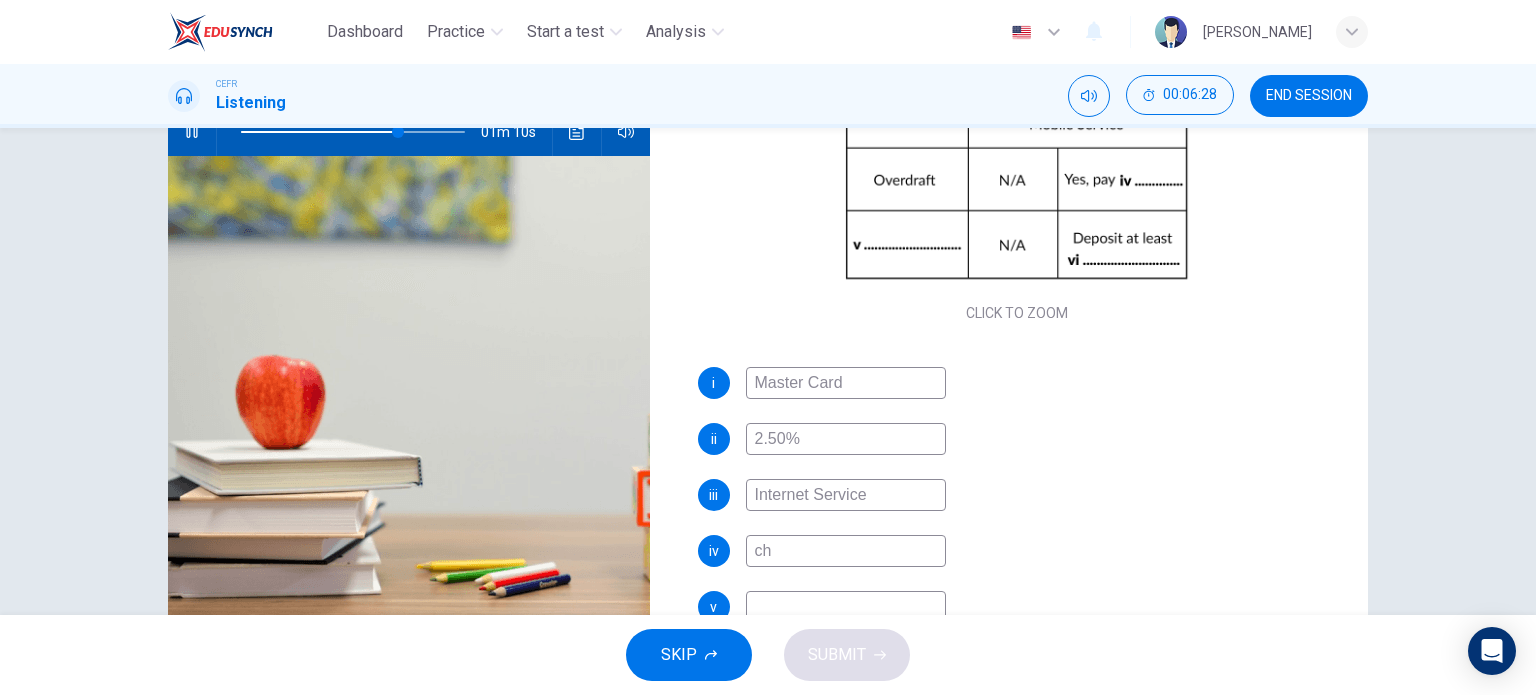 type on "c" 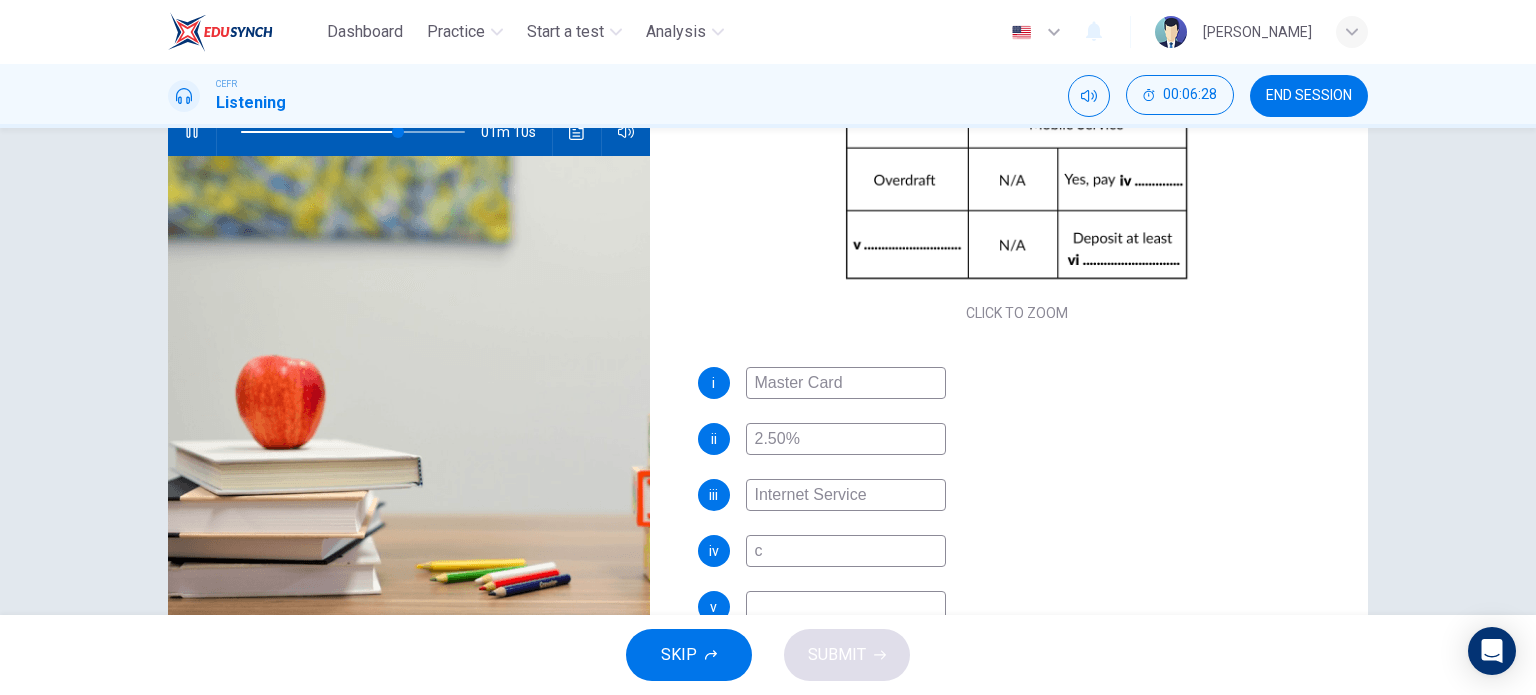 type 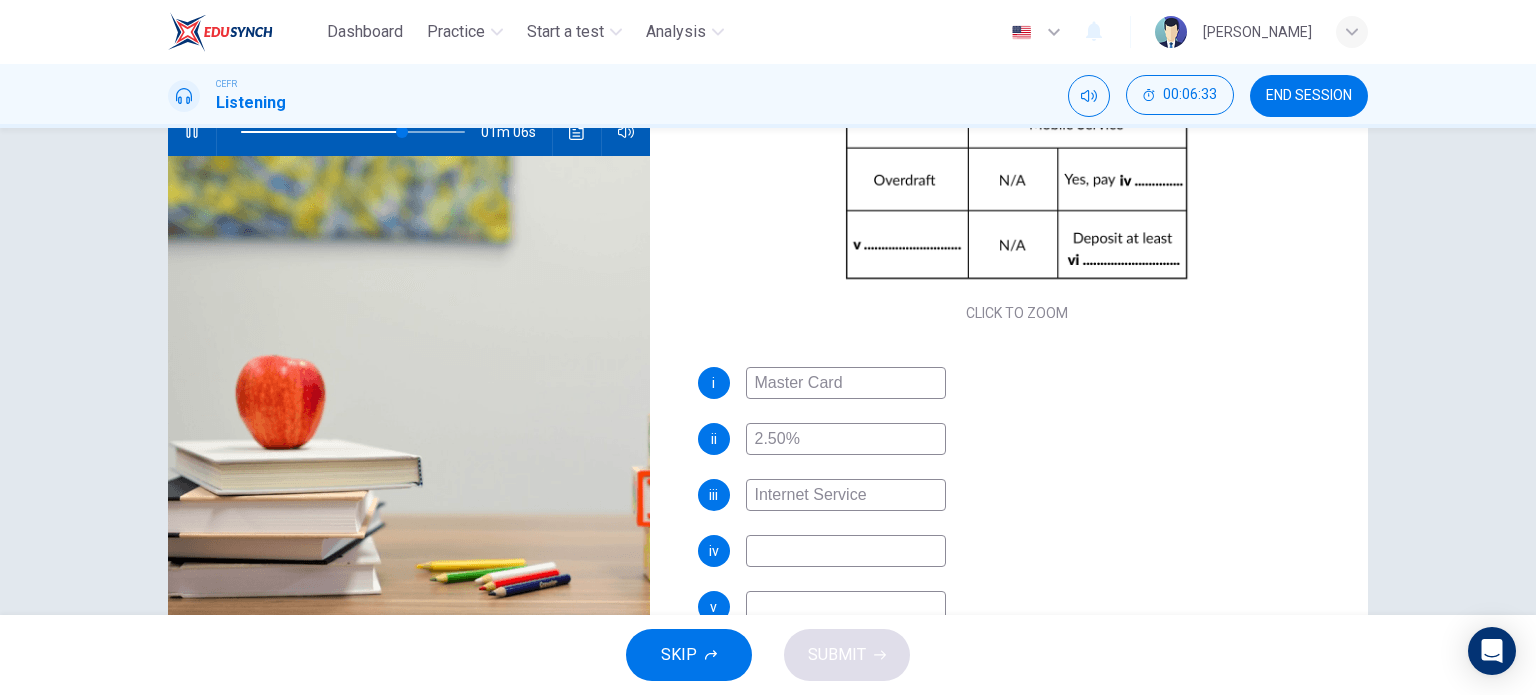type on "72" 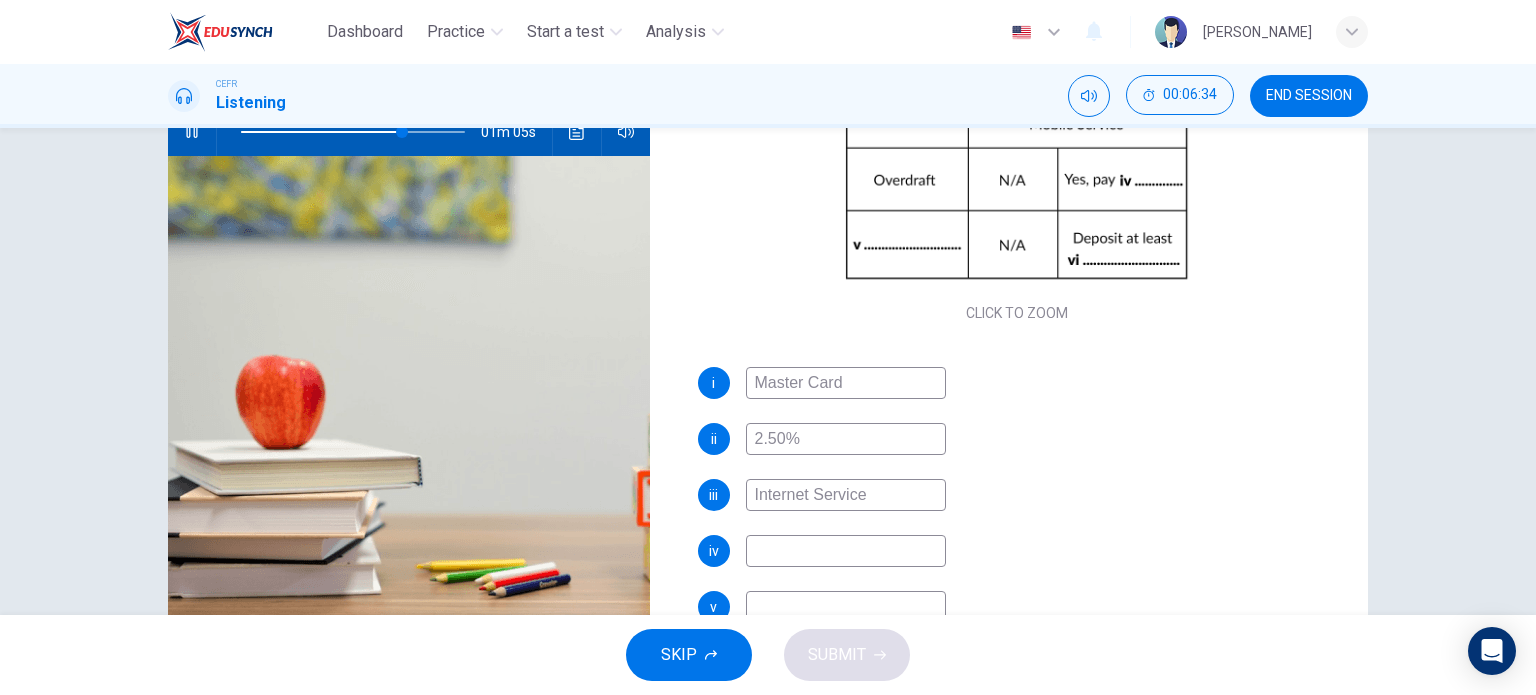 type on "2" 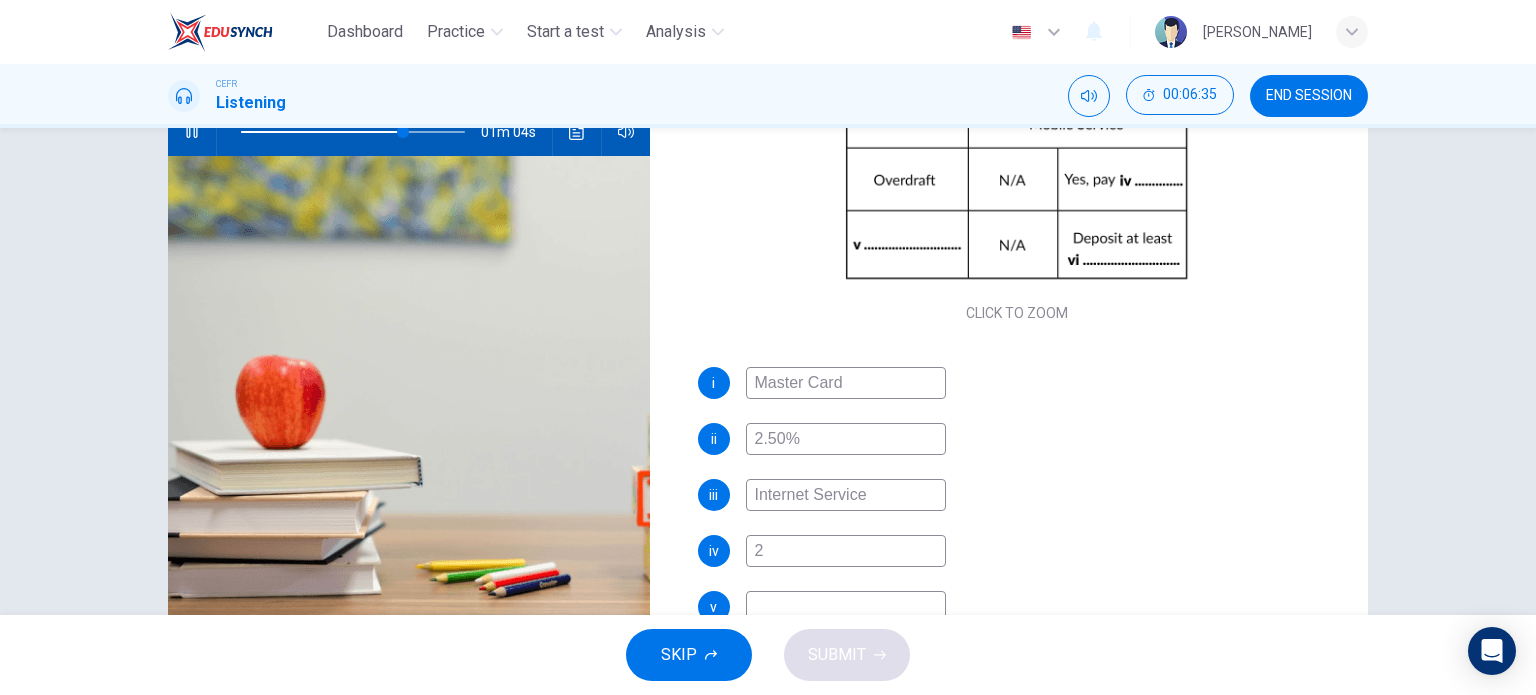 type on "73" 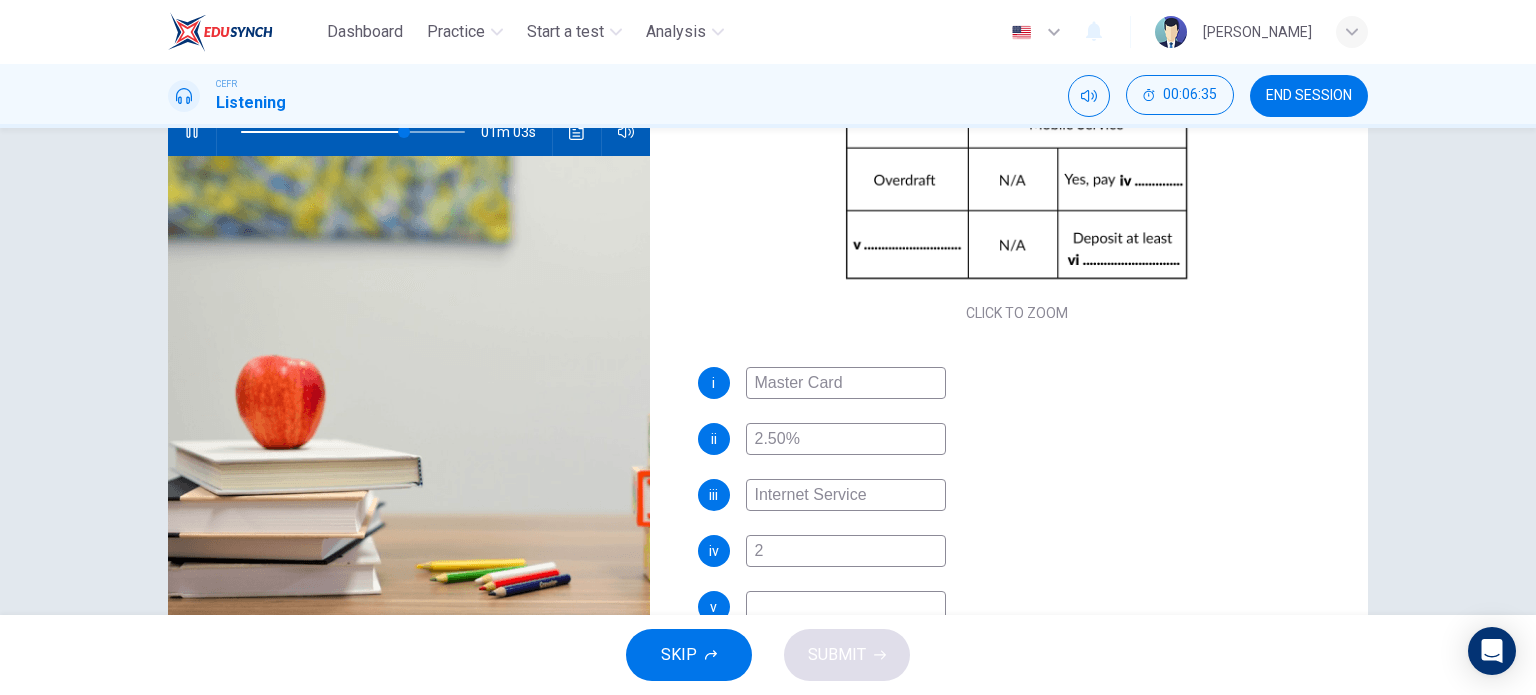 type on "2%" 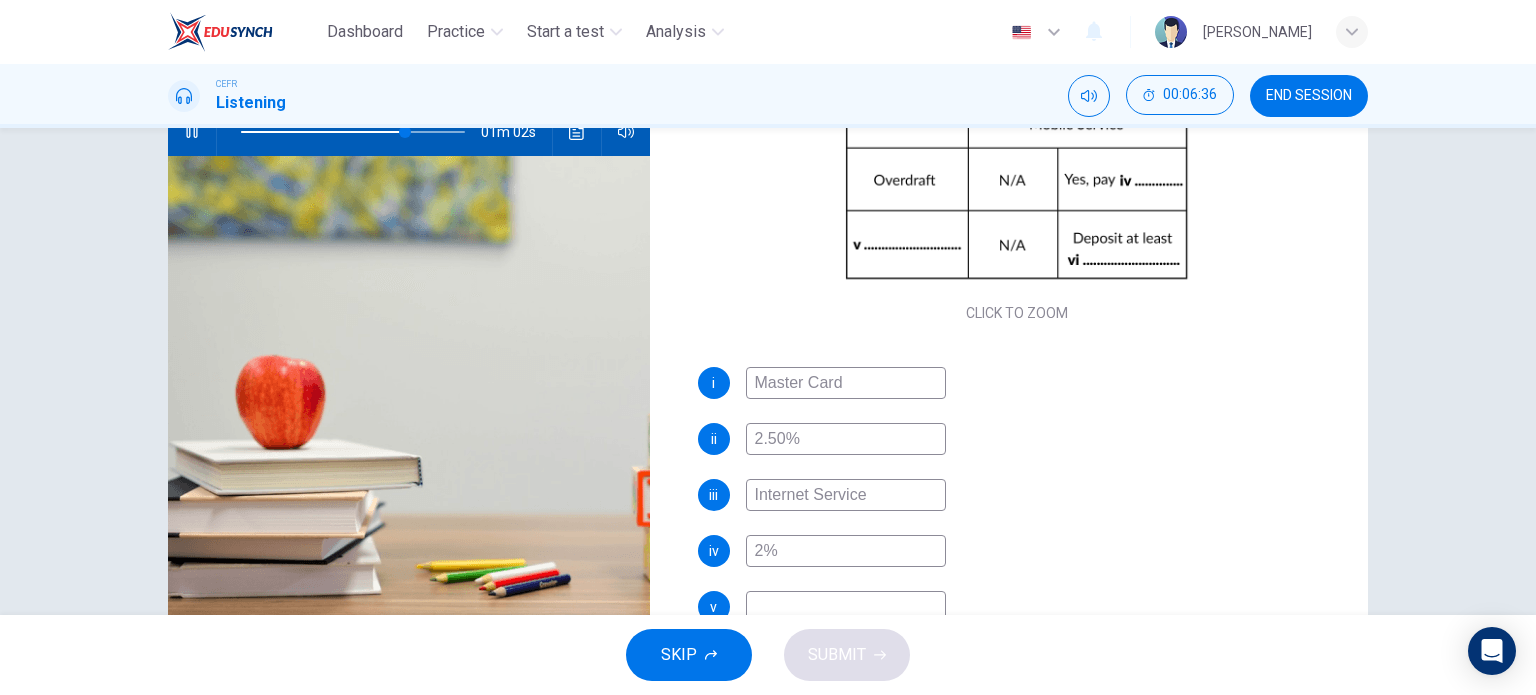 scroll, scrollTop: 244, scrollLeft: 0, axis: vertical 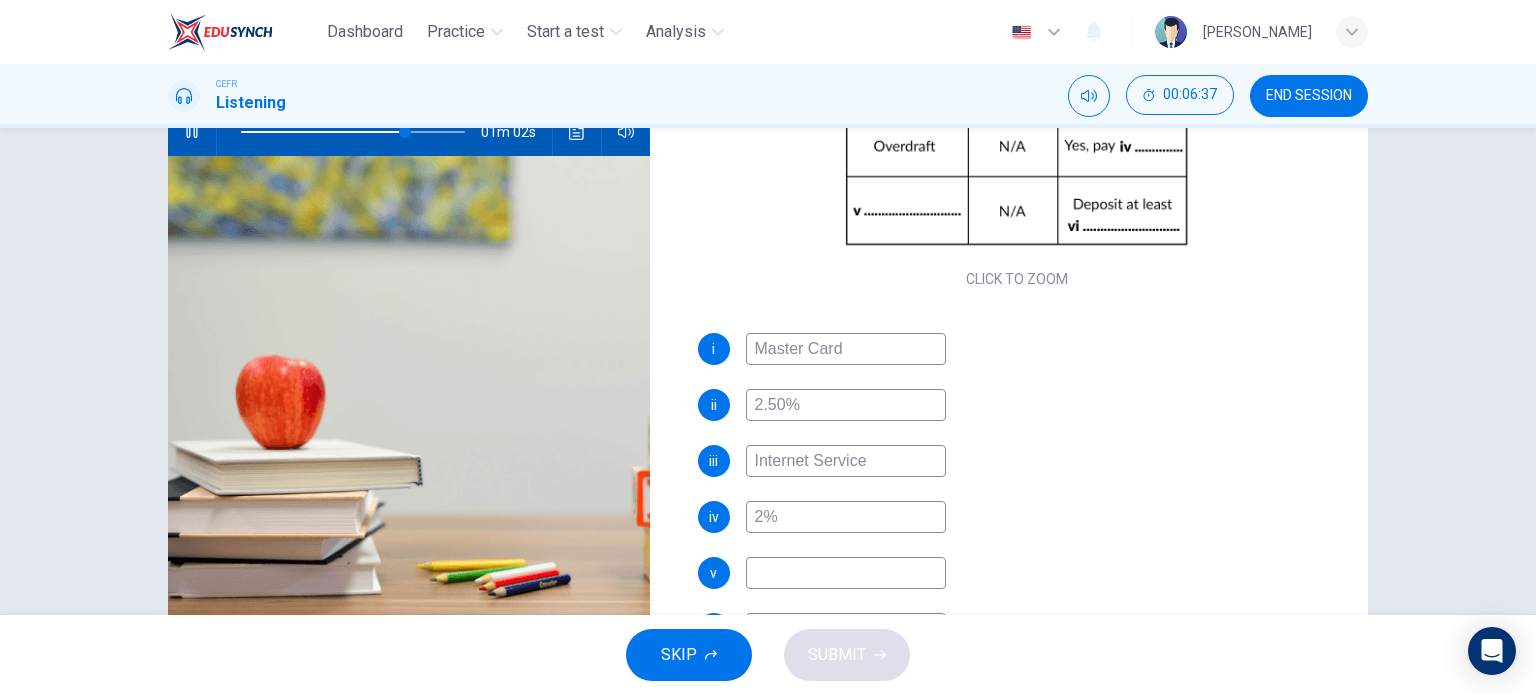 type on "74" 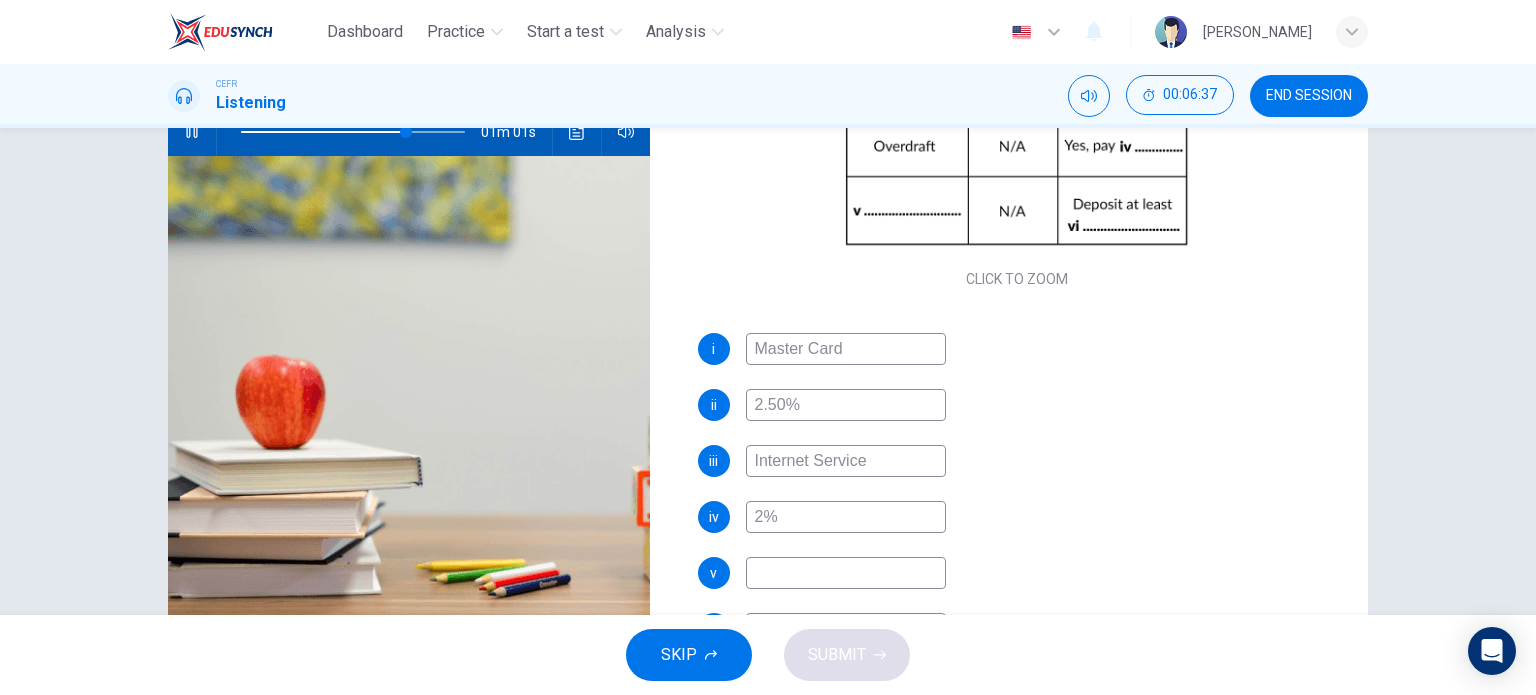 type on "2%" 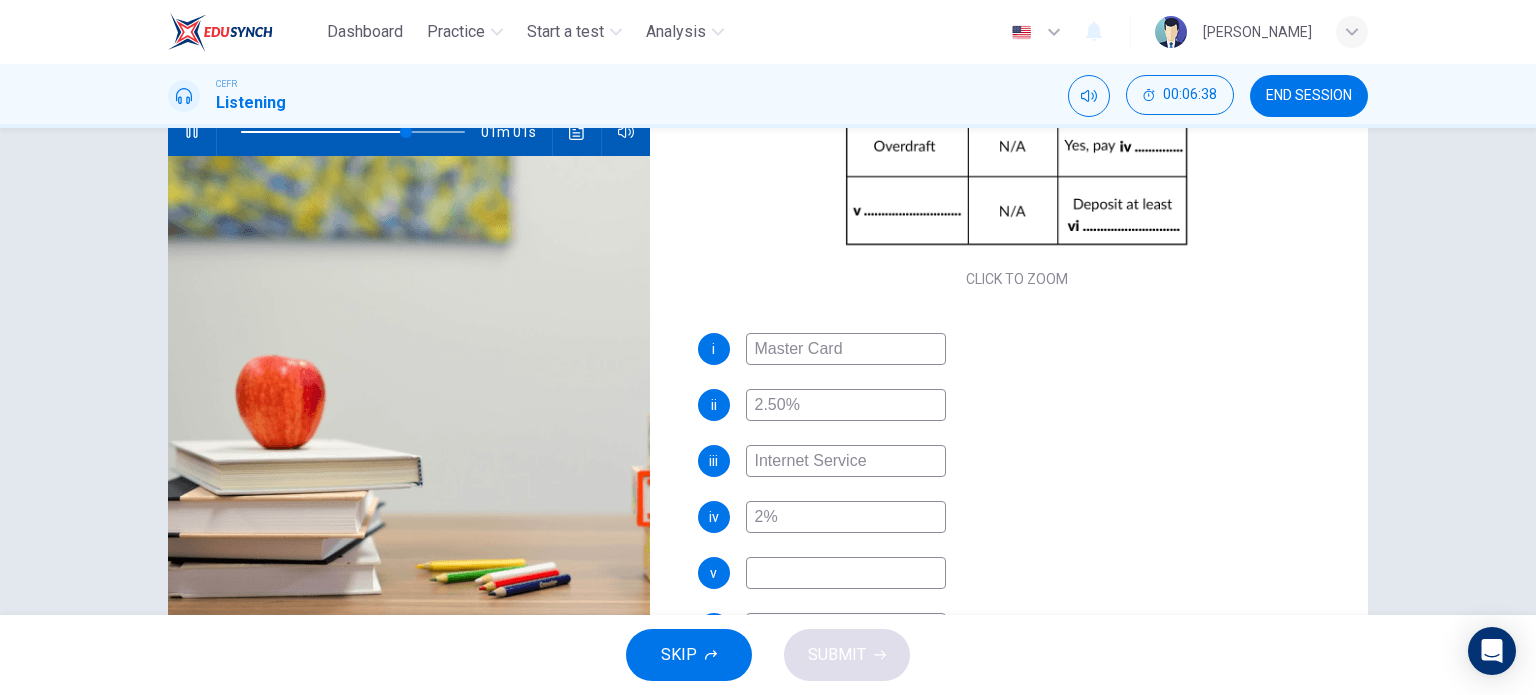 type on "74" 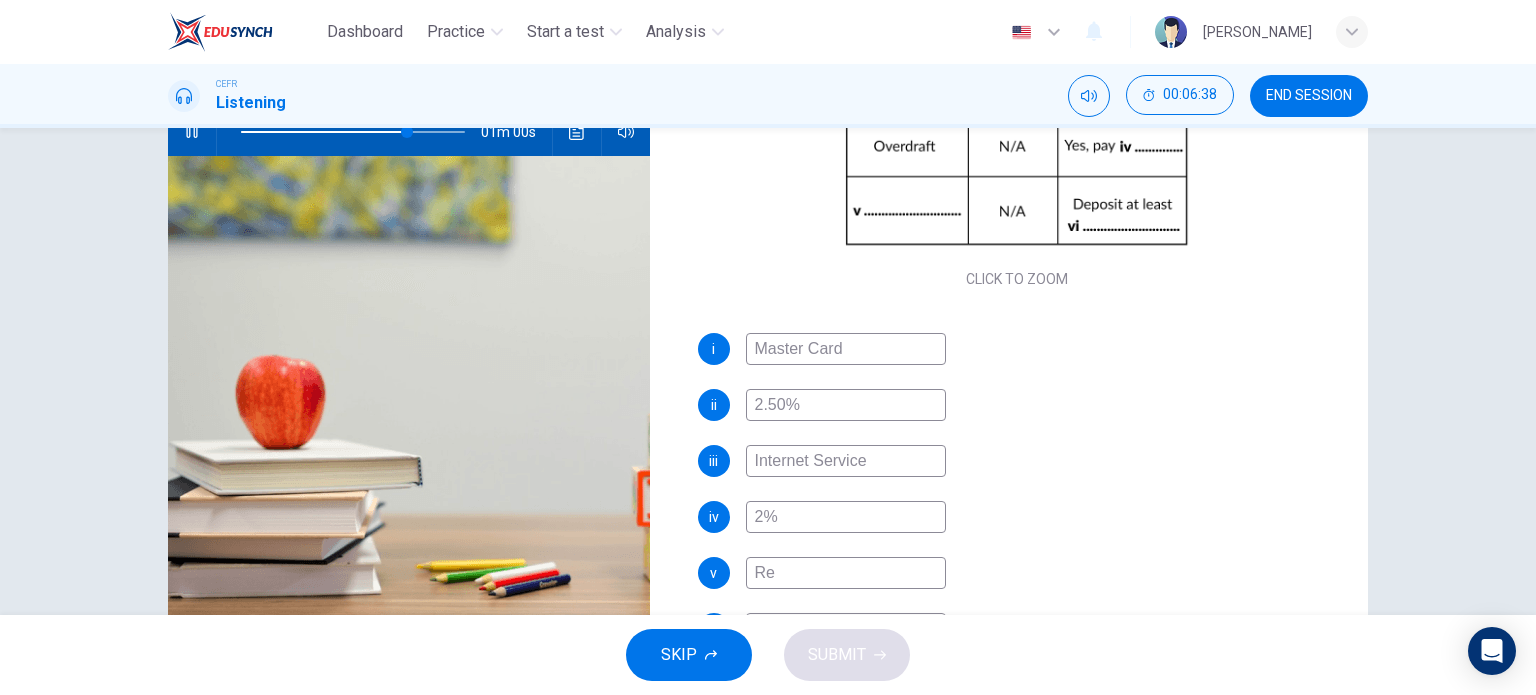 type on "Req" 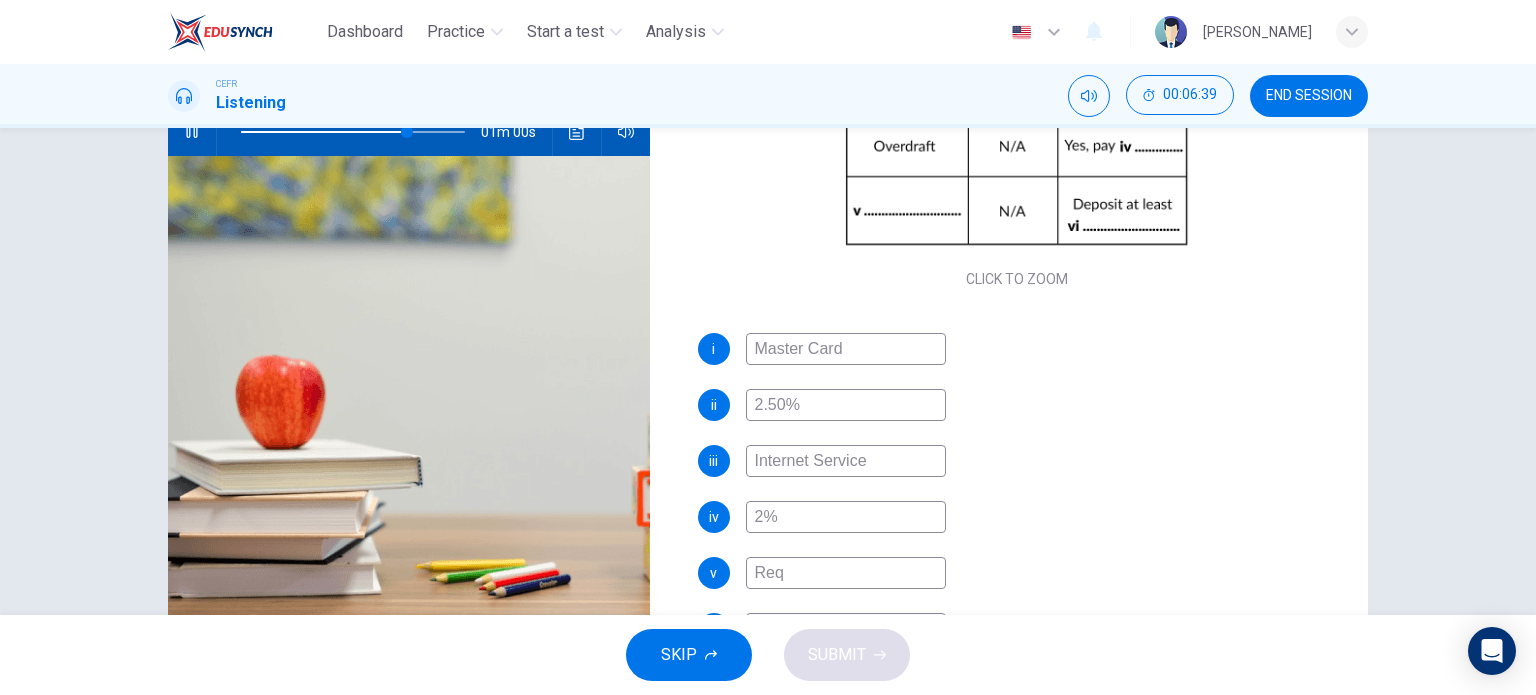 type on "75" 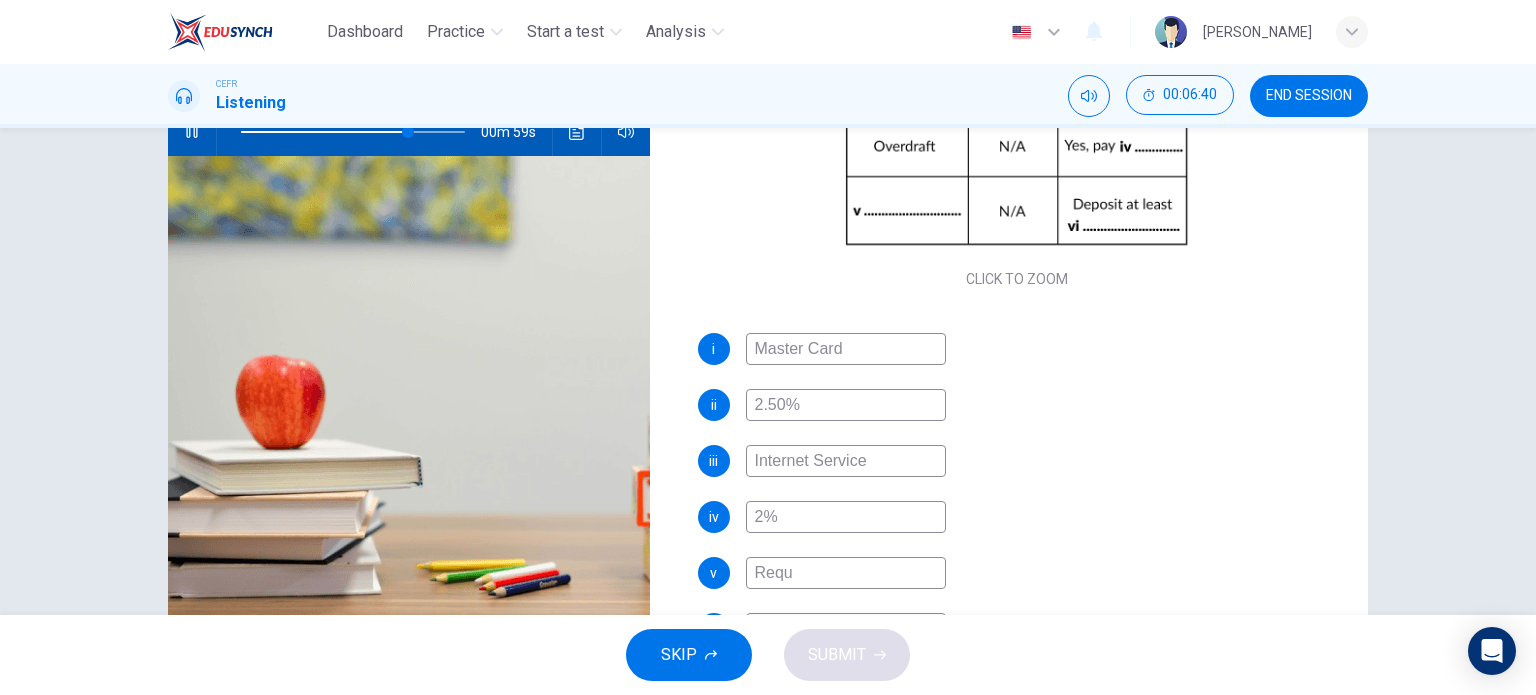 type on "Requi" 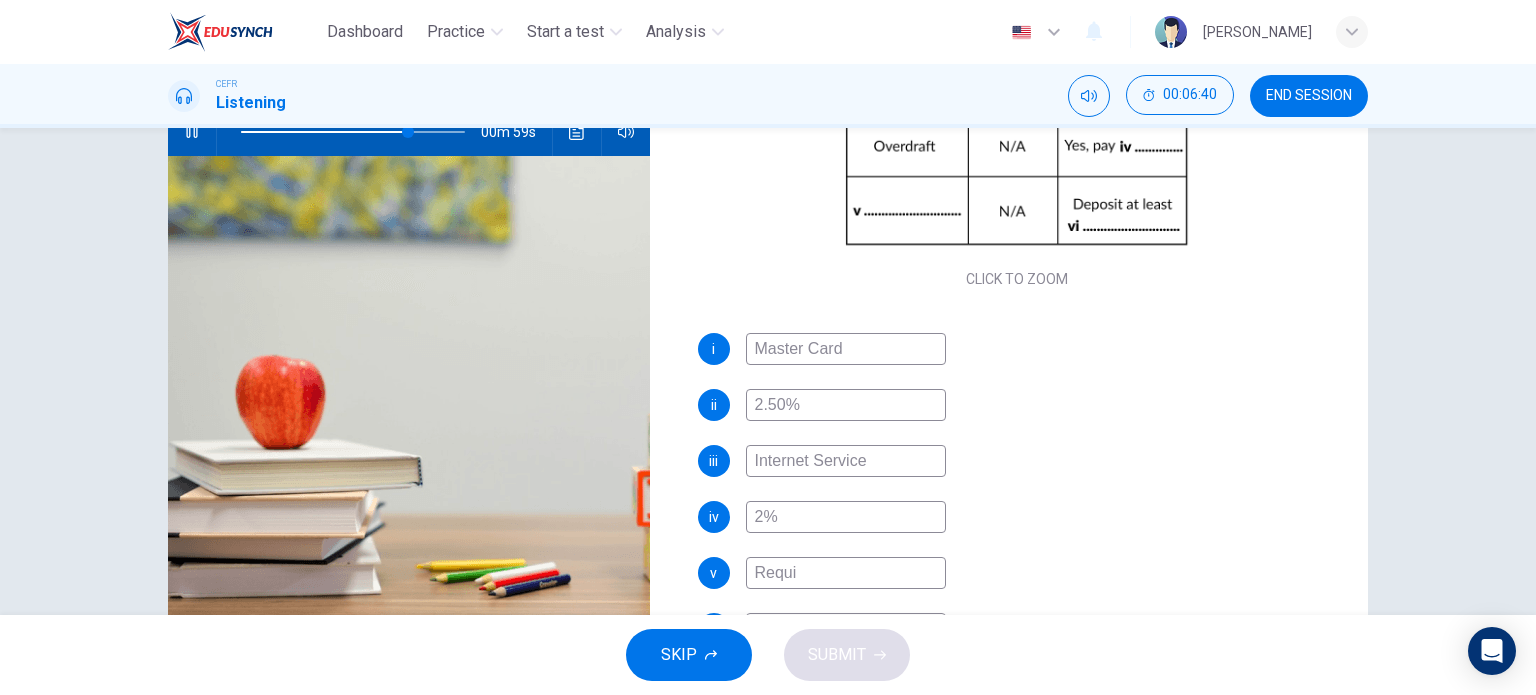 type on "75" 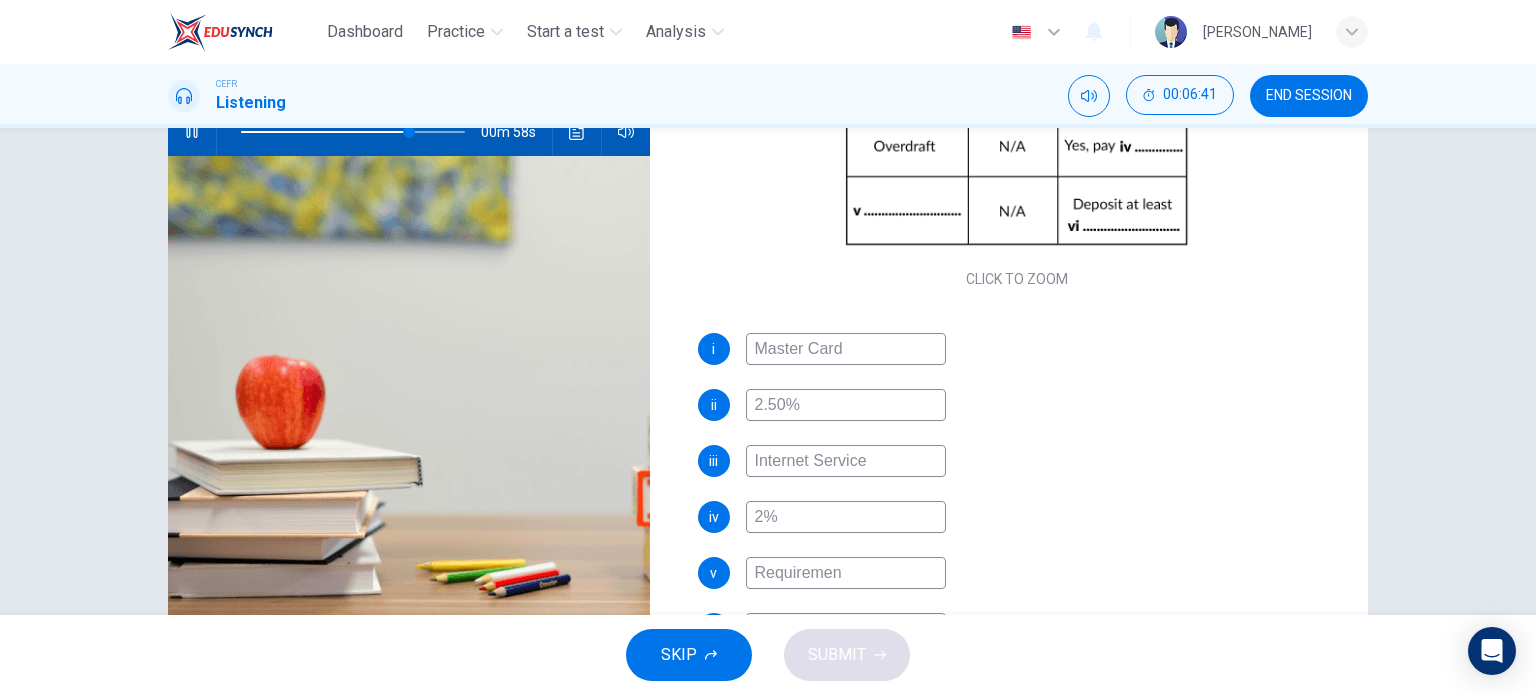 type on "Requirement" 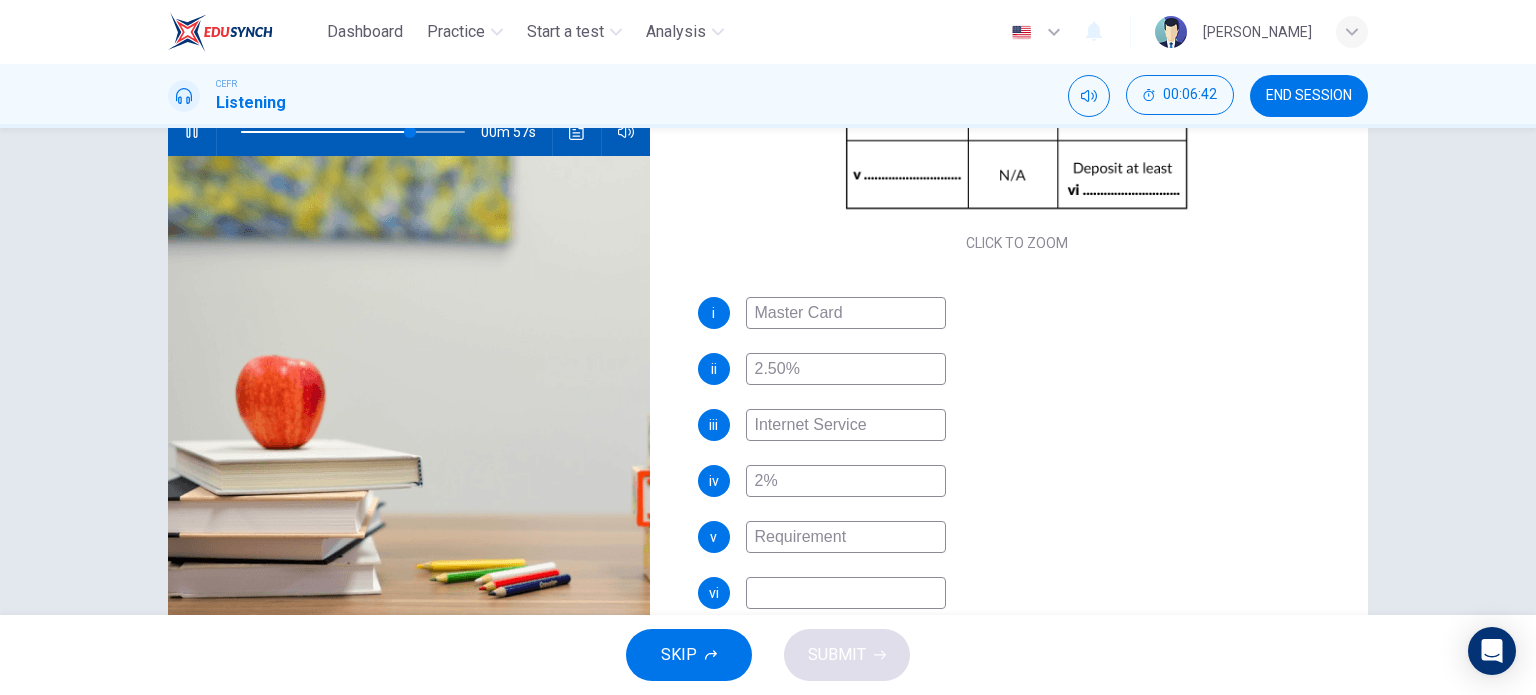 scroll, scrollTop: 285, scrollLeft: 0, axis: vertical 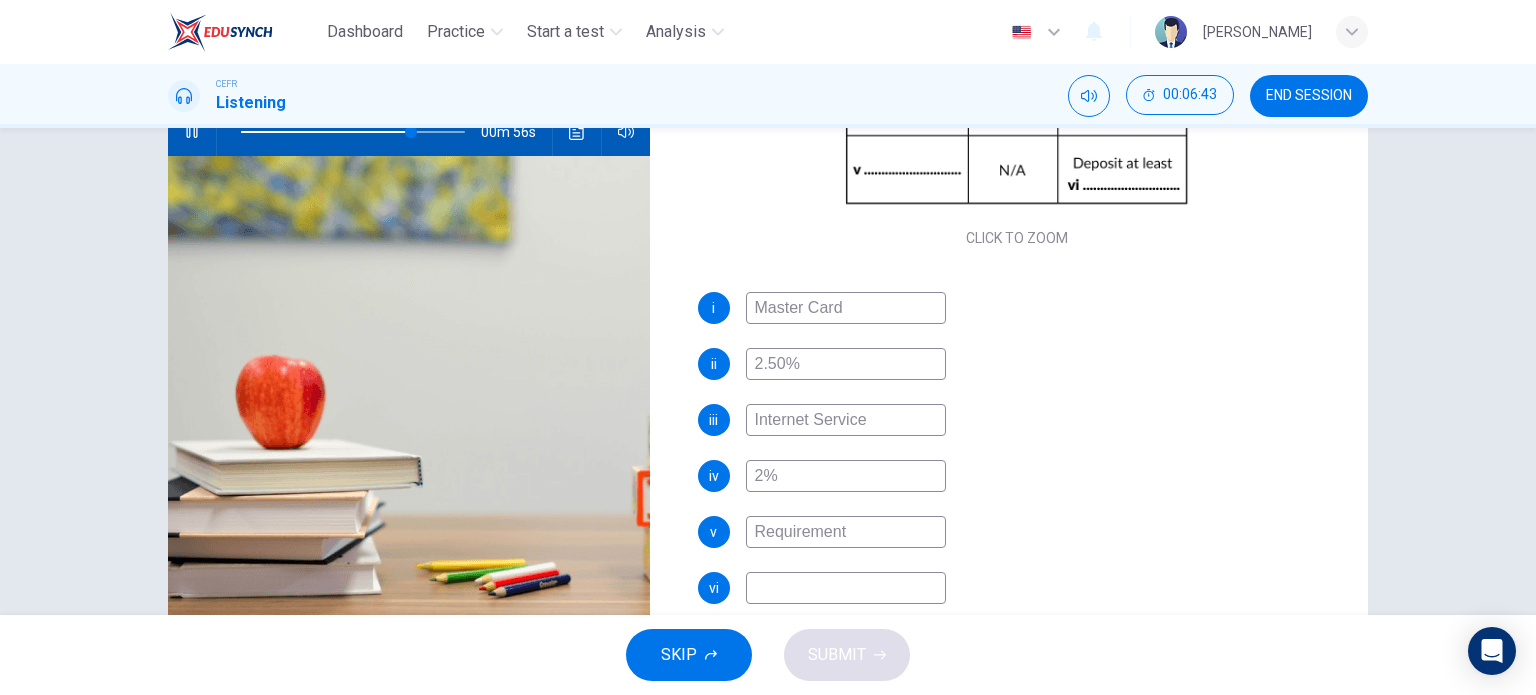 type on "76" 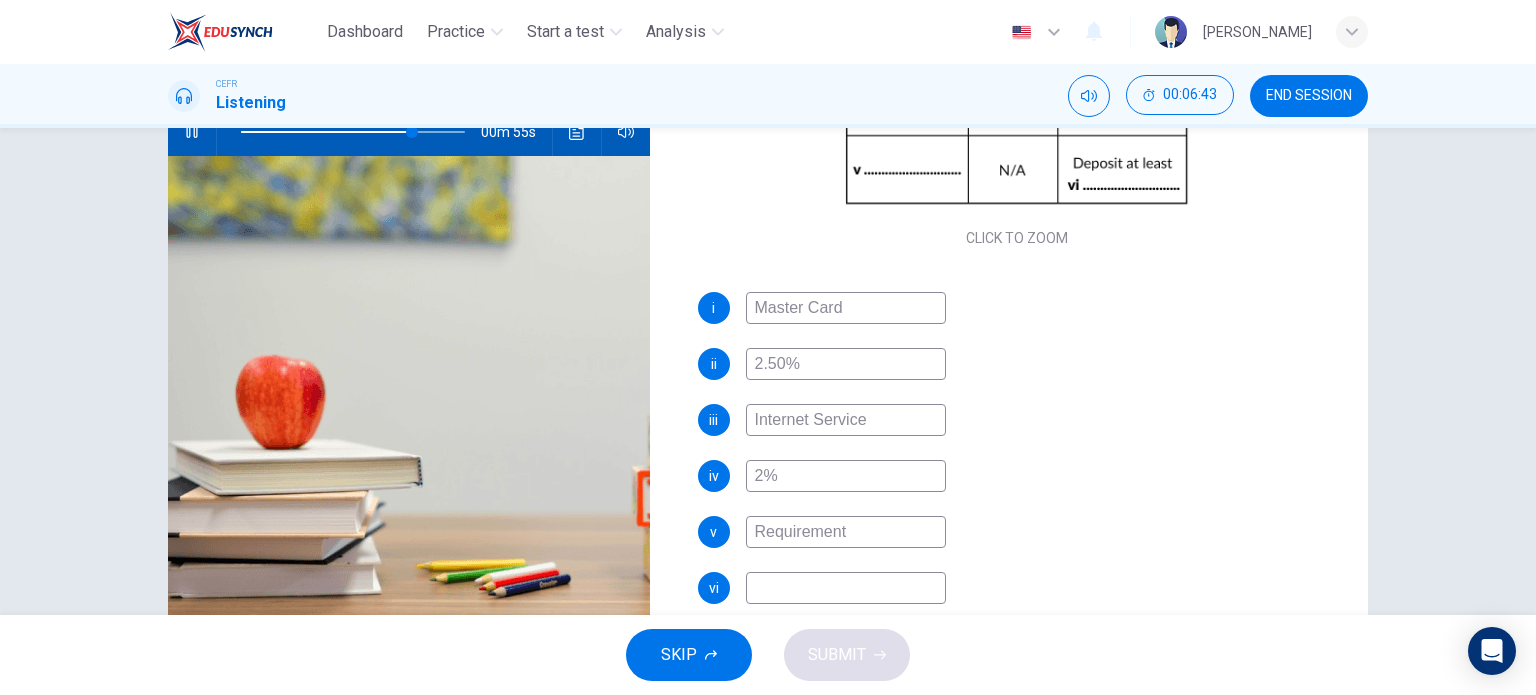 click at bounding box center [846, 588] 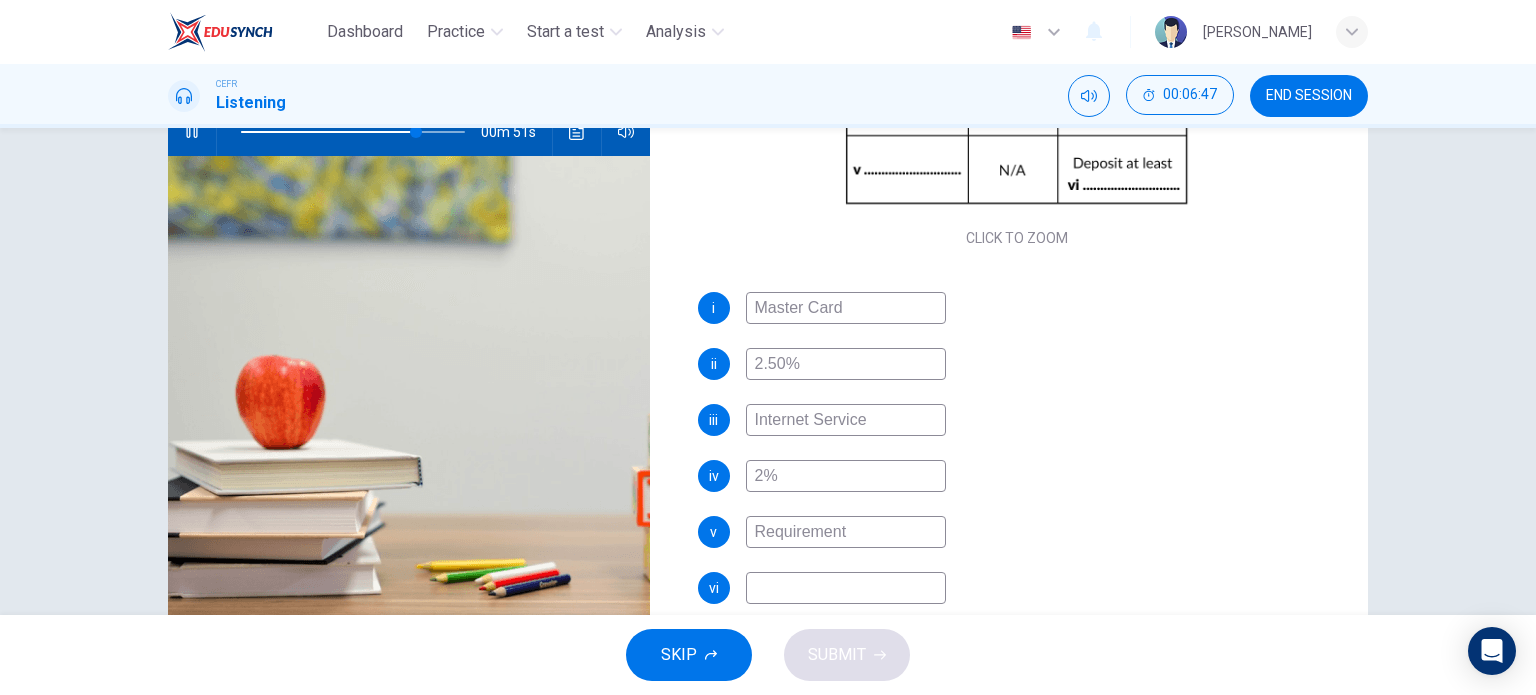 type on "78" 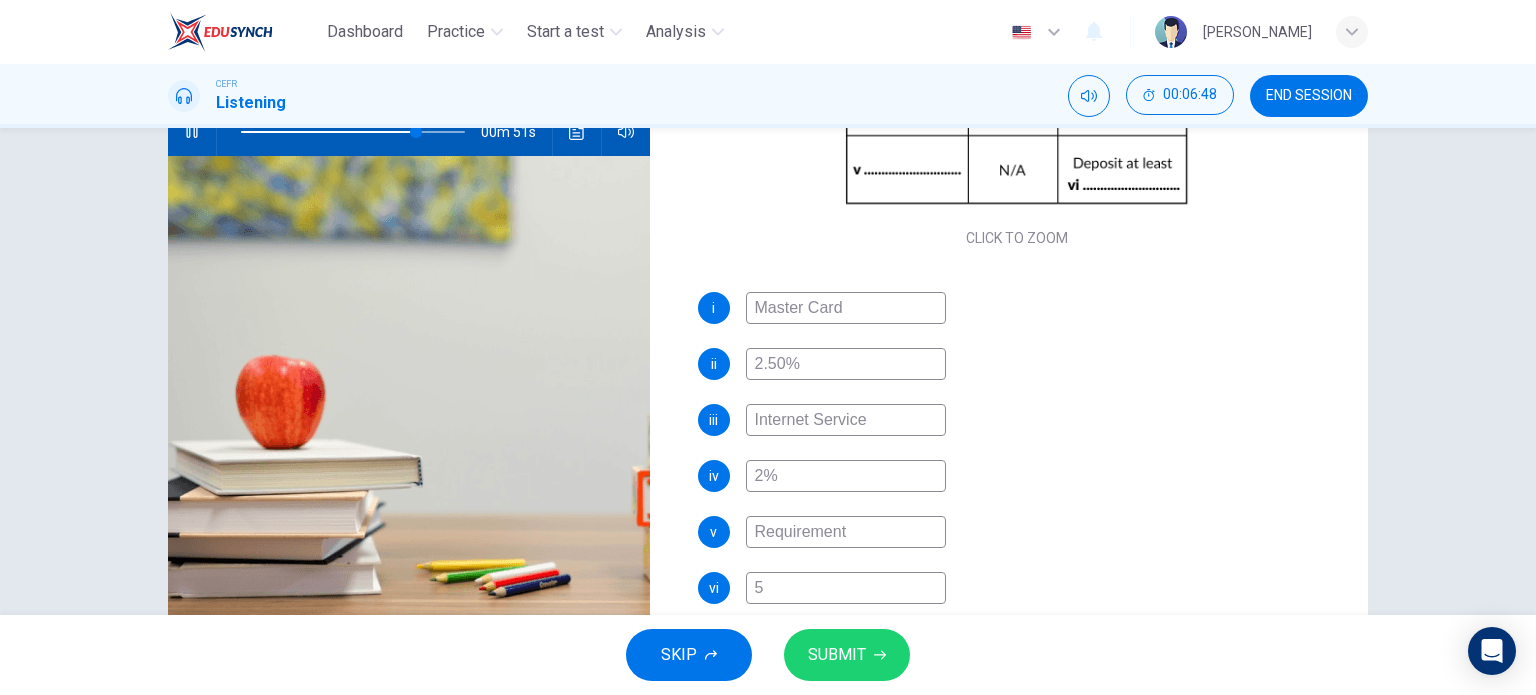 type on "79" 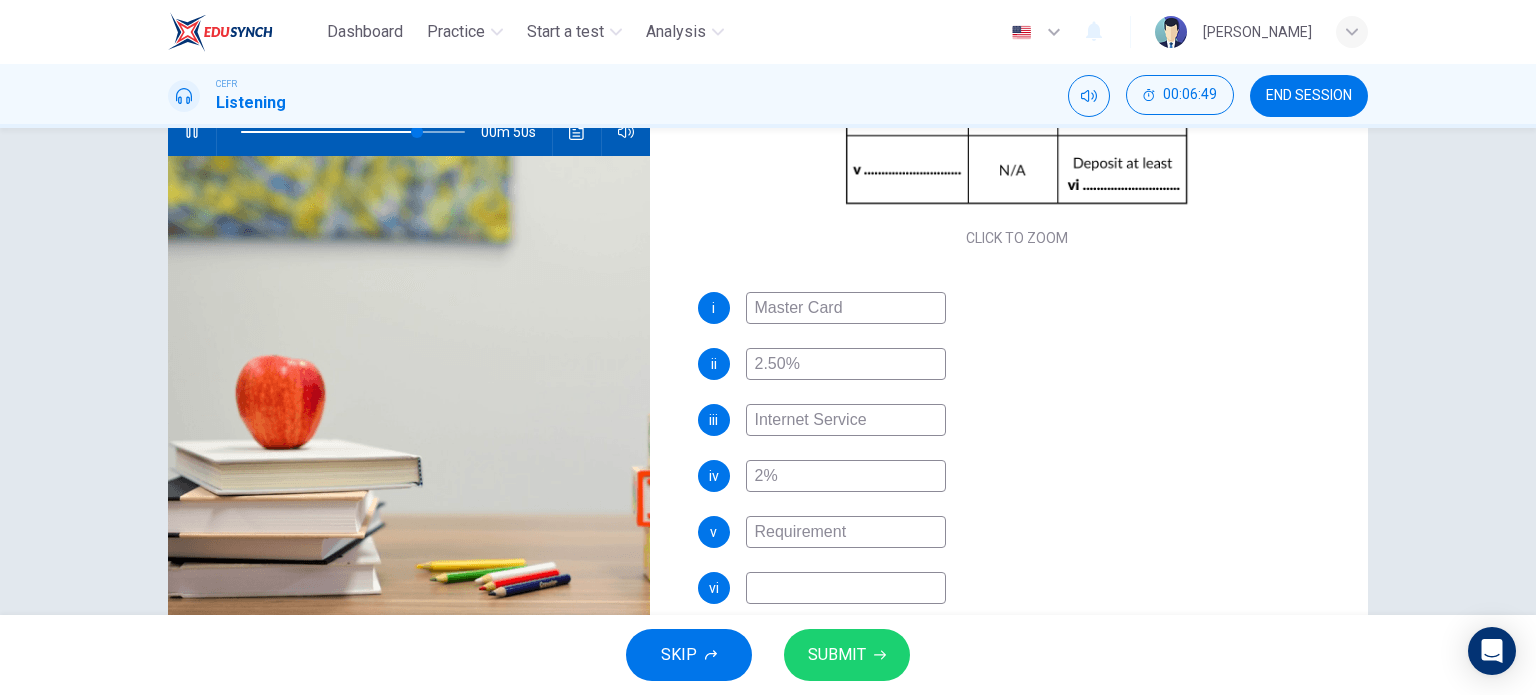 type on "1" 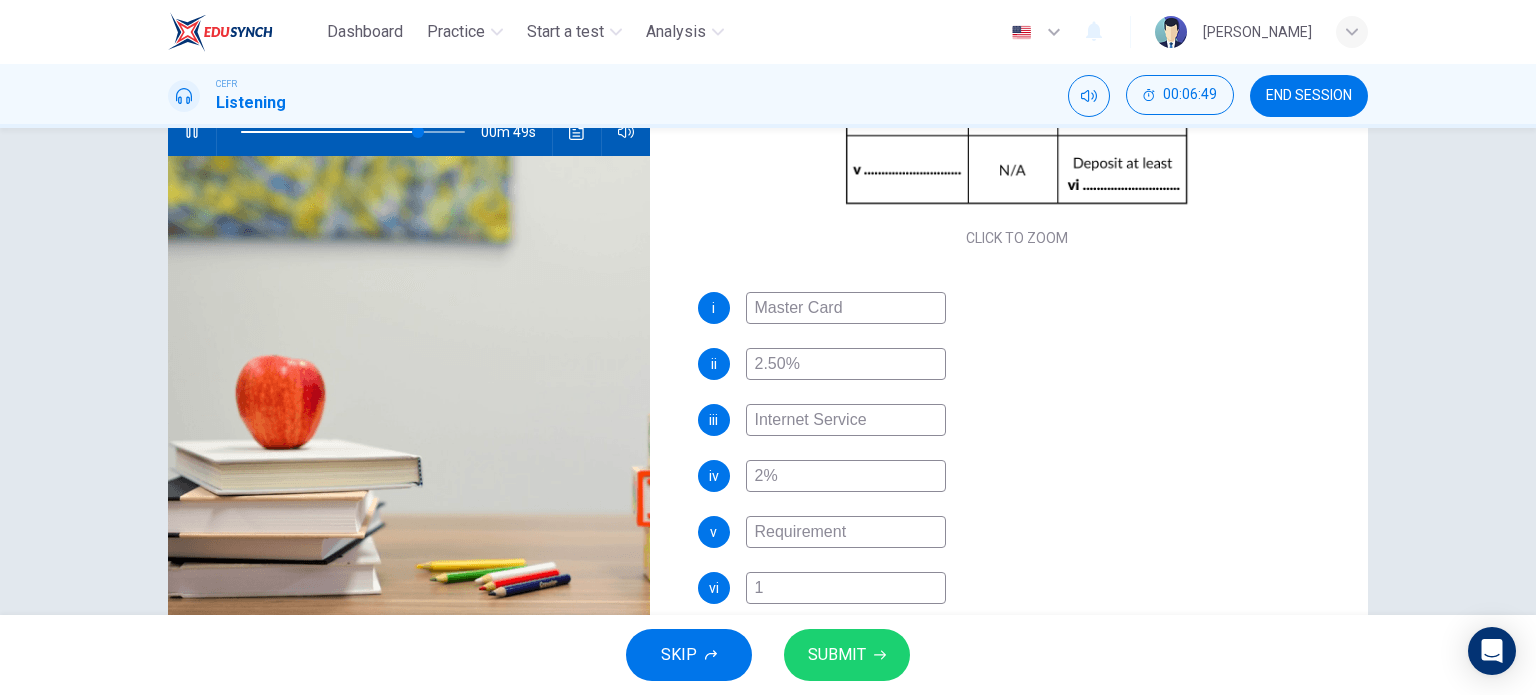 type on "79" 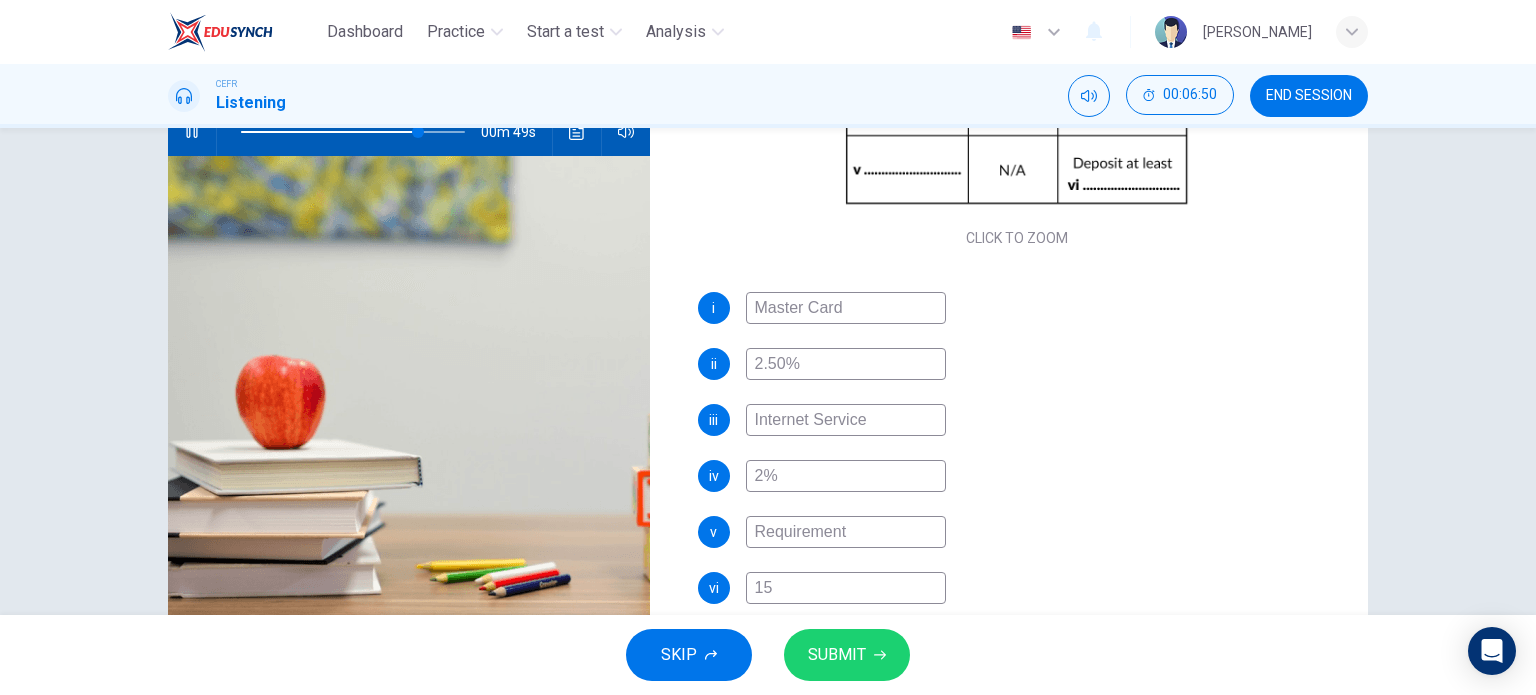 type on "150" 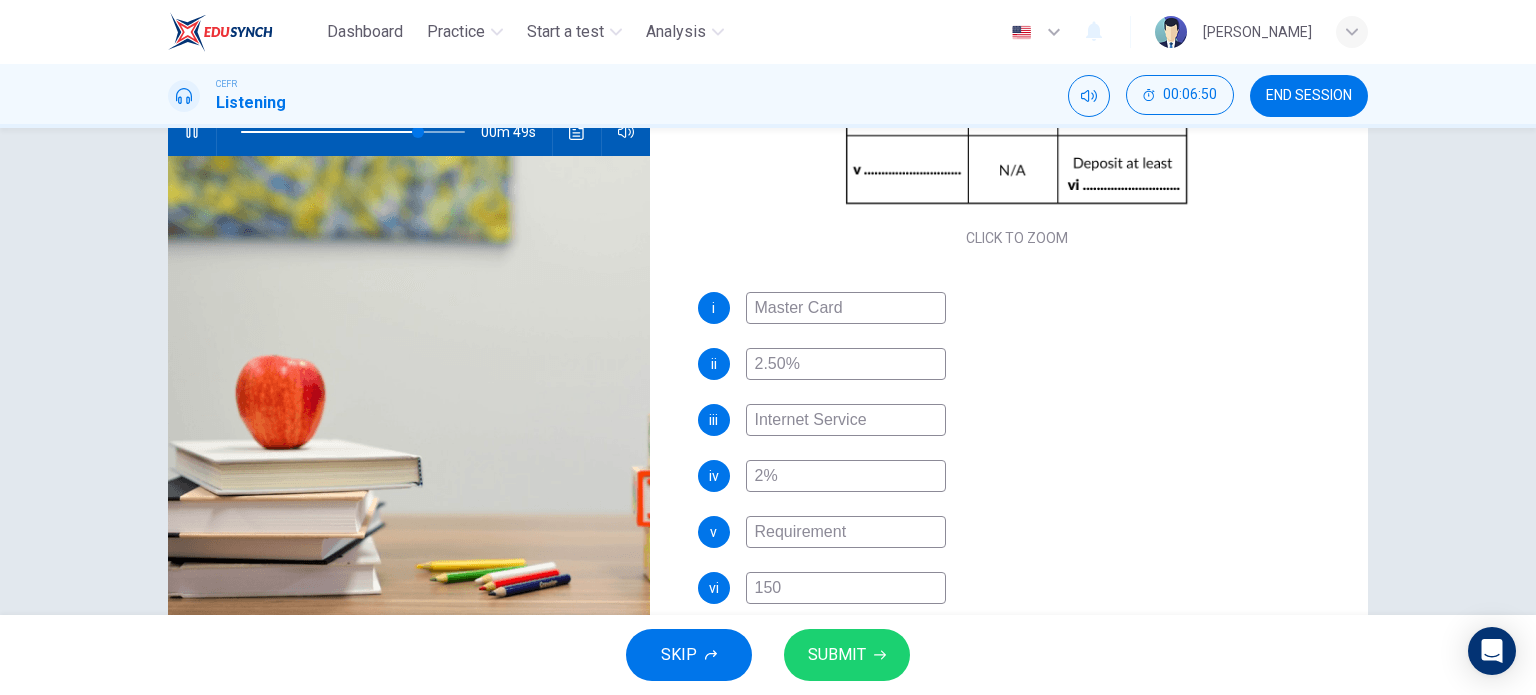 type on "79" 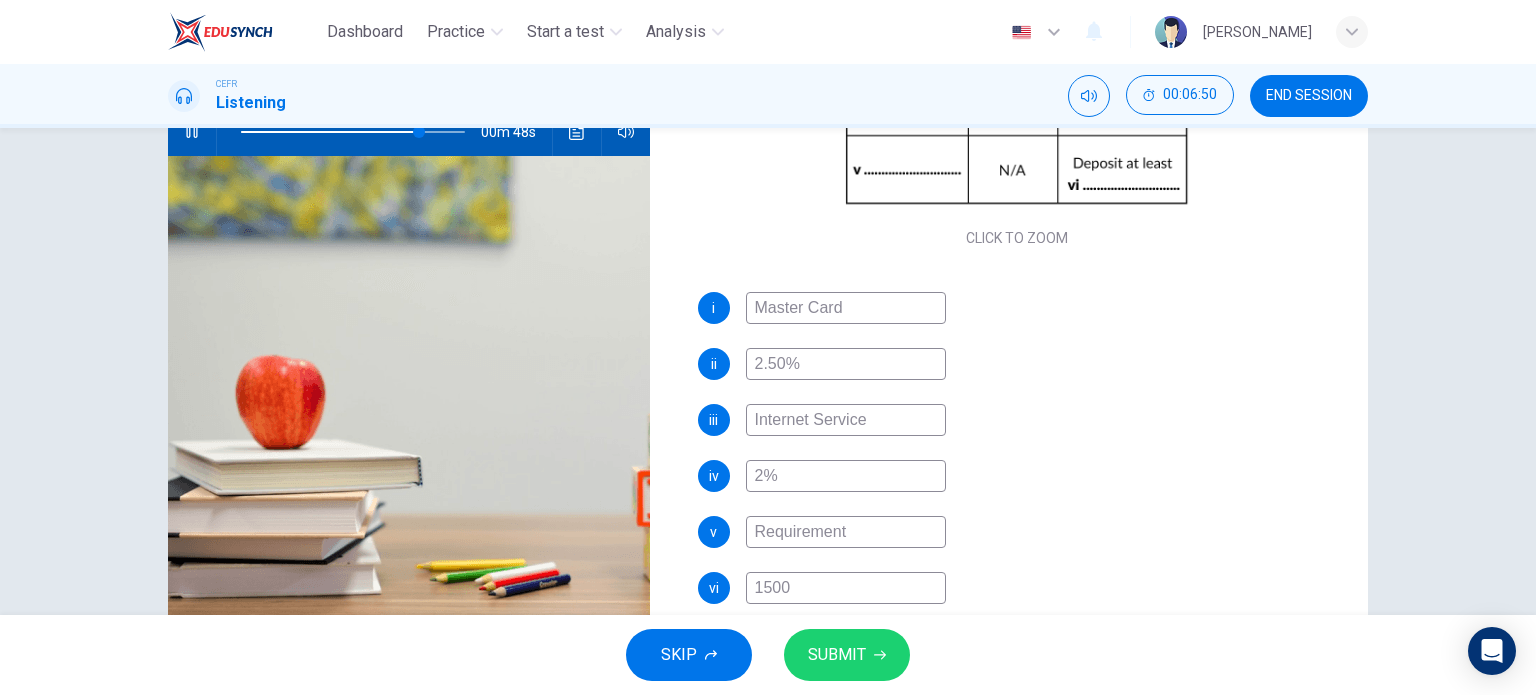 type on "79" 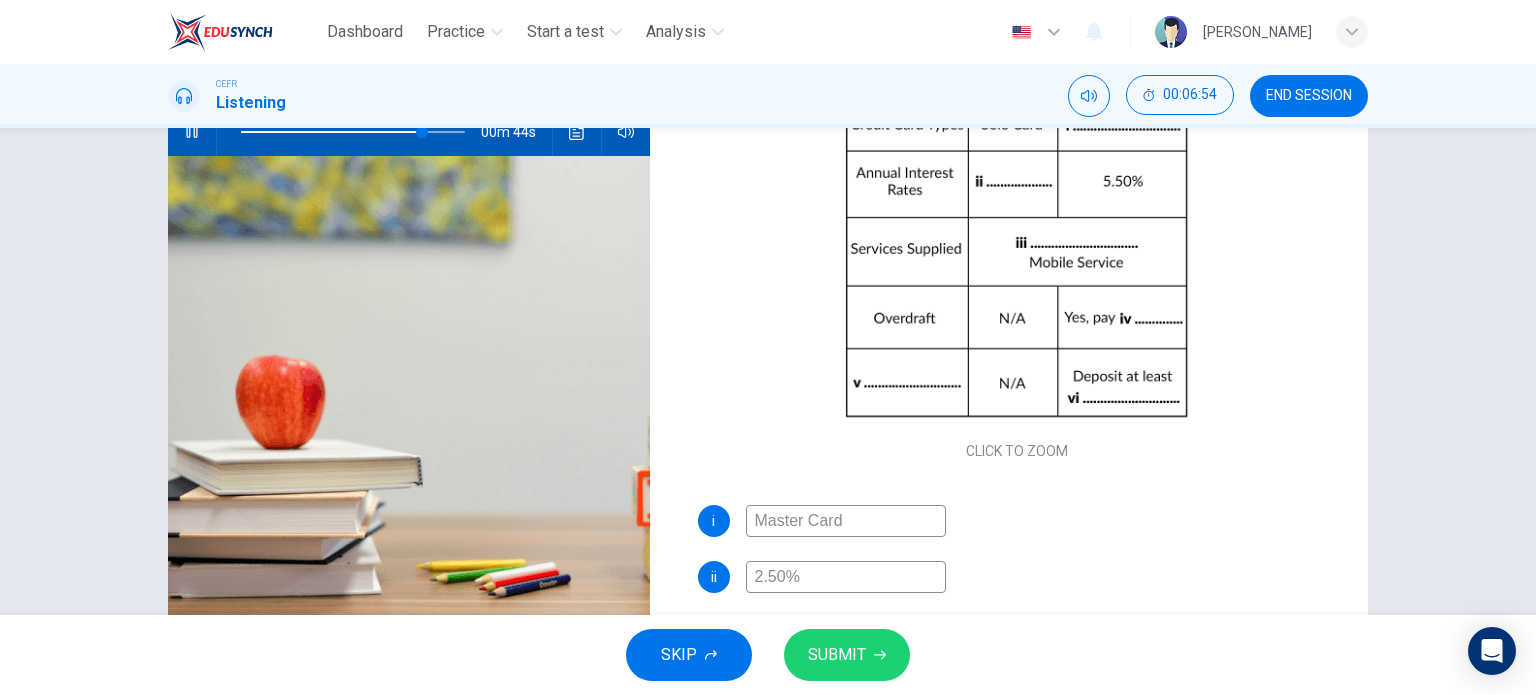 scroll, scrollTop: 285, scrollLeft: 0, axis: vertical 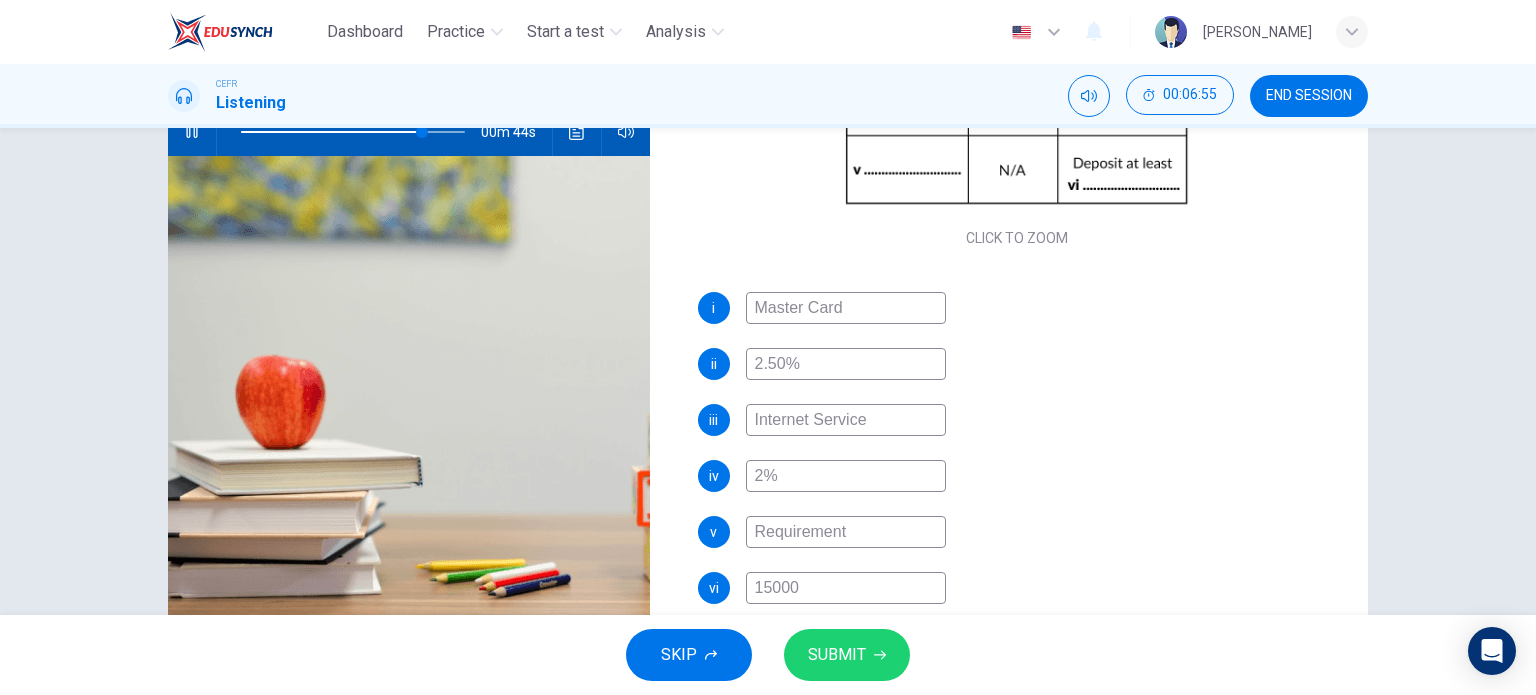type on "82" 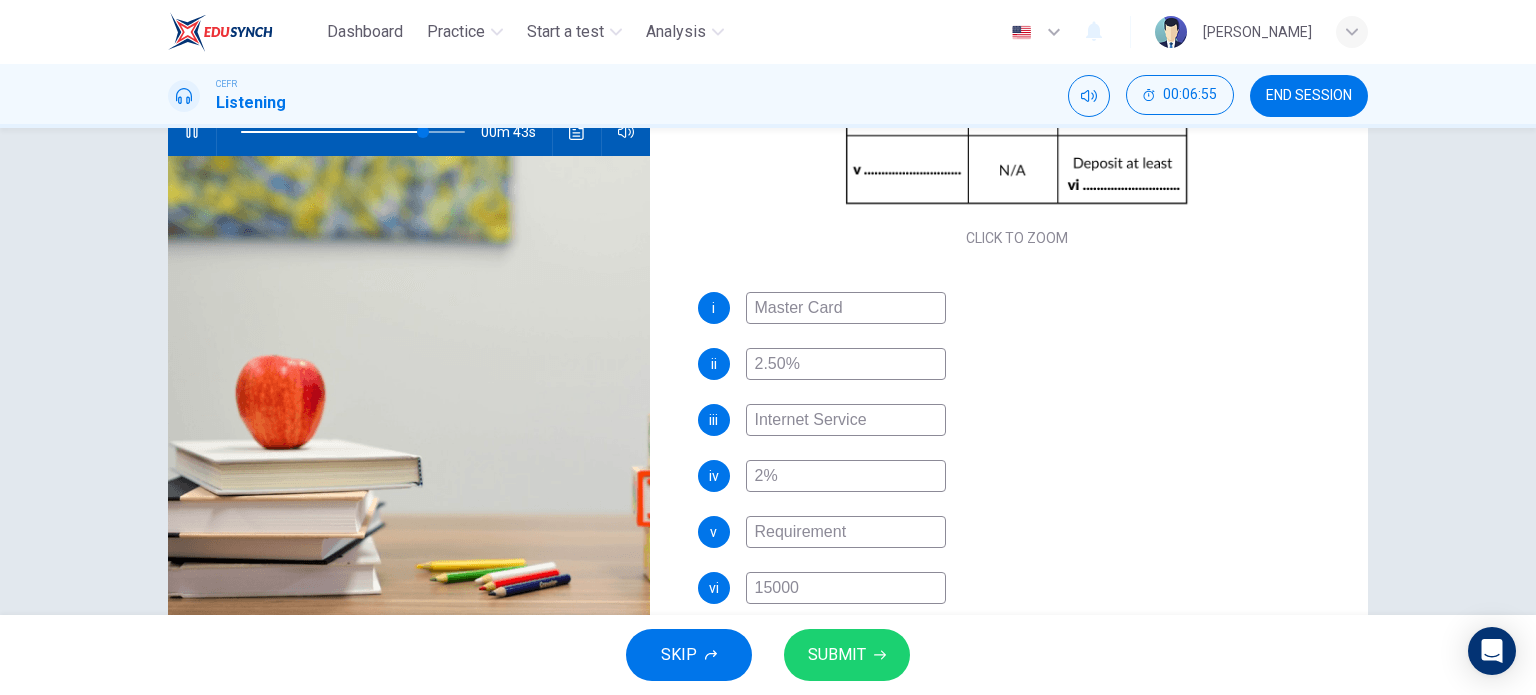 type on "15000" 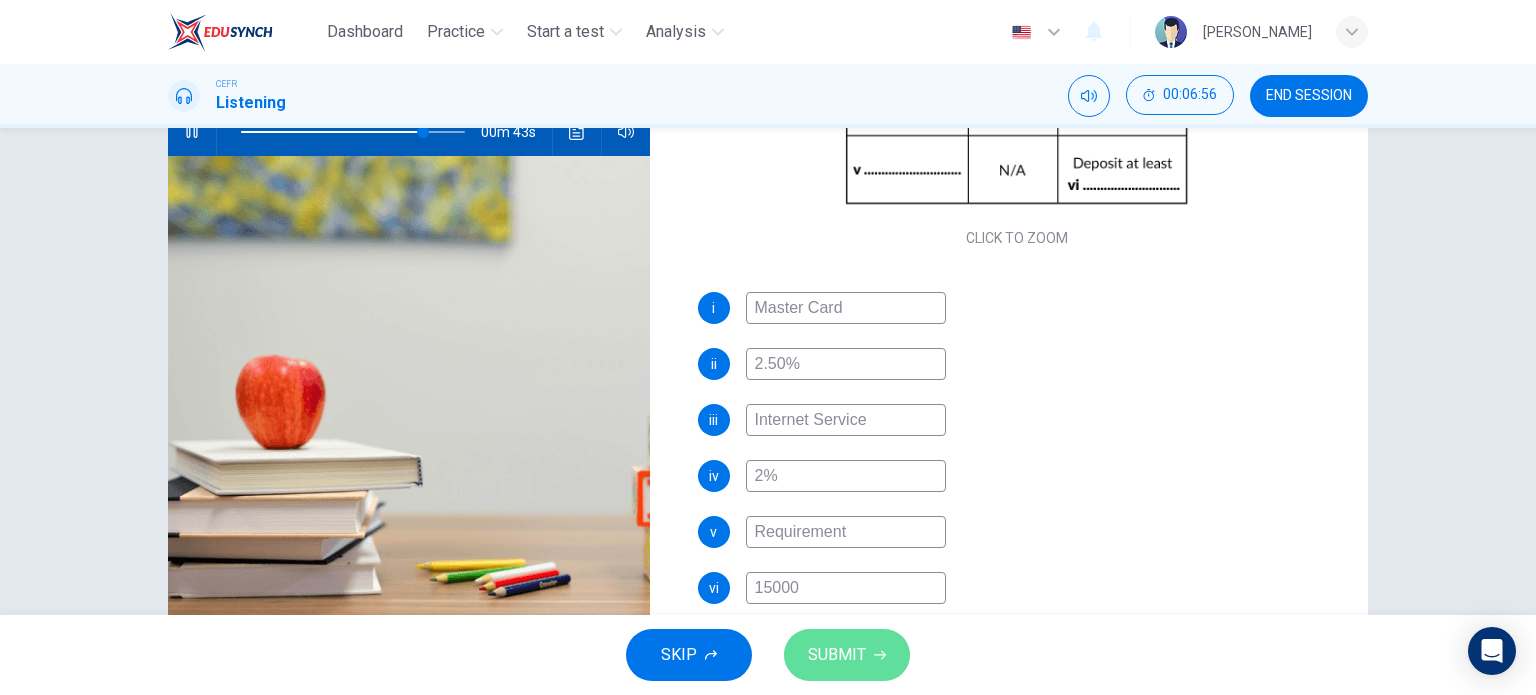 click on "SUBMIT" at bounding box center [847, 655] 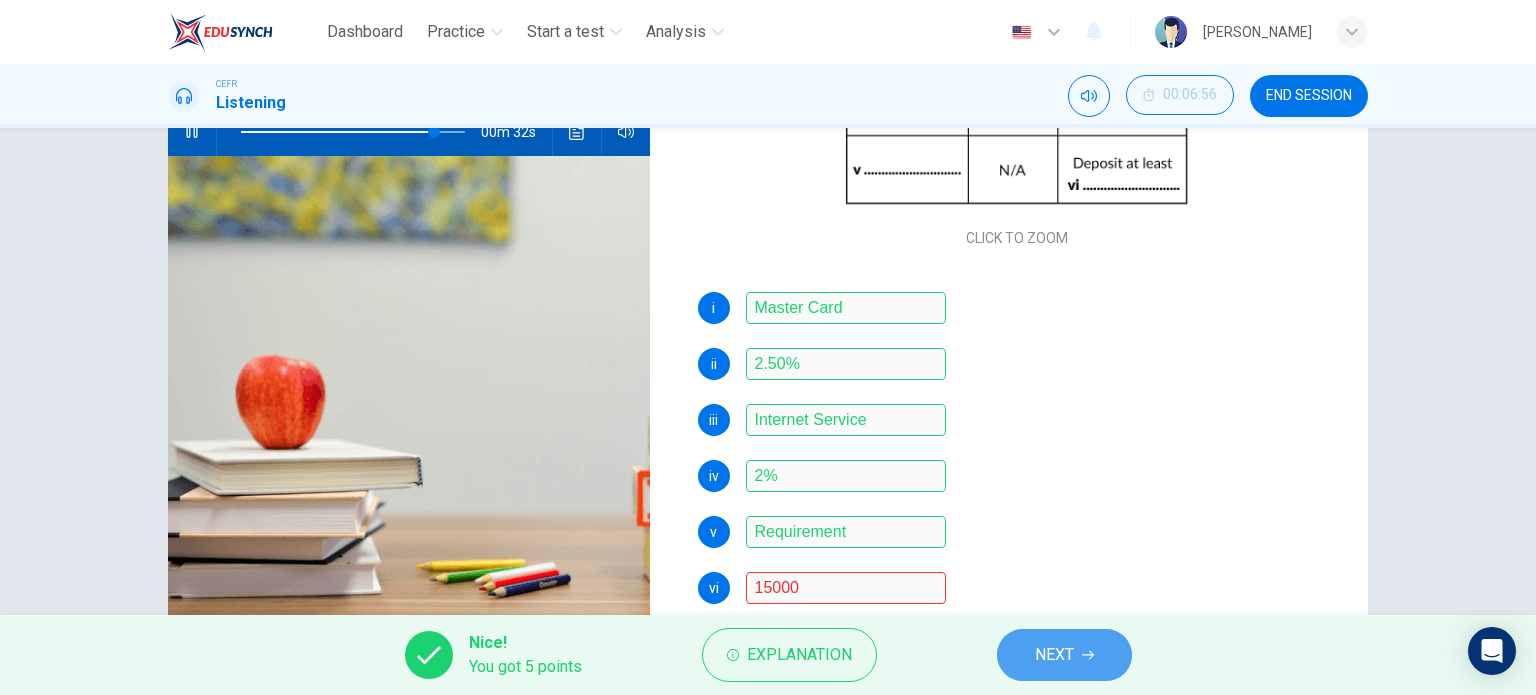 click on "NEXT" at bounding box center (1054, 655) 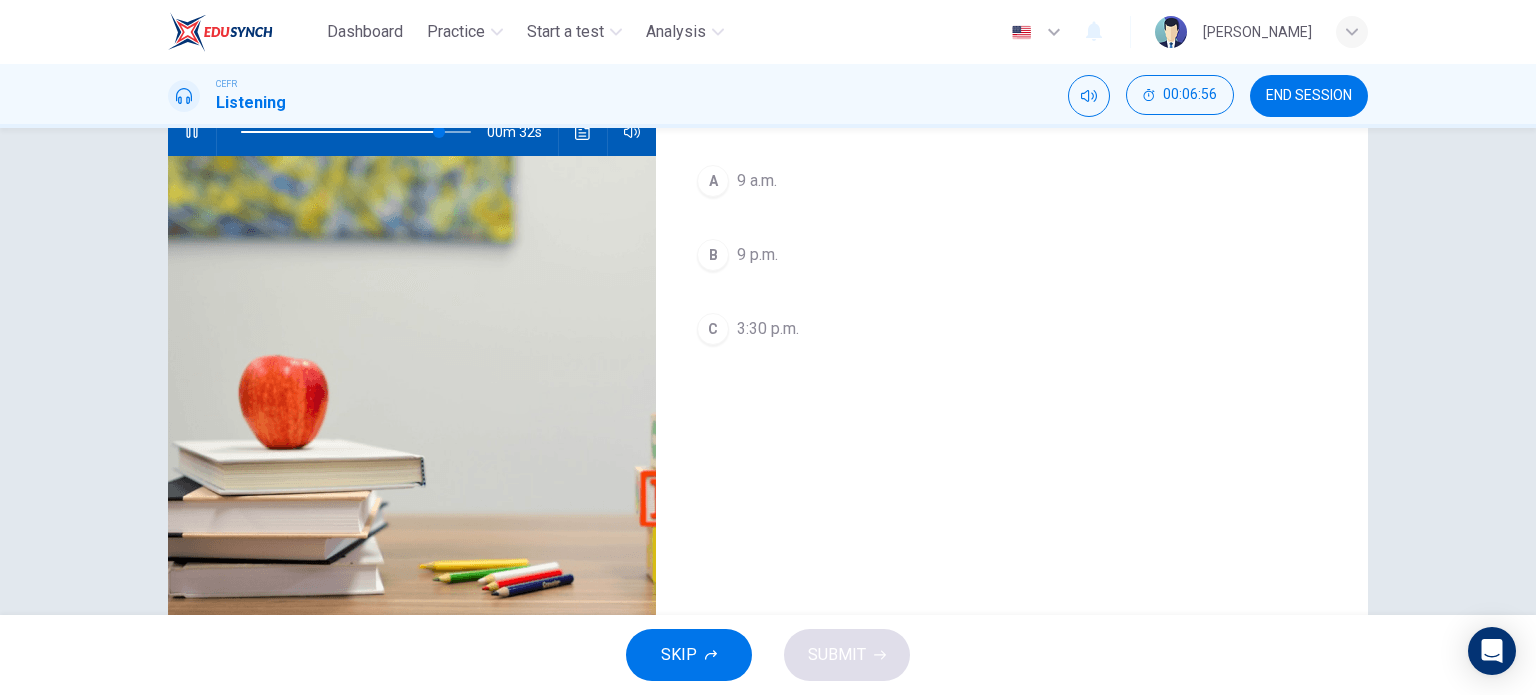scroll, scrollTop: 0, scrollLeft: 0, axis: both 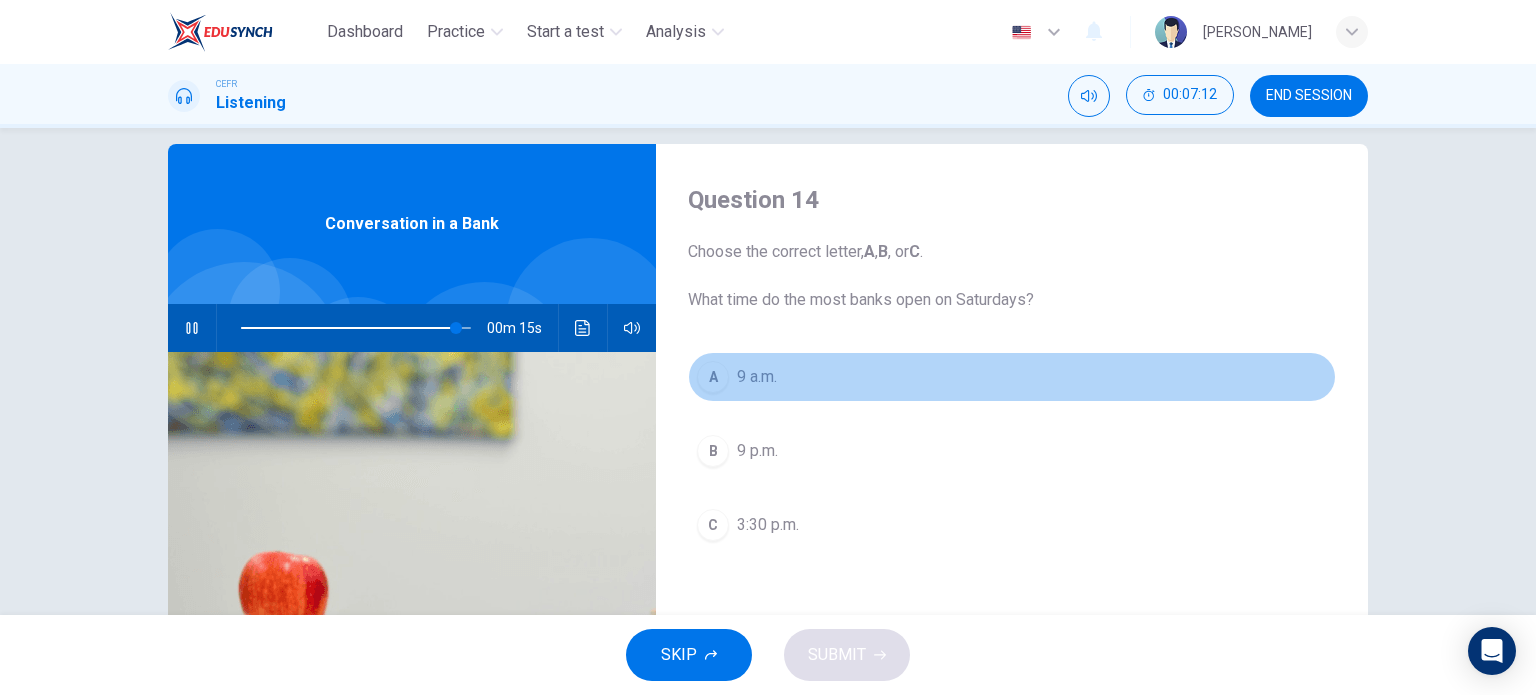click on "9 a.m." at bounding box center [757, 377] 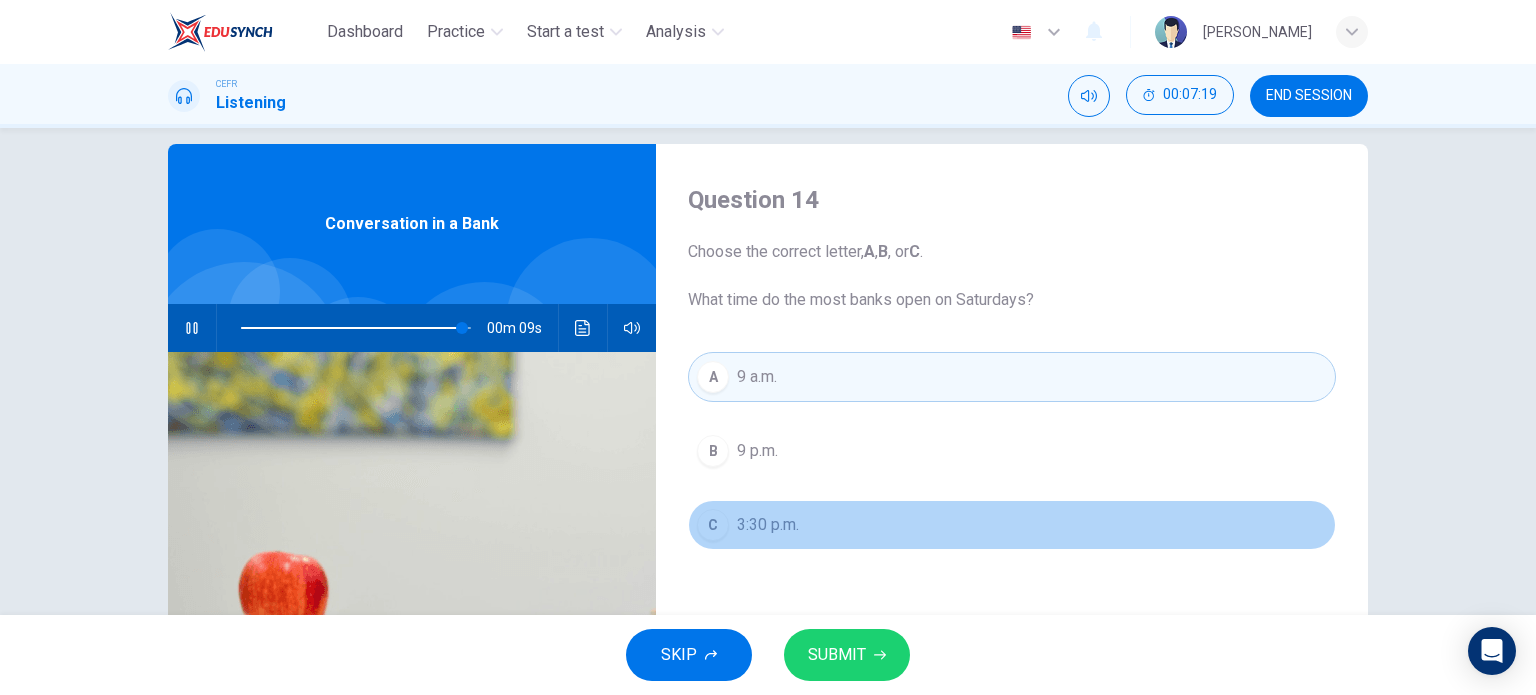 click on "3:30 p.m." at bounding box center (768, 525) 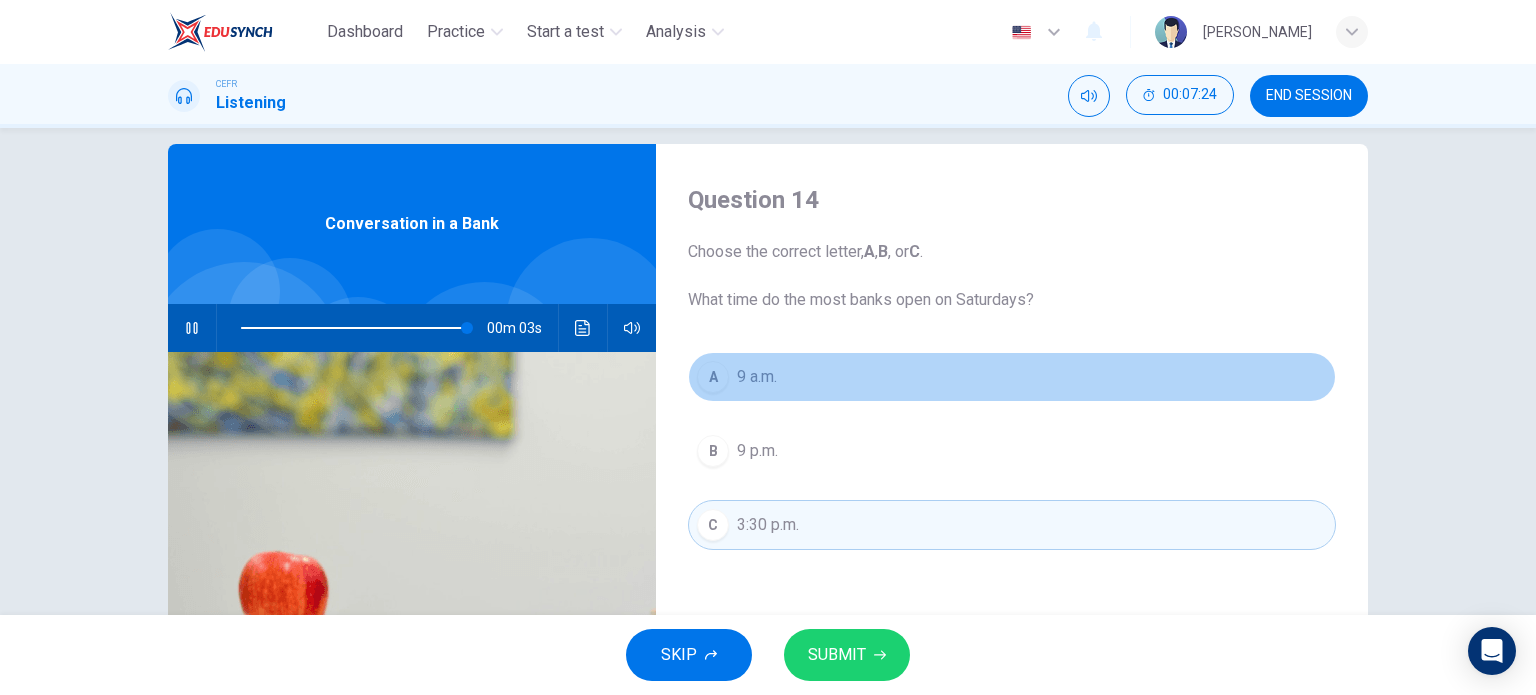 click on "A 9 a.m." at bounding box center (1012, 377) 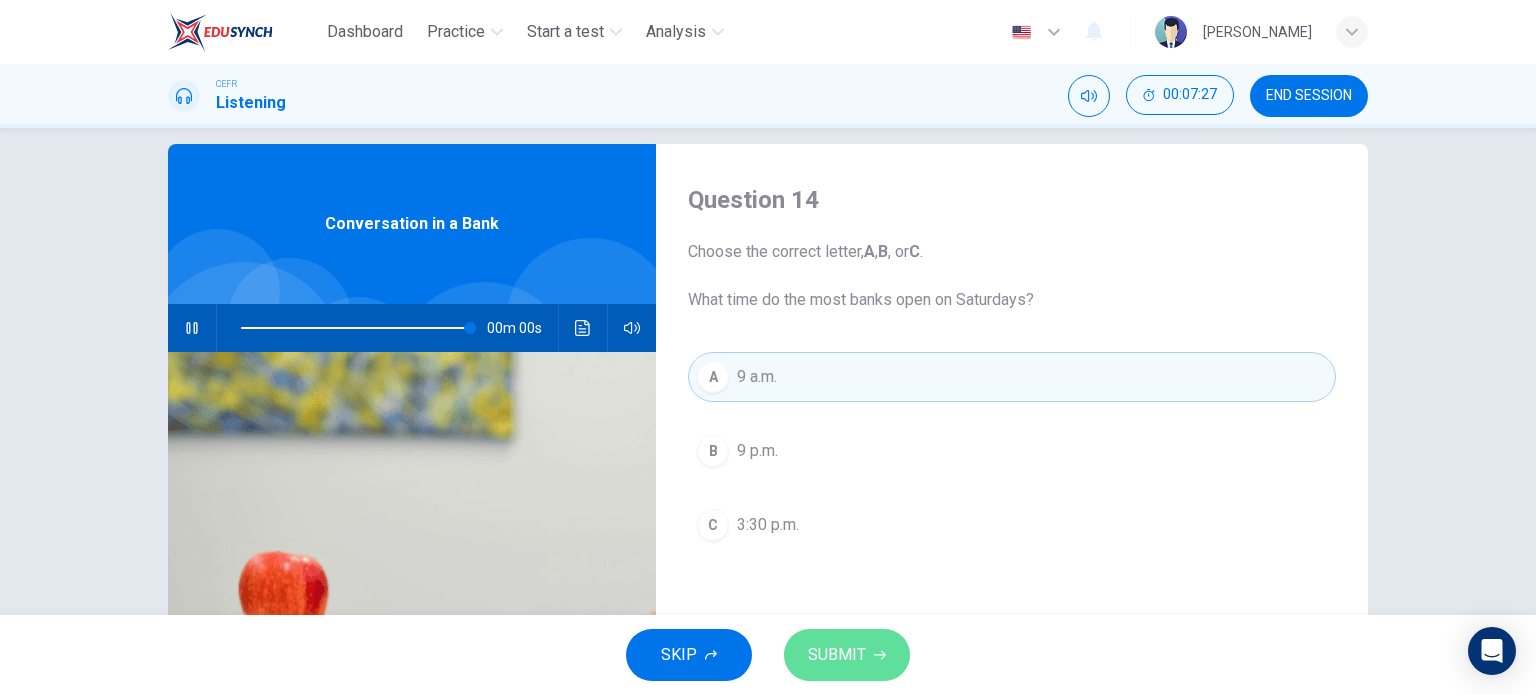 click on "SUBMIT" at bounding box center [847, 655] 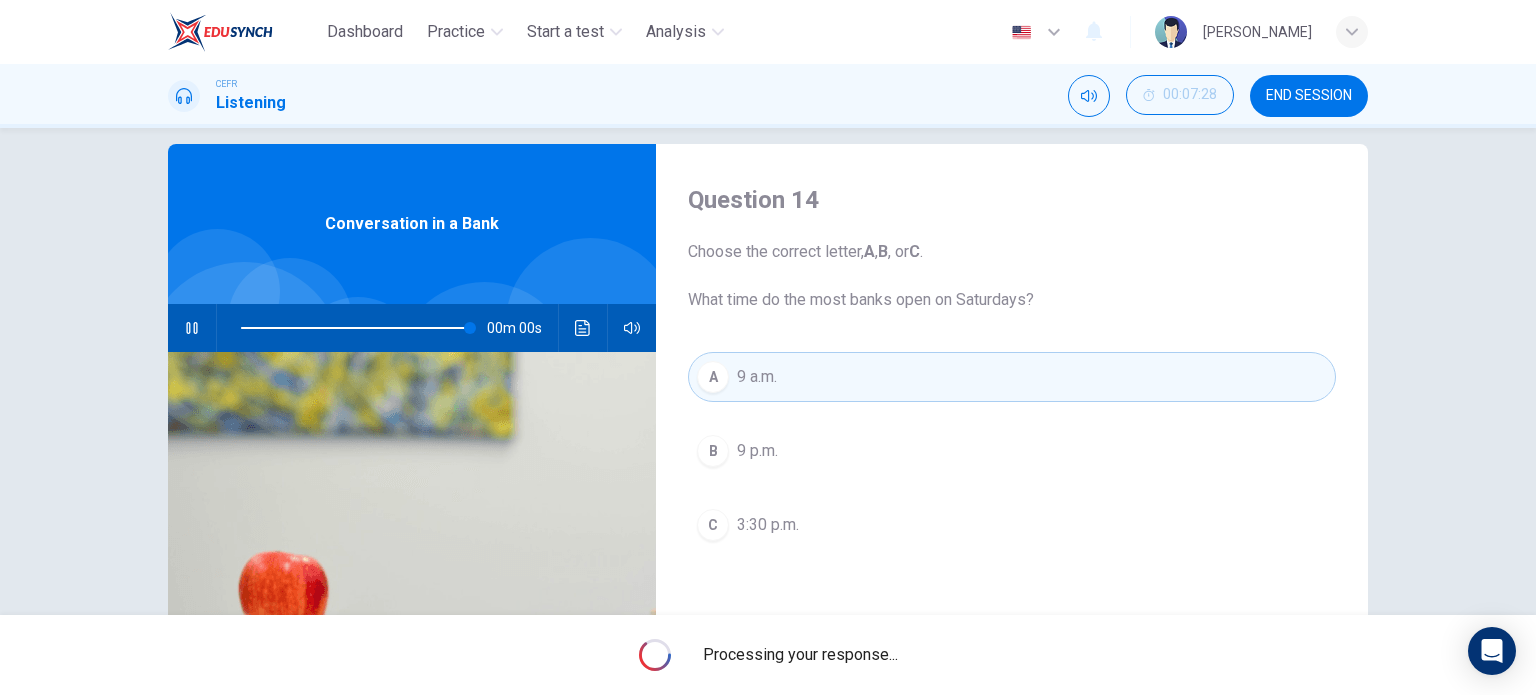type on "0" 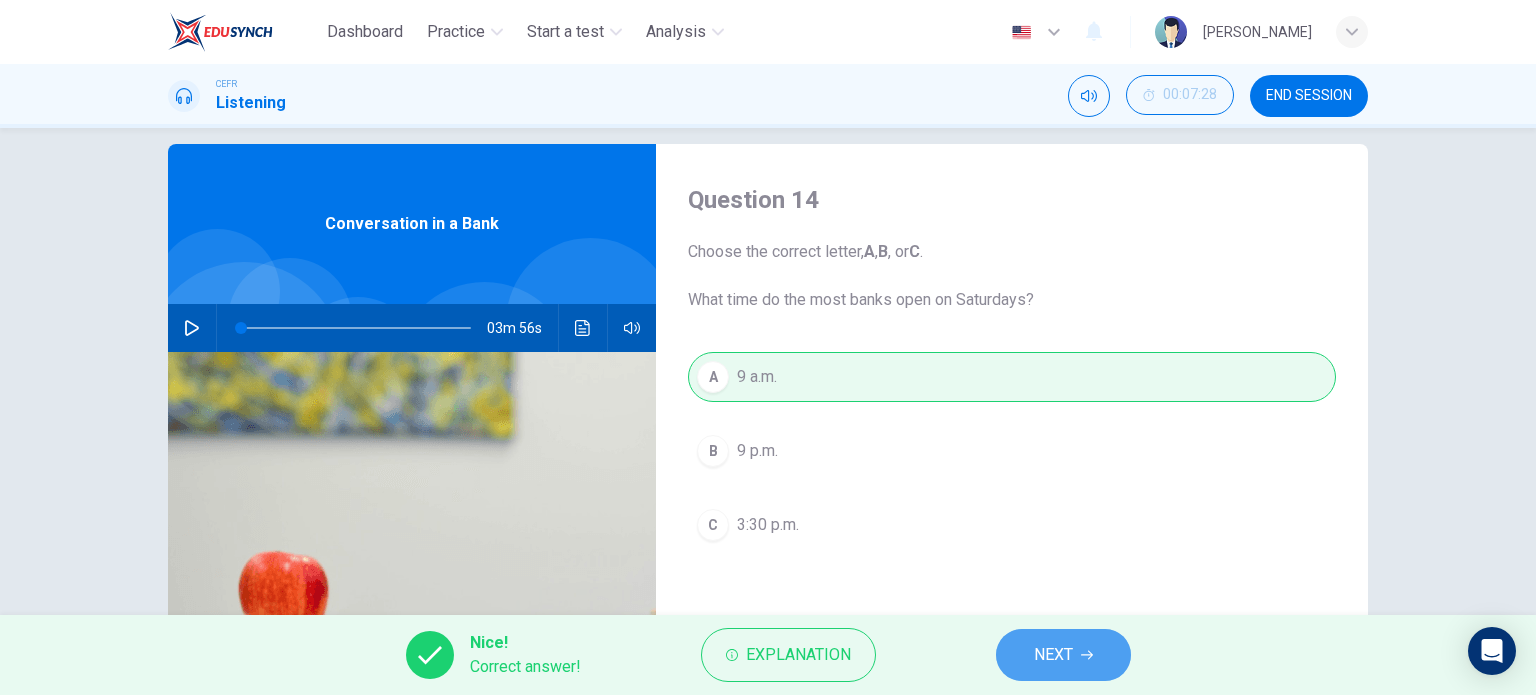click on "NEXT" at bounding box center (1063, 655) 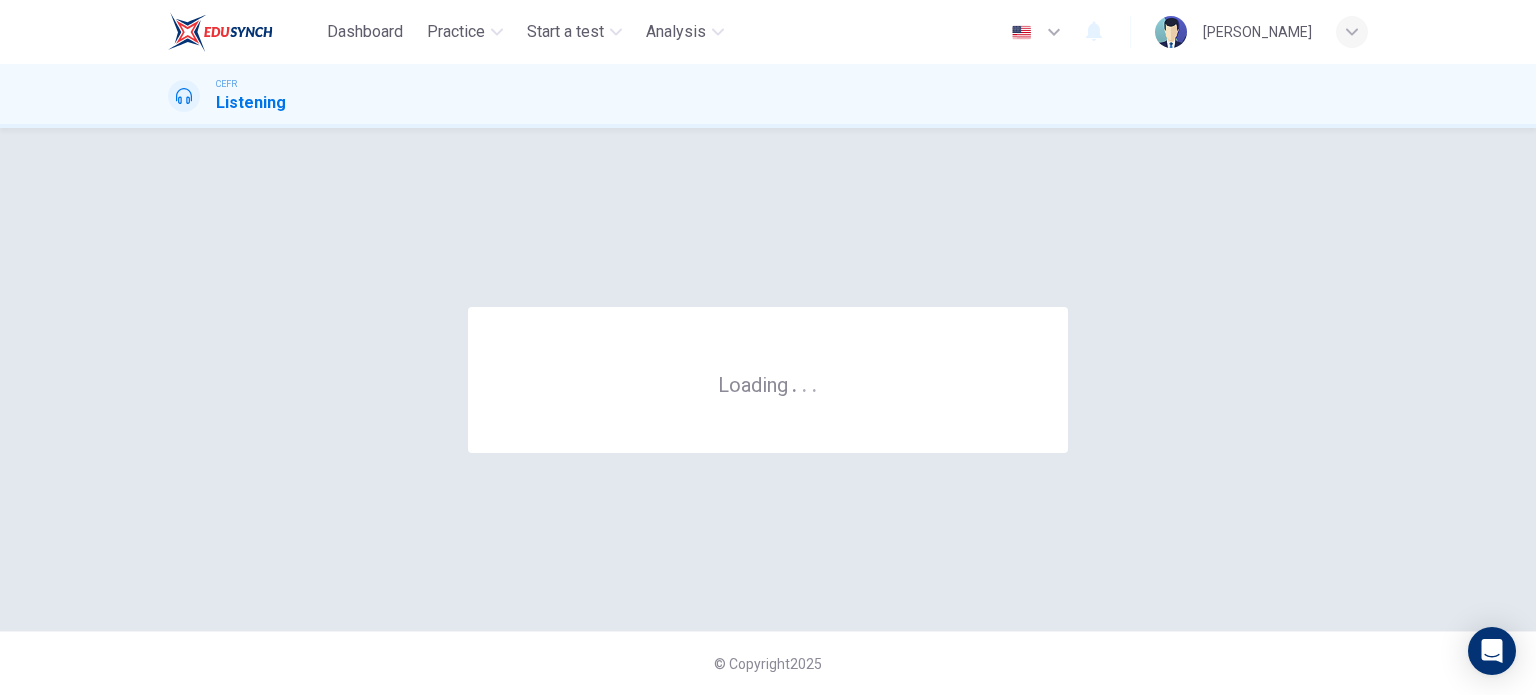 scroll, scrollTop: 0, scrollLeft: 0, axis: both 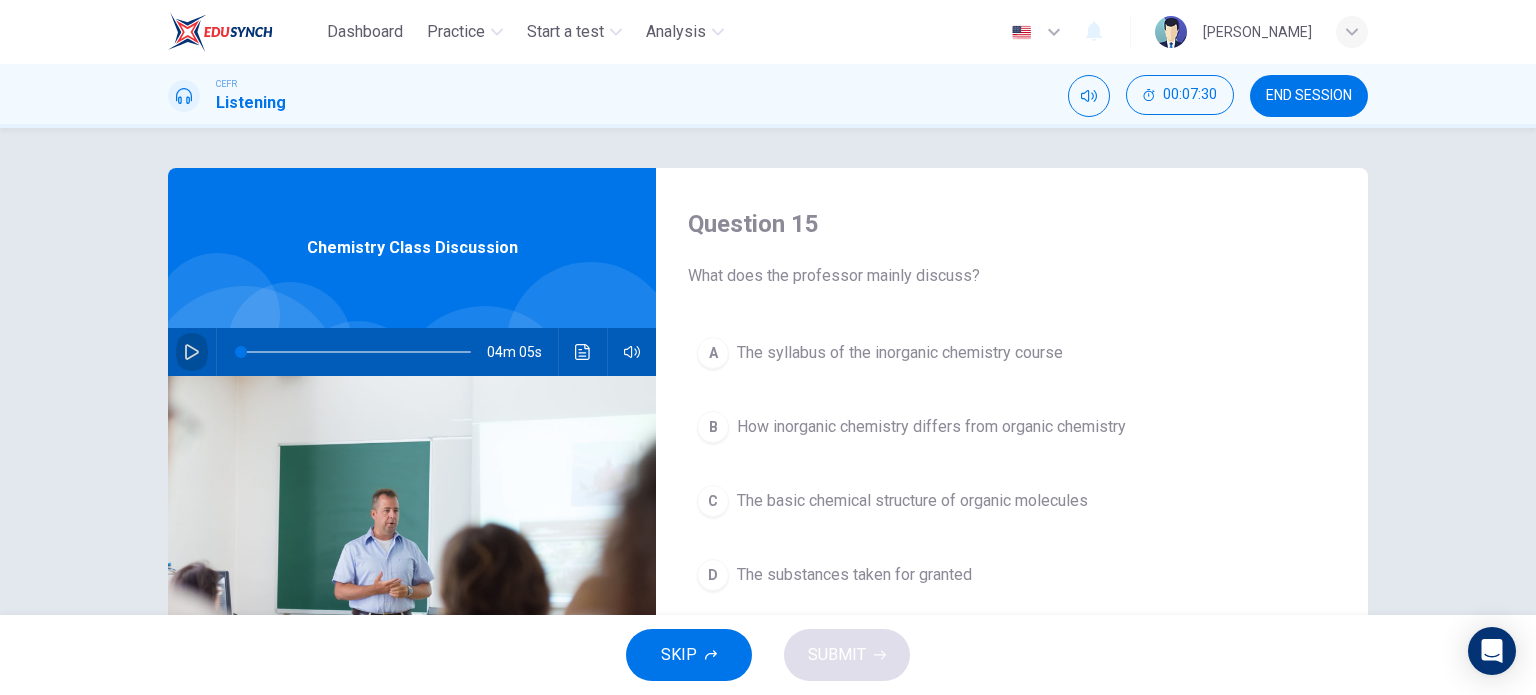 click at bounding box center [192, 352] 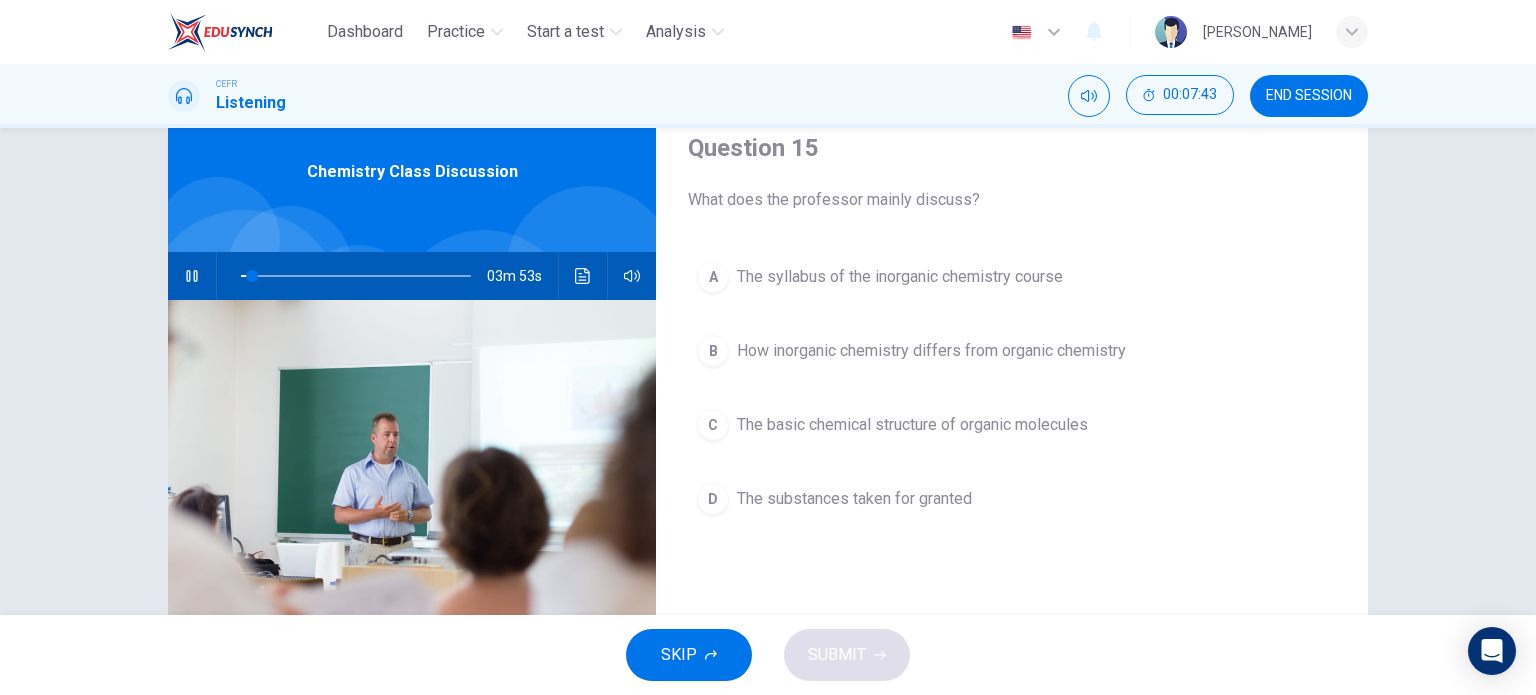 scroll, scrollTop: 80, scrollLeft: 0, axis: vertical 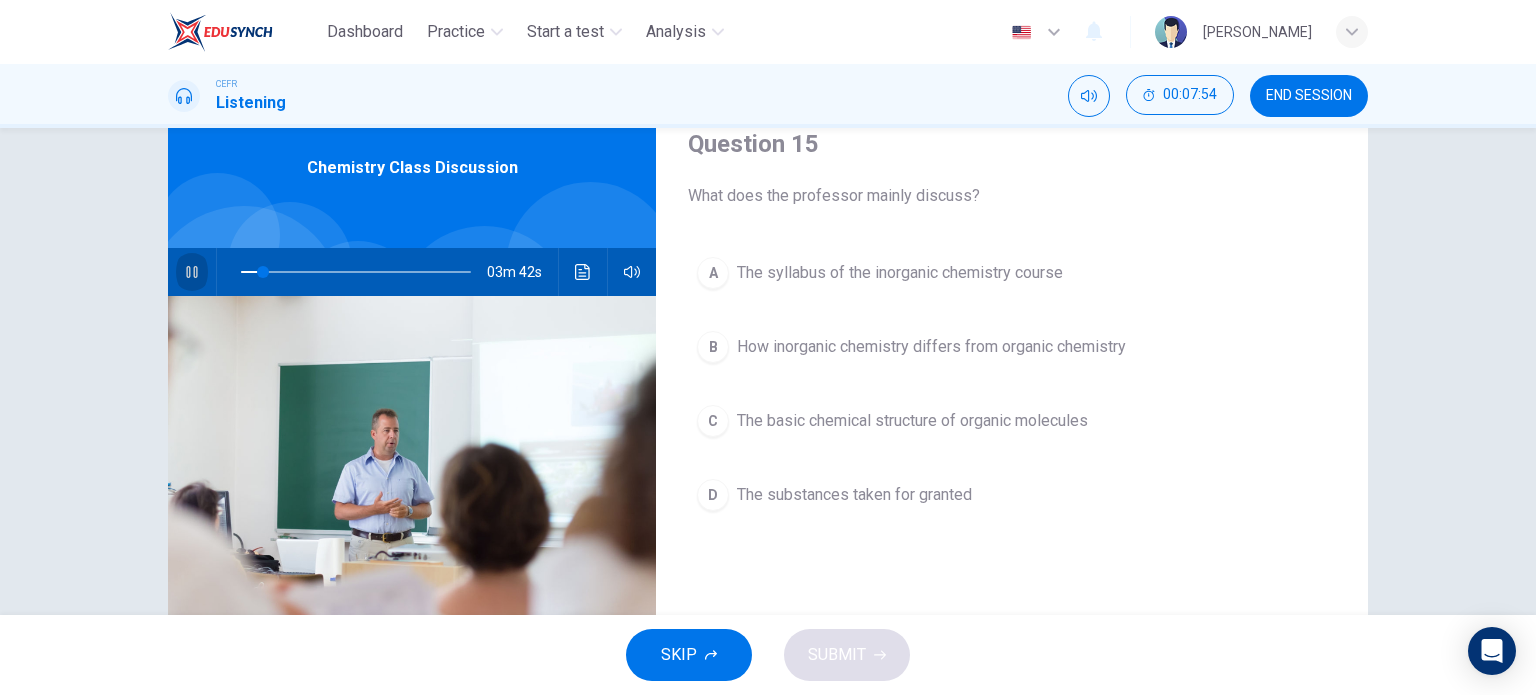 click at bounding box center (192, 272) 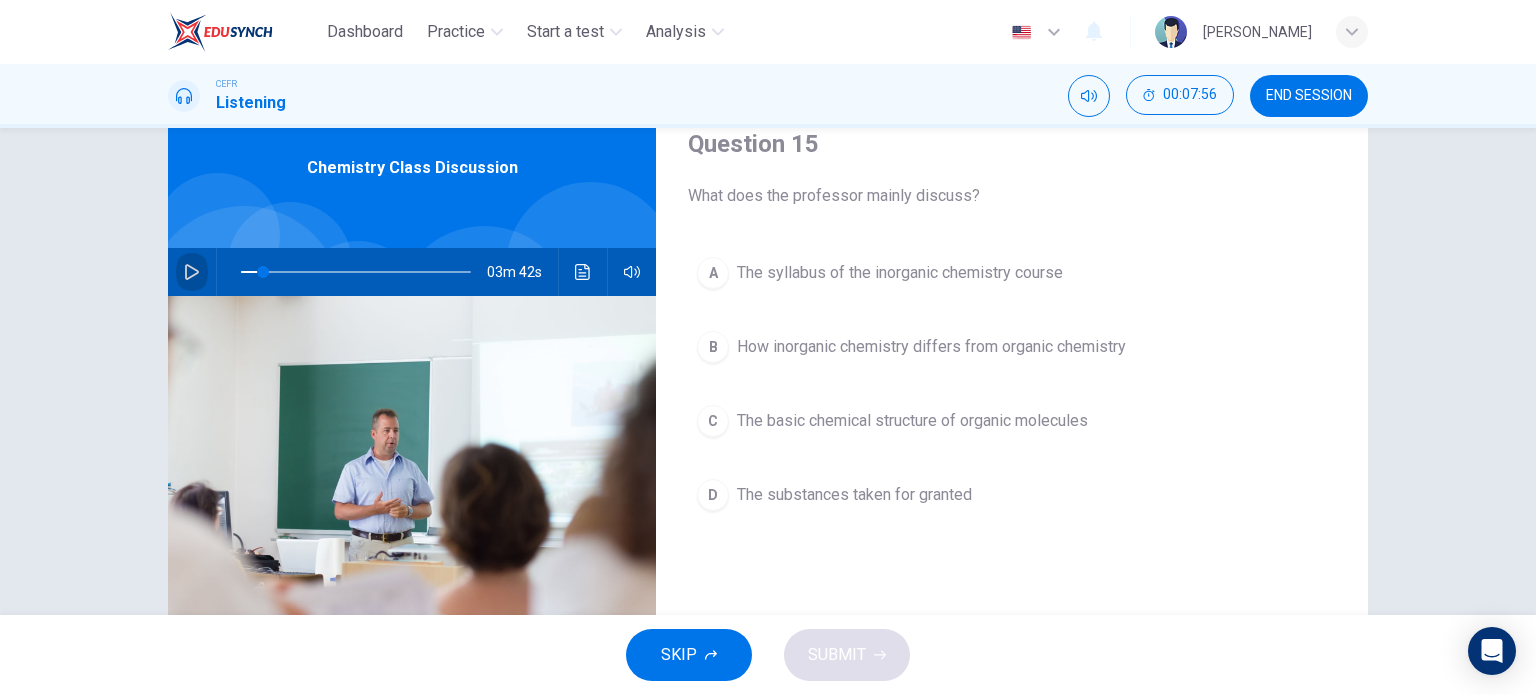click at bounding box center (192, 272) 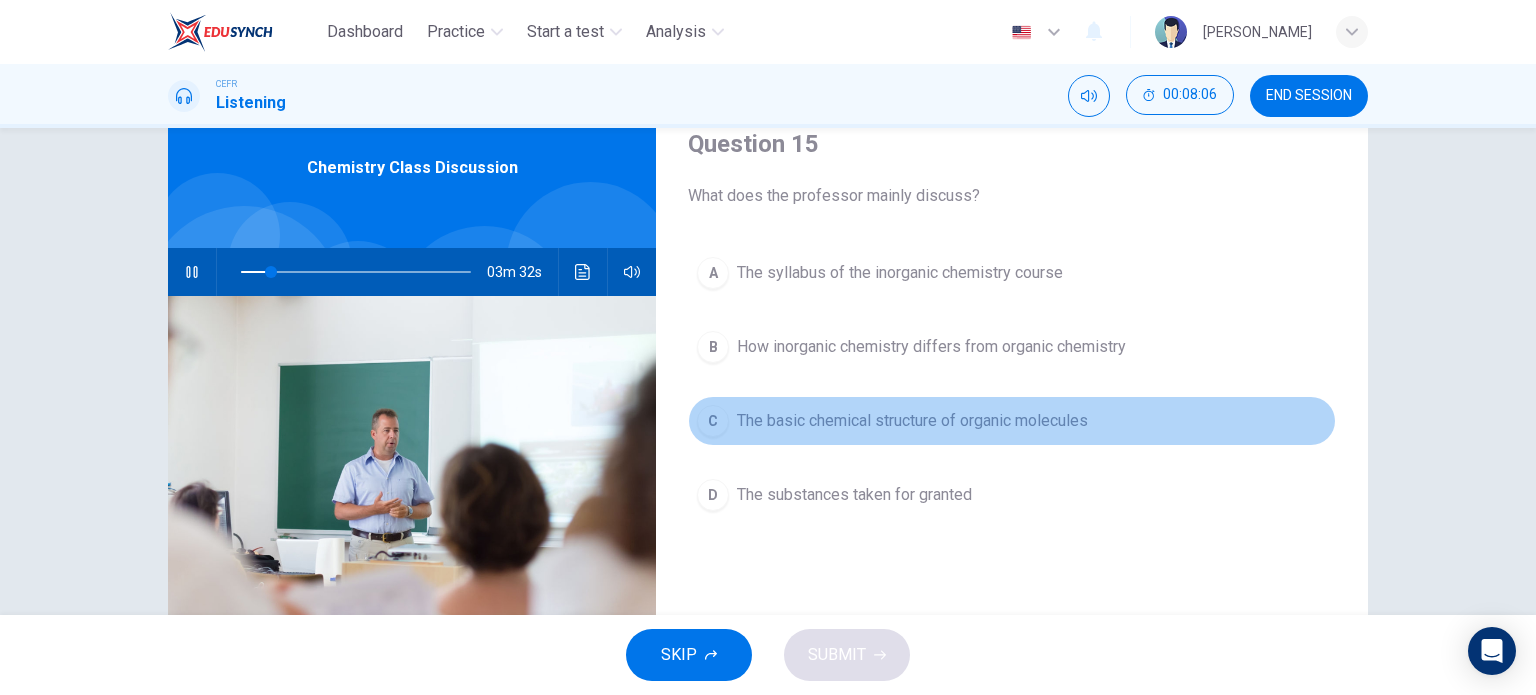 click on "The basic chemical structure of organic molecules" at bounding box center (912, 421) 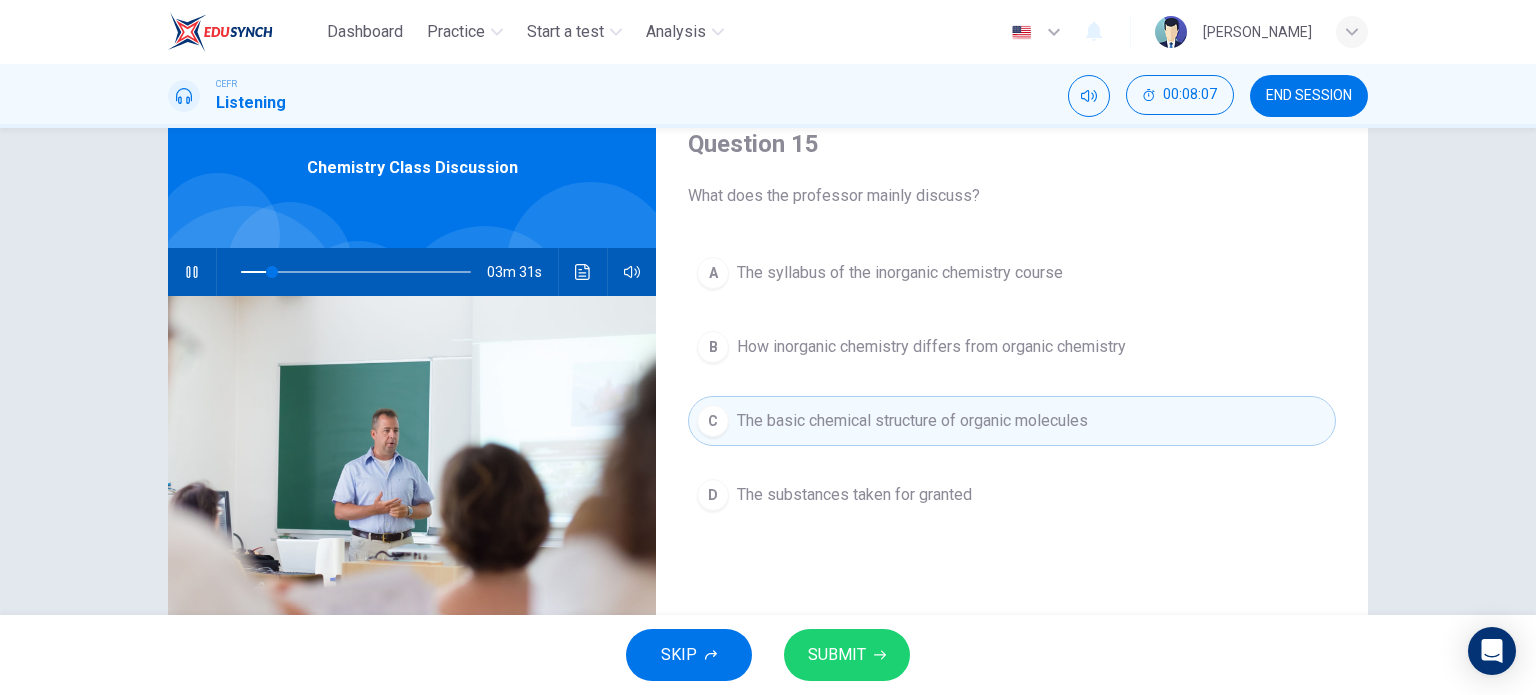click on "SUBMIT" at bounding box center [837, 655] 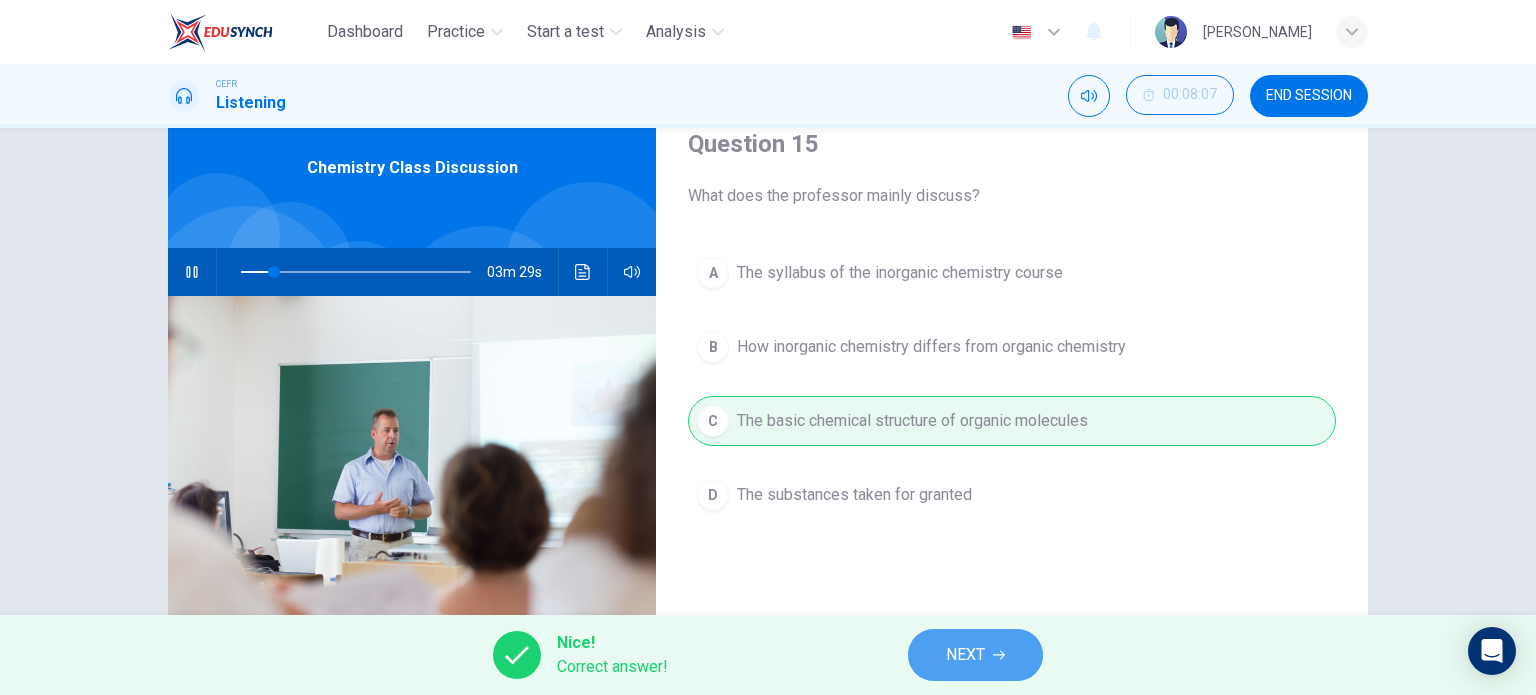 click on "NEXT" at bounding box center [975, 655] 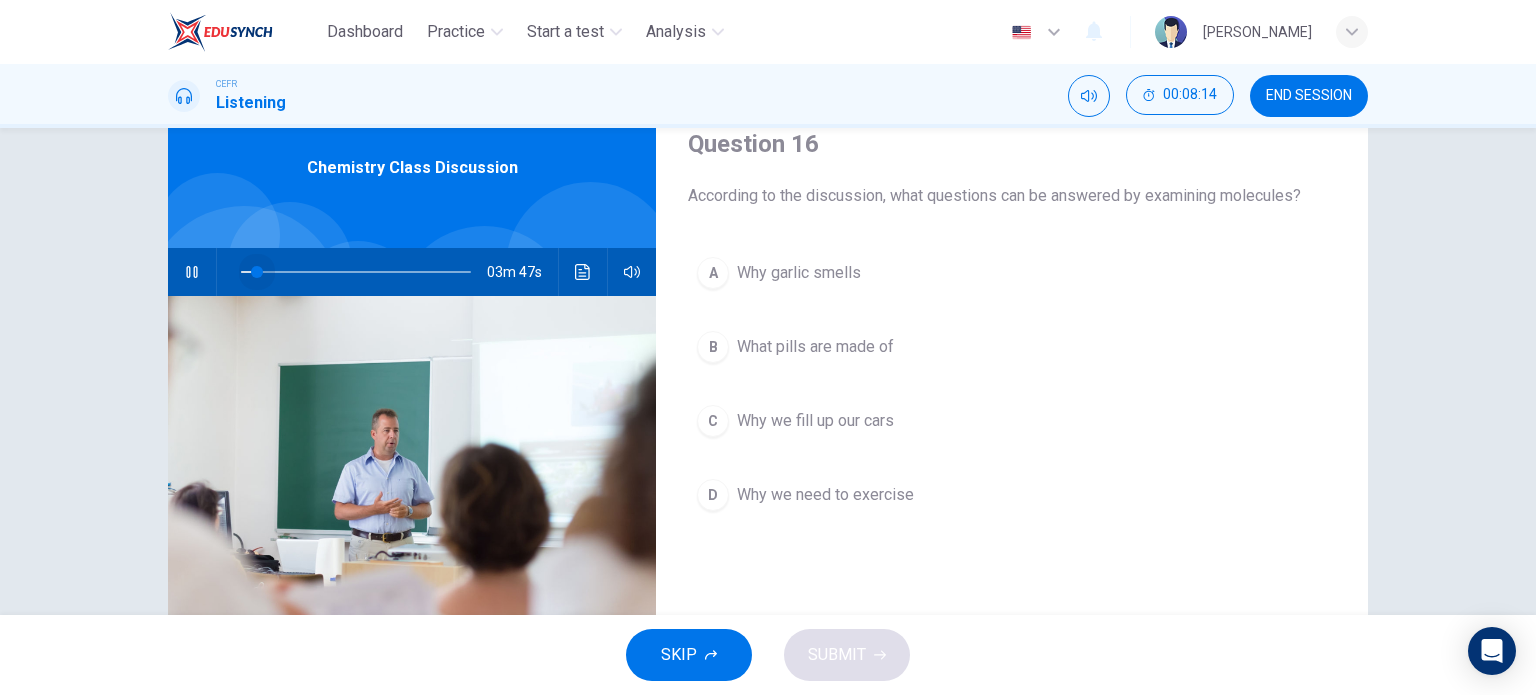 click at bounding box center (356, 272) 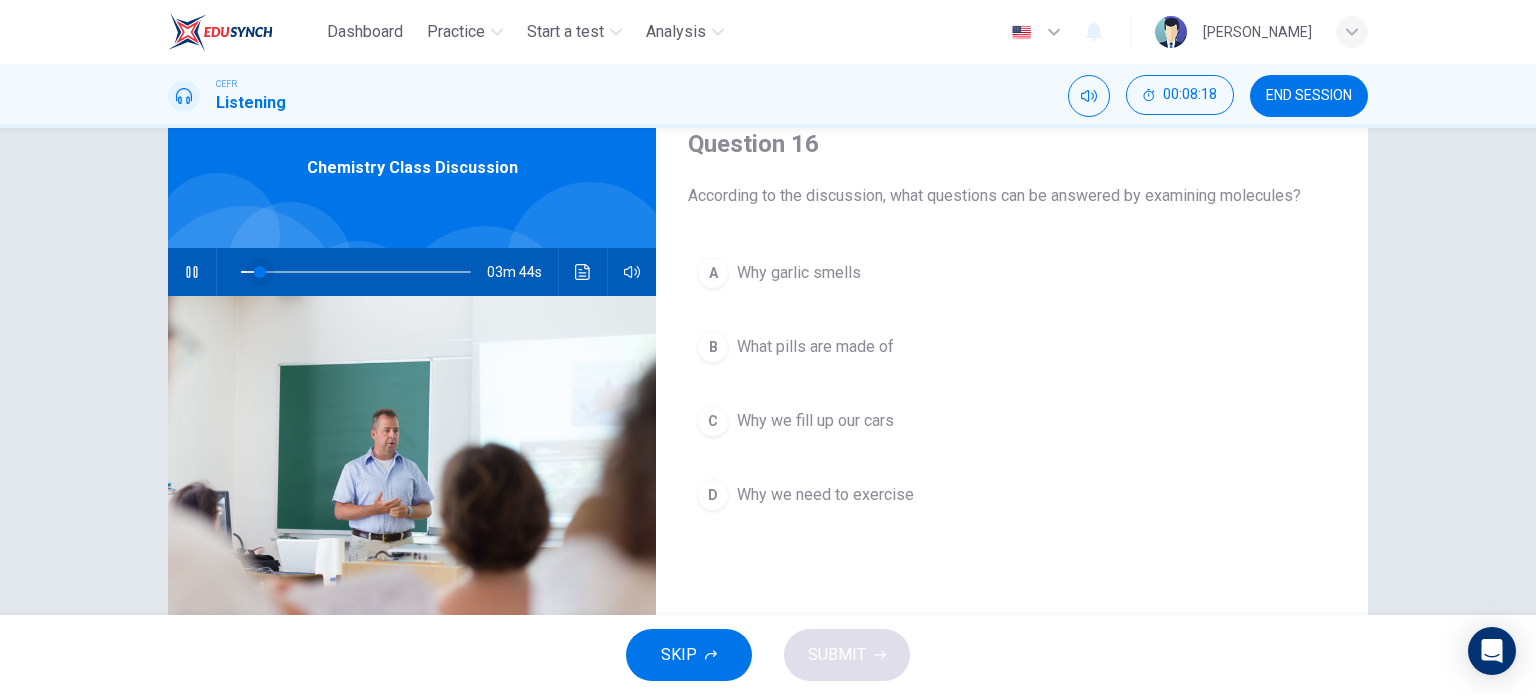 click at bounding box center [260, 272] 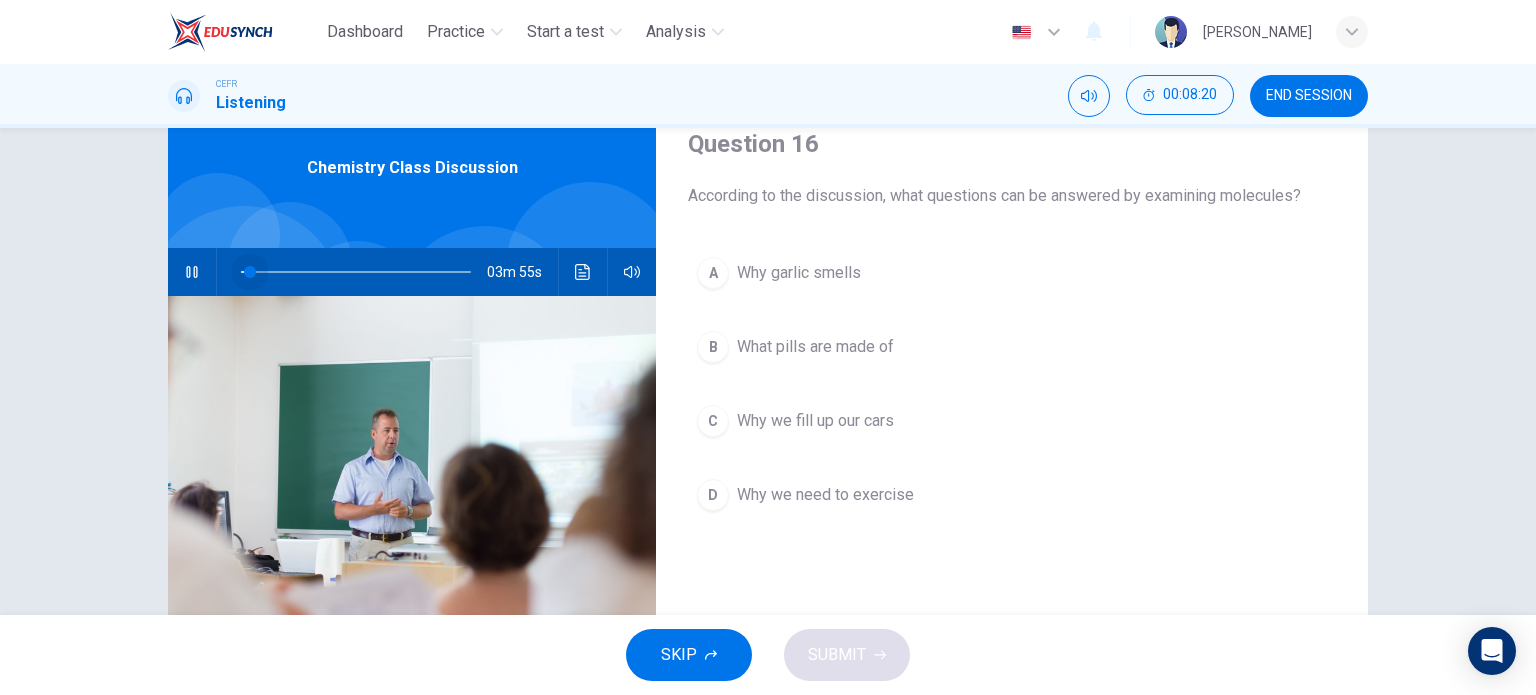 click at bounding box center (250, 272) 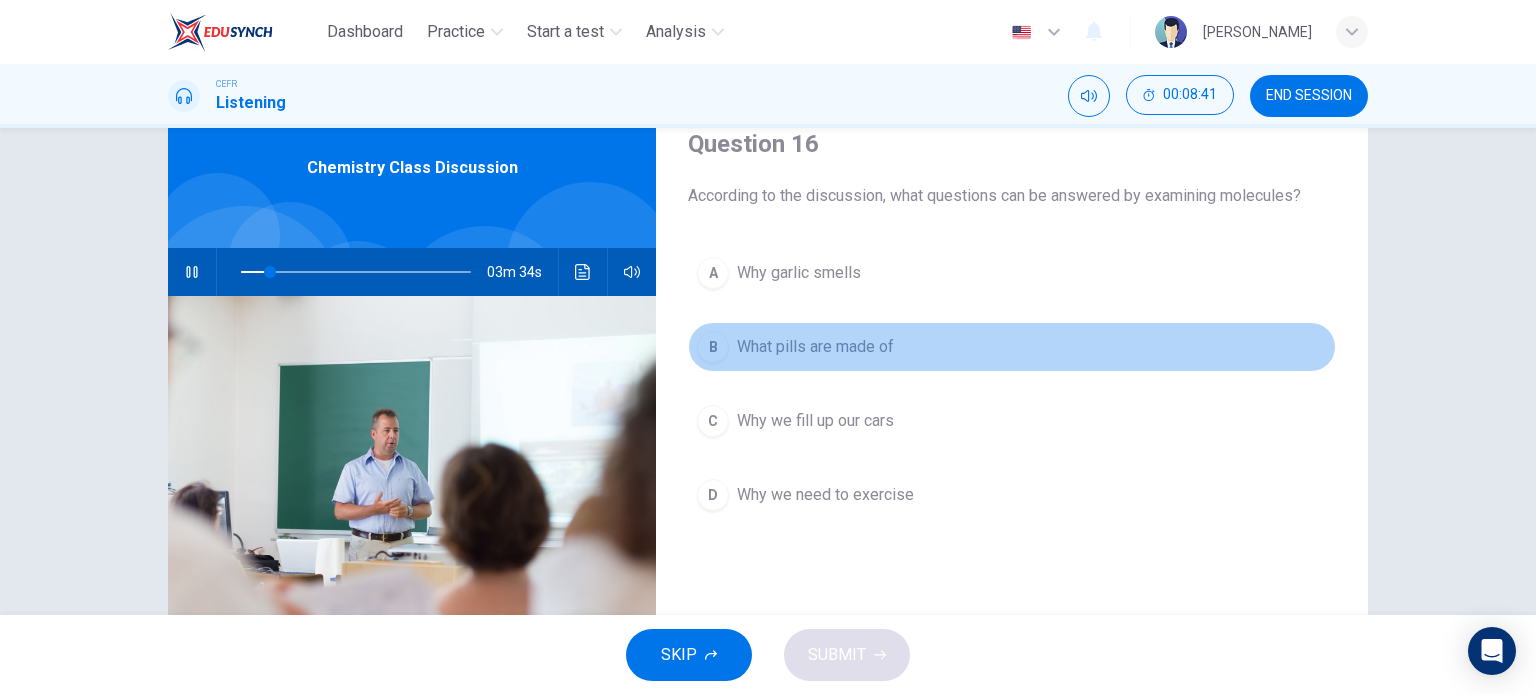 click on "B What pills are made of" at bounding box center (1012, 347) 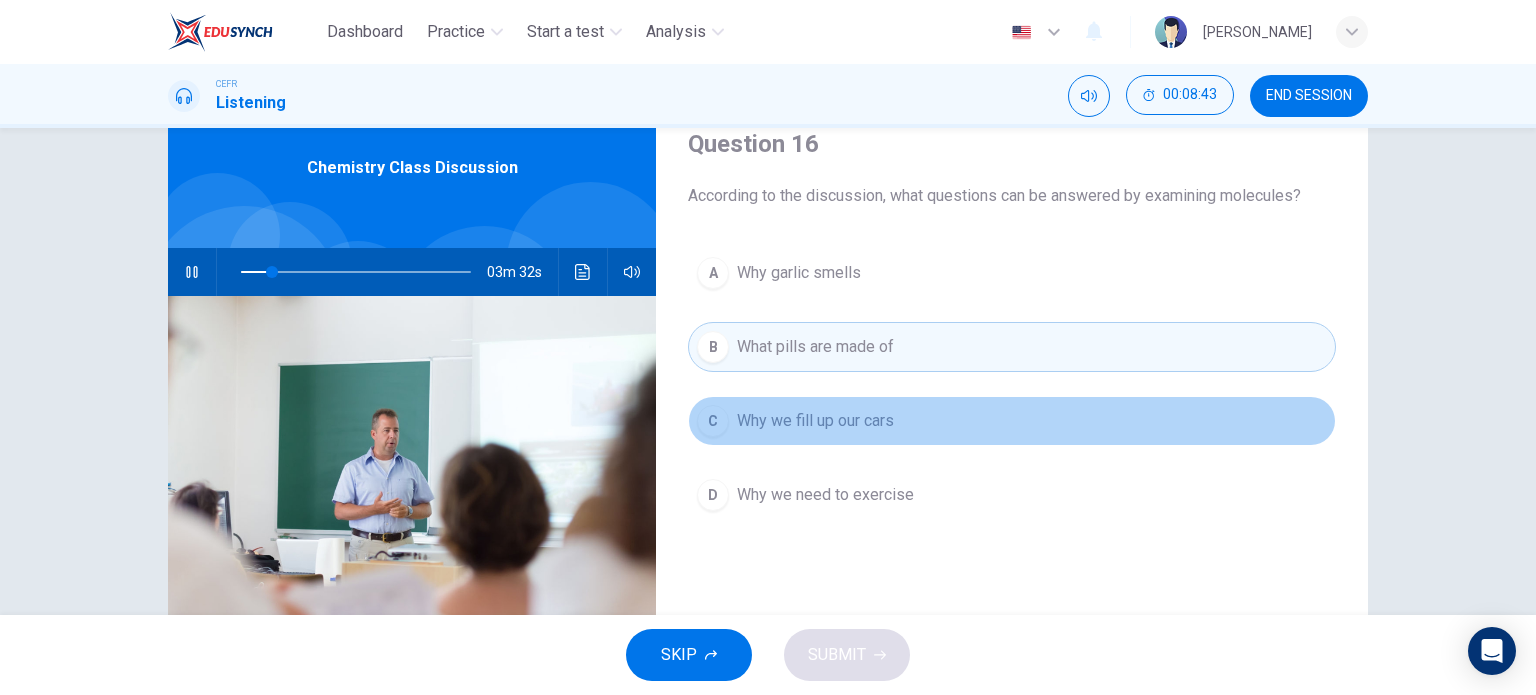 click on "Why we fill up our cars" at bounding box center [815, 421] 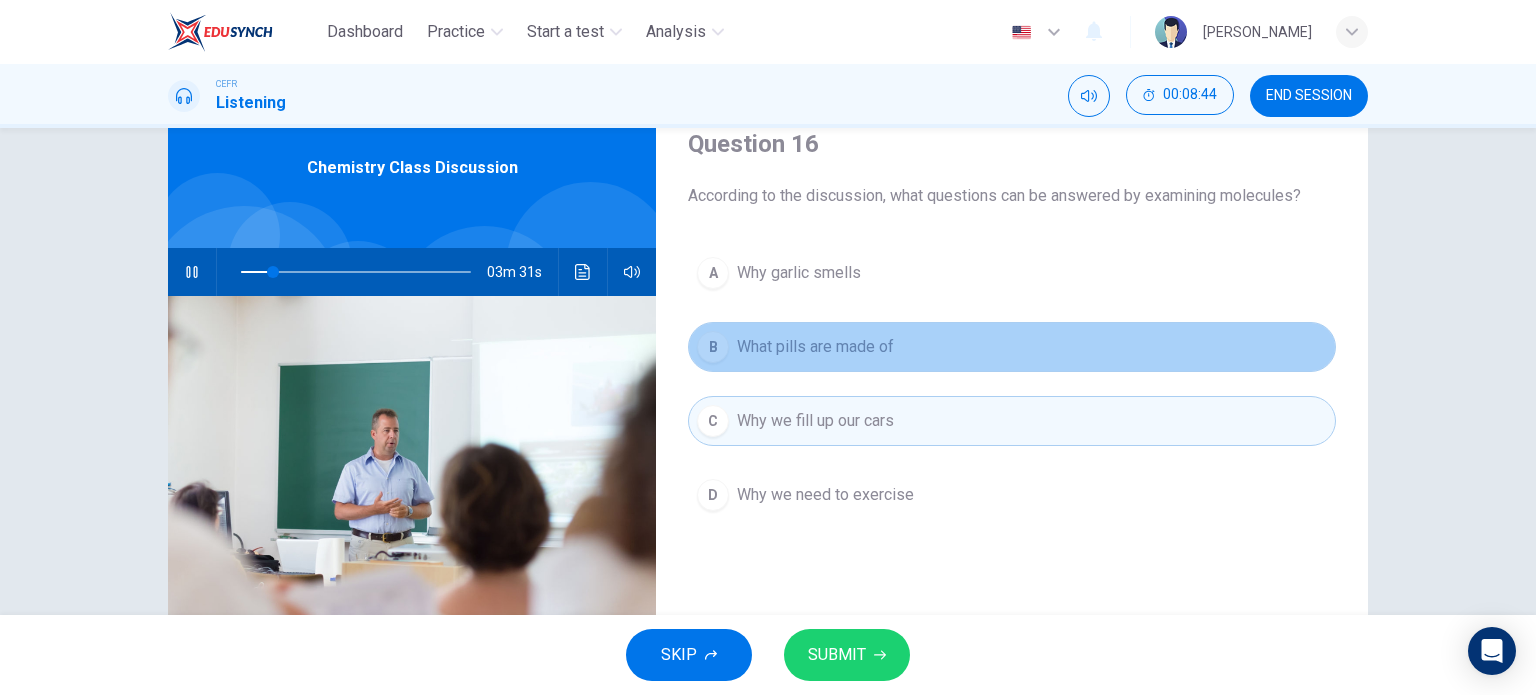 click on "What pills are made of" at bounding box center [815, 347] 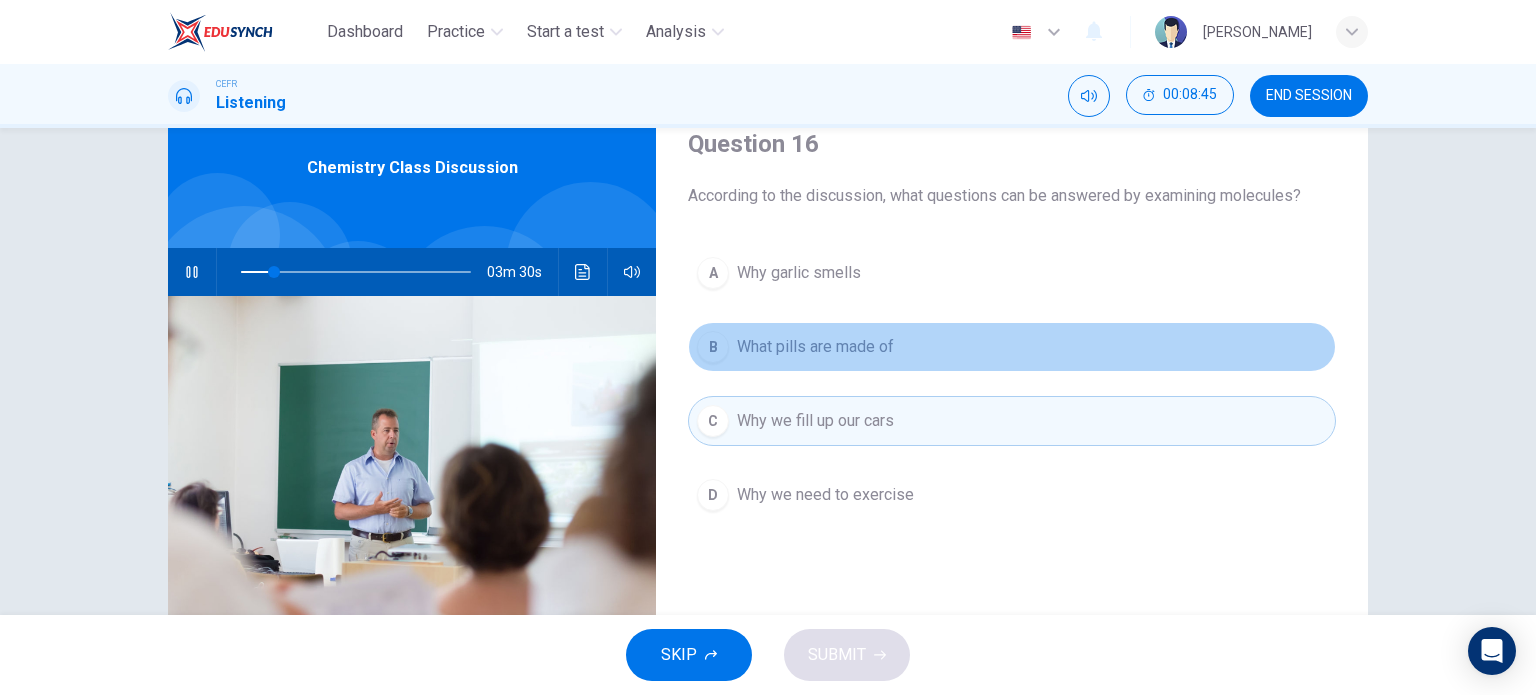 click on "What pills are made of" at bounding box center [815, 347] 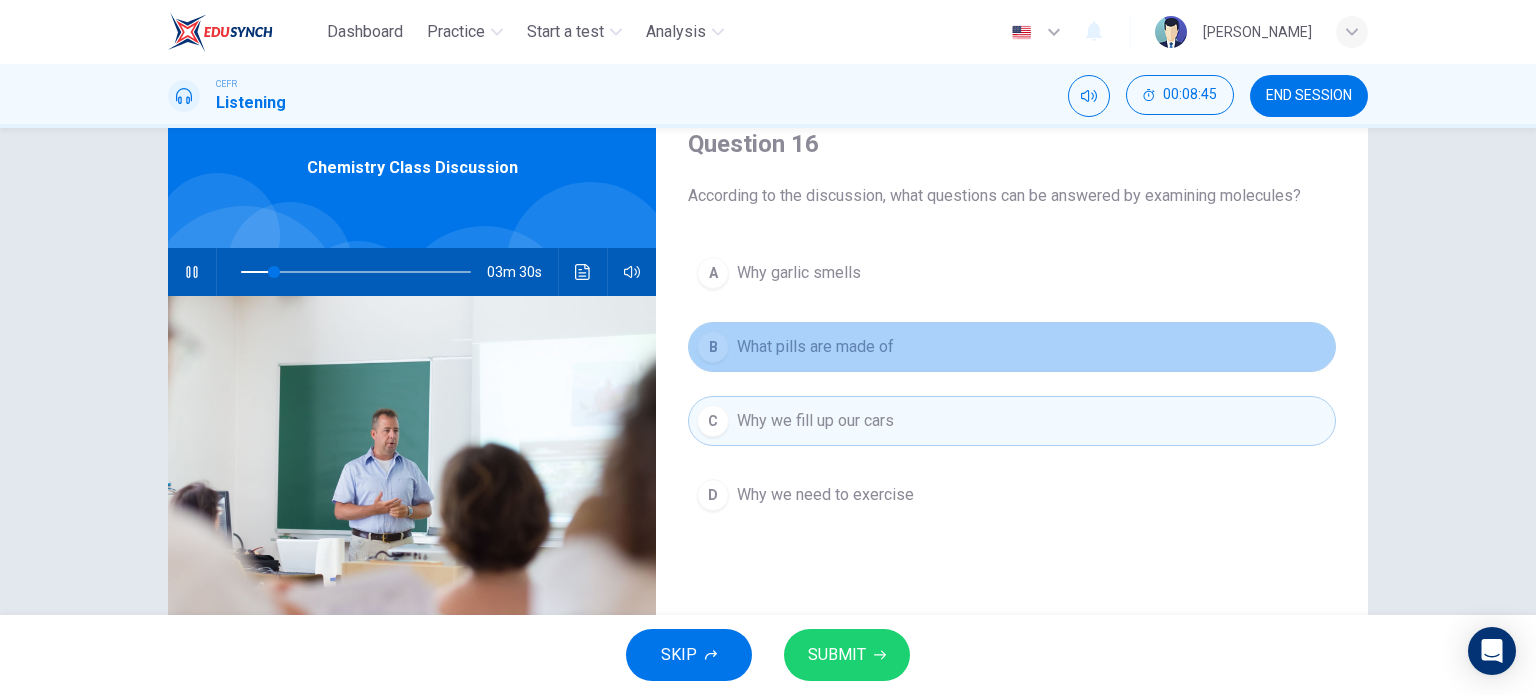click on "What pills are made of" at bounding box center (815, 347) 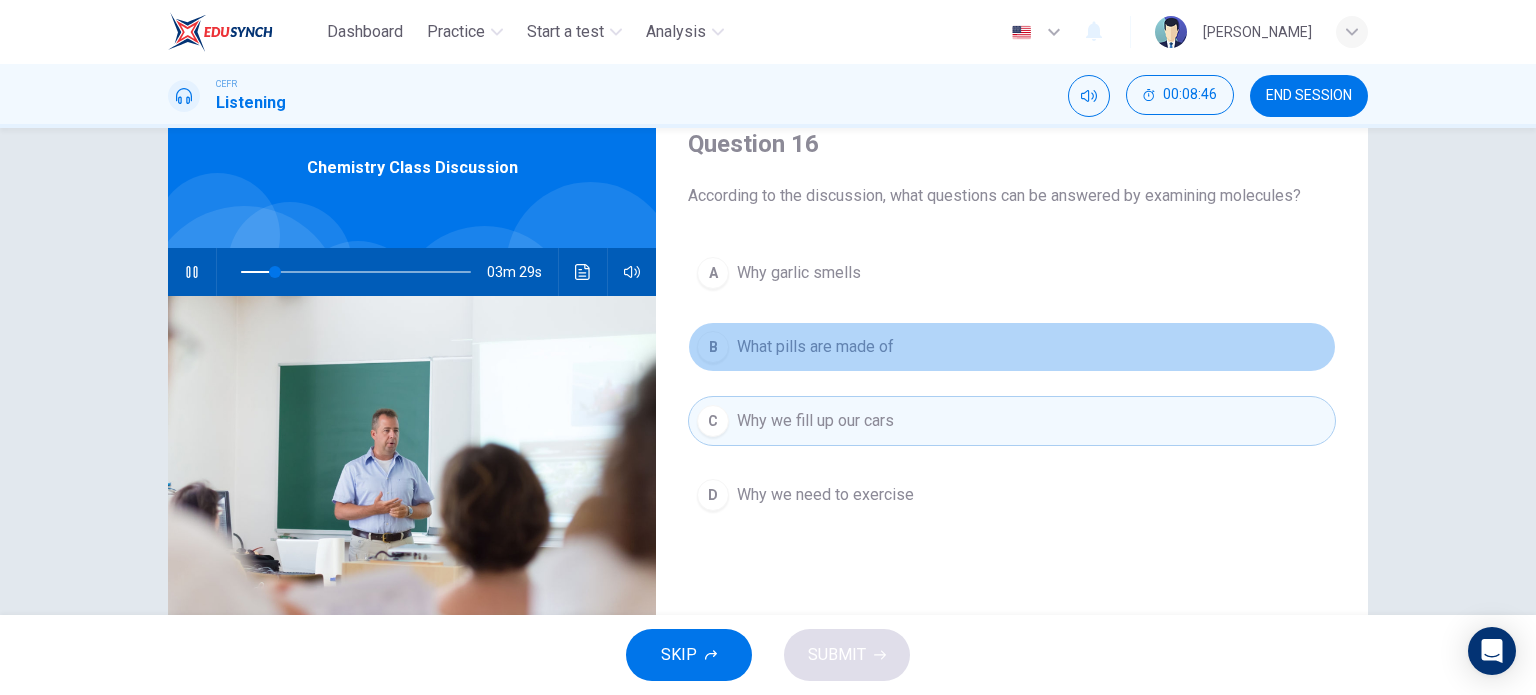 click on "What pills are made of" at bounding box center [815, 347] 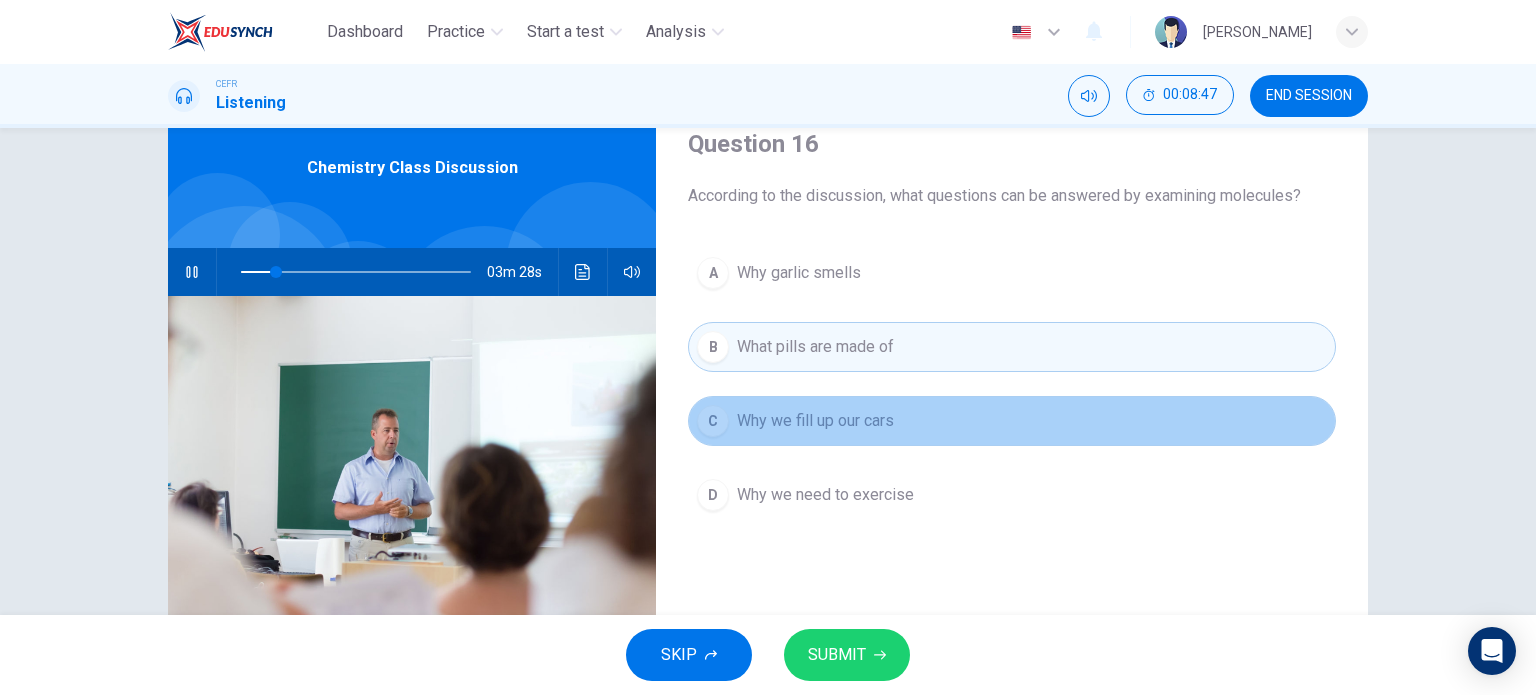 click on "Why we fill up our cars" at bounding box center [815, 421] 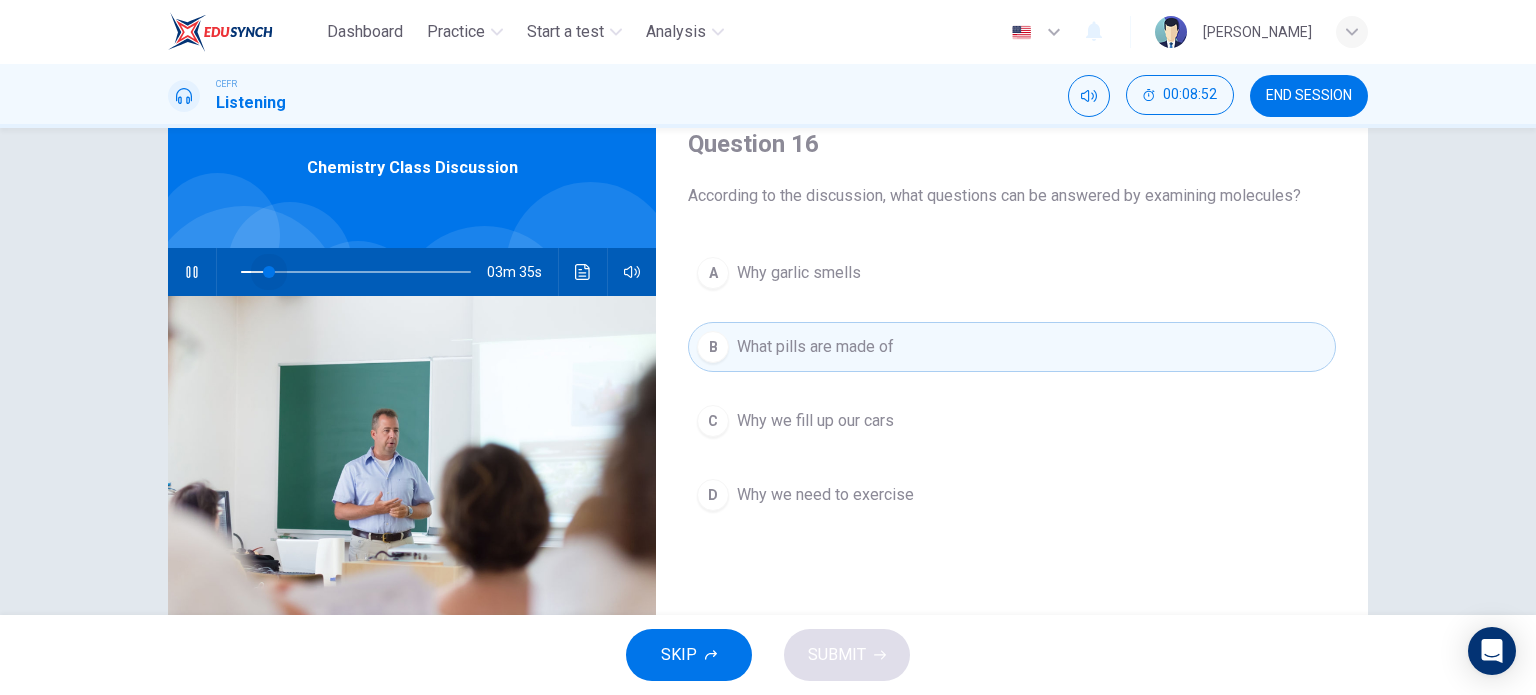 click at bounding box center [269, 272] 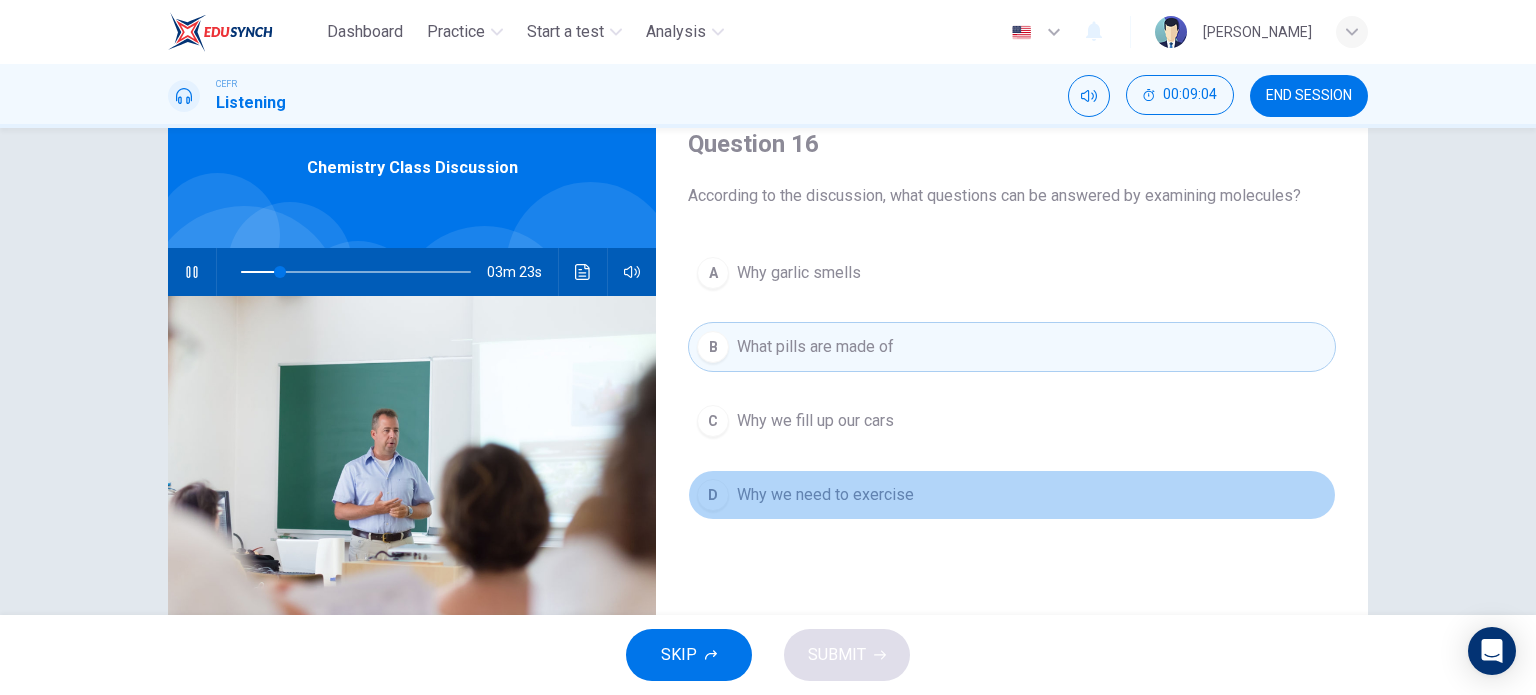 click on "D Why we need to exercise" at bounding box center (1012, 495) 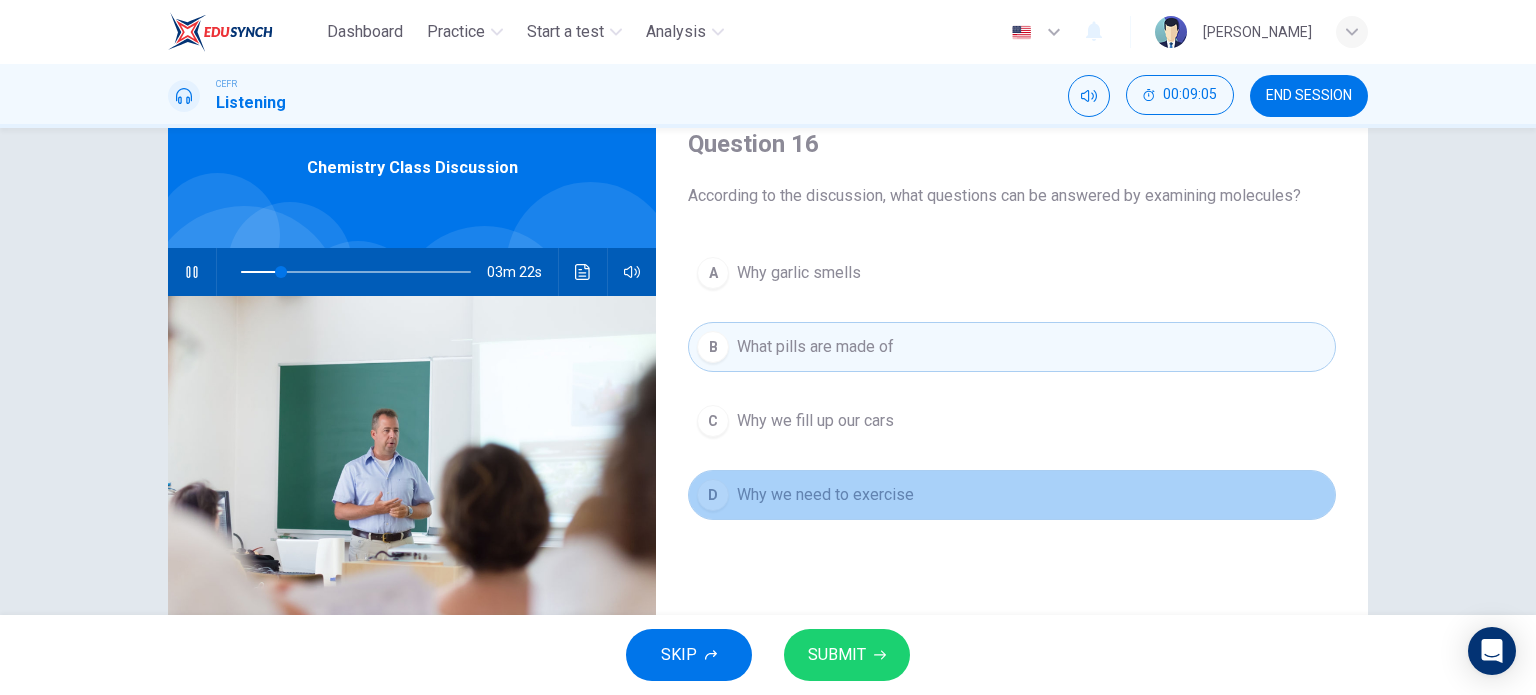 click on "D Why we need to exercise" at bounding box center (1012, 495) 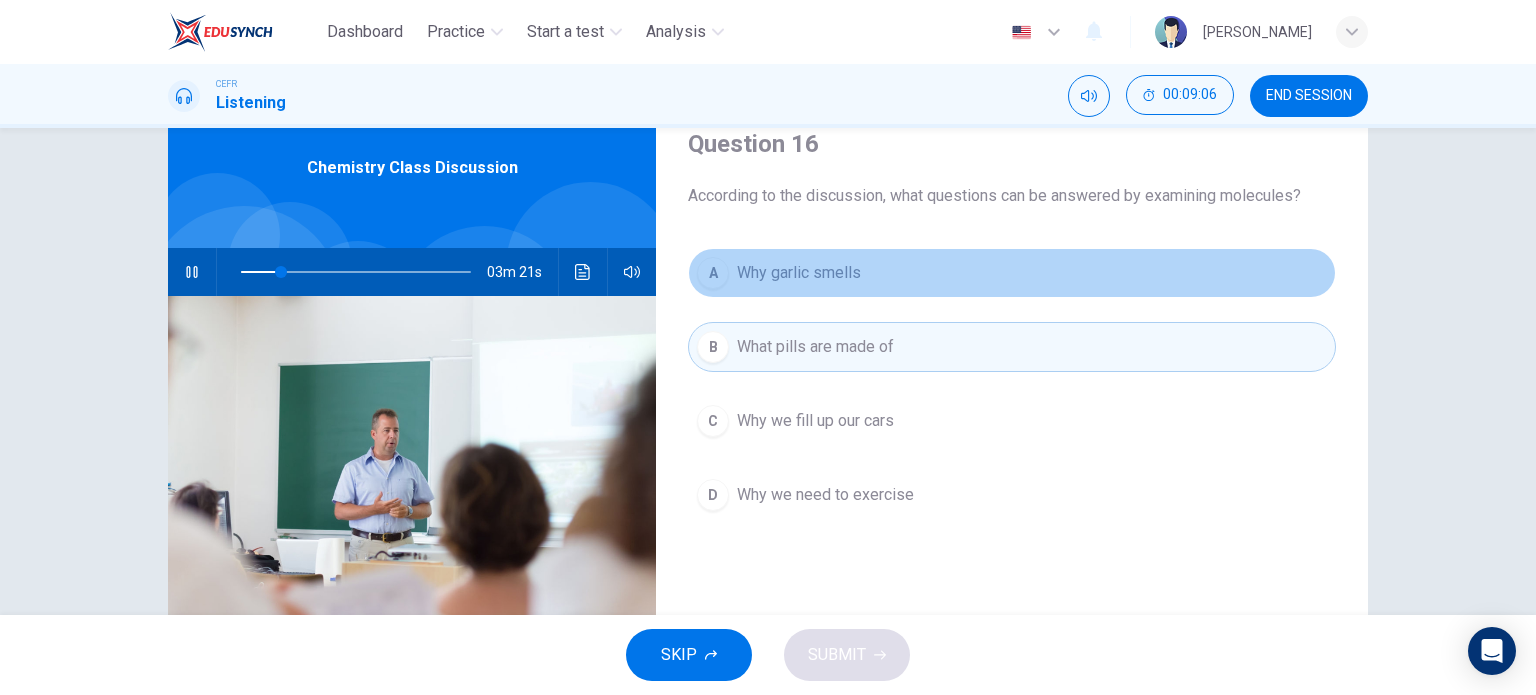 click on "A Why garlic smells" at bounding box center (1012, 273) 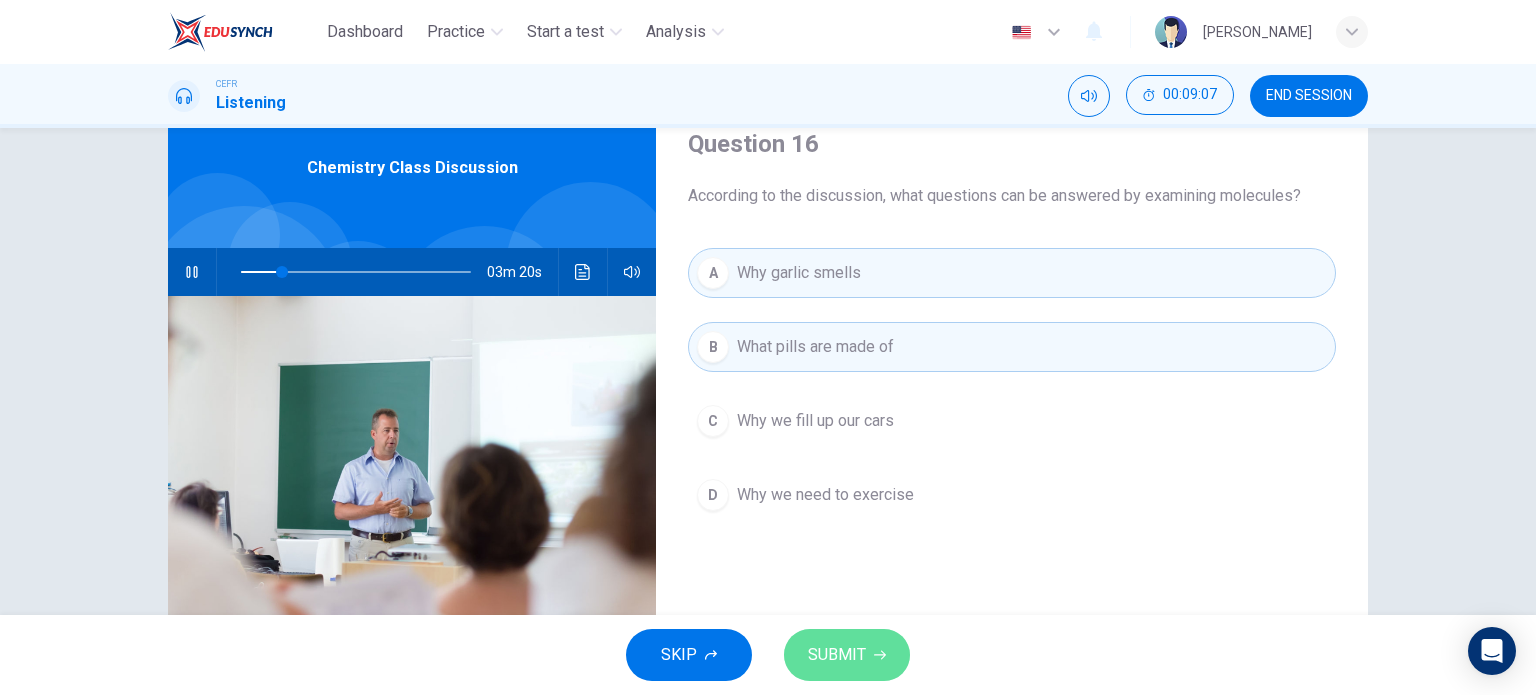 click on "SUBMIT" at bounding box center [847, 655] 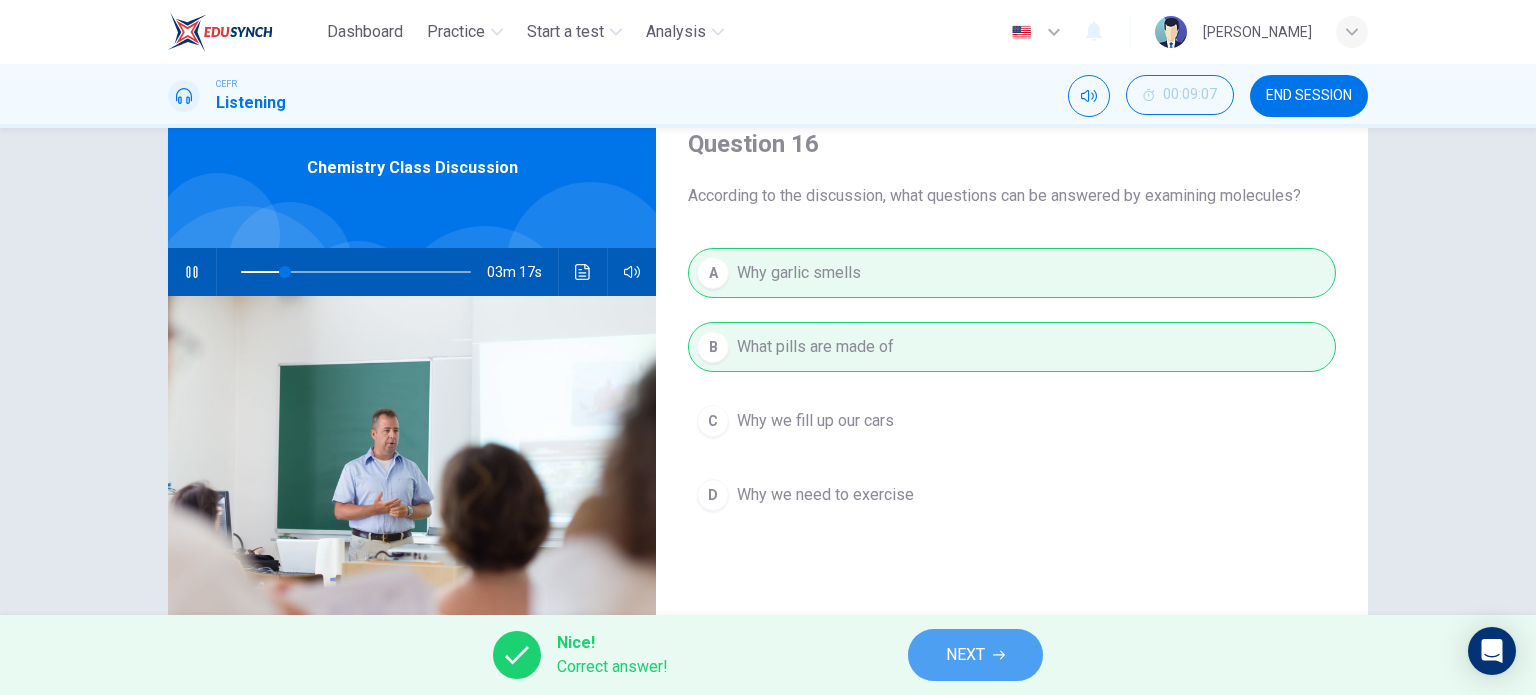 click 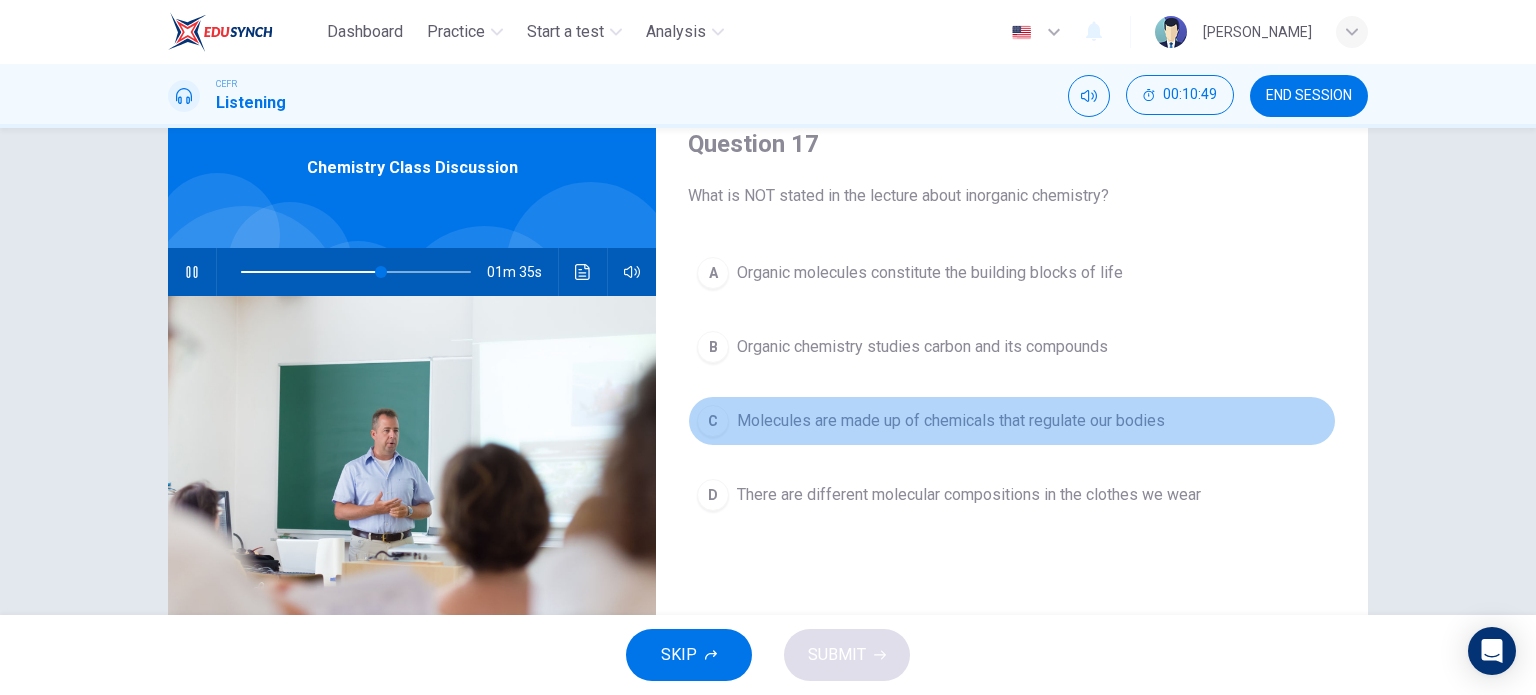 click on "Molecules are made up of chemicals that regulate our bodies" at bounding box center (951, 421) 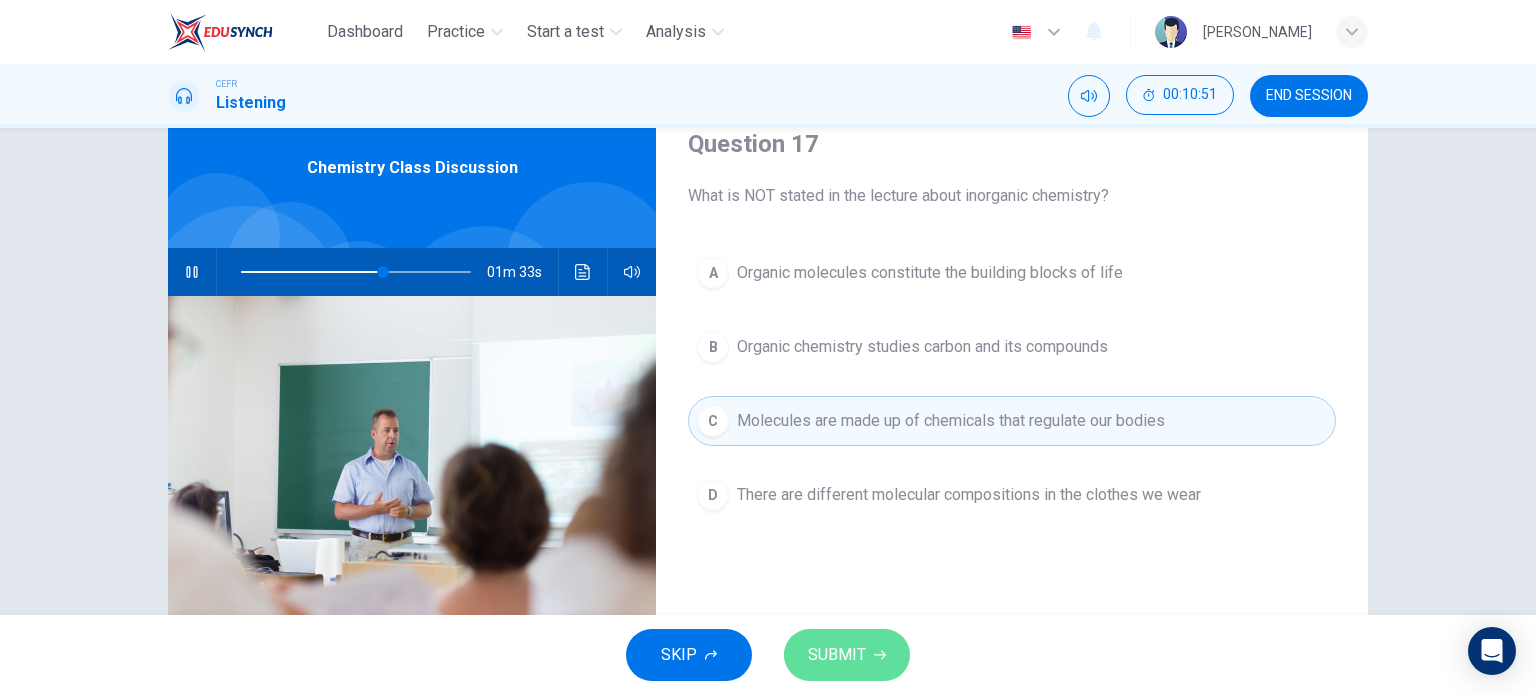 click on "SUBMIT" at bounding box center (837, 655) 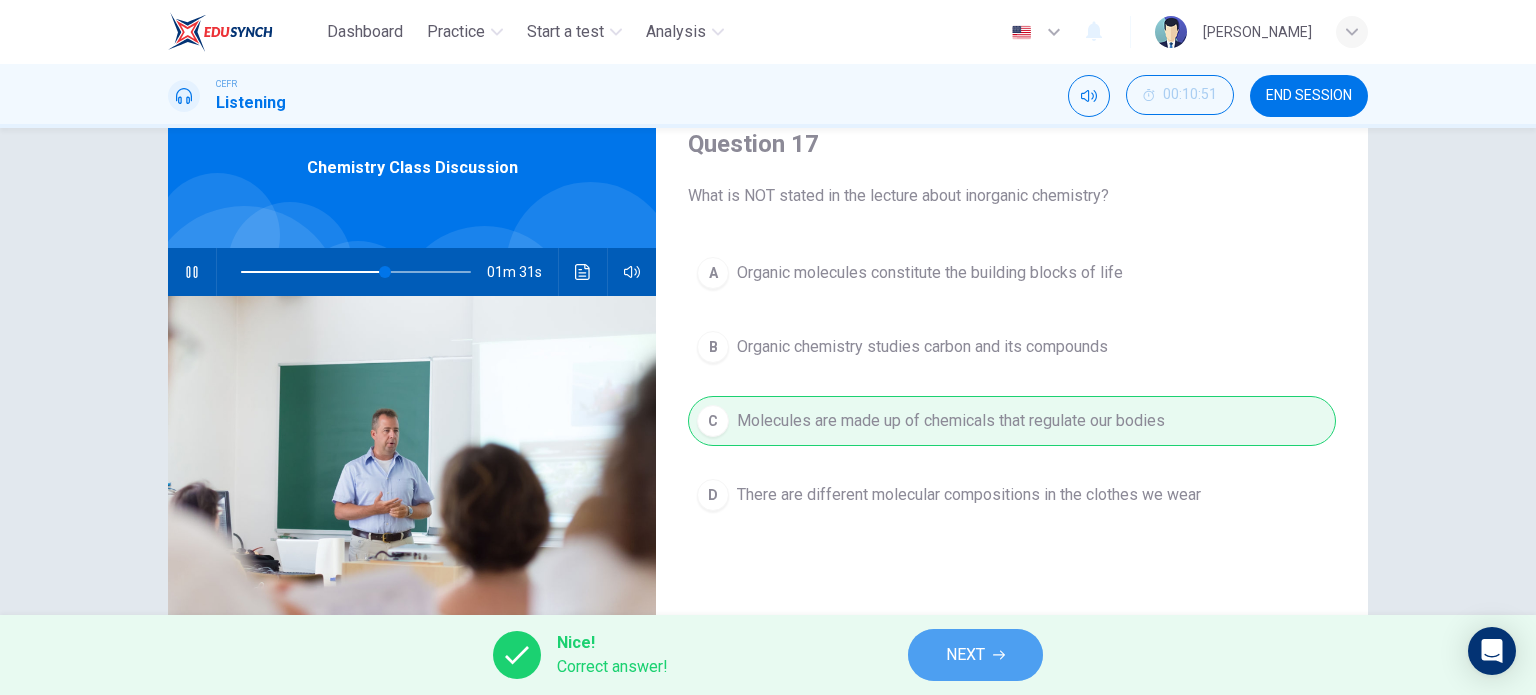 click on "NEXT" at bounding box center (975, 655) 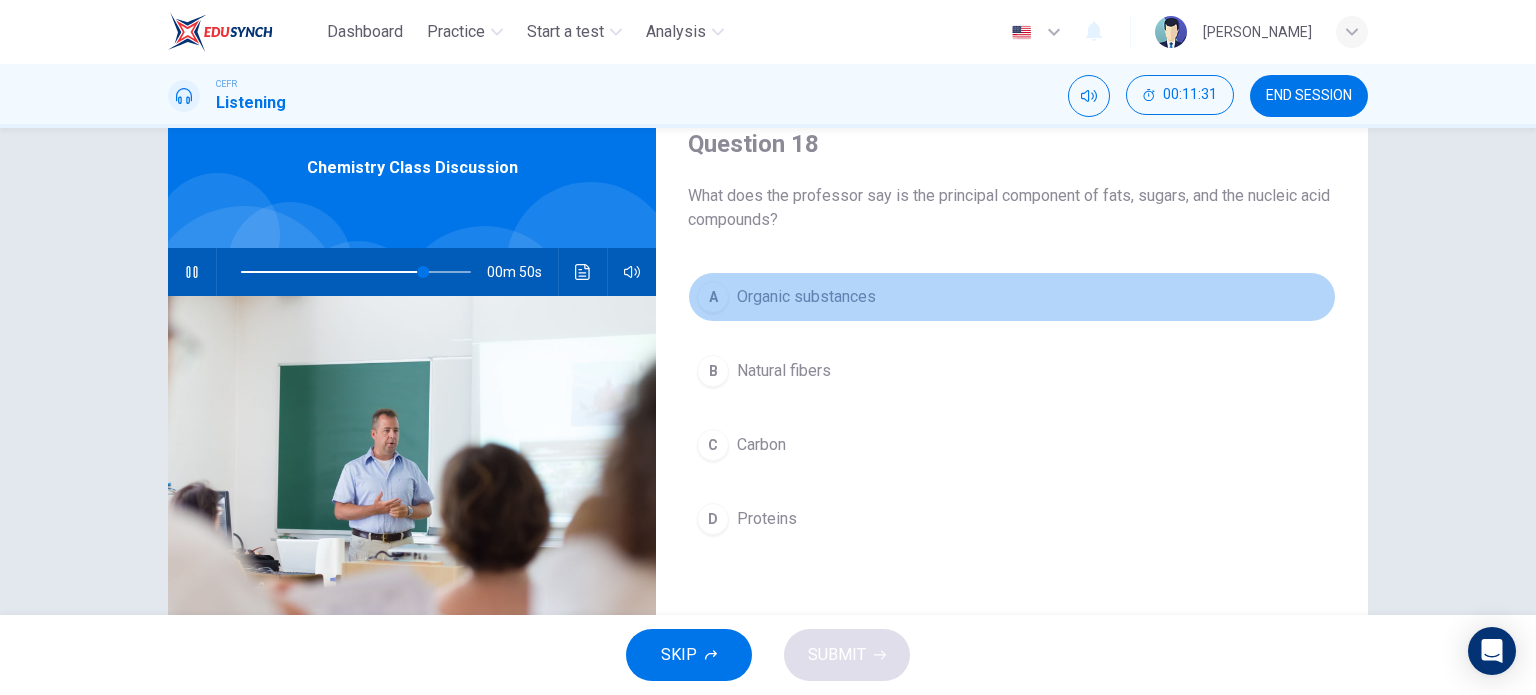 click on "Organic substances" at bounding box center (806, 297) 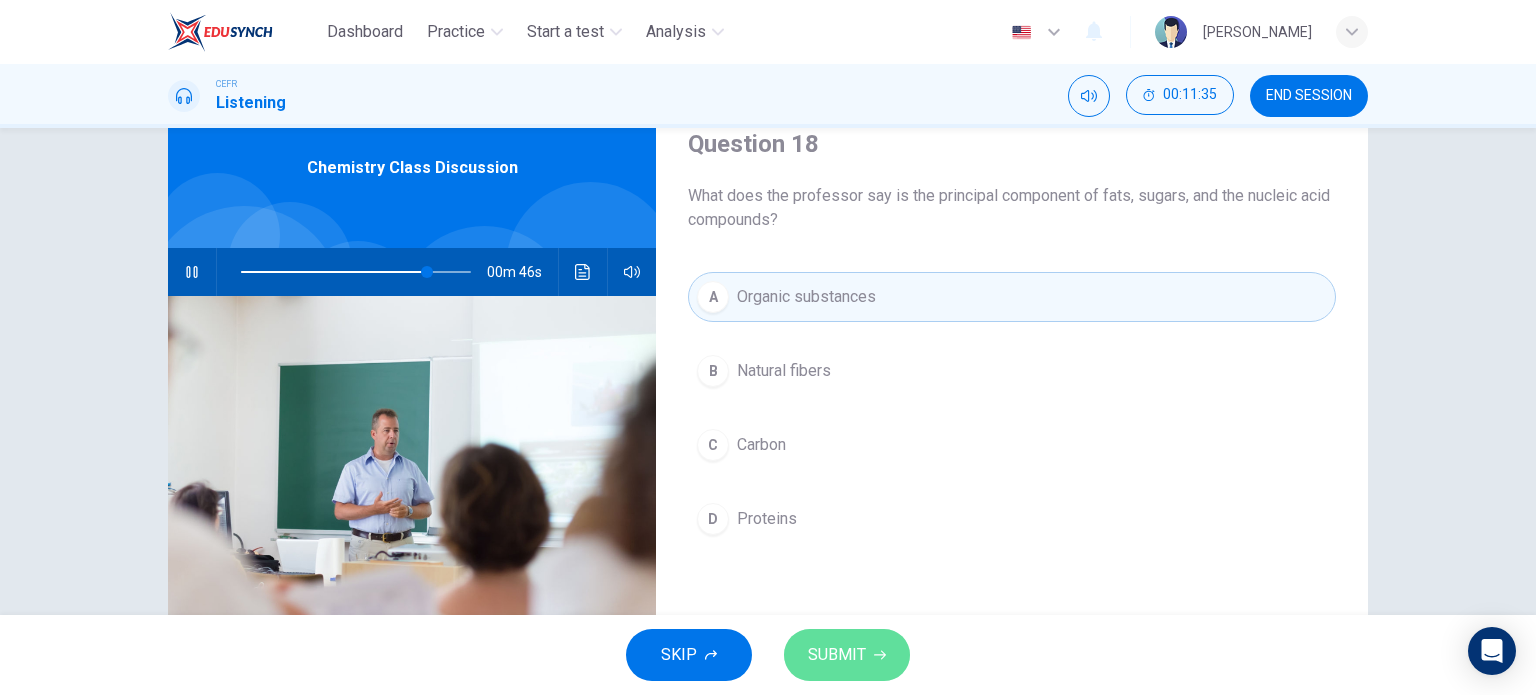 click on "SUBMIT" at bounding box center [837, 655] 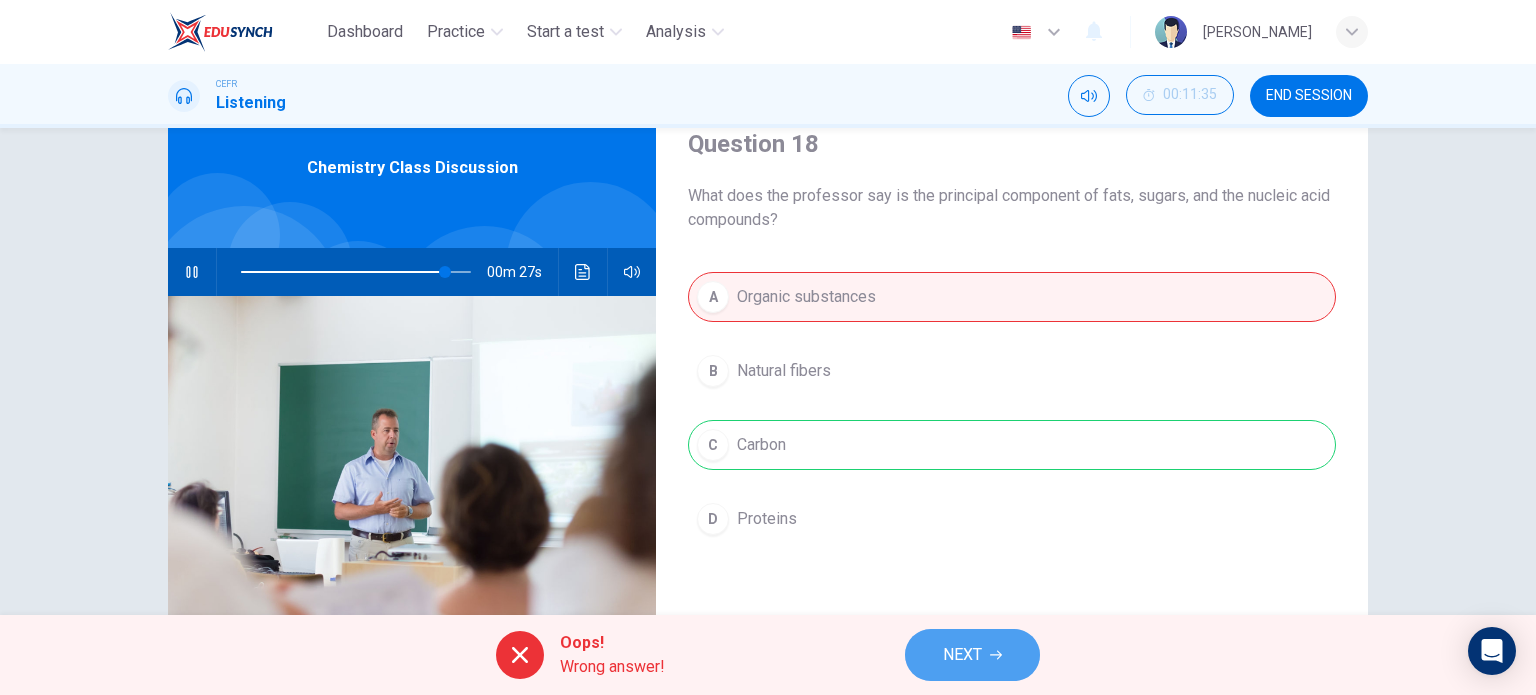 click on "NEXT" at bounding box center (962, 655) 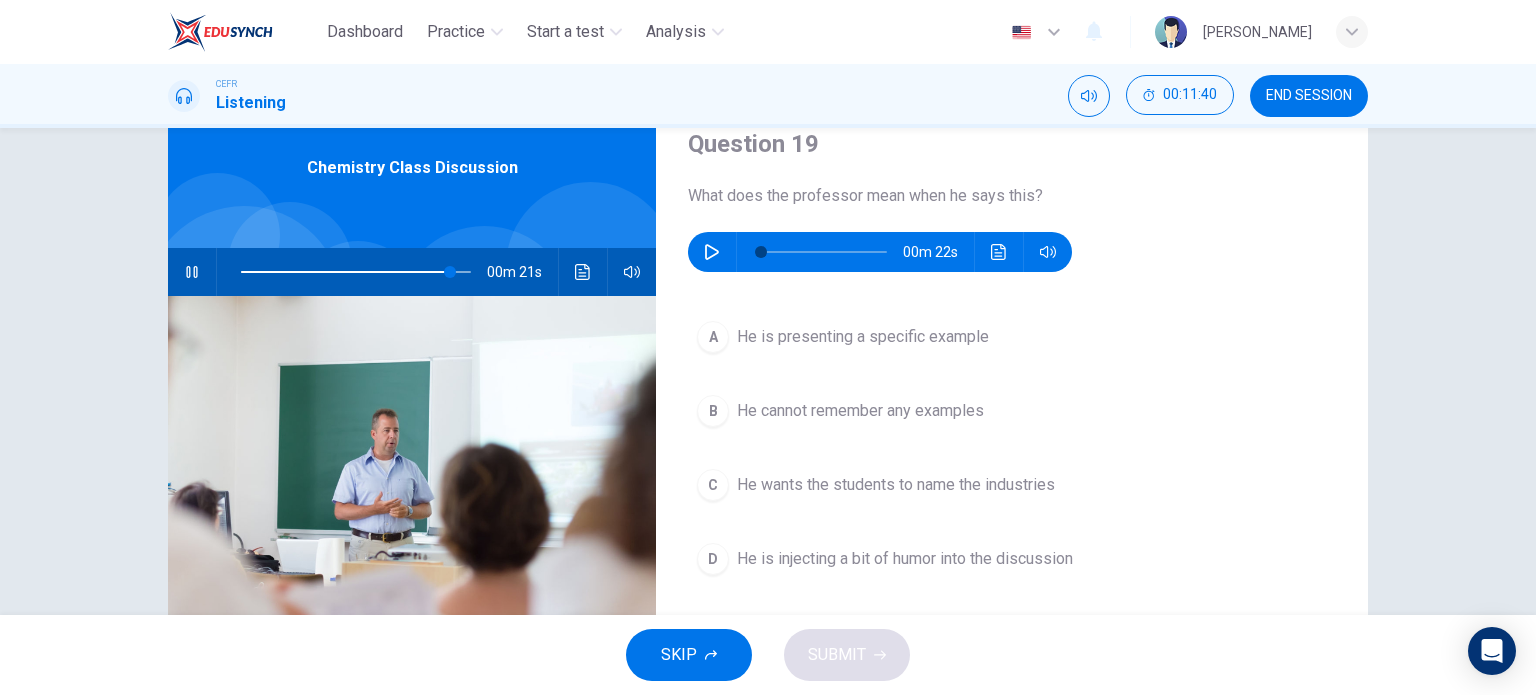 click on "00m 21s" at bounding box center [412, 272] 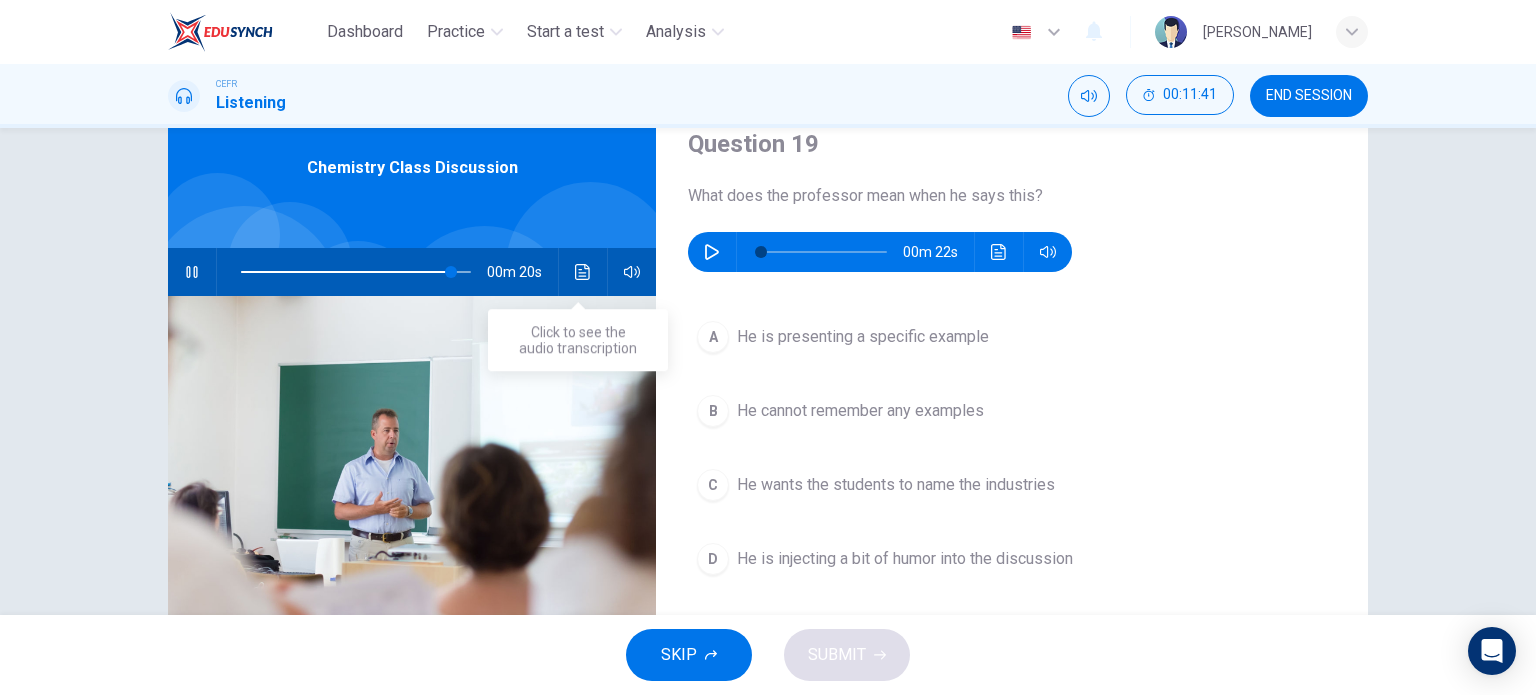 click 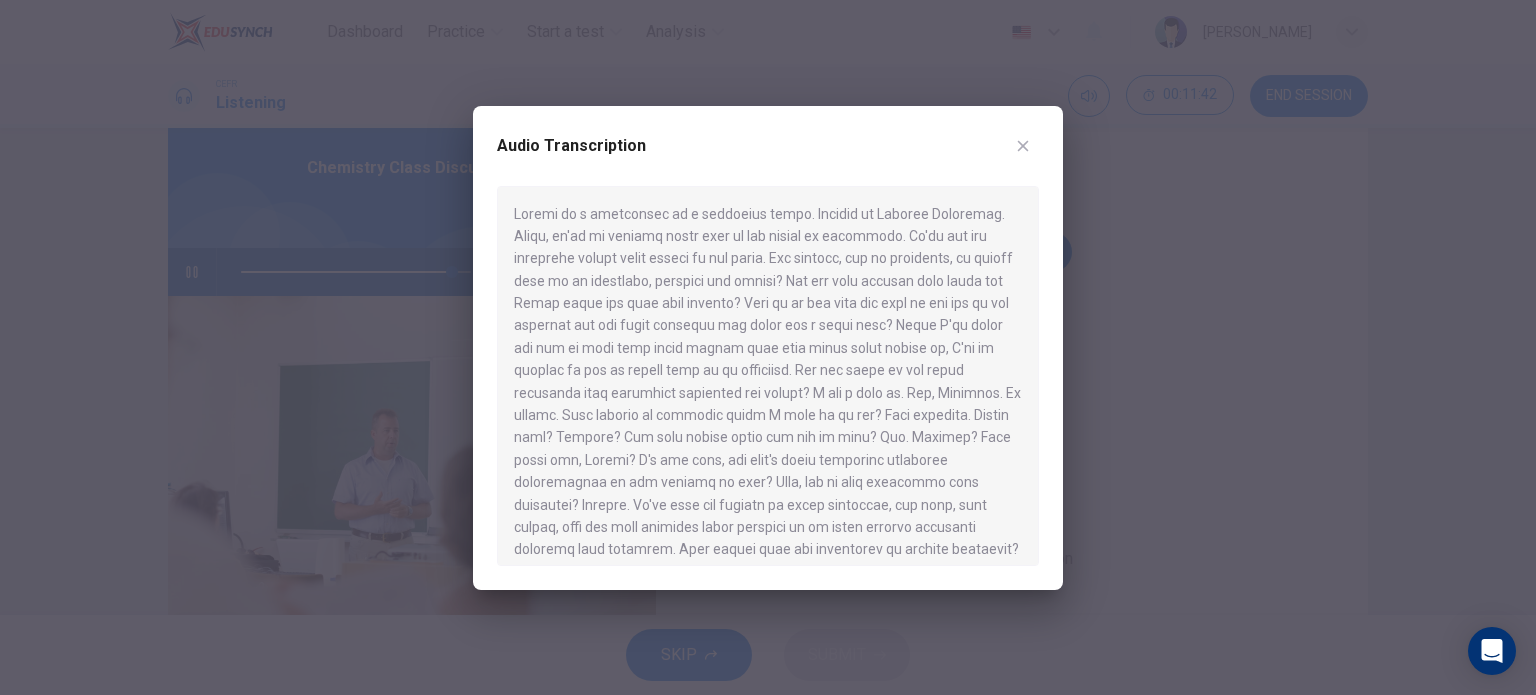 scroll, scrollTop: 572, scrollLeft: 0, axis: vertical 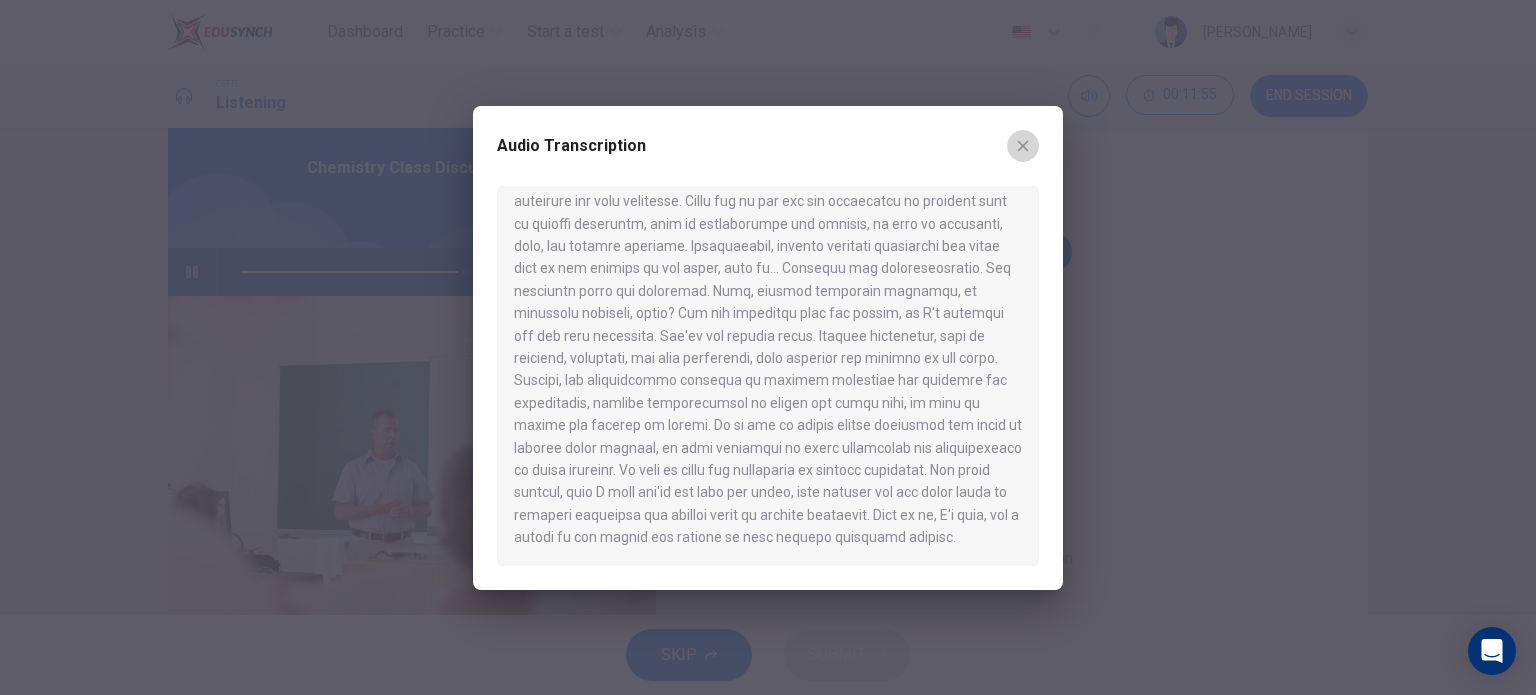 click at bounding box center [1023, 146] 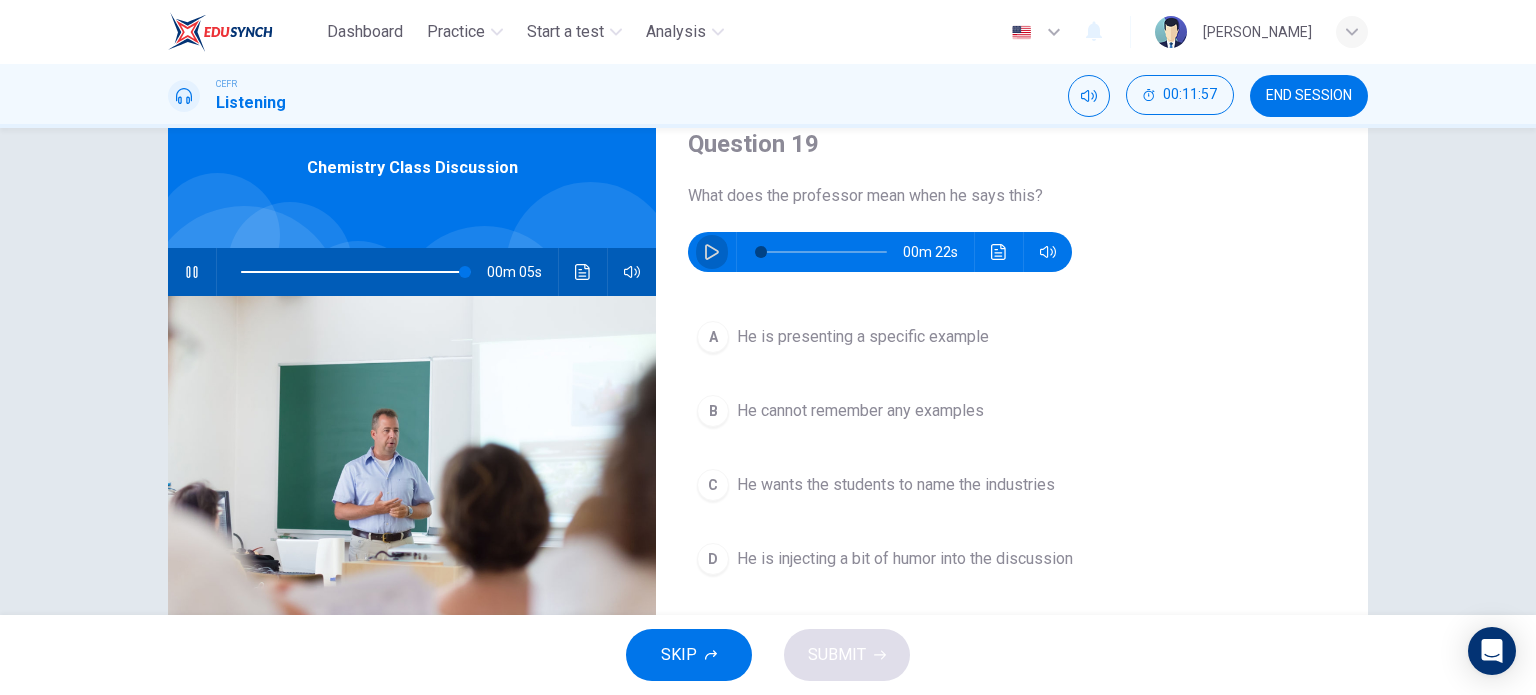 click at bounding box center (712, 252) 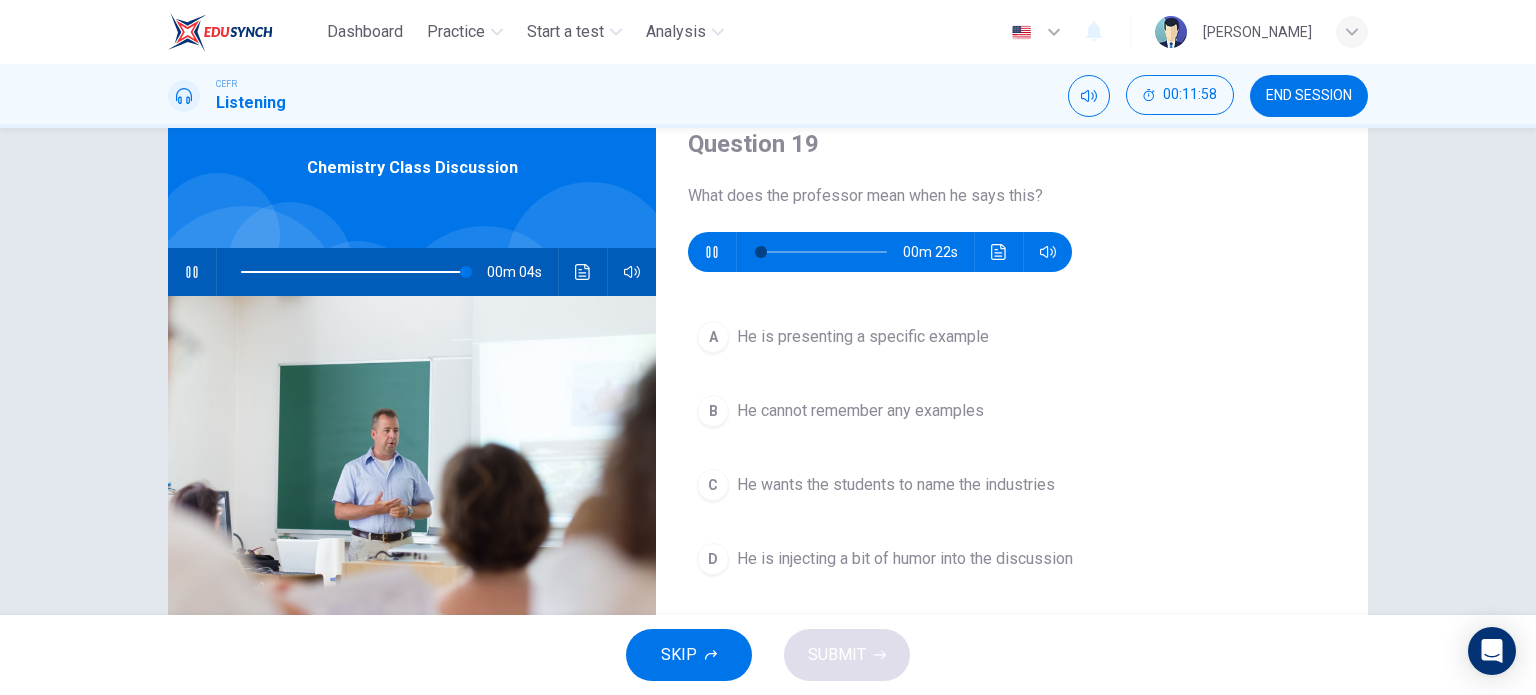type on "4" 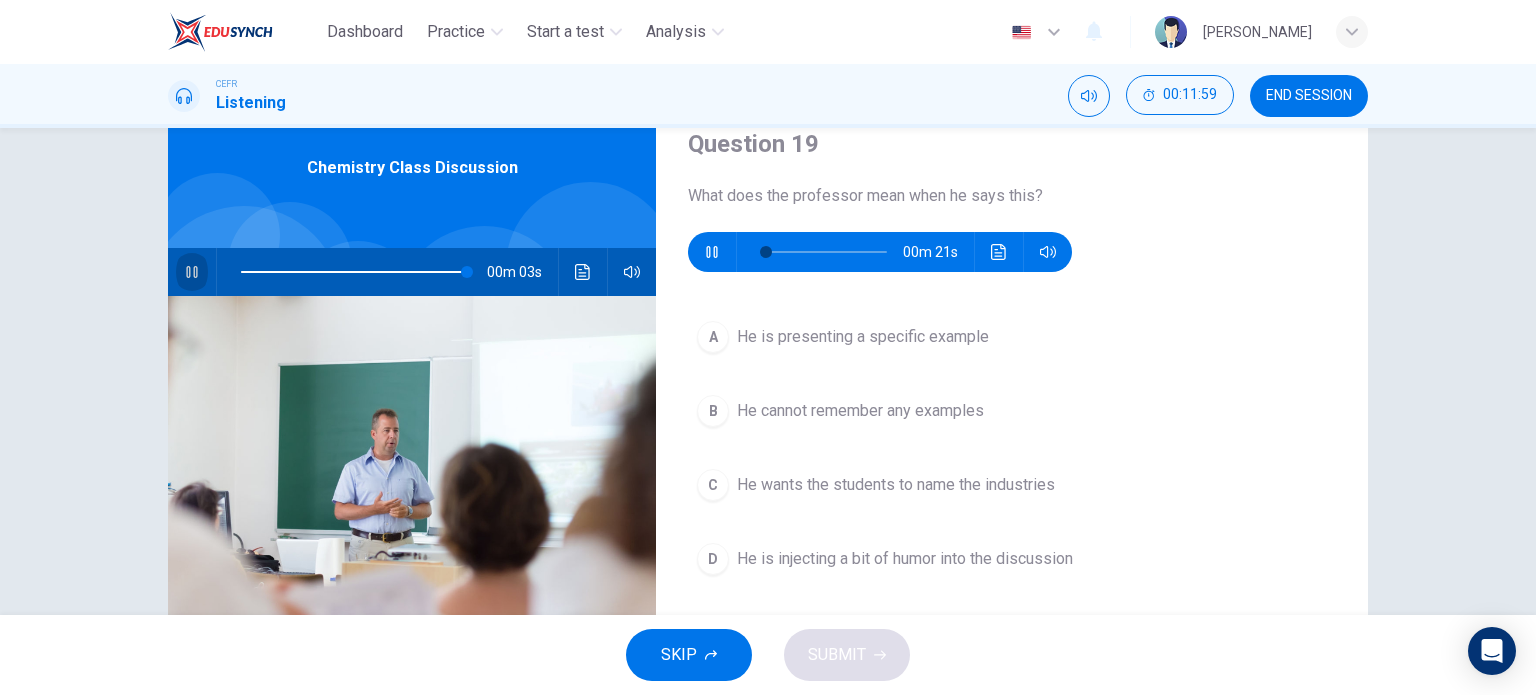 click at bounding box center [192, 272] 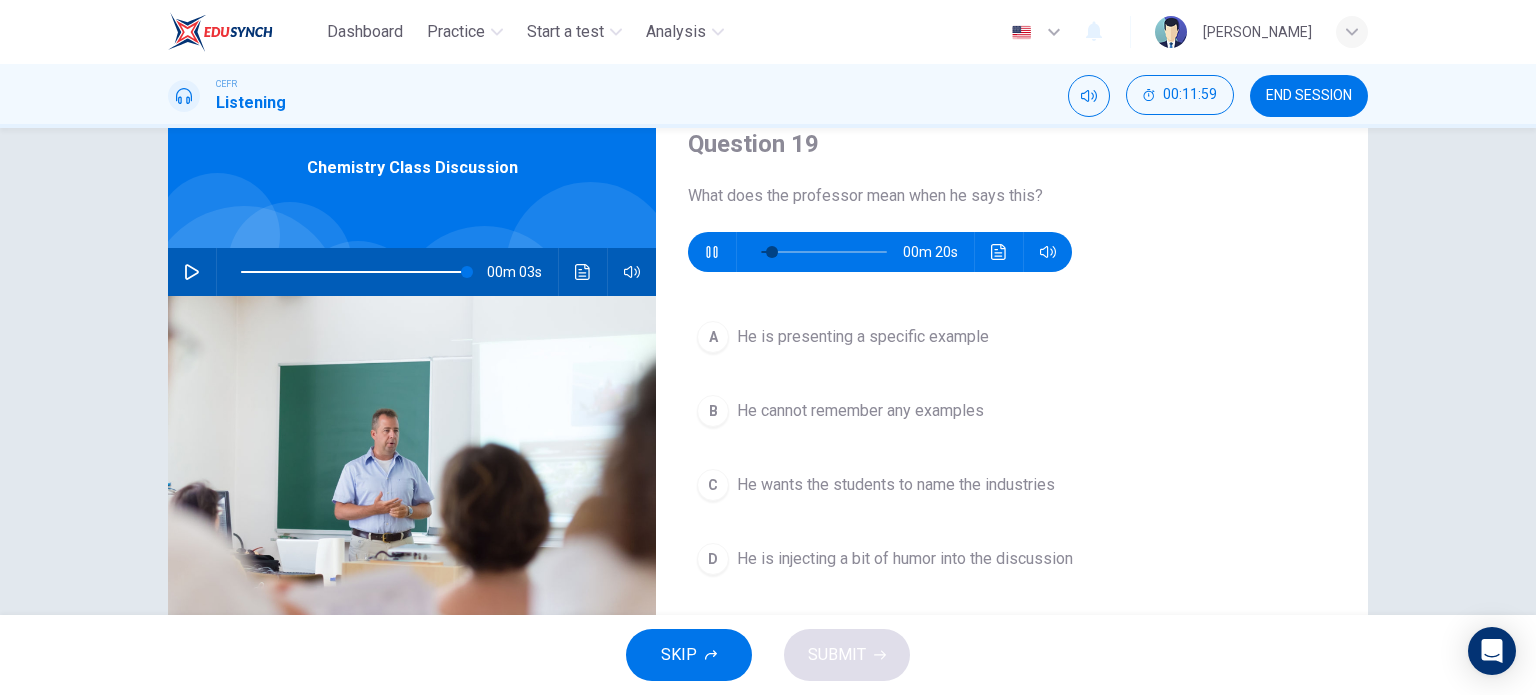 type on "98" 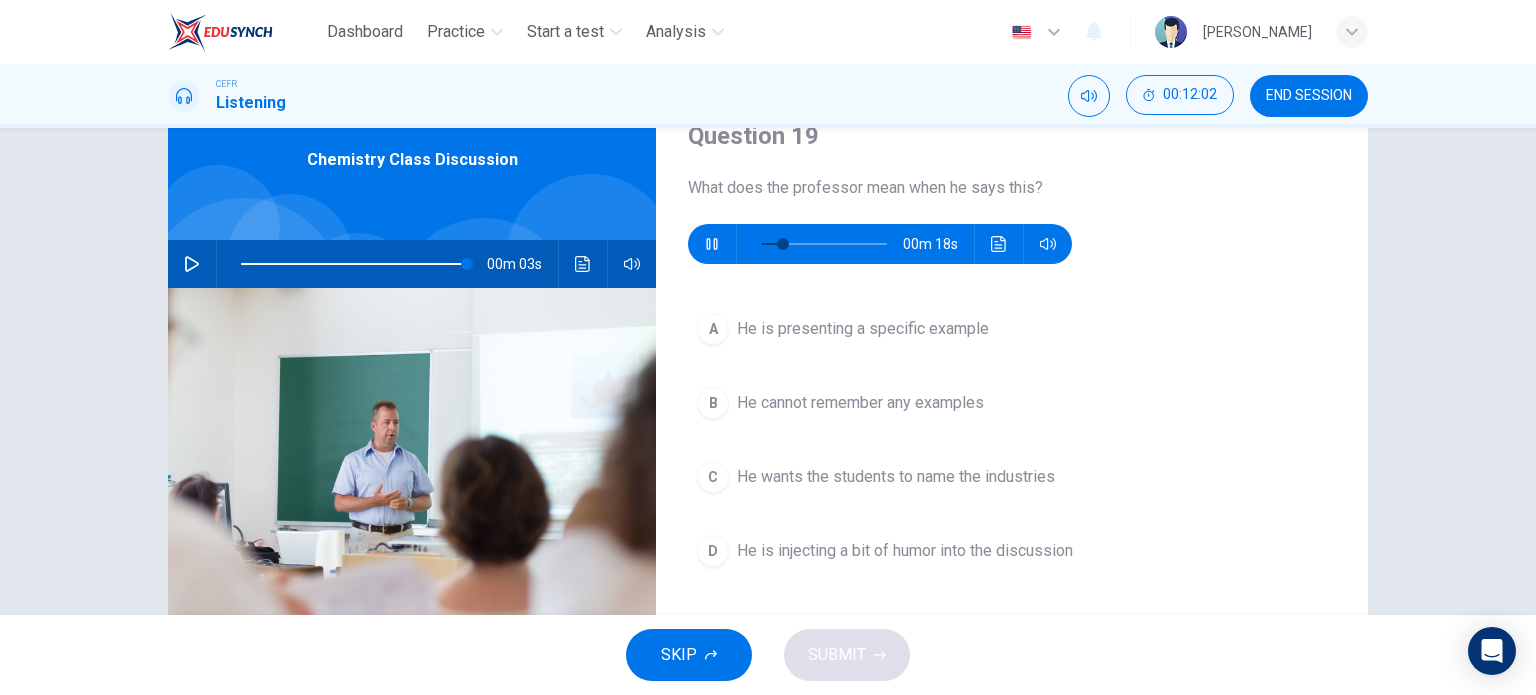 scroll, scrollTop: 84, scrollLeft: 0, axis: vertical 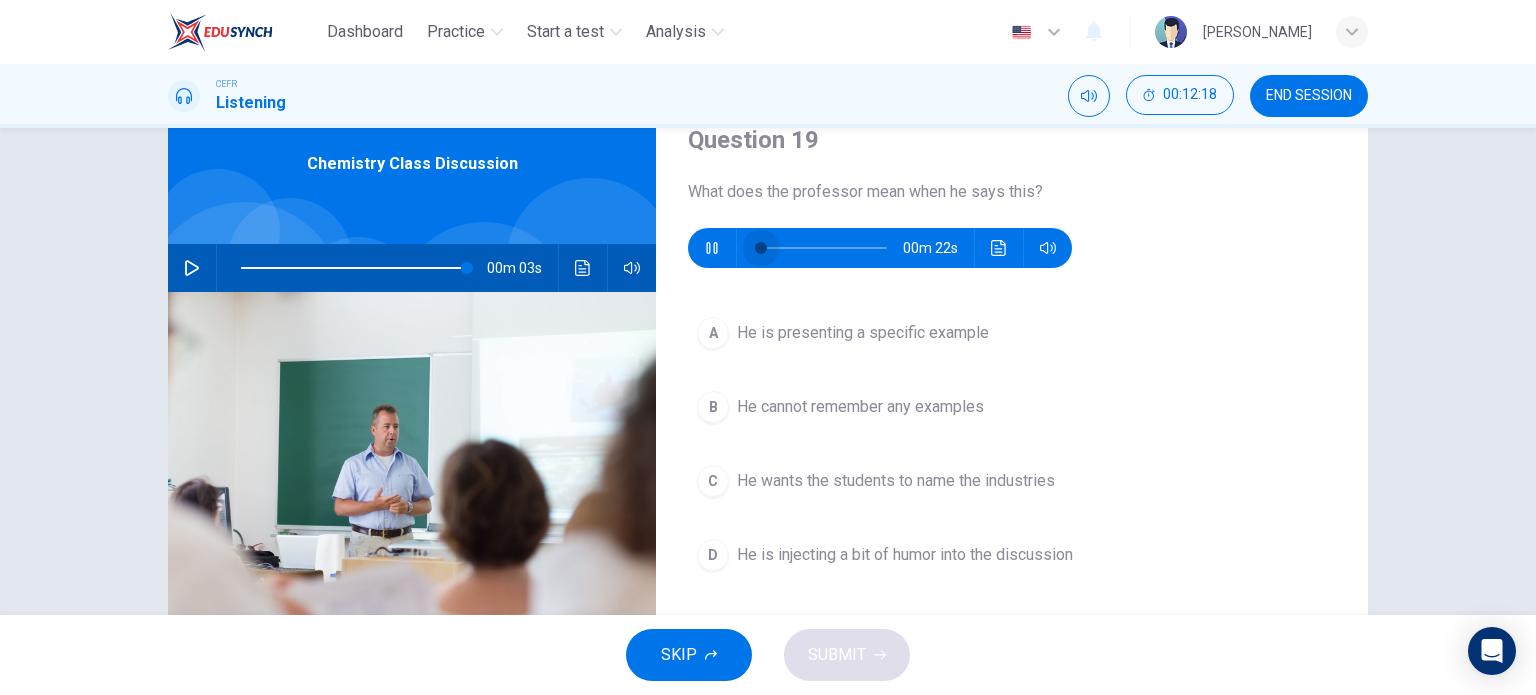 click at bounding box center [824, 248] 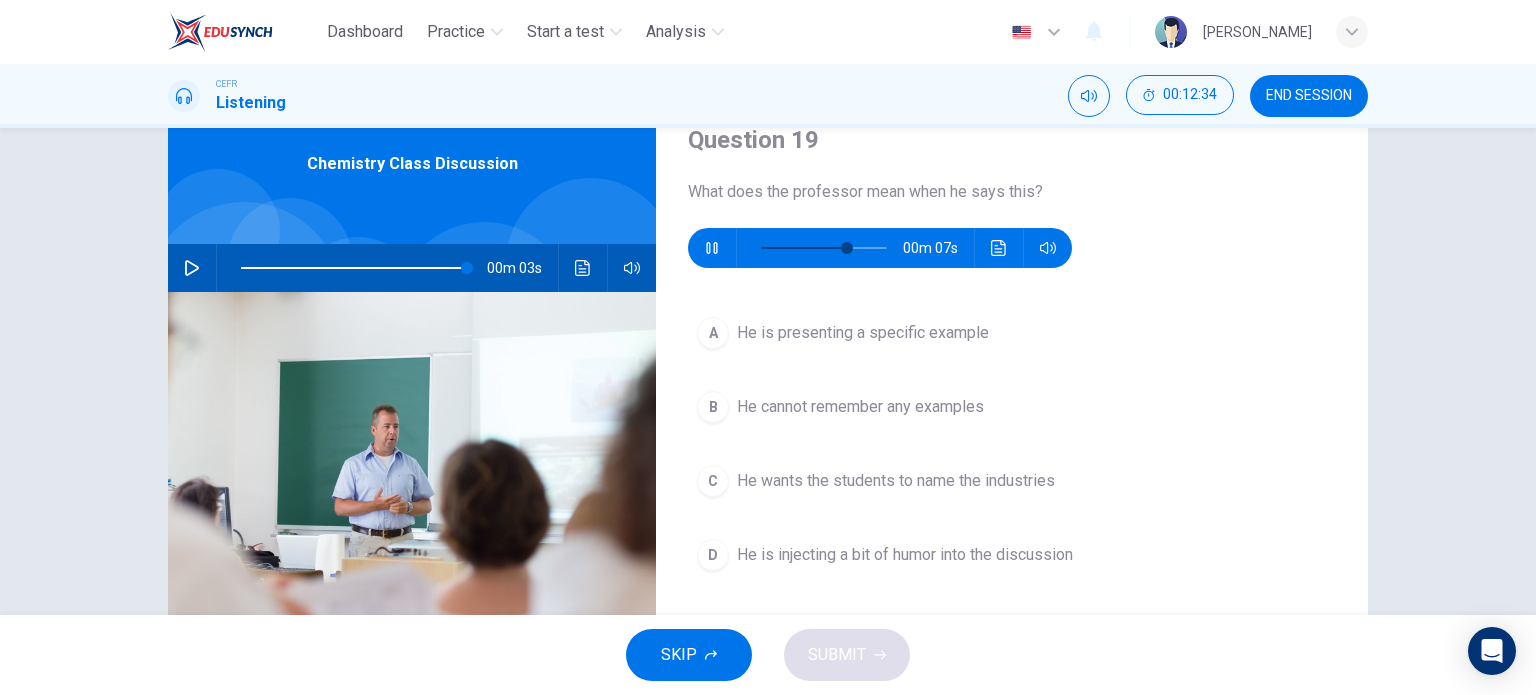 type on "73" 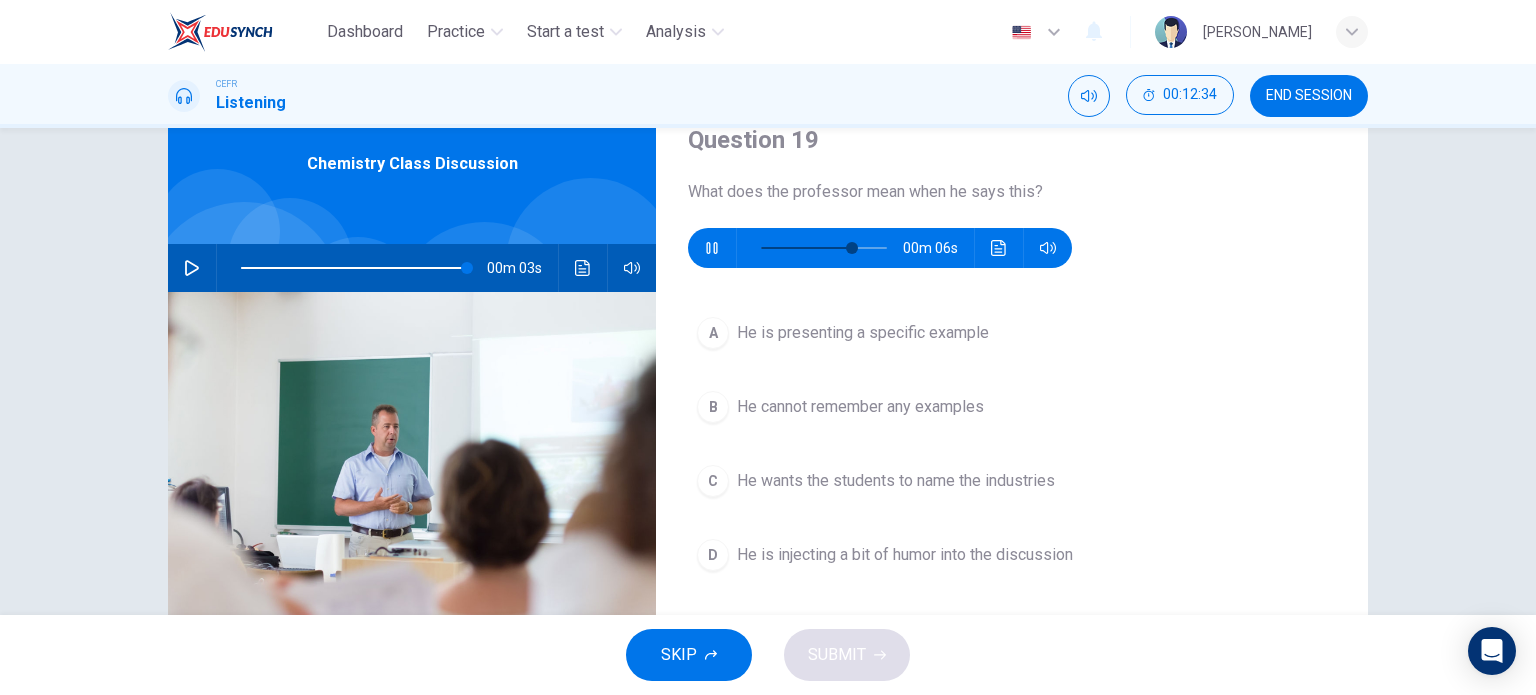 click on "He is presenting a specific example" at bounding box center (863, 333) 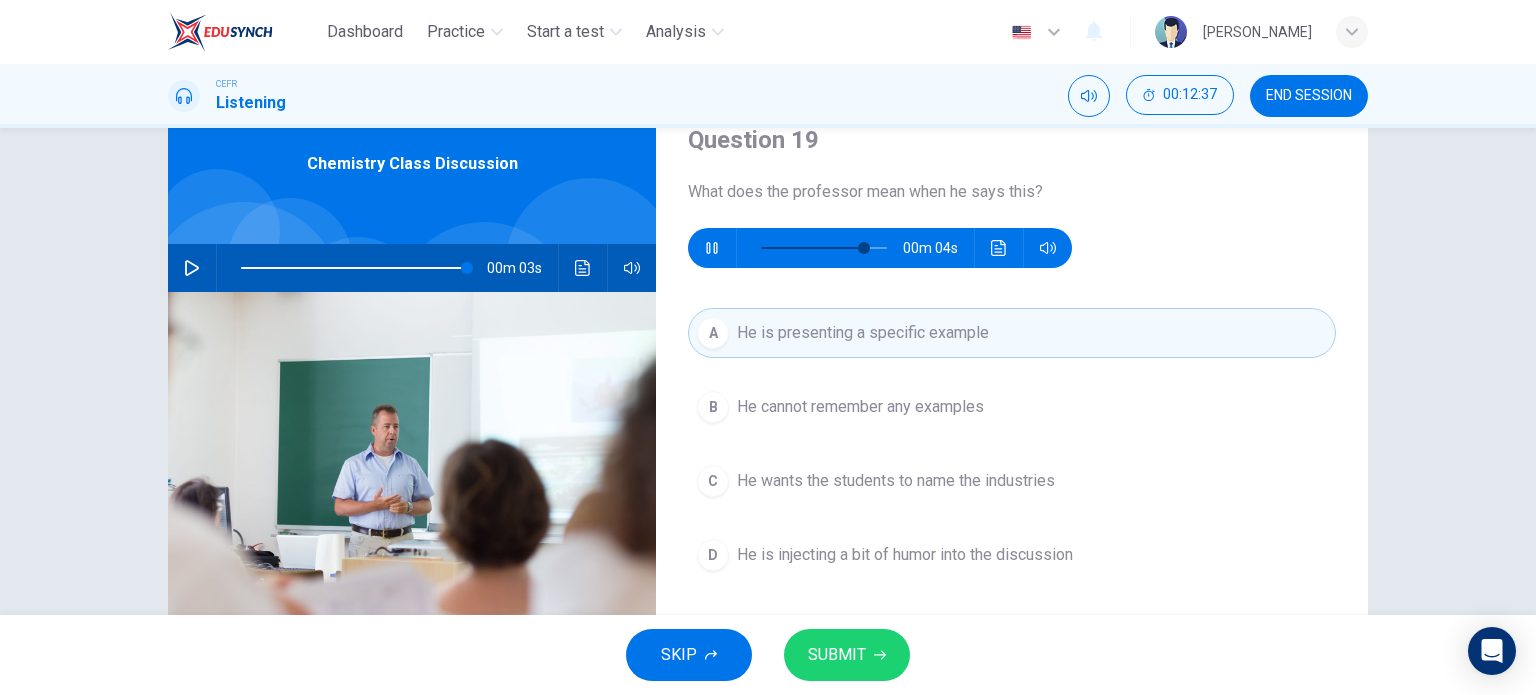 type on "86" 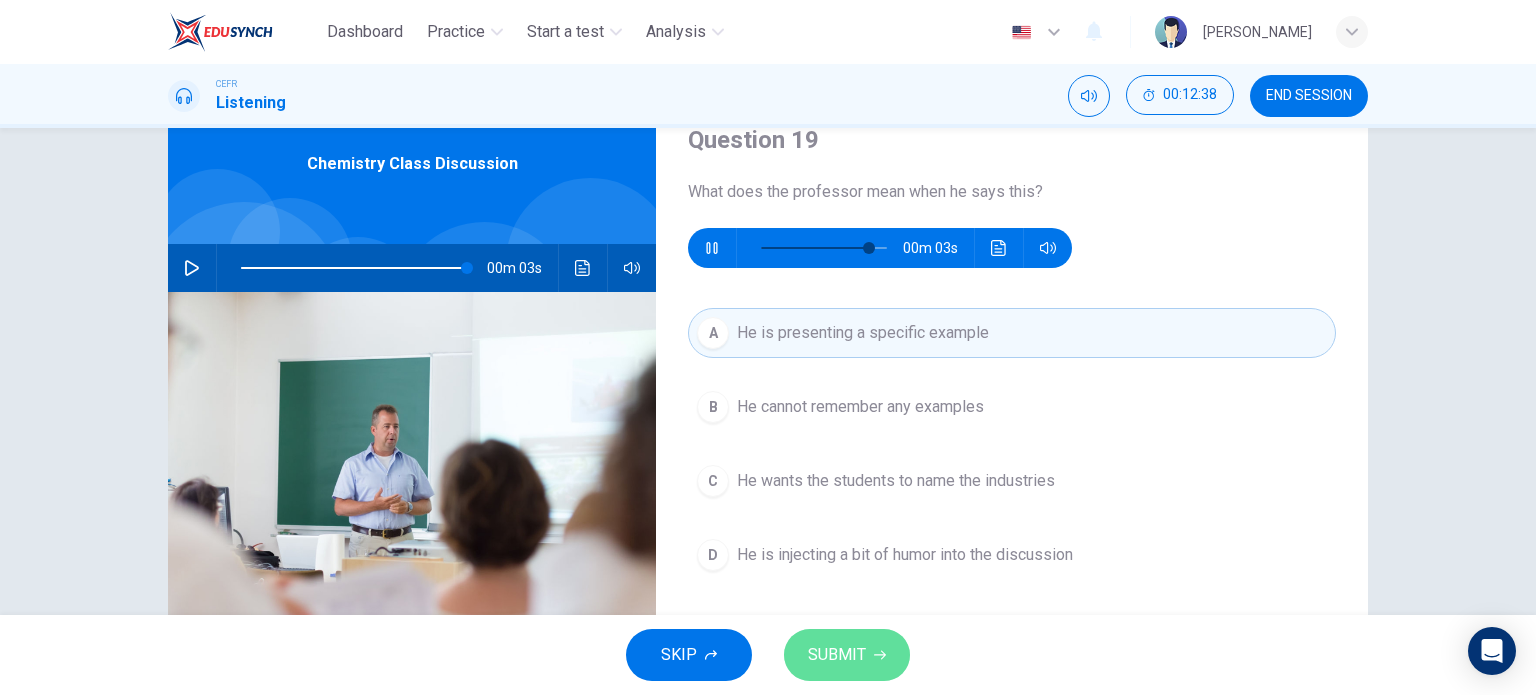 click on "SUBMIT" at bounding box center [847, 655] 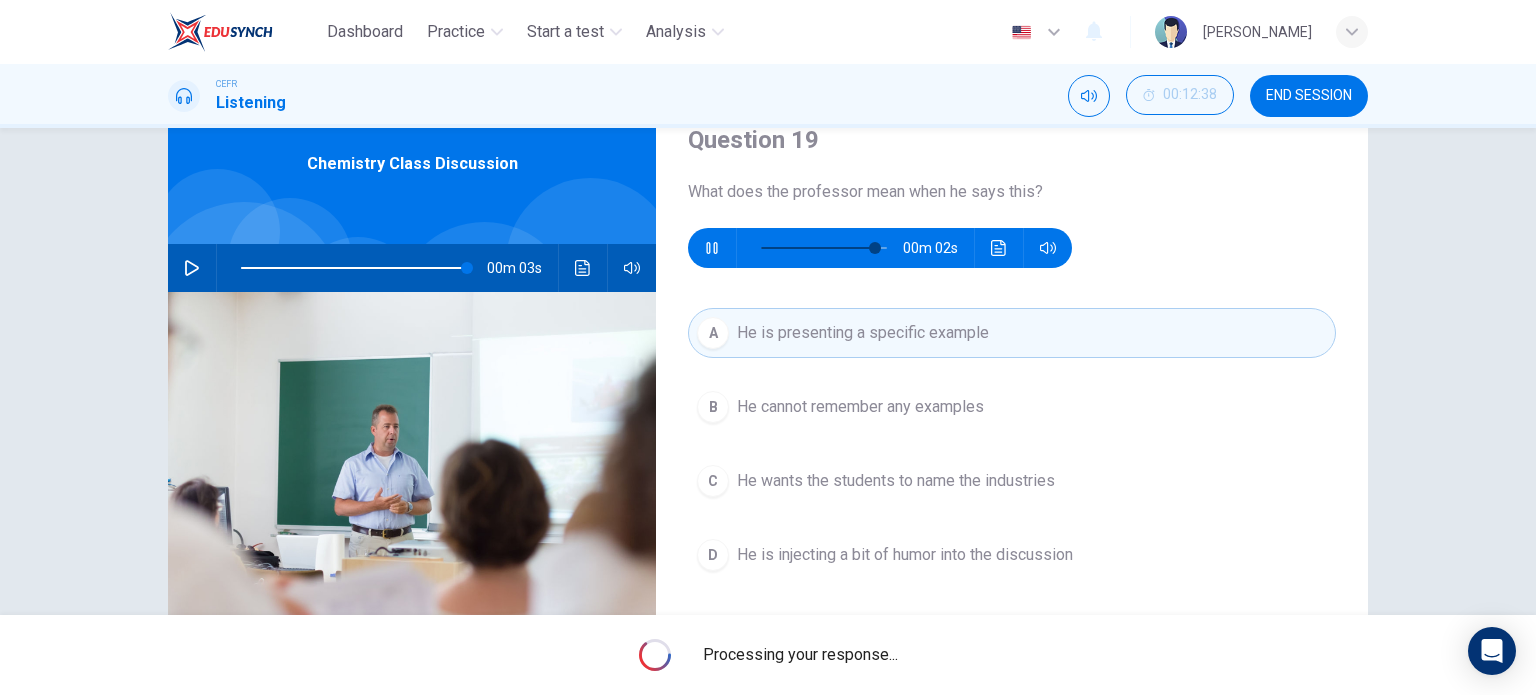 type on "95" 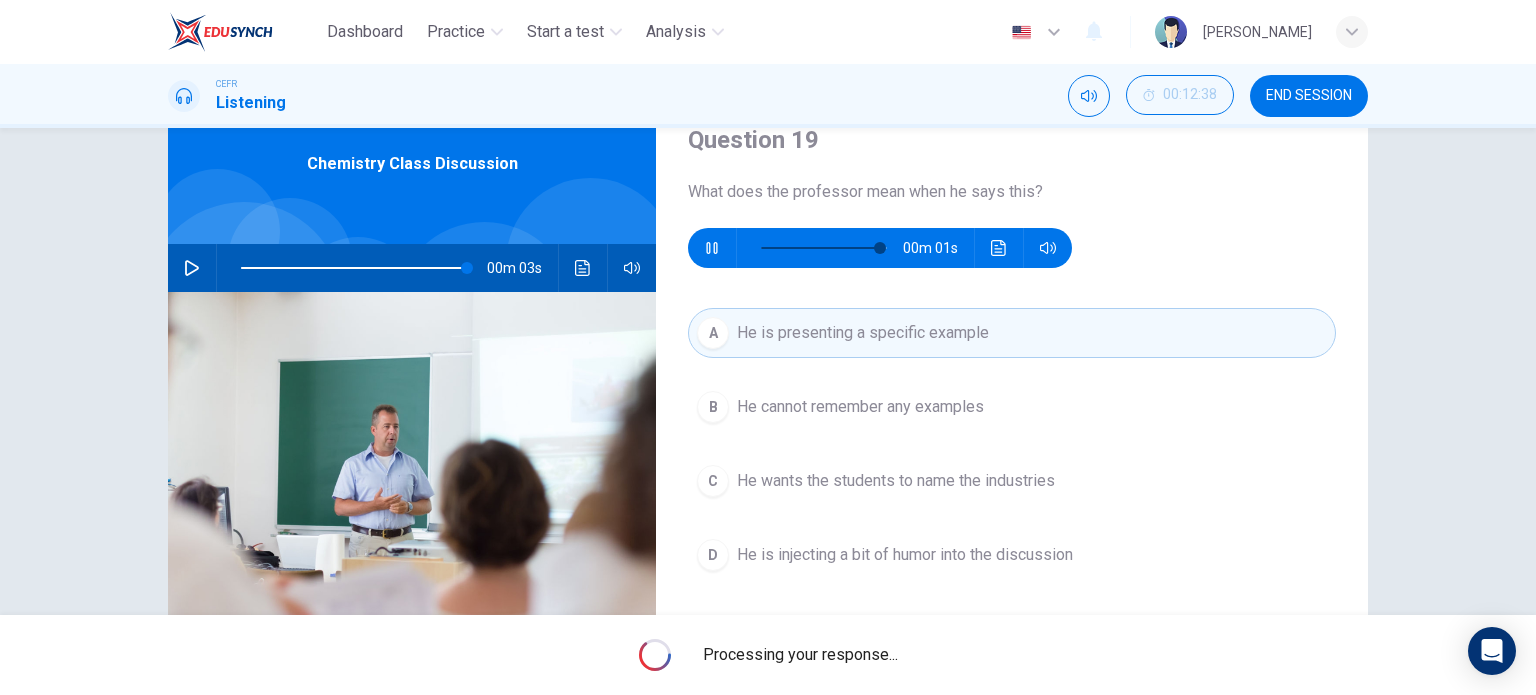 type on "98" 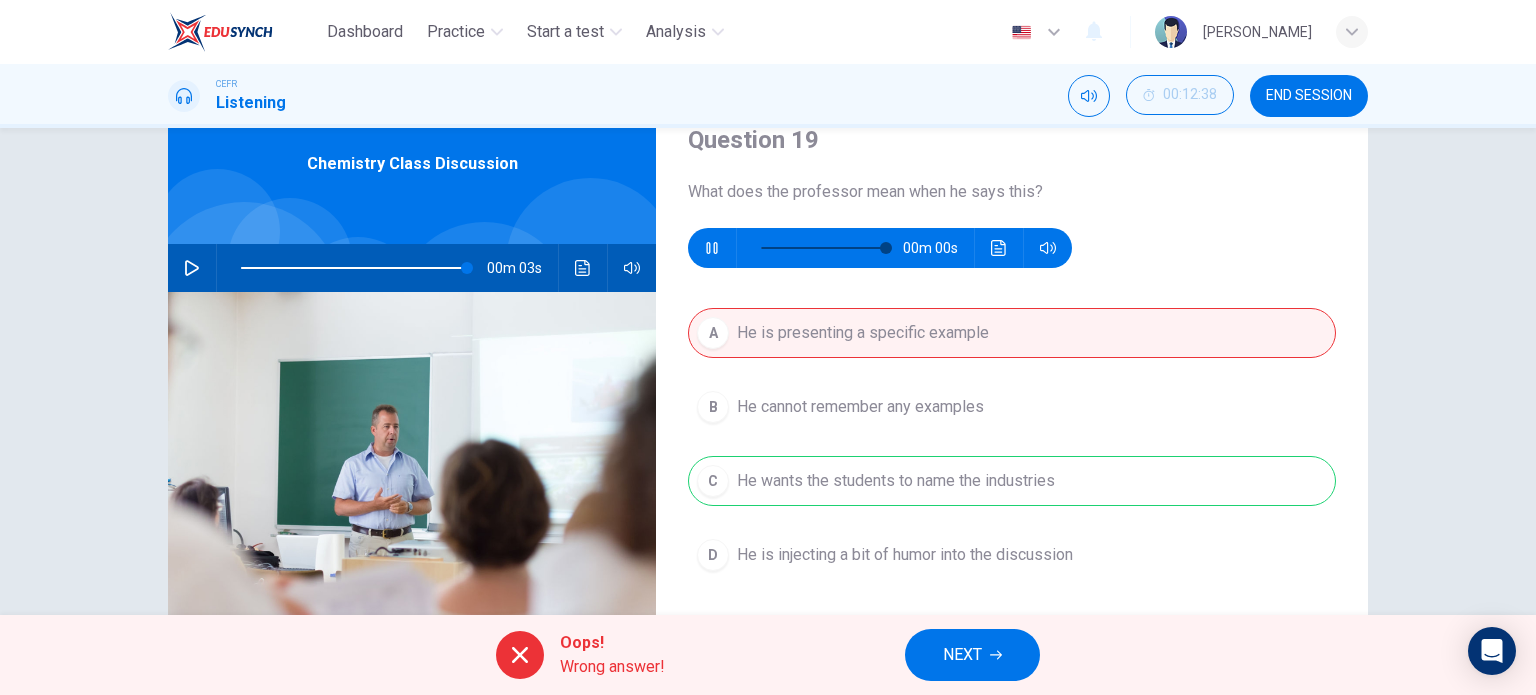 type on "0" 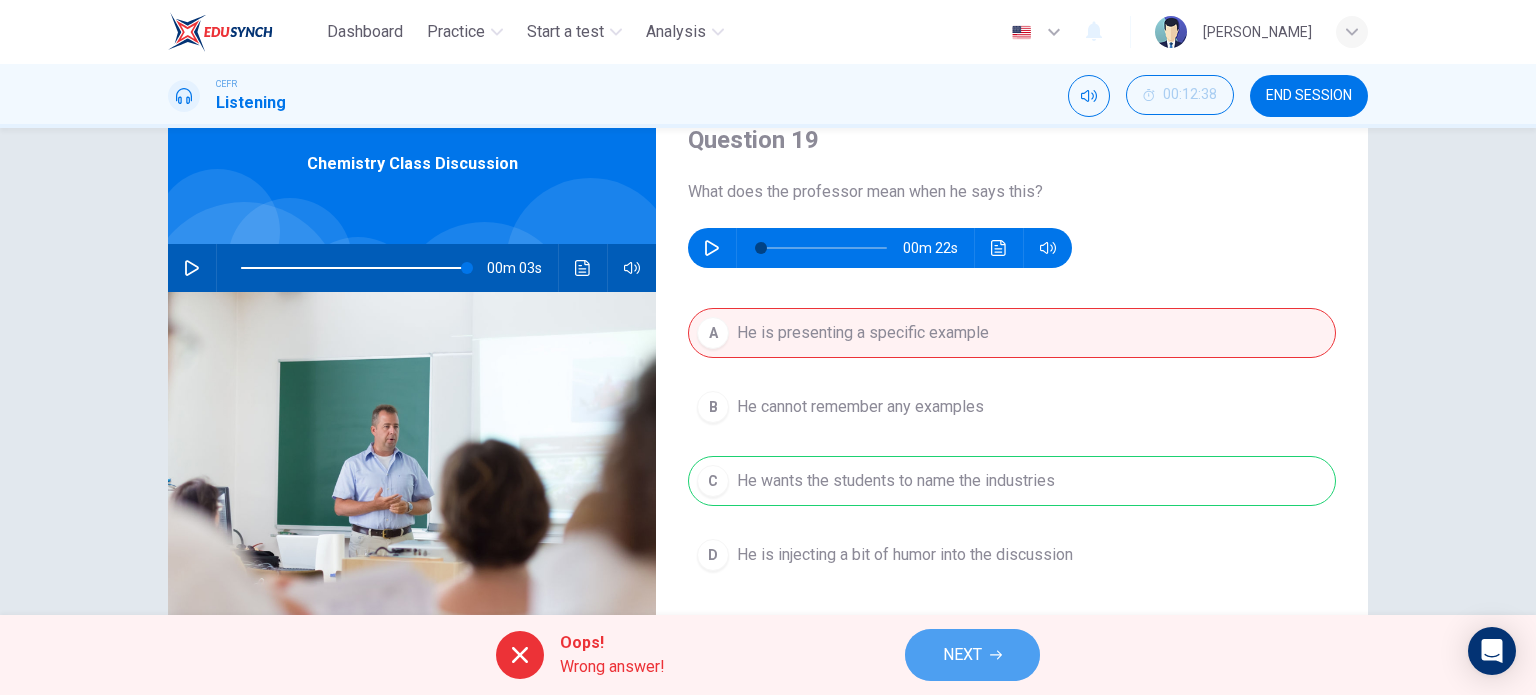 click on "NEXT" at bounding box center [972, 655] 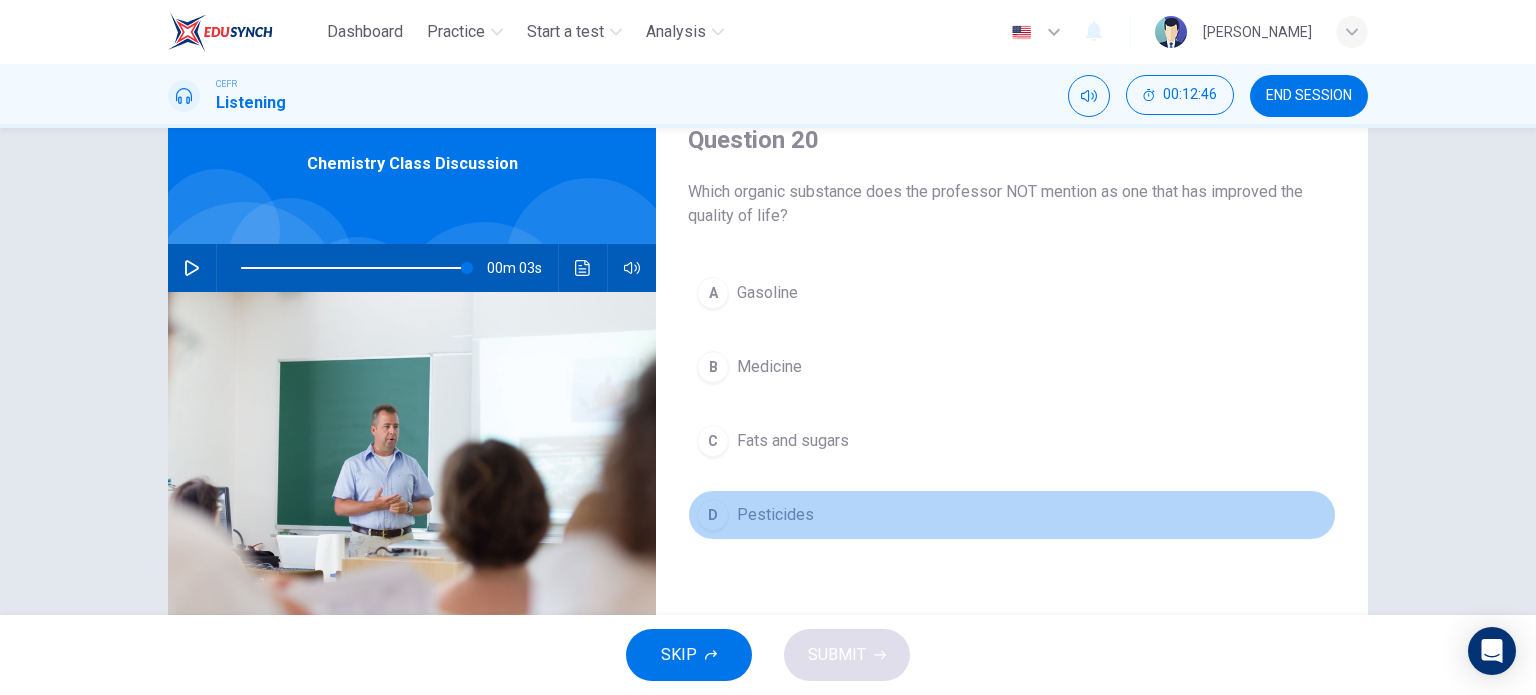 click on "Pesticides" at bounding box center (775, 515) 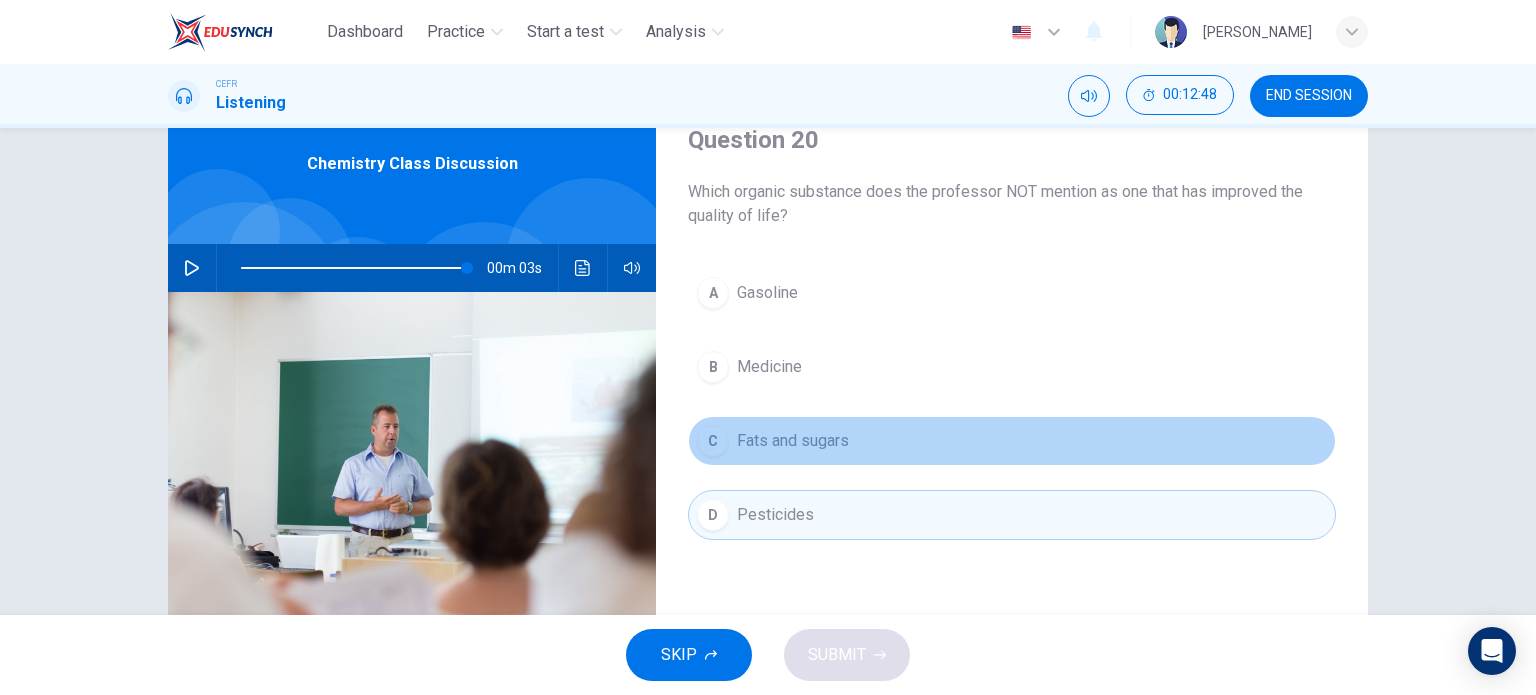 click on "C Fats and sugars" at bounding box center (1012, 441) 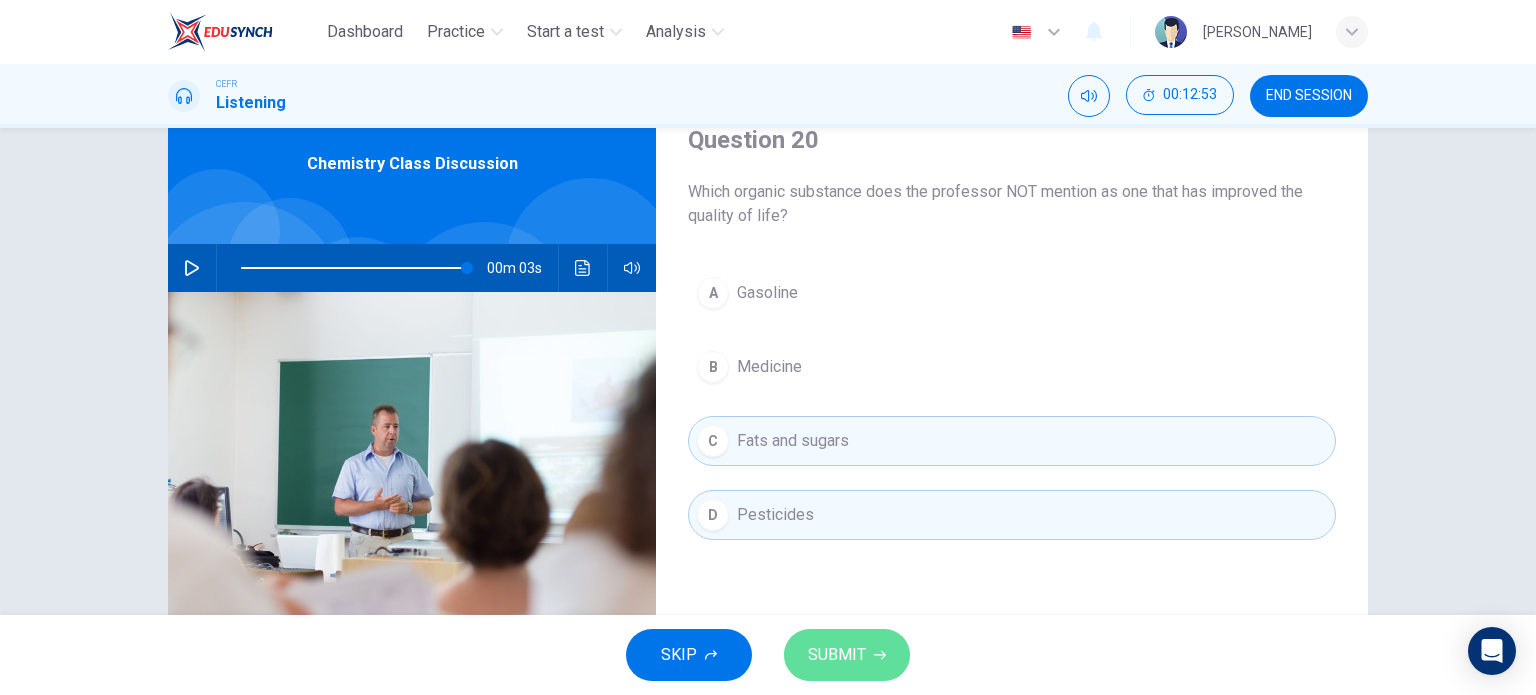 click on "SUBMIT" at bounding box center (837, 655) 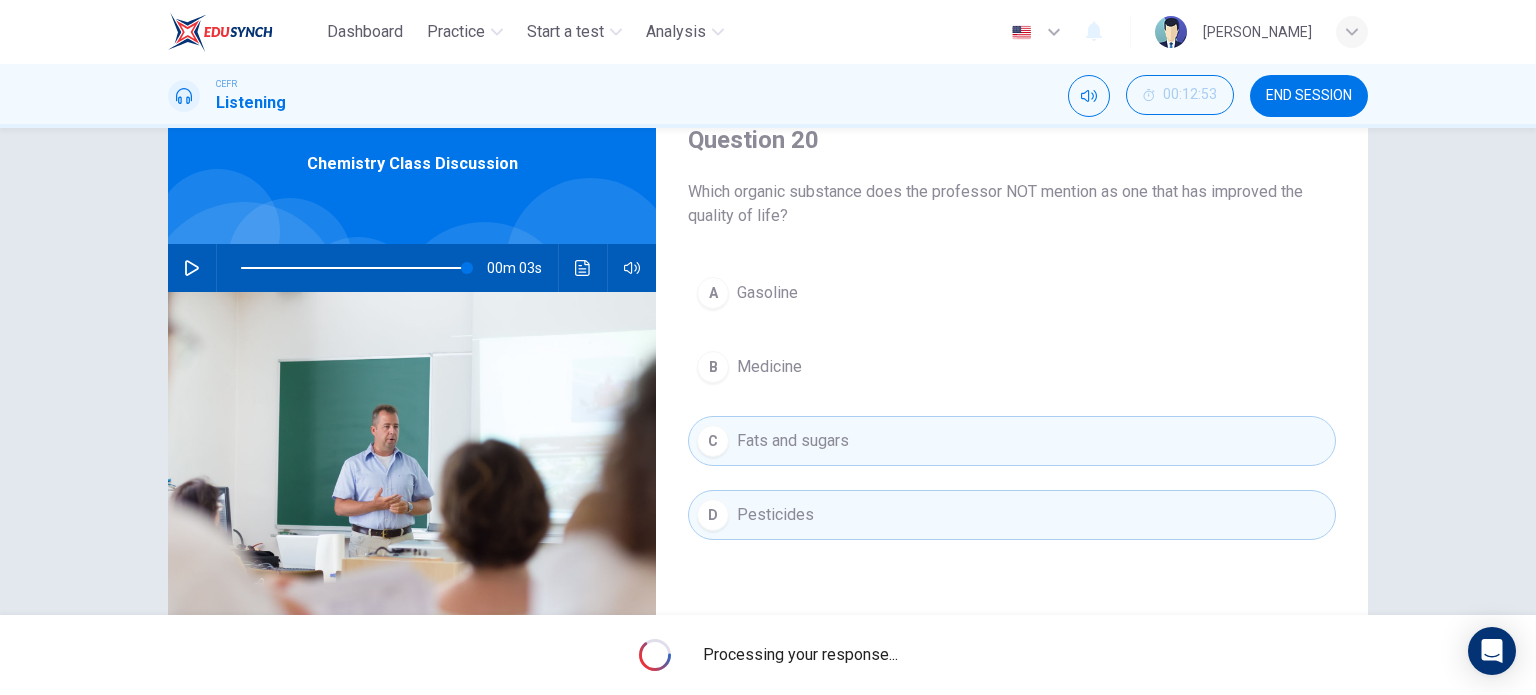 type on "98" 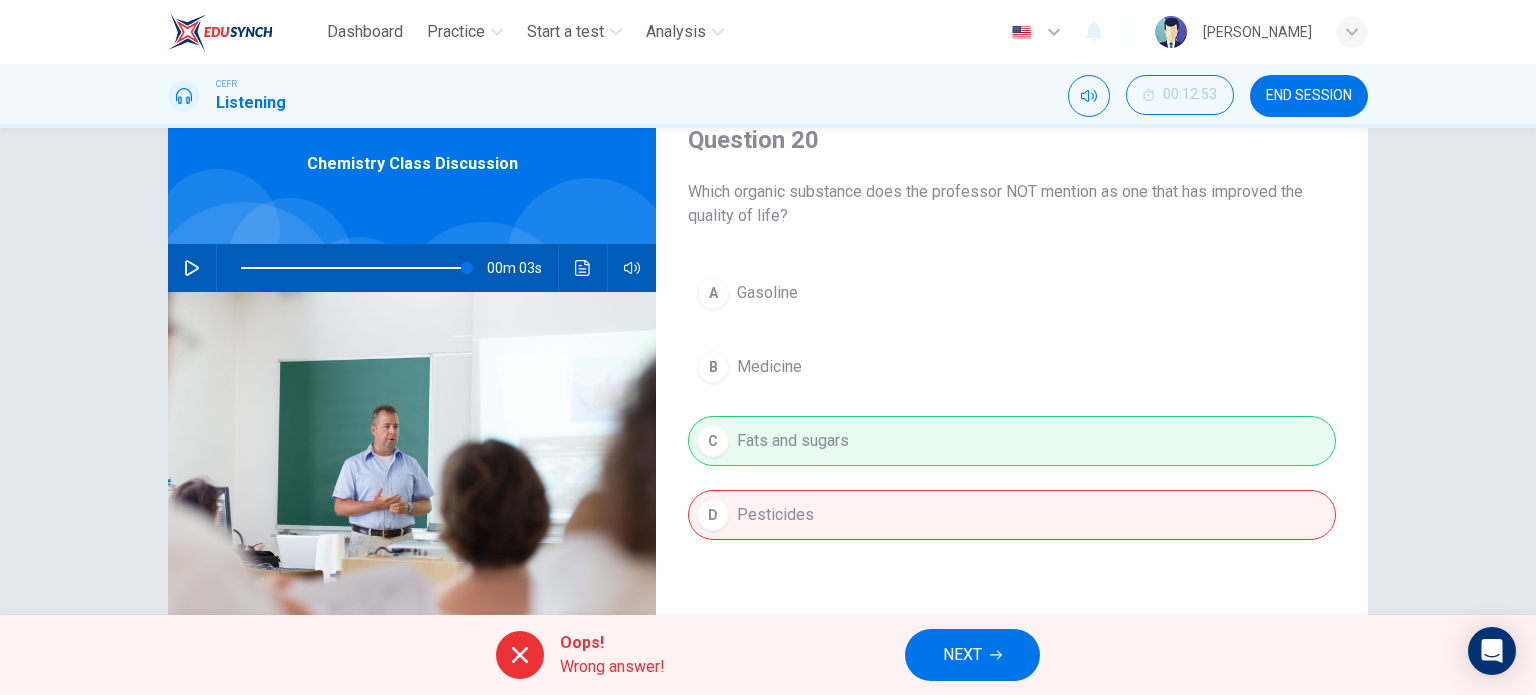 click on "A Gasoline B Medicine C Fats and sugars D Pesticides" at bounding box center [1012, 424] 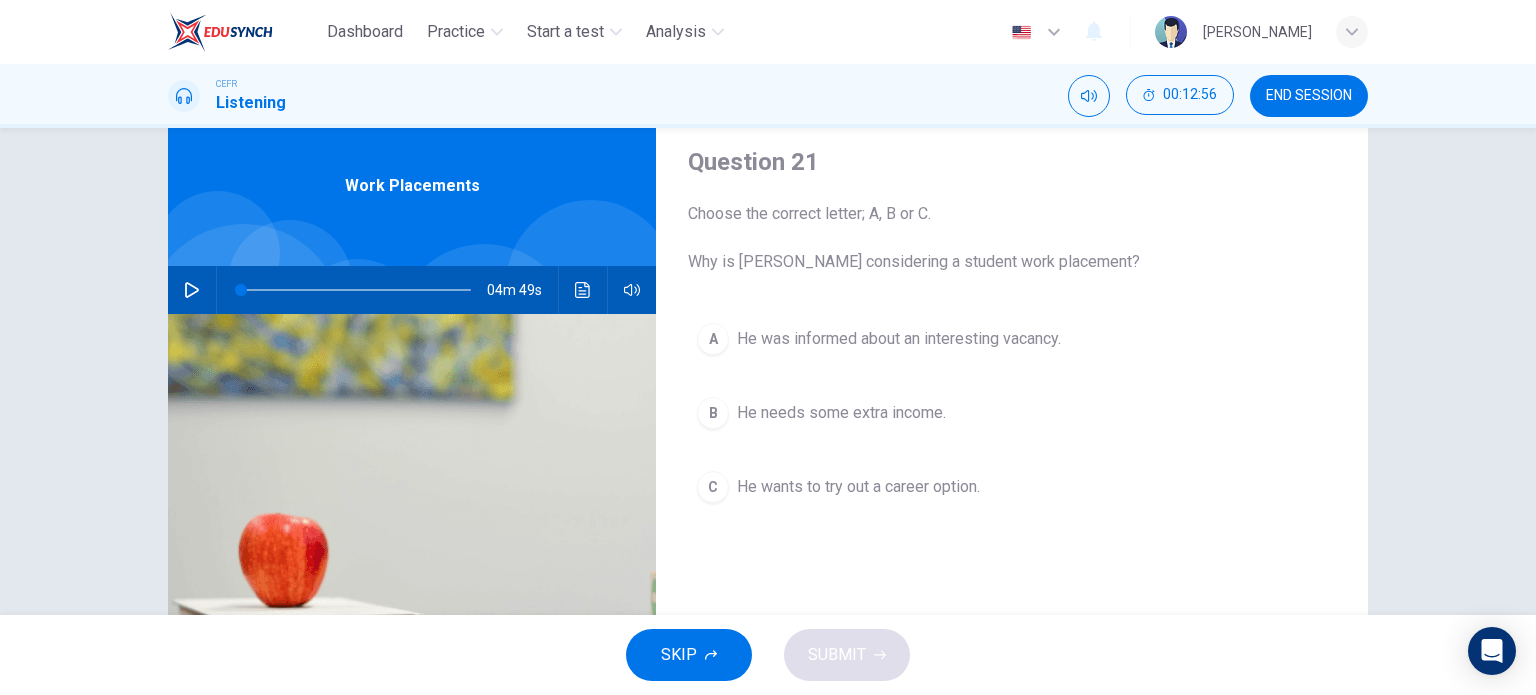 scroll, scrollTop: 44, scrollLeft: 0, axis: vertical 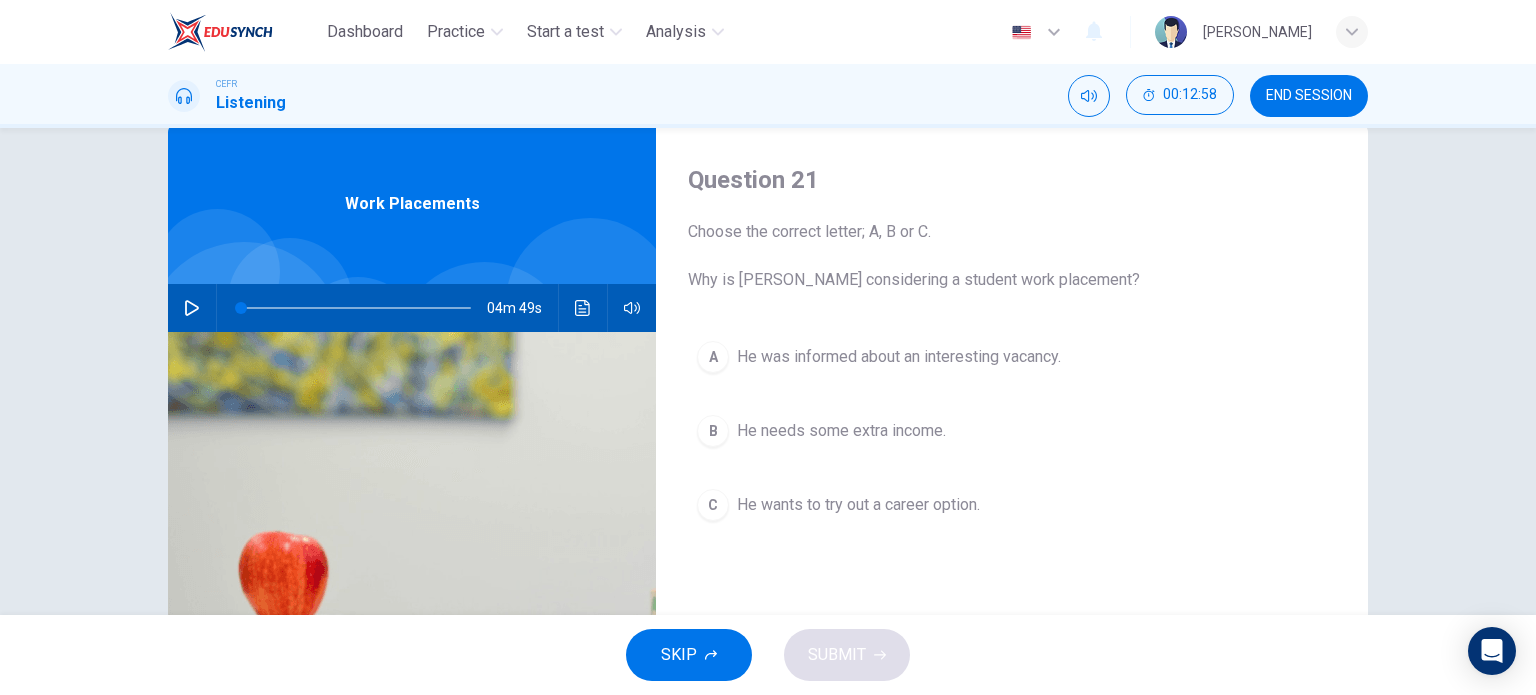 click on "04m 49s" at bounding box center (412, 308) 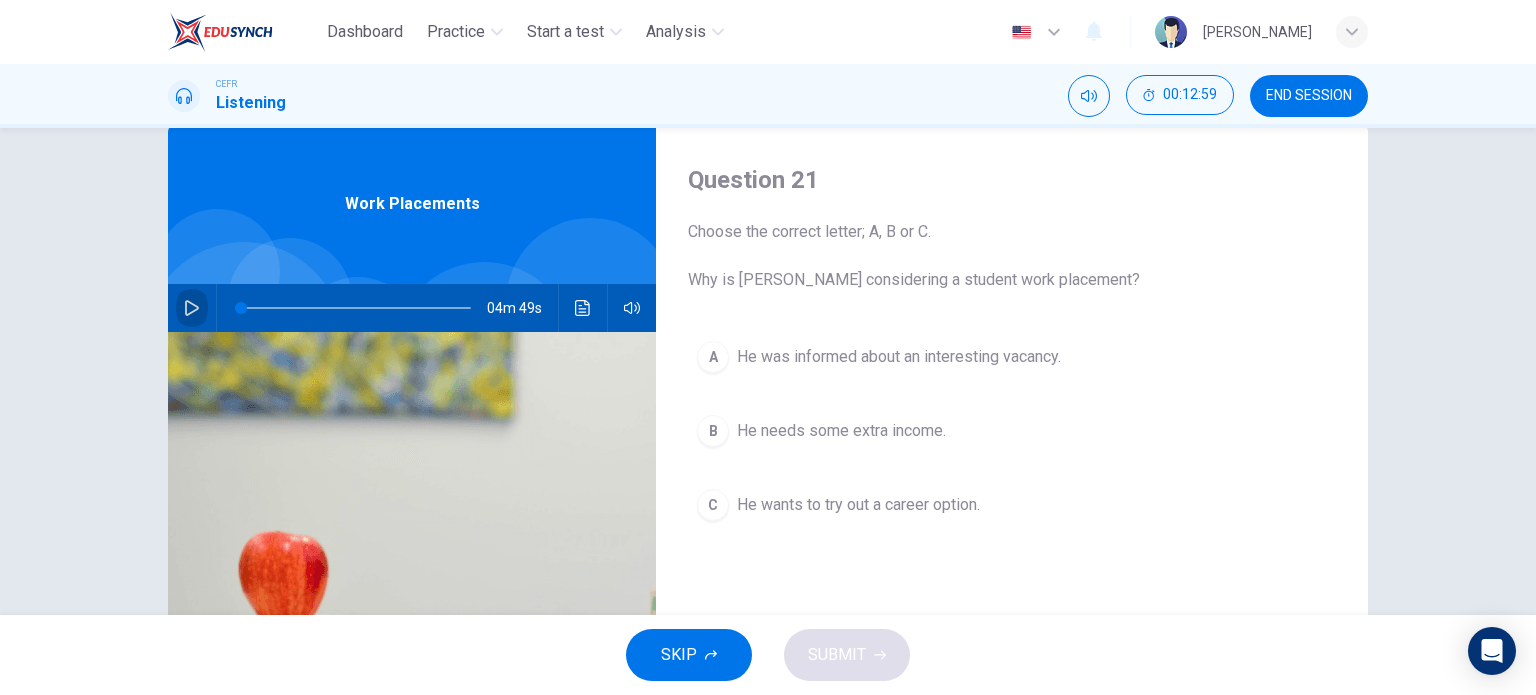 click 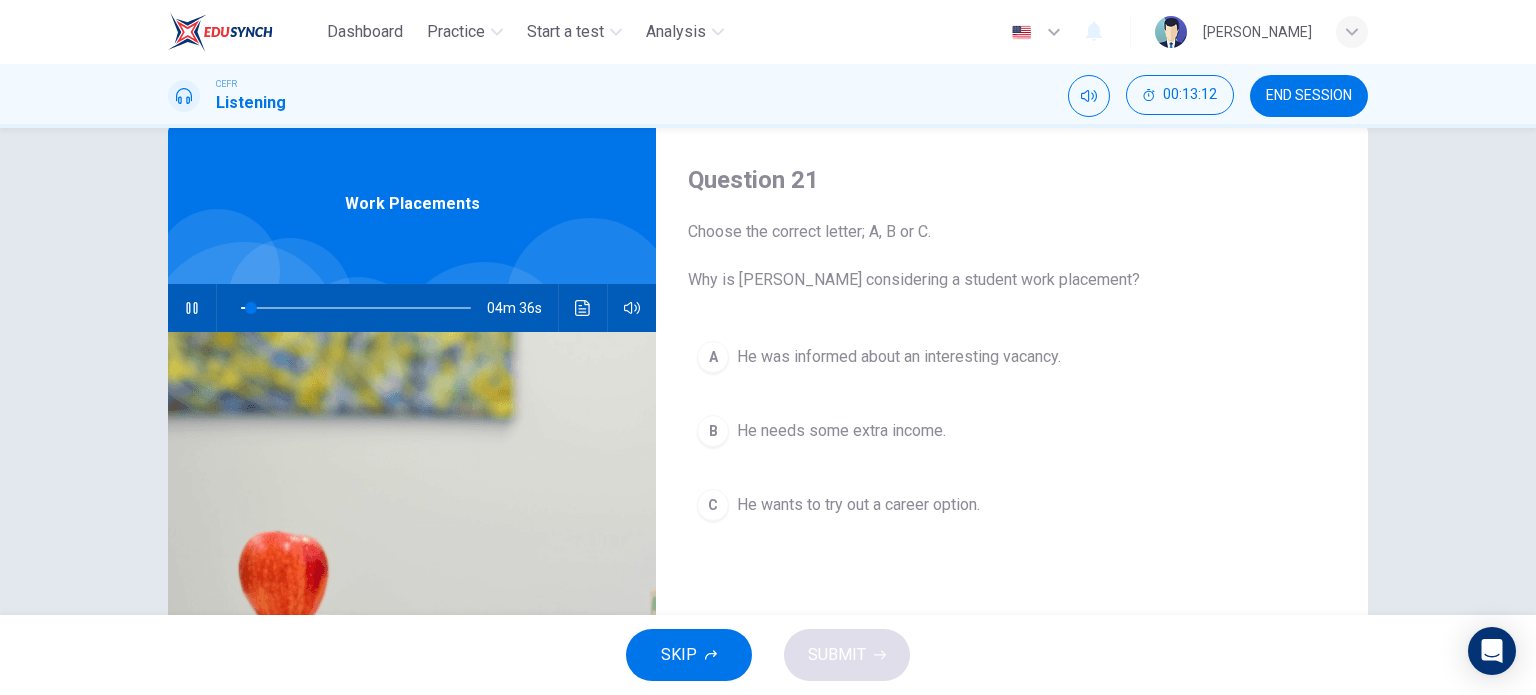 click on "CEFR Listening 00:13:12 END SESSION" at bounding box center [768, 96] 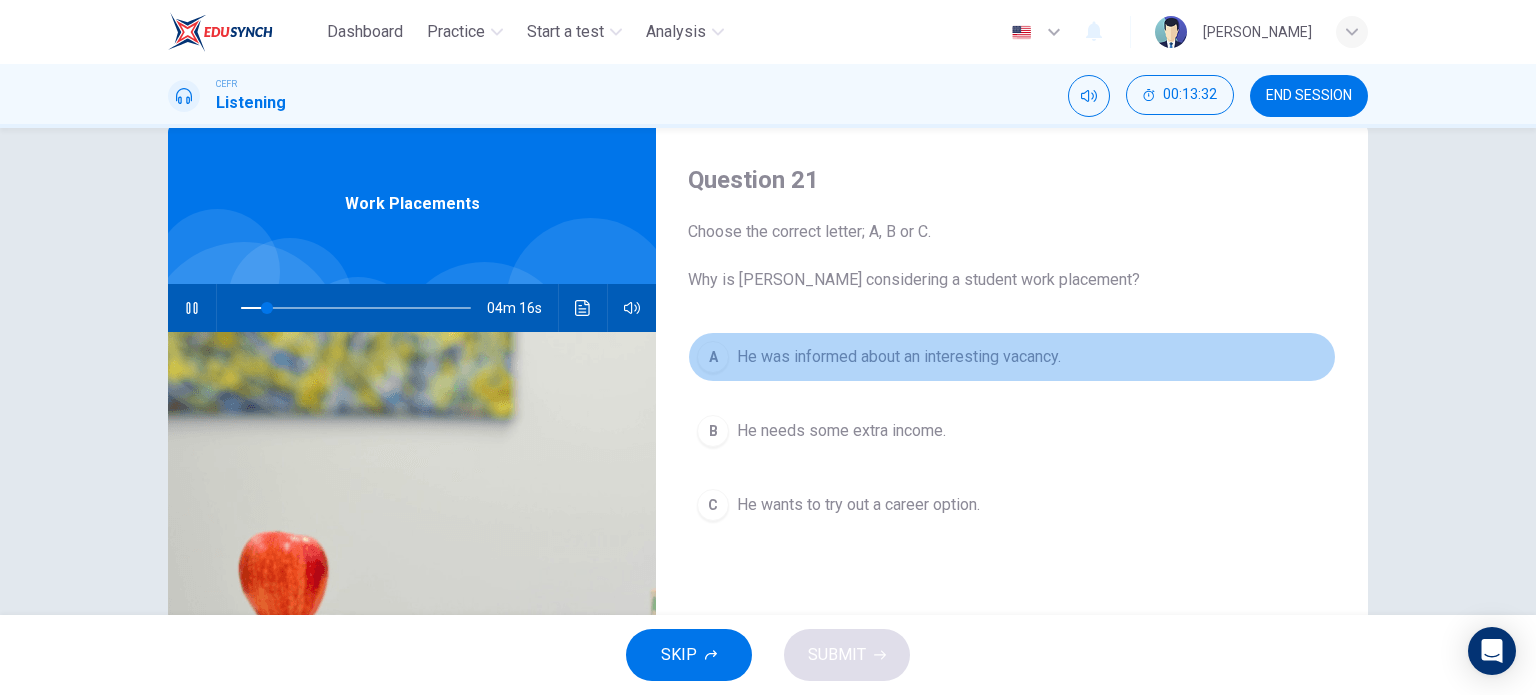 click on "He was informed about an interesting vacancy." at bounding box center [899, 357] 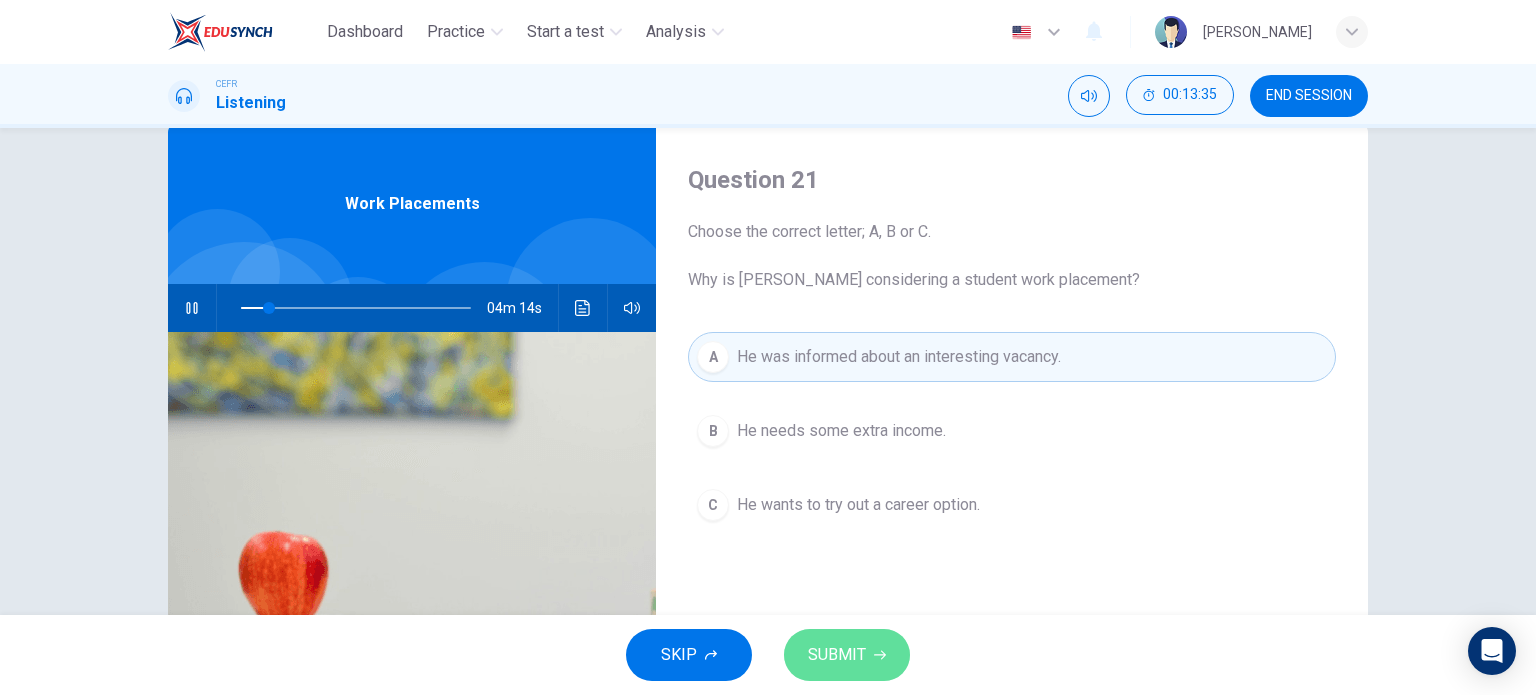 click on "SUBMIT" at bounding box center (837, 655) 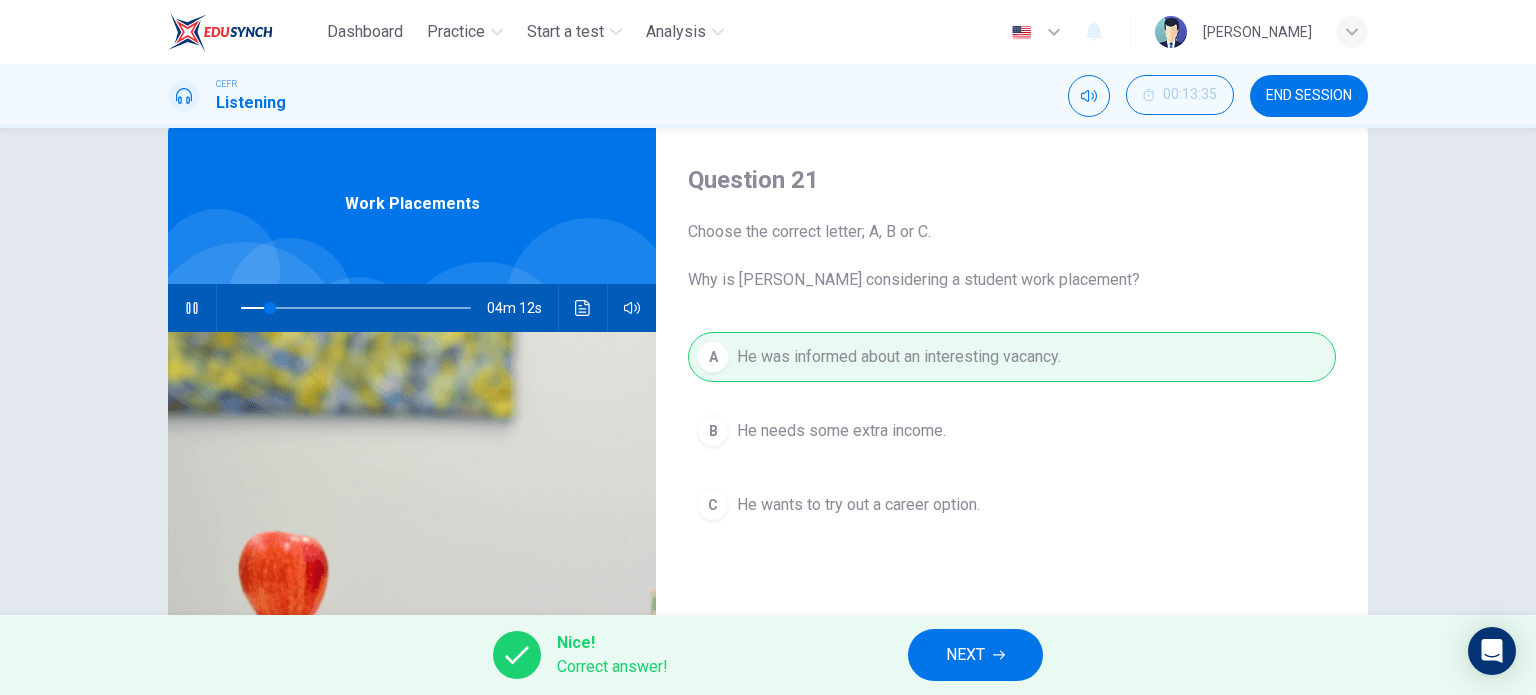 click 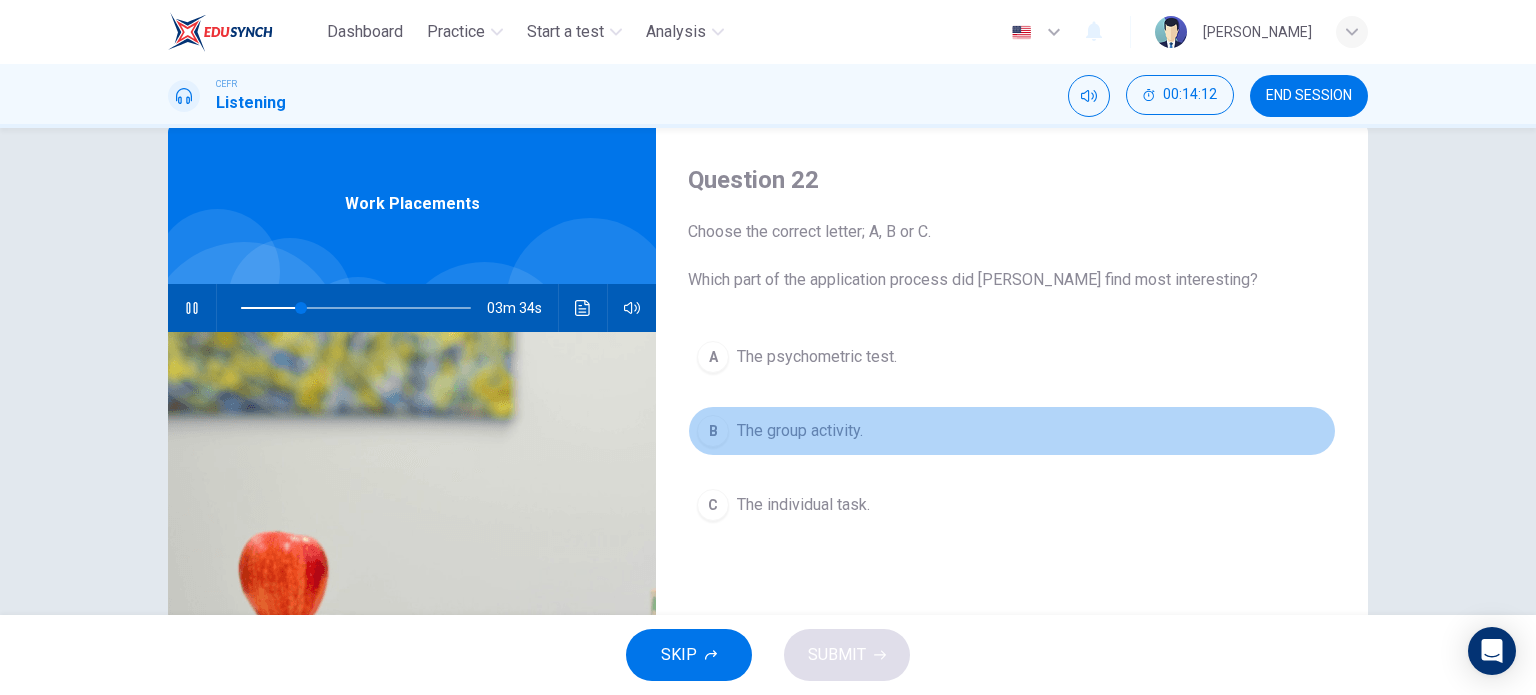 click on "The group activity." at bounding box center [800, 431] 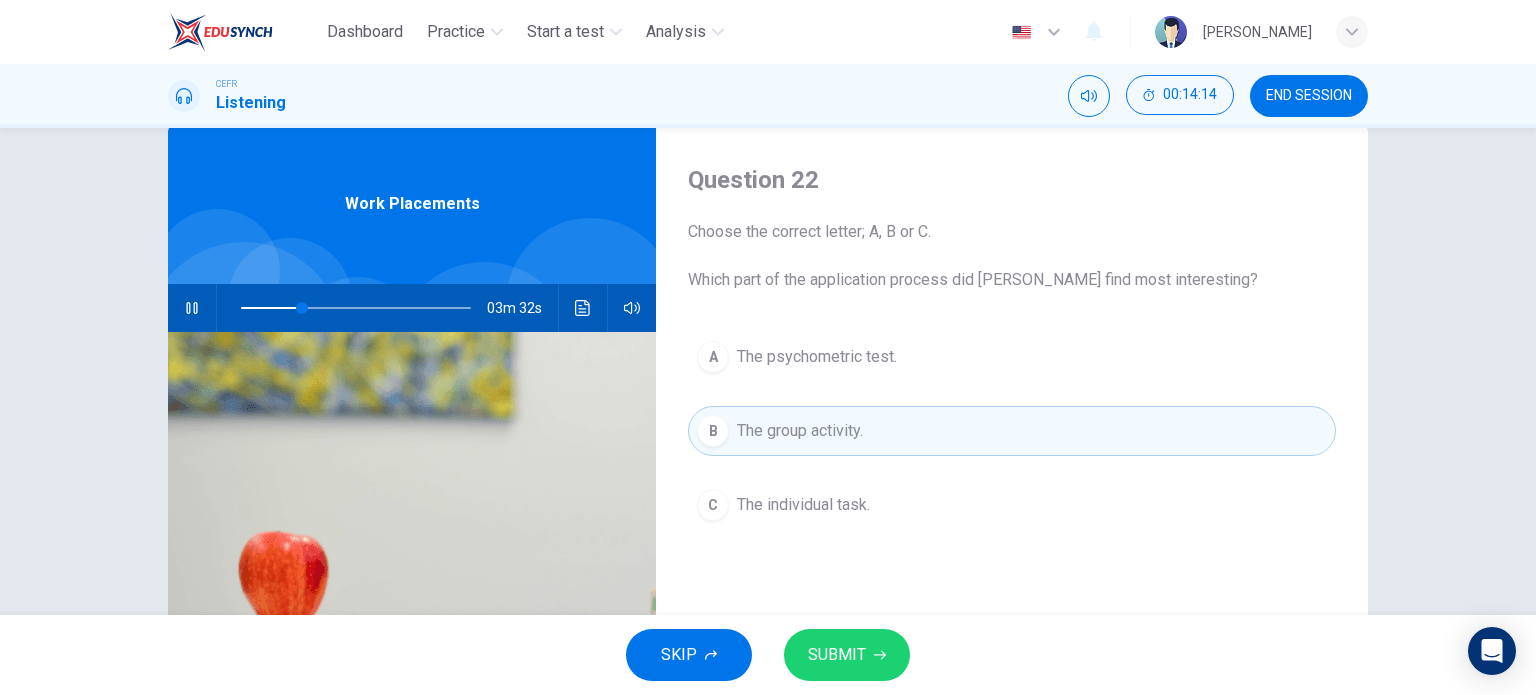 click on "SUBMIT" at bounding box center (837, 655) 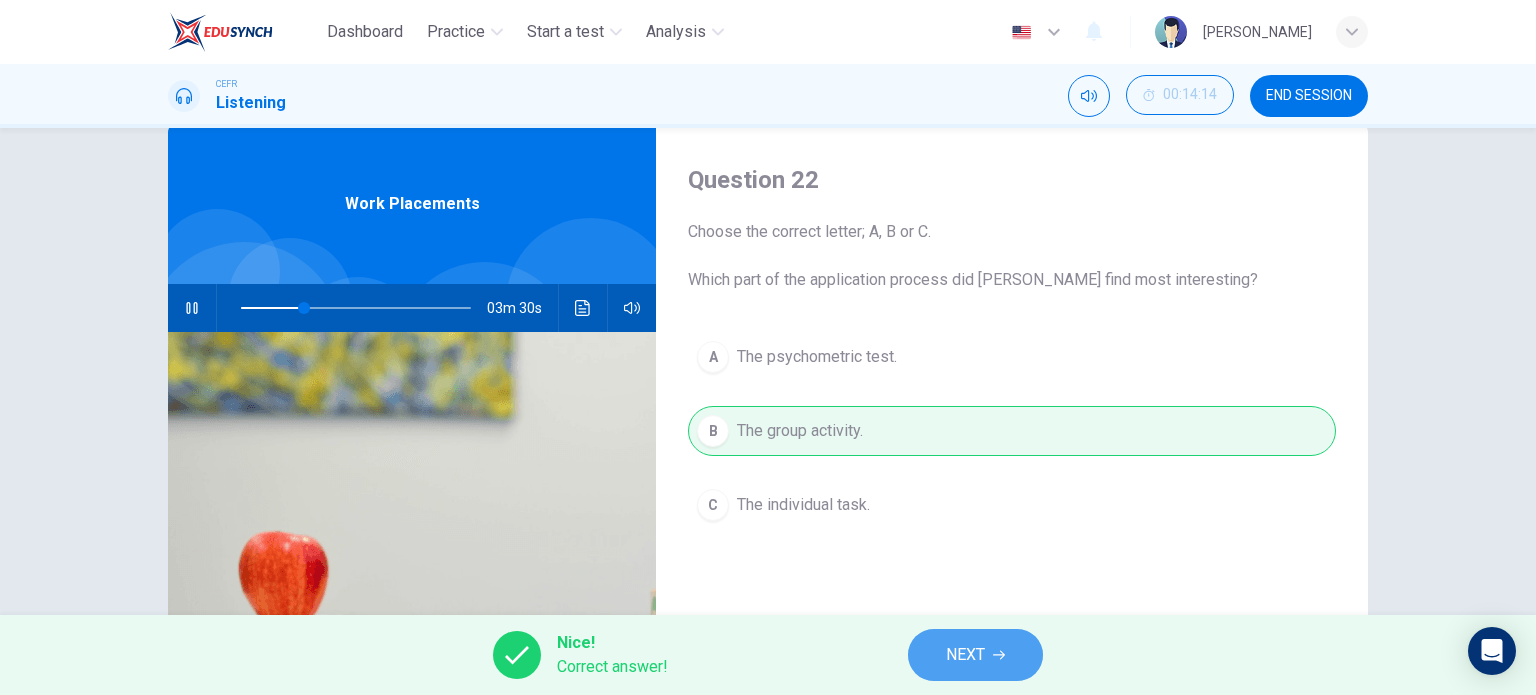 click on "NEXT" at bounding box center (975, 655) 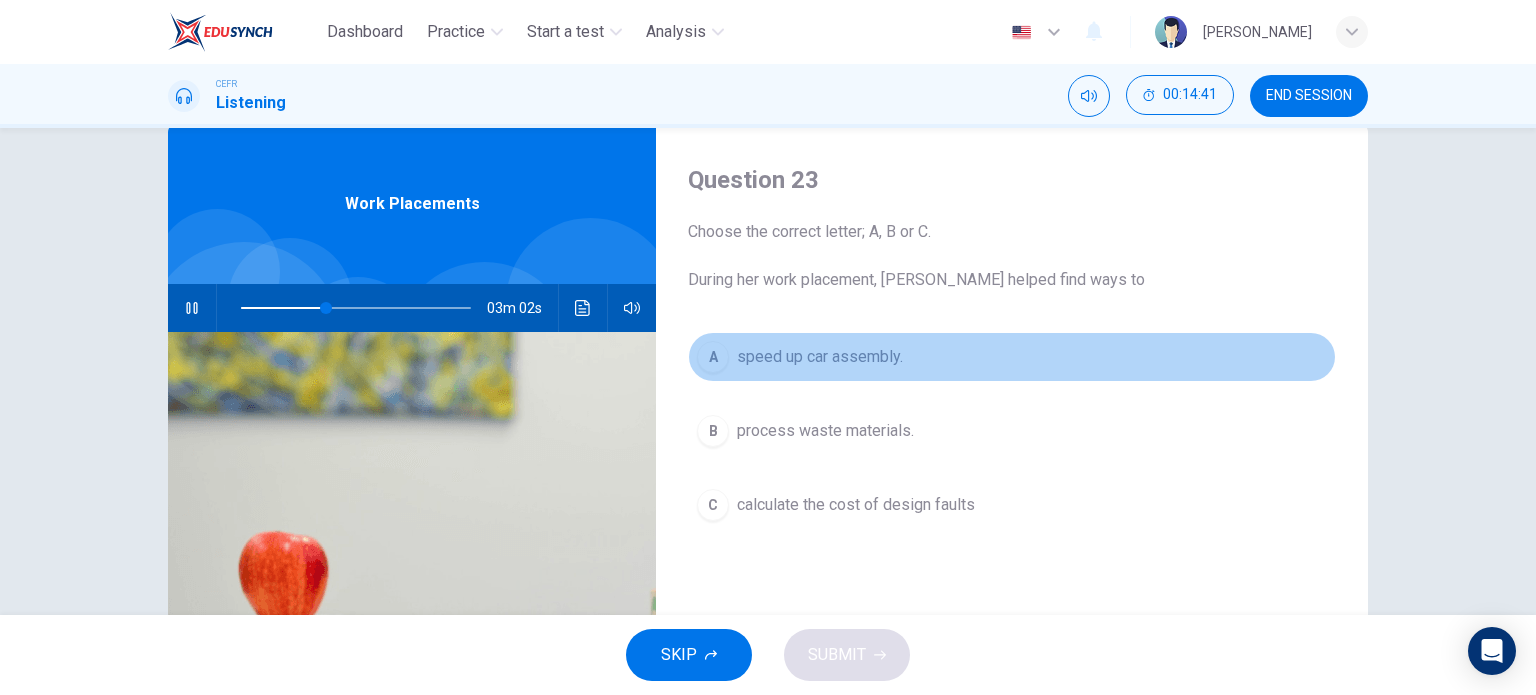 click on "speed up car assembly." at bounding box center [820, 357] 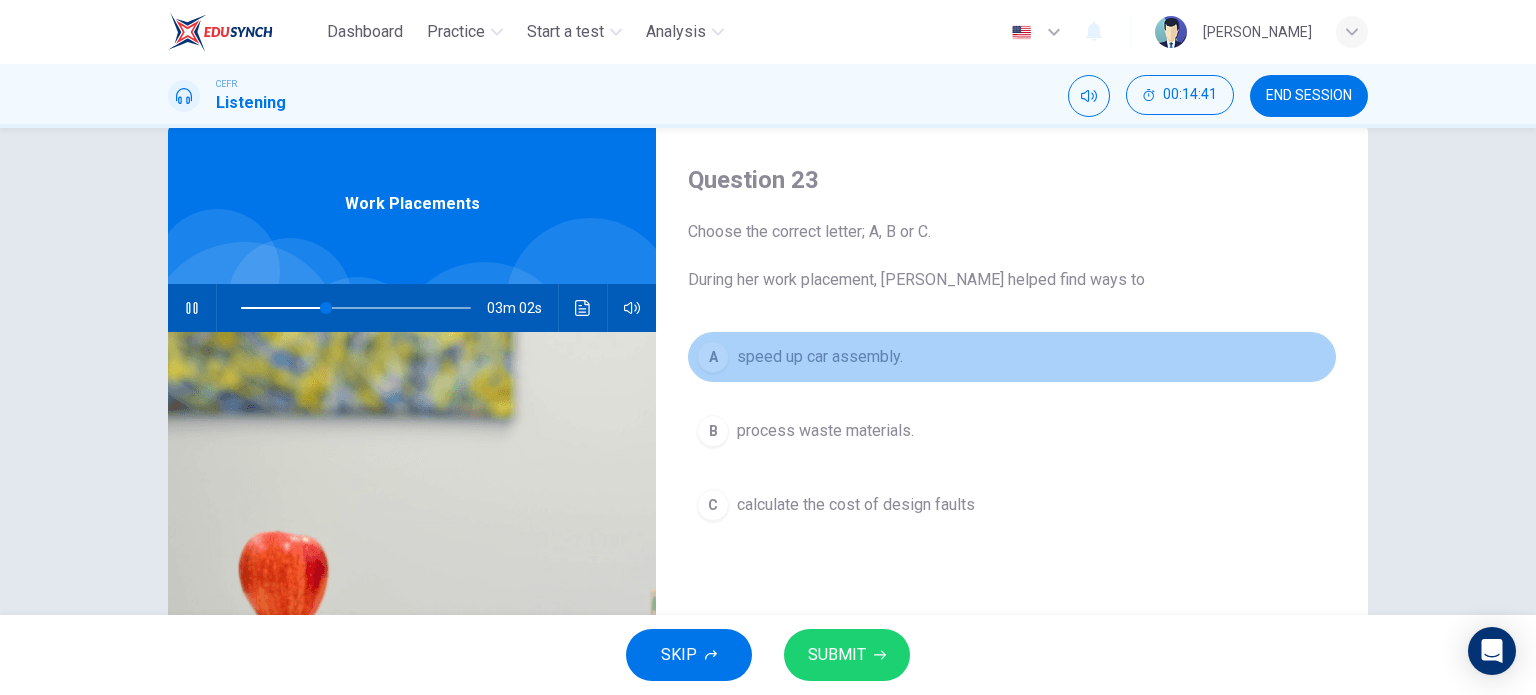 click on "speed up car assembly." at bounding box center [820, 357] 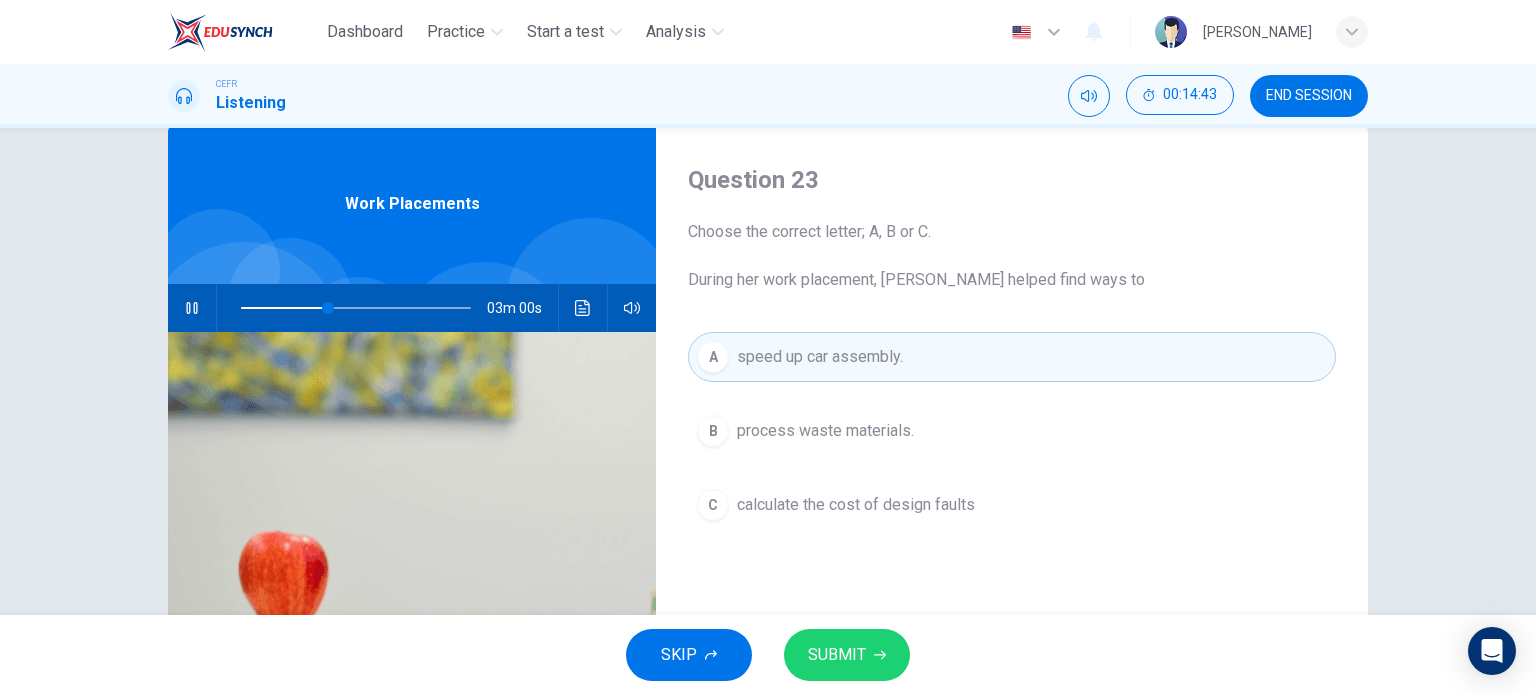click on "SUBMIT" at bounding box center (837, 655) 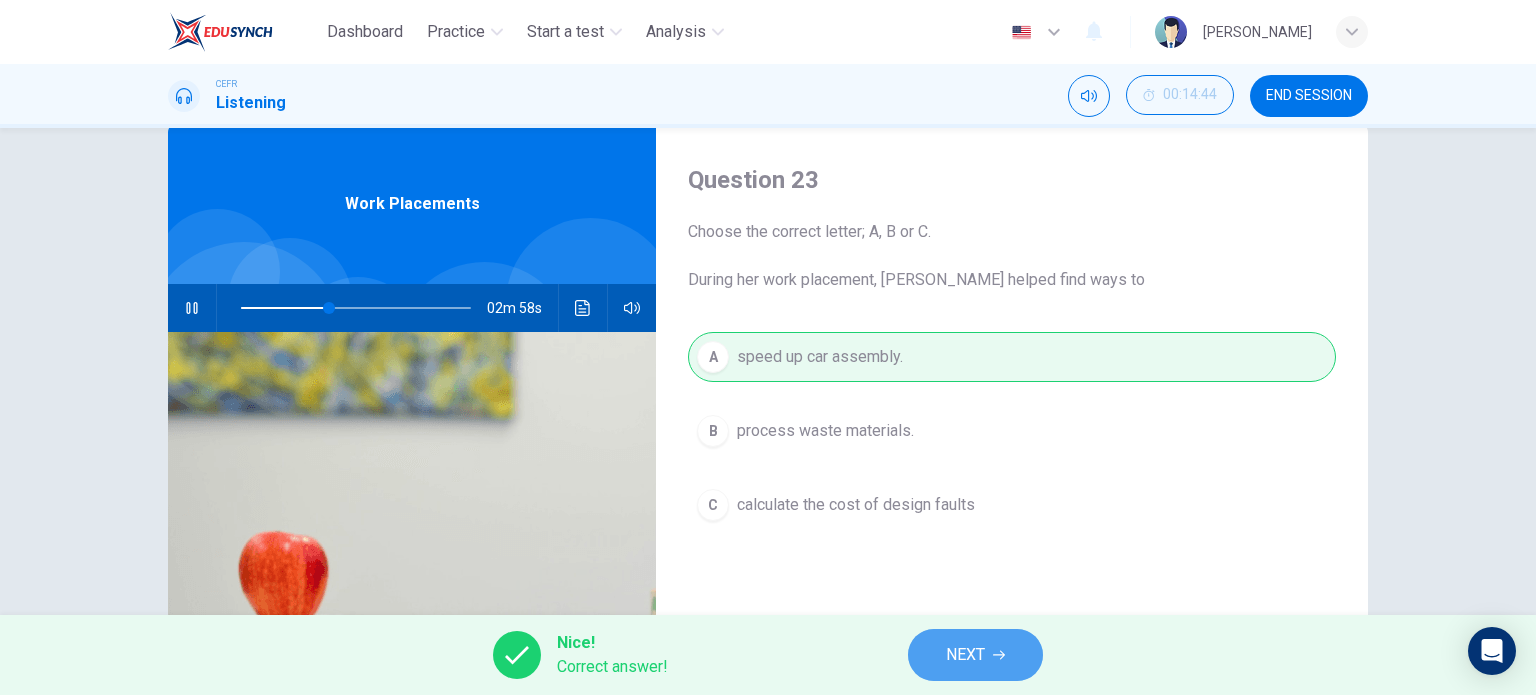 click on "NEXT" at bounding box center [975, 655] 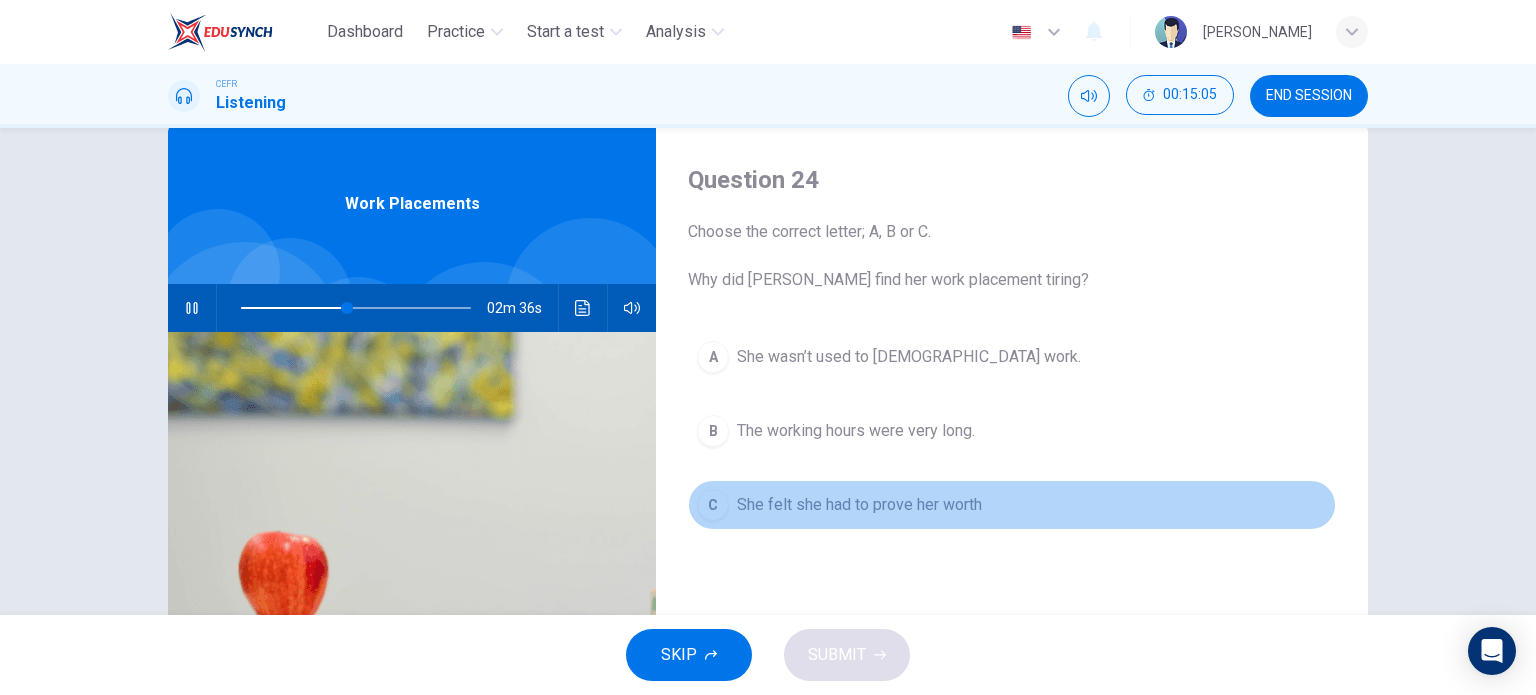 click on "C She felt she had to prove her worth" at bounding box center [1012, 505] 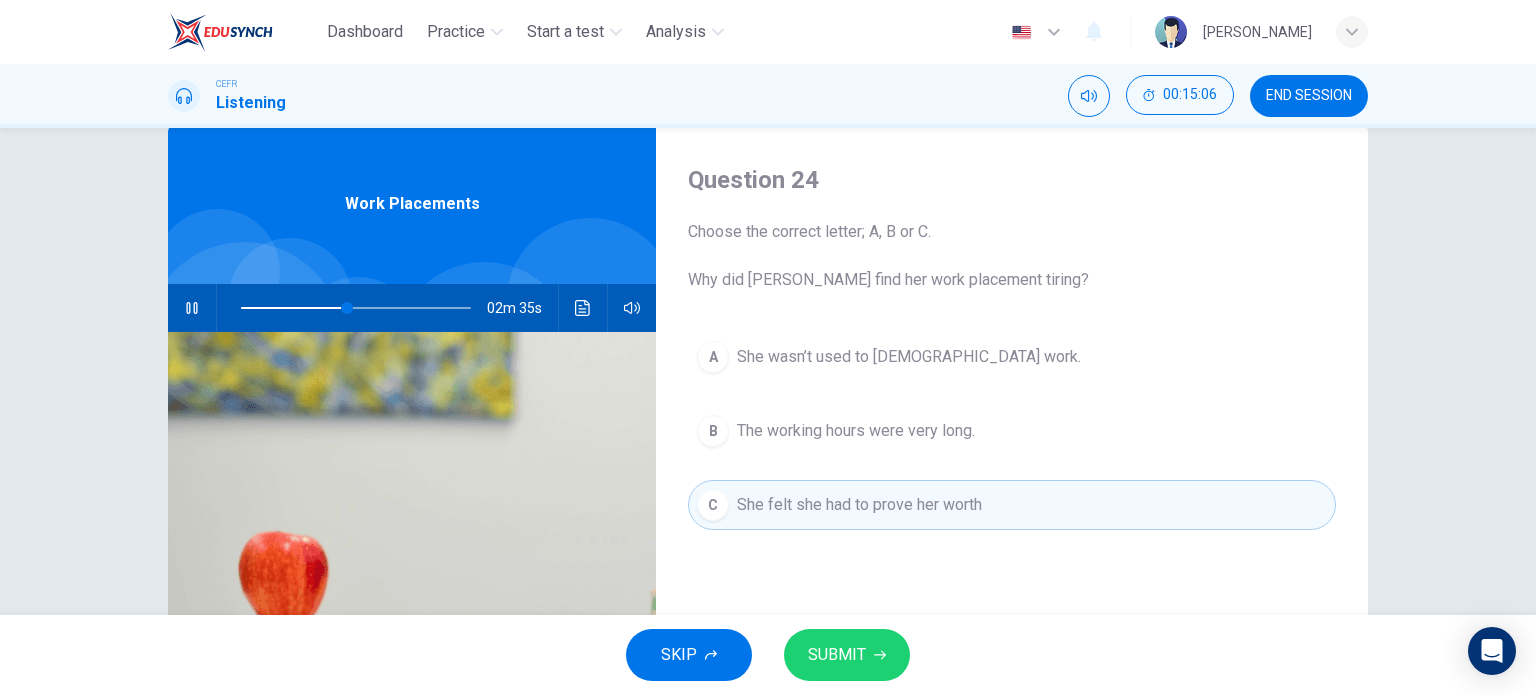 click on "Question 24 Choose the correct letter; A, B or C. Why did Linda find her work placement tiring? A She wasn’t used to full-time work. B The working hours were very long. C She felt she had to prove her worth" at bounding box center [1012, 471] 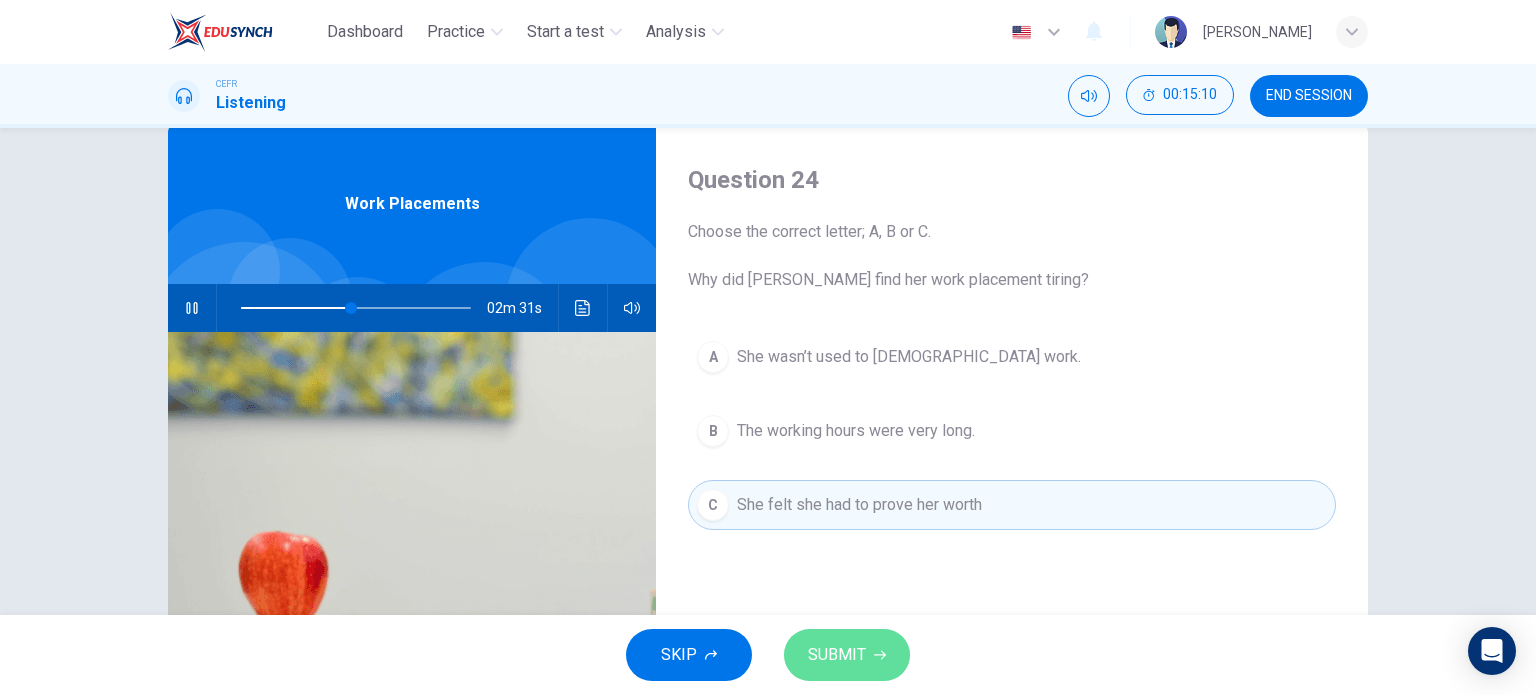 click on "SUBMIT" at bounding box center (847, 655) 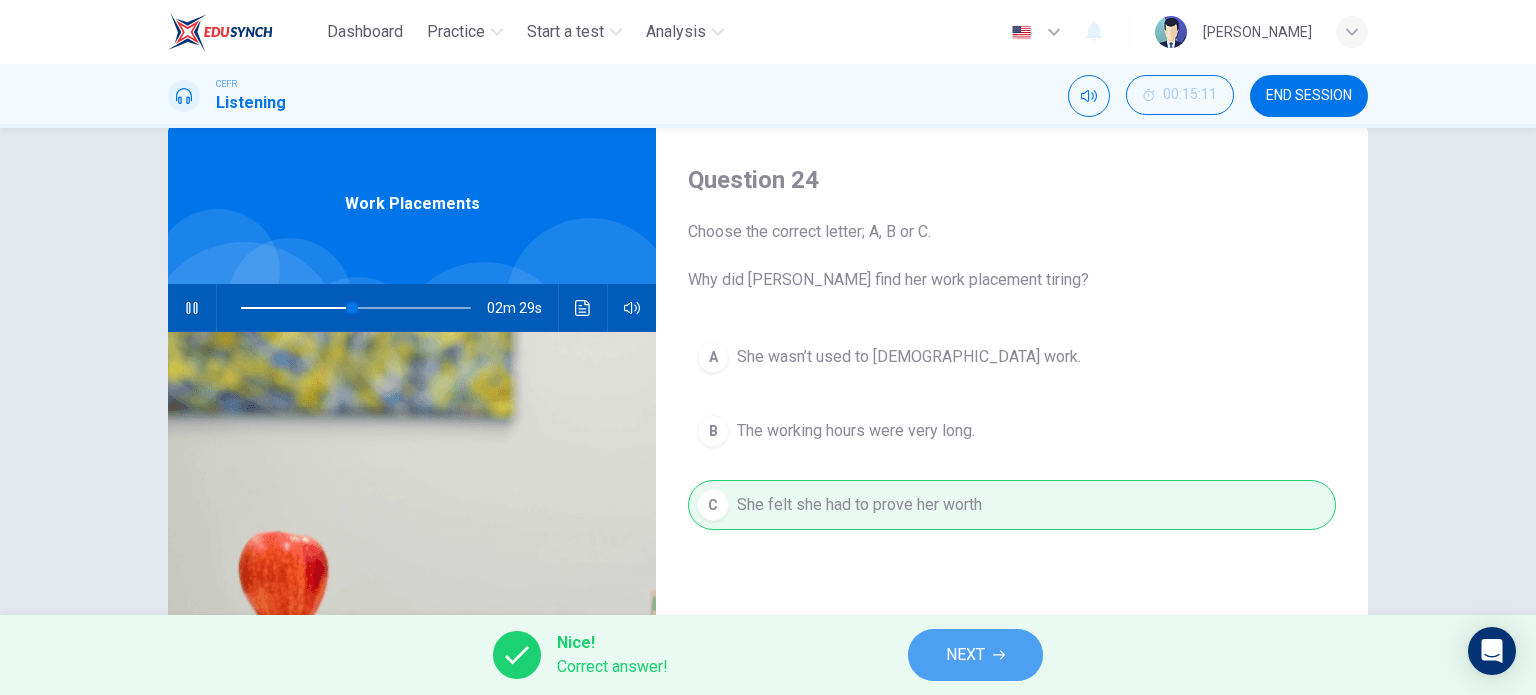 click on "NEXT" at bounding box center (965, 655) 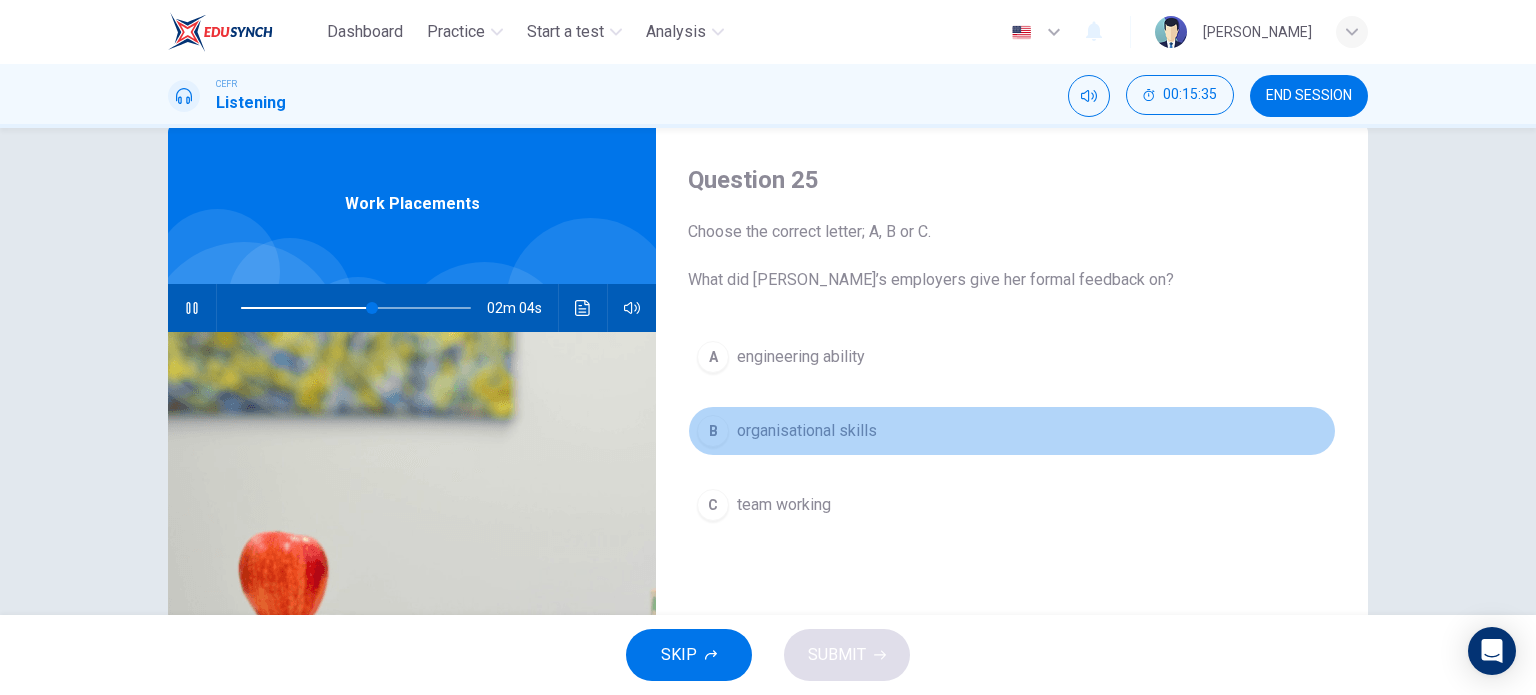 click on "organisational skills" at bounding box center [807, 431] 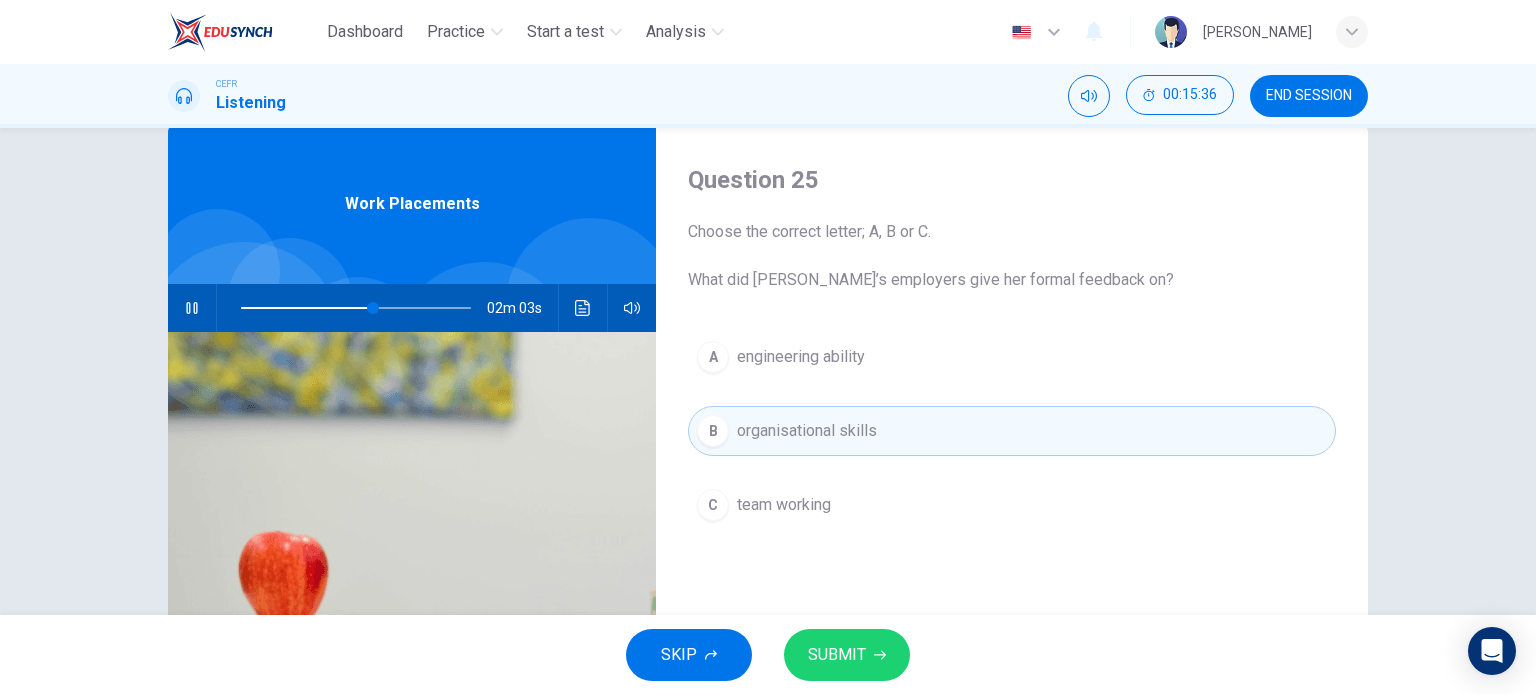click on "A engineering ability B organisational skills C team working" at bounding box center (1012, 451) 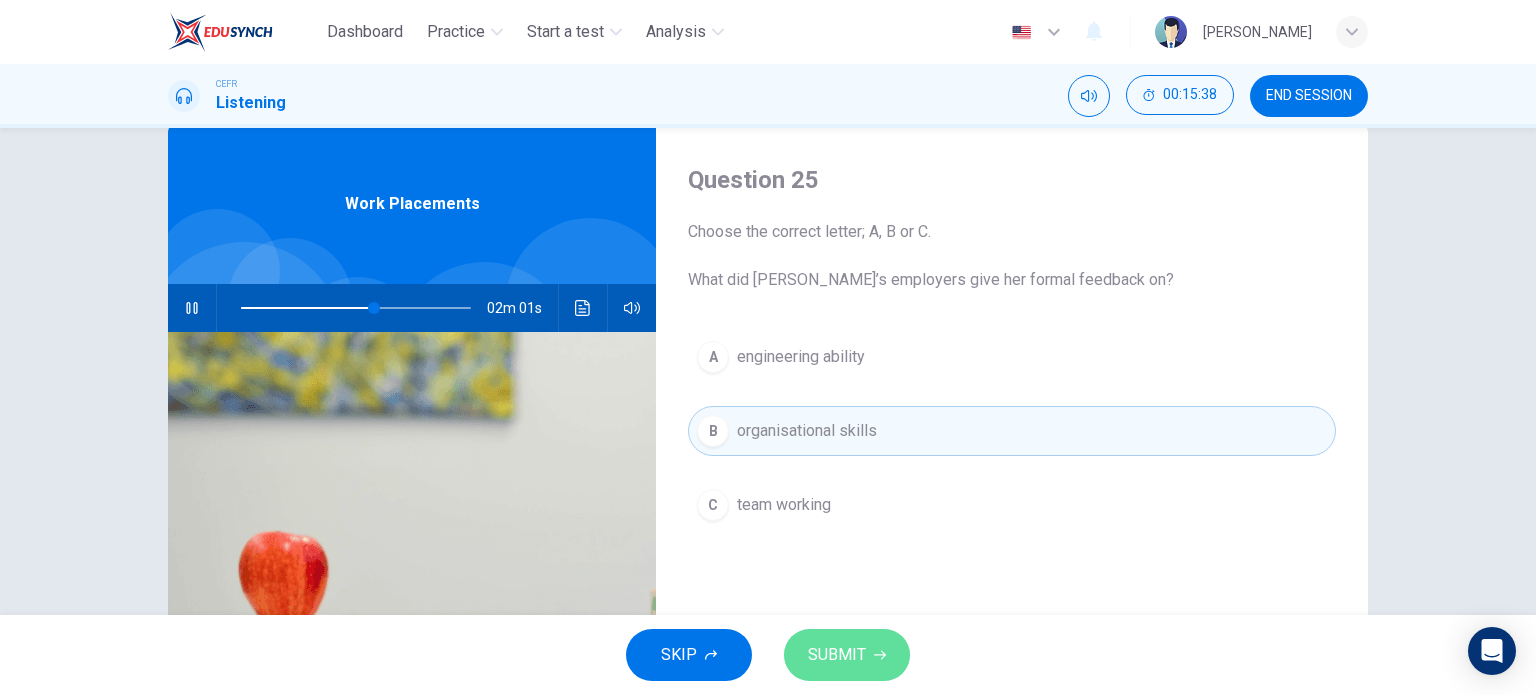 click on "SUBMIT" at bounding box center (837, 655) 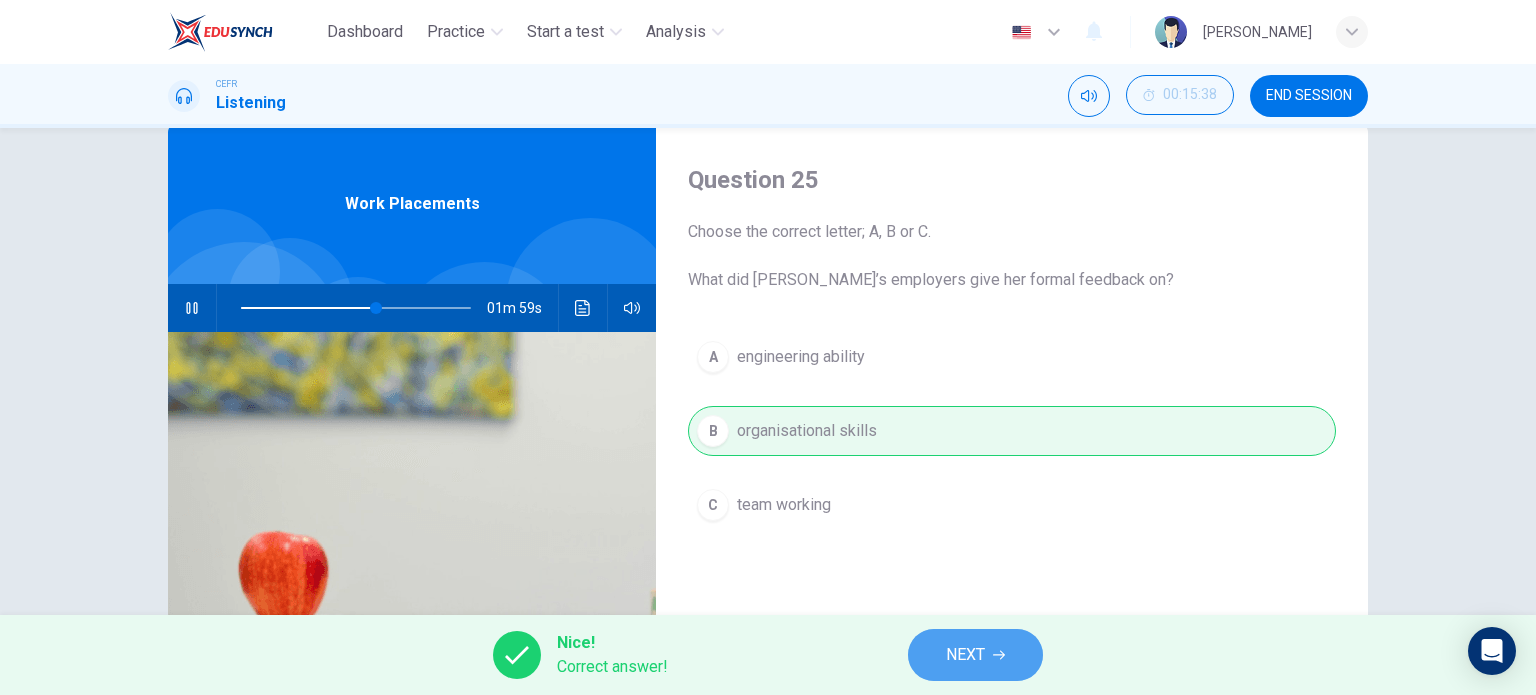 click on "NEXT" at bounding box center (975, 655) 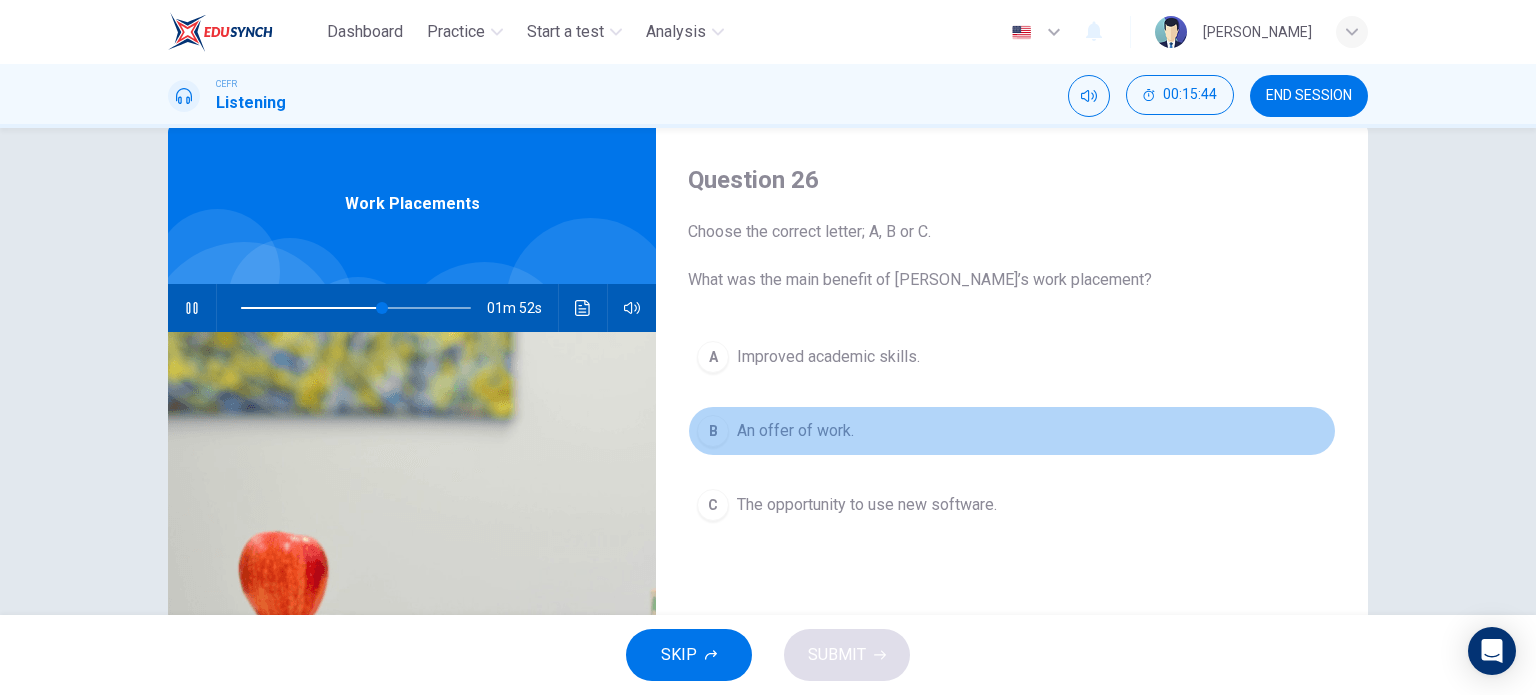 click on "An offer of work." at bounding box center (795, 431) 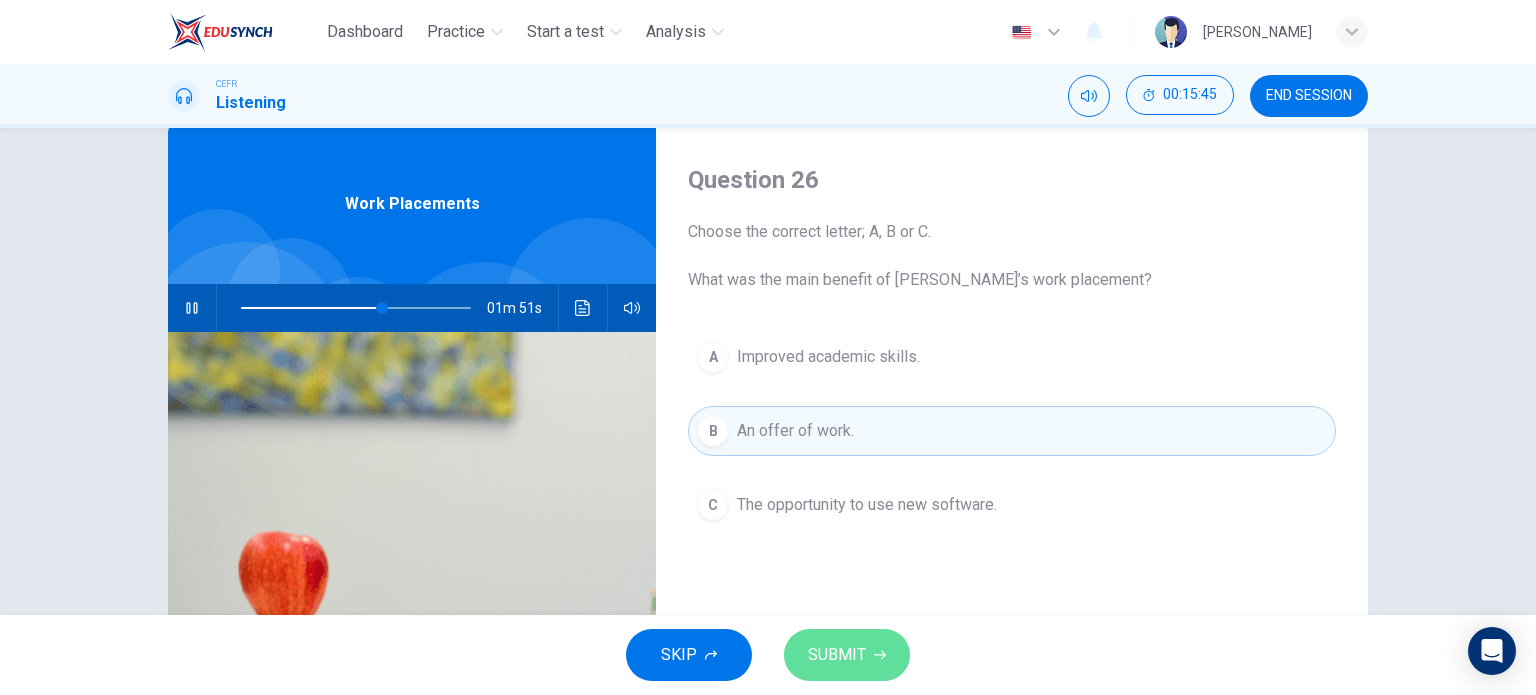 click on "SUBMIT" at bounding box center (847, 655) 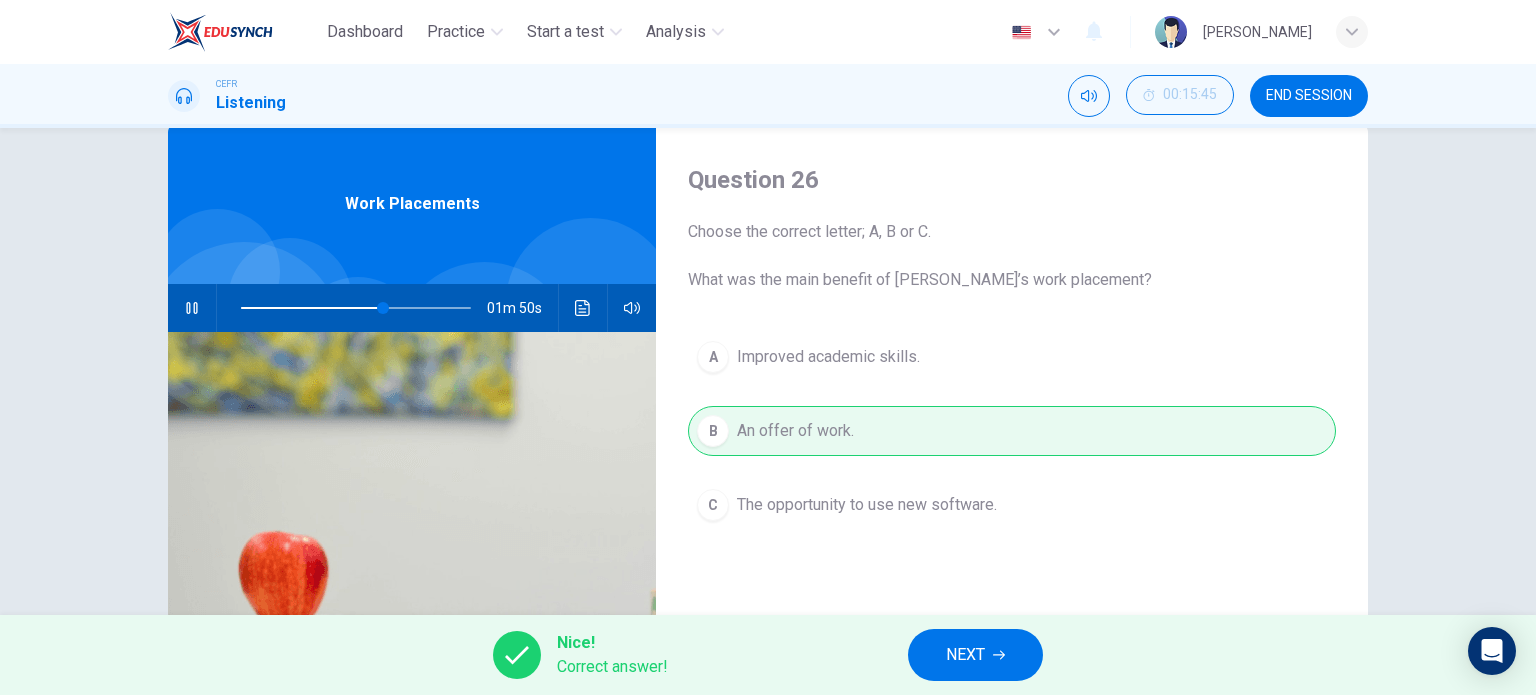 click on "NEXT" at bounding box center (975, 655) 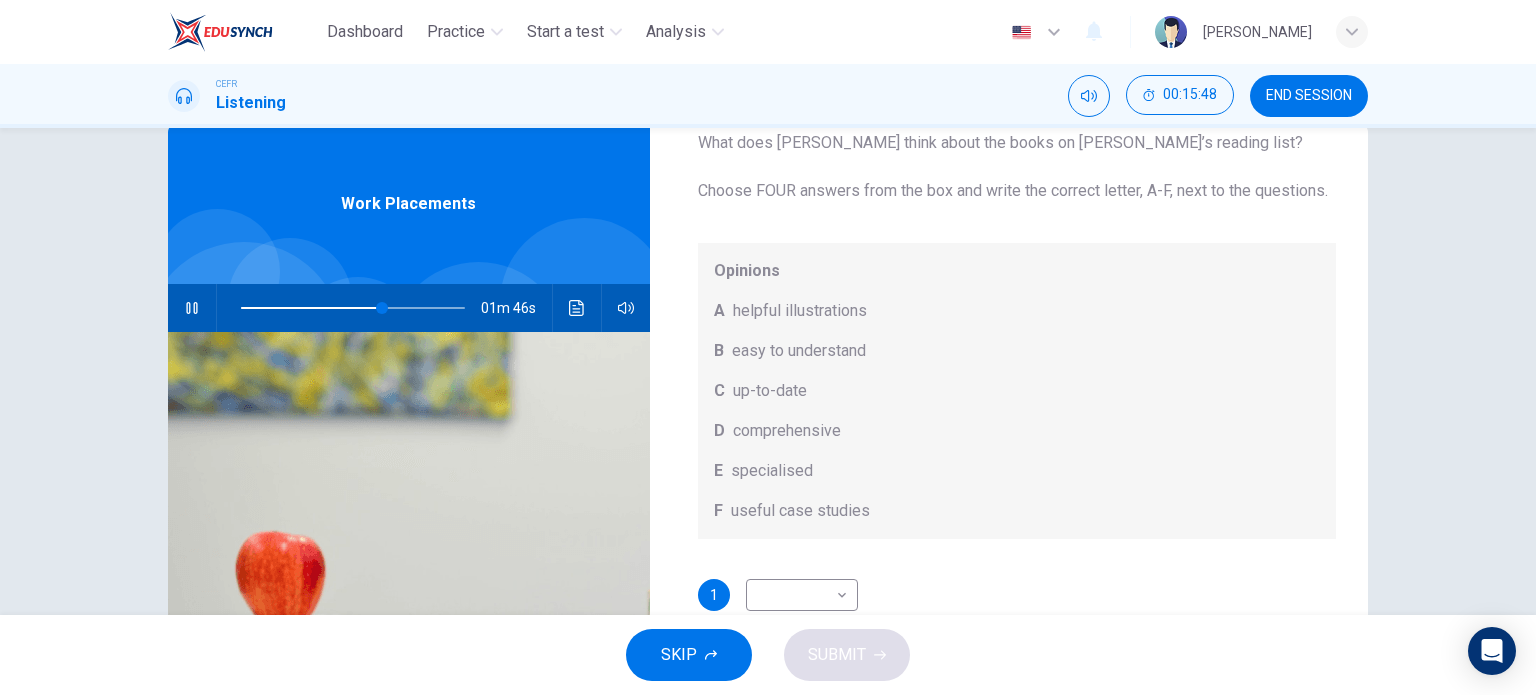 scroll, scrollTop: 112, scrollLeft: 0, axis: vertical 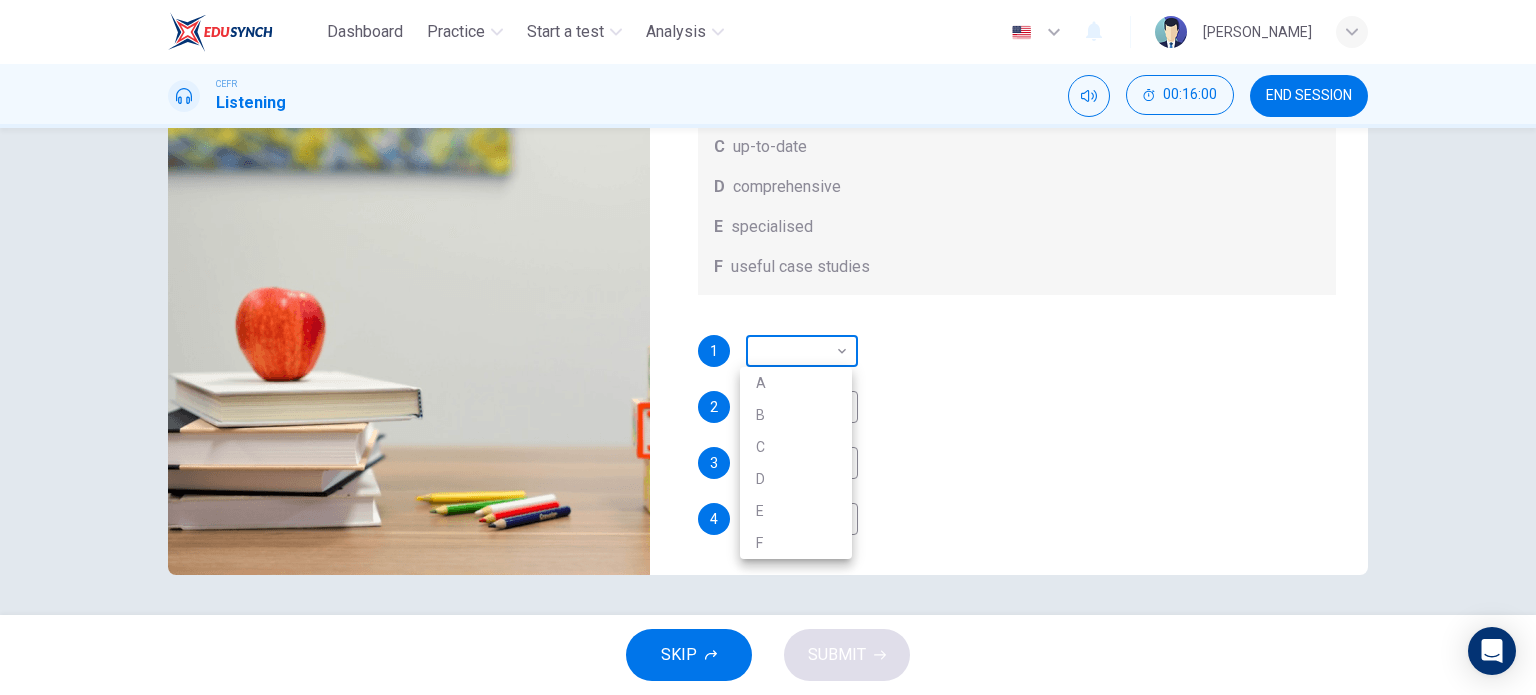click on "Dashboard Practice Start a test Analysis English en ​ FATINAH NADIAH BINTI ABD HALIM CEFR Listening 00:16:00 END SESSION Question 27 What does Linda think about the books on Matthew’s reading list? Choose FOUR answers from the box and write the correct letter, A-F, next to the questions.
Opinions A helpful illustrations B easy to understand C up-to-date D comprehensive E specialised F useful case studies 1 ​ ​ 2 ​ ​ 3 ​ ​ 4 ​ ​ Work Placements 01m 33s SKIP SUBMIT EduSynch - Online Language Proficiency Testing
Dashboard Practice Start a test Analysis Notifications © Copyright  2025 A B C D E F" at bounding box center (768, 347) 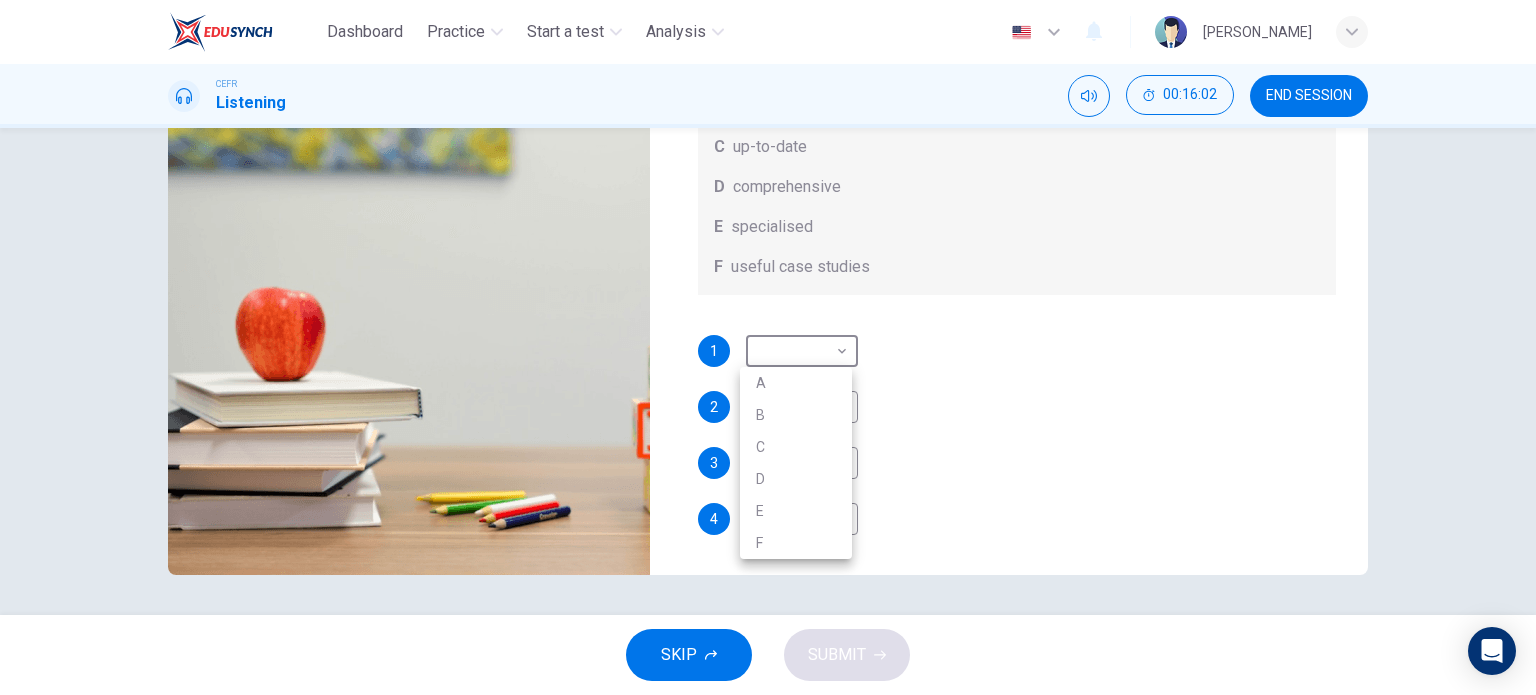 click at bounding box center (768, 347) 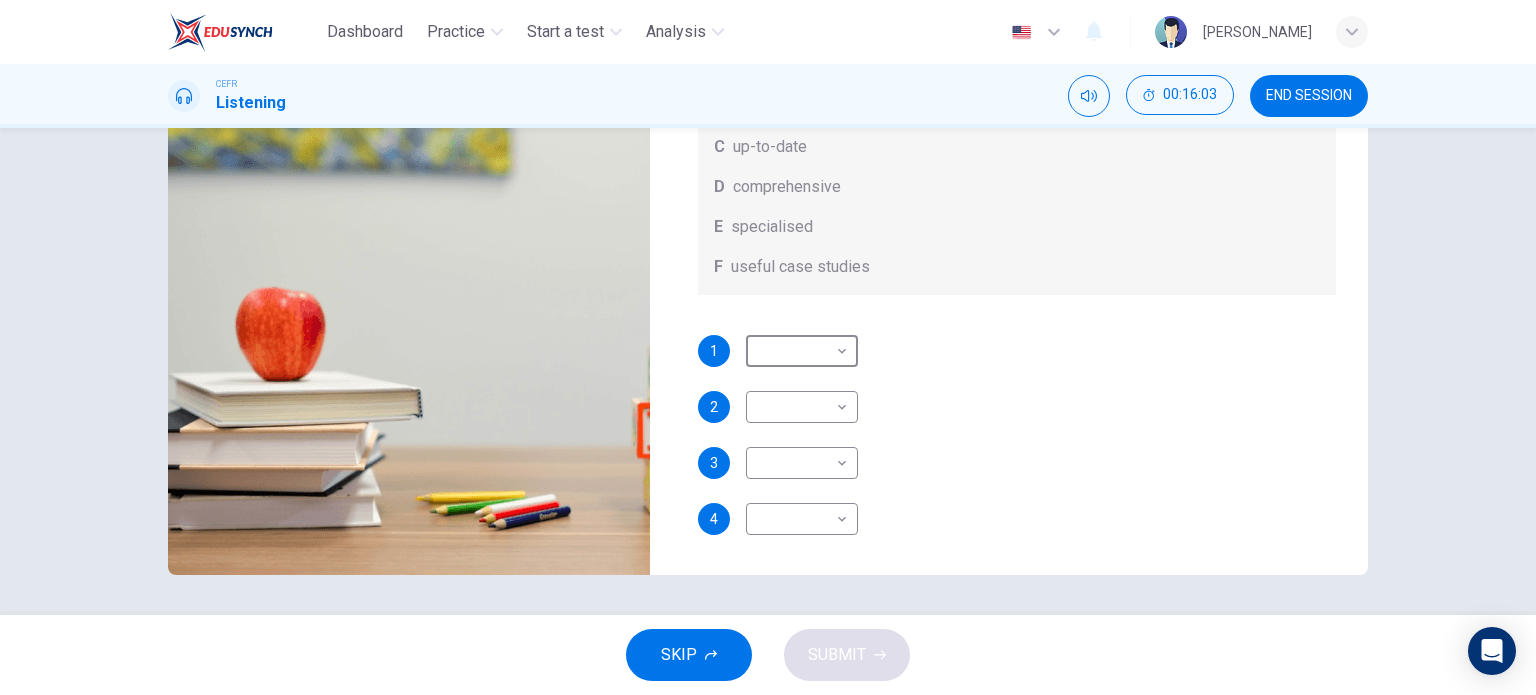 scroll, scrollTop: 0, scrollLeft: 0, axis: both 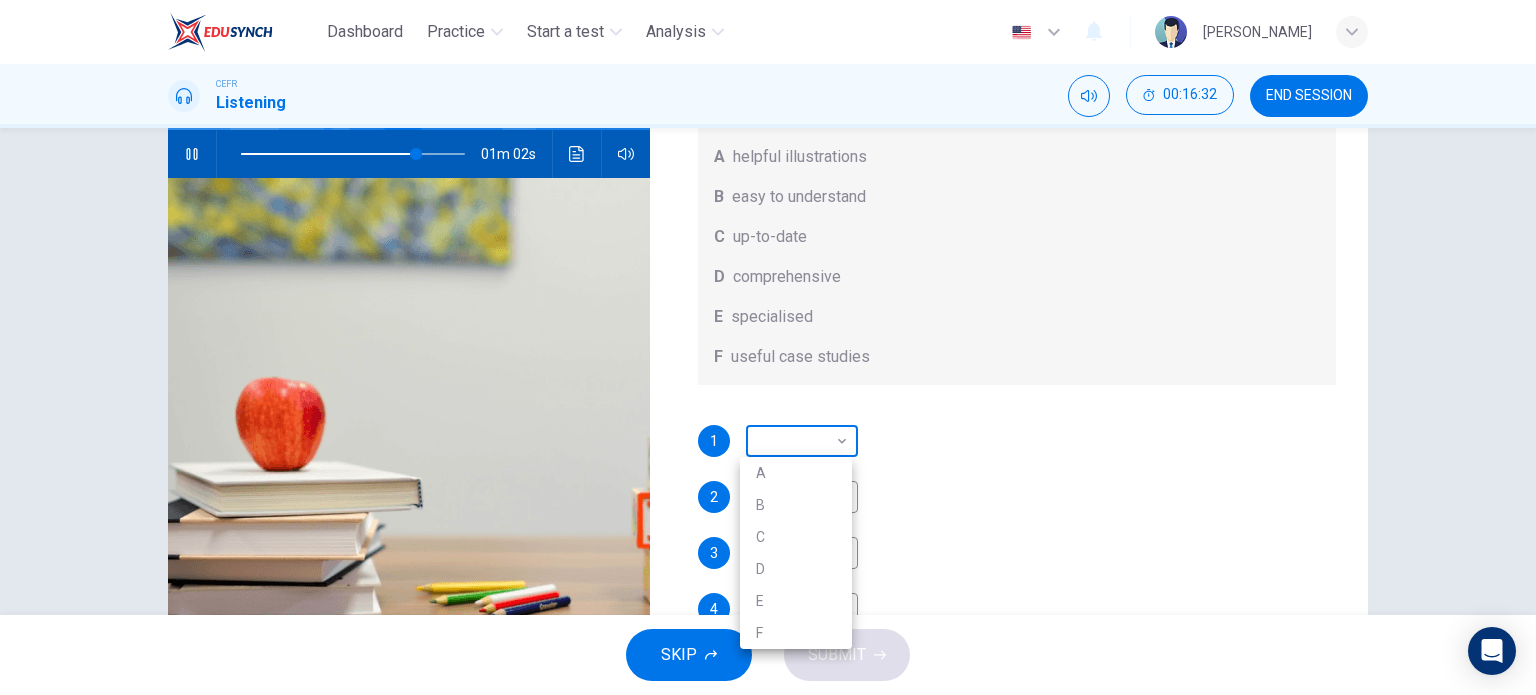 click on "Dashboard Practice Start a test Analysis English en ​ FATINAH NADIAH BINTI ABD HALIM CEFR Listening 00:16:32 END SESSION Question 27 What does Linda think about the books on Matthew’s reading list? Choose FOUR answers from the box and write the correct letter, A-F, next to the questions.
Opinions A helpful illustrations B easy to understand C up-to-date D comprehensive E specialised F useful case studies 1 ​ ​ 2 ​ ​ 3 ​ ​ 4 ​ ​ Work Placements 01m 02s SKIP SUBMIT EduSynch - Online Language Proficiency Testing
Dashboard Practice Start a test Analysis Notifications © Copyright  2025 A B C D E F" at bounding box center (768, 347) 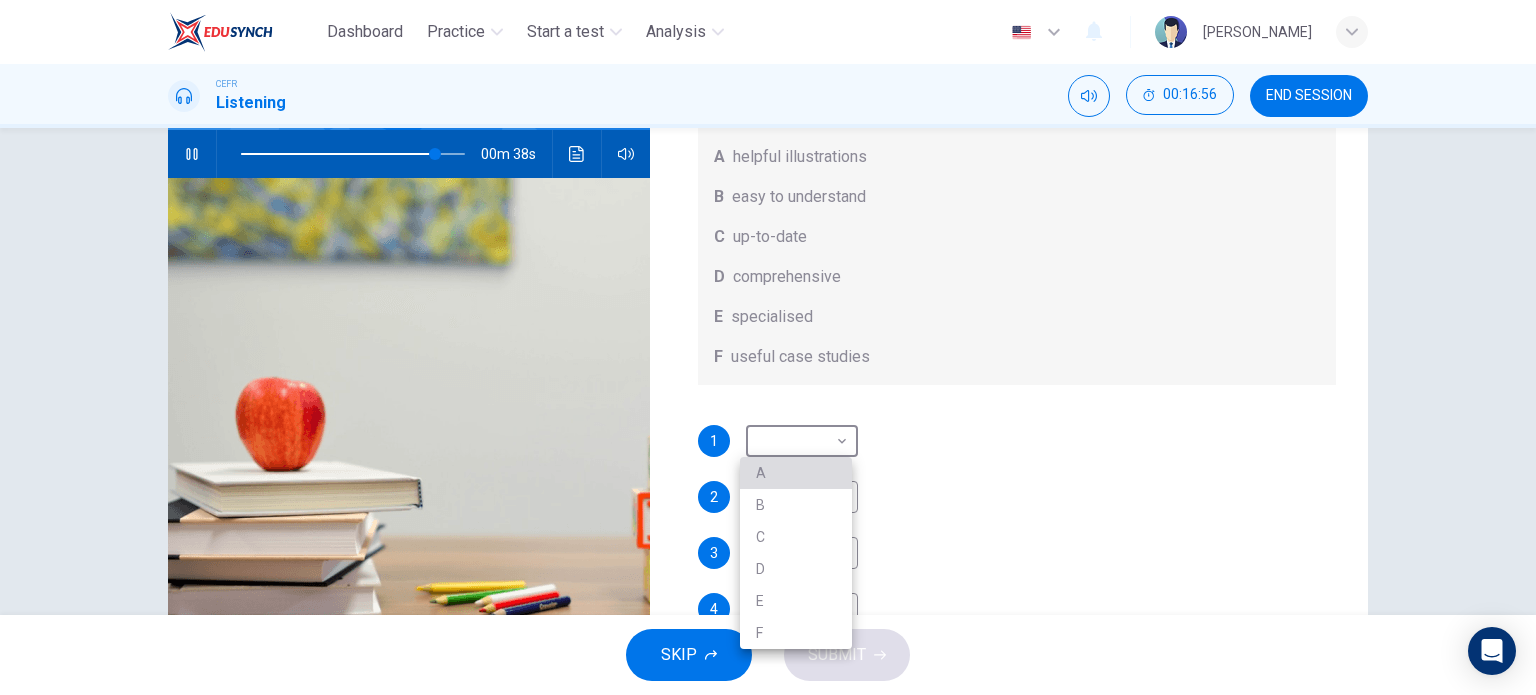 click on "A" at bounding box center [796, 473] 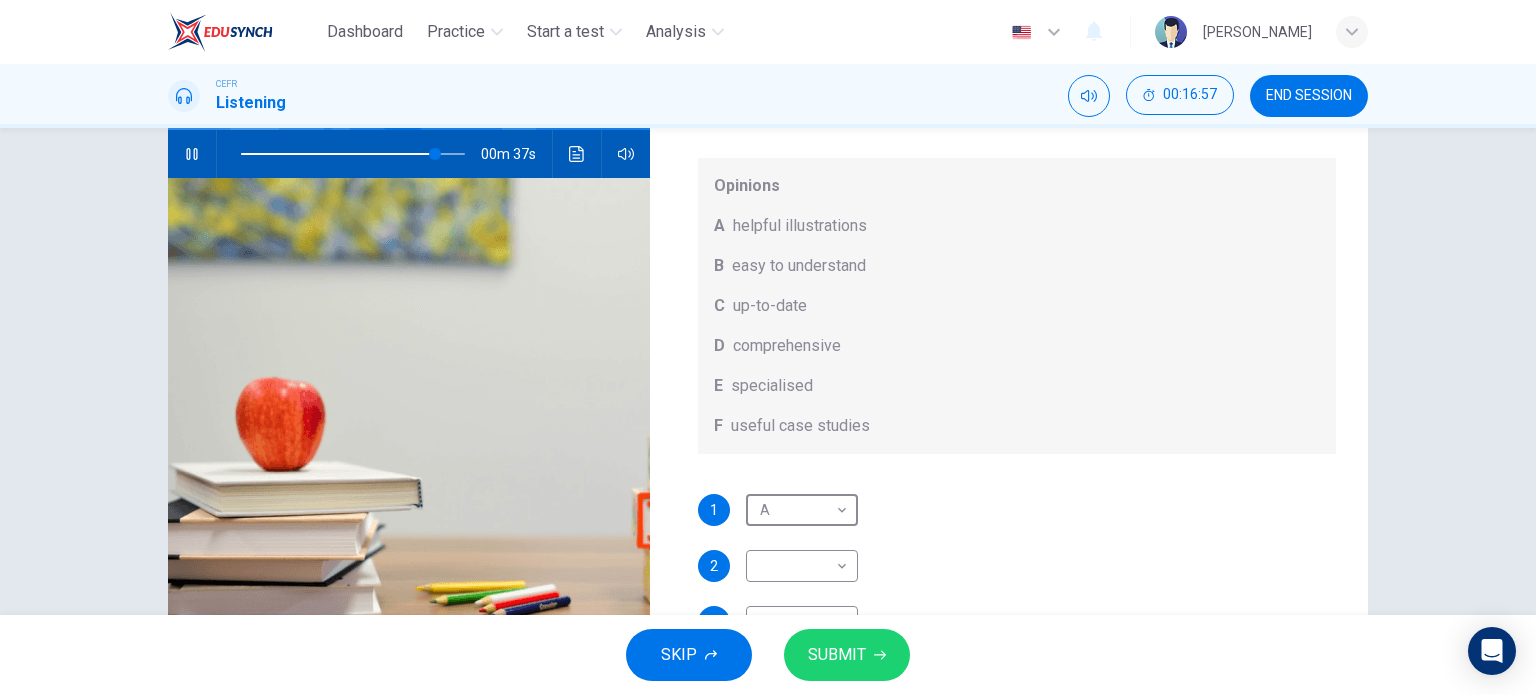 scroll, scrollTop: 0, scrollLeft: 0, axis: both 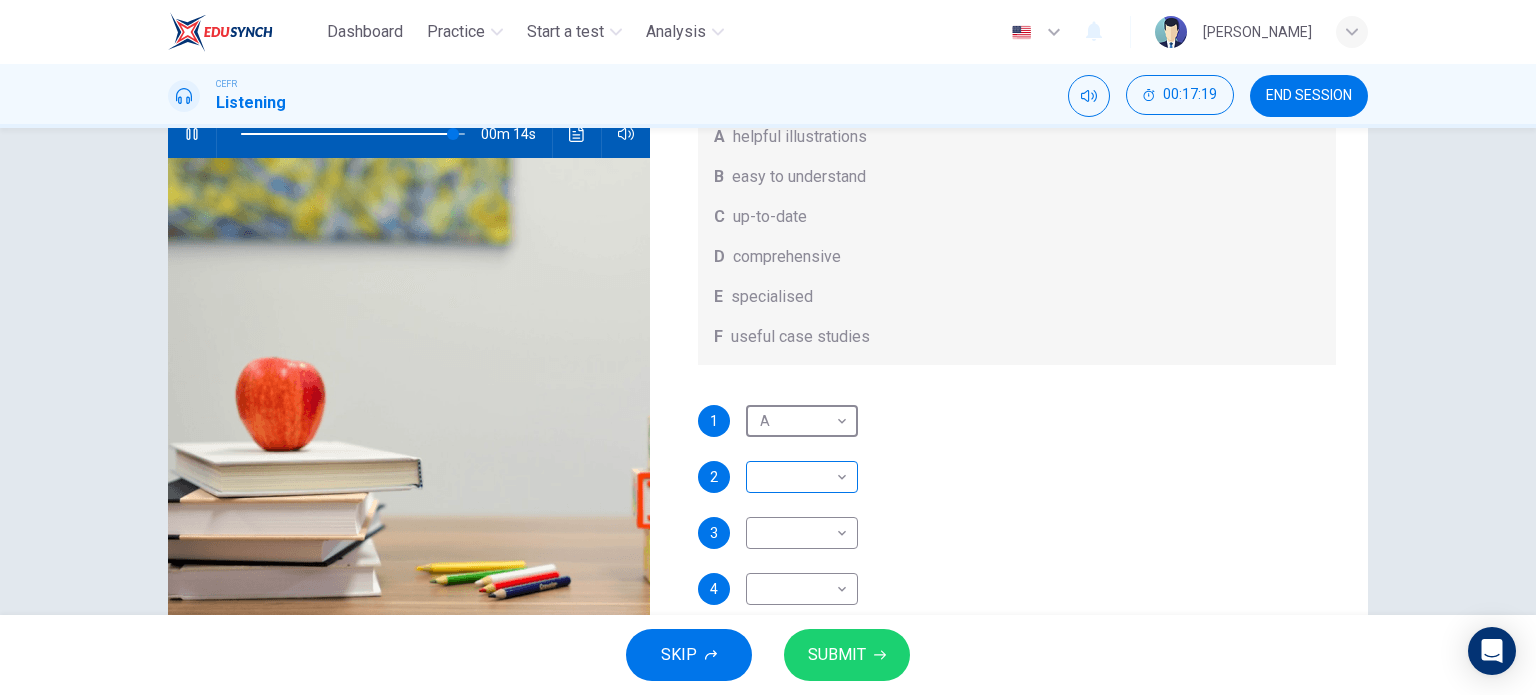 click on "Dashboard Practice Start a test Analysis English en ​ FATINAH NADIAH BINTI ABD HALIM CEFR Listening 00:17:19 END SESSION Question 27 What does Linda think about the books on Matthew’s reading list? Choose FOUR answers from the box and write the correct letter, A-F, next to the questions.
Opinions A helpful illustrations B easy to understand C up-to-date D comprehensive E specialised F useful case studies 1 A A ​ 2 ​ ​ 3 ​ ​ 4 ​ ​ Work Placements 00m 14s SKIP SUBMIT EduSynch - Online Language Proficiency Testing
Dashboard Practice Start a test Analysis Notifications © Copyright  2025" at bounding box center (768, 347) 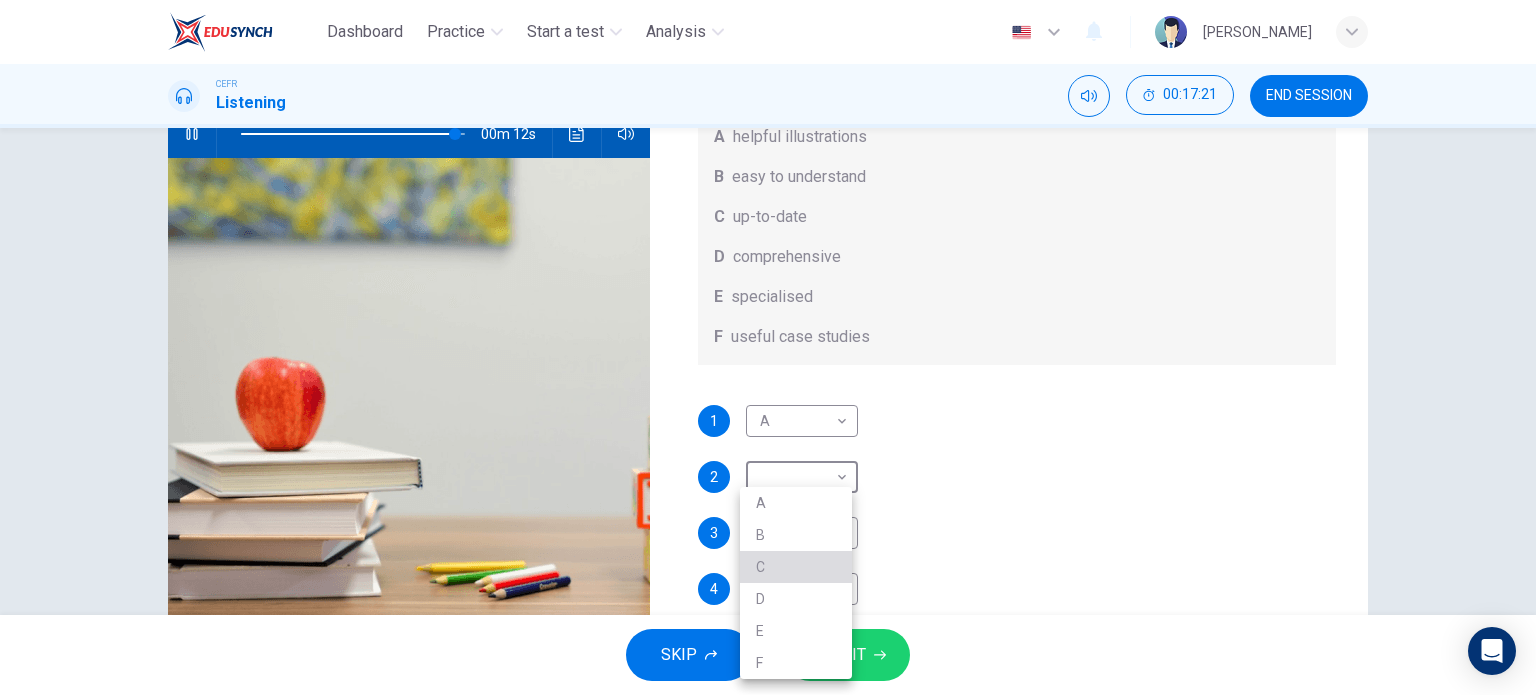 click on "C" at bounding box center [796, 567] 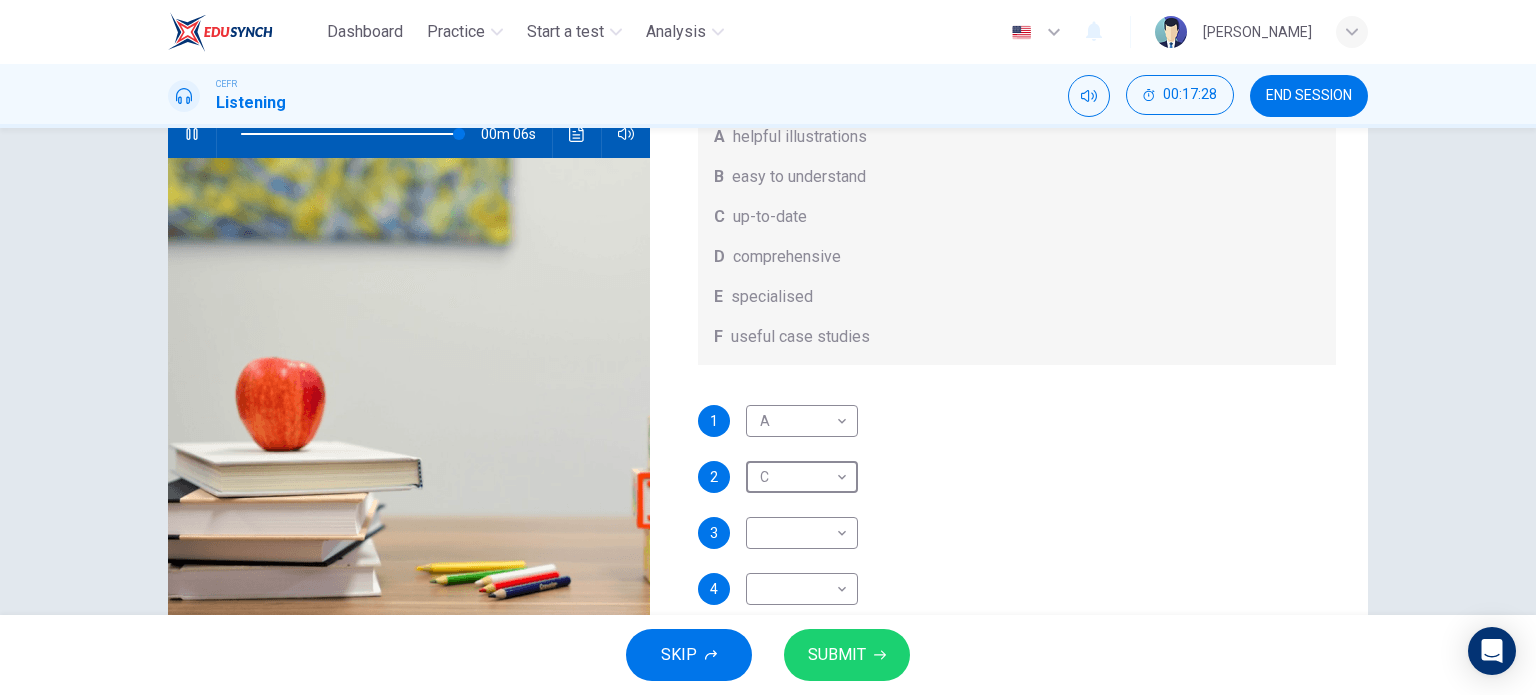 scroll, scrollTop: 112, scrollLeft: 0, axis: vertical 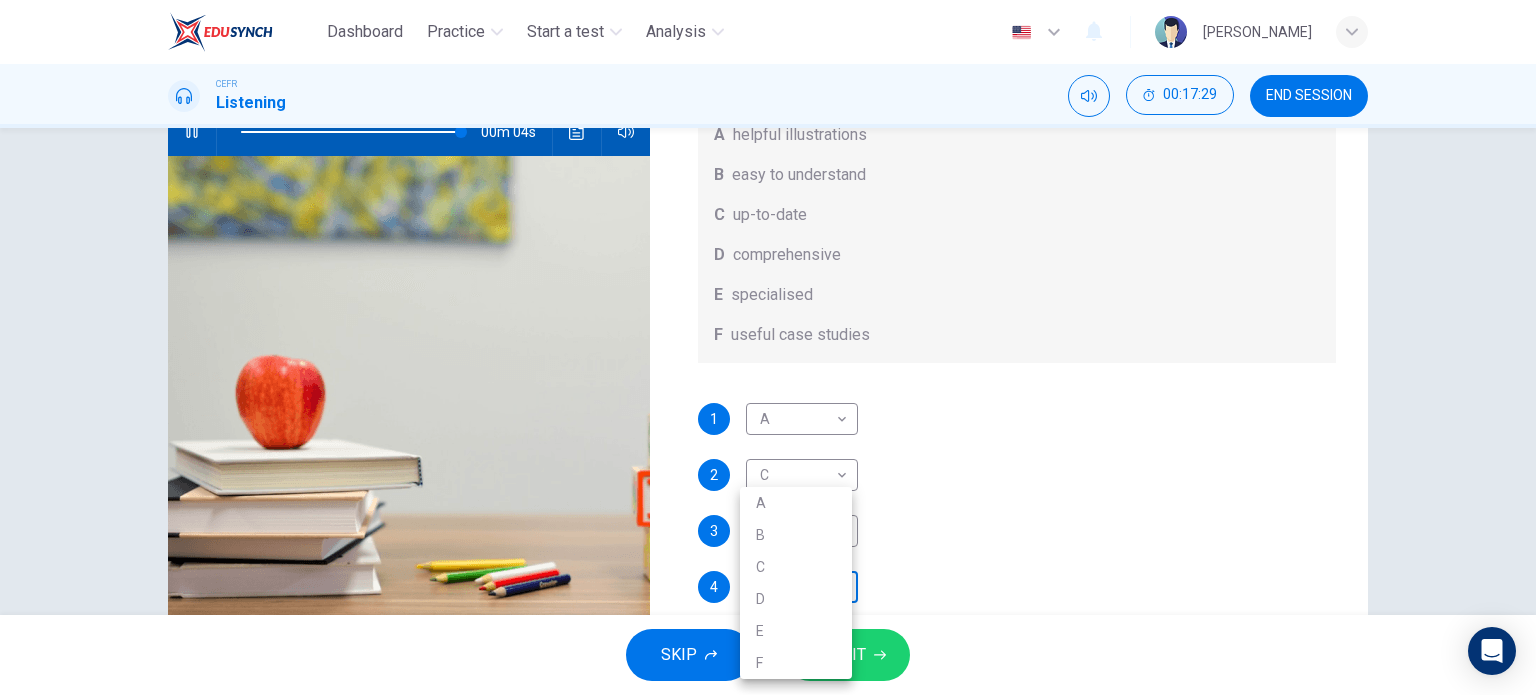 click on "Dashboard Practice Start a test Analysis English en ​ FATINAH NADIAH BINTI ABD HALIM CEFR Listening 00:17:29 END SESSION Question 27 What does Linda think about the books on Matthew’s reading list? Choose FOUR answers from the box and write the correct letter, A-F, next to the questions.
Opinions A helpful illustrations B easy to understand C up-to-date D comprehensive E specialised F useful case studies 1 A A ​ 2 C C ​ 3 ​ ​ 4 ​ ​ Work Placements 00m 04s SKIP SUBMIT EduSynch - Online Language Proficiency Testing
Dashboard Practice Start a test Analysis Notifications © Copyright  2025 A B C D E F" at bounding box center [768, 347] 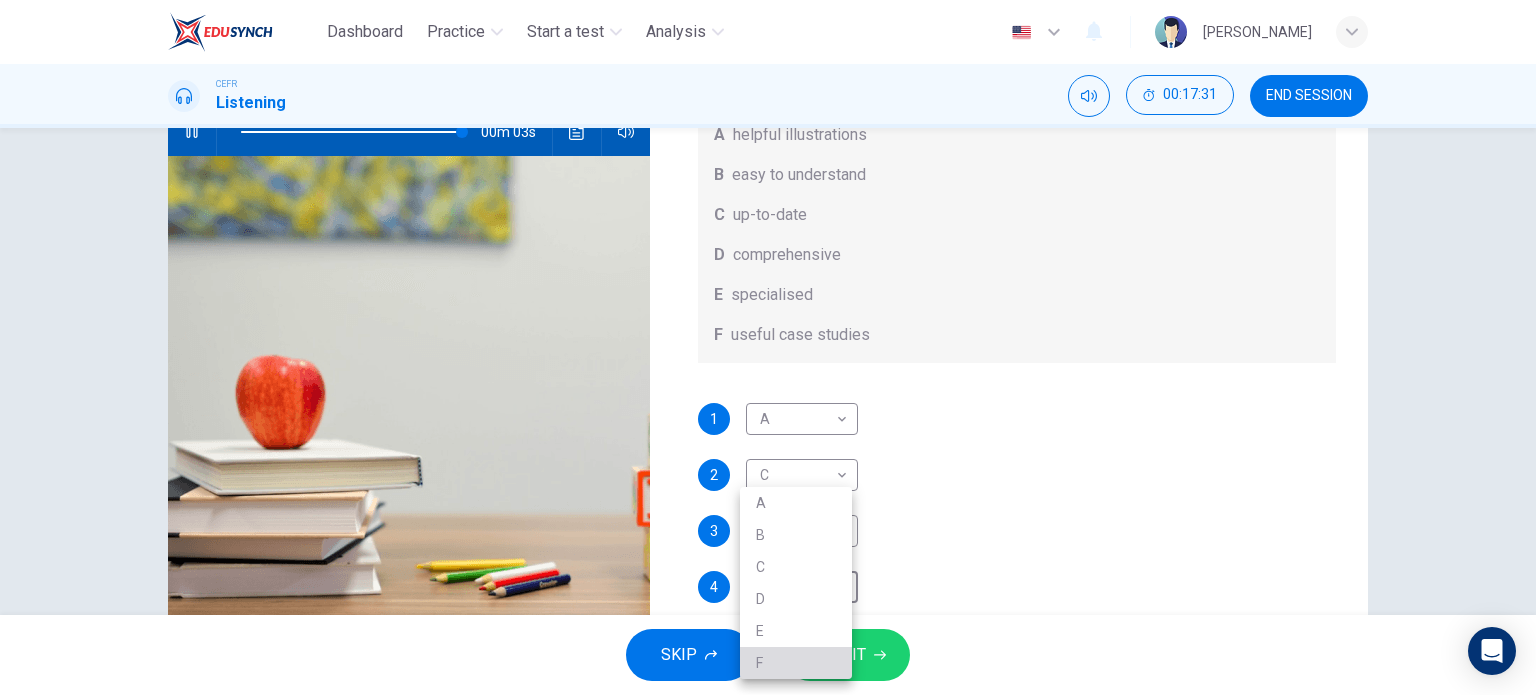 click on "F" at bounding box center [796, 663] 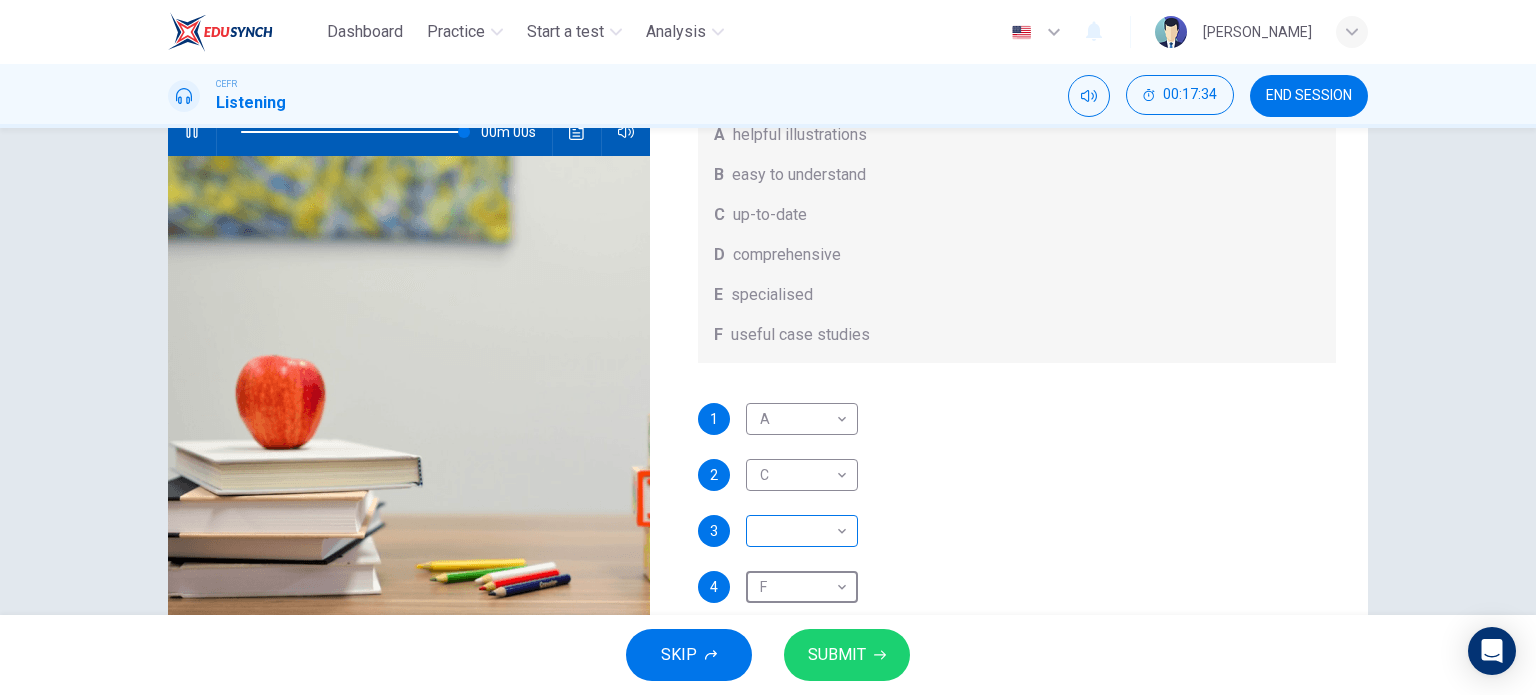 type on "0" 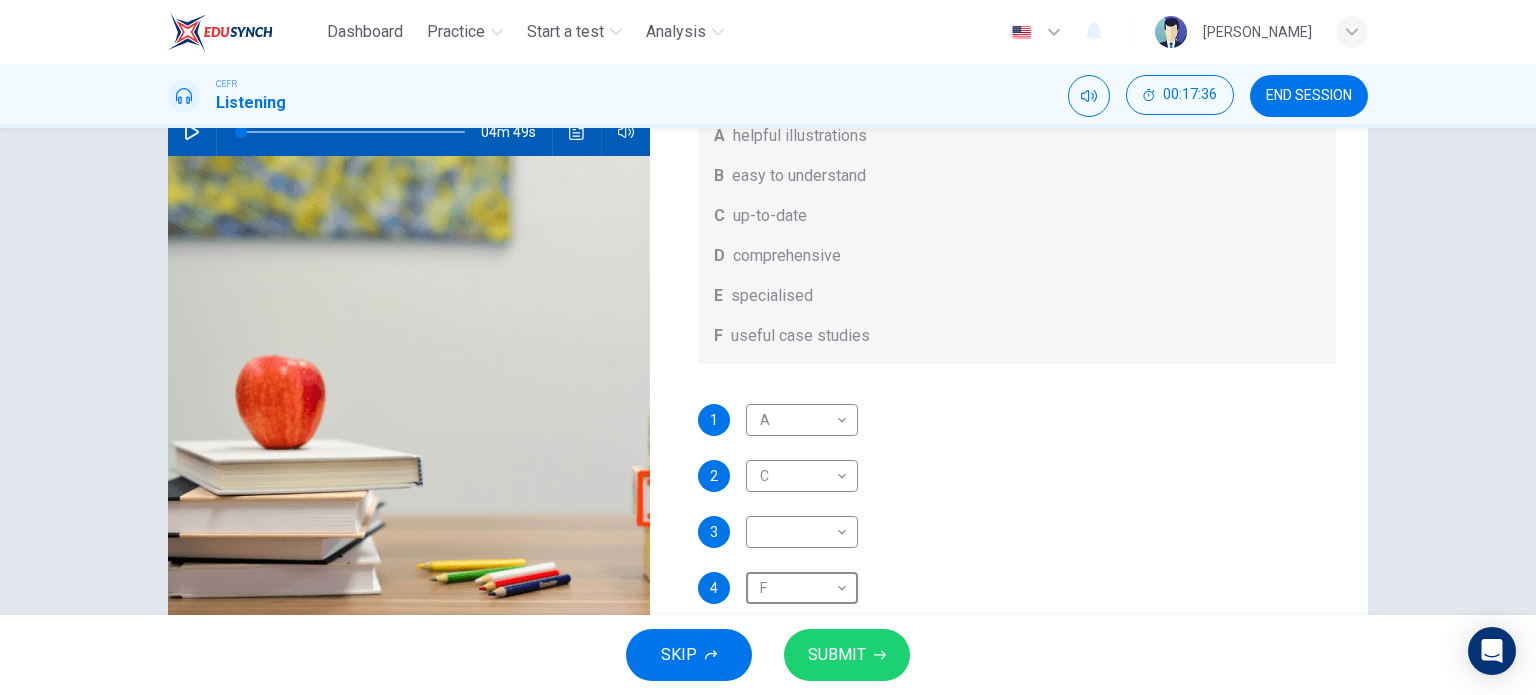 scroll, scrollTop: 88, scrollLeft: 0, axis: vertical 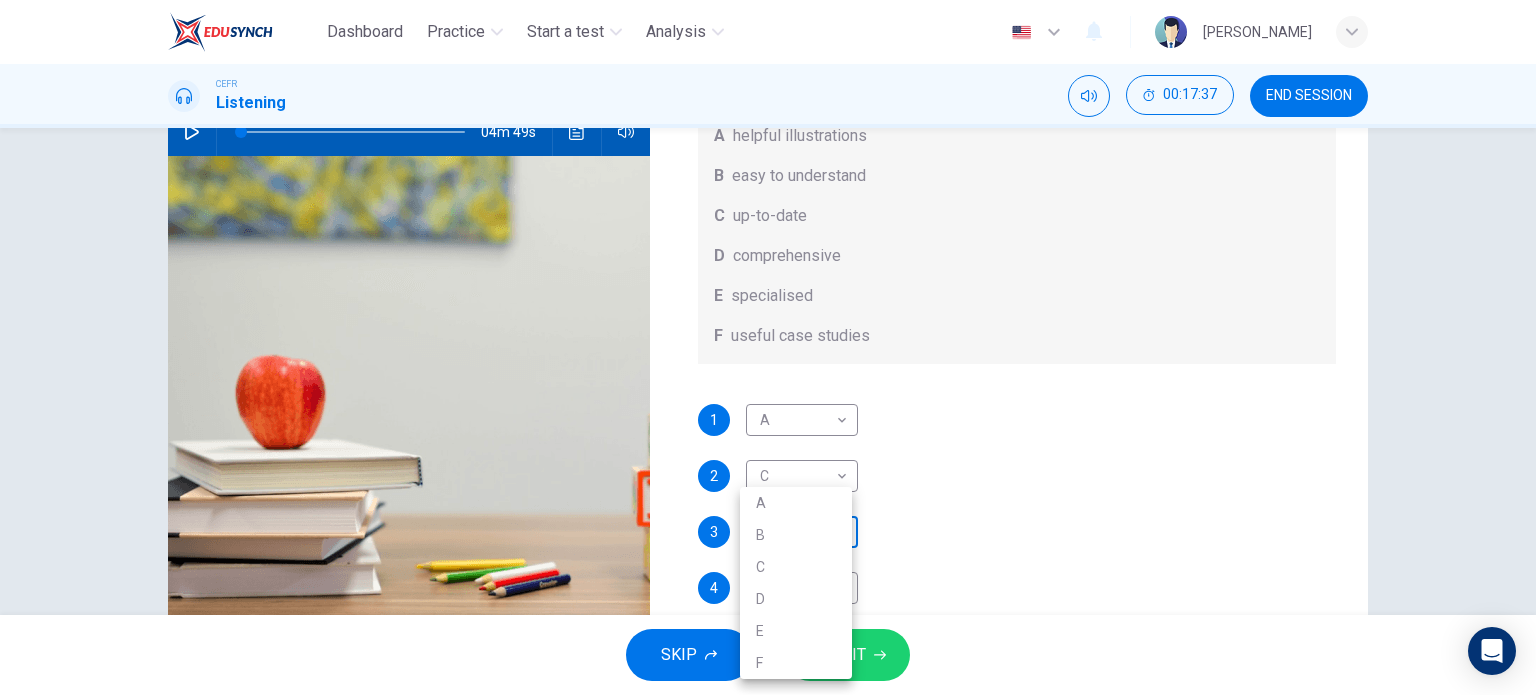 click on "Dashboard Practice Start a test Analysis English en ​ FATINAH NADIAH BINTI ABD HALIM CEFR Listening 00:17:37 END SESSION Question 27 What does Linda think about the books on Matthew’s reading list? Choose FOUR answers from the box and write the correct letter, A-F, next to the questions.
Opinions A helpful illustrations B easy to understand C up-to-date D comprehensive E specialised F useful case studies 1 A A ​ 2 C C ​ 3 ​ ​ 4 F F ​ Work Placements 04m 49s SKIP SUBMIT EduSynch - Online Language Proficiency Testing
Dashboard Practice Start a test Analysis Notifications © Copyright  2025 A B C D E F" at bounding box center (768, 347) 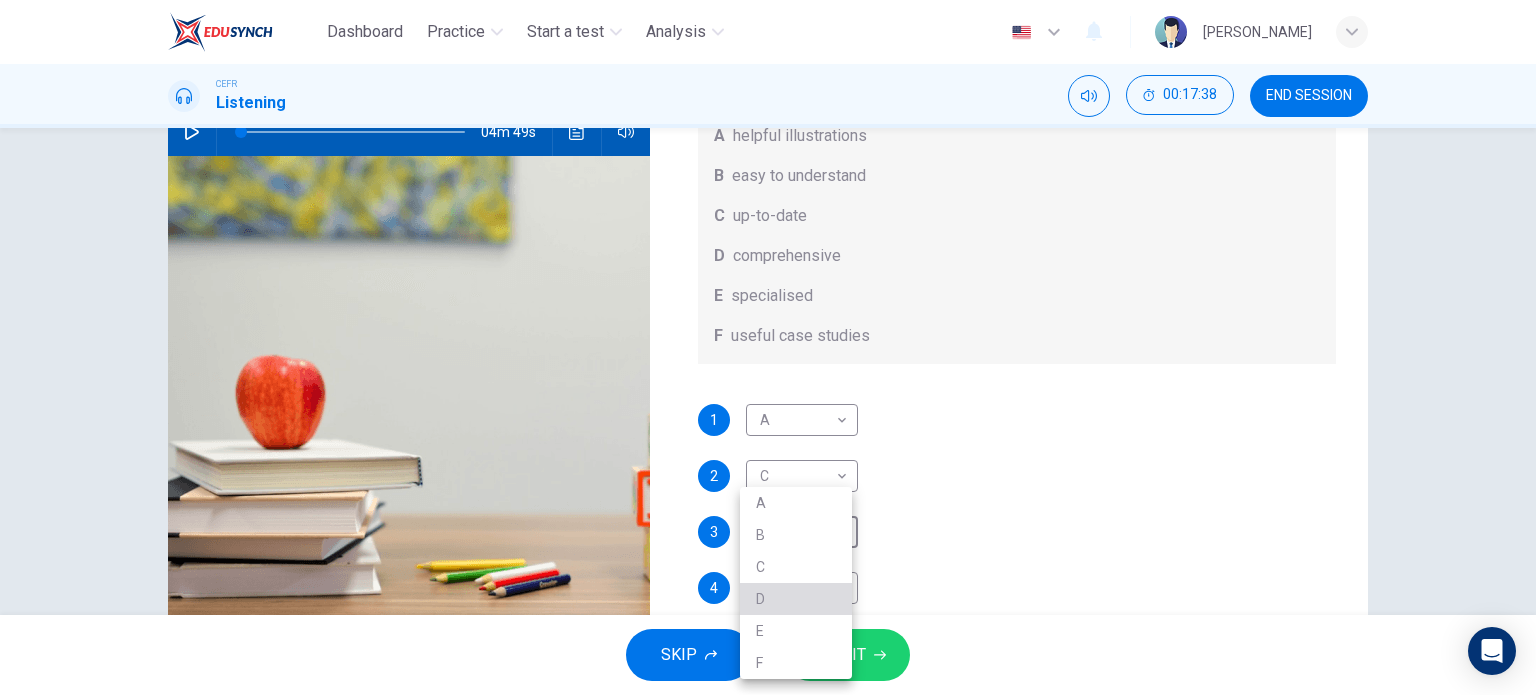 click on "D" at bounding box center [796, 599] 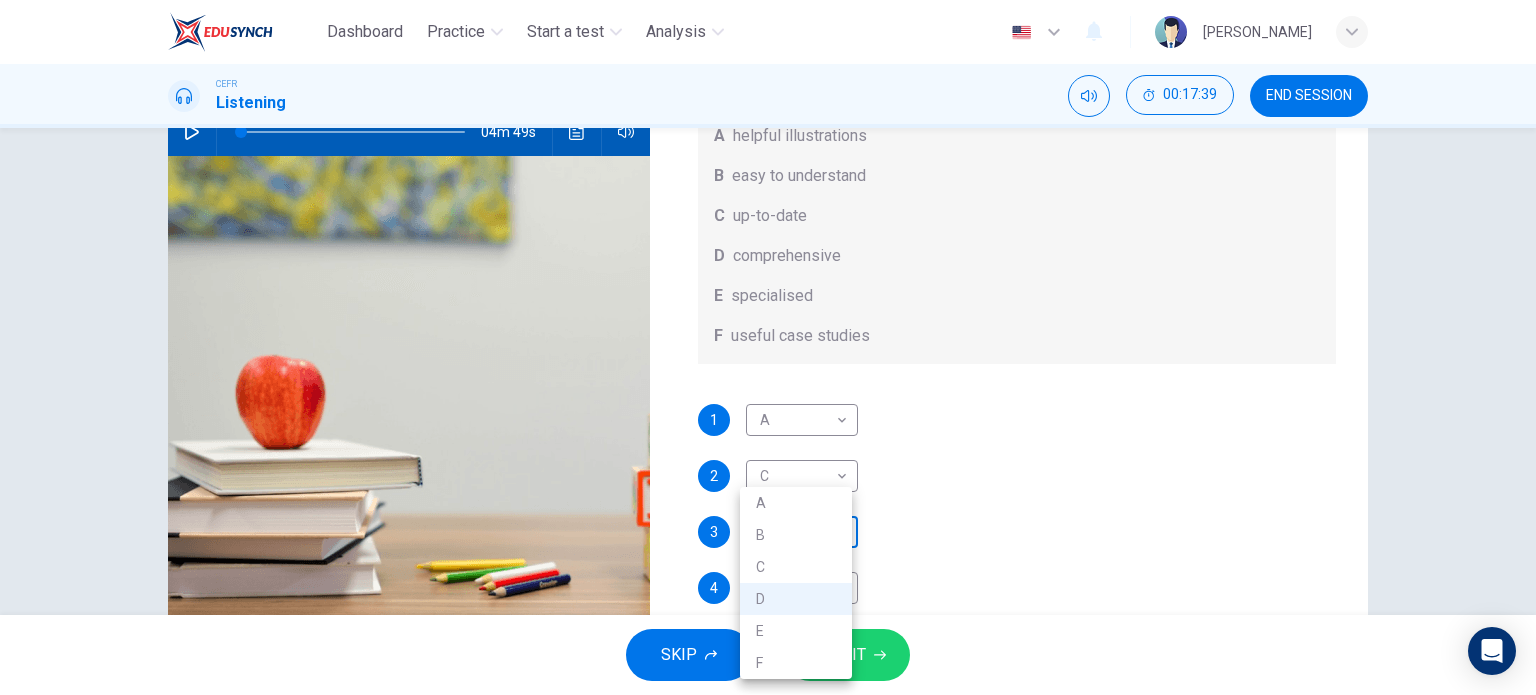 click on "Dashboard Practice Start a test Analysis English en ​ FATINAH NADIAH BINTI ABD HALIM CEFR Listening 00:17:39 END SESSION Question 27 What does Linda think about the books on Matthew’s reading list? Choose FOUR answers from the box and write the correct letter, A-F, next to the questions.
Opinions A helpful illustrations B easy to understand C up-to-date D comprehensive E specialised F useful case studies 1 A A ​ 2 C C ​ 3 D D ​ 4 F F ​ Work Placements 04m 49s SKIP SUBMIT EduSynch - Online Language Proficiency Testing
Dashboard Practice Start a test Analysis Notifications © Copyright  2025 A B C D E F" at bounding box center [768, 347] 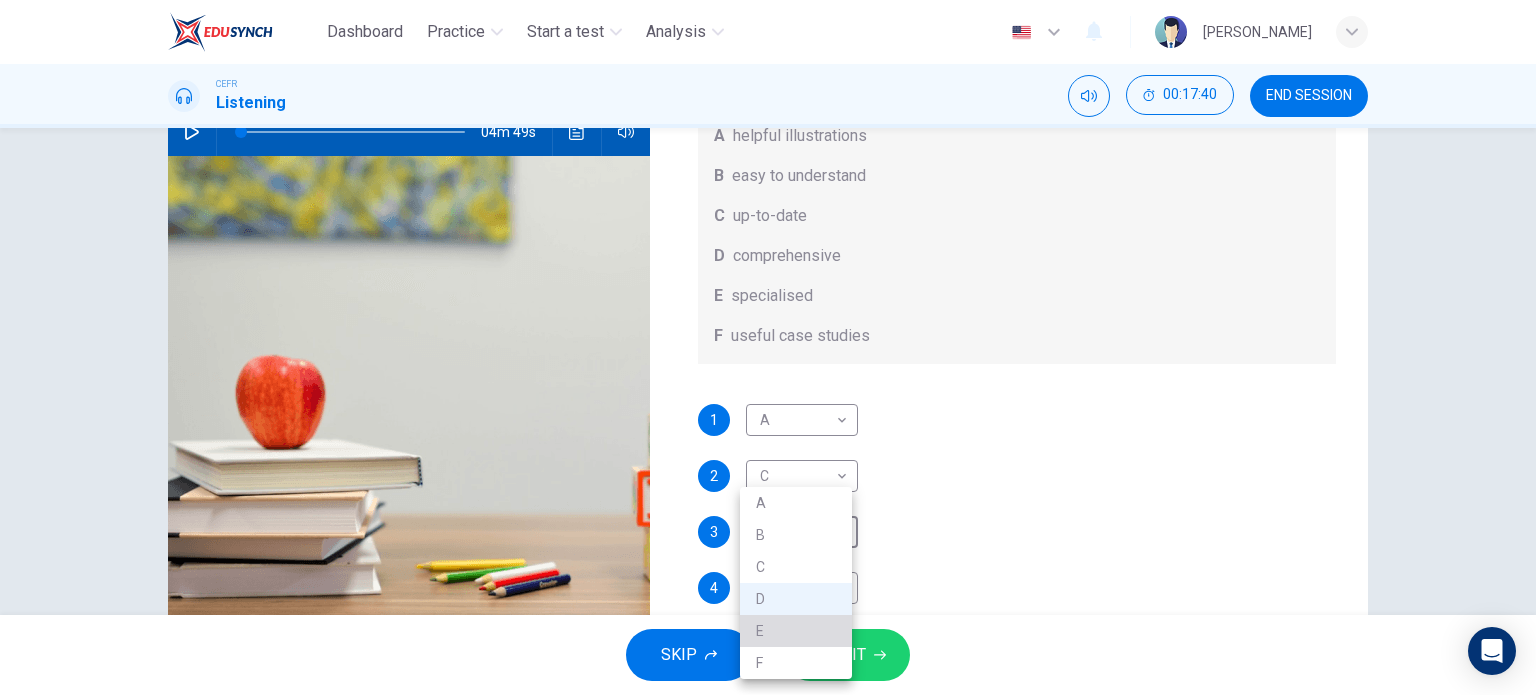 click on "E" at bounding box center (796, 631) 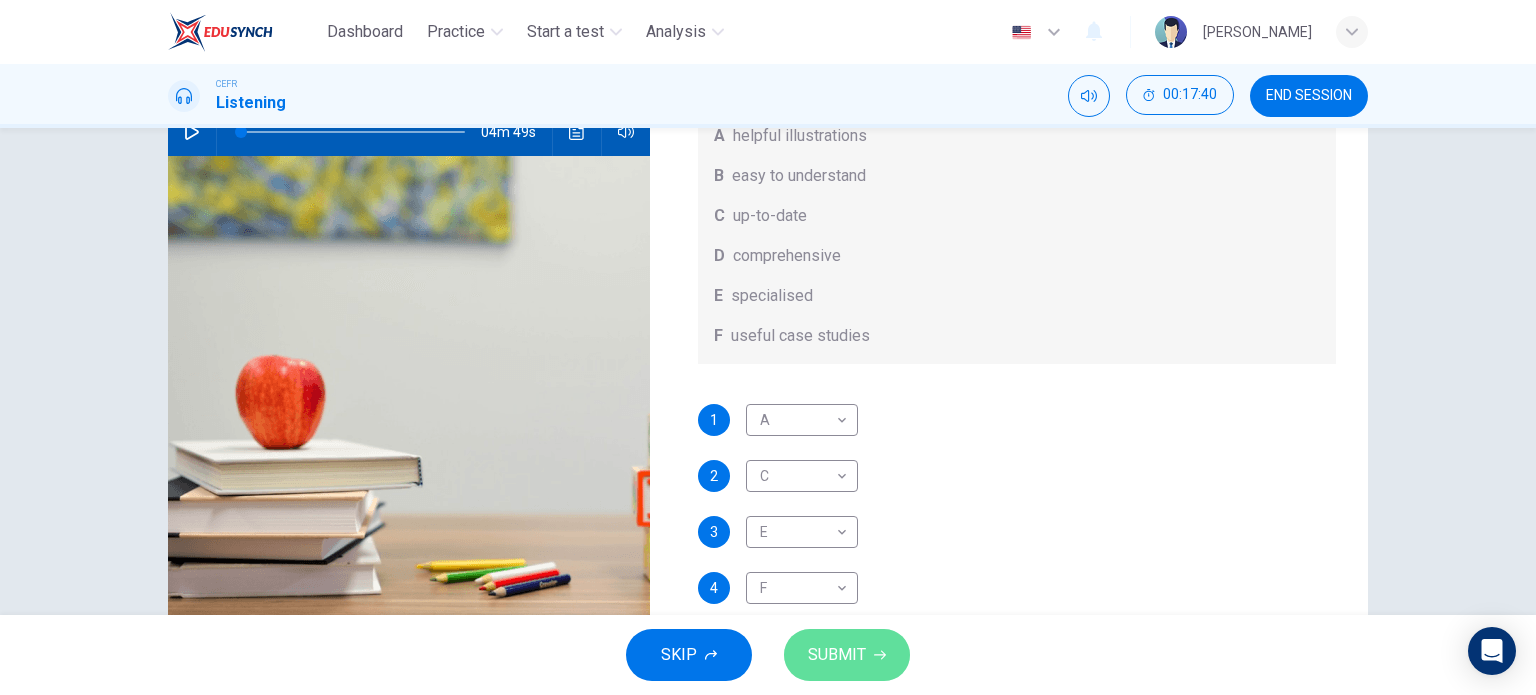 click on "SUBMIT" at bounding box center (847, 655) 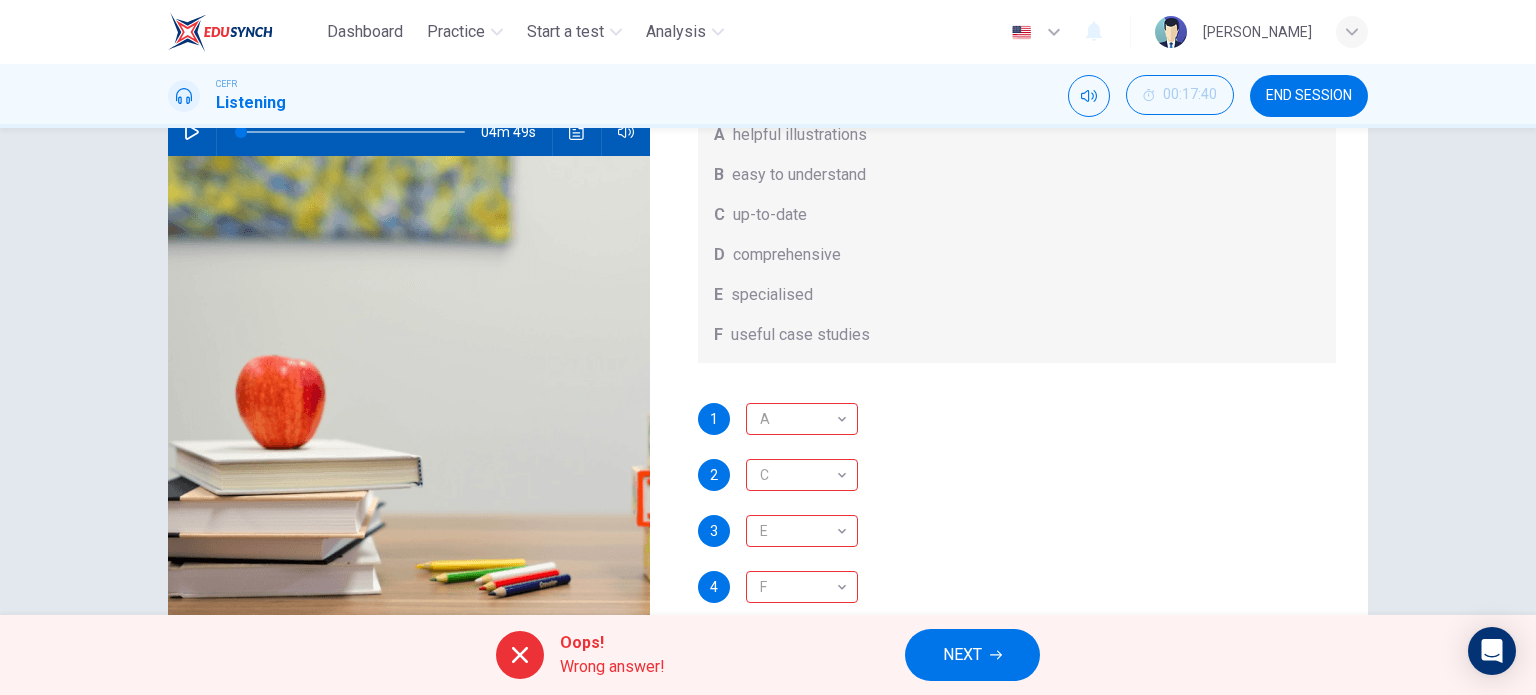 scroll, scrollTop: 0, scrollLeft: 0, axis: both 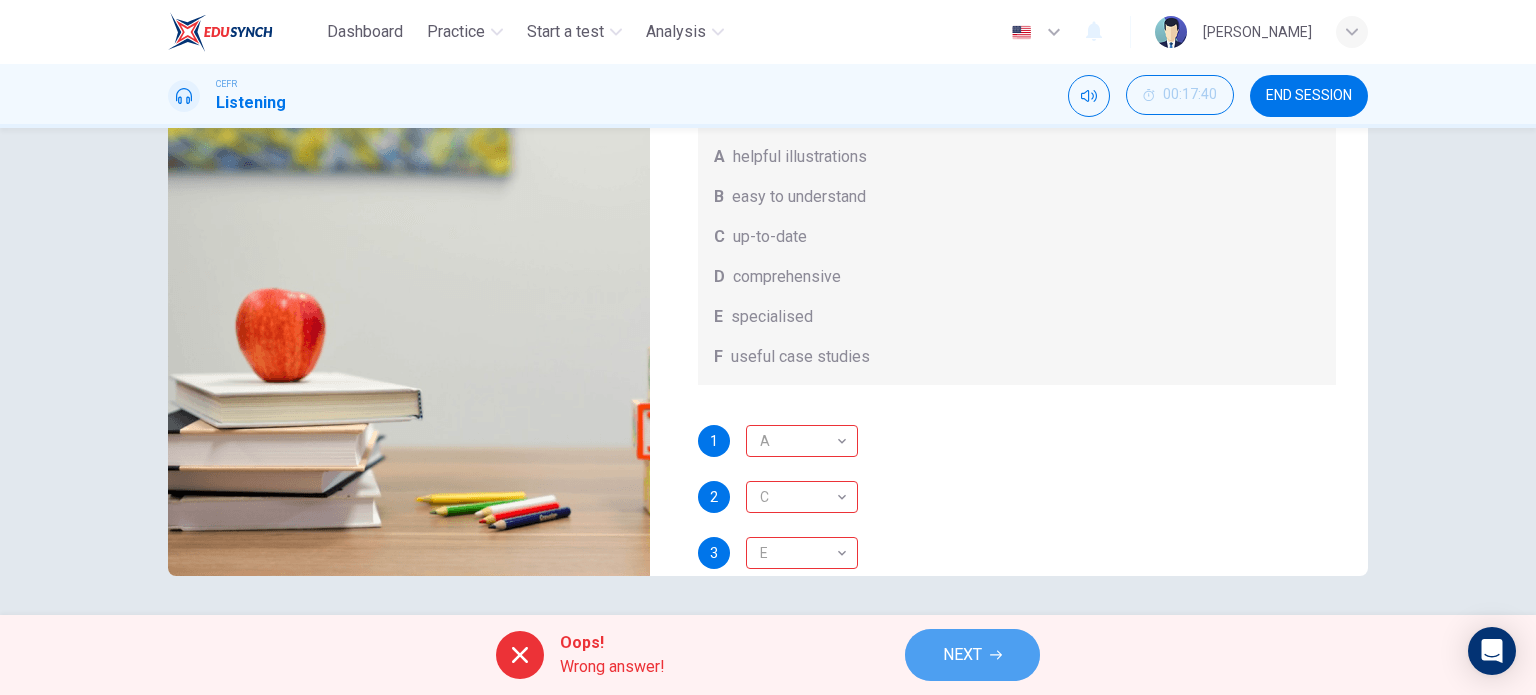 click on "NEXT" at bounding box center [962, 655] 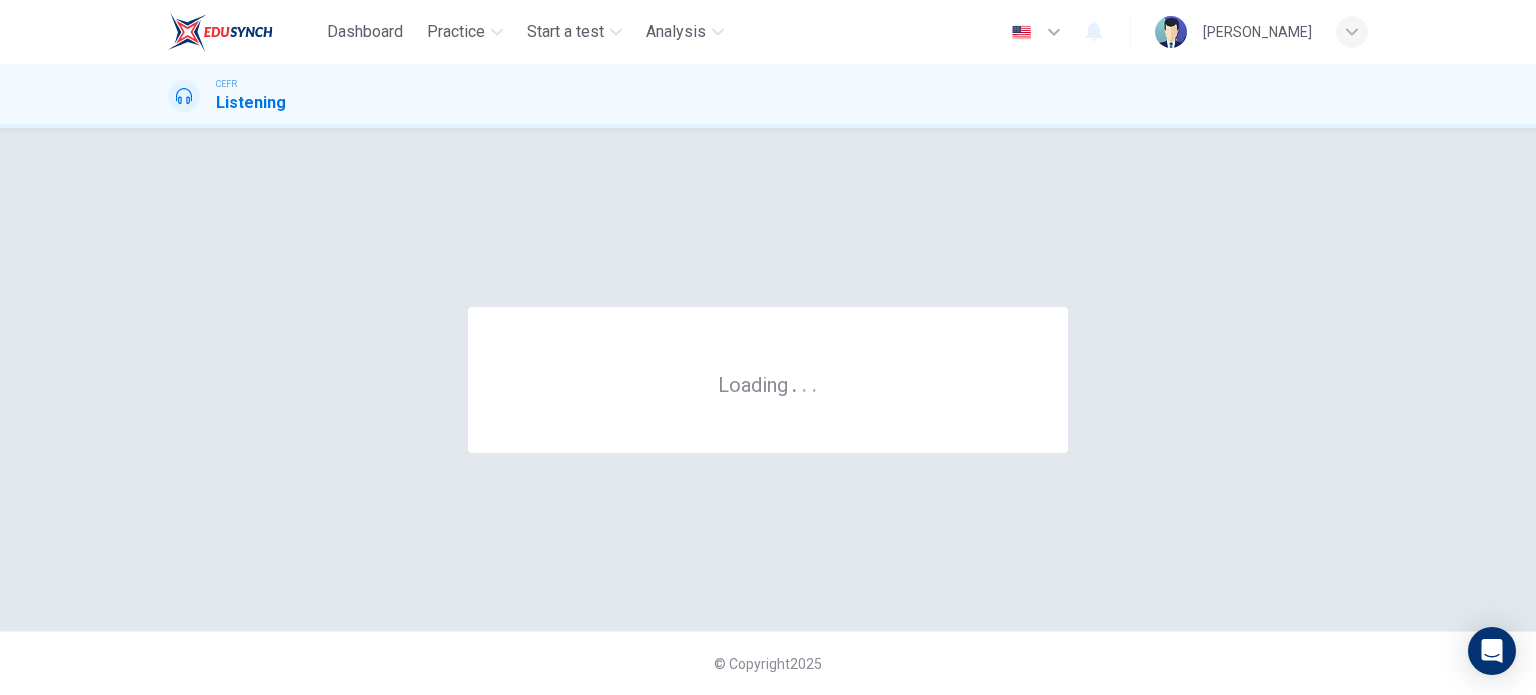 scroll, scrollTop: 0, scrollLeft: 0, axis: both 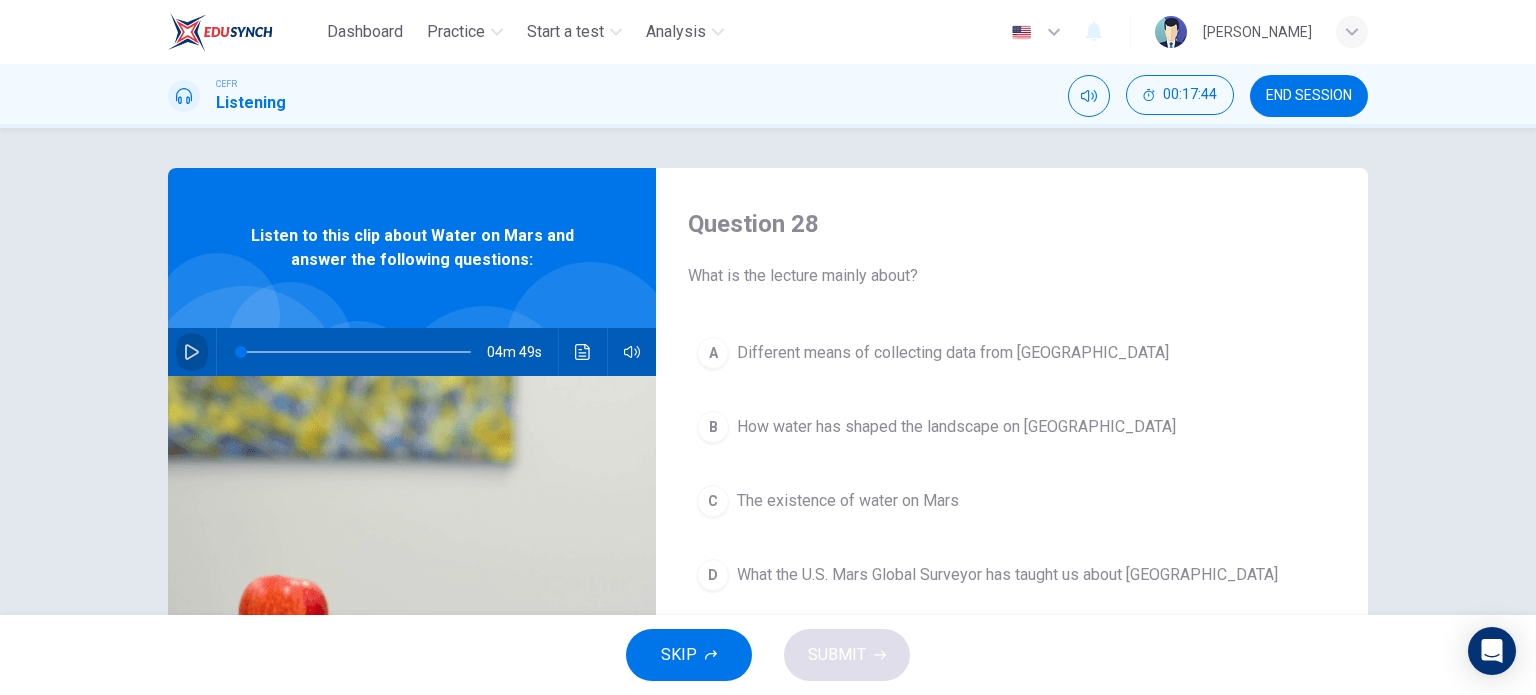 click 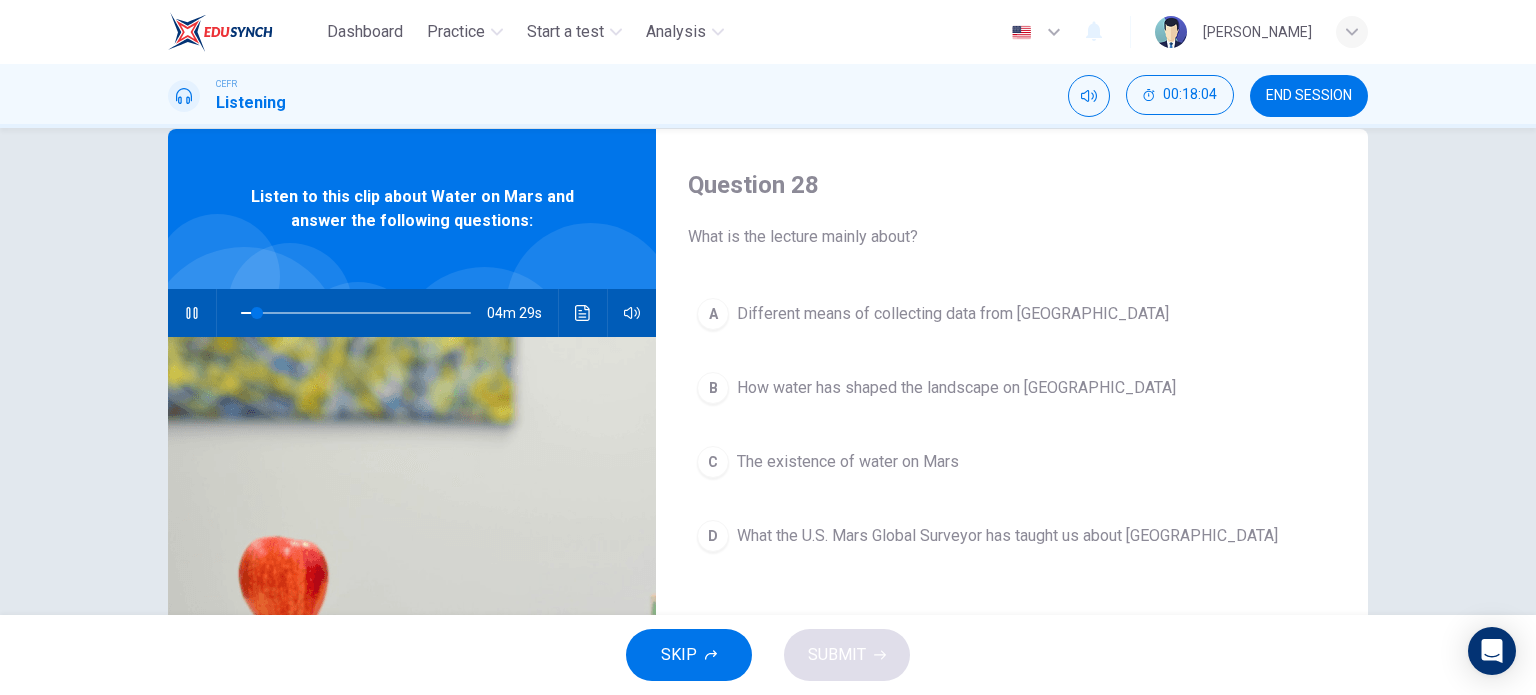 scroll, scrollTop: 38, scrollLeft: 0, axis: vertical 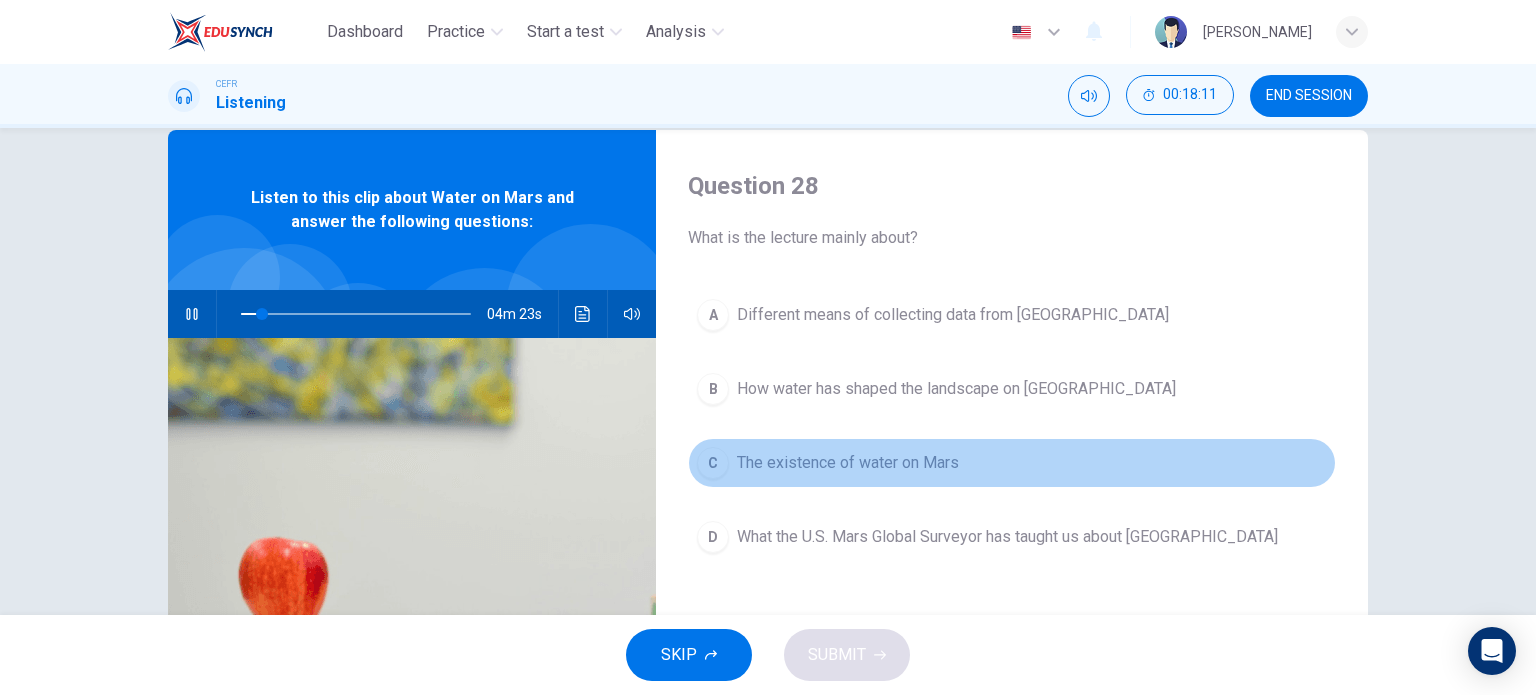 click on "The existence of water on Mars" at bounding box center [848, 463] 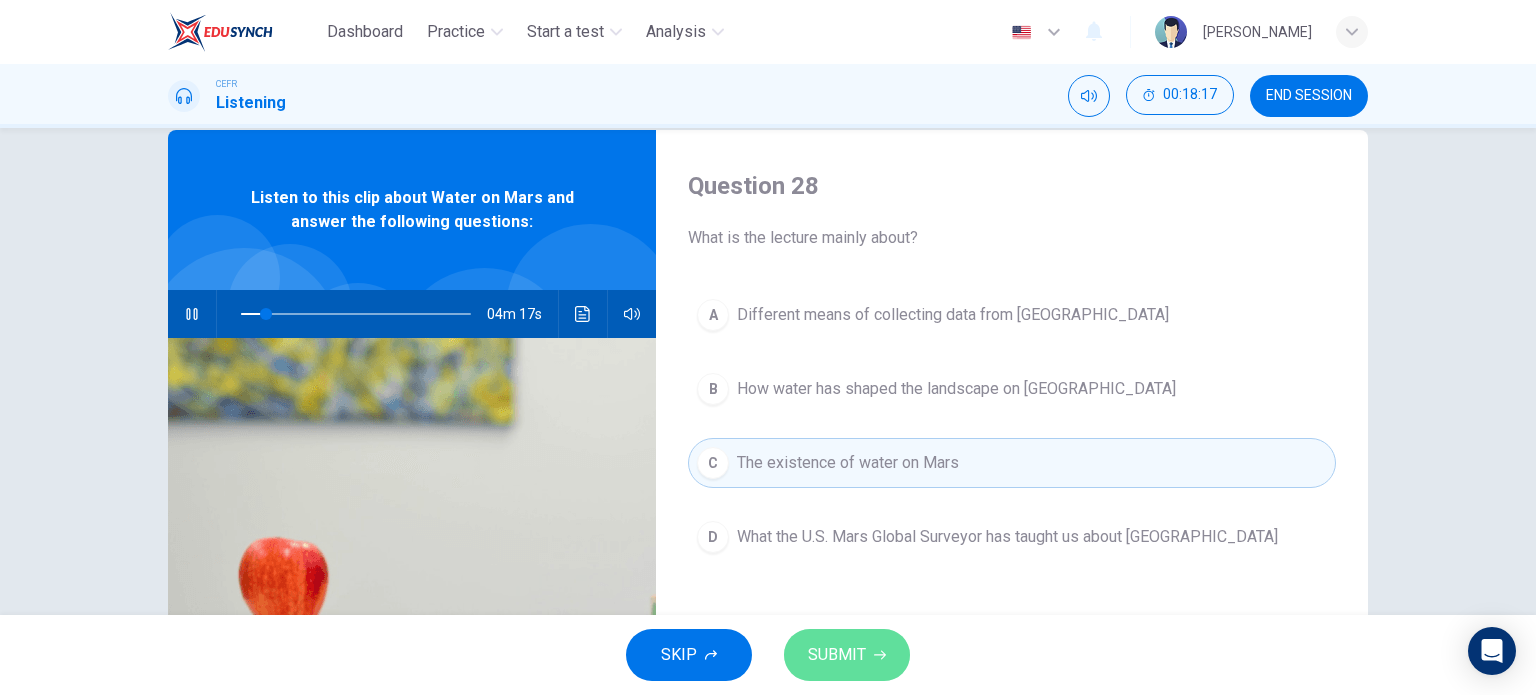 click 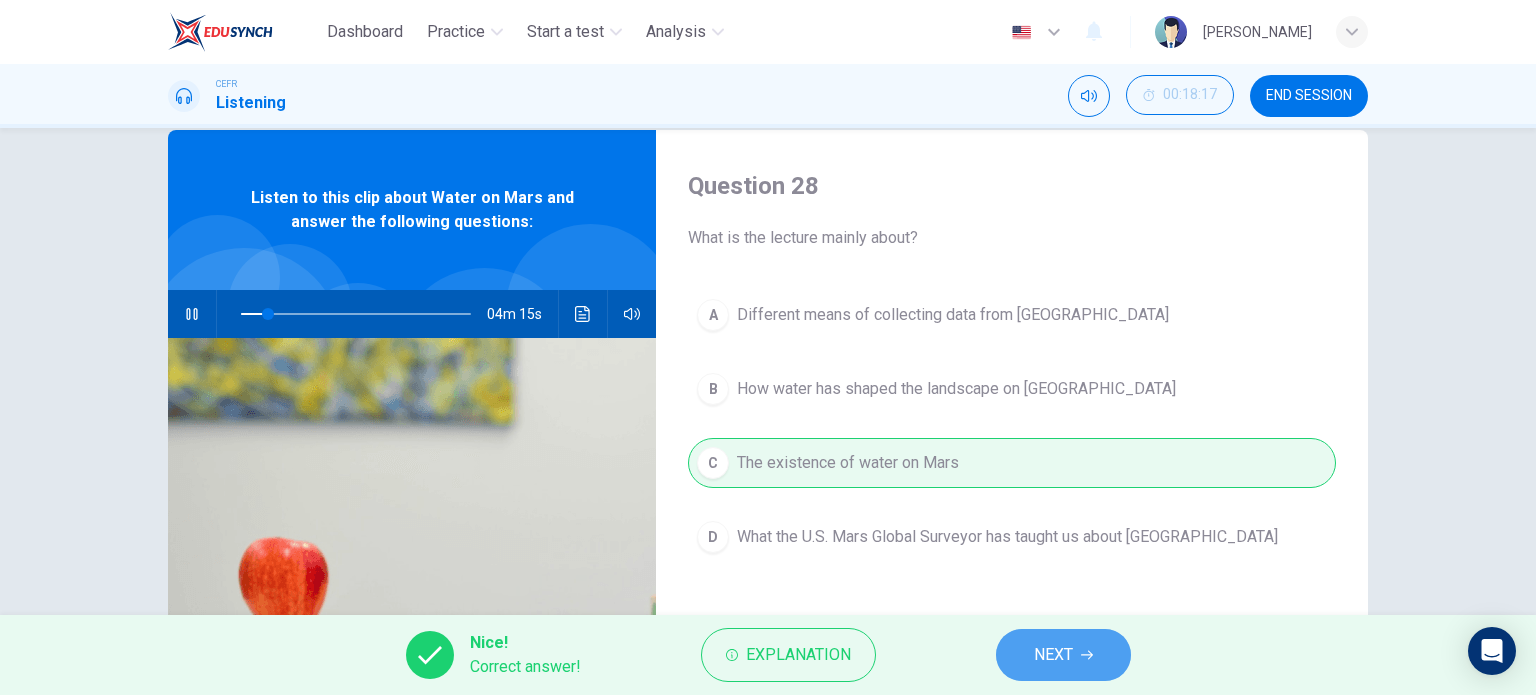 click on "NEXT" at bounding box center (1053, 655) 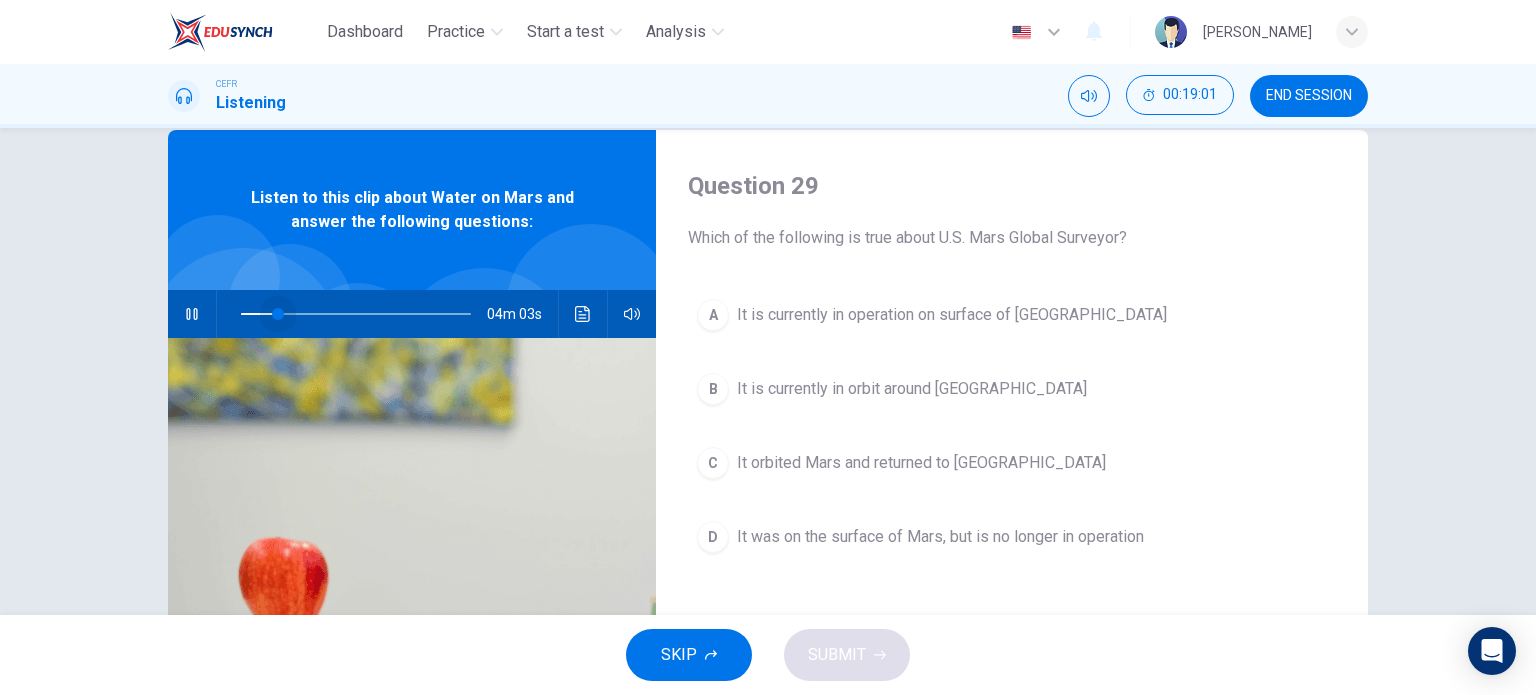 click at bounding box center [356, 314] 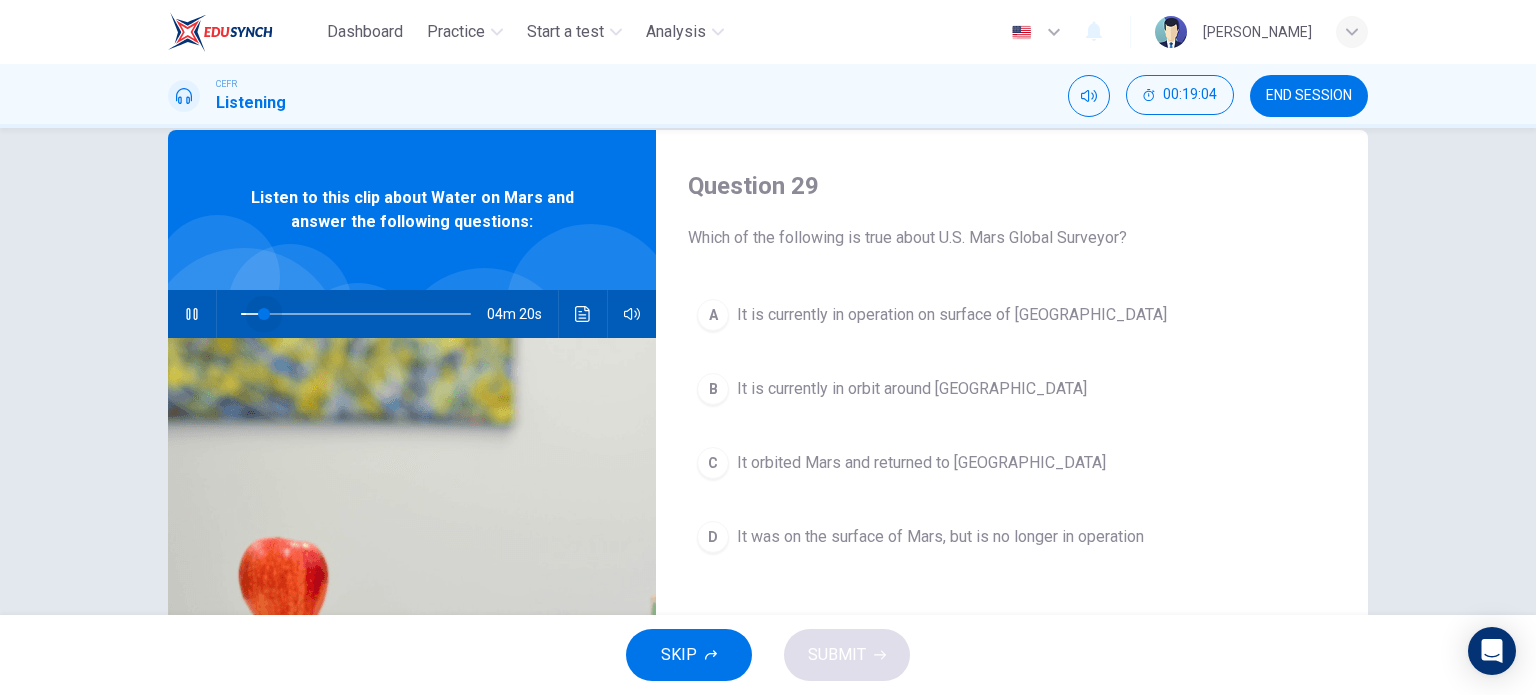 click at bounding box center (264, 314) 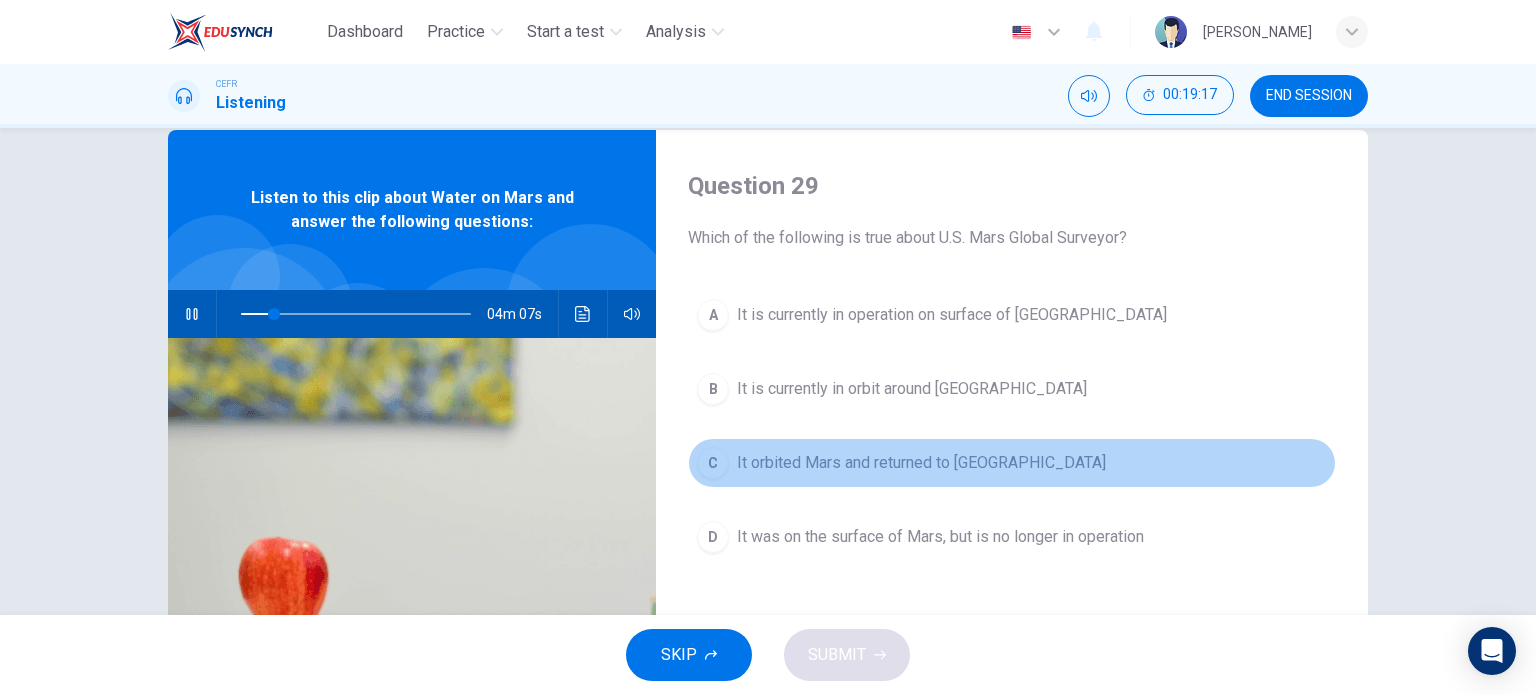click on "It orbited Mars and returned to Earth" at bounding box center (921, 463) 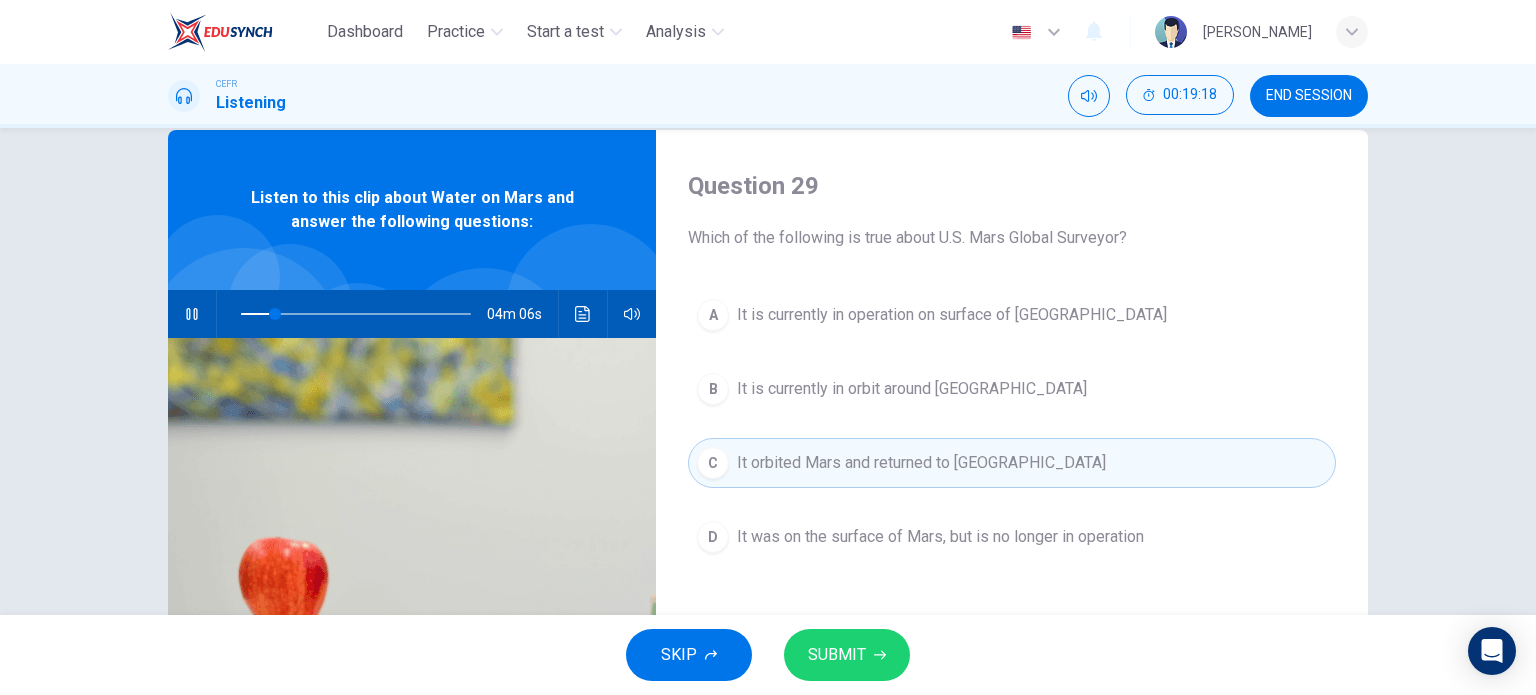 click on "Question 29 Which of the following is true about U.S. Mars Global Surveyor?" at bounding box center [1012, 210] 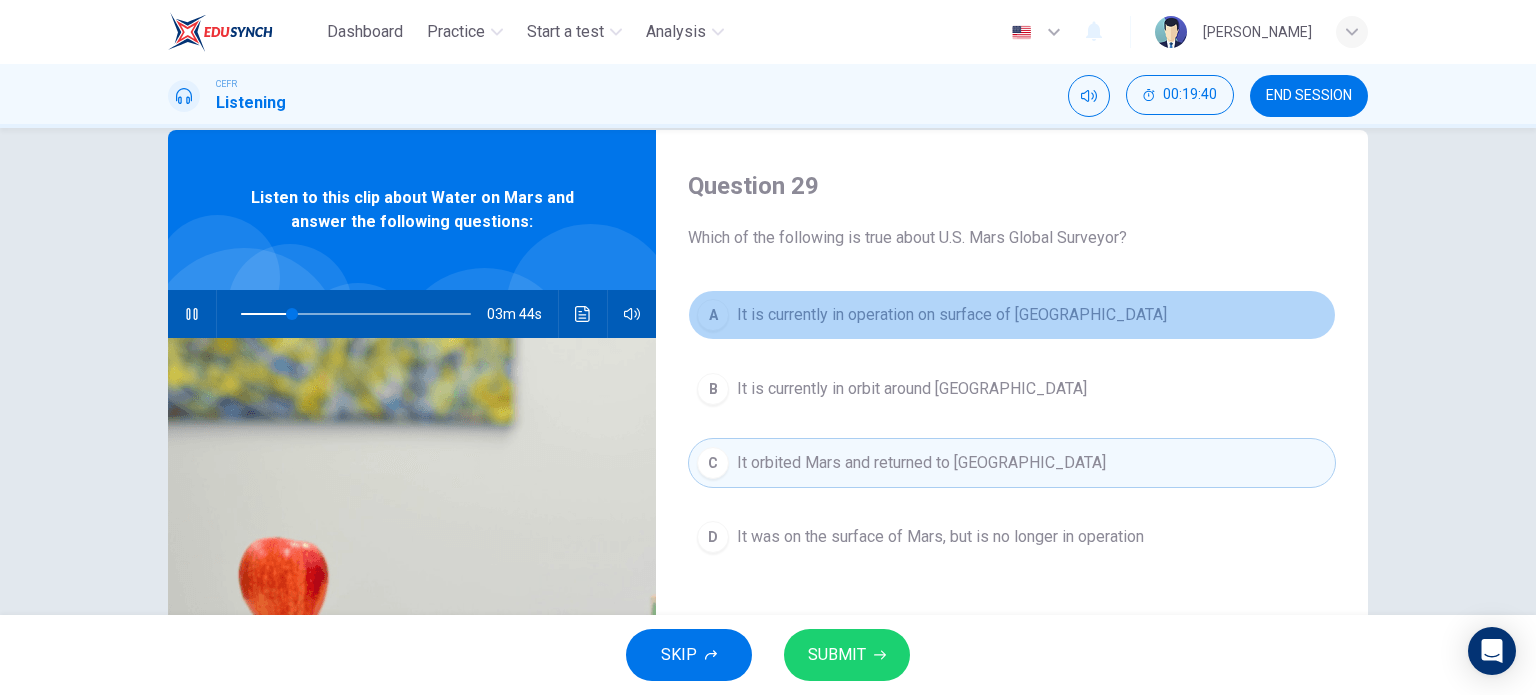 click on "It is currently in operation on surface of Mars" at bounding box center (952, 315) 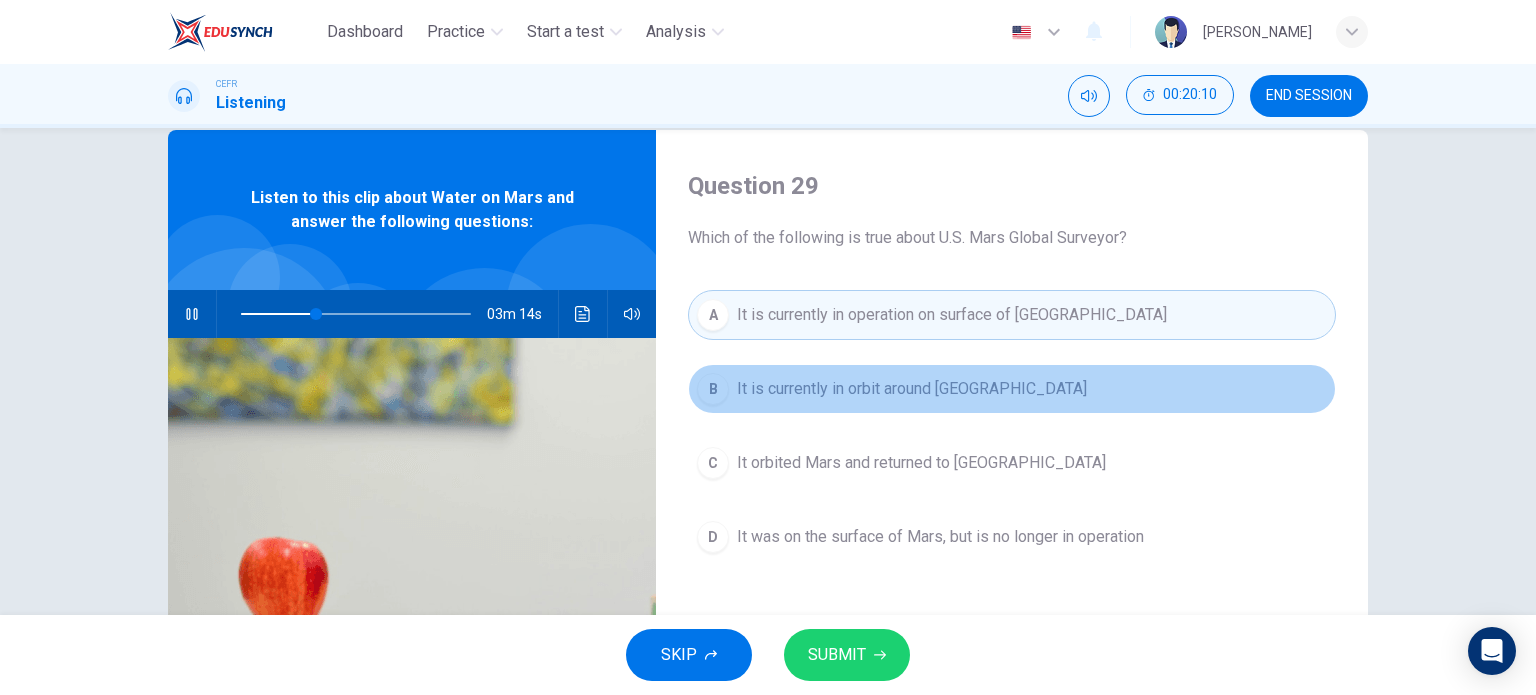 click on "It is currently in orbit around Mars" at bounding box center (912, 389) 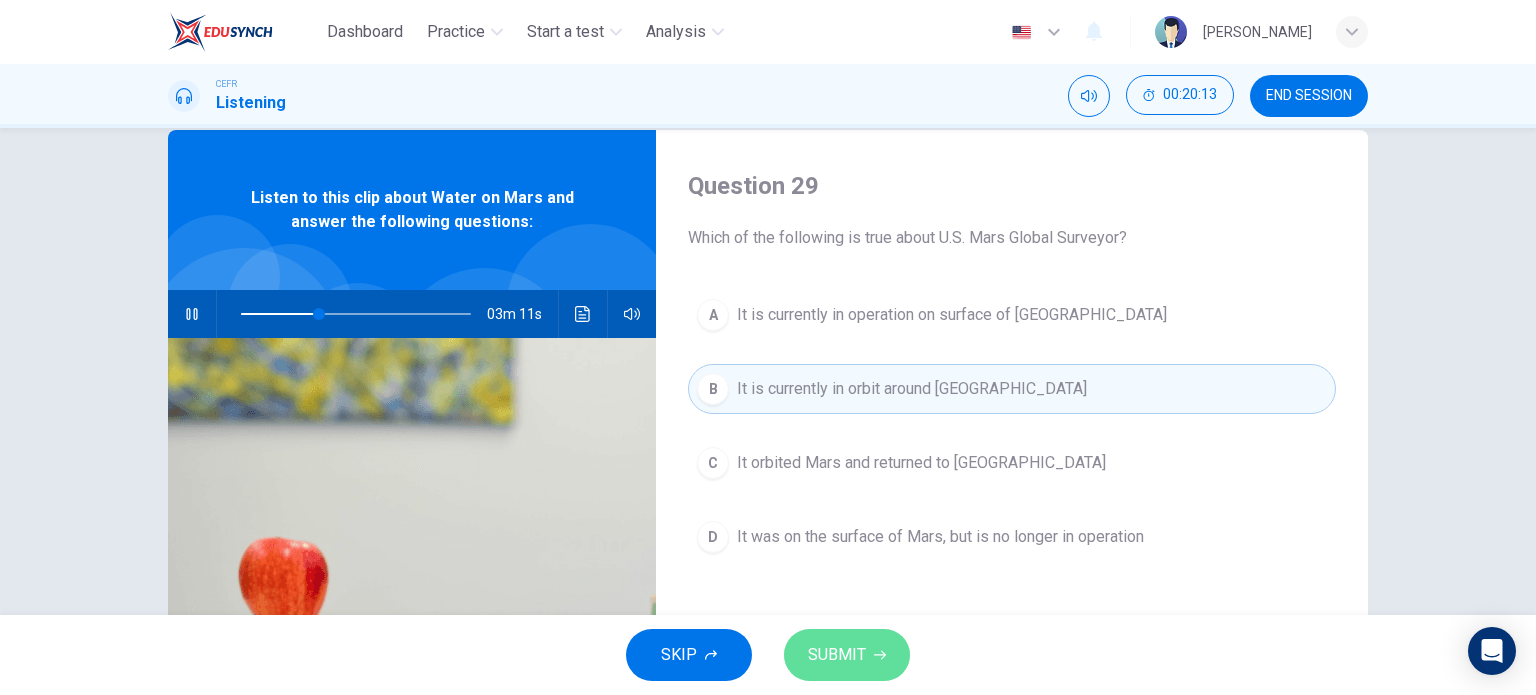 click on "SUBMIT" at bounding box center (847, 655) 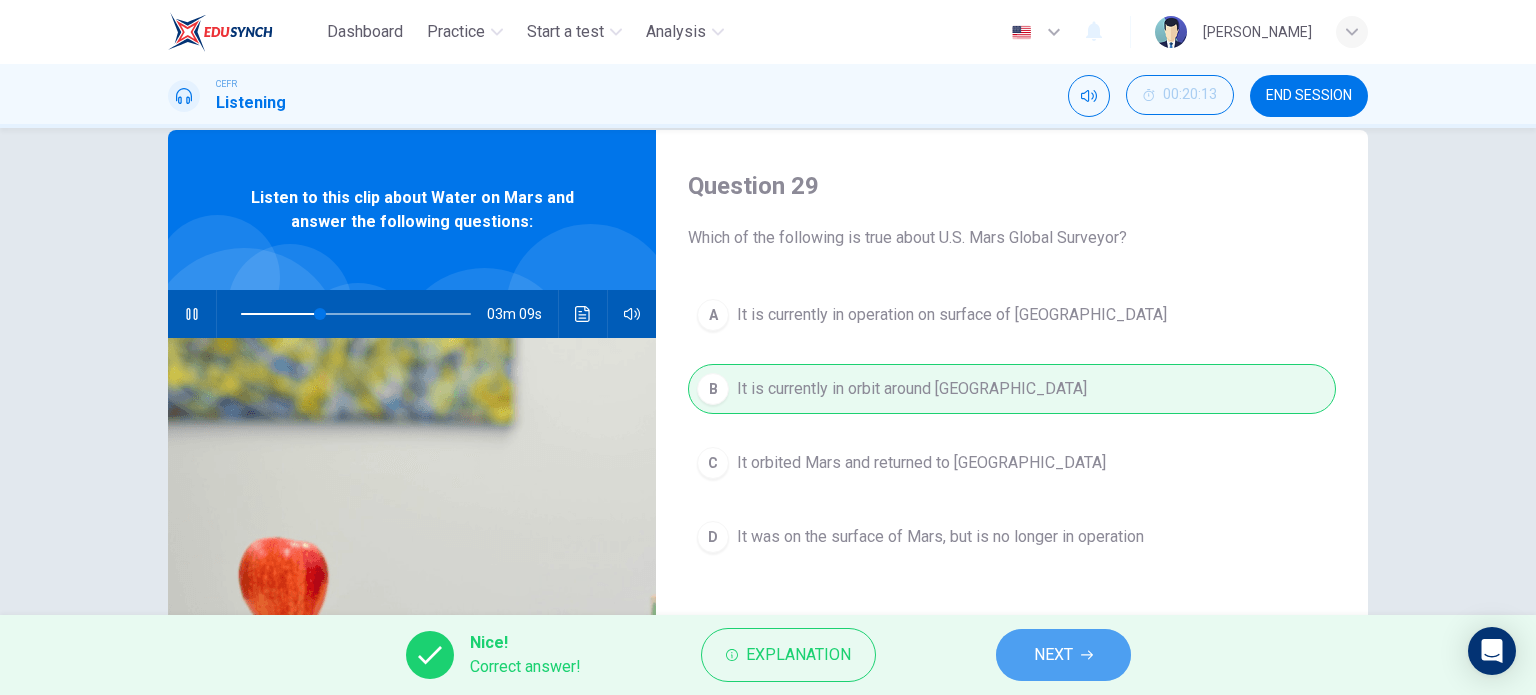 click 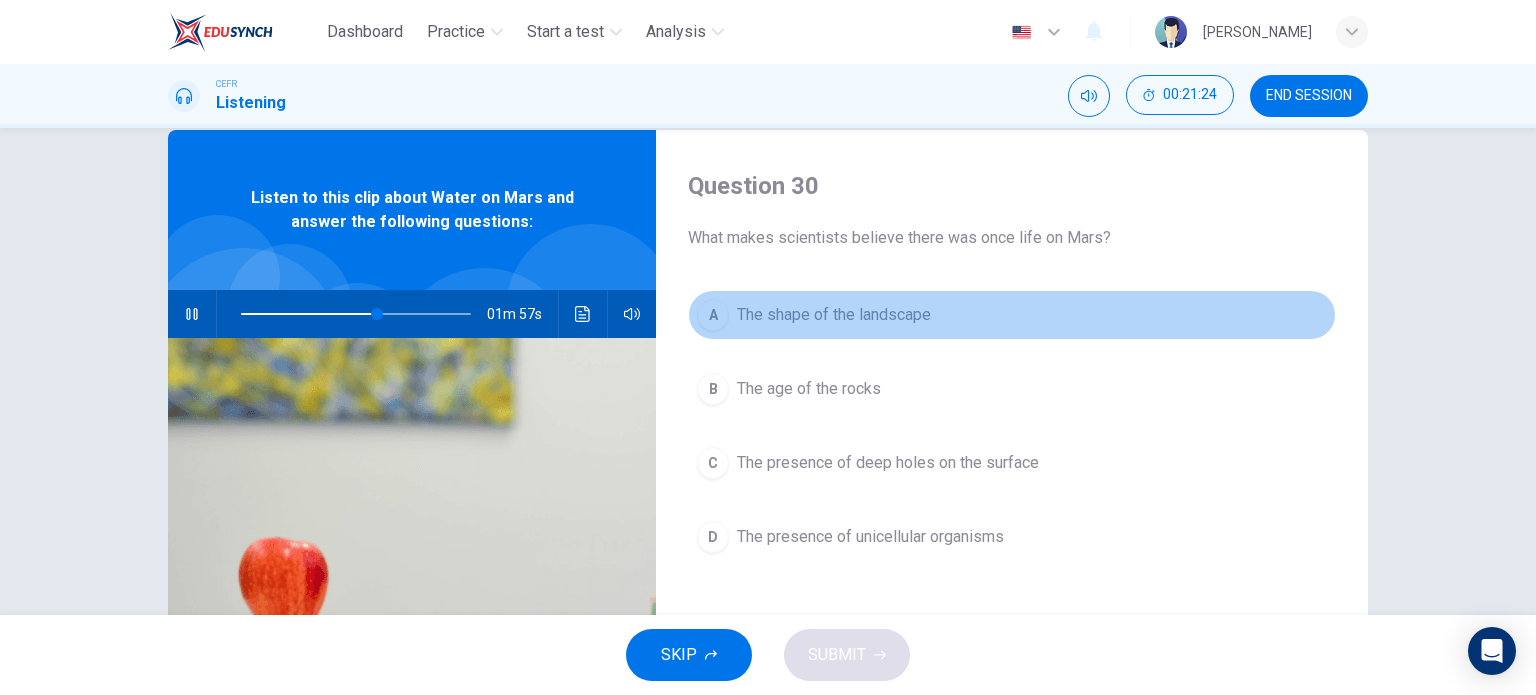 click on "The shape of the landscape" at bounding box center [834, 315] 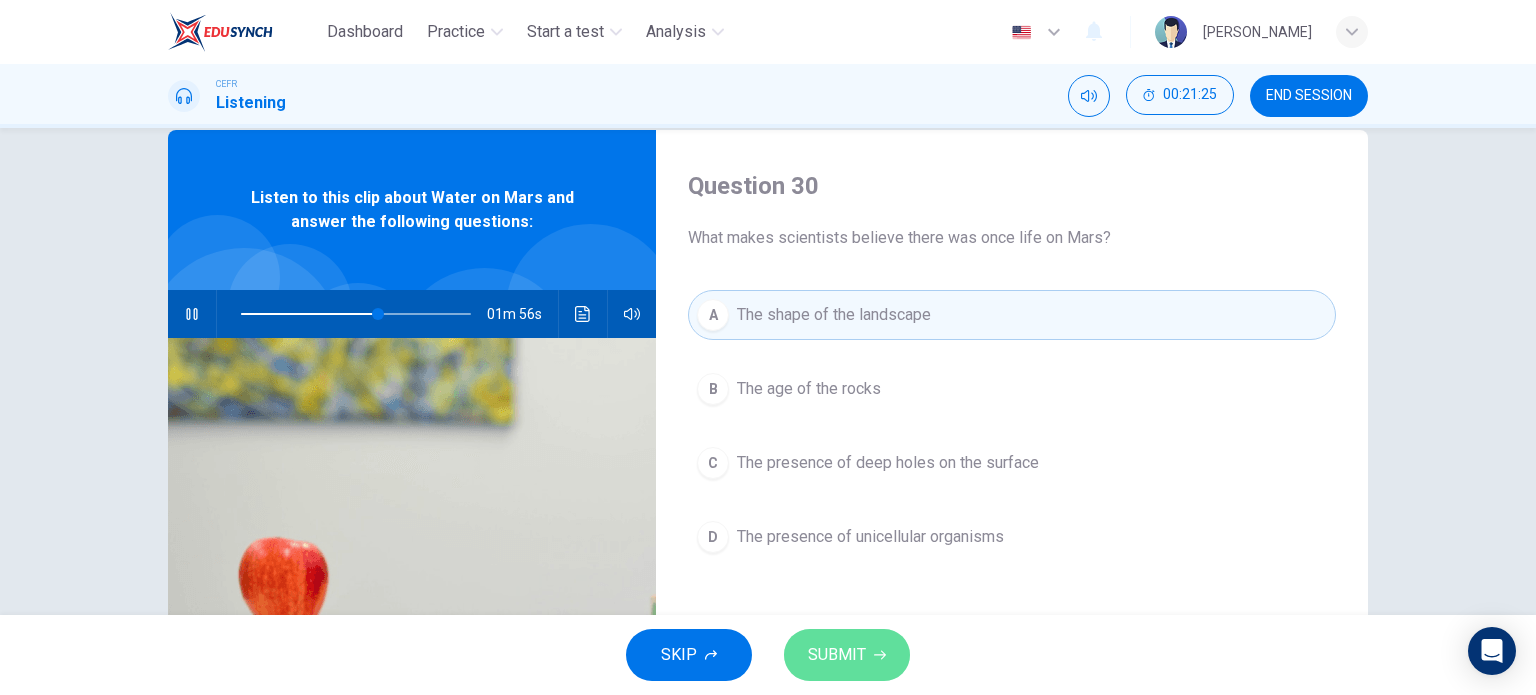 click on "SUBMIT" at bounding box center [837, 655] 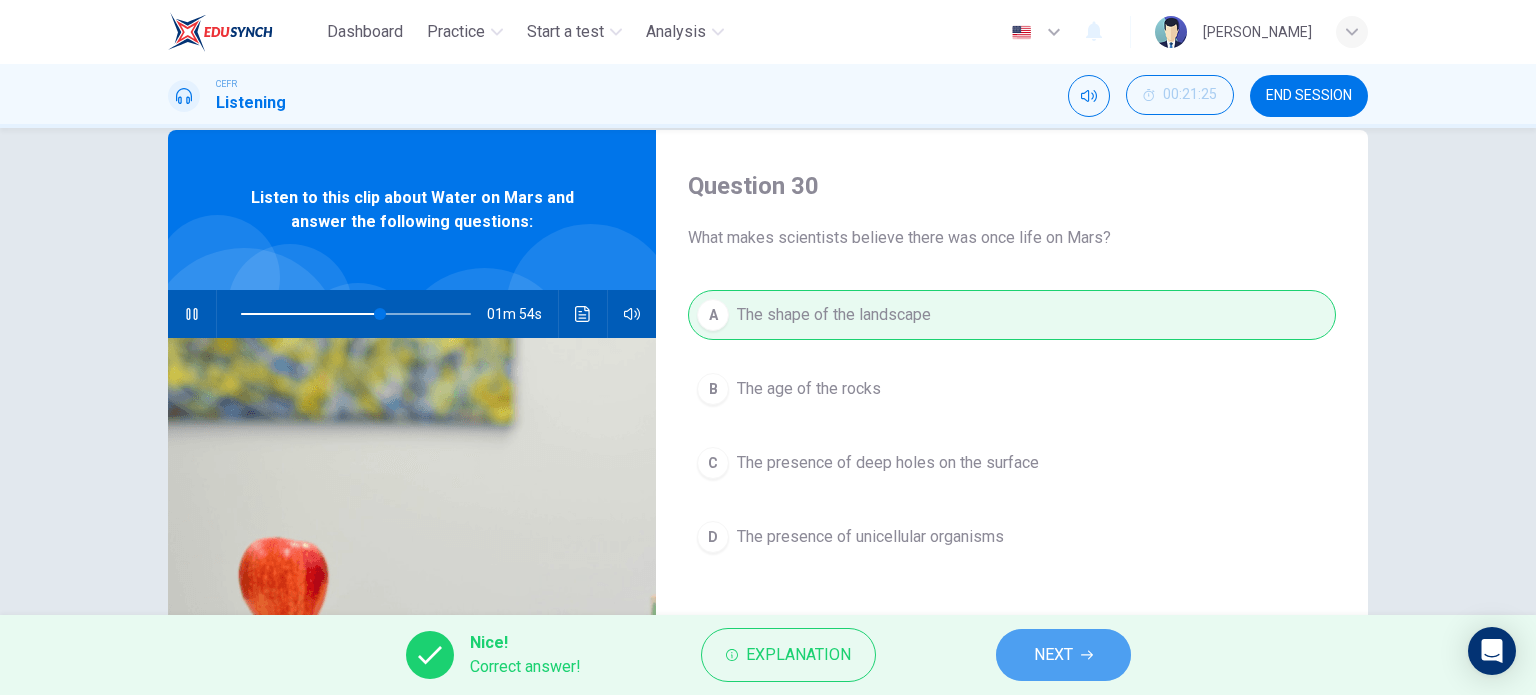 click on "NEXT" at bounding box center (1063, 655) 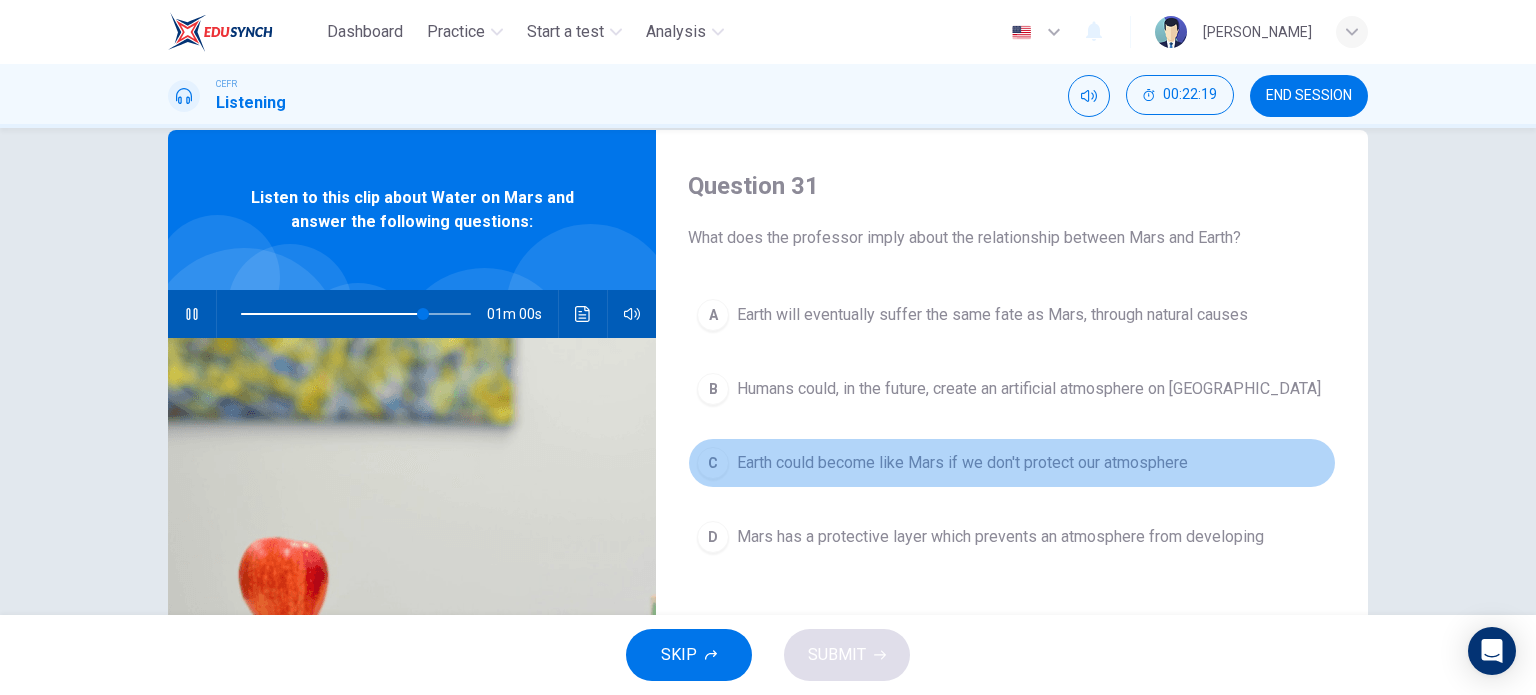 click on "Earth could become like Mars if we don't protect our atmosphere" at bounding box center [962, 463] 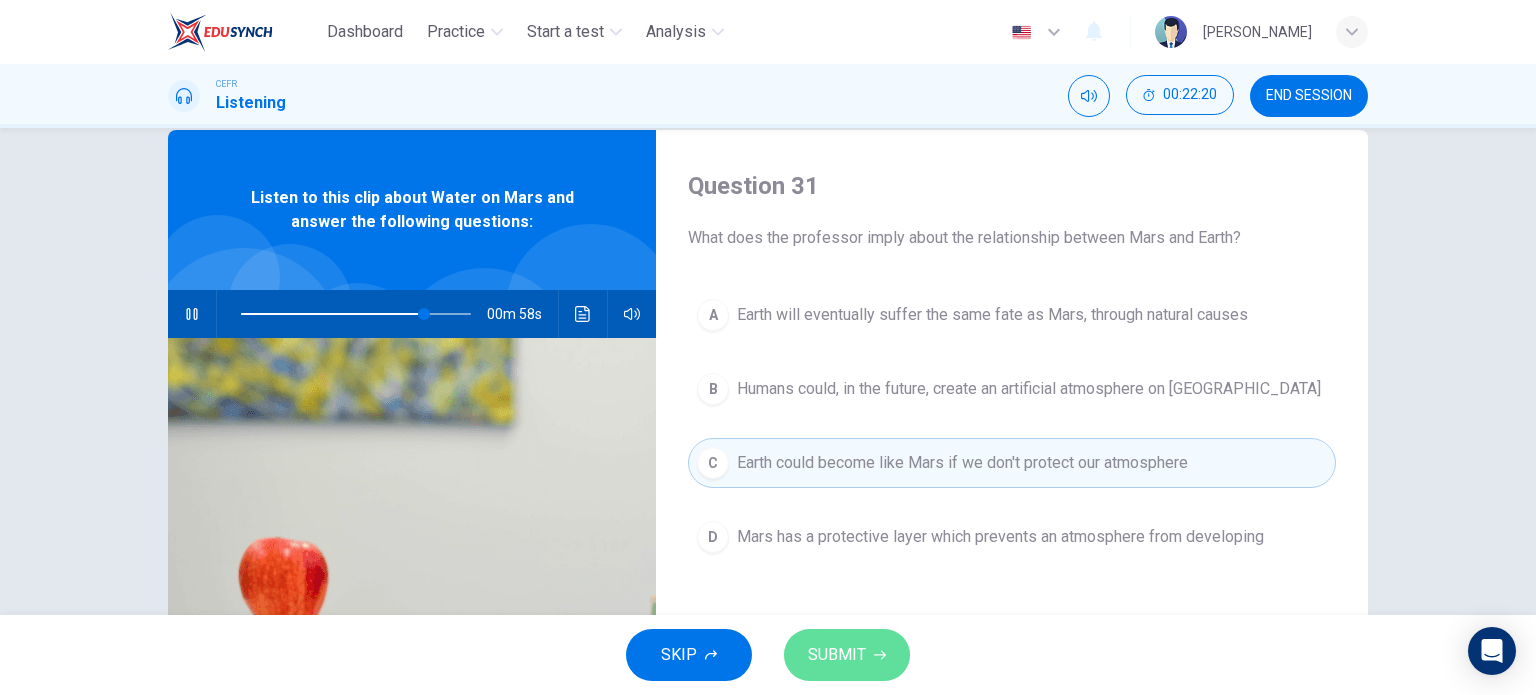click on "SUBMIT" at bounding box center [837, 655] 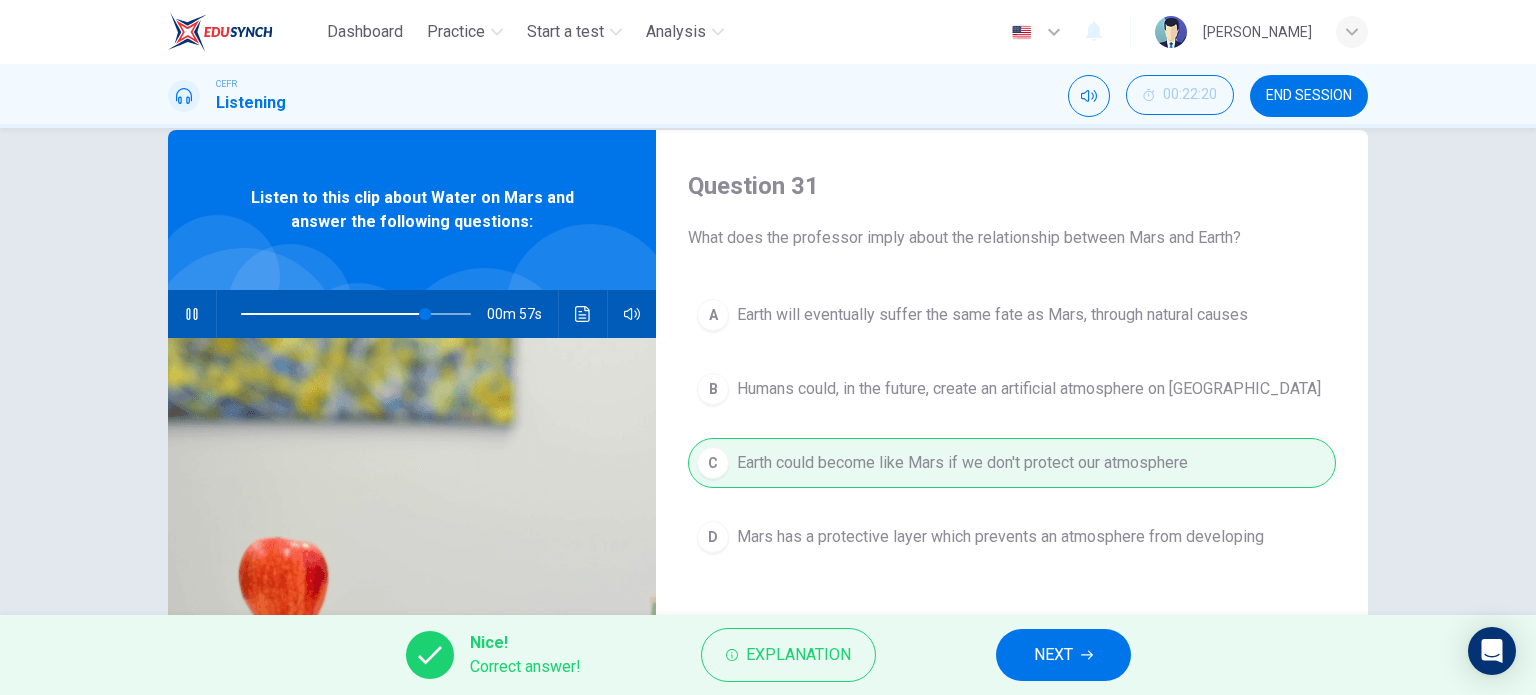 click on "NEXT" at bounding box center [1063, 655] 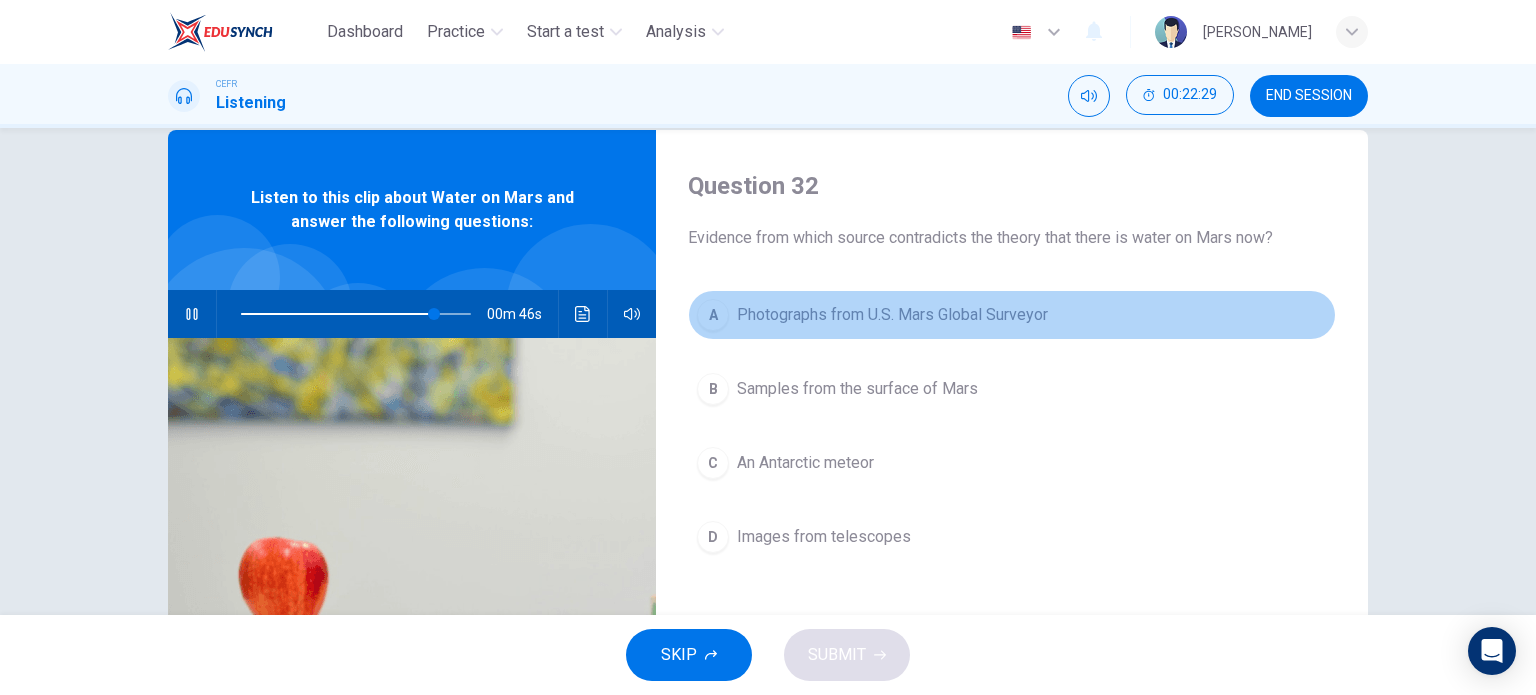 click on "A Photographs from U.S. Mars Global Surveyor" at bounding box center [1012, 315] 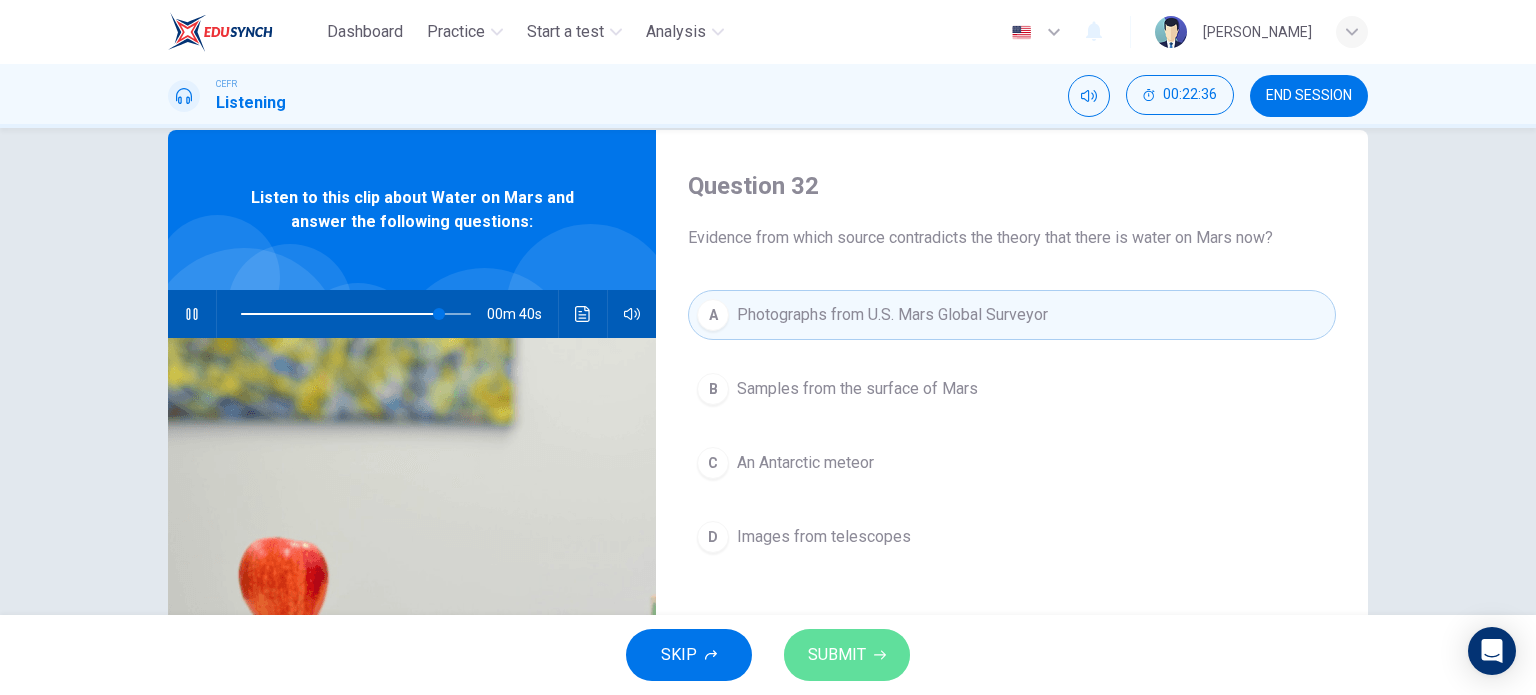 click on "SUBMIT" at bounding box center [837, 655] 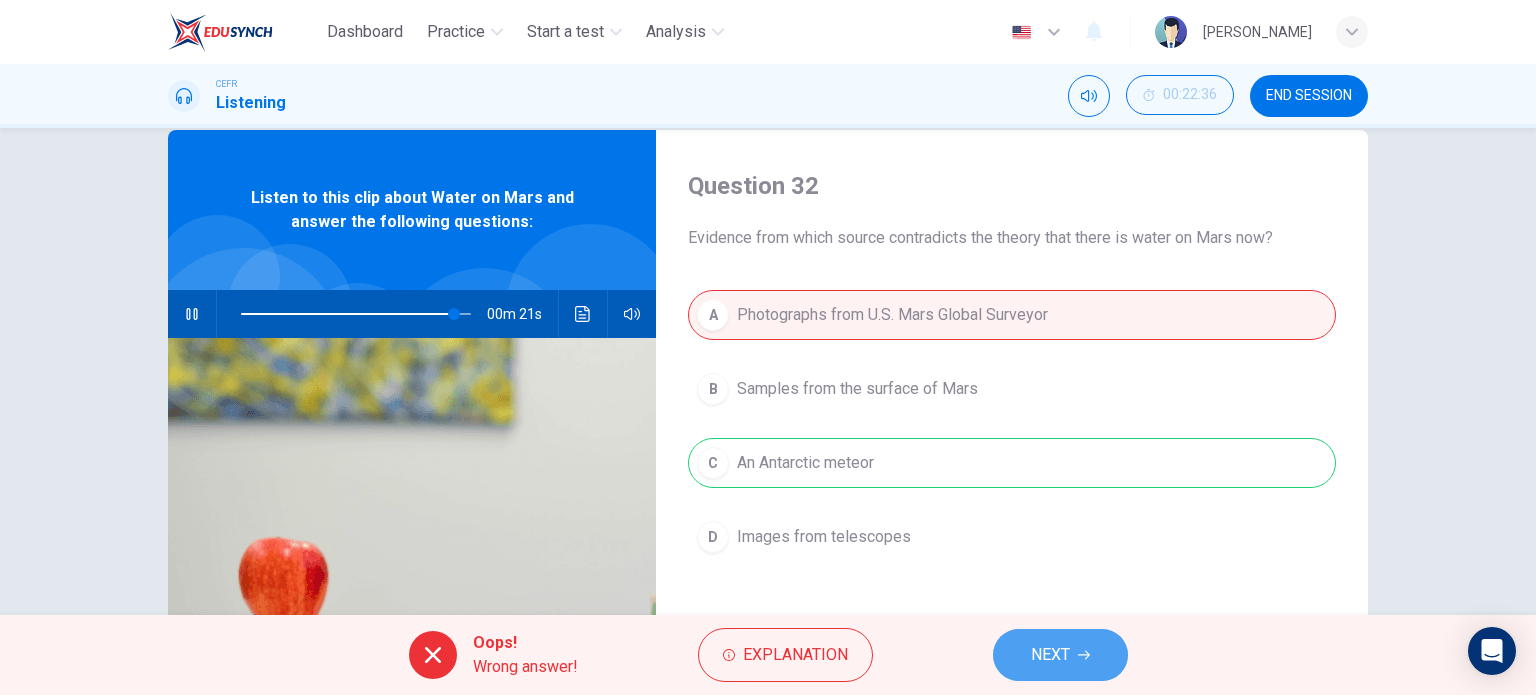 click on "NEXT" at bounding box center [1050, 655] 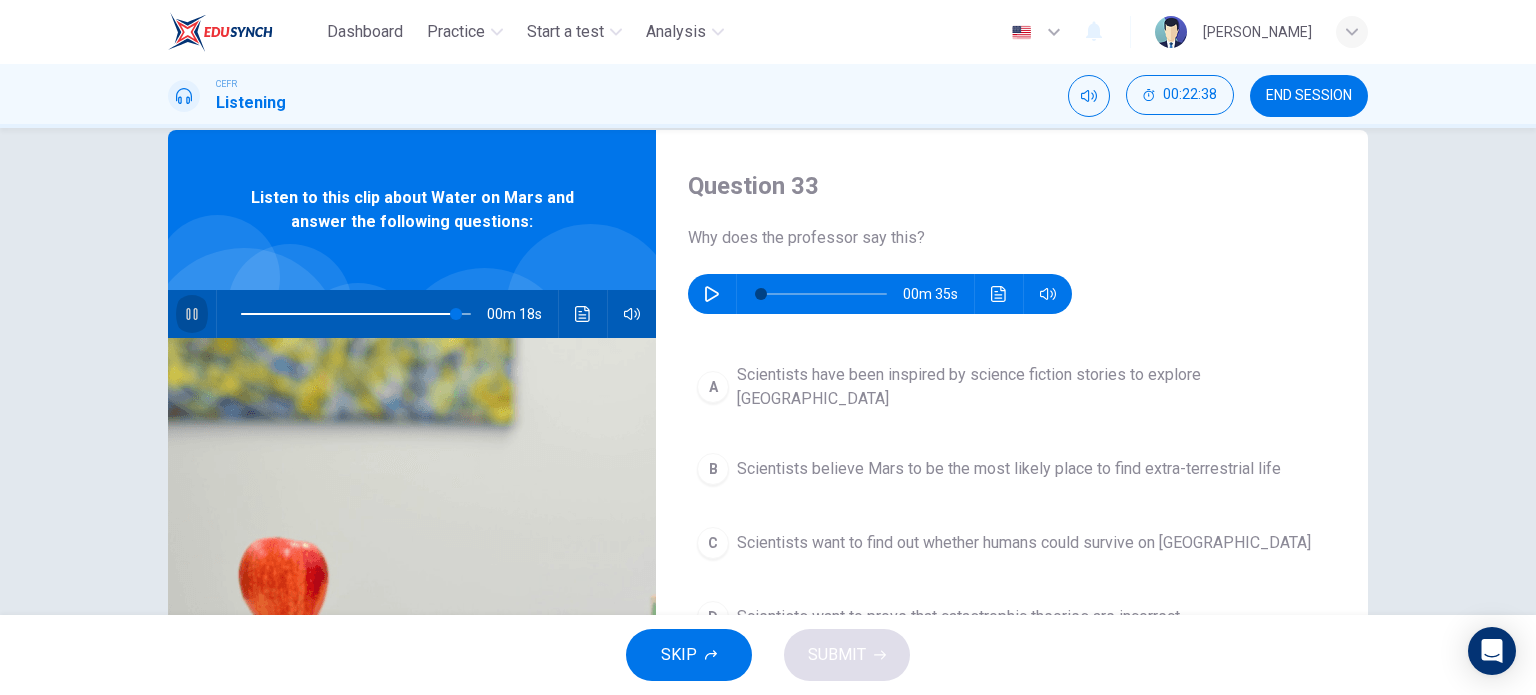 click at bounding box center (192, 314) 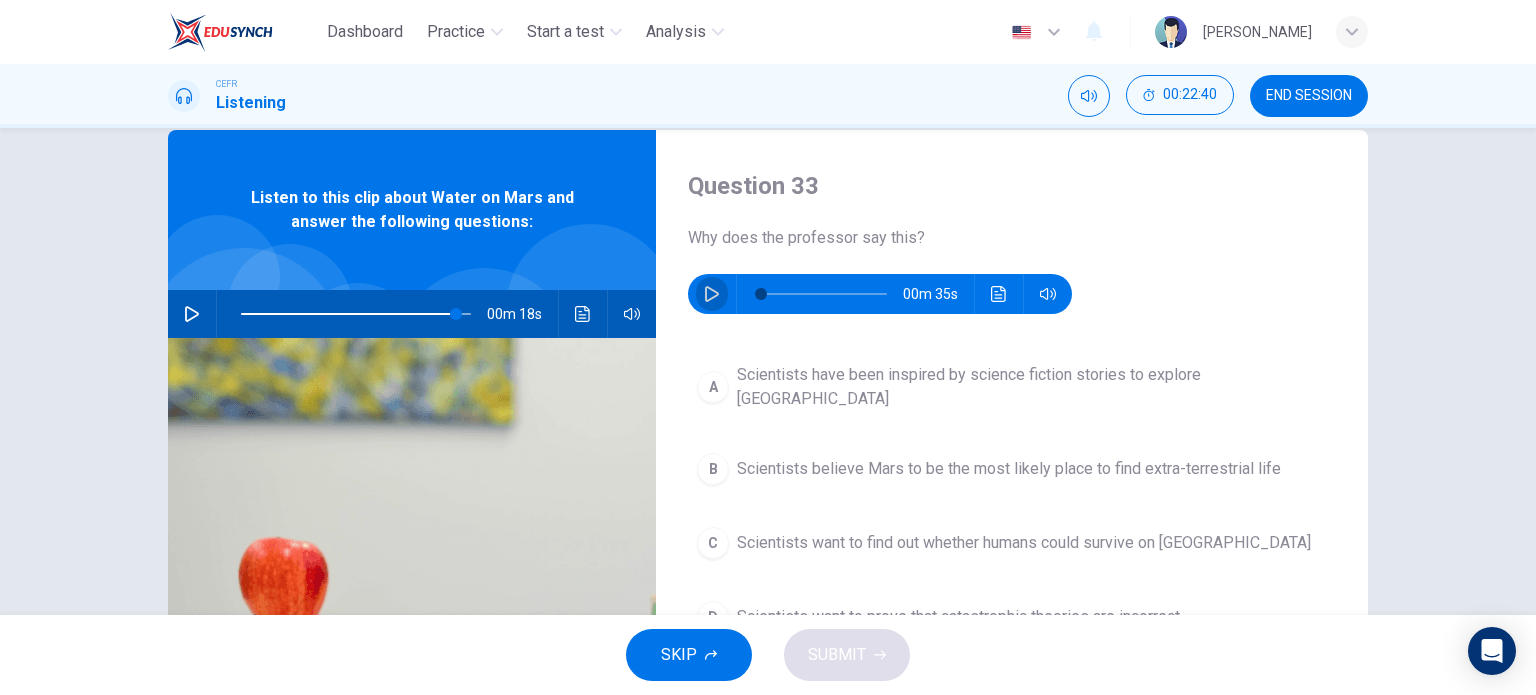 click 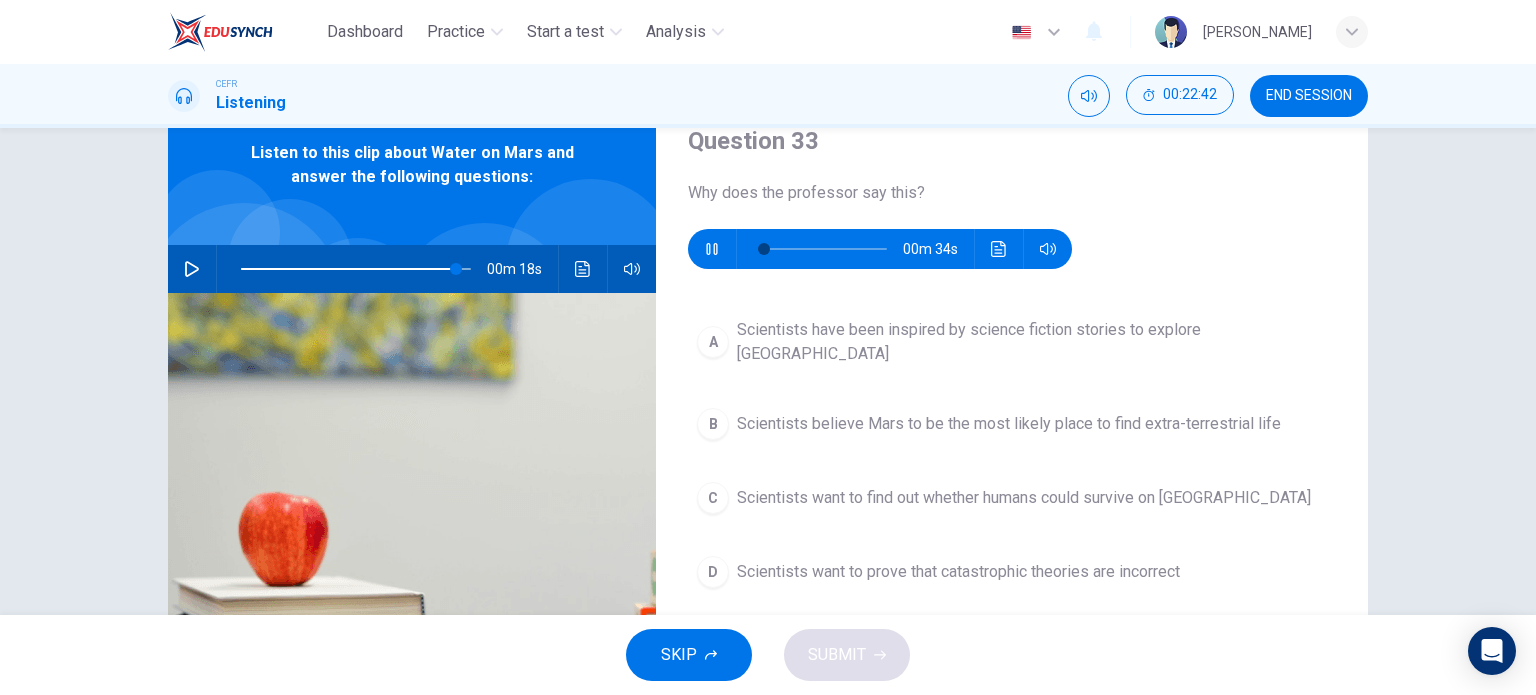 scroll, scrollTop: 82, scrollLeft: 0, axis: vertical 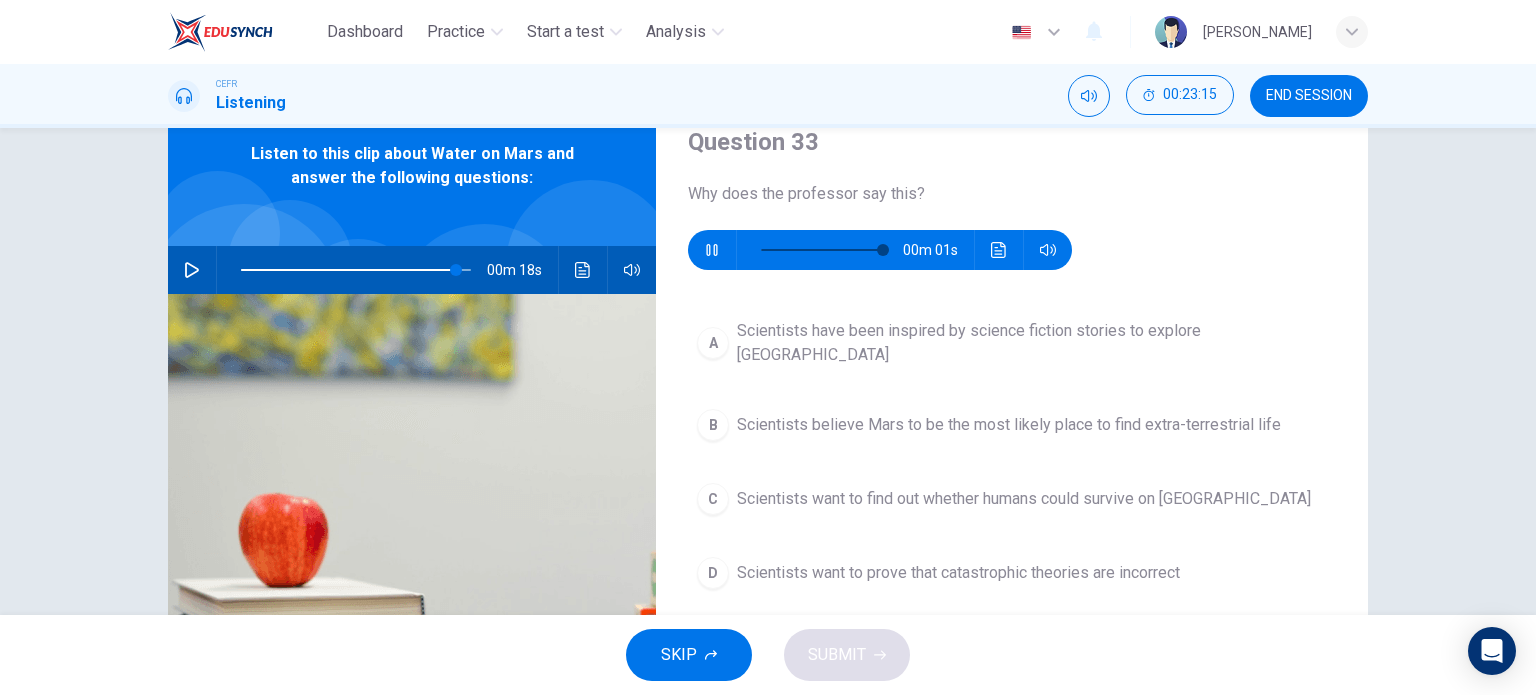 type on "0" 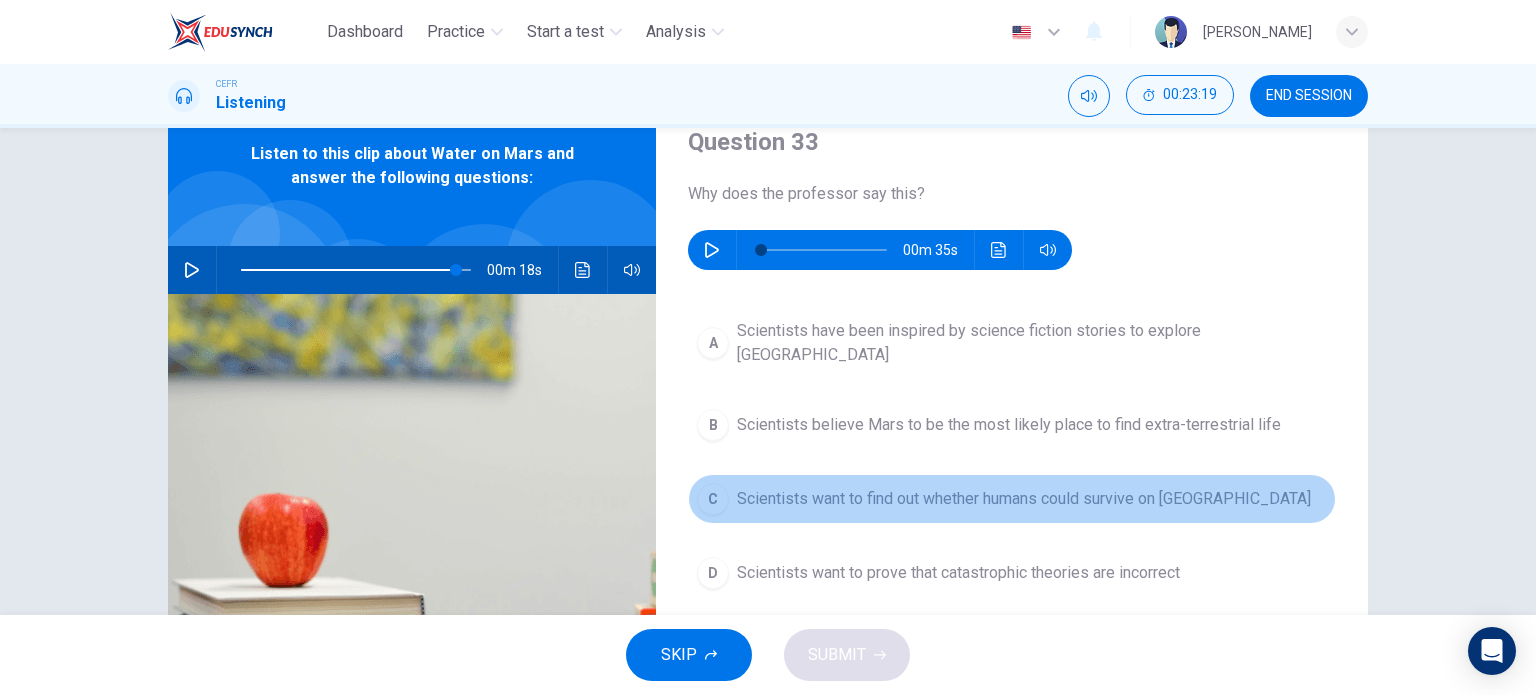 click on "Scientists want to find out whether humans could survive on Mars" at bounding box center (1024, 499) 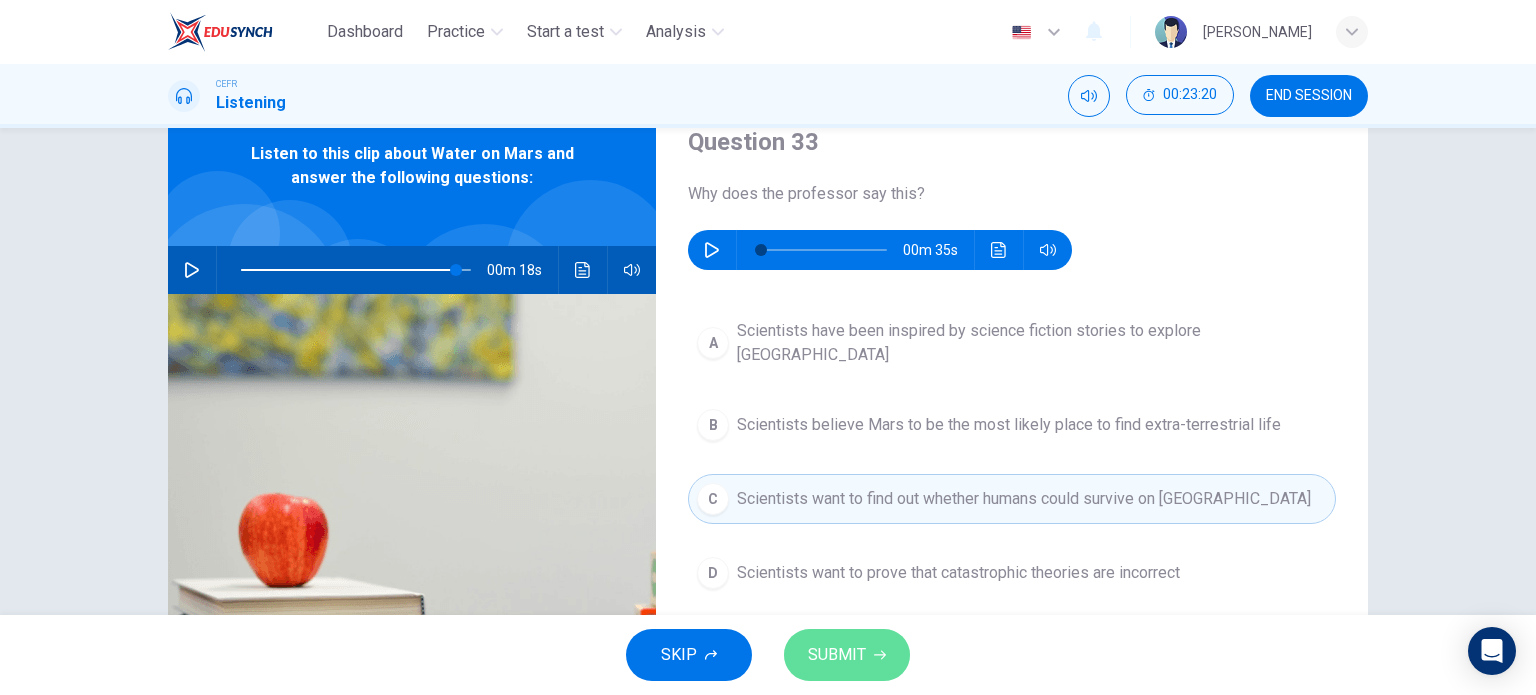 click 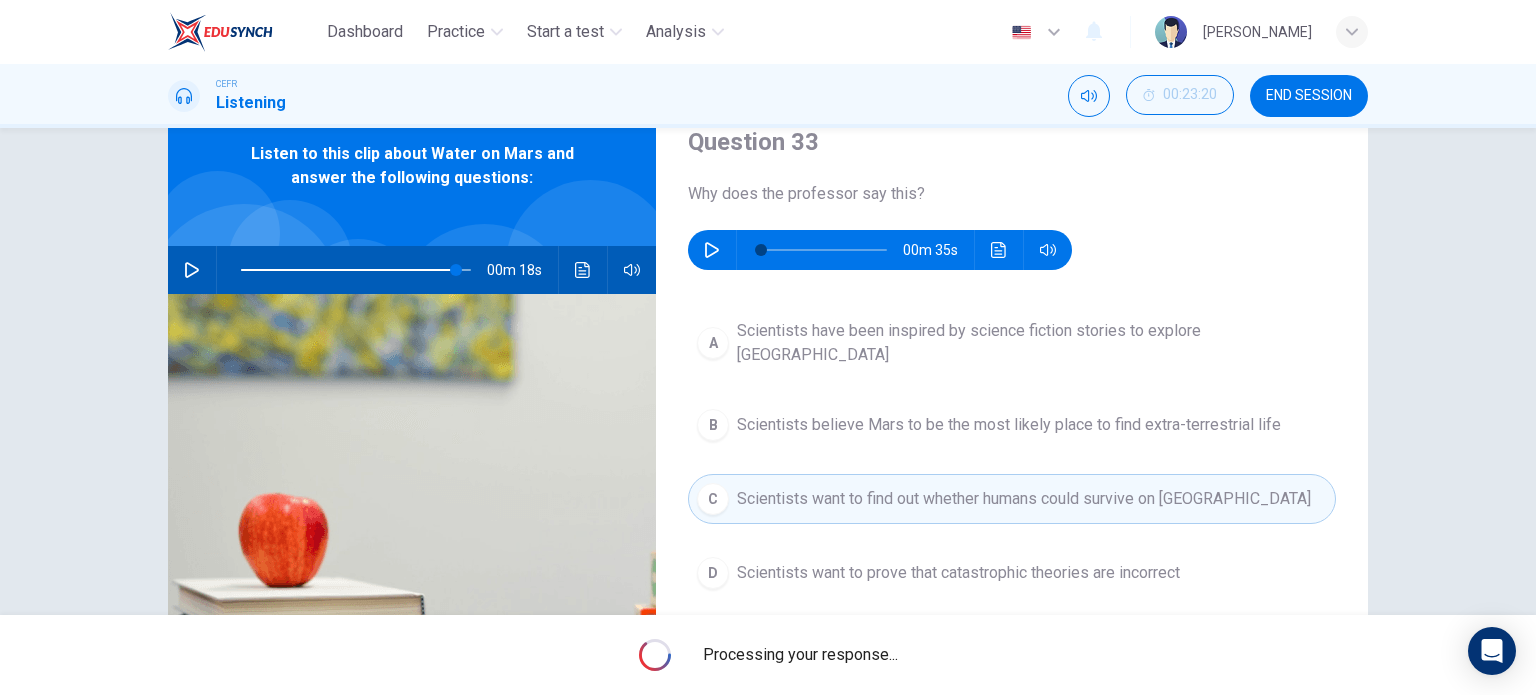 type on "94" 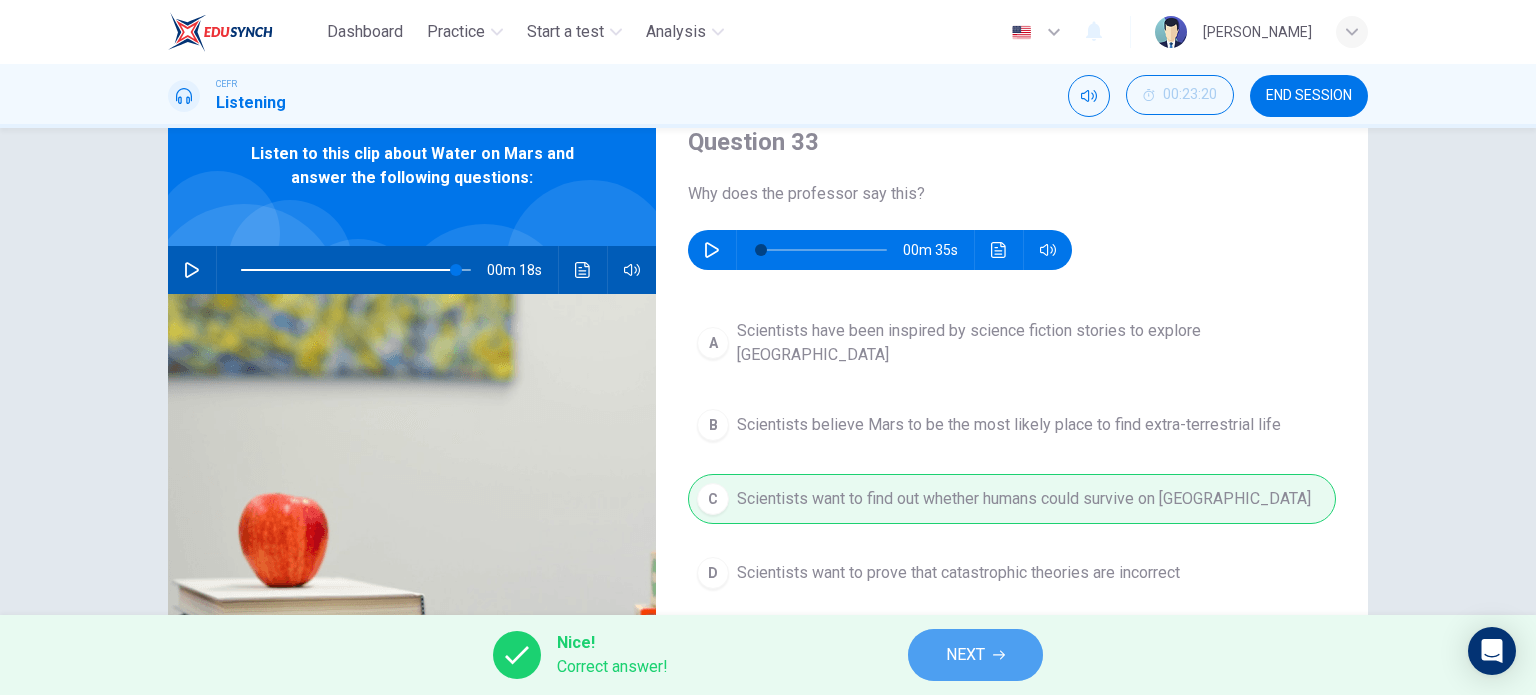 click on "NEXT" at bounding box center [975, 655] 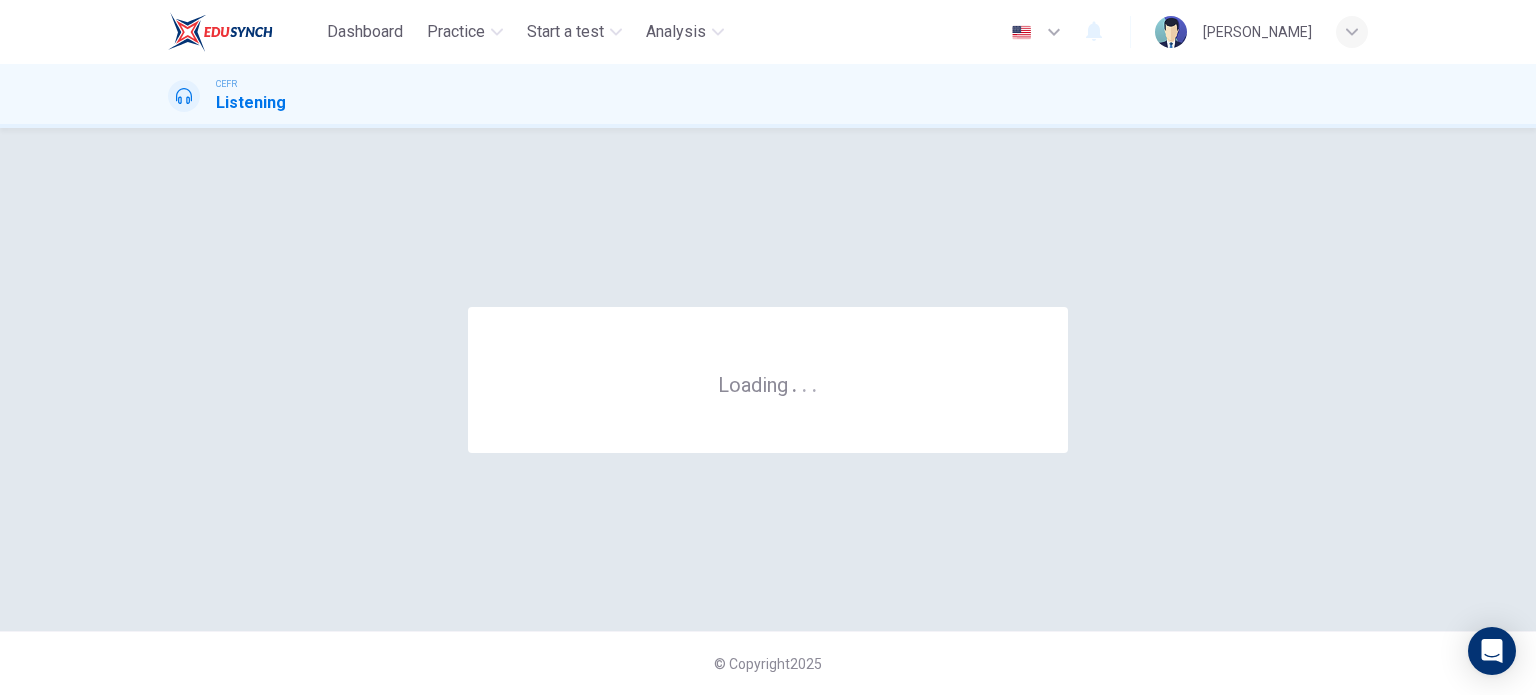 scroll, scrollTop: 0, scrollLeft: 0, axis: both 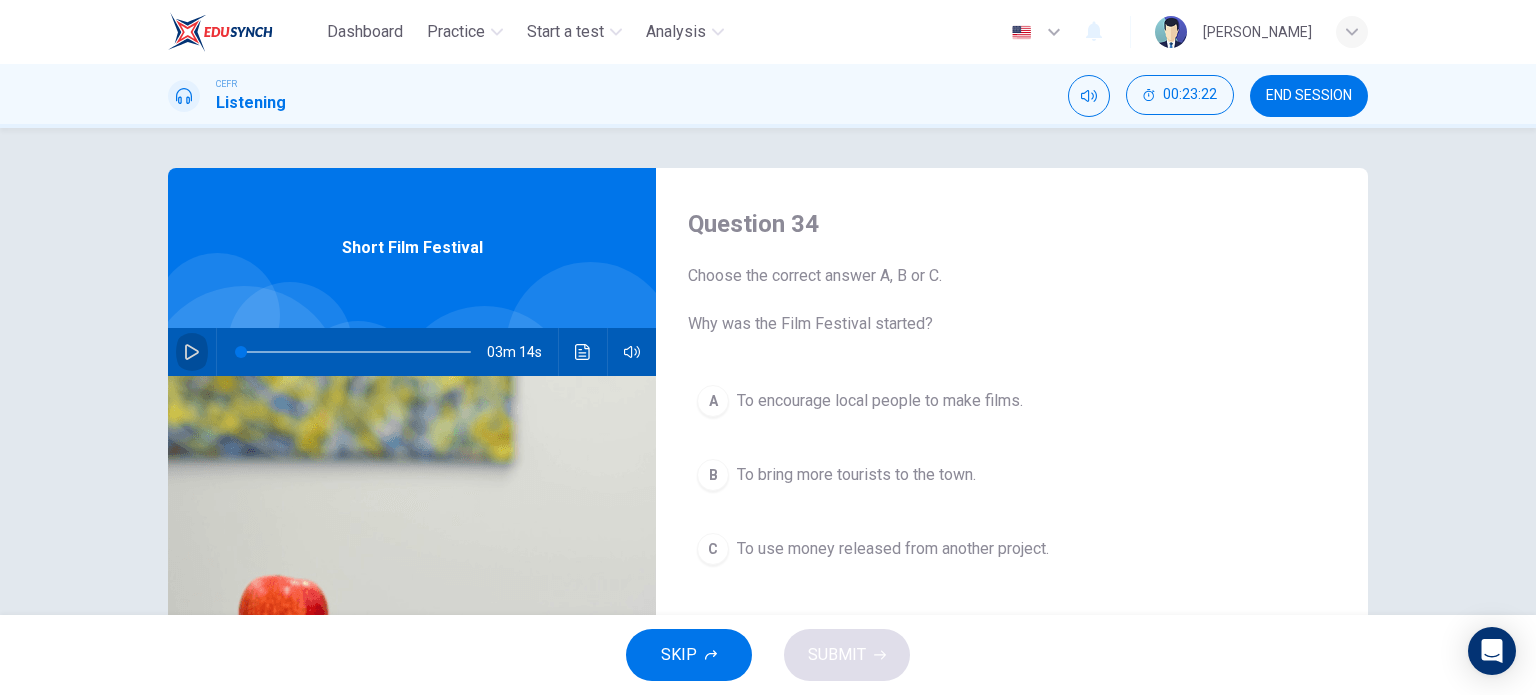 click at bounding box center (192, 352) 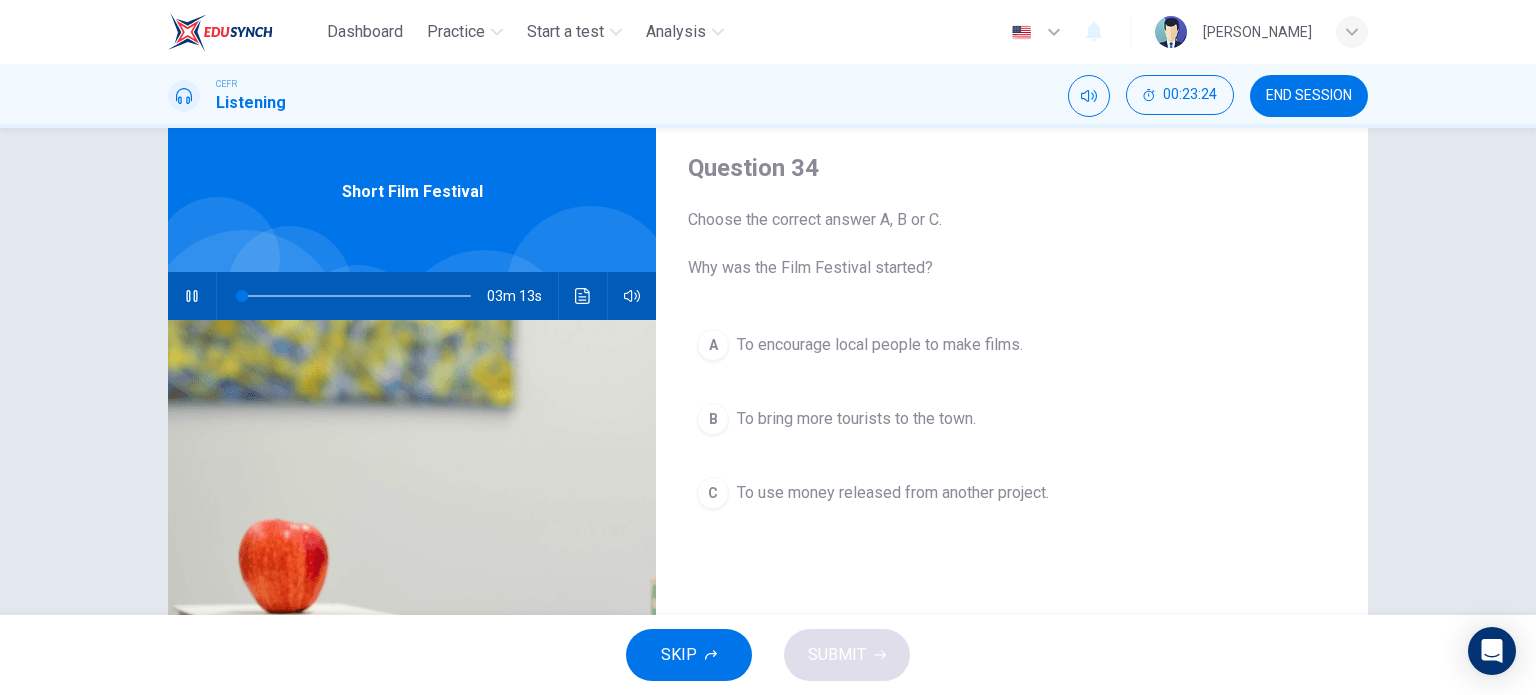 scroll, scrollTop: 56, scrollLeft: 0, axis: vertical 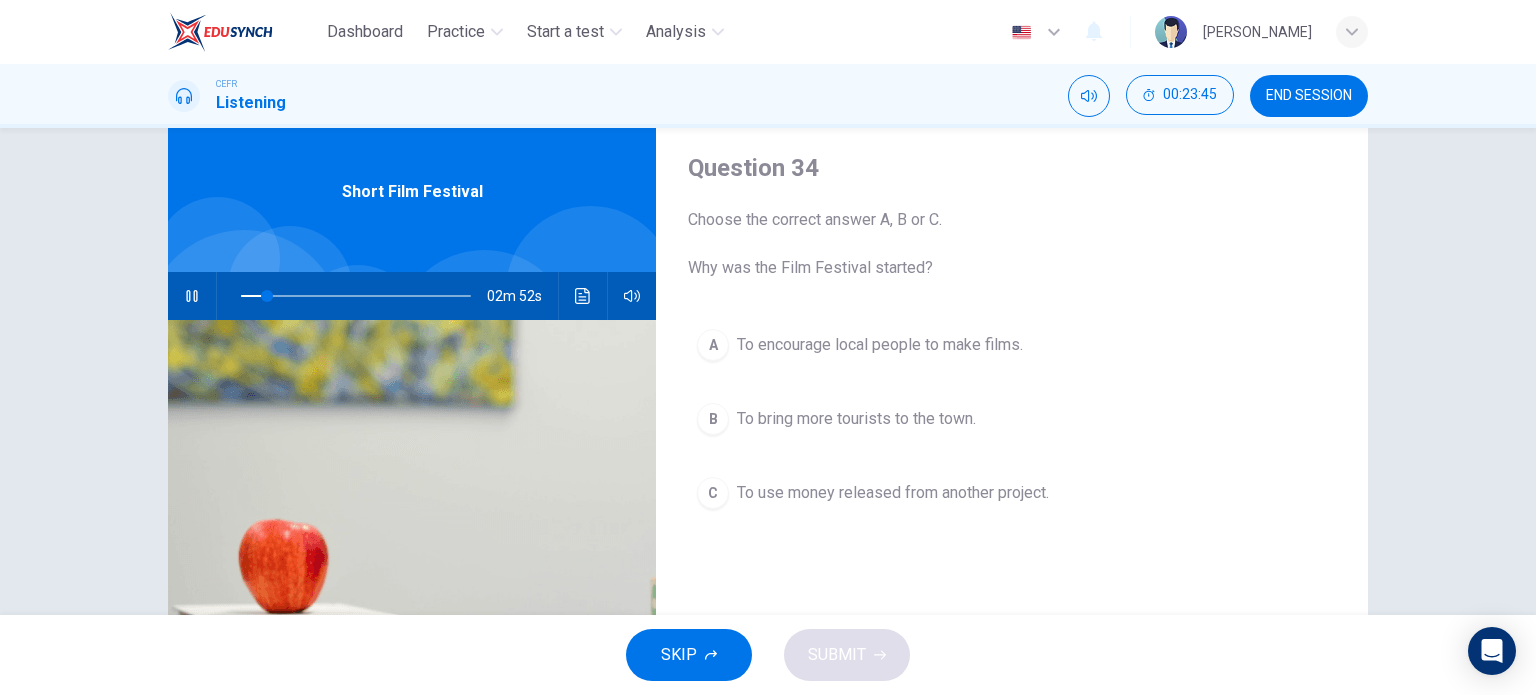 type on "12" 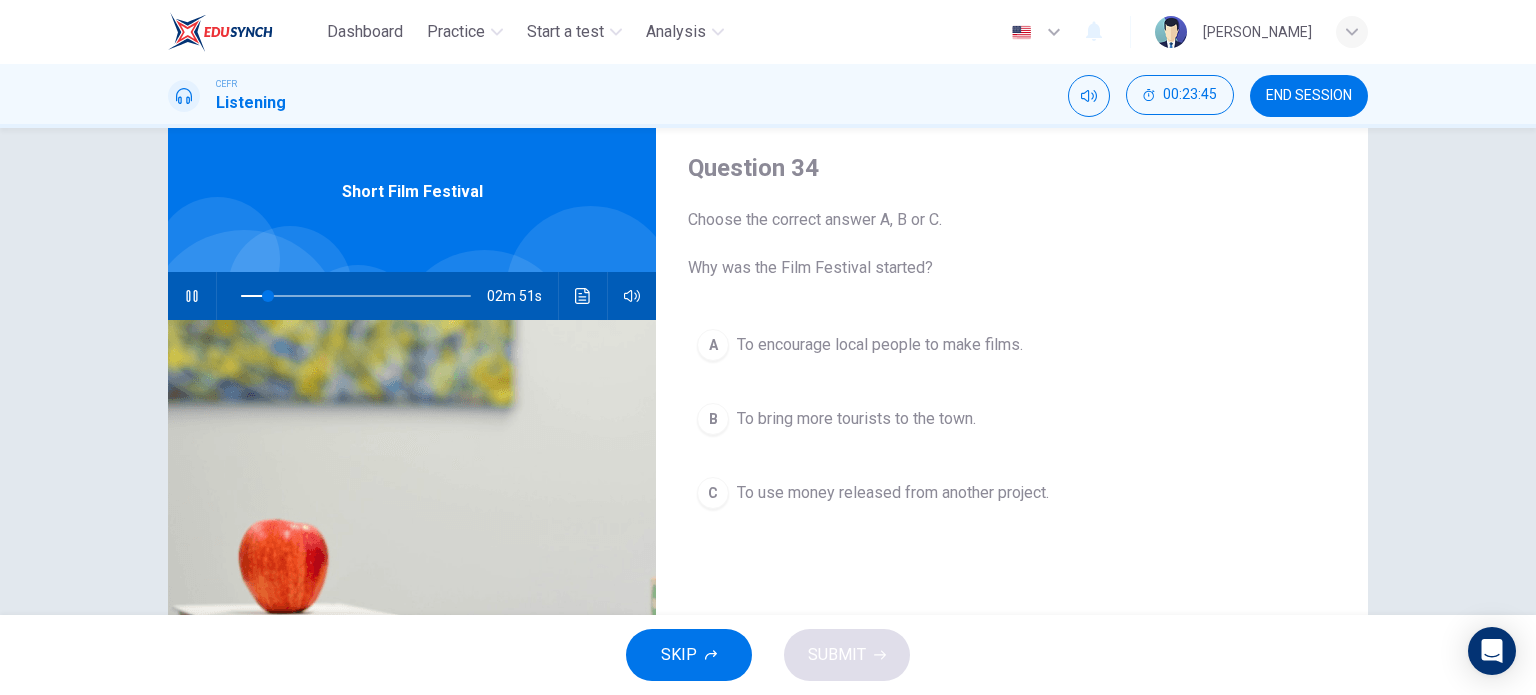 type 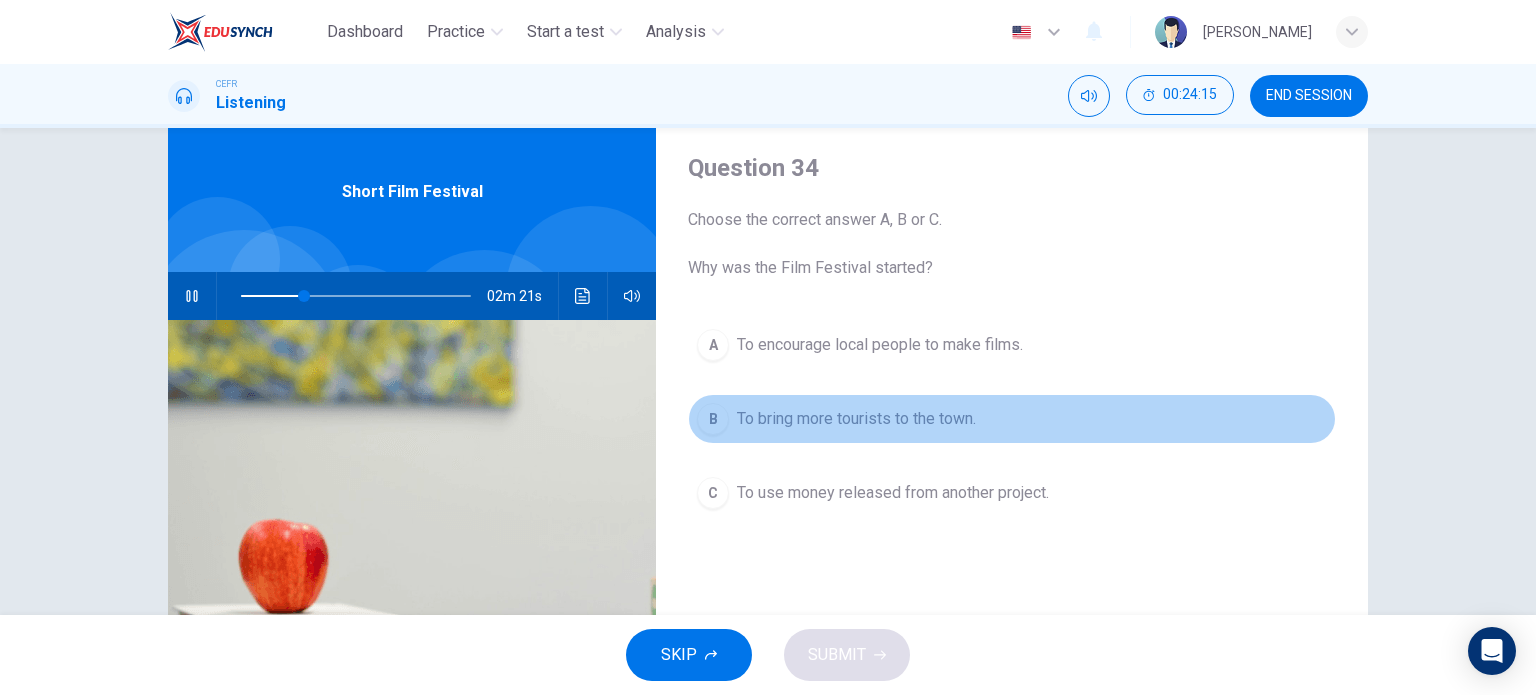 click on "To bring more tourists to the town." at bounding box center (856, 419) 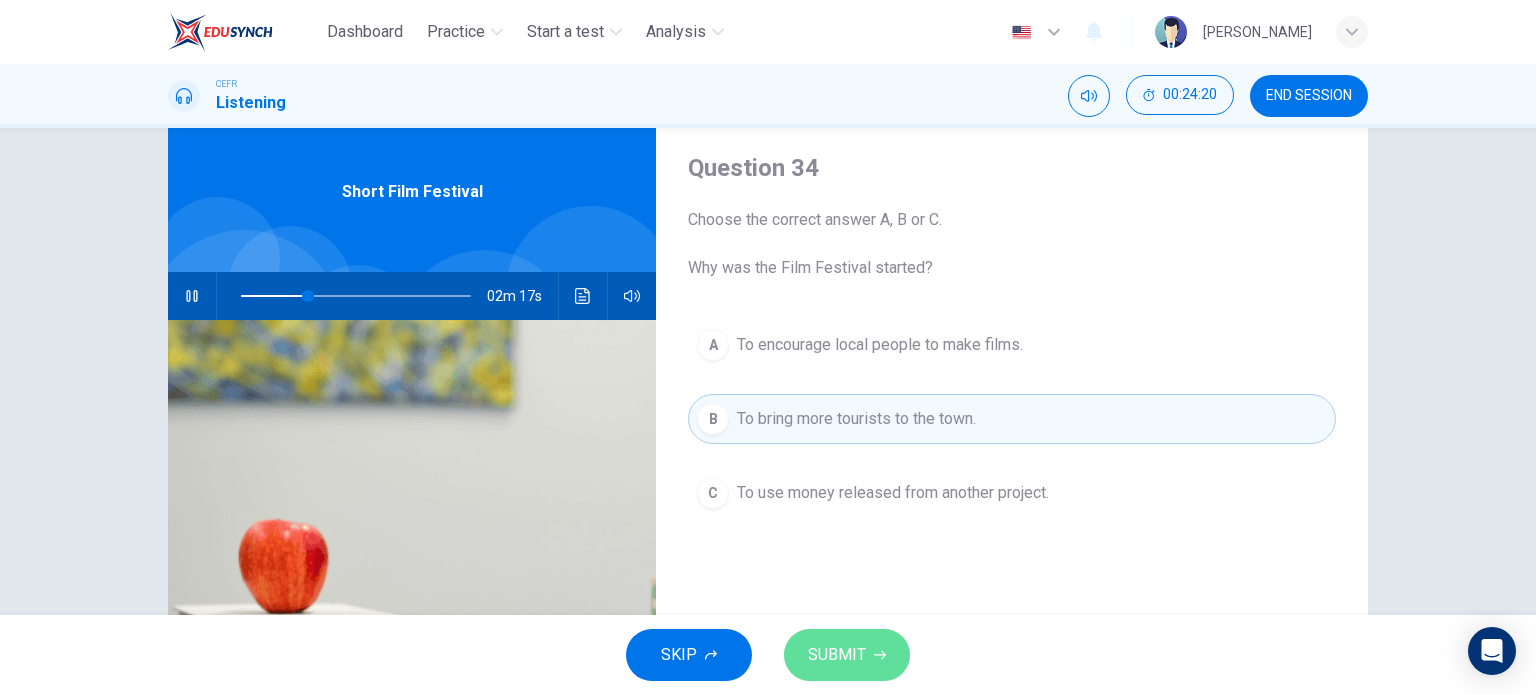 click on "SUBMIT" at bounding box center [847, 655] 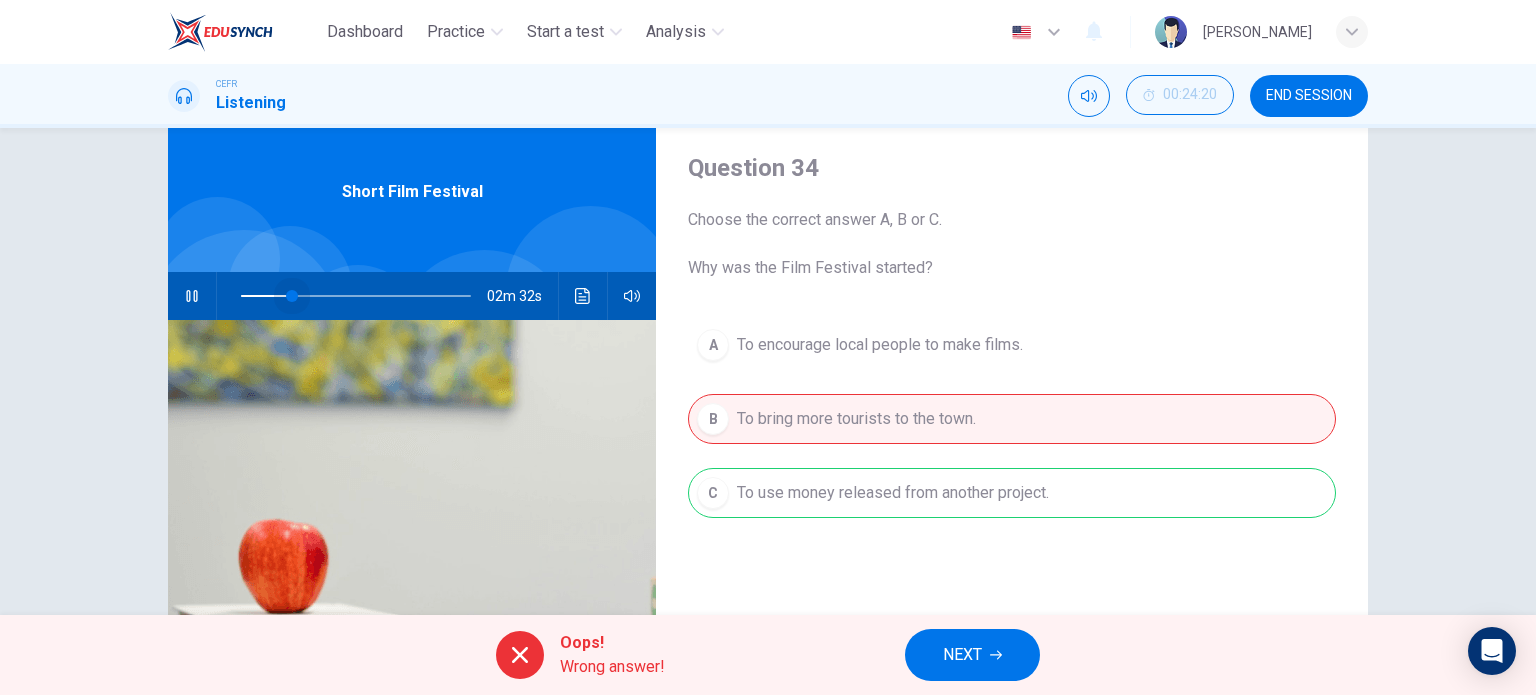 click at bounding box center (356, 296) 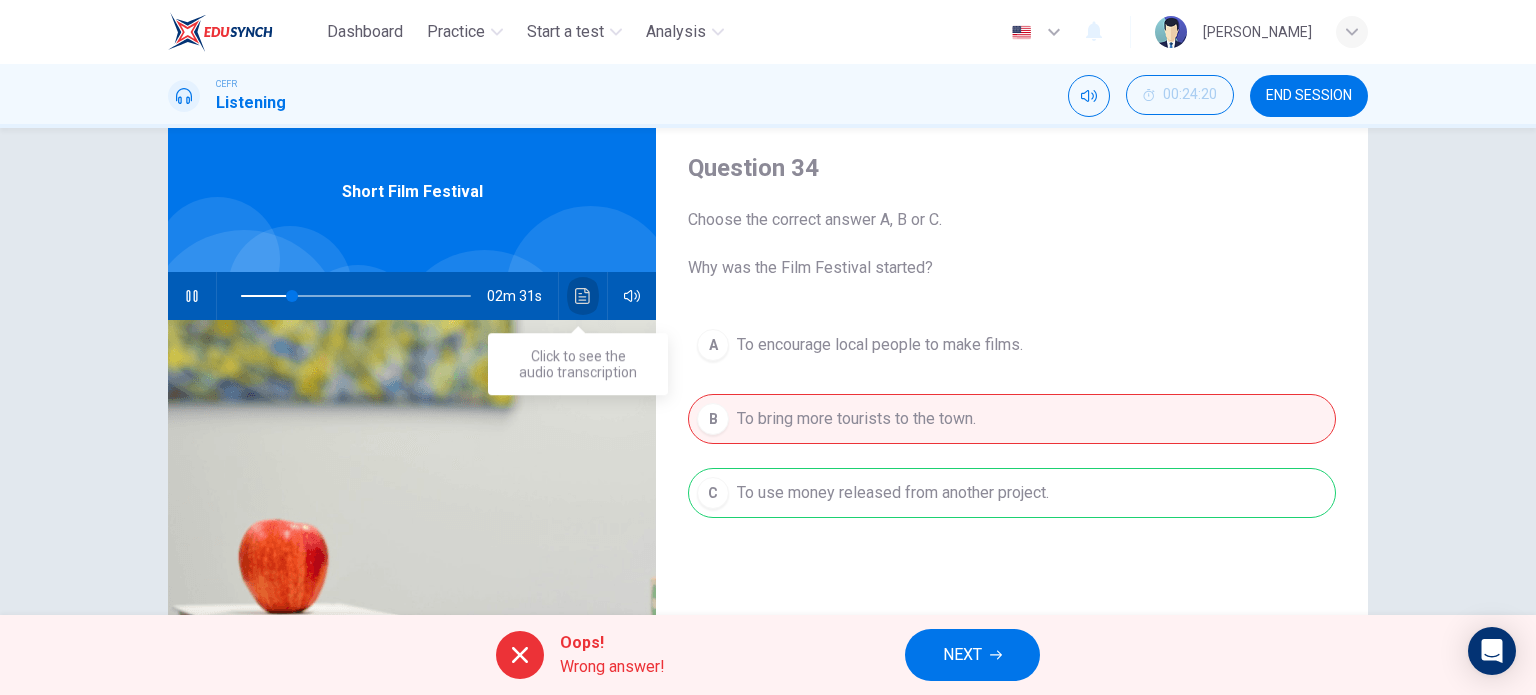 click at bounding box center (583, 296) 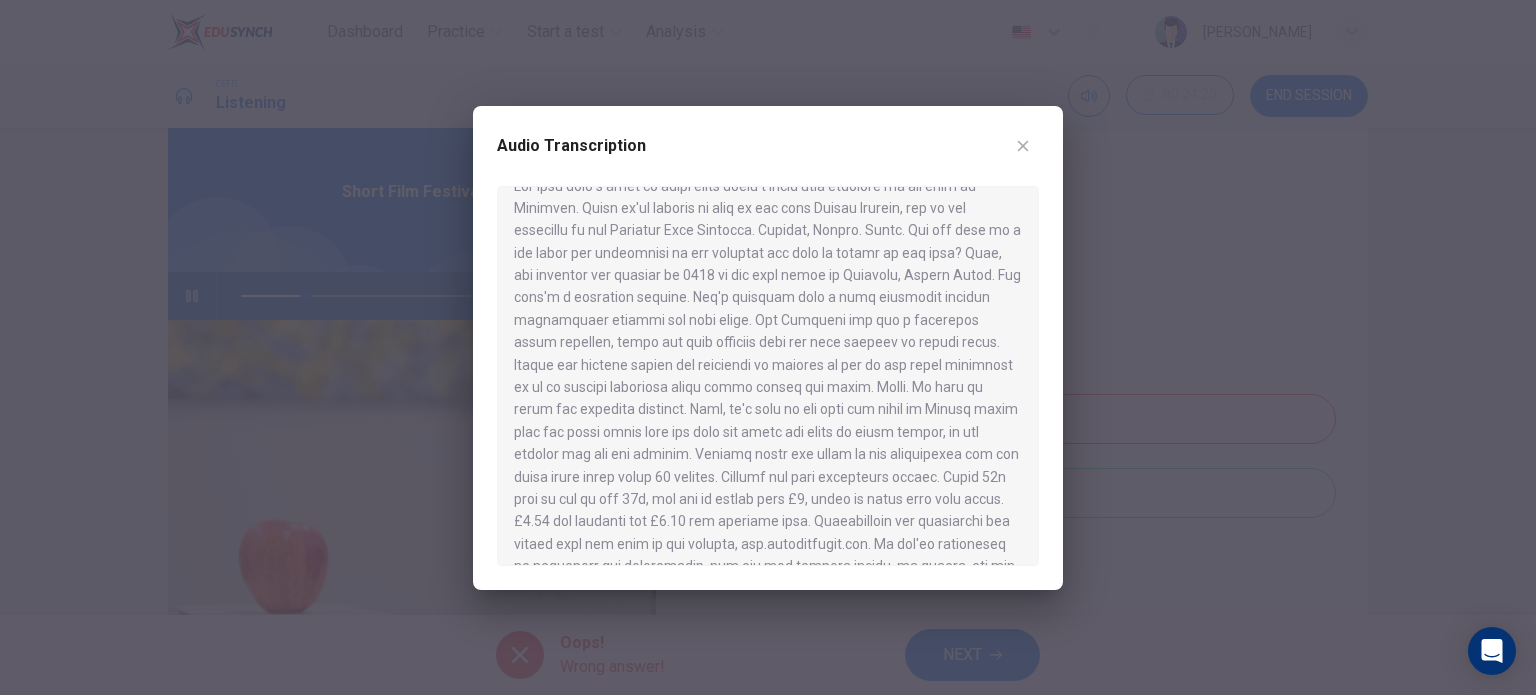 scroll, scrollTop: 32, scrollLeft: 0, axis: vertical 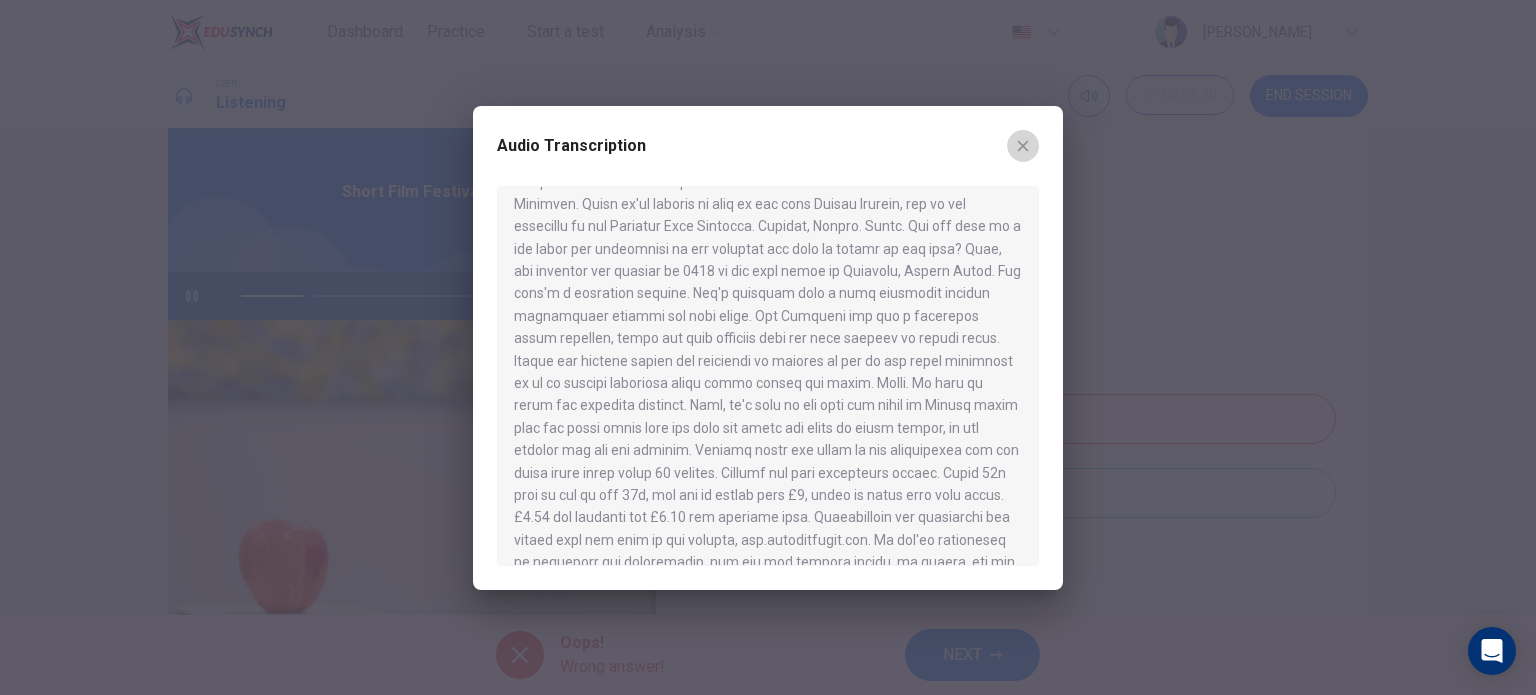 click at bounding box center [1023, 146] 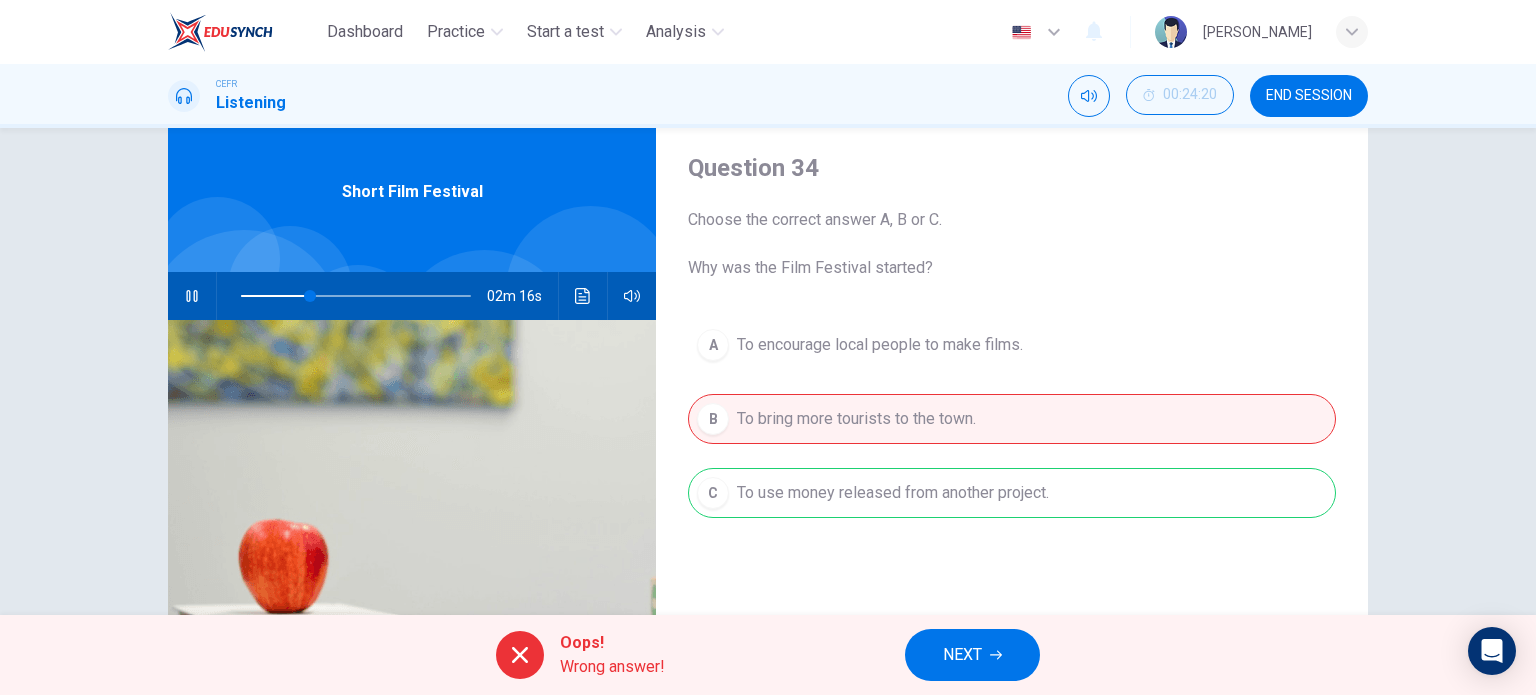 click on "Oops! Wrong answer! NEXT" at bounding box center (768, 655) 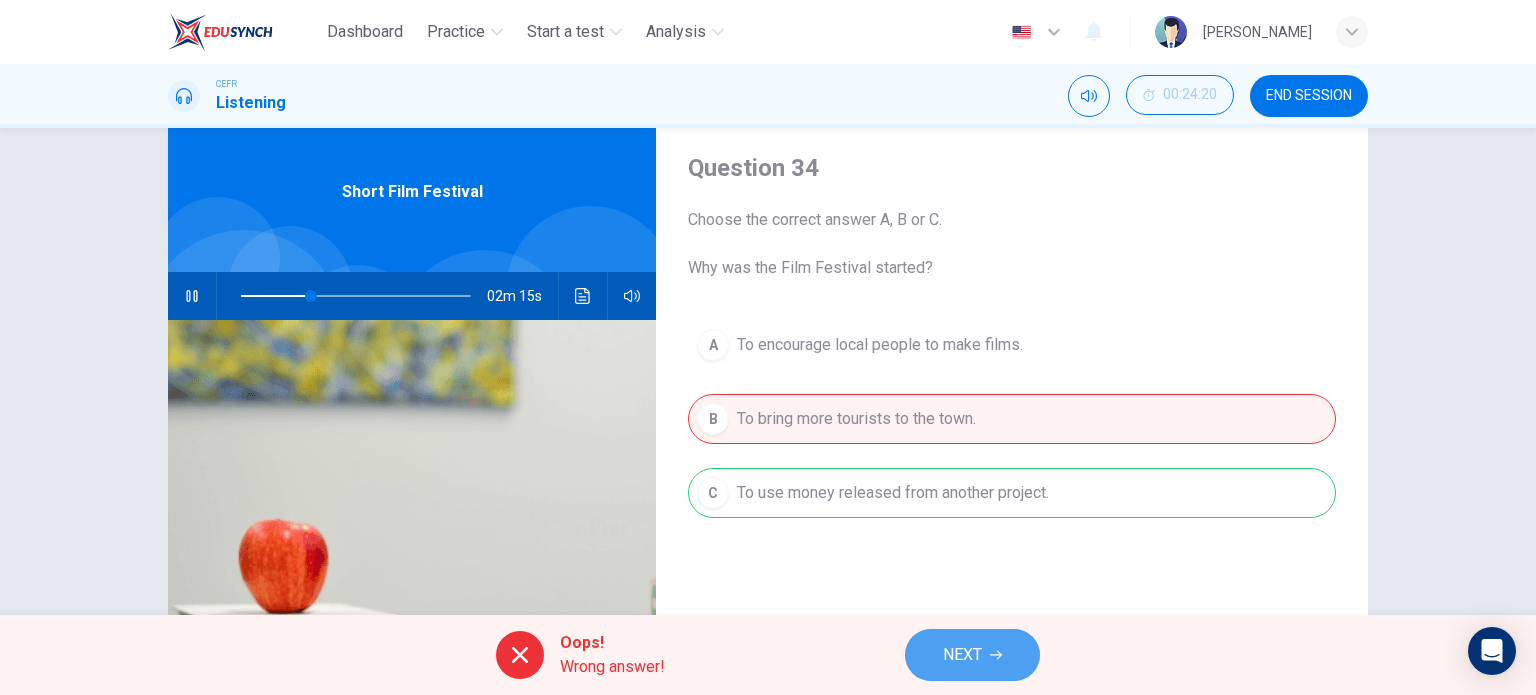 click on "NEXT" at bounding box center [972, 655] 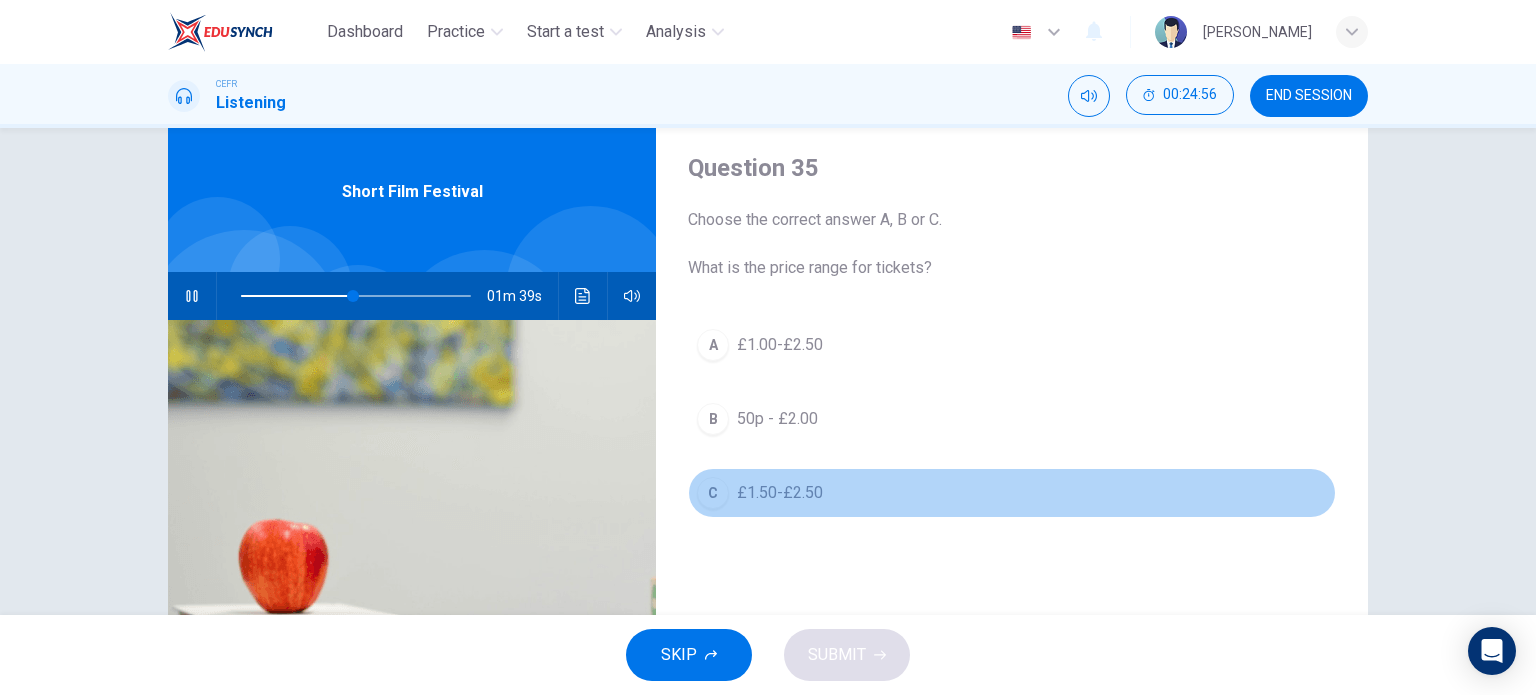 click on "£1.50-£2.50" at bounding box center (780, 493) 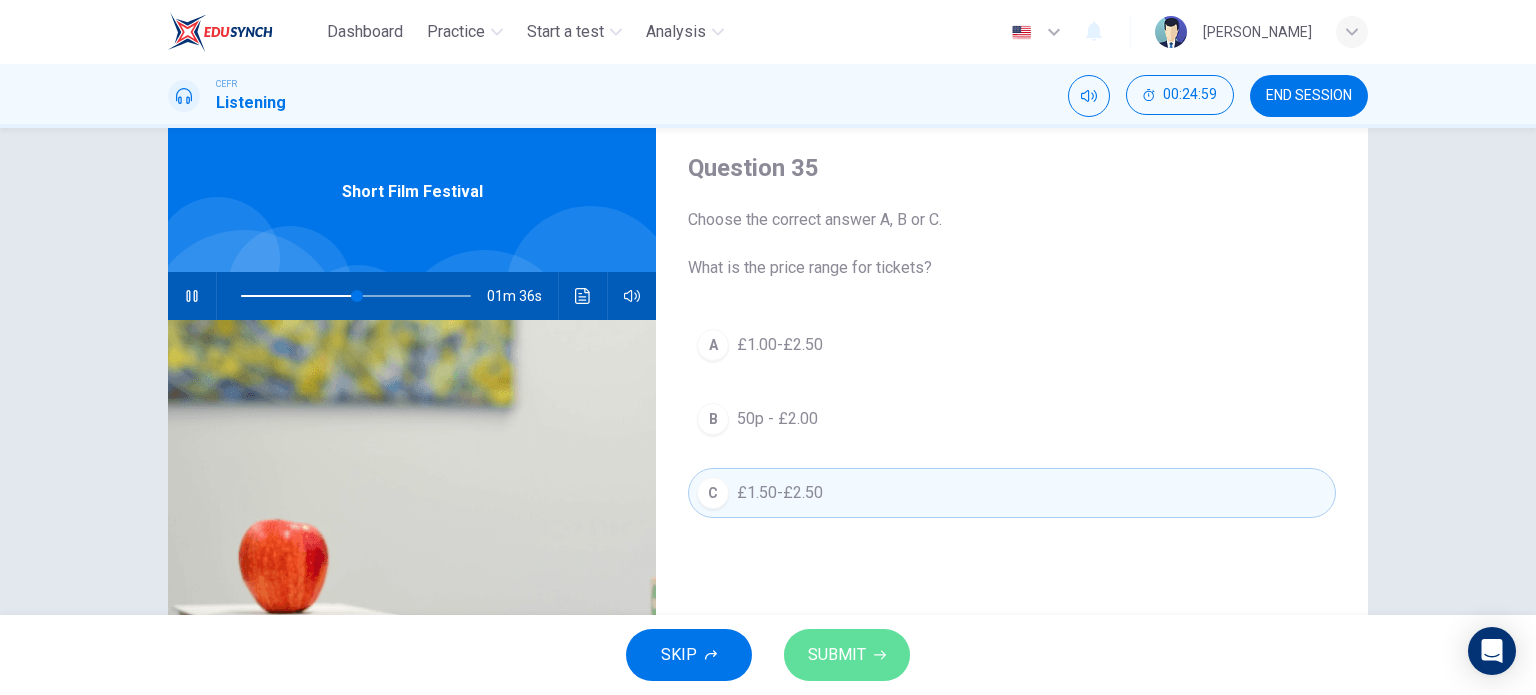 click on "SUBMIT" at bounding box center (837, 655) 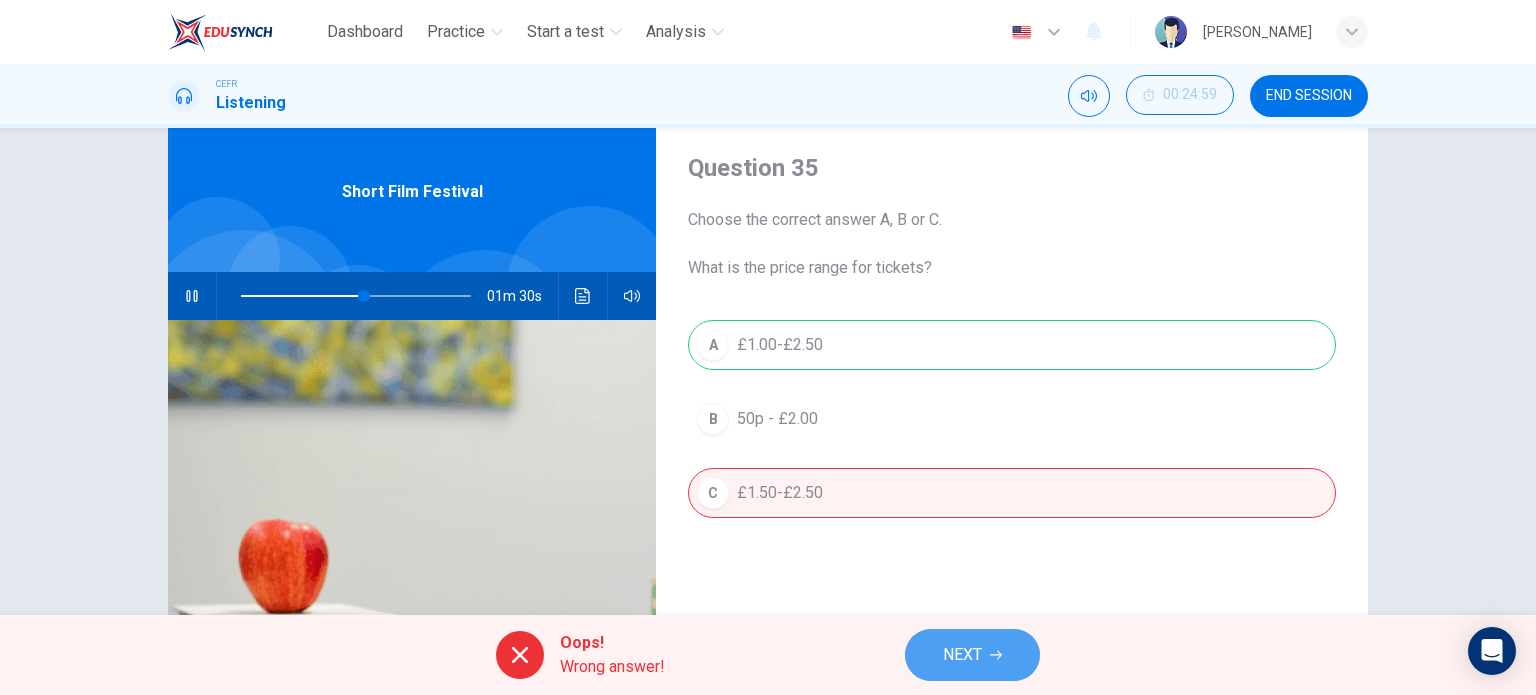 click on "NEXT" at bounding box center (972, 655) 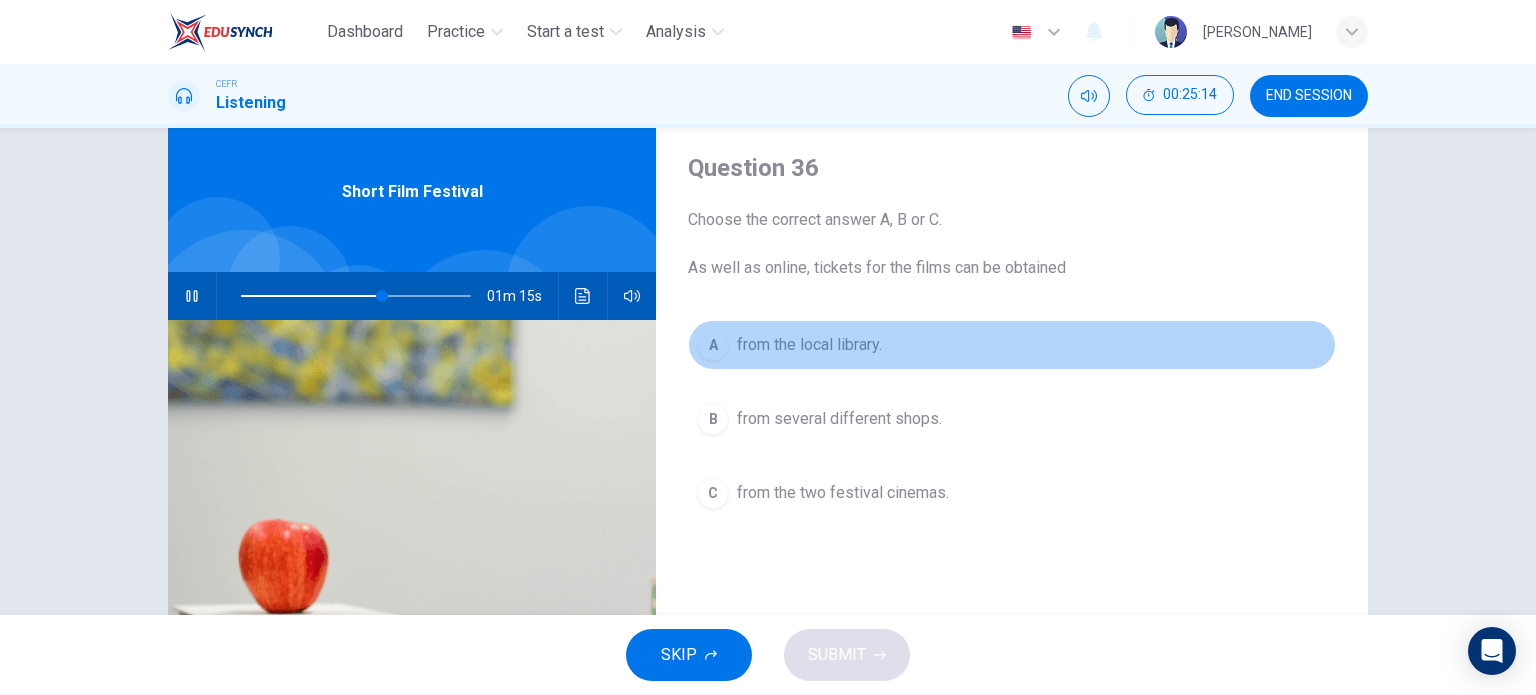 click on "A from the local library." at bounding box center [1012, 345] 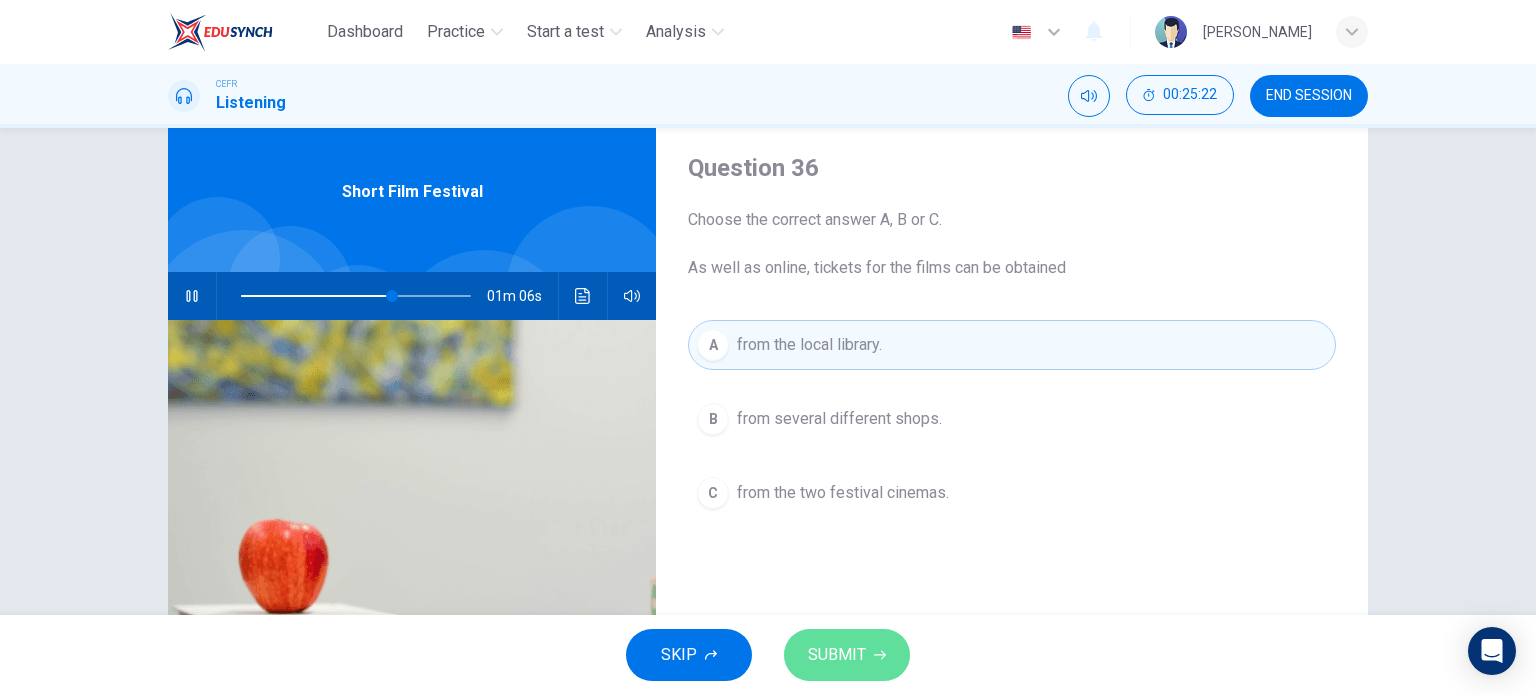 click on "SUBMIT" at bounding box center (837, 655) 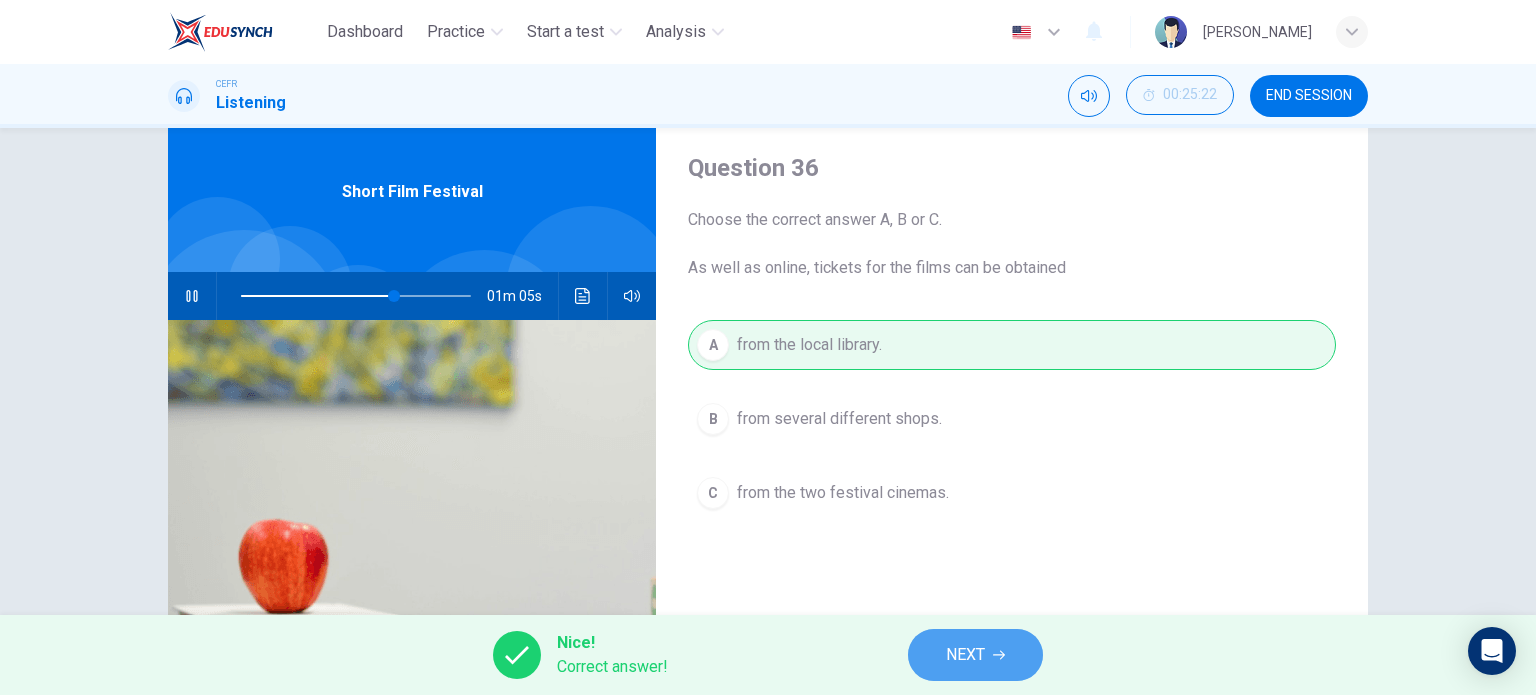 click on "NEXT" at bounding box center (975, 655) 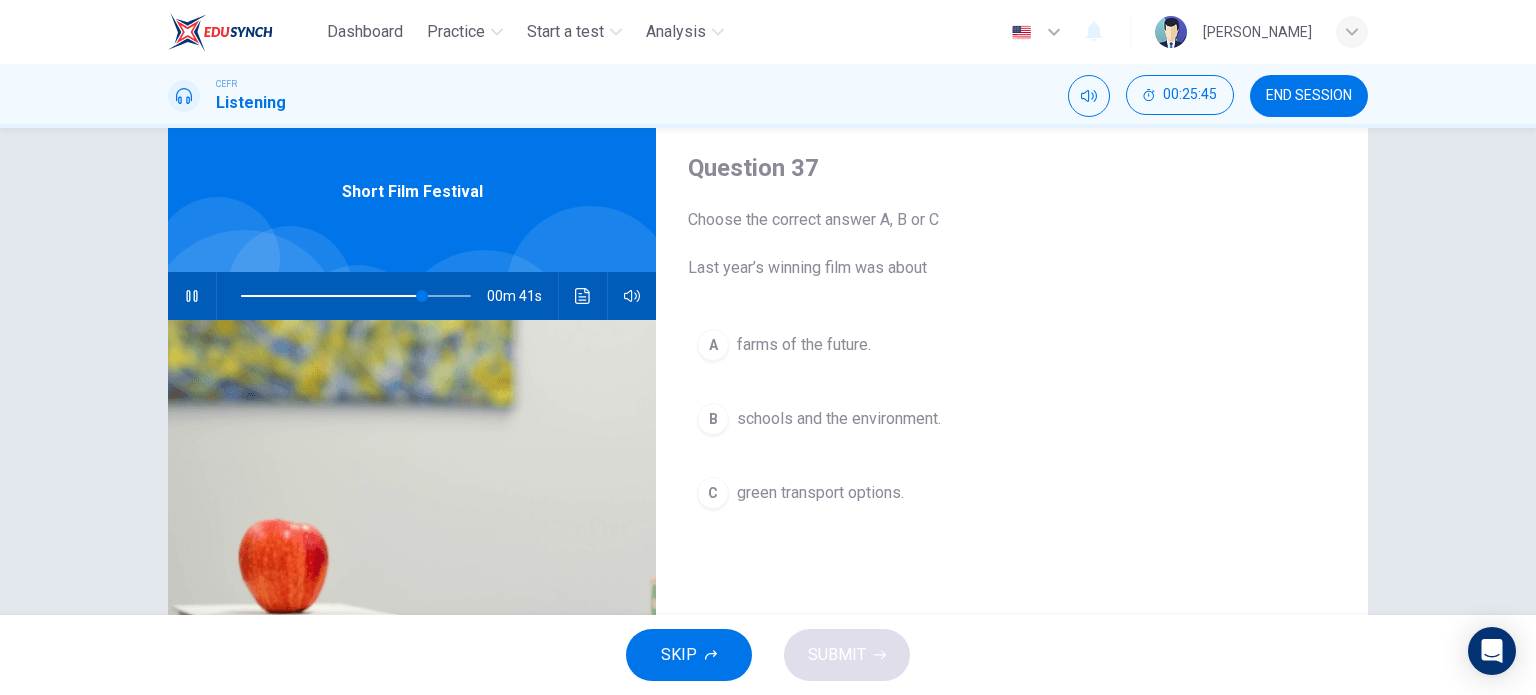 click on "B schools and the environment." at bounding box center (1012, 419) 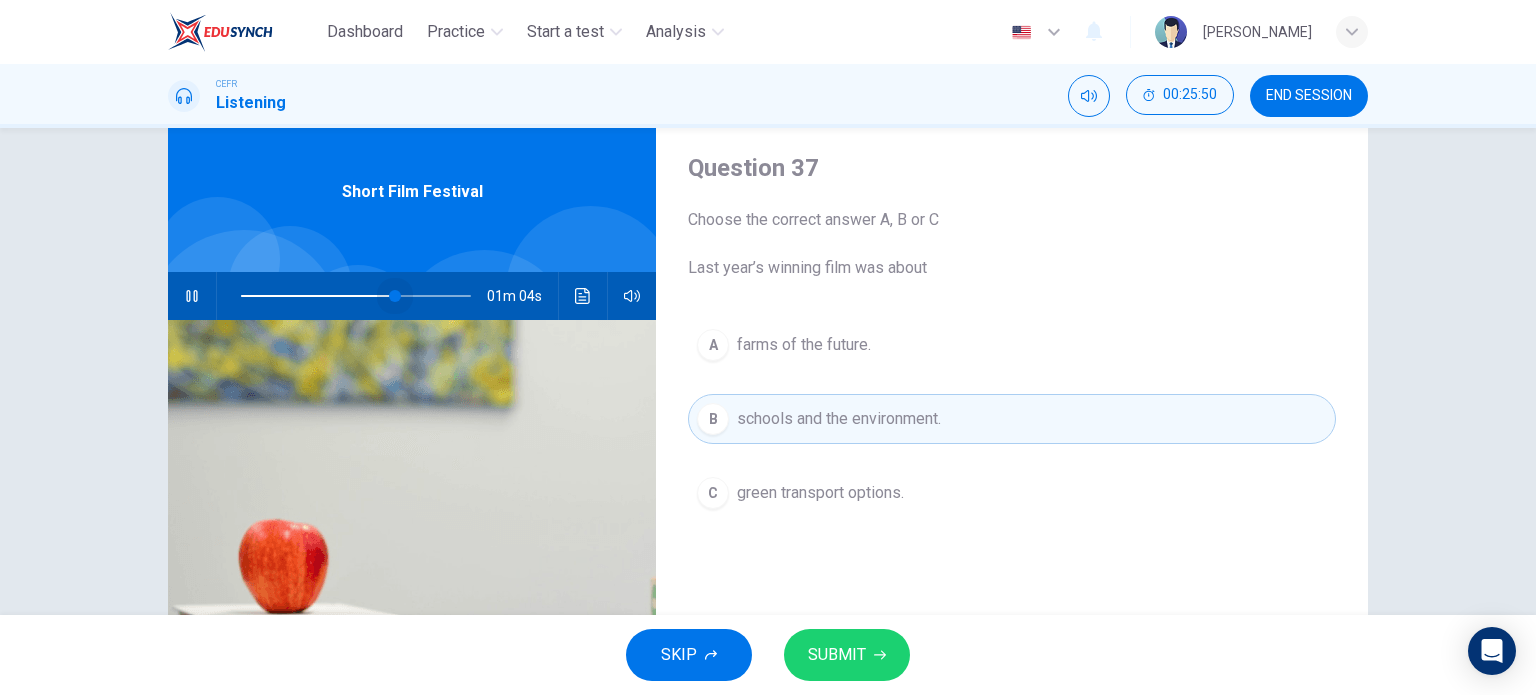 click at bounding box center [356, 296] 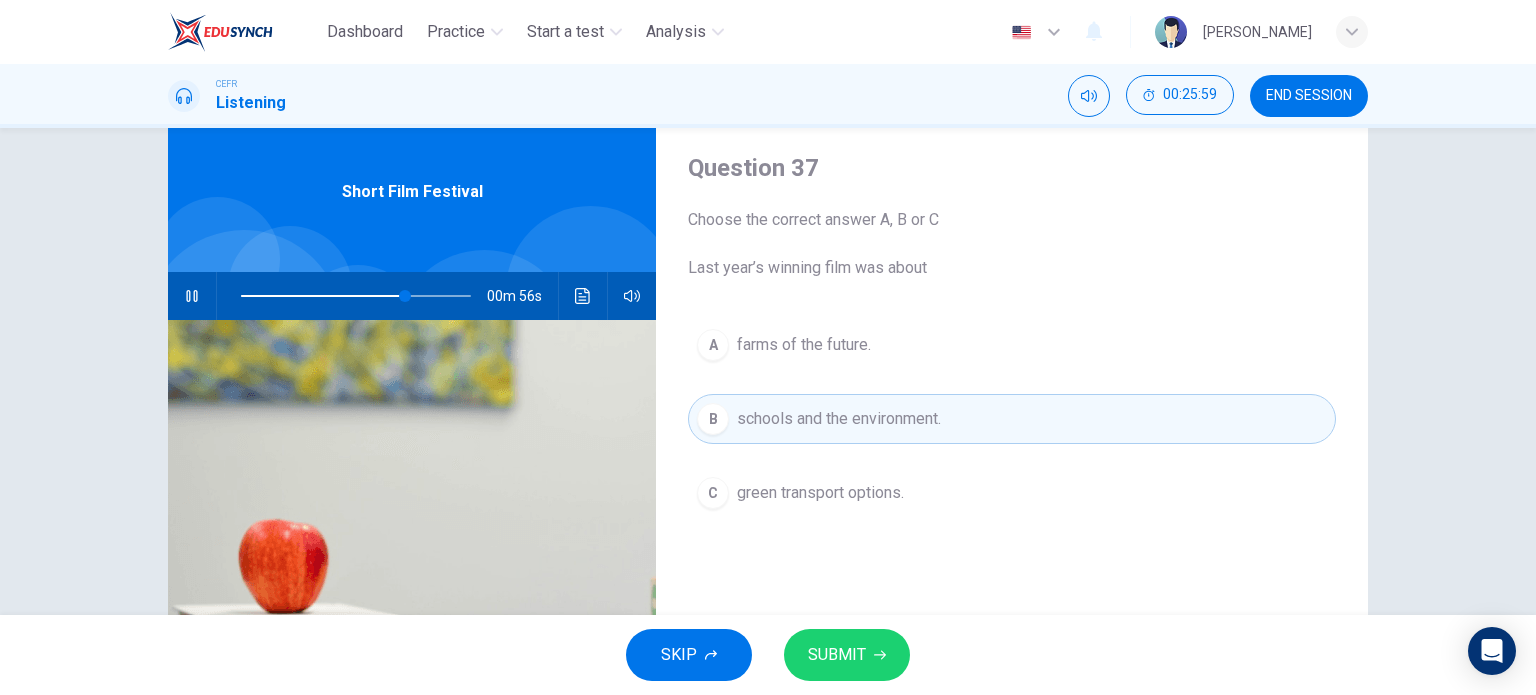 click on "green transport options." at bounding box center [820, 493] 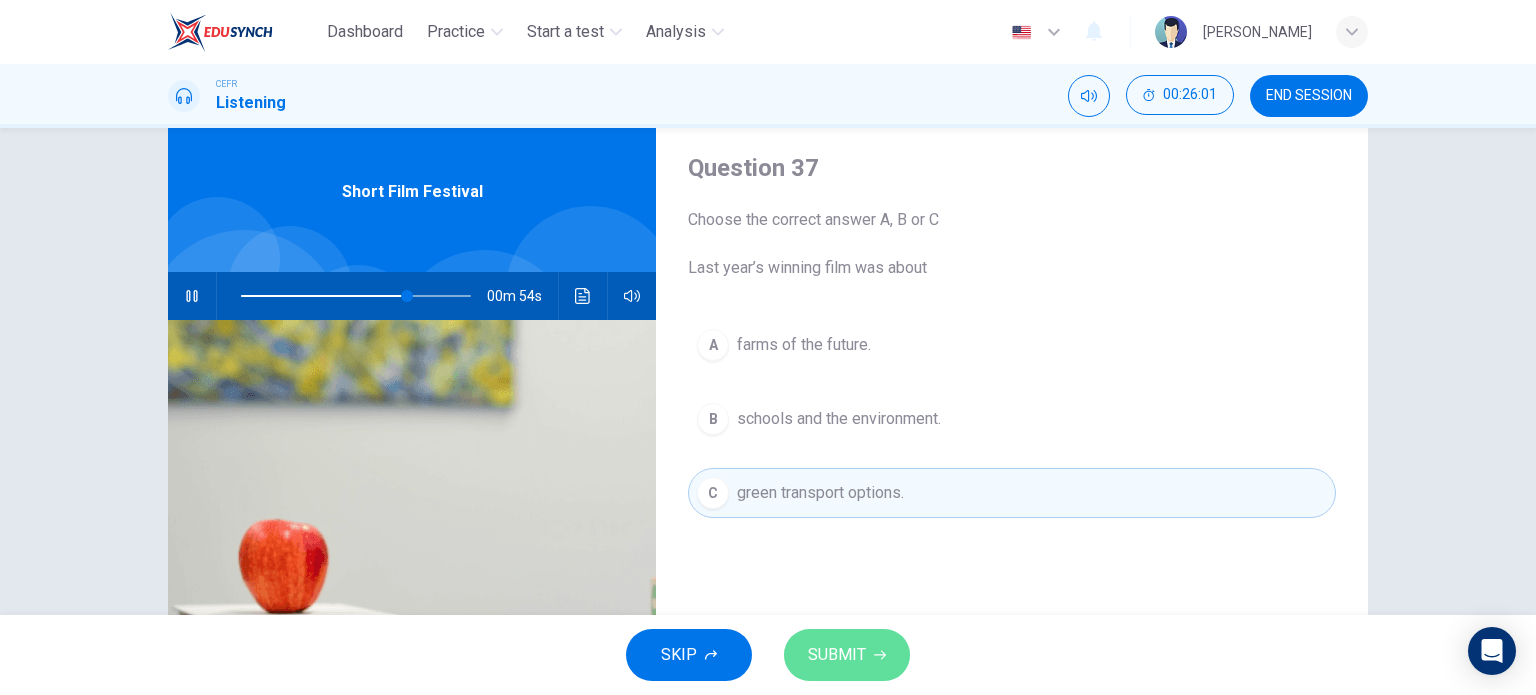 click on "SUBMIT" at bounding box center [837, 655] 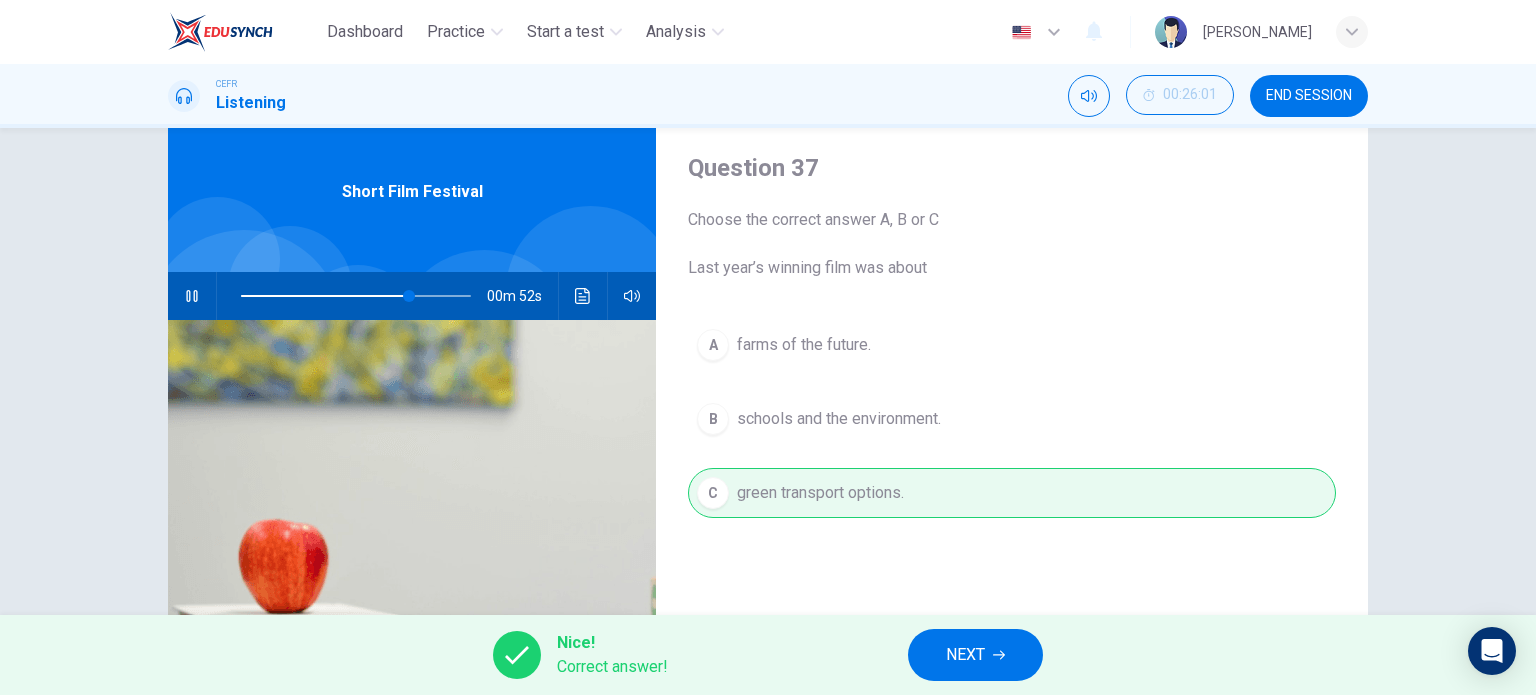 click on "Nice! Correct answer! NEXT" at bounding box center (768, 655) 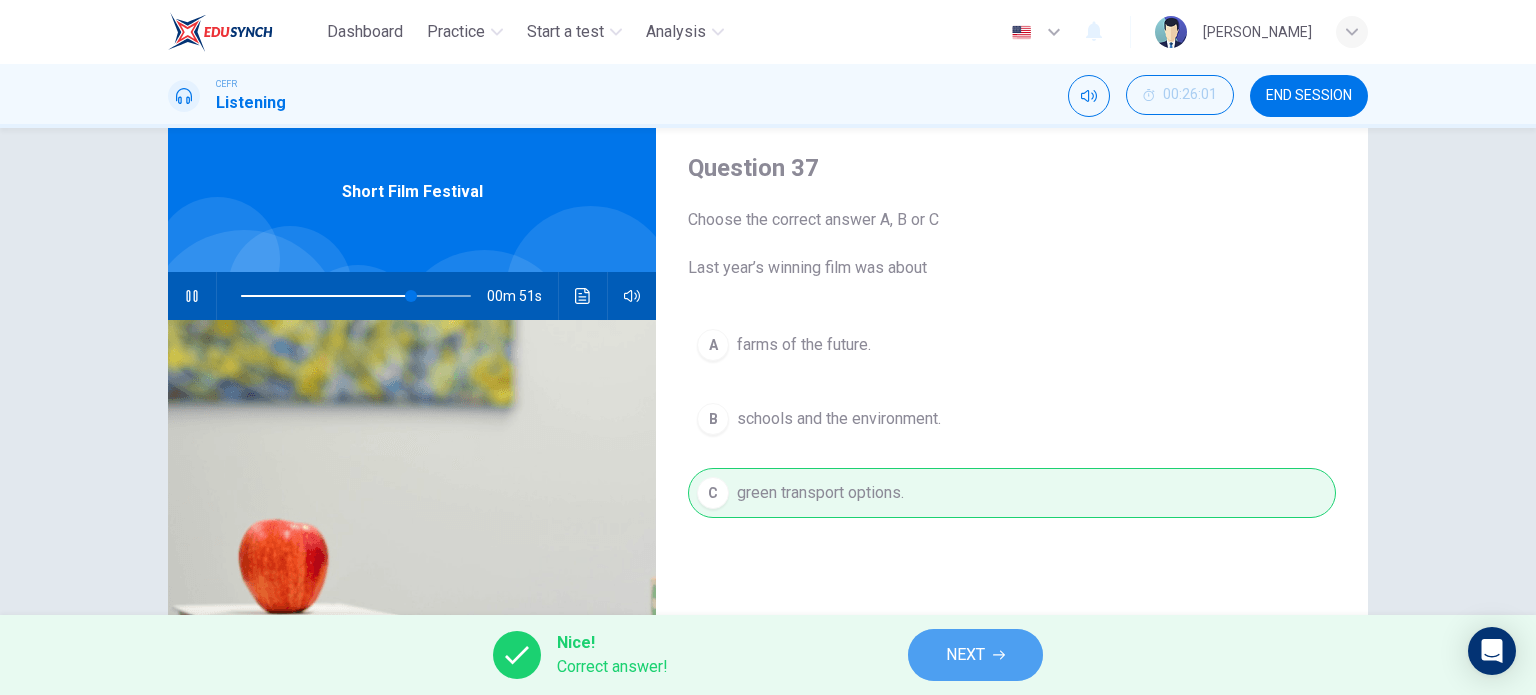 click 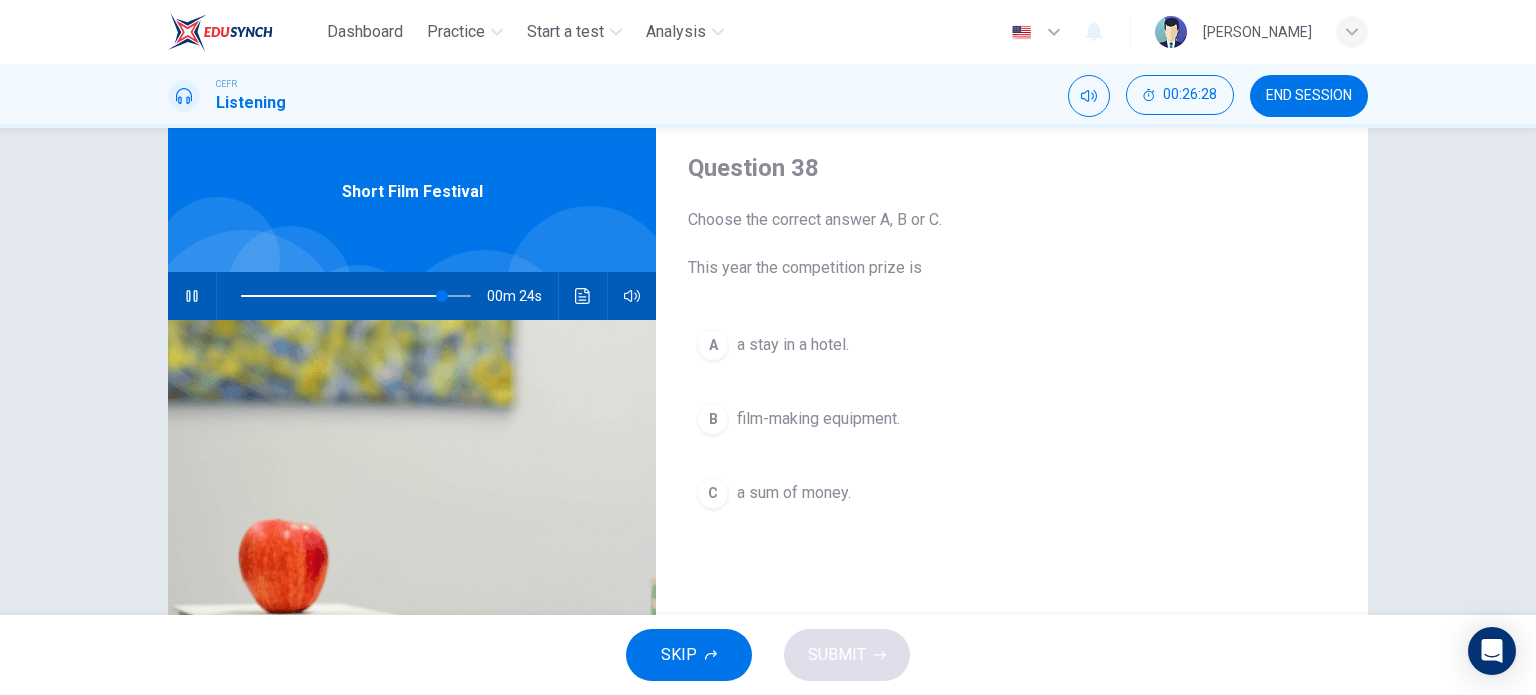 click on "SKIP SUBMIT" at bounding box center [768, 655] 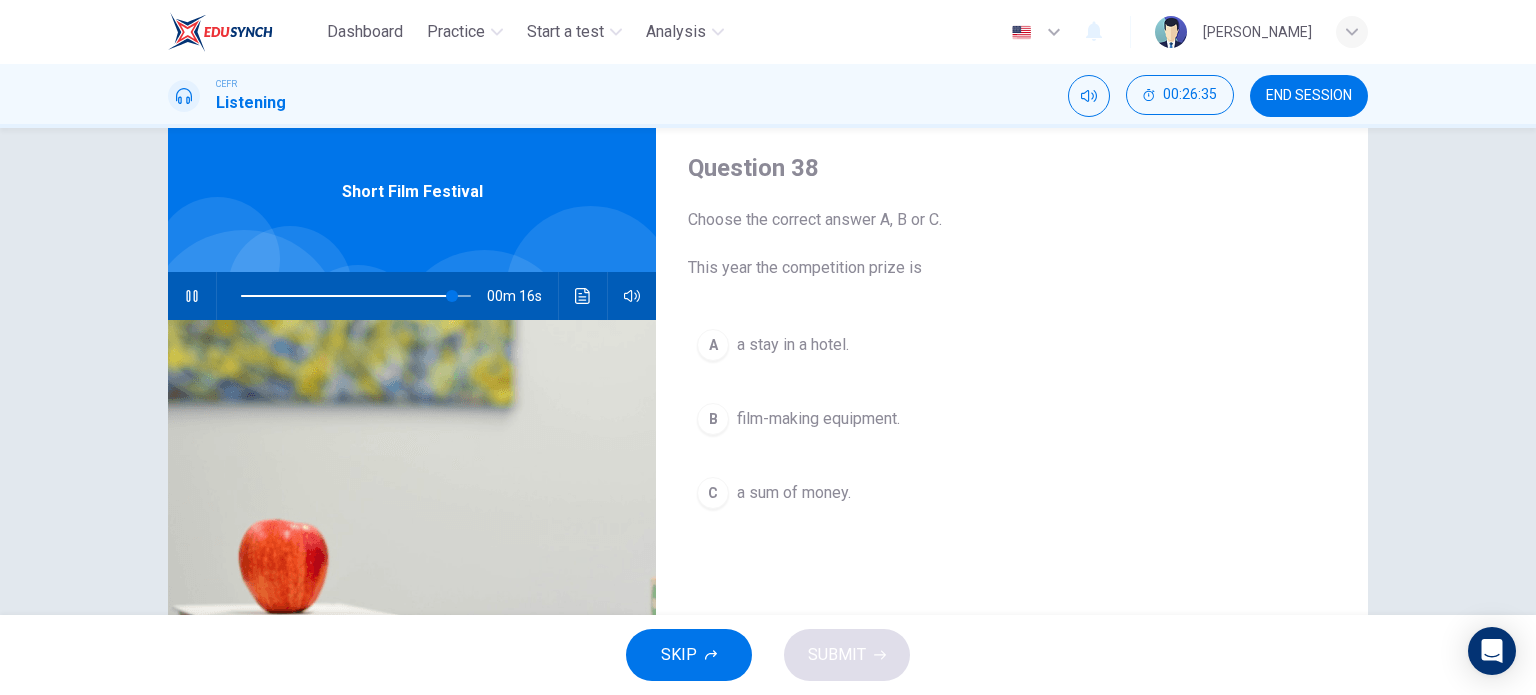 click on "B film-making equipment." at bounding box center [1012, 419] 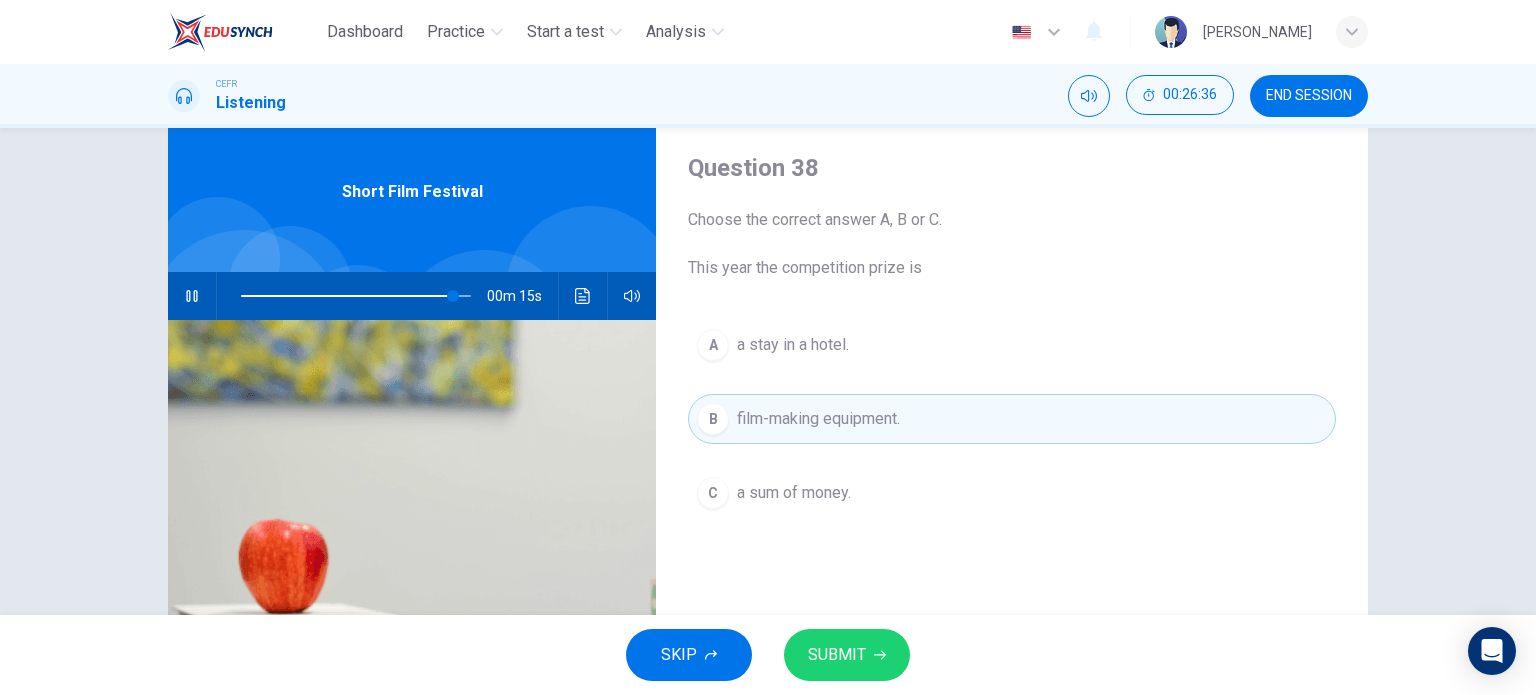 click on "Question 38 Choose the correct answer A, B or C. This year the competition prize is A a stay in a hotel. B film-making equipment. C a sum of money." at bounding box center (1012, 459) 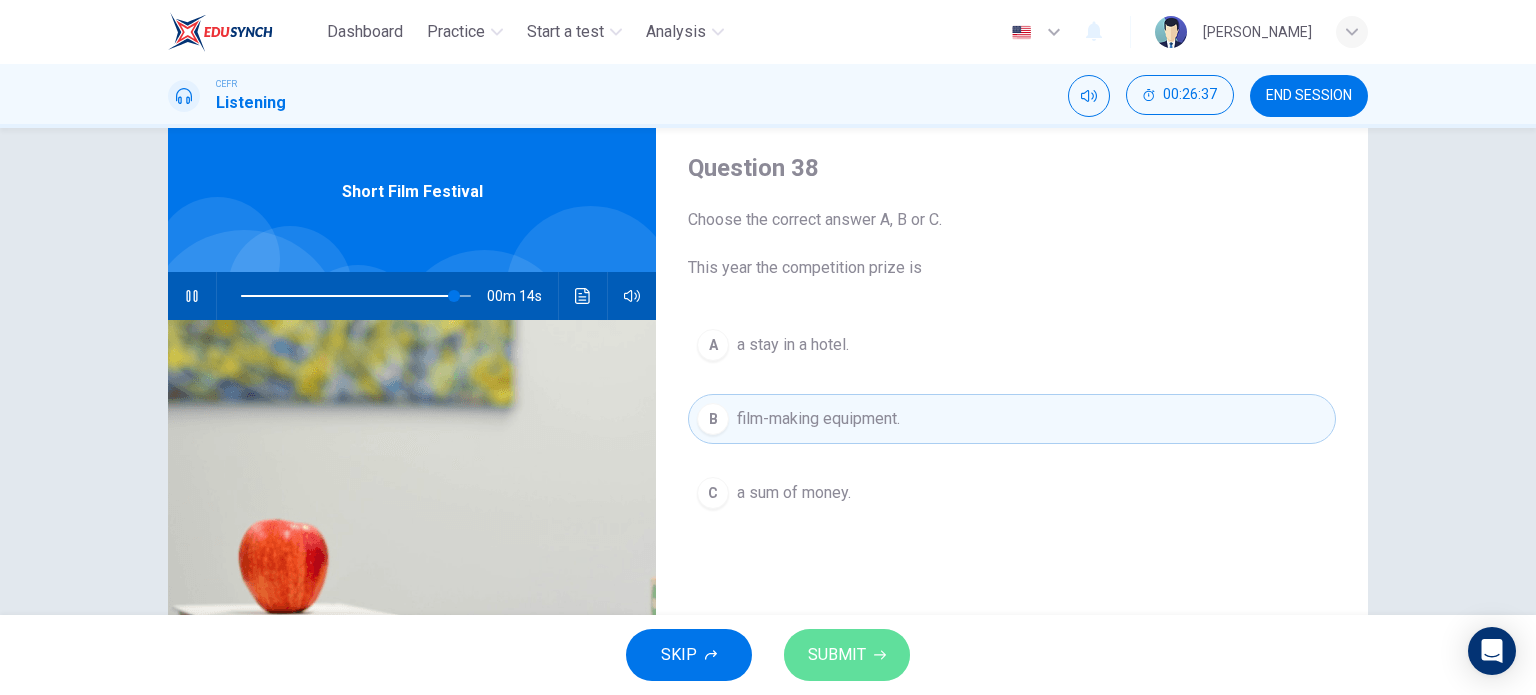 click on "SUBMIT" at bounding box center (847, 655) 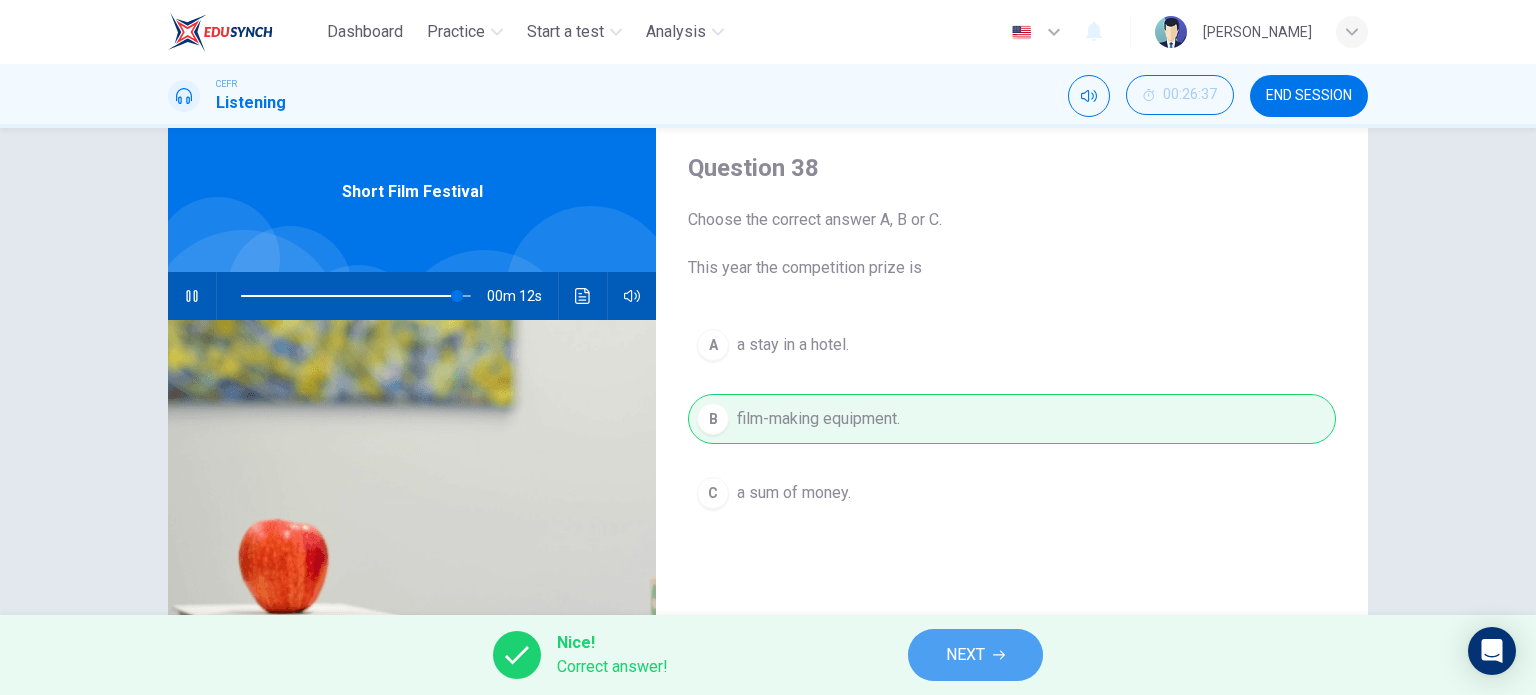 click on "NEXT" at bounding box center [965, 655] 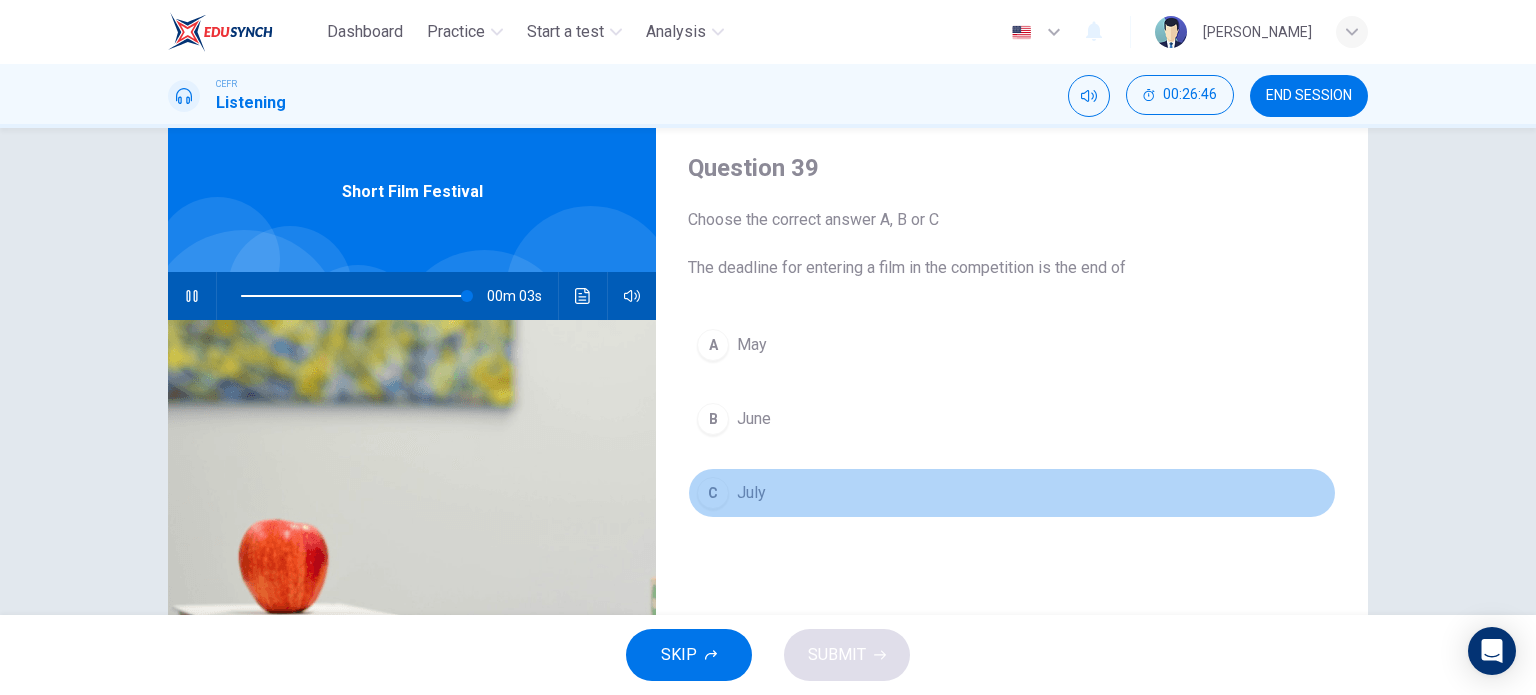 click on "C July" at bounding box center [1012, 493] 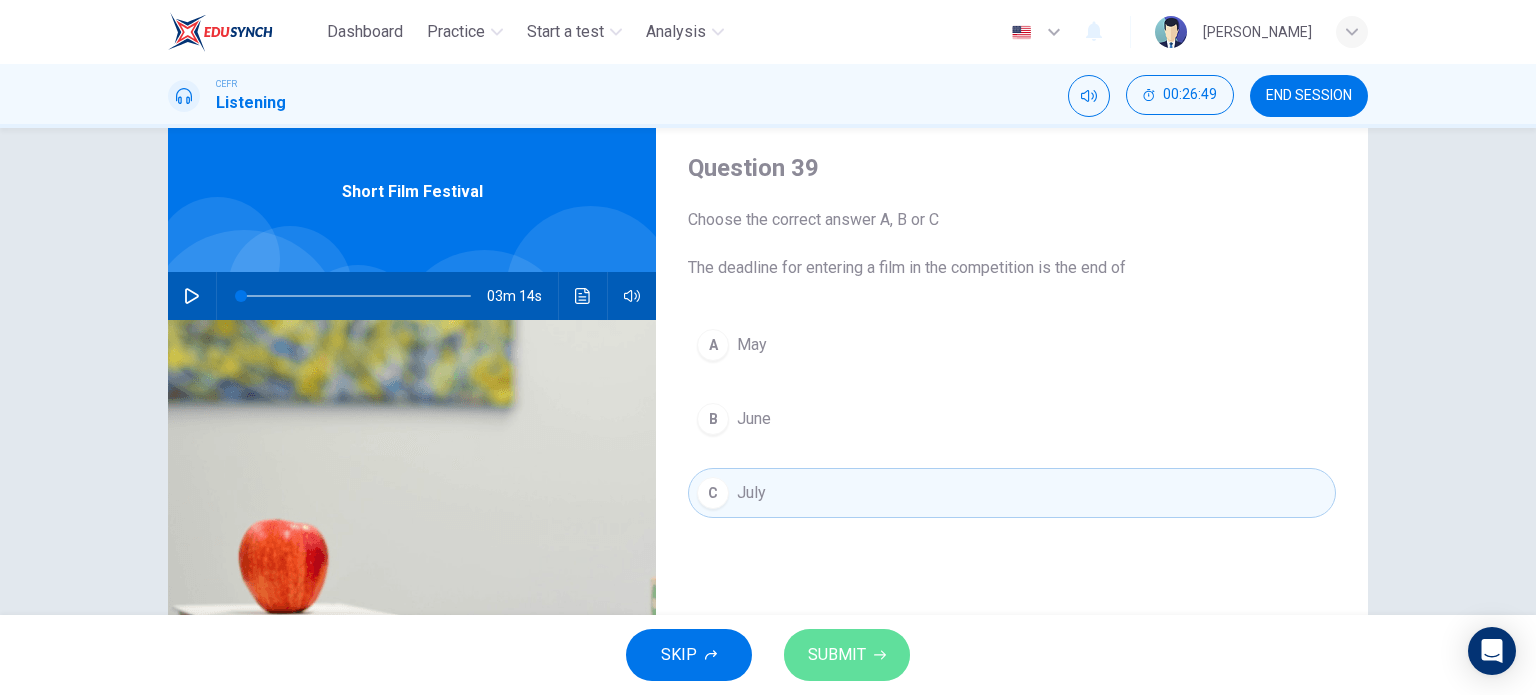 click on "SUBMIT" at bounding box center (847, 655) 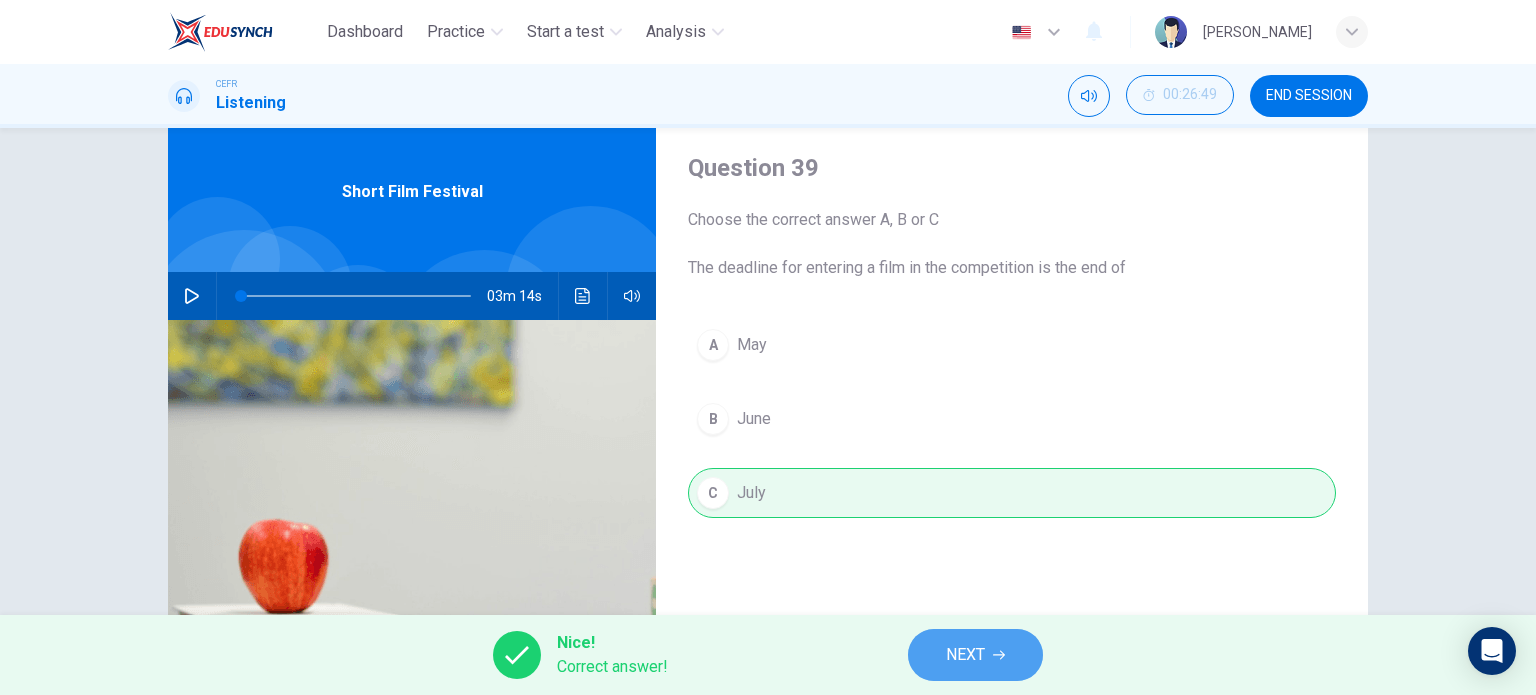 click on "NEXT" at bounding box center [975, 655] 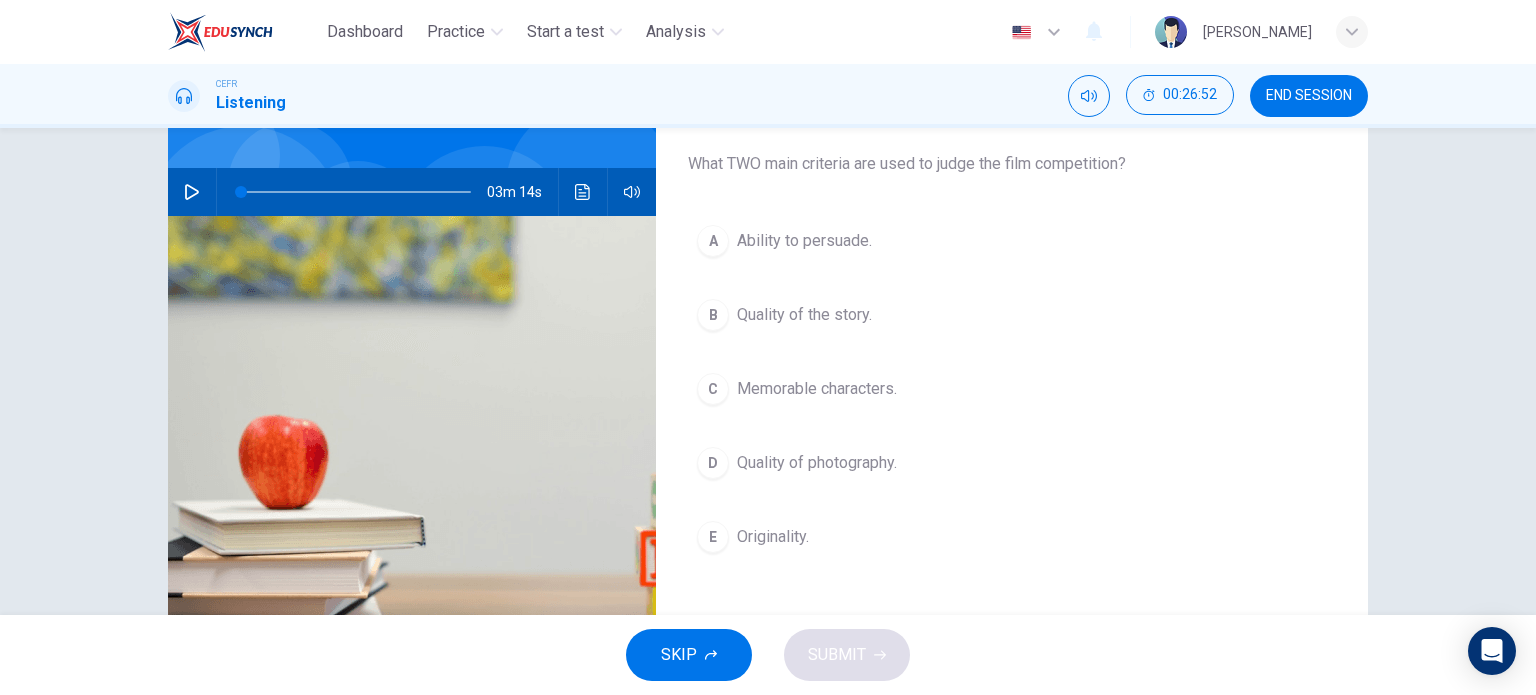 scroll, scrollTop: 160, scrollLeft: 0, axis: vertical 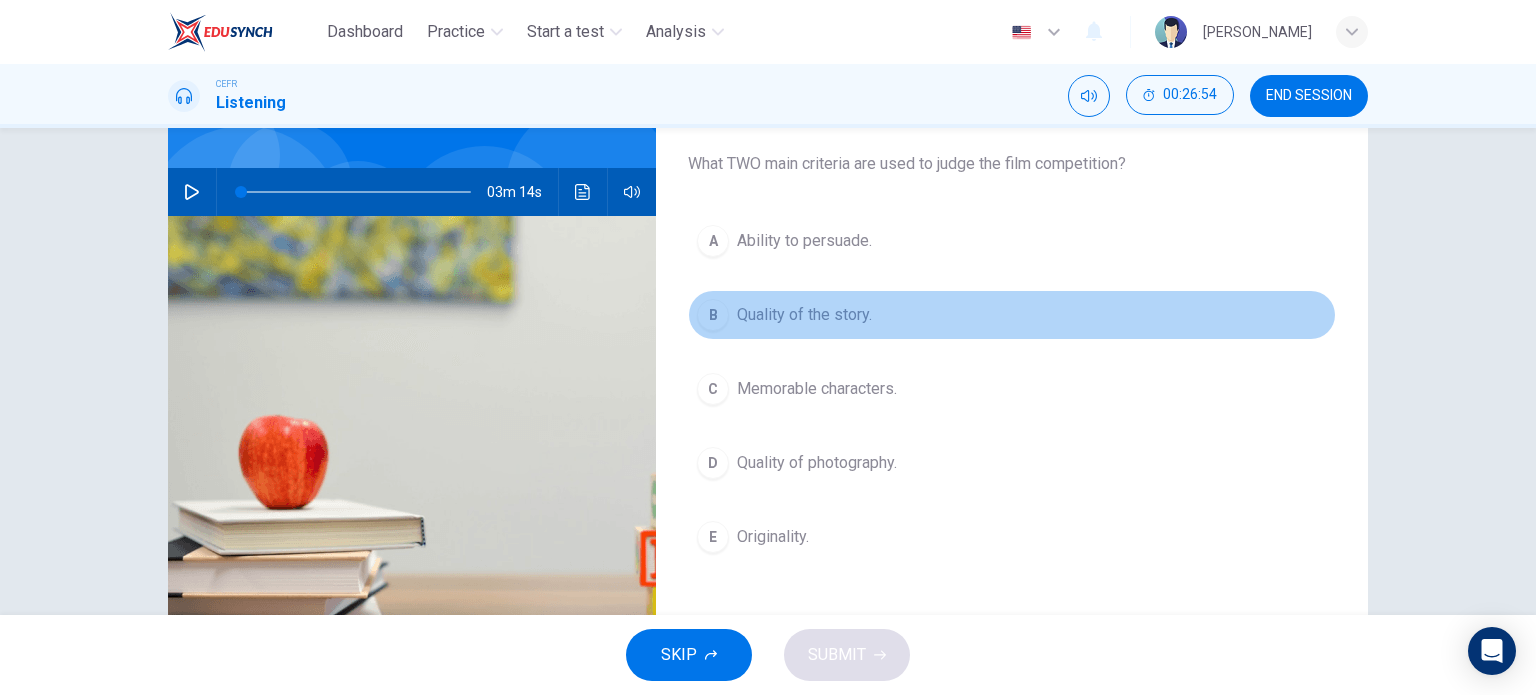 click on "B Quality of the story." at bounding box center (1012, 315) 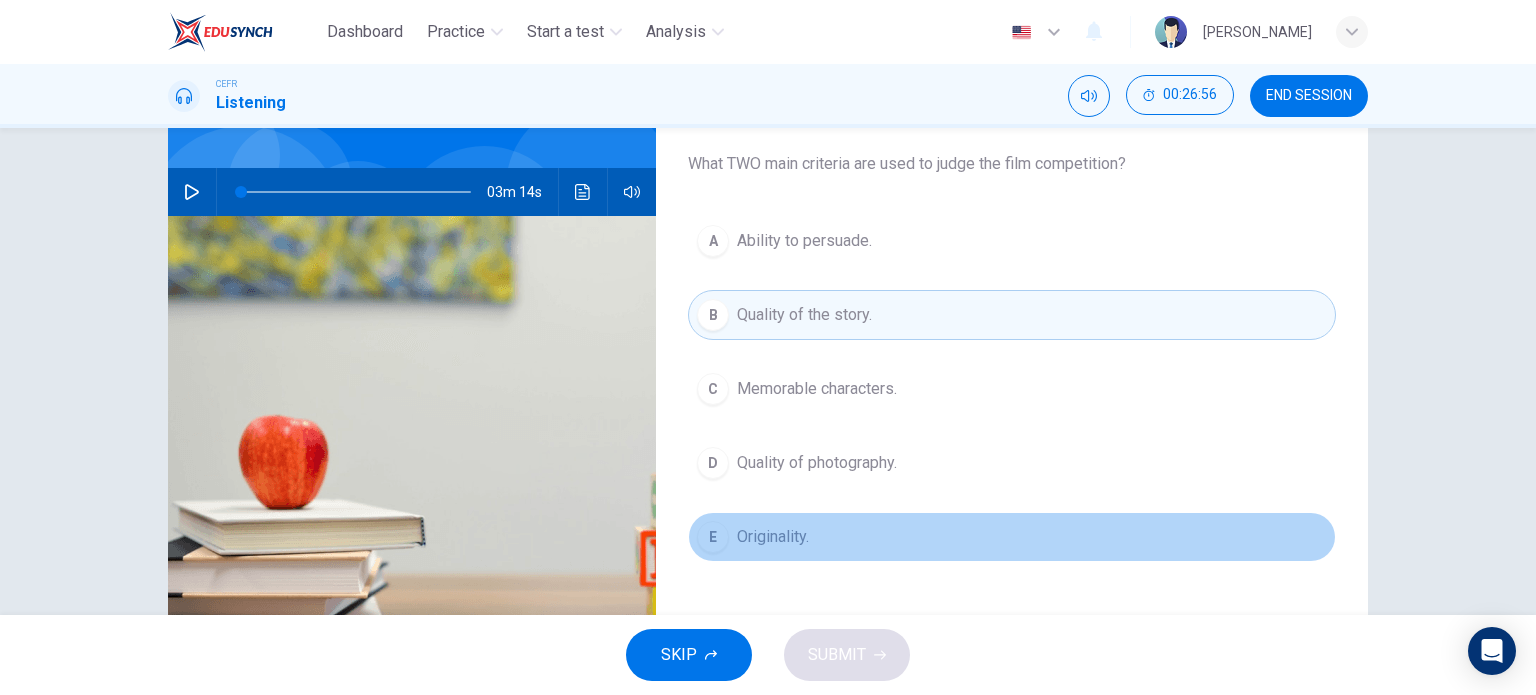 click on "Originality." at bounding box center (773, 537) 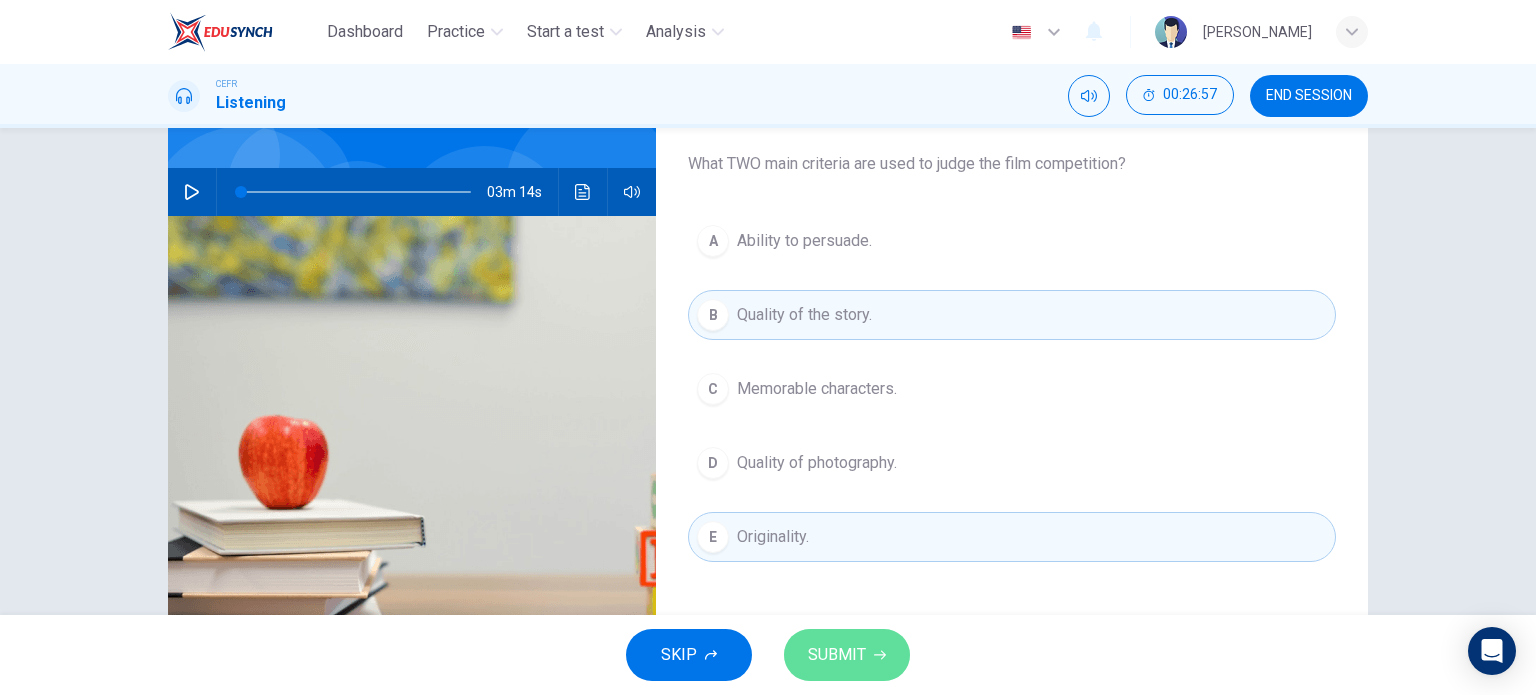click on "SUBMIT" at bounding box center [837, 655] 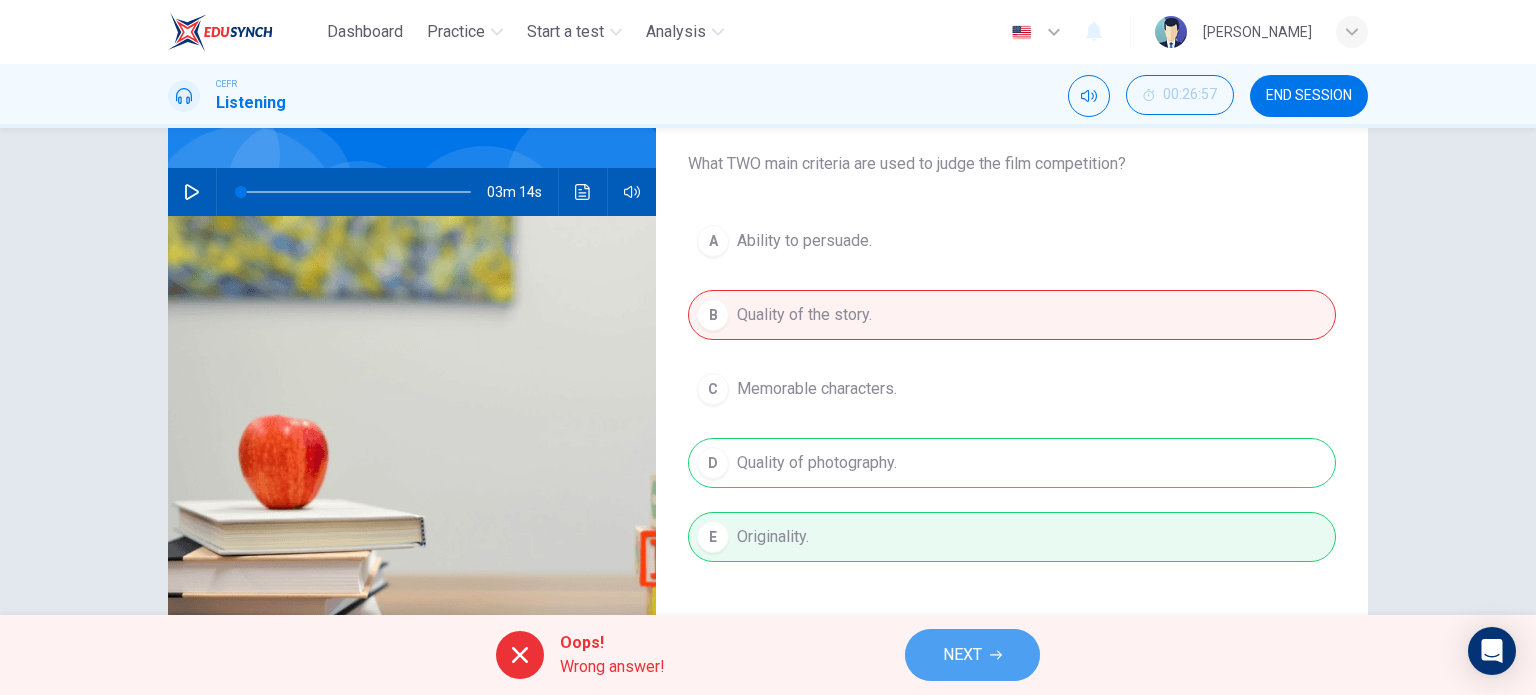 click on "NEXT" at bounding box center (962, 655) 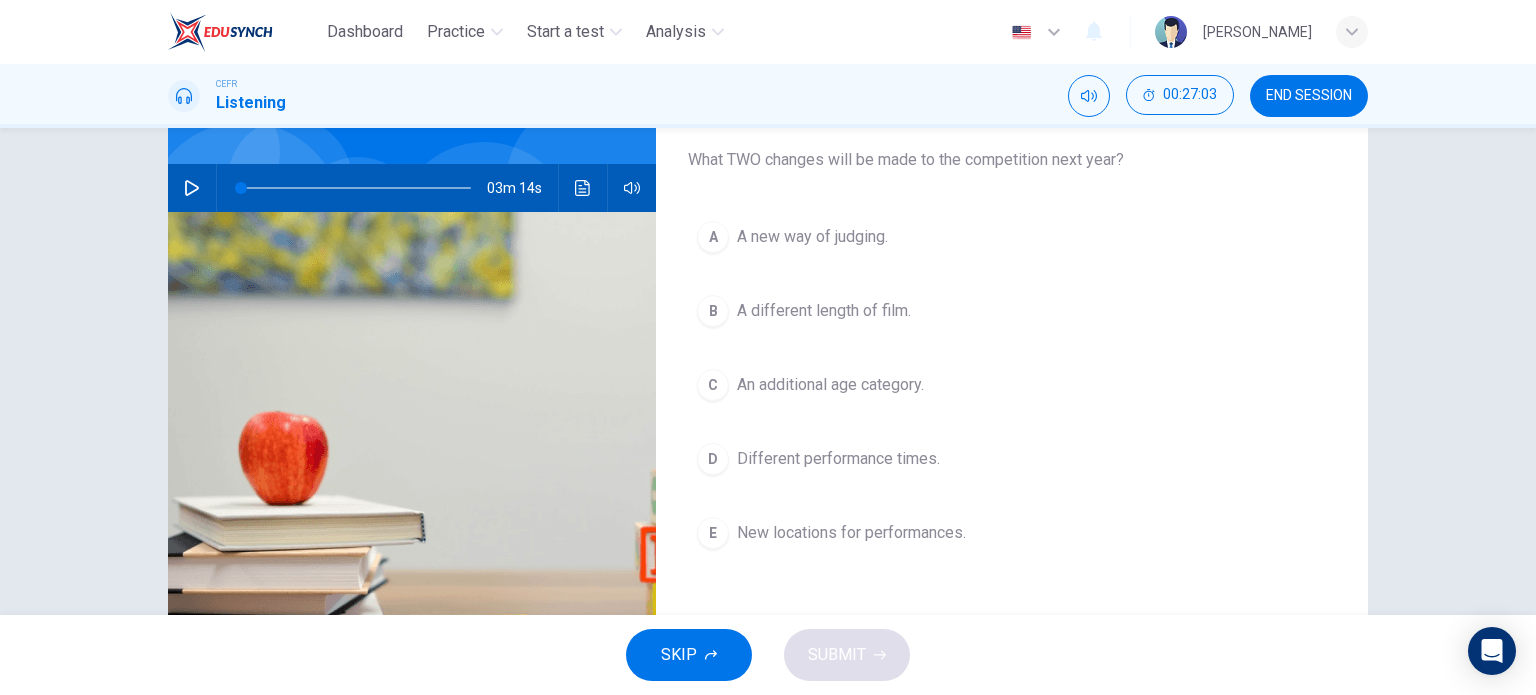 scroll, scrollTop: 163, scrollLeft: 0, axis: vertical 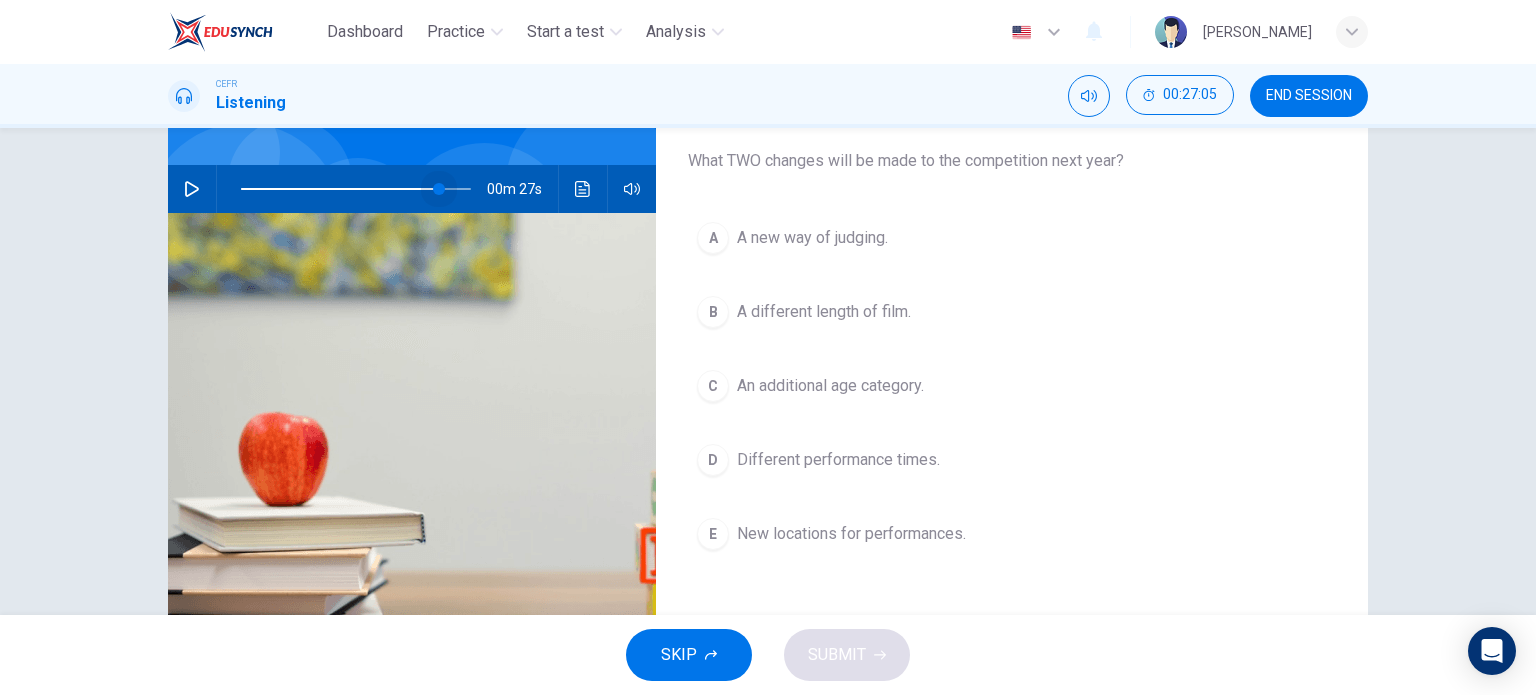 click at bounding box center [356, 189] 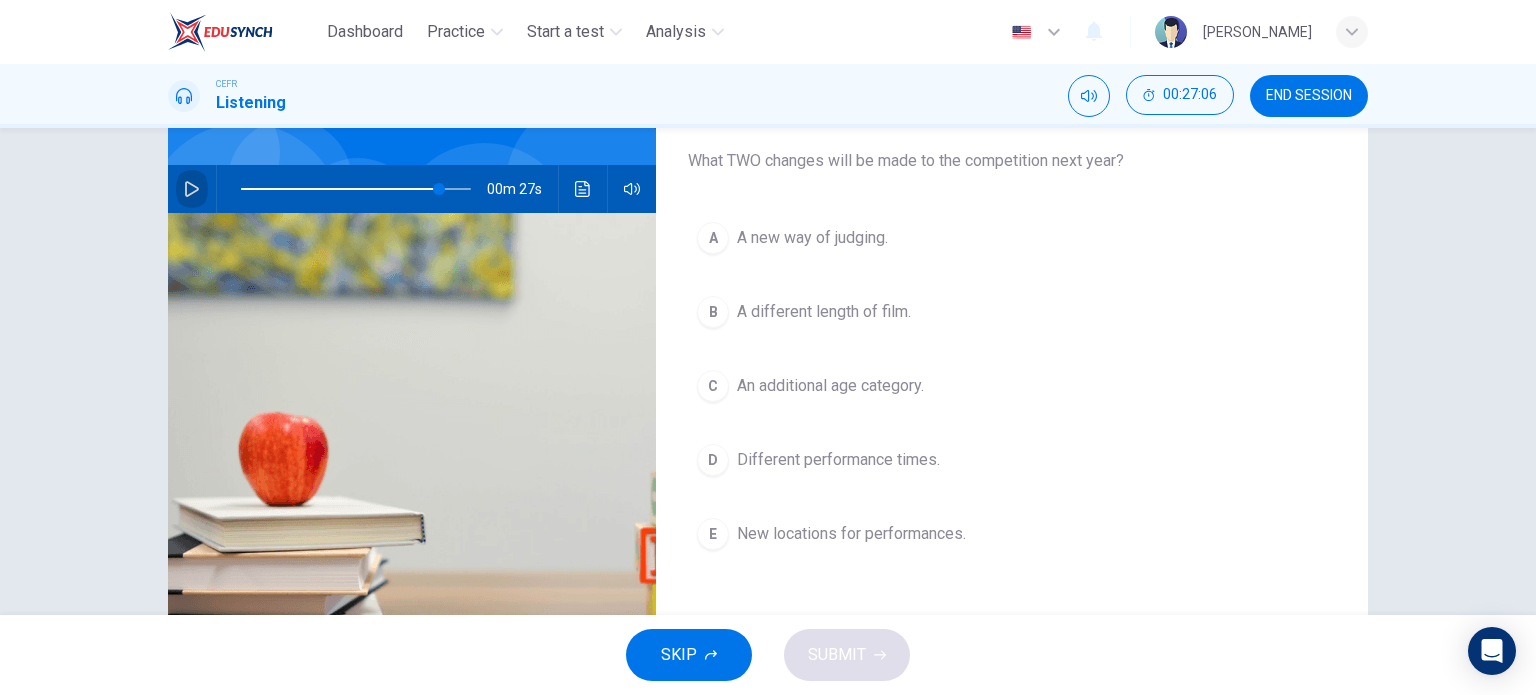 drag, startPoint x: 190, startPoint y: 184, endPoint x: 764, endPoint y: 380, distance: 606.541 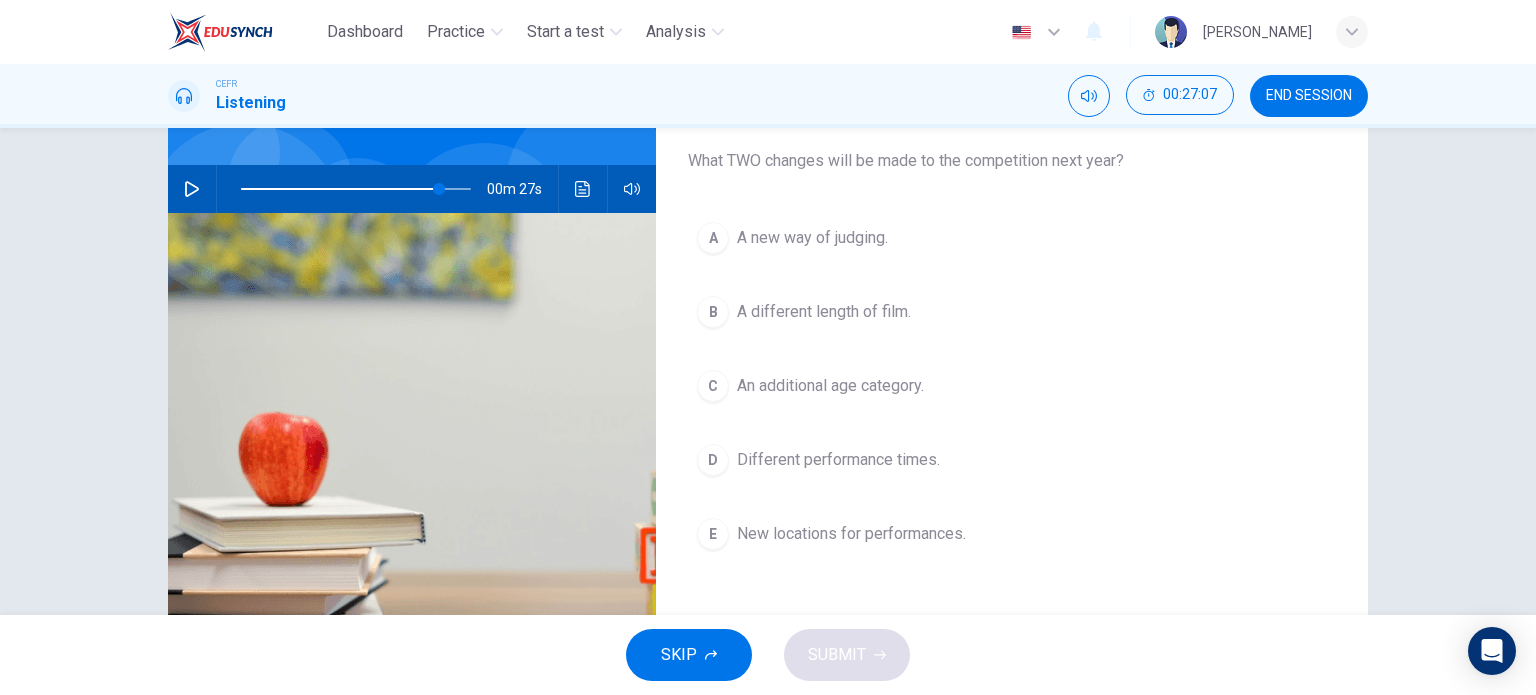 scroll, scrollTop: 0, scrollLeft: 0, axis: both 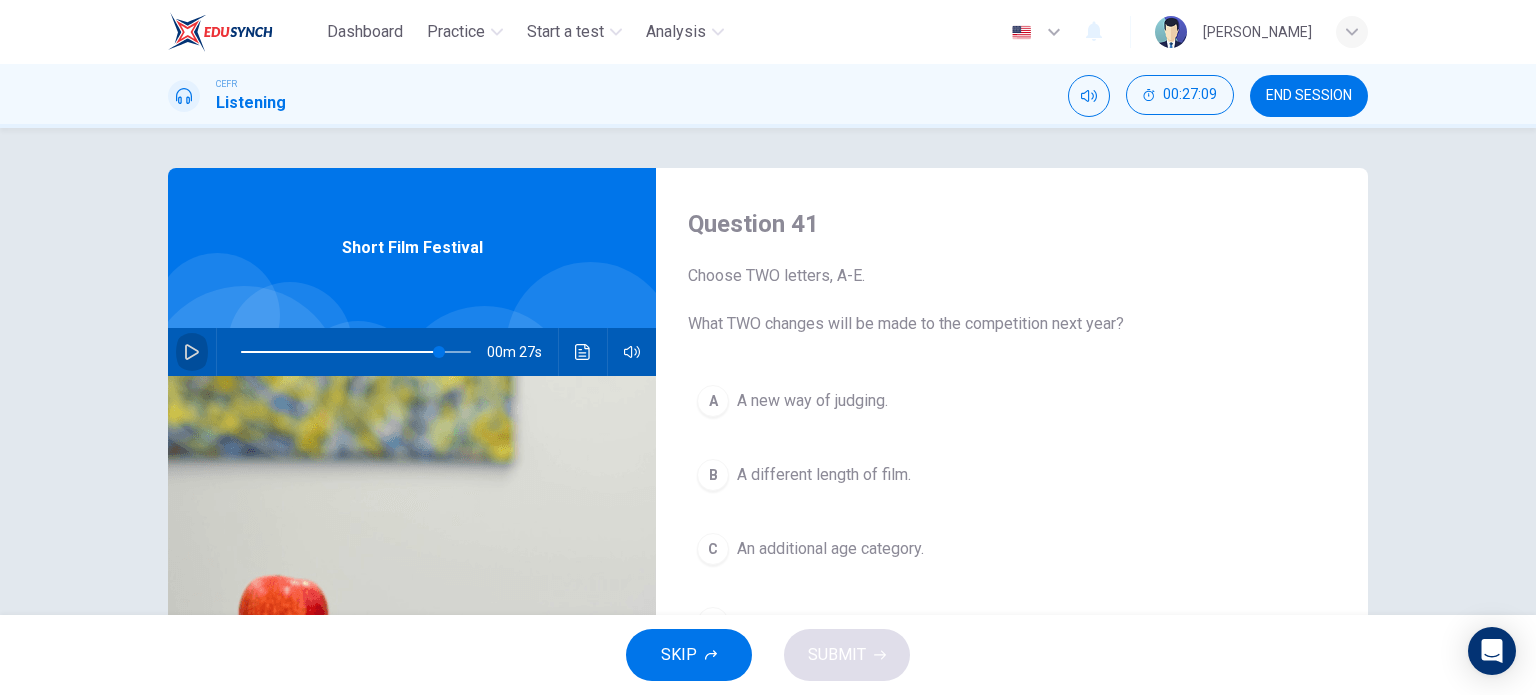 click at bounding box center (192, 352) 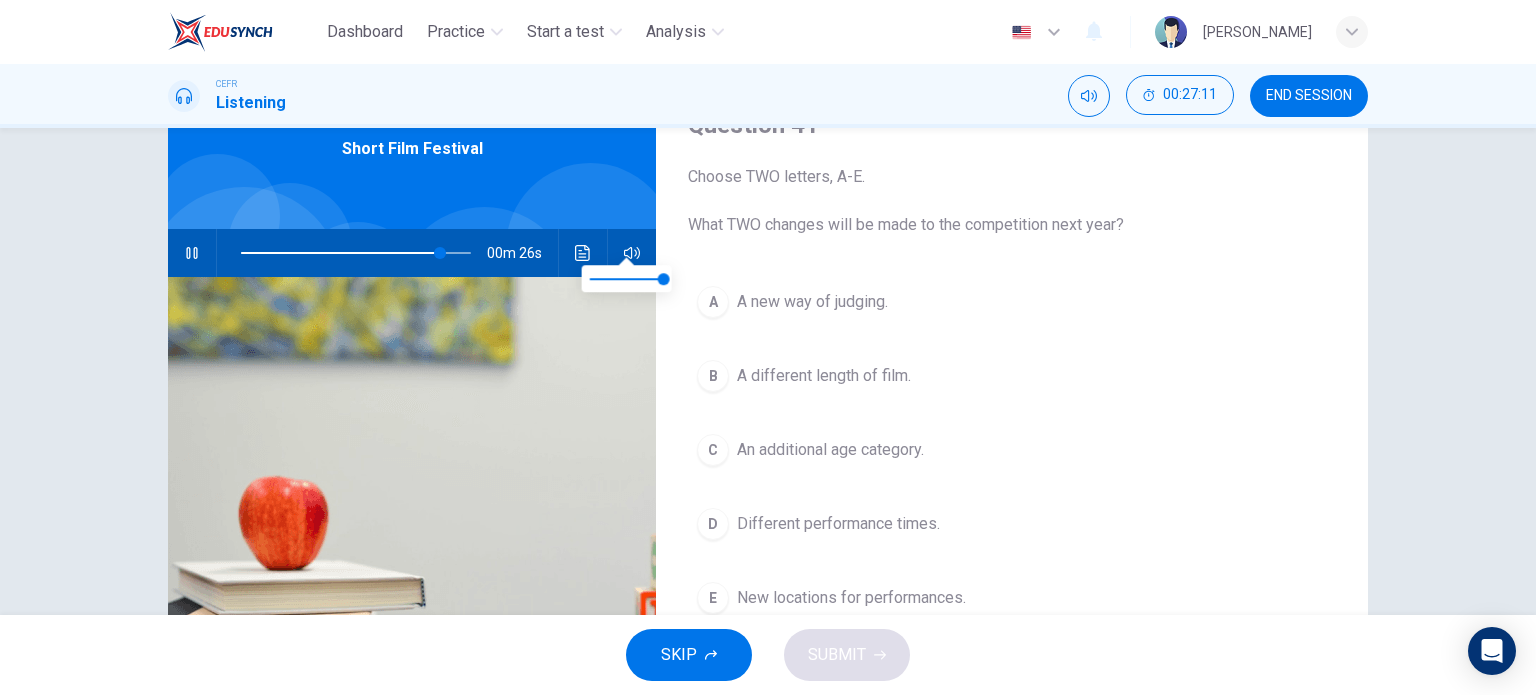 scroll, scrollTop: 116, scrollLeft: 0, axis: vertical 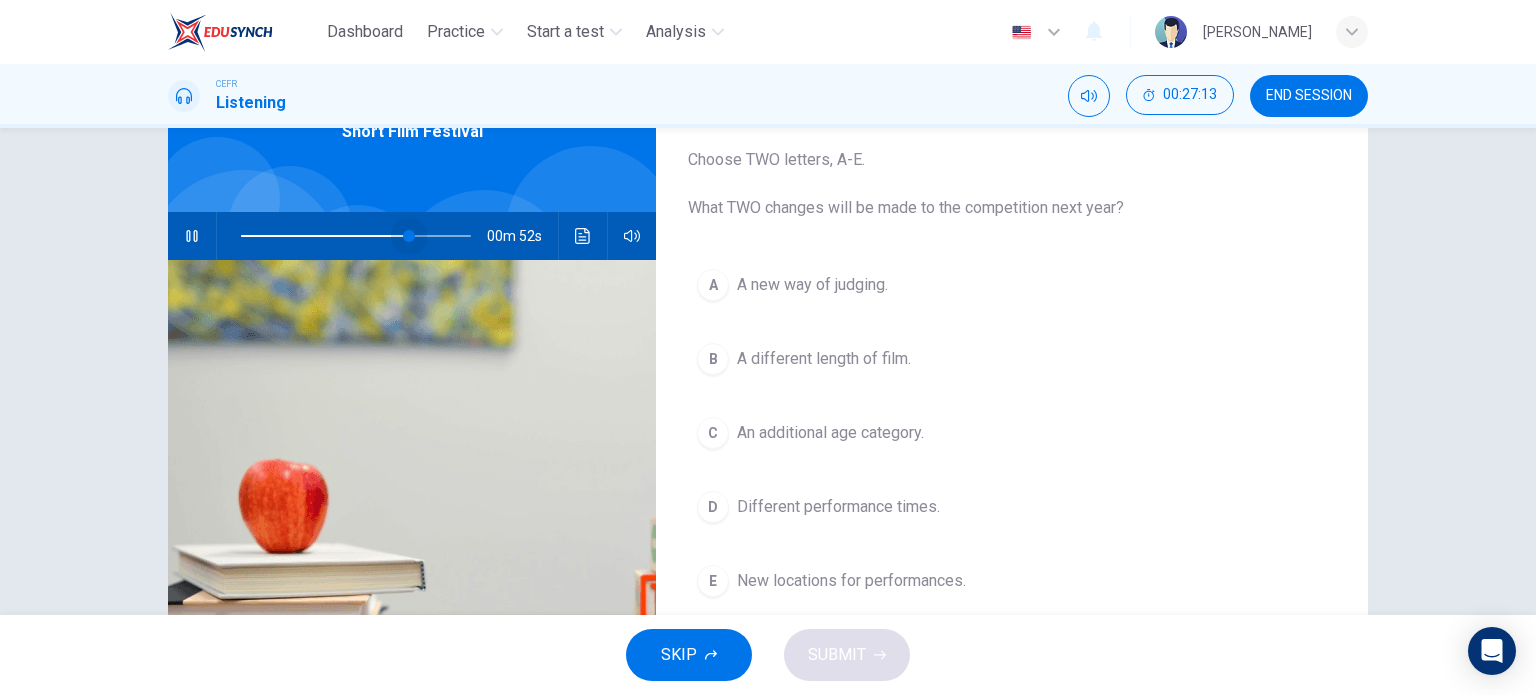 click at bounding box center (356, 236) 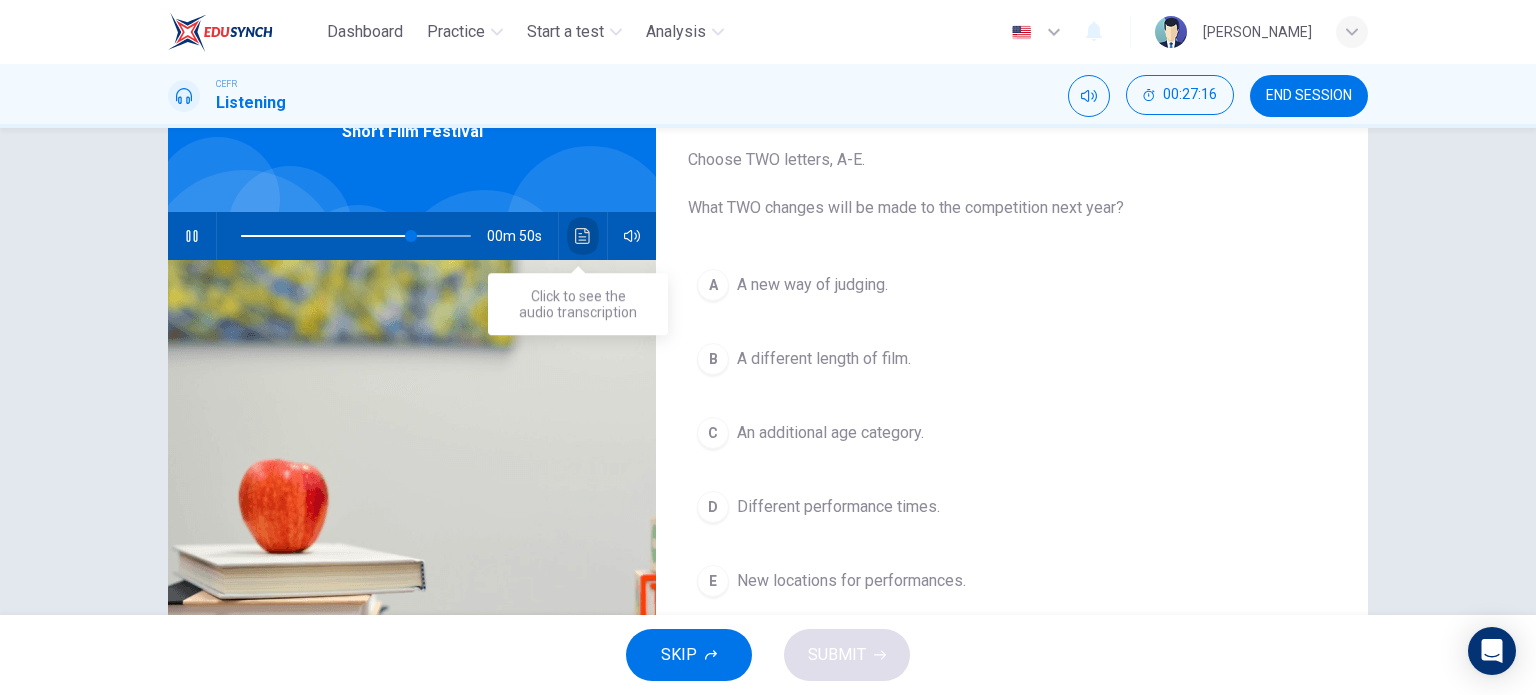 click 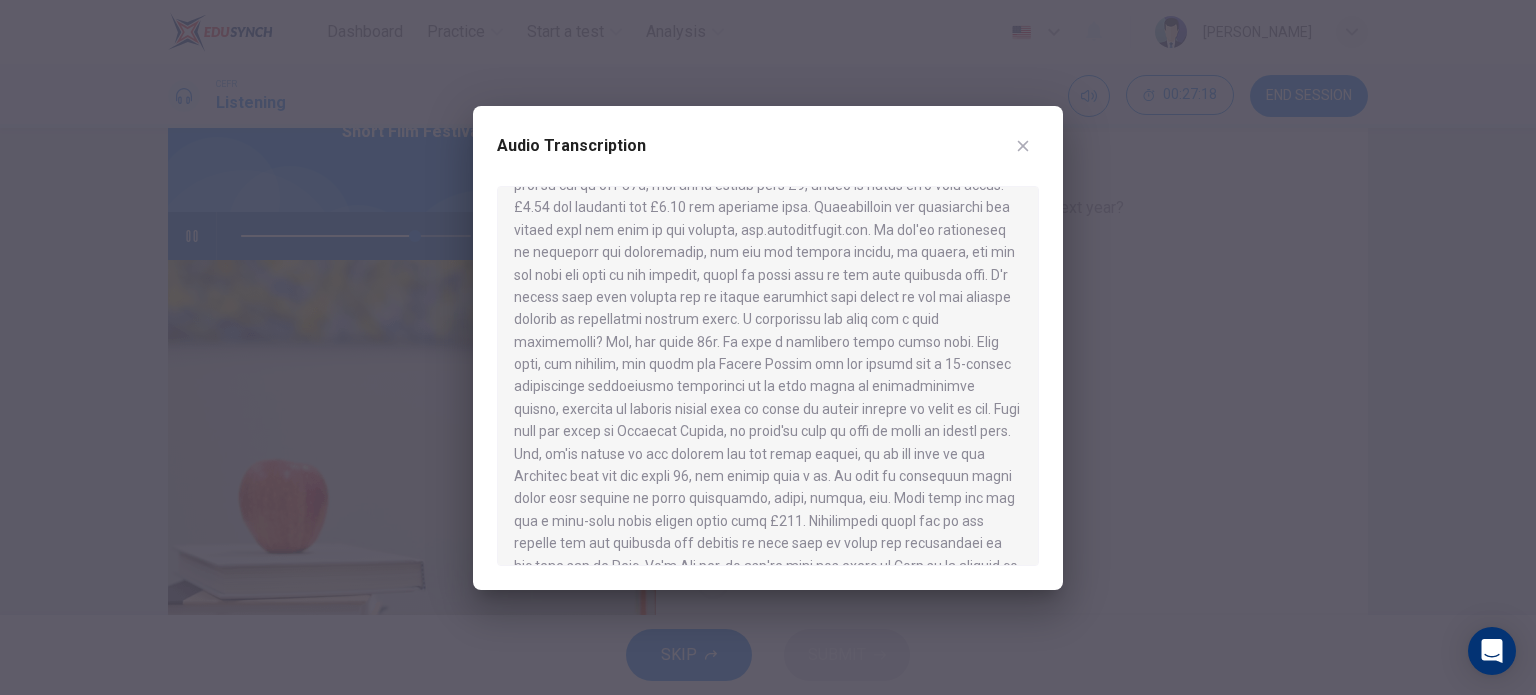scroll, scrollTop: 392, scrollLeft: 0, axis: vertical 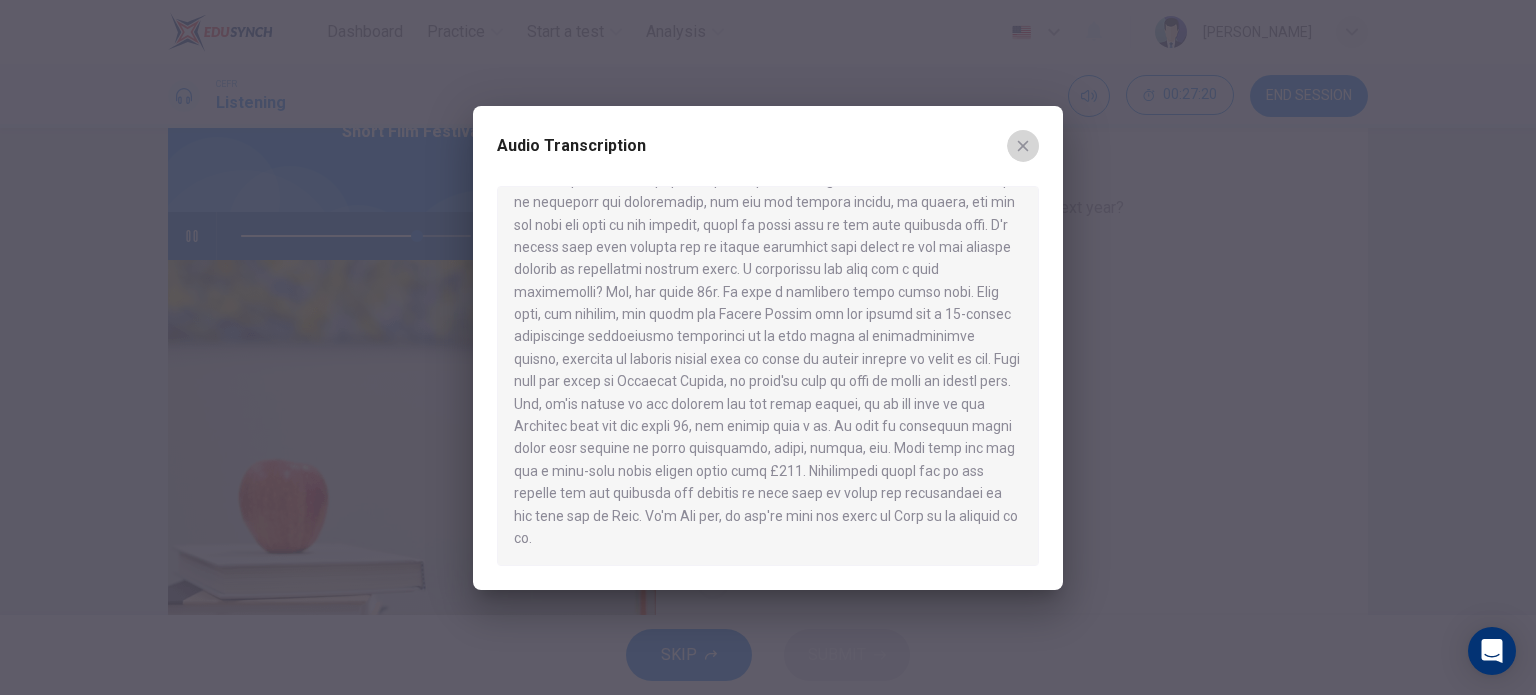 click at bounding box center (1023, 146) 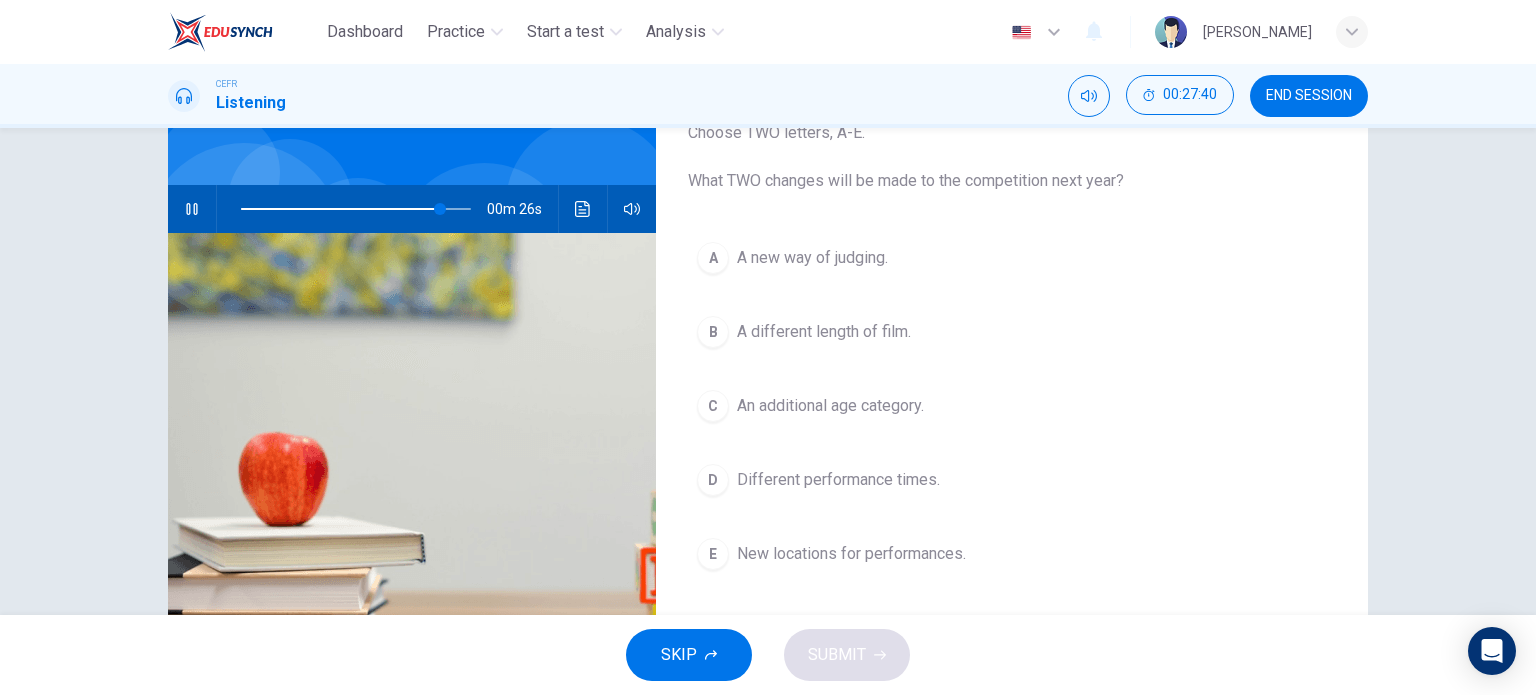 scroll, scrollTop: 143, scrollLeft: 0, axis: vertical 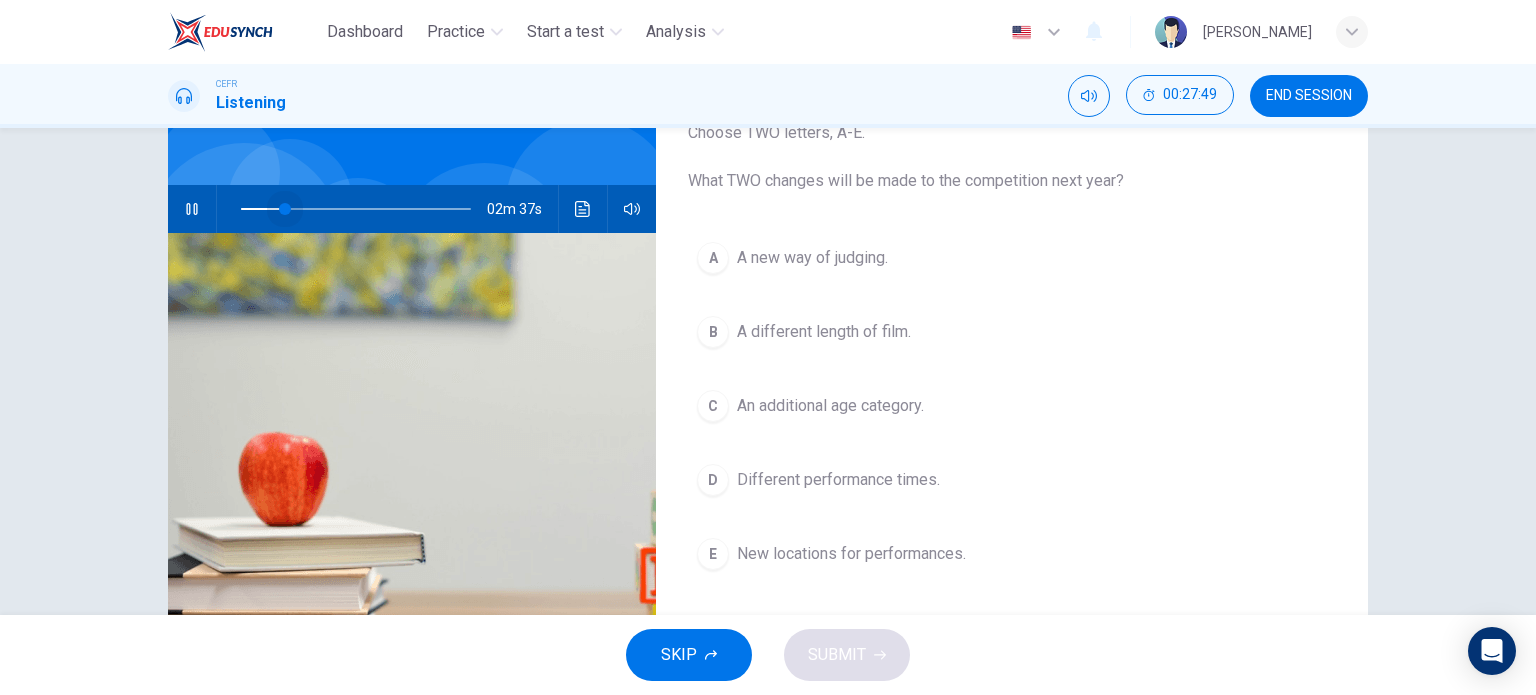 click at bounding box center [356, 209] 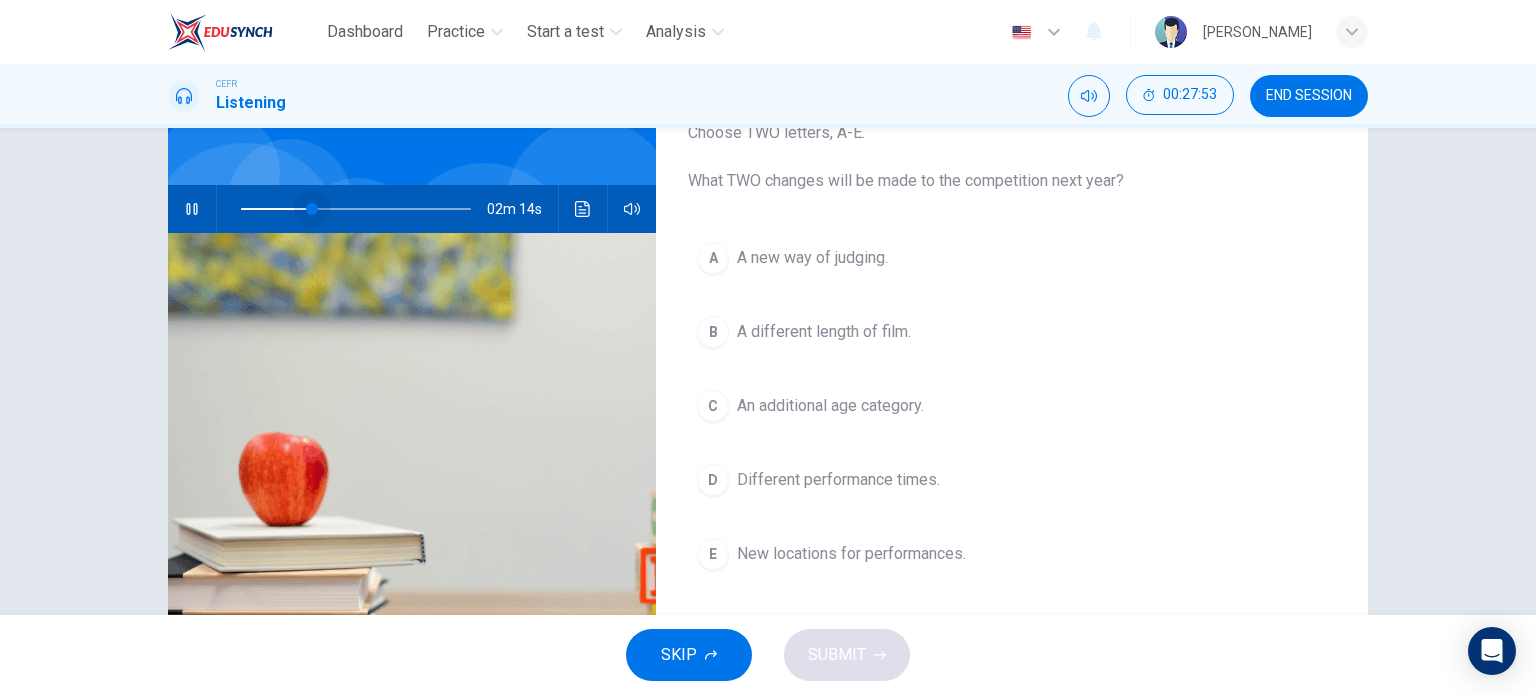 click at bounding box center (356, 209) 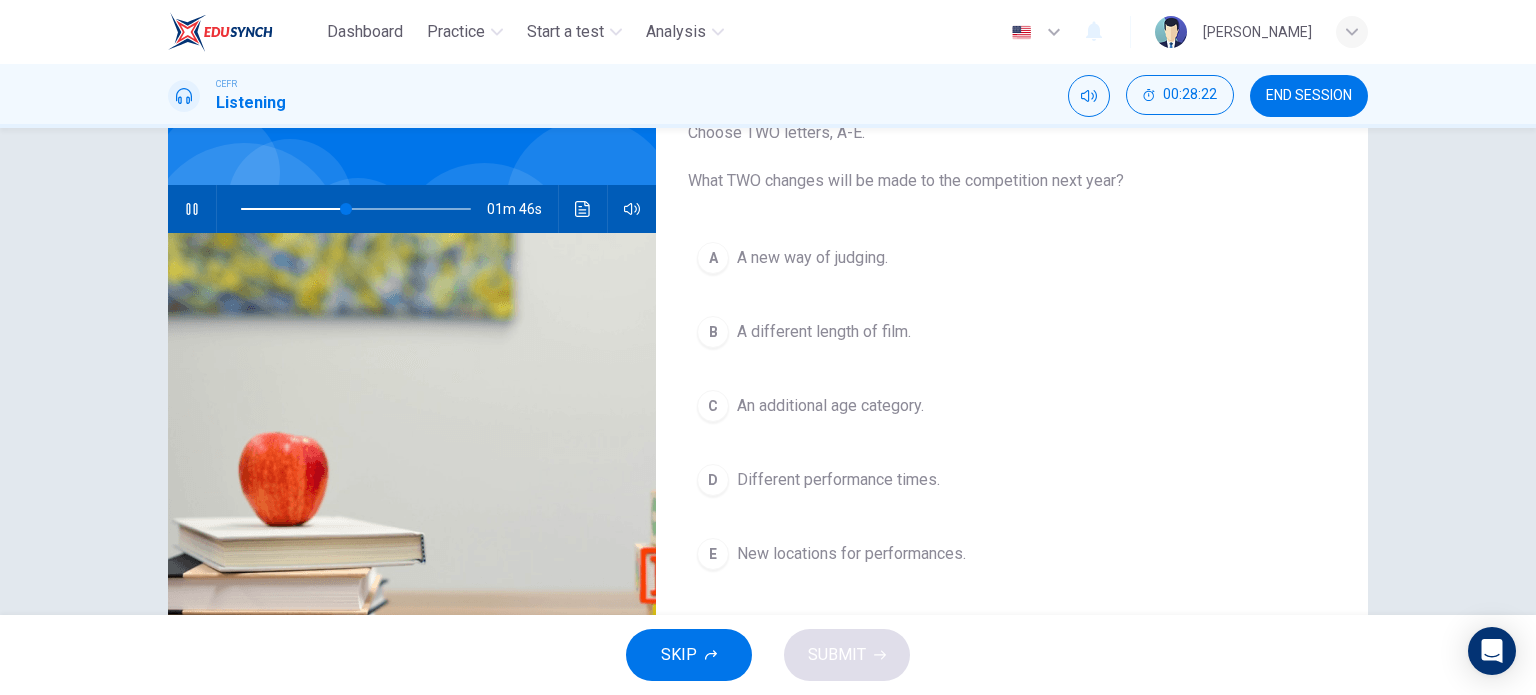 click on "A A new way of judging. B A different length of film. C An additional age category. D Different performance times. E New locations for performances." at bounding box center (1012, 426) 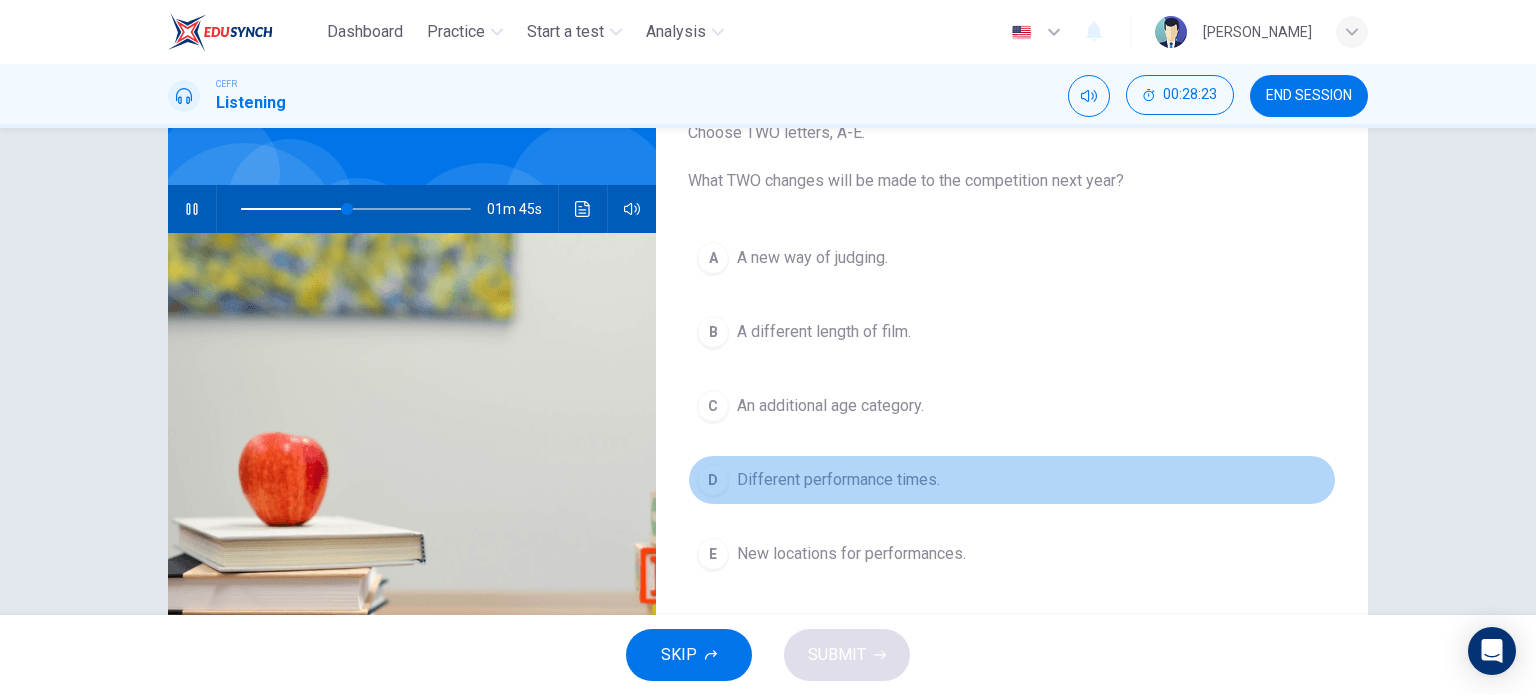 click on "Different performance times." at bounding box center [838, 480] 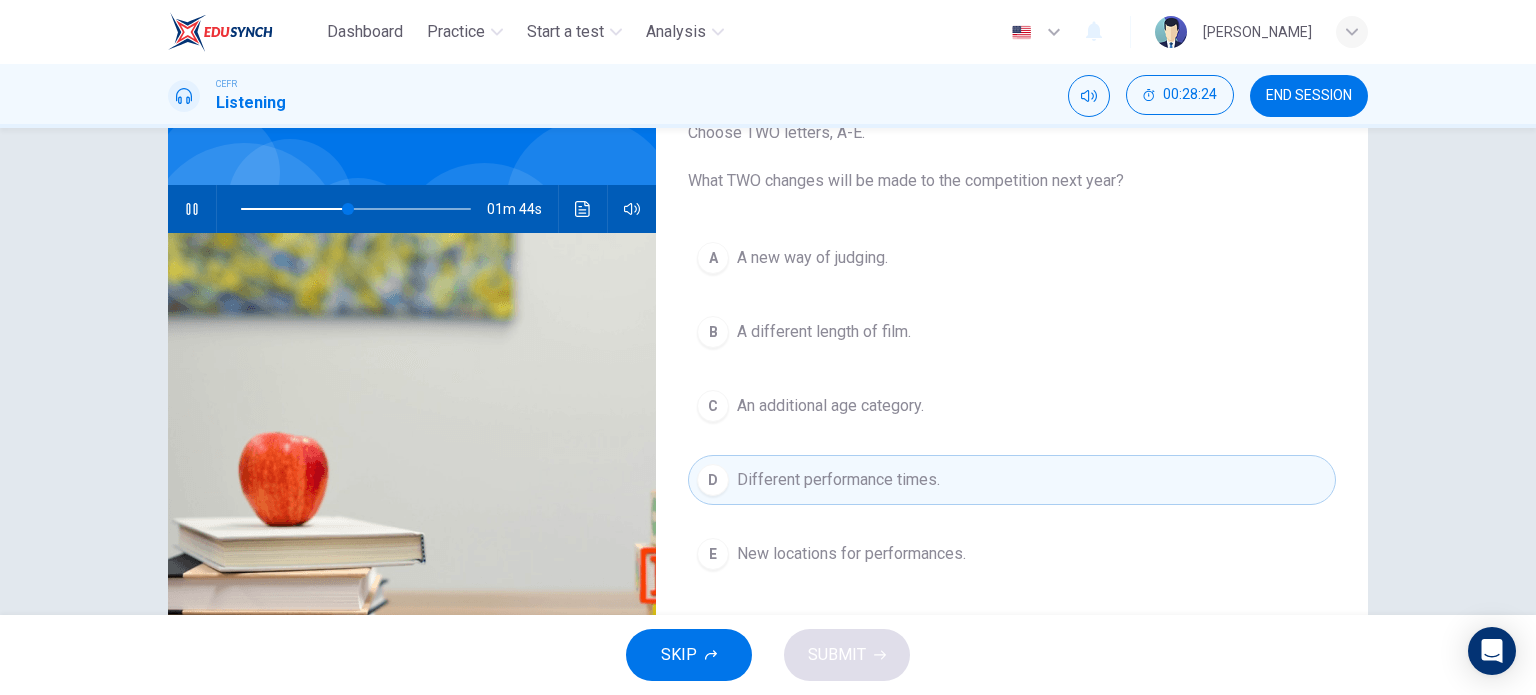 click on "New locations for performances." at bounding box center (851, 554) 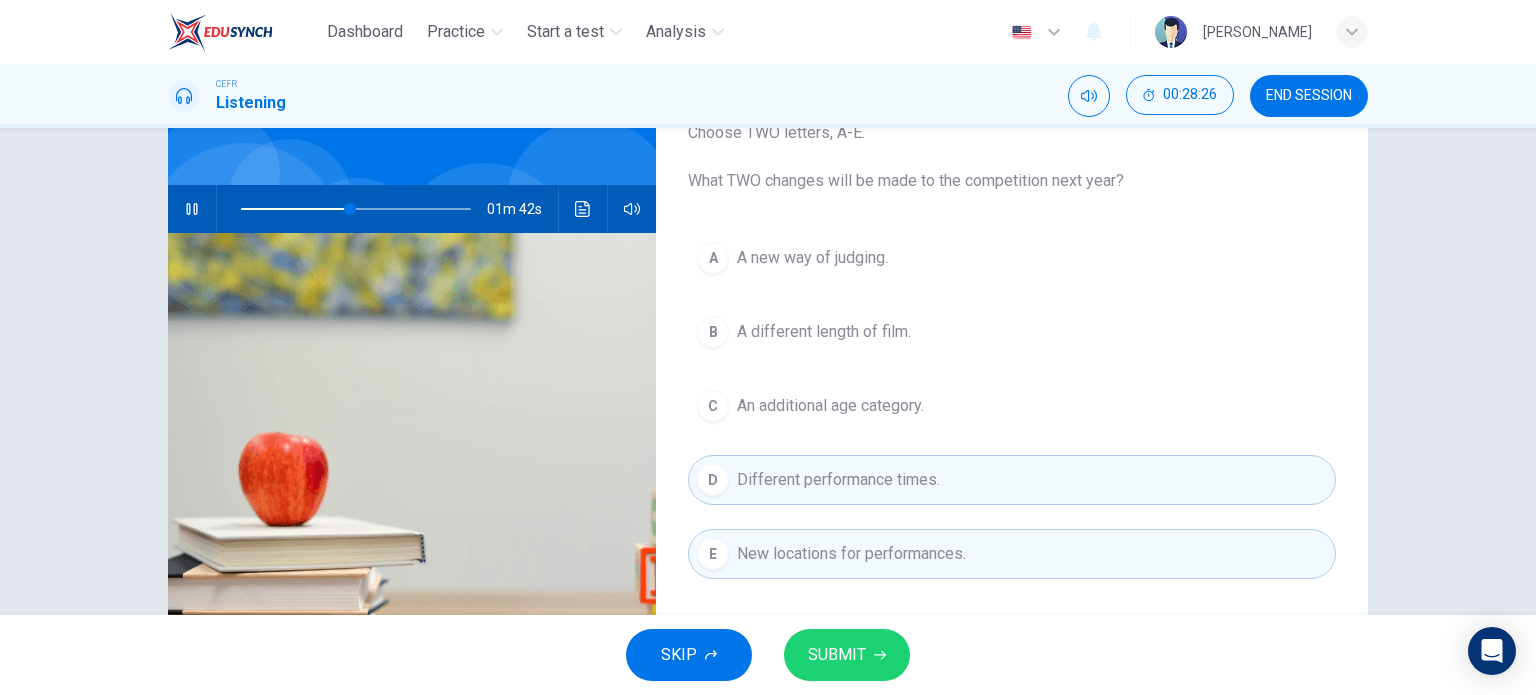 click on "SUBMIT" at bounding box center (847, 655) 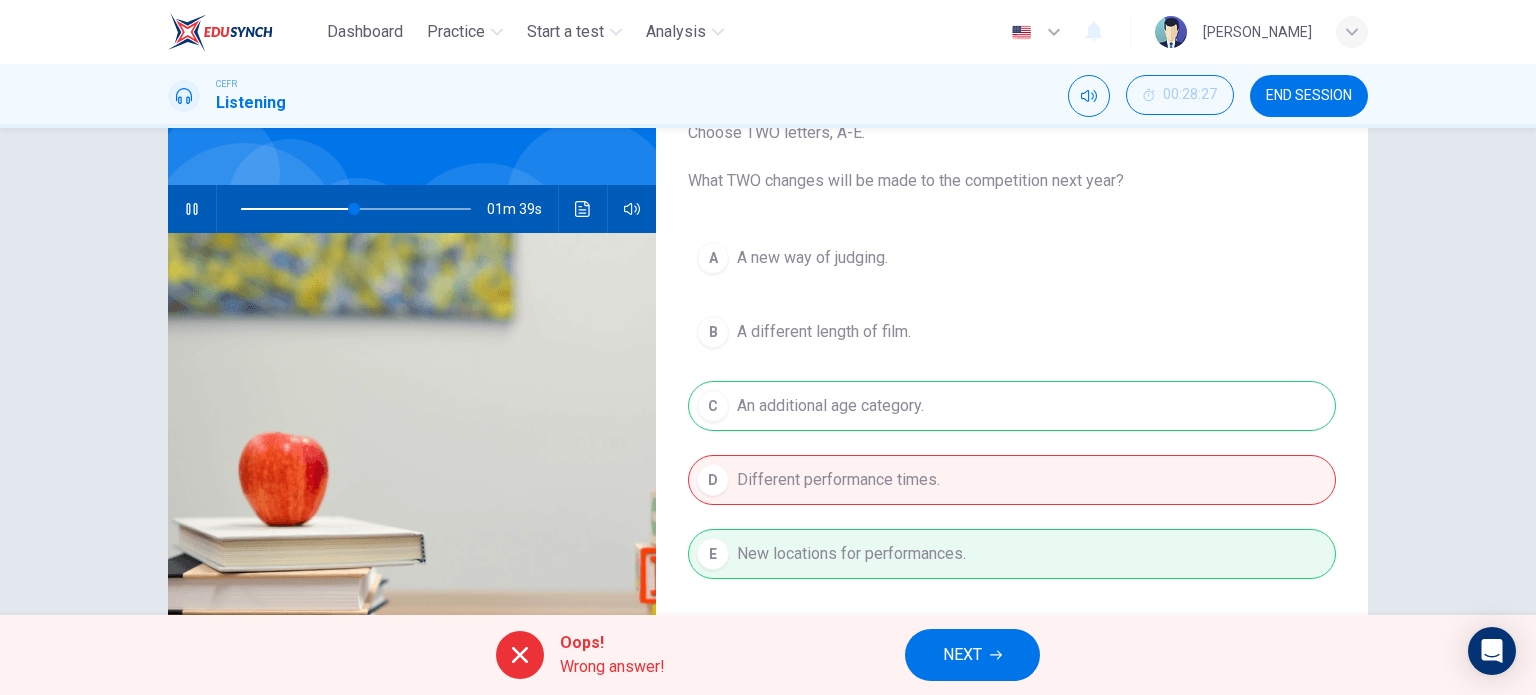 type on "50" 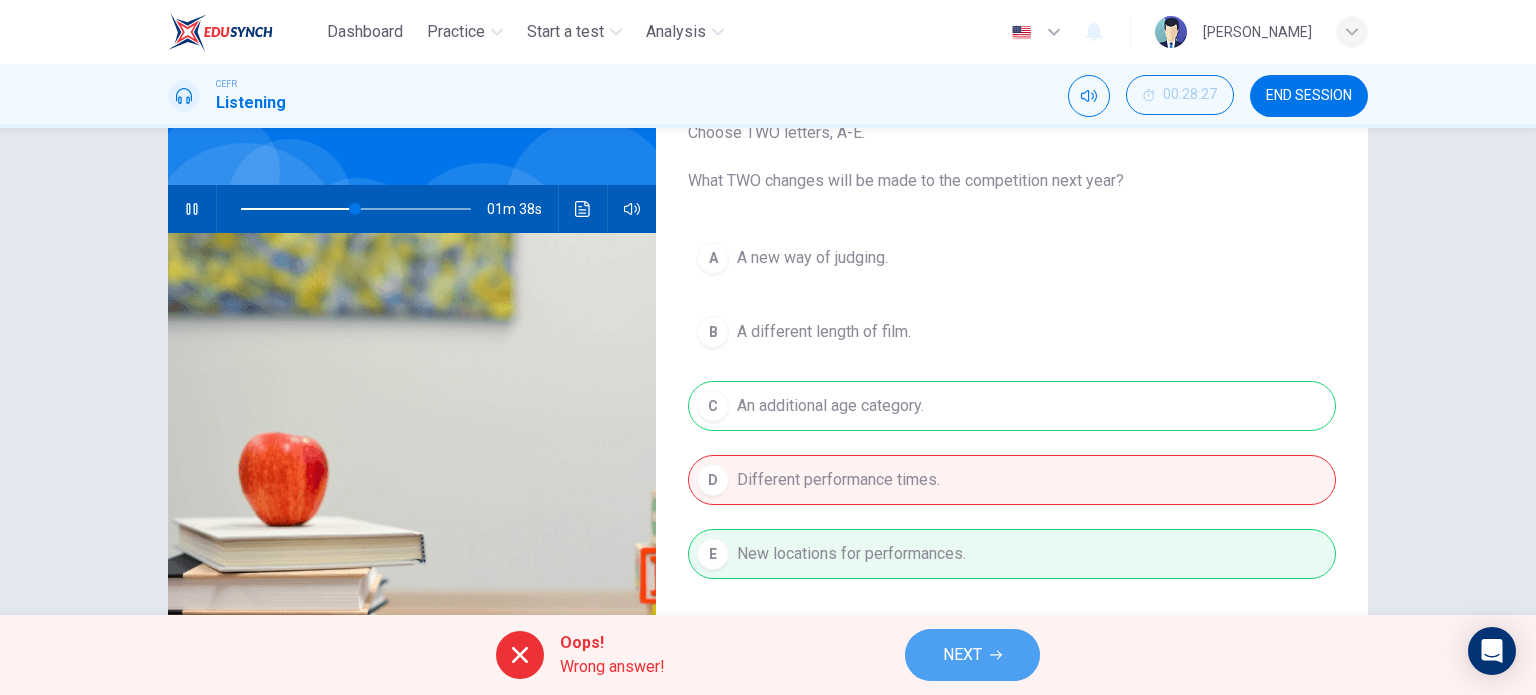 click on "NEXT" at bounding box center [972, 655] 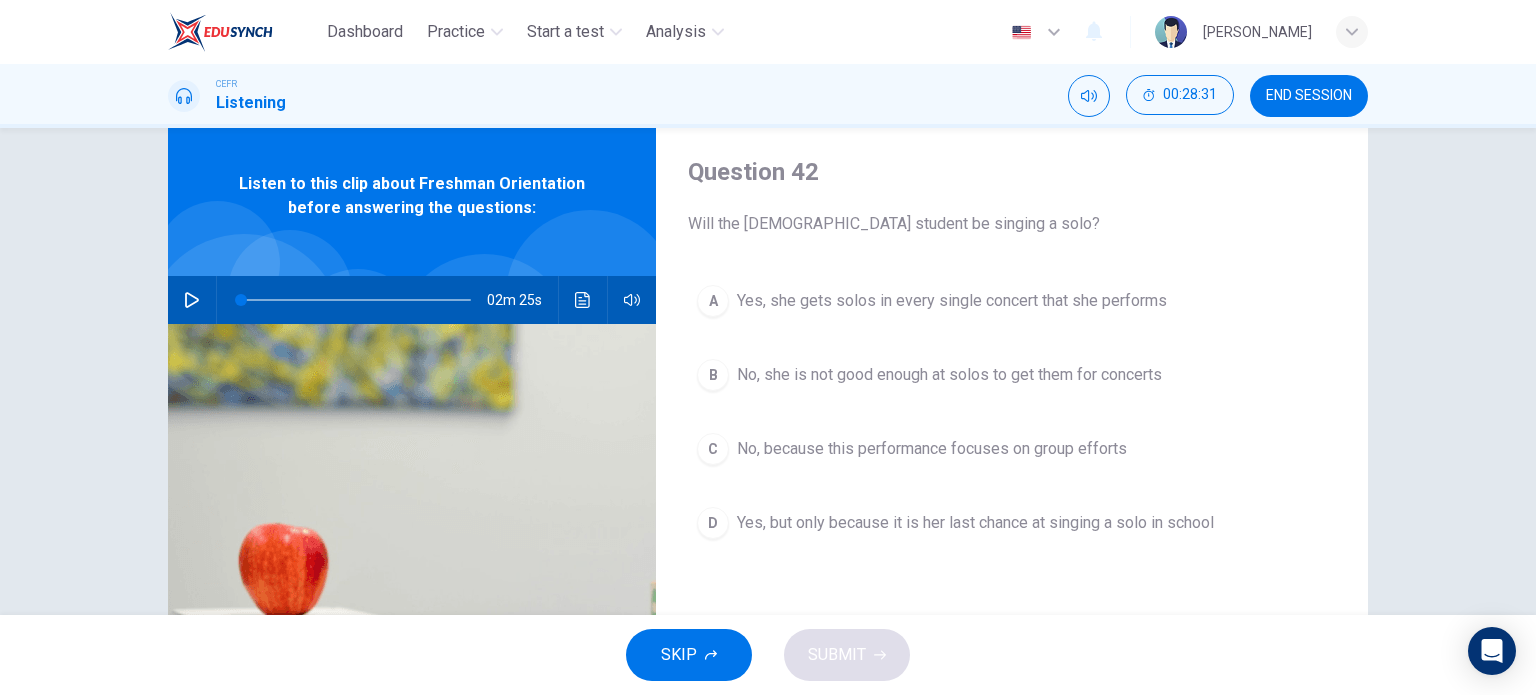 scroll, scrollTop: 71, scrollLeft: 0, axis: vertical 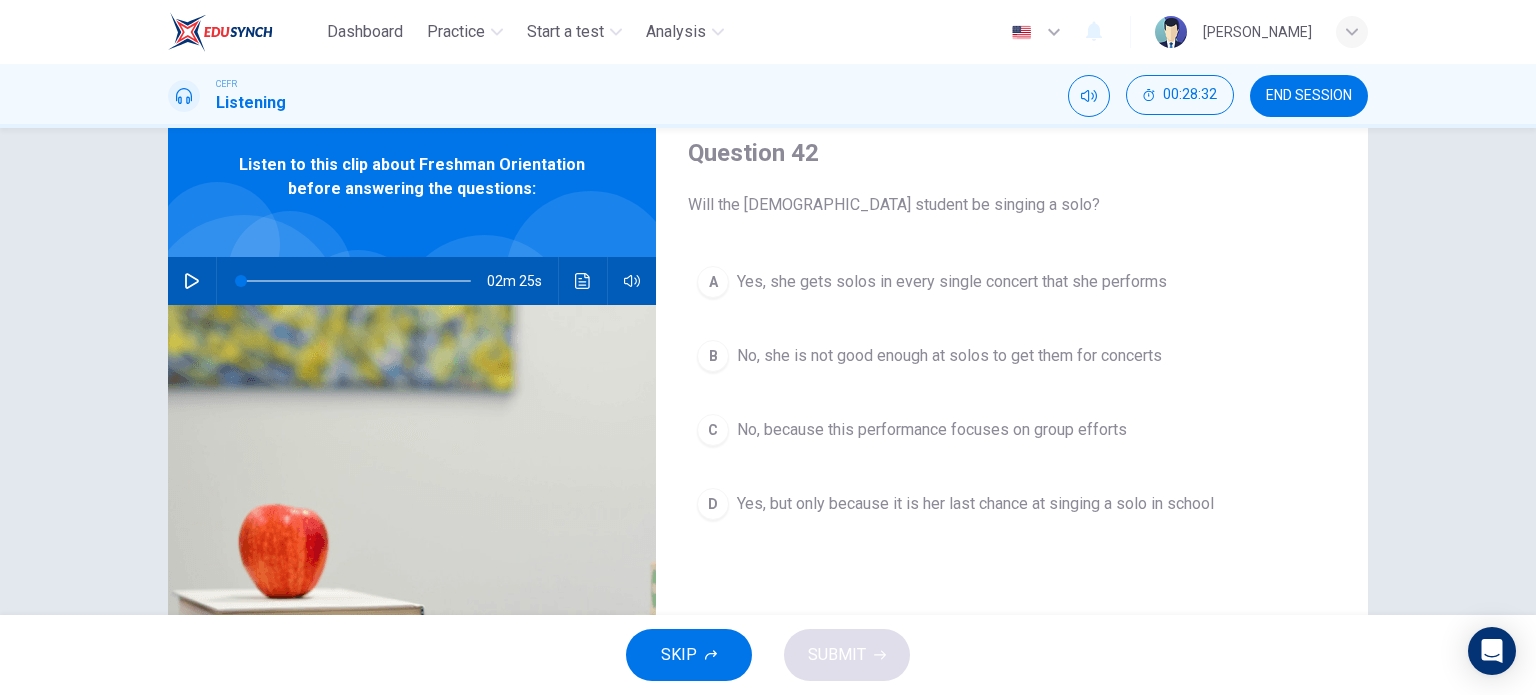 click 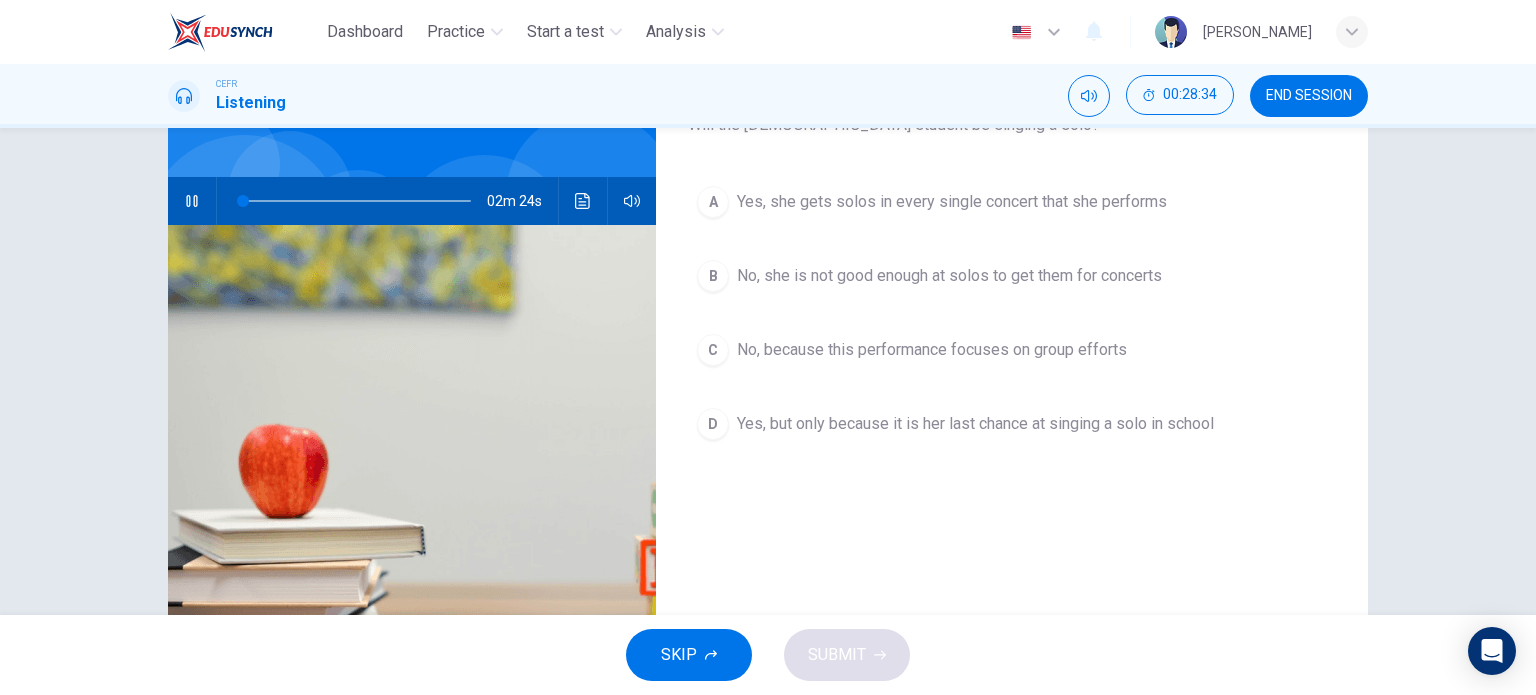 scroll, scrollTop: 150, scrollLeft: 0, axis: vertical 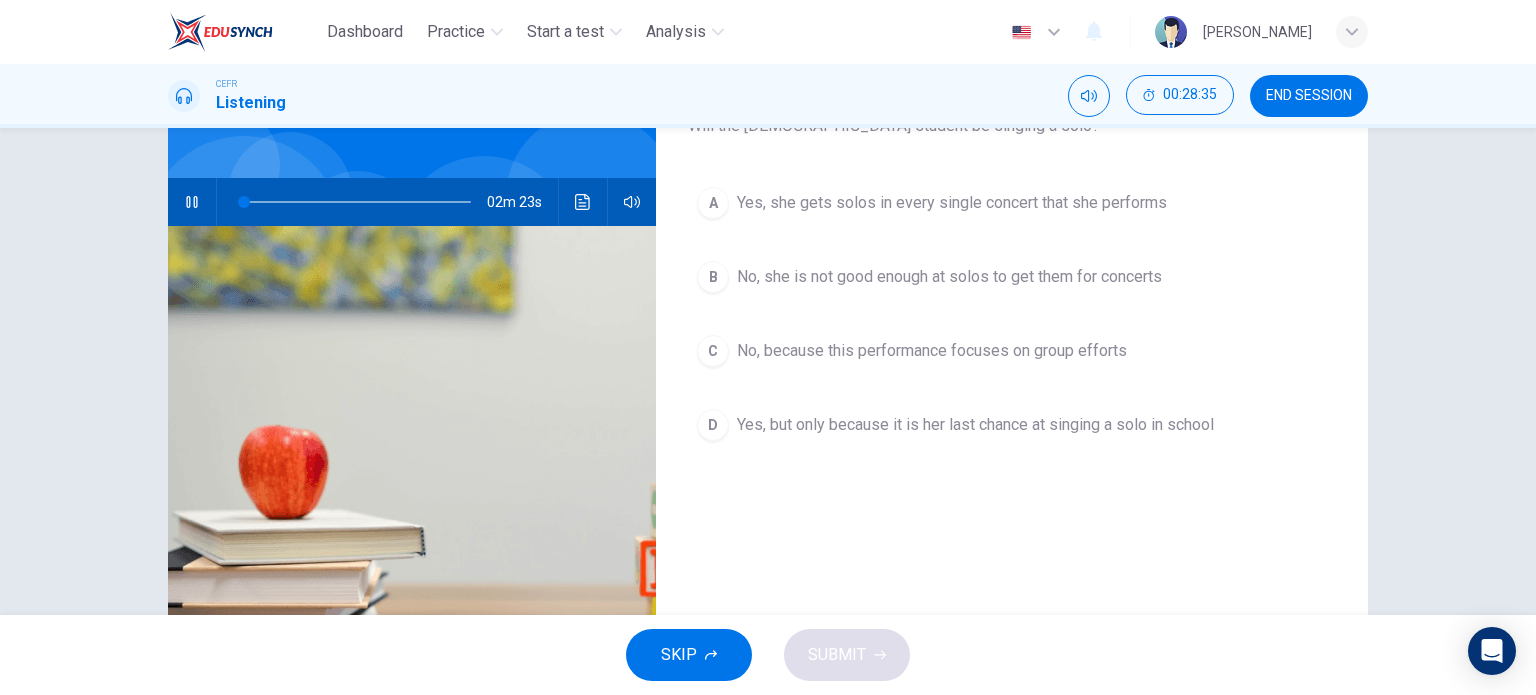 type on "2" 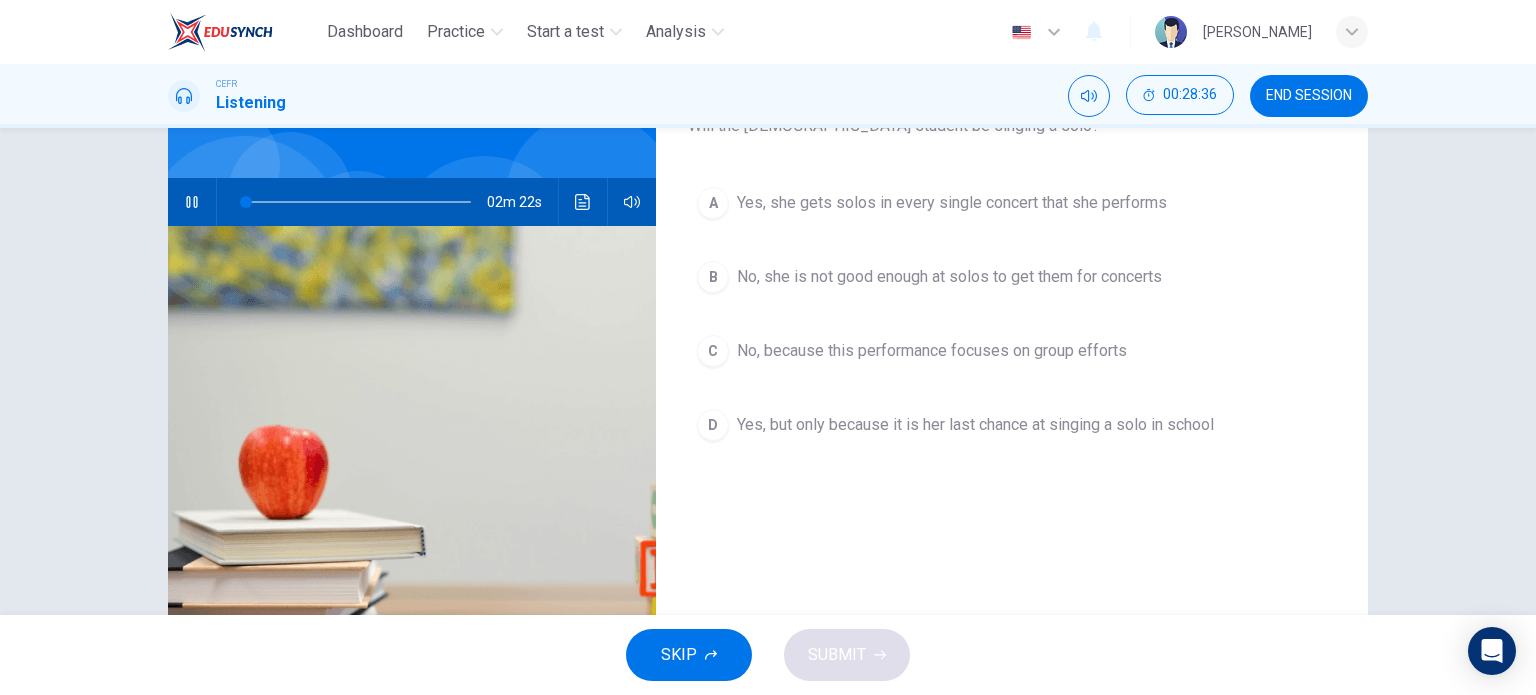 type 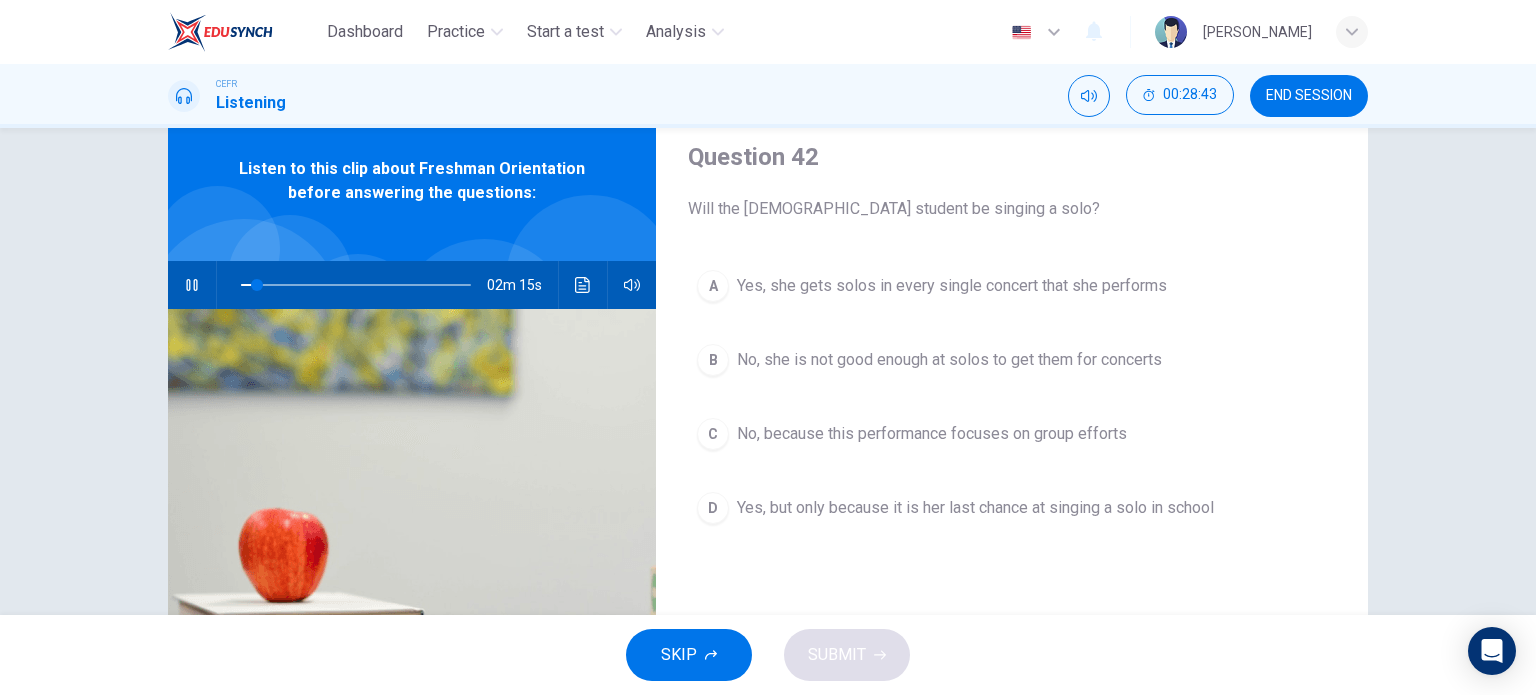 scroll, scrollTop: 66, scrollLeft: 0, axis: vertical 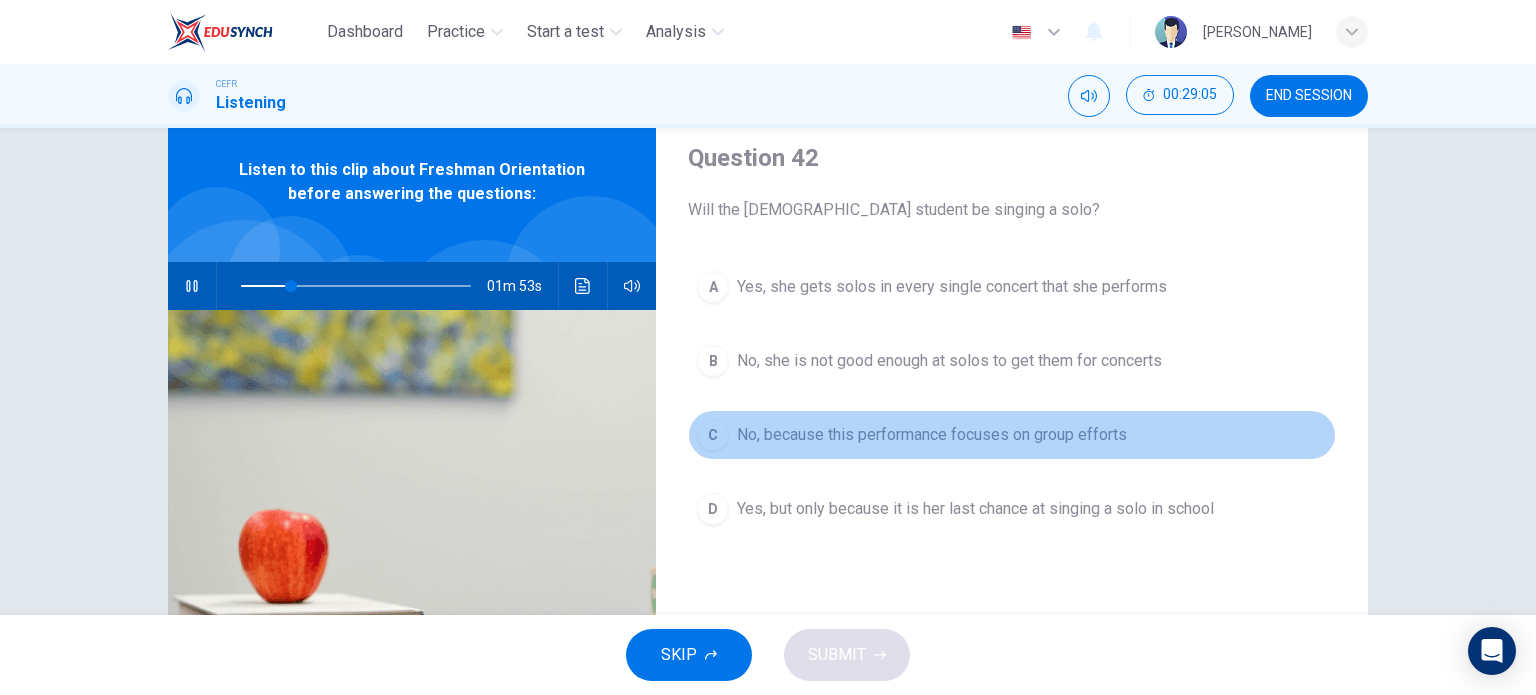 click on "No, because this performance focuses on group efforts" at bounding box center (932, 435) 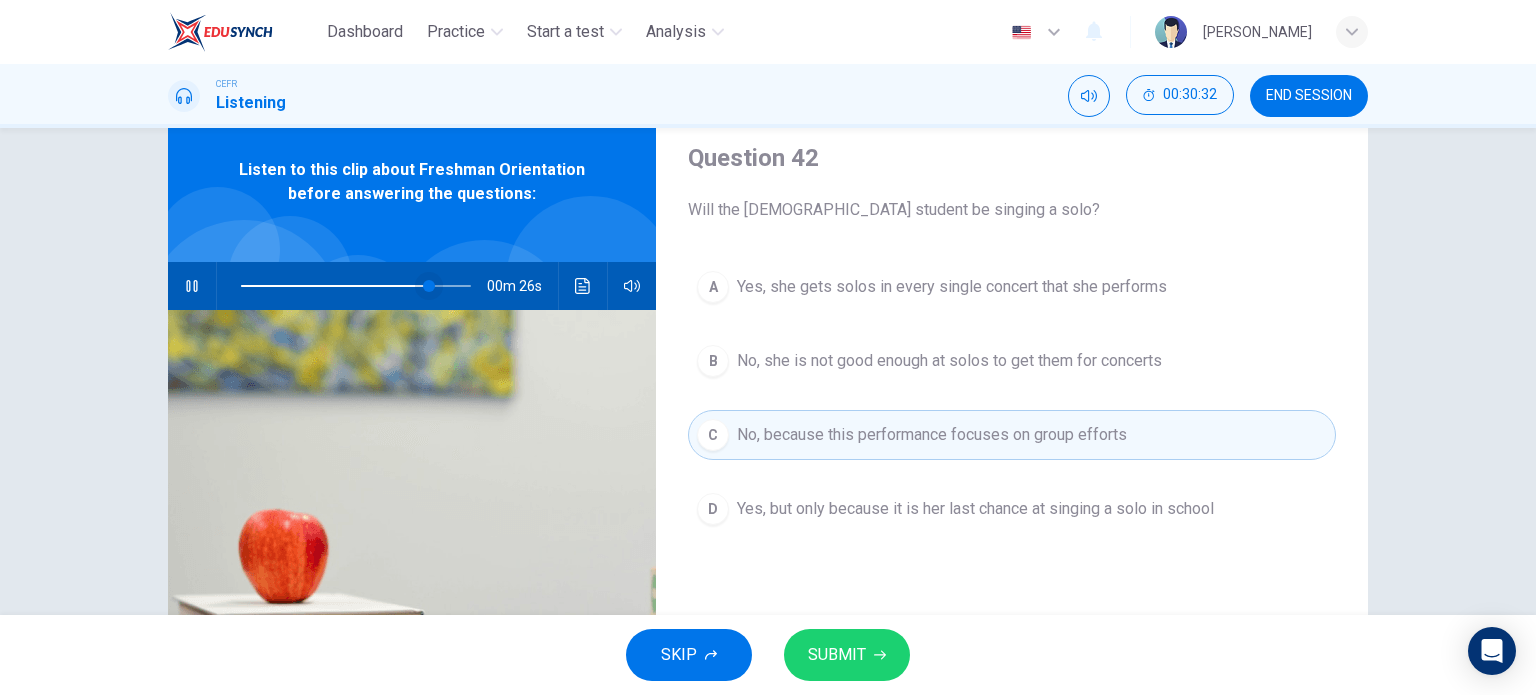 click at bounding box center (429, 286) 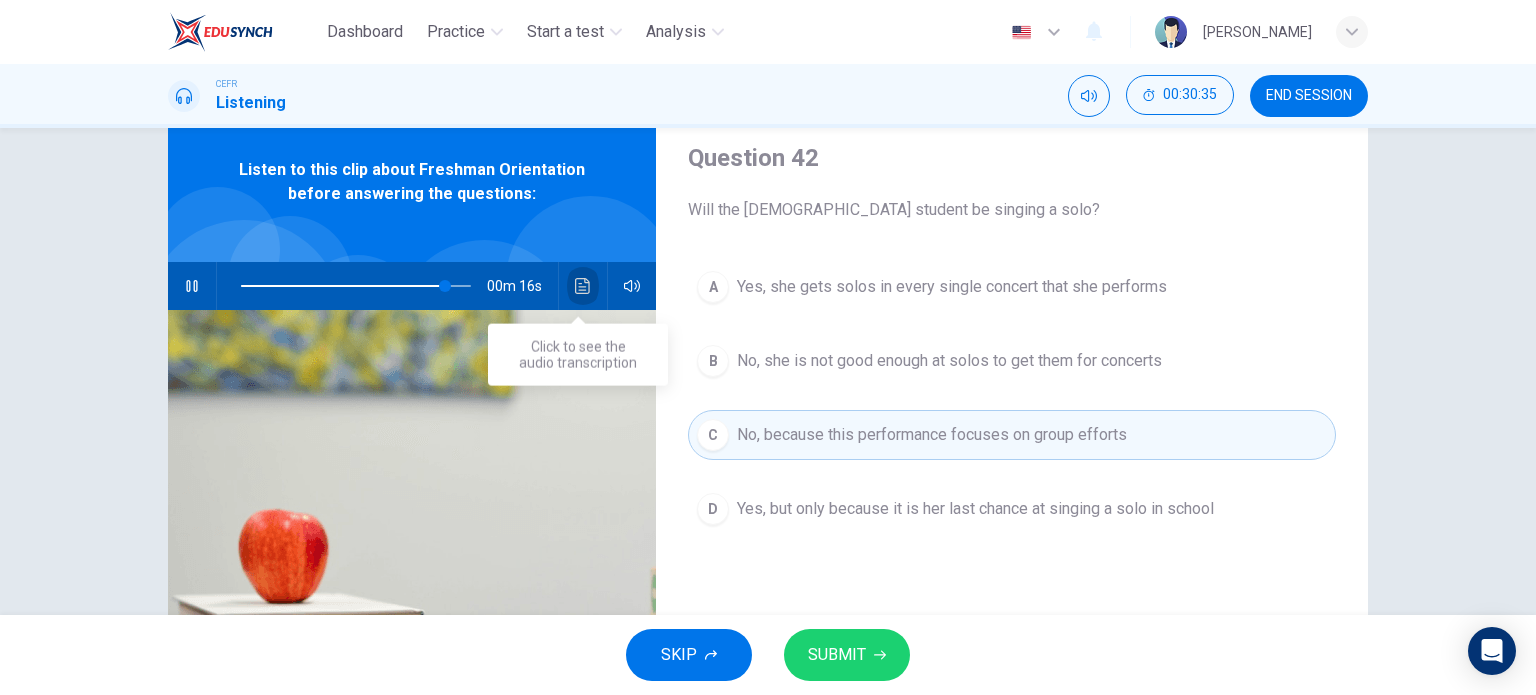 click 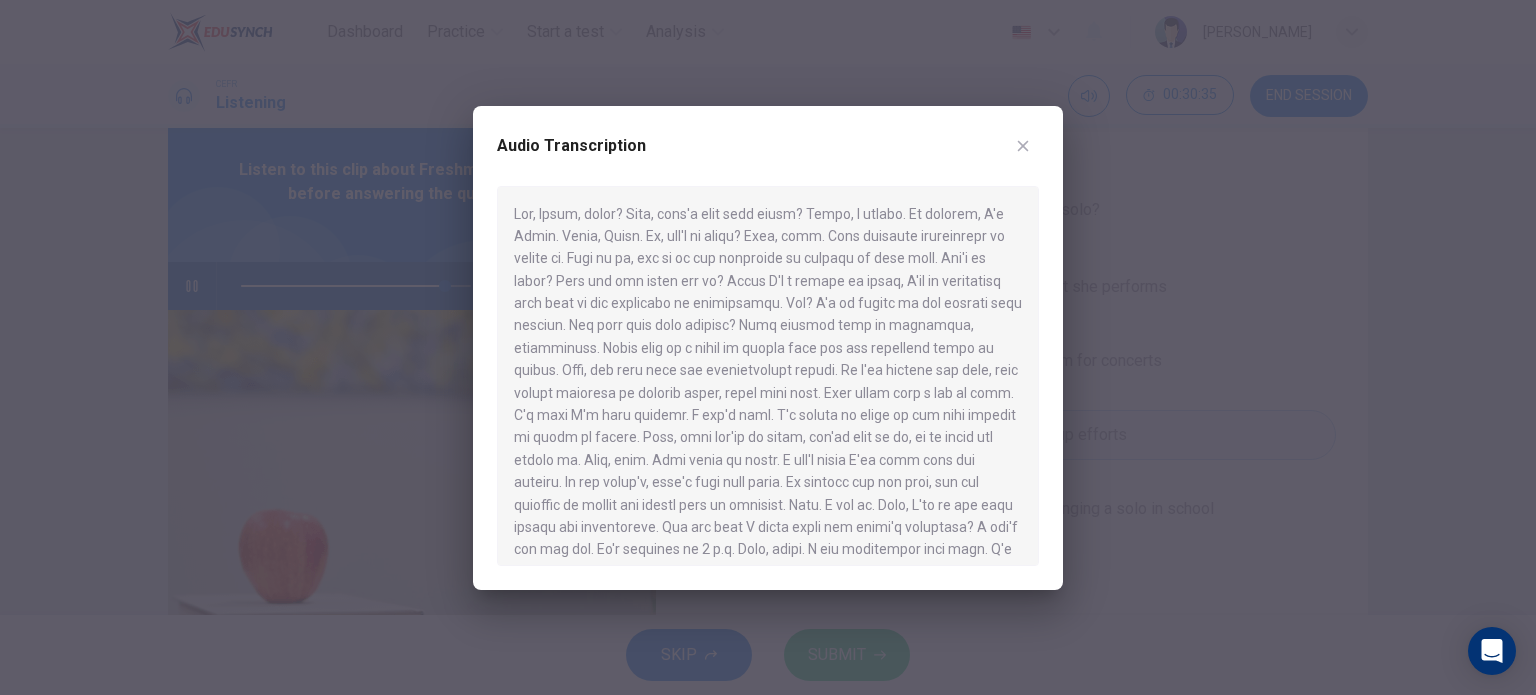 scroll, scrollTop: 280, scrollLeft: 0, axis: vertical 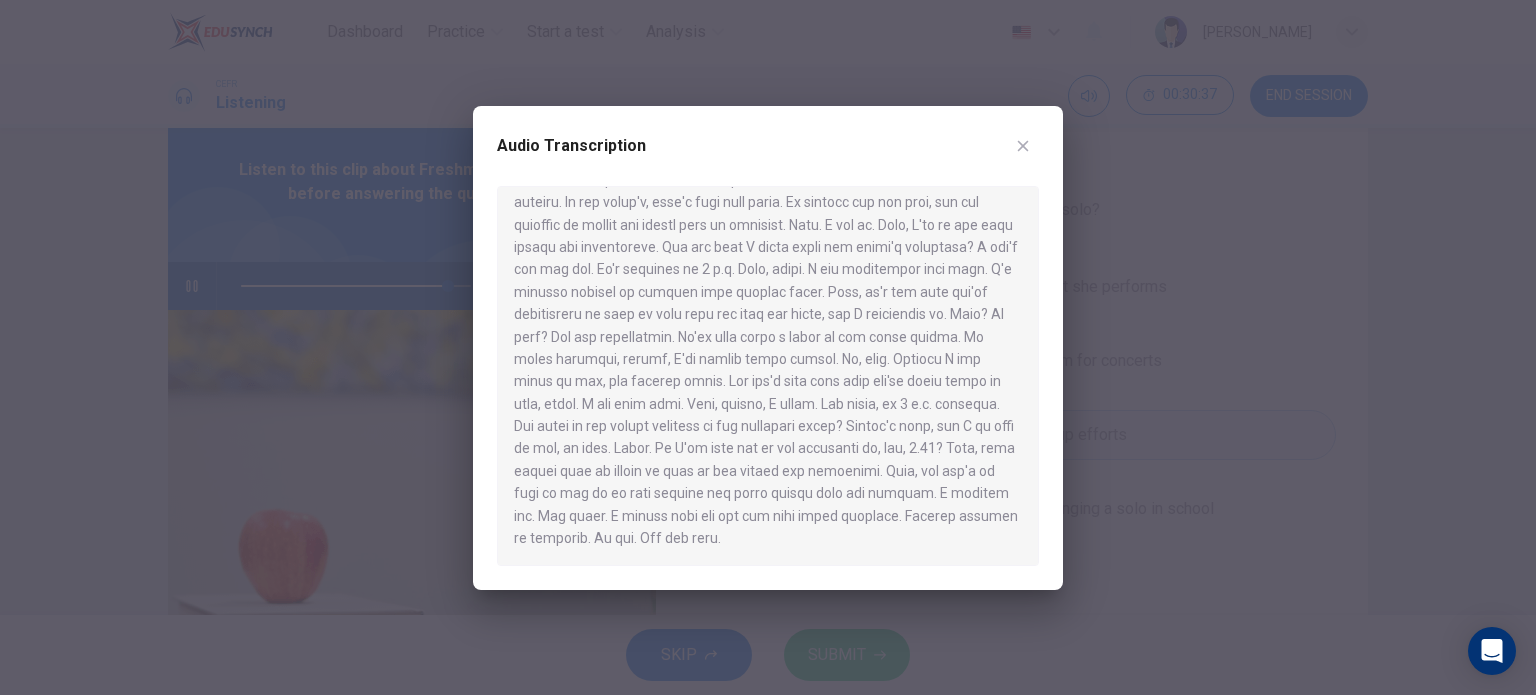 click at bounding box center [768, 347] 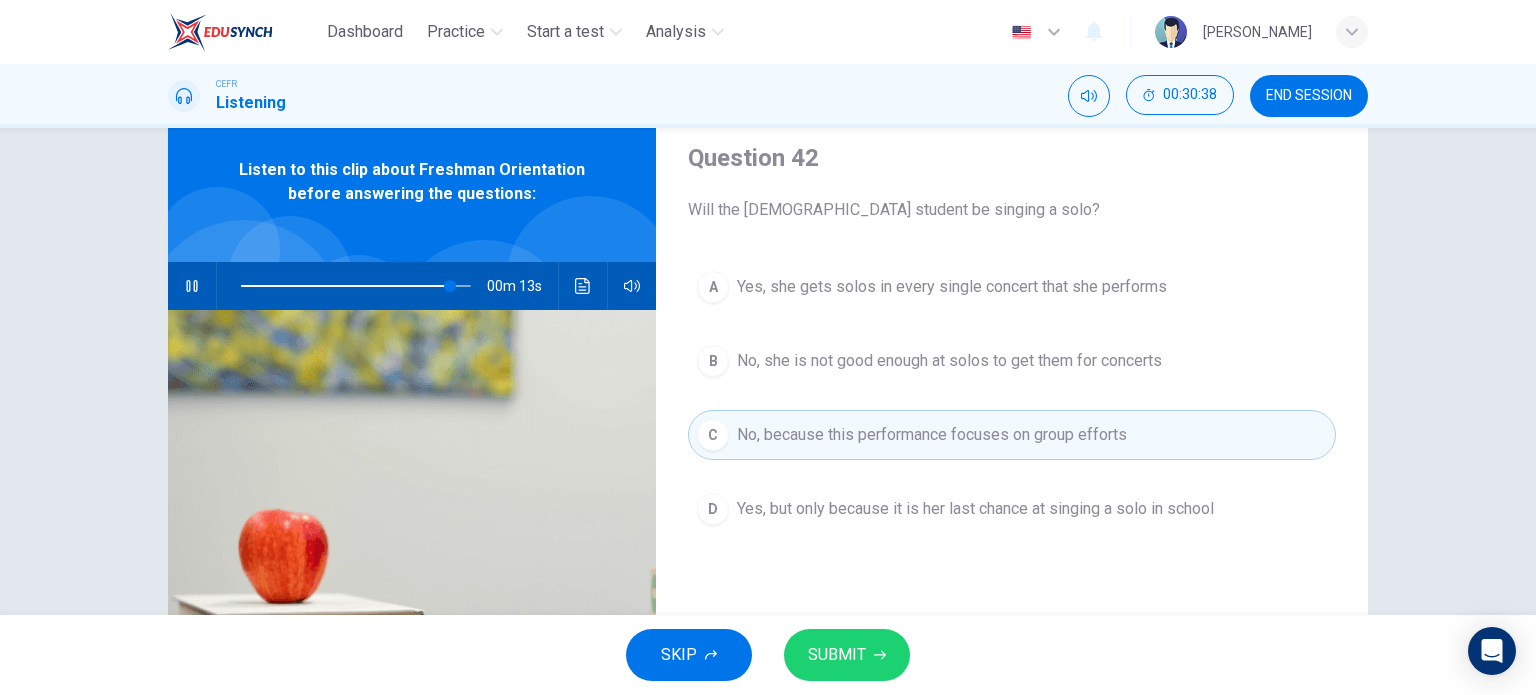 click on "SUBMIT" at bounding box center [837, 655] 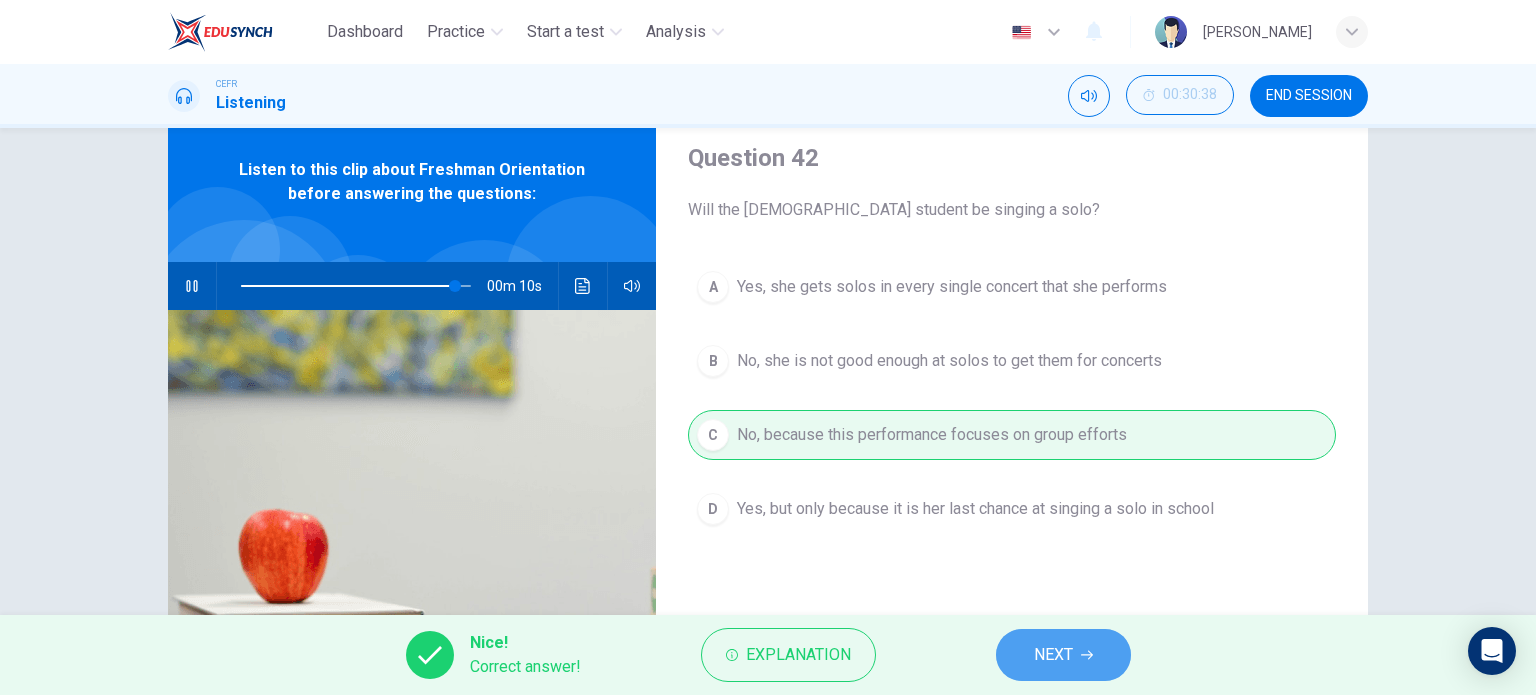 click on "NEXT" at bounding box center [1063, 655] 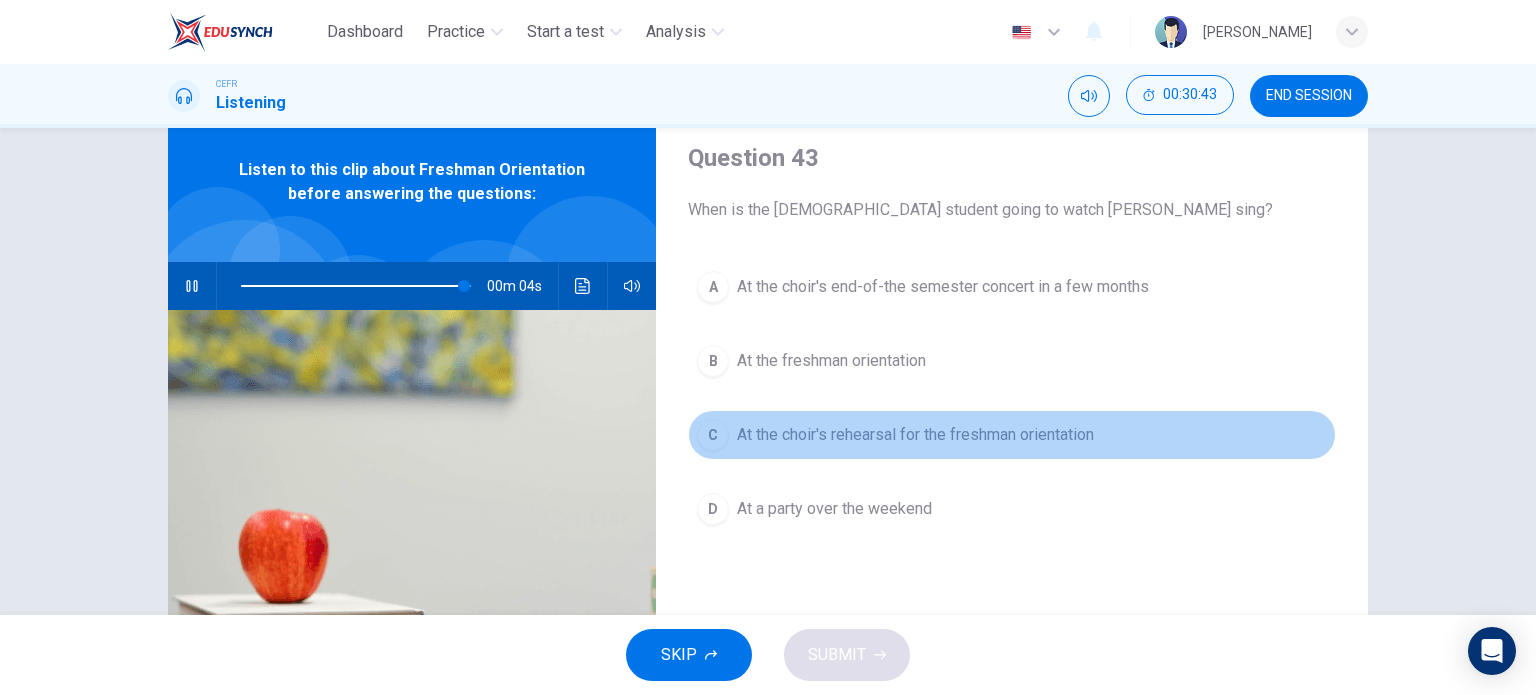 click on "At the choir's rehearsal for the freshman orientation" at bounding box center [915, 435] 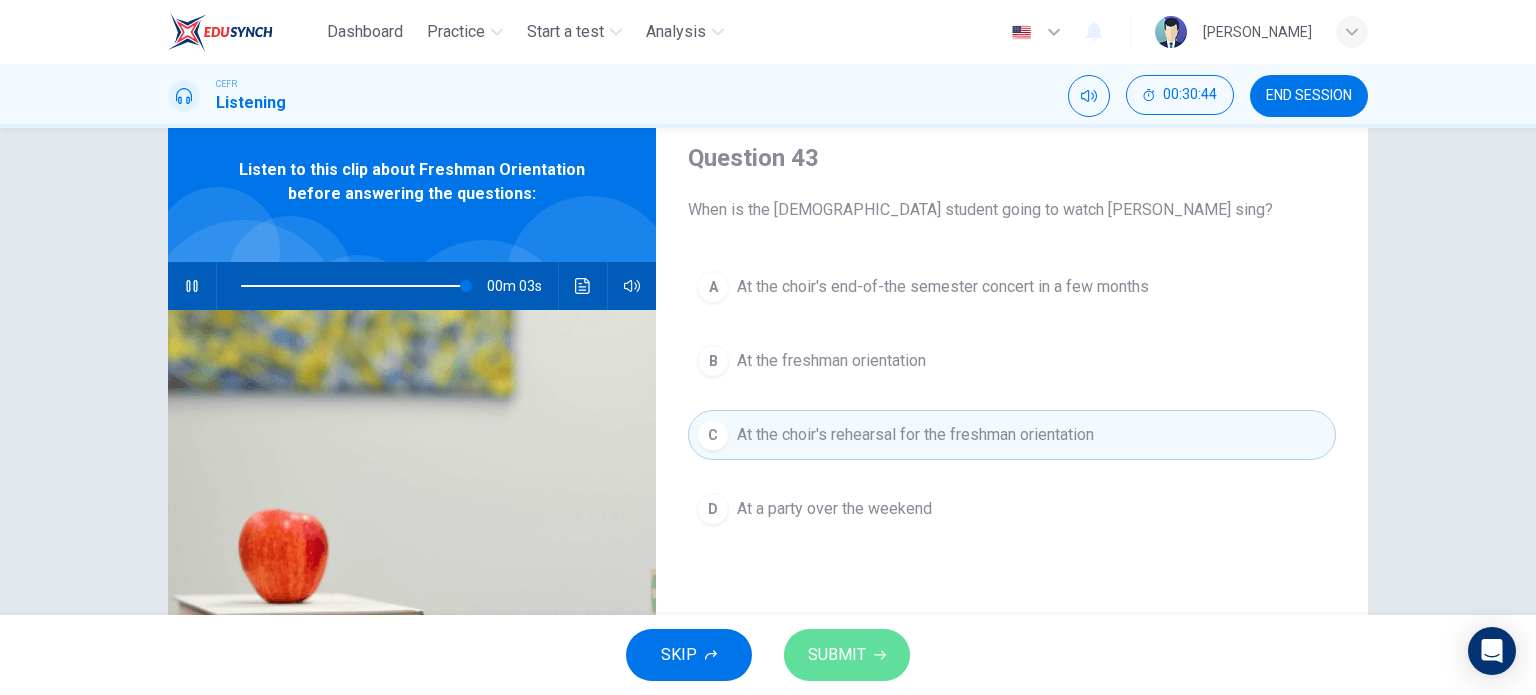 click on "SUBMIT" at bounding box center [837, 655] 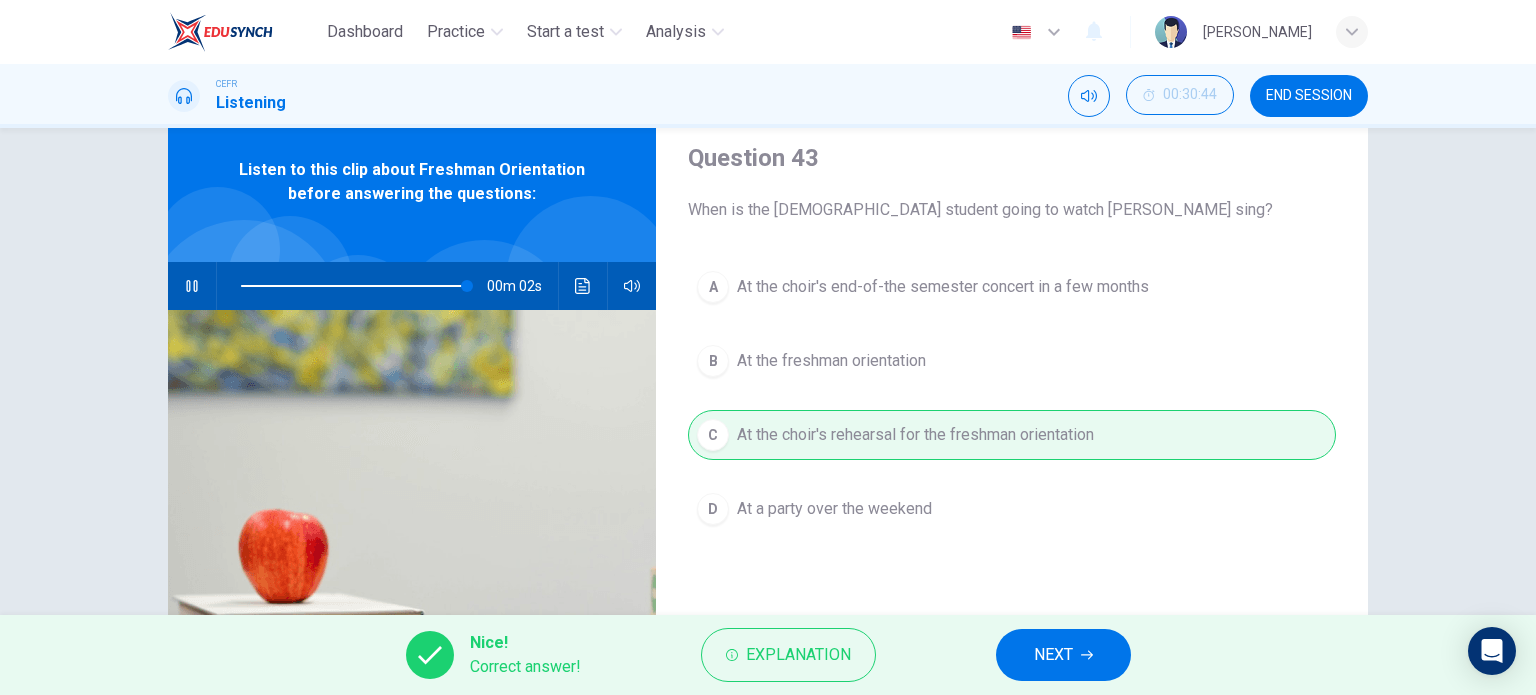 click on "NEXT" at bounding box center [1063, 655] 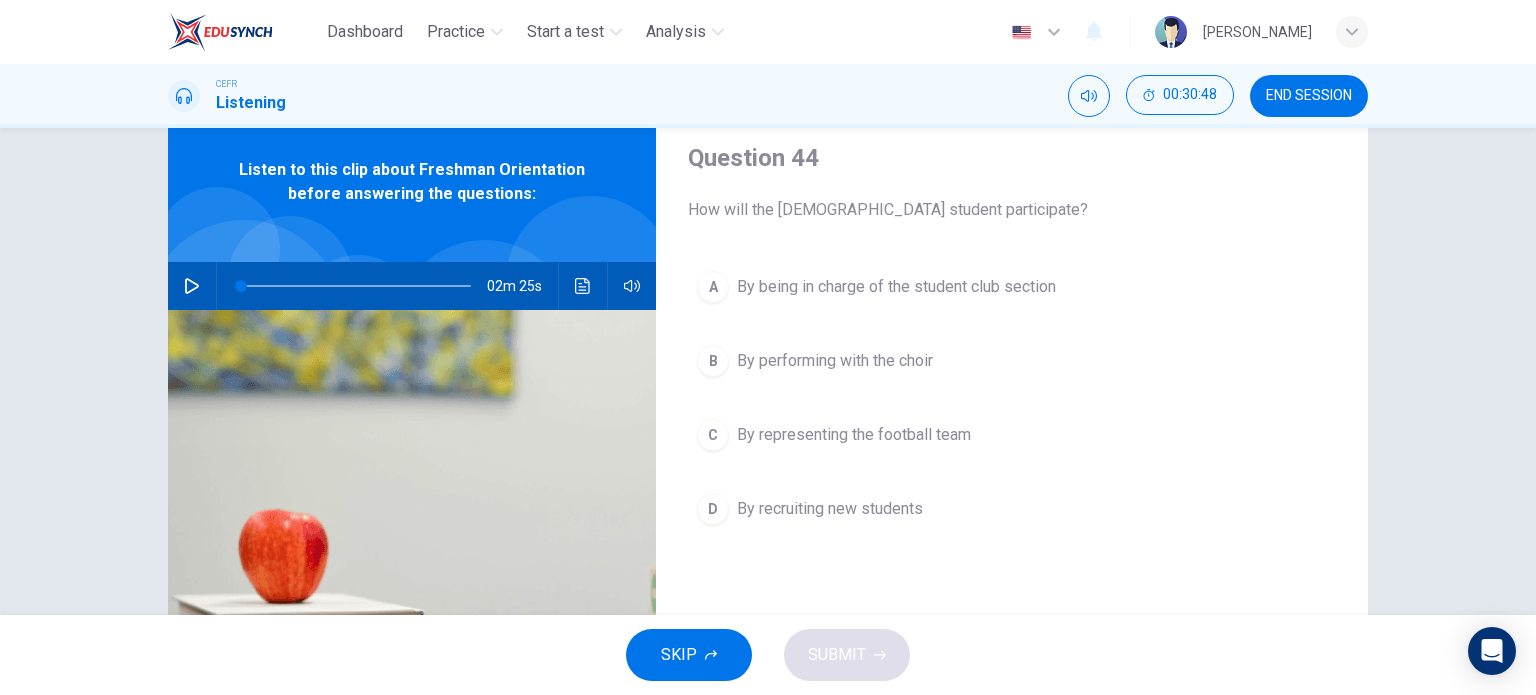 drag, startPoint x: 204, startPoint y: 298, endPoint x: 188, endPoint y: 287, distance: 19.416489 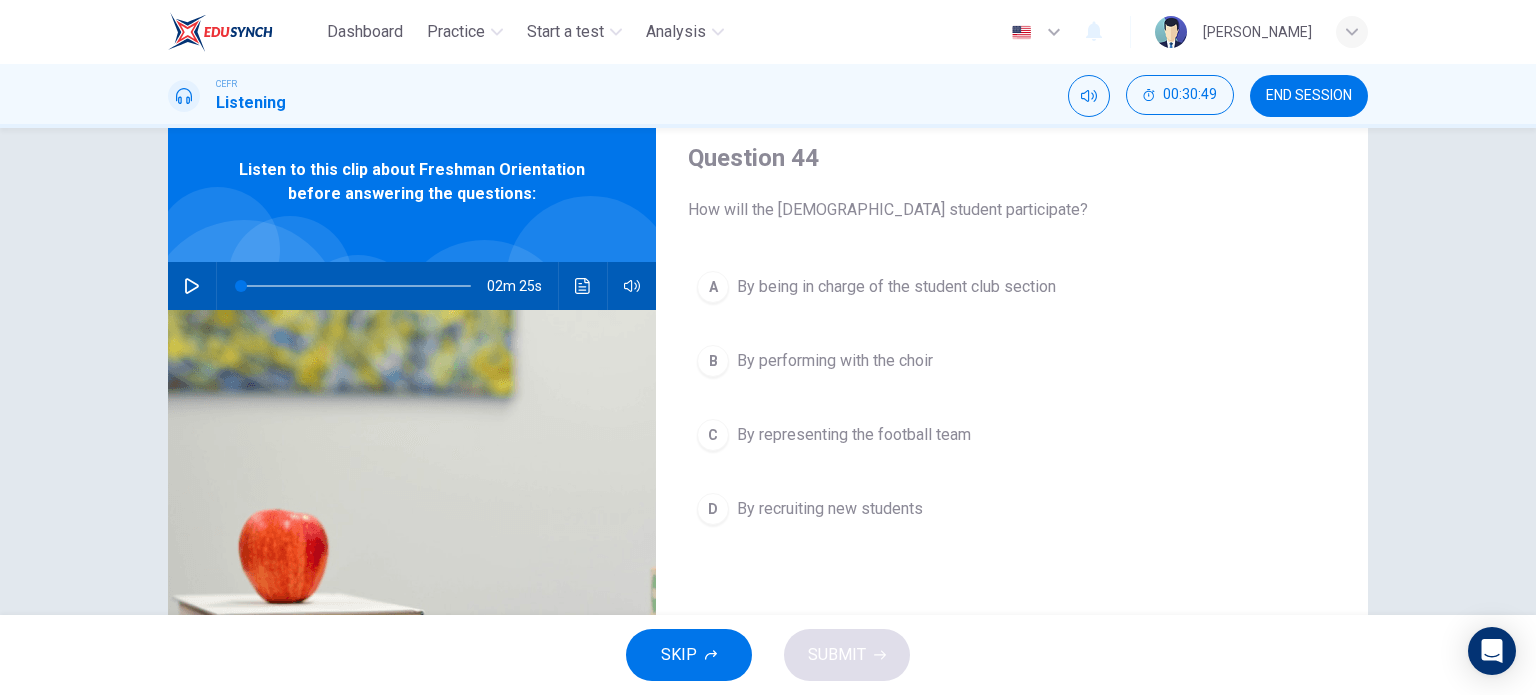 drag, startPoint x: 188, startPoint y: 287, endPoint x: 264, endPoint y: 288, distance: 76.00658 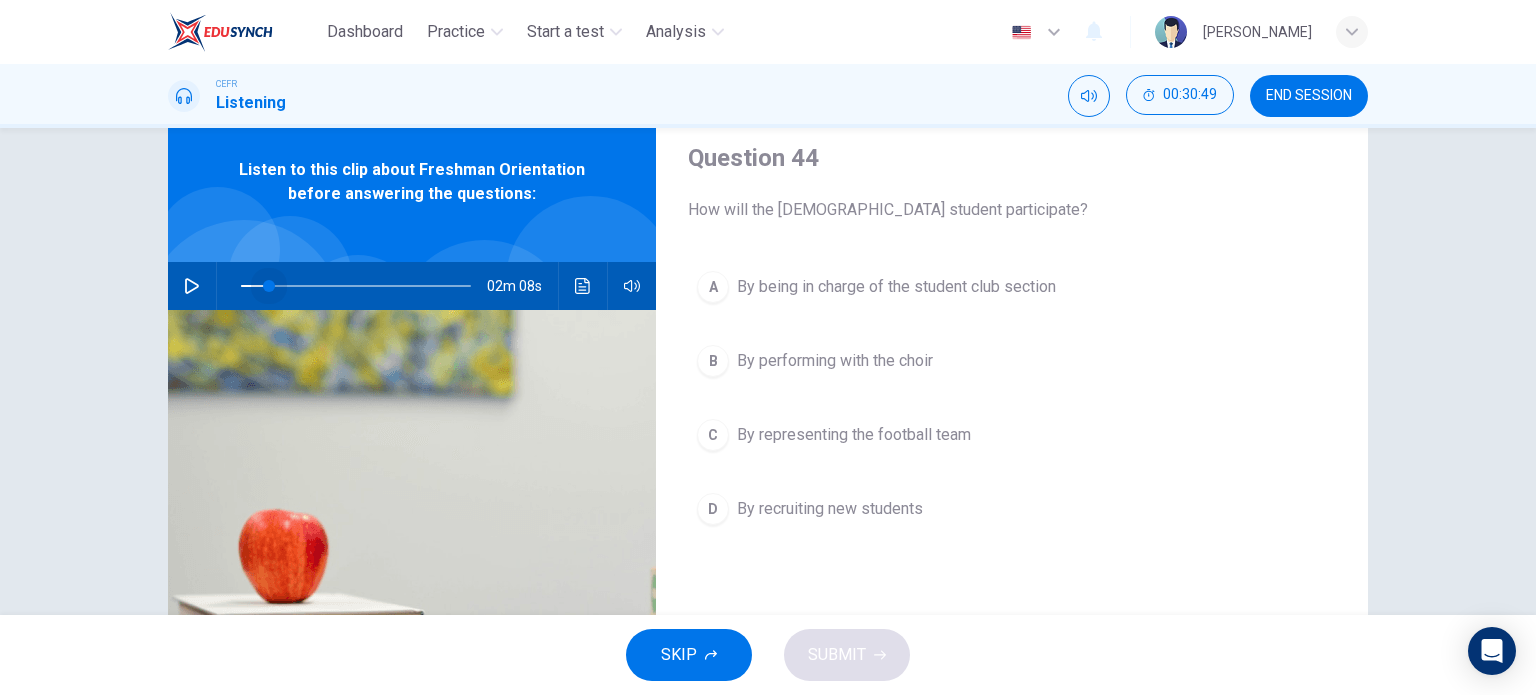 click at bounding box center (356, 286) 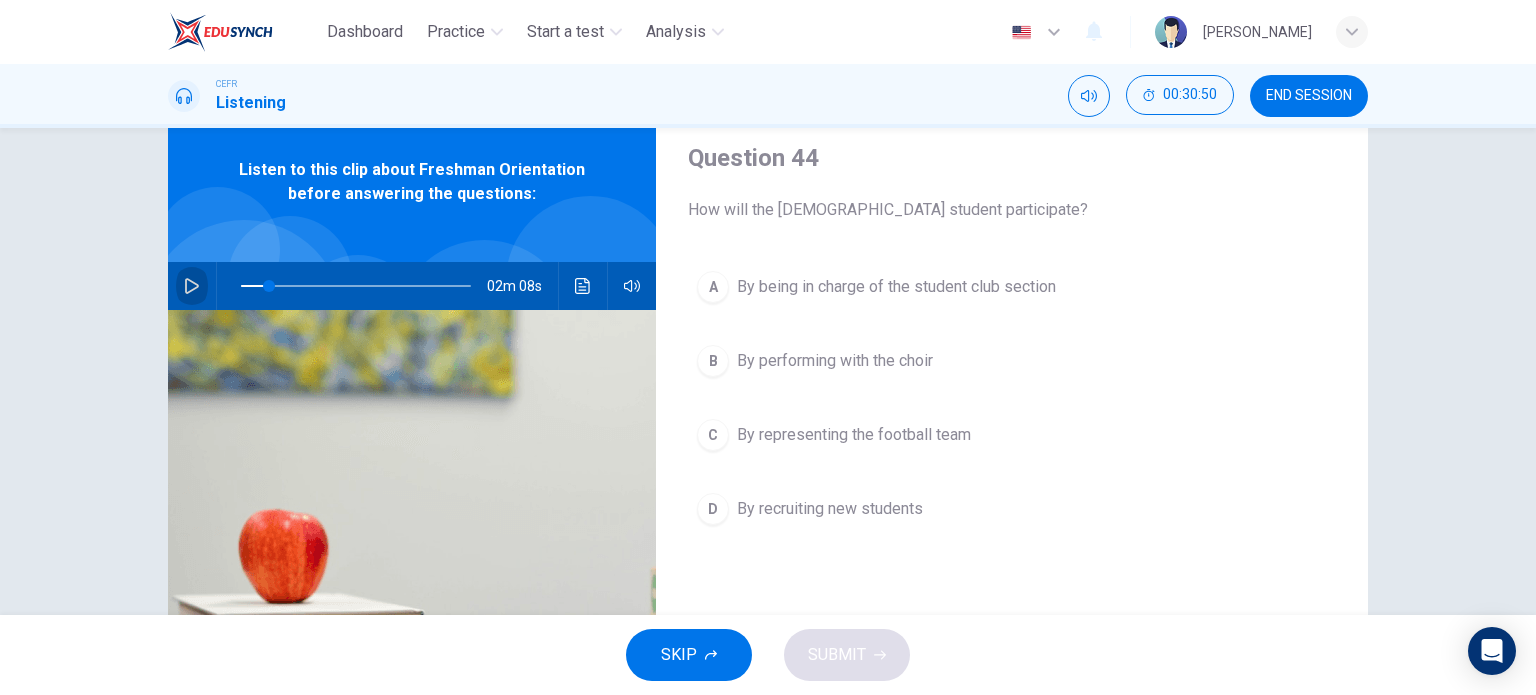 click at bounding box center (192, 286) 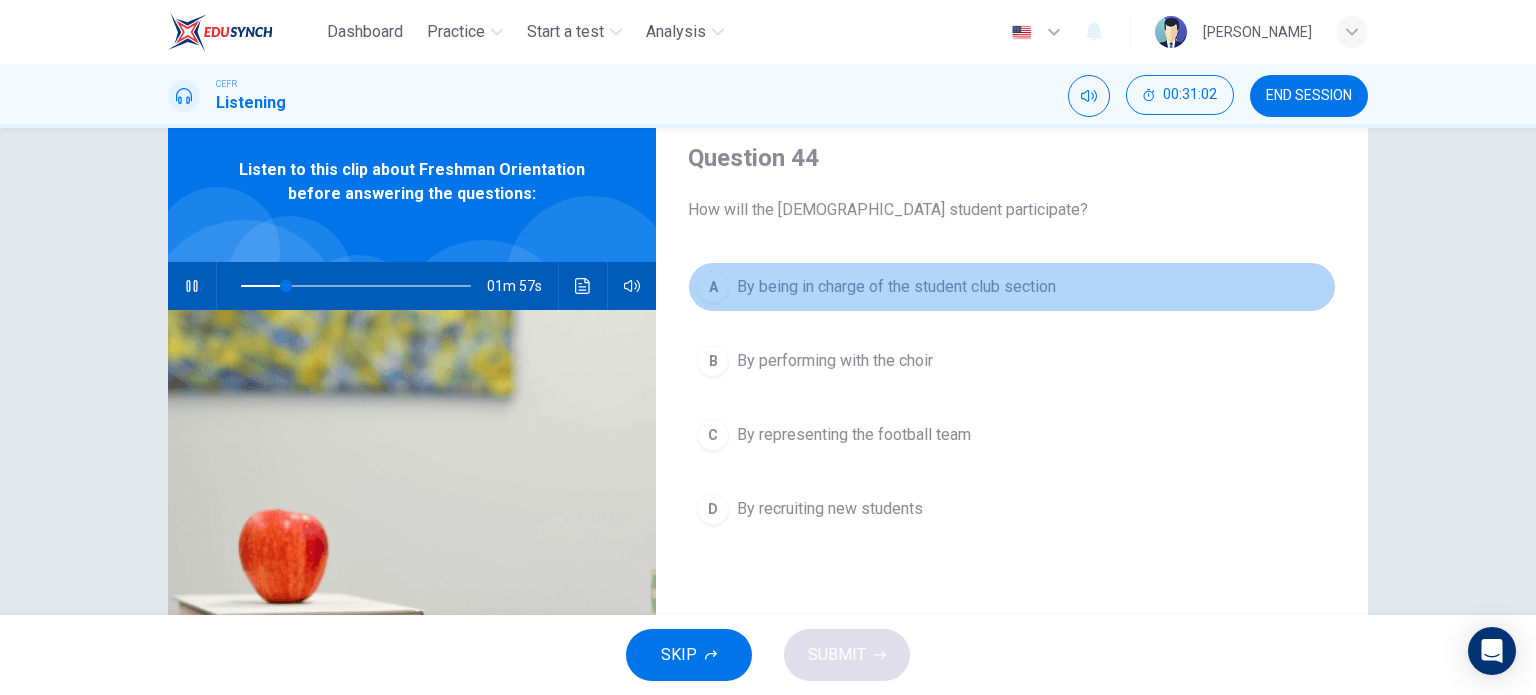 click on "By being in charge of the student club section" at bounding box center [896, 287] 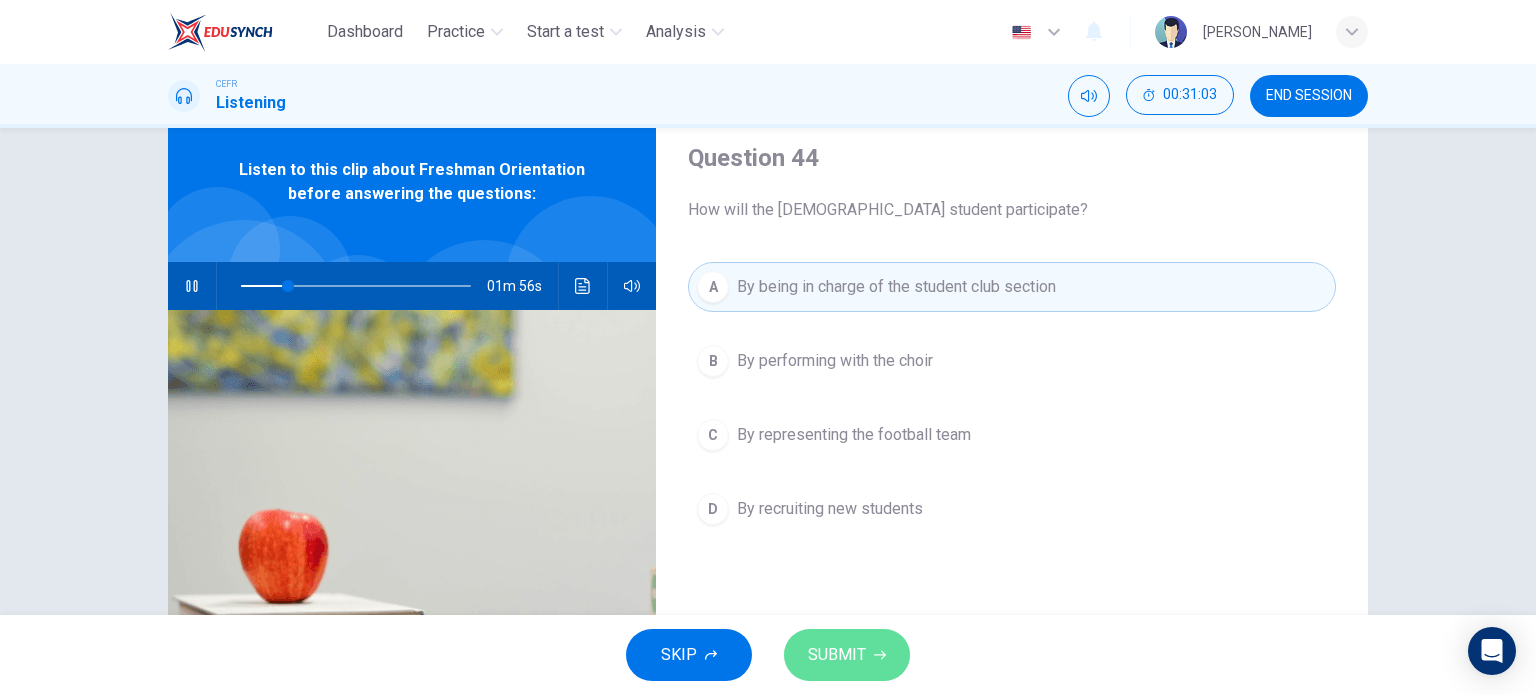 click on "SUBMIT" at bounding box center (847, 655) 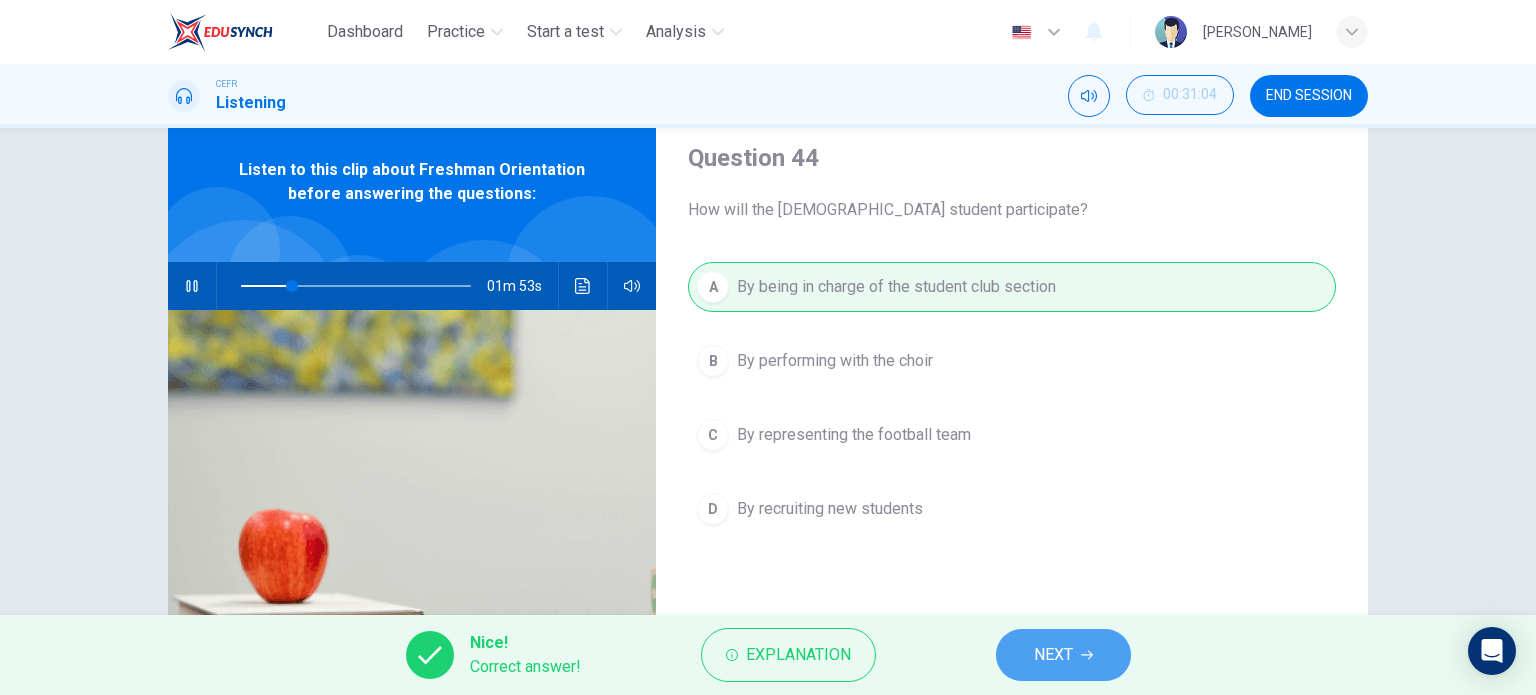 click on "NEXT" at bounding box center [1063, 655] 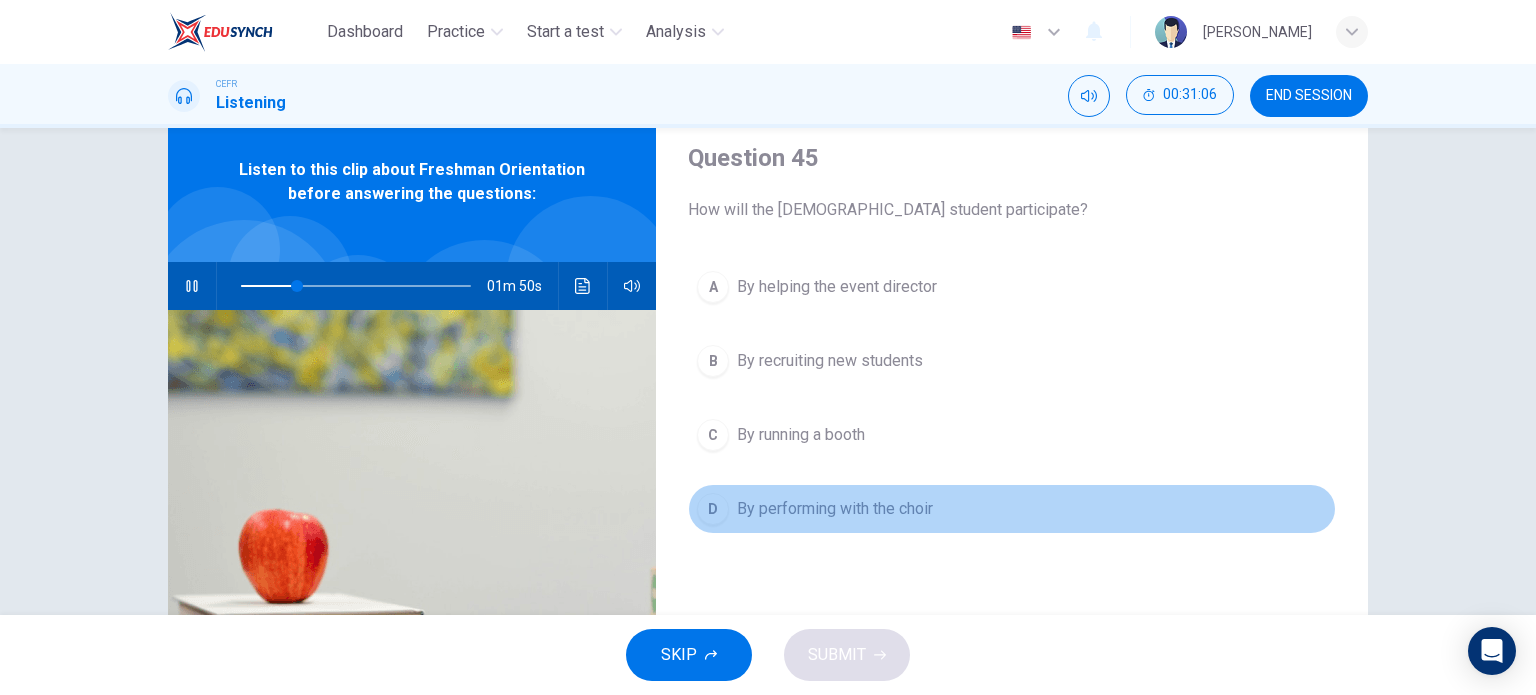 click on "D By performing with the choir" at bounding box center [1012, 509] 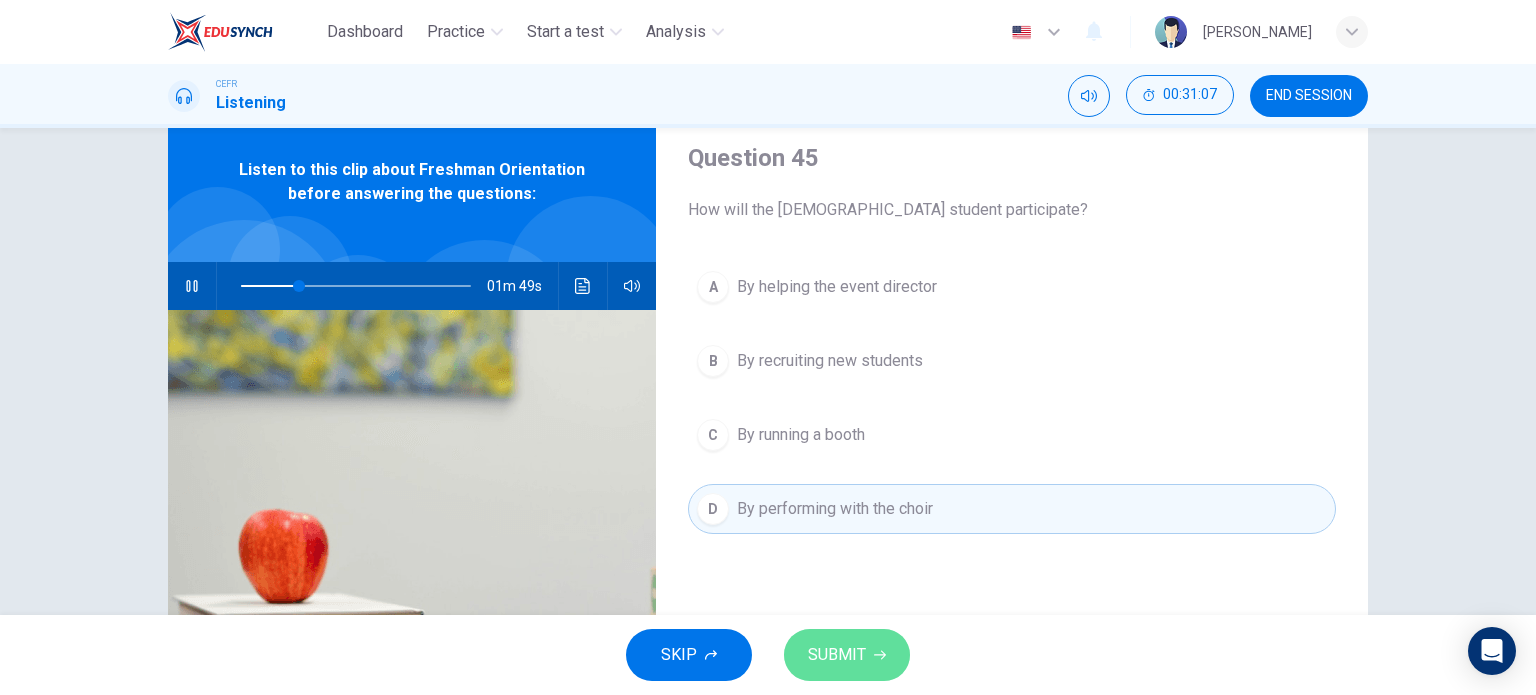 click on "SUBMIT" at bounding box center (847, 655) 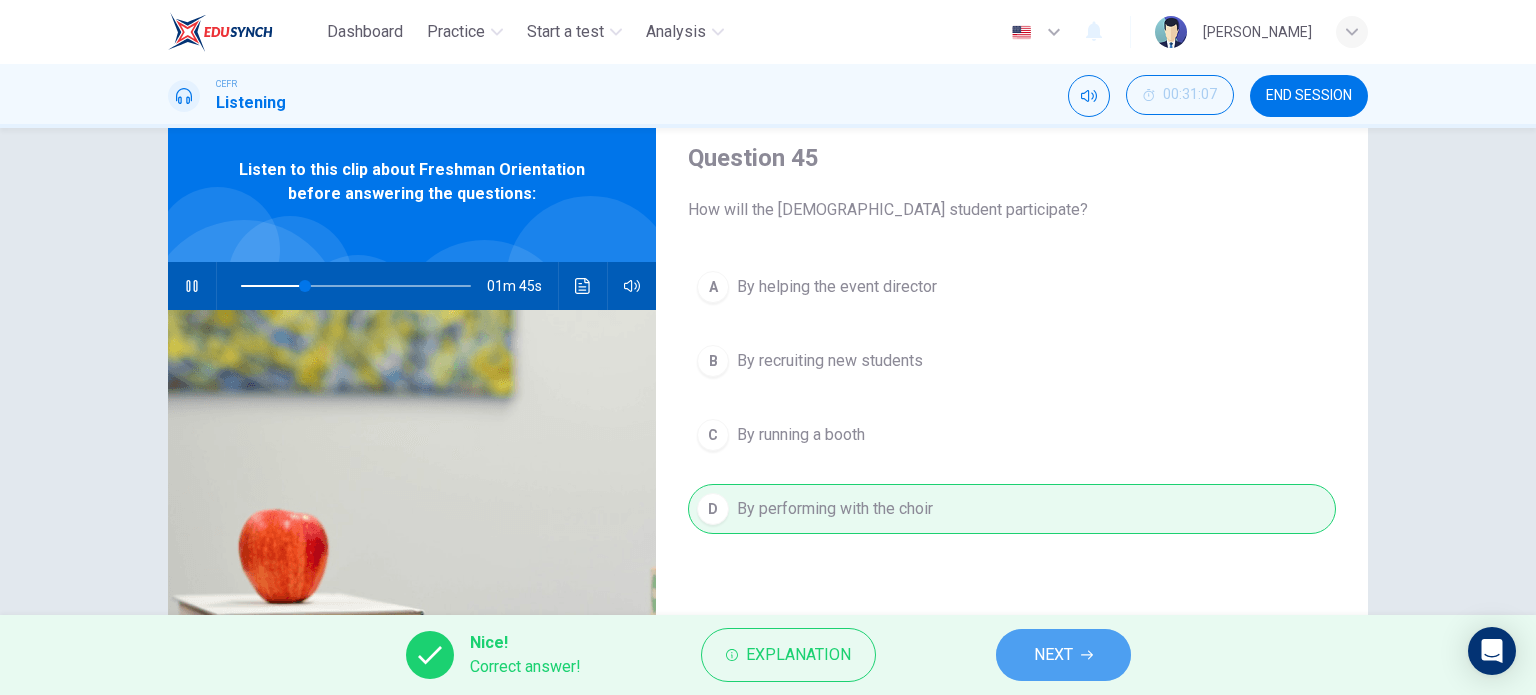 click on "NEXT" at bounding box center [1053, 655] 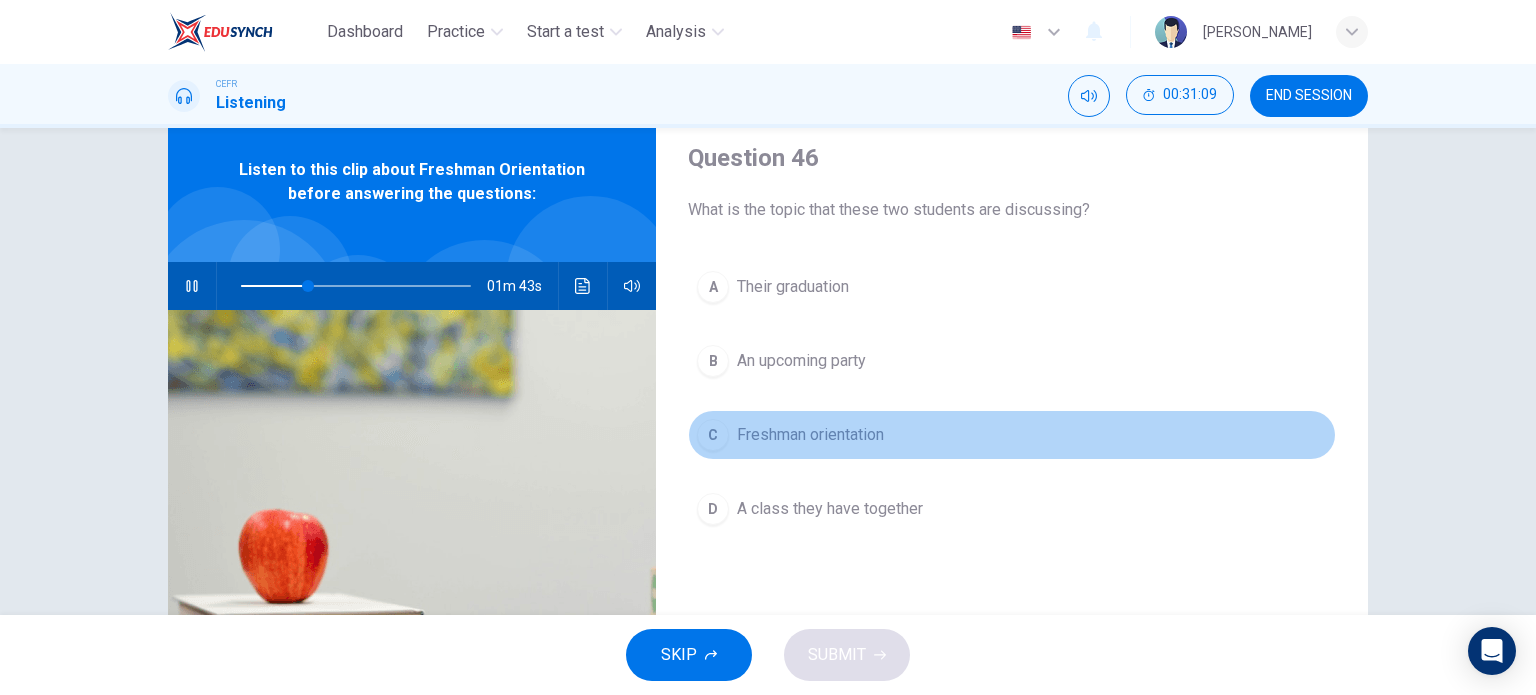 click on "Freshman orientation" at bounding box center [810, 435] 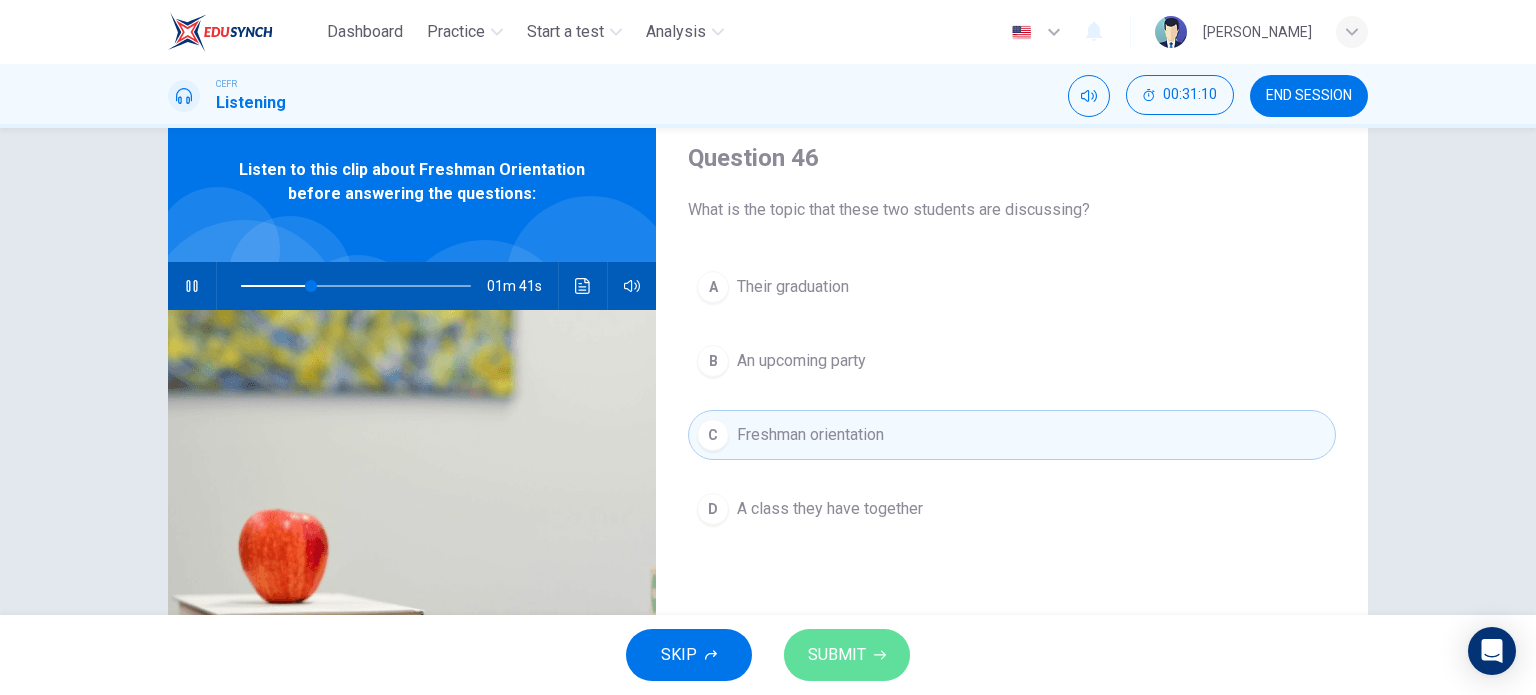 click on "SUBMIT" at bounding box center [837, 655] 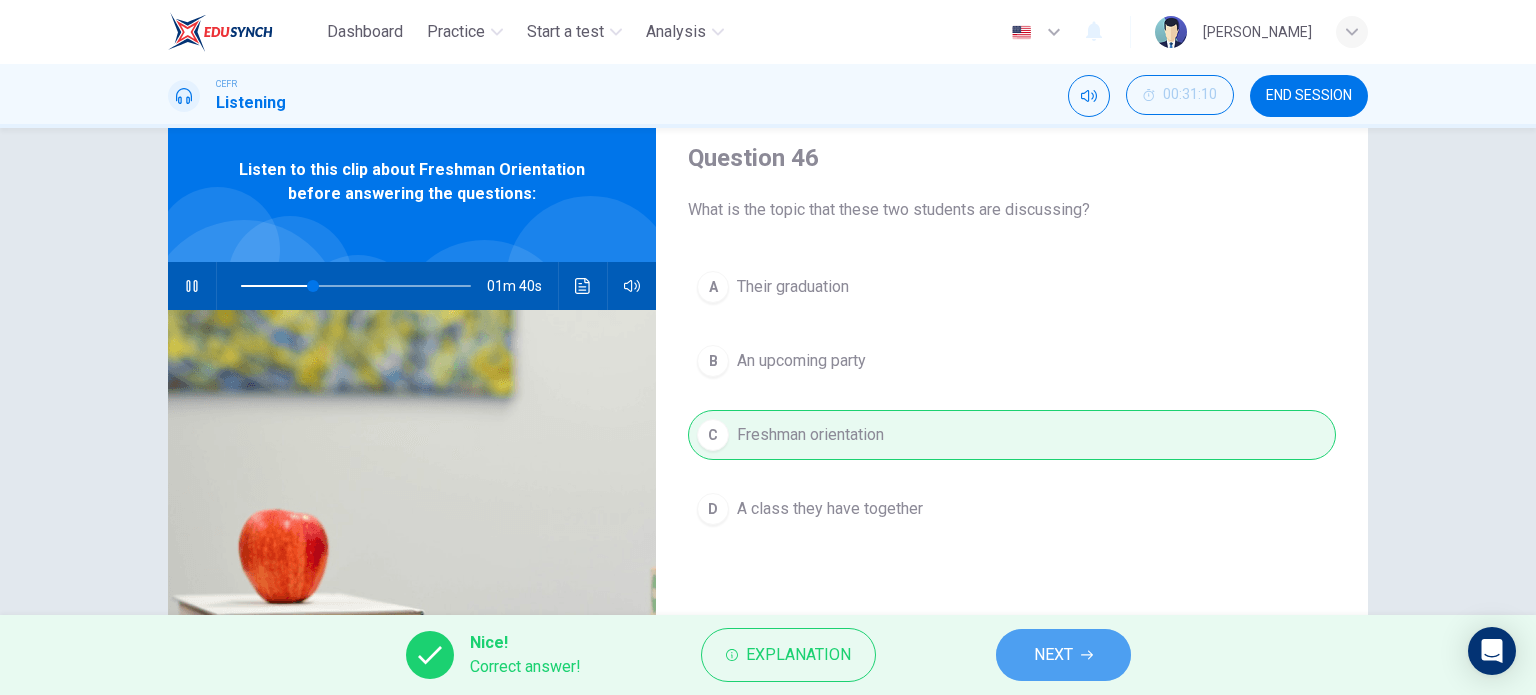 type on "32" 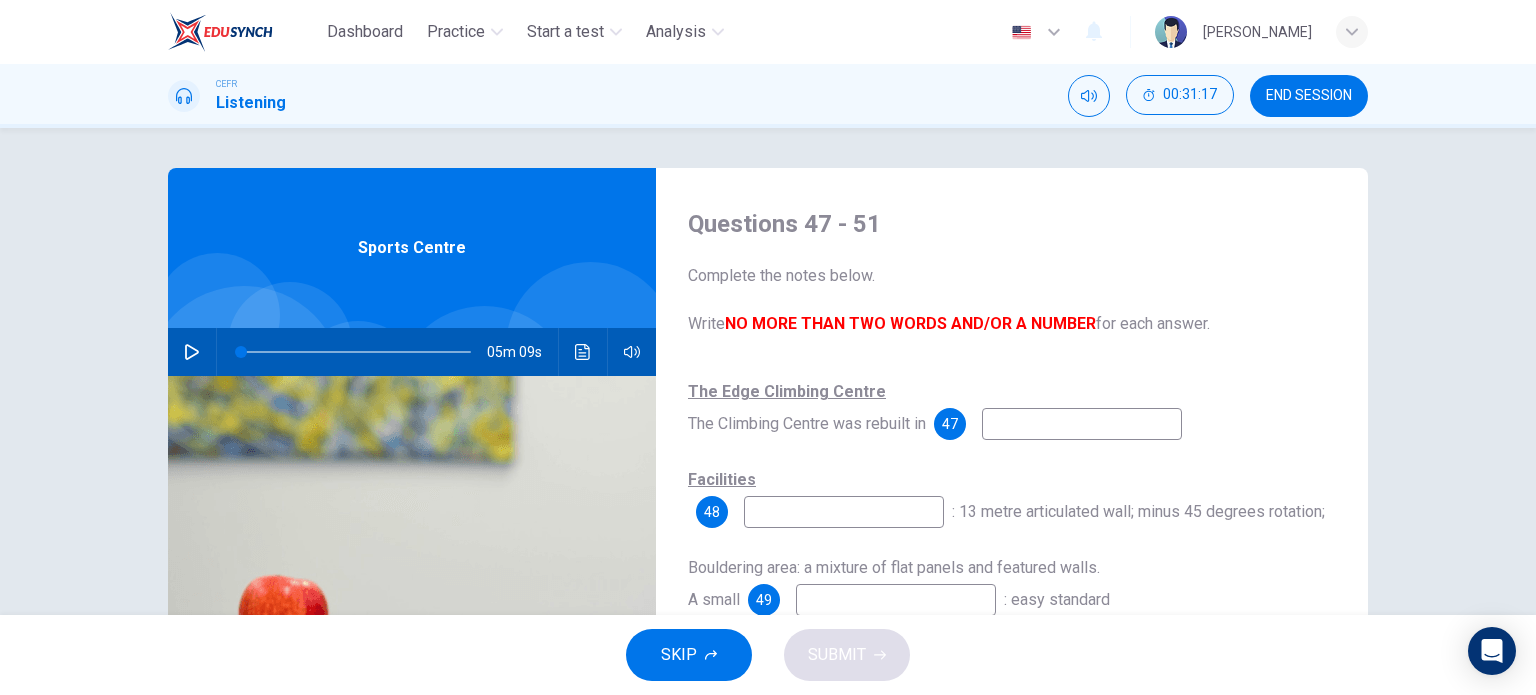 scroll, scrollTop: 0, scrollLeft: 0, axis: both 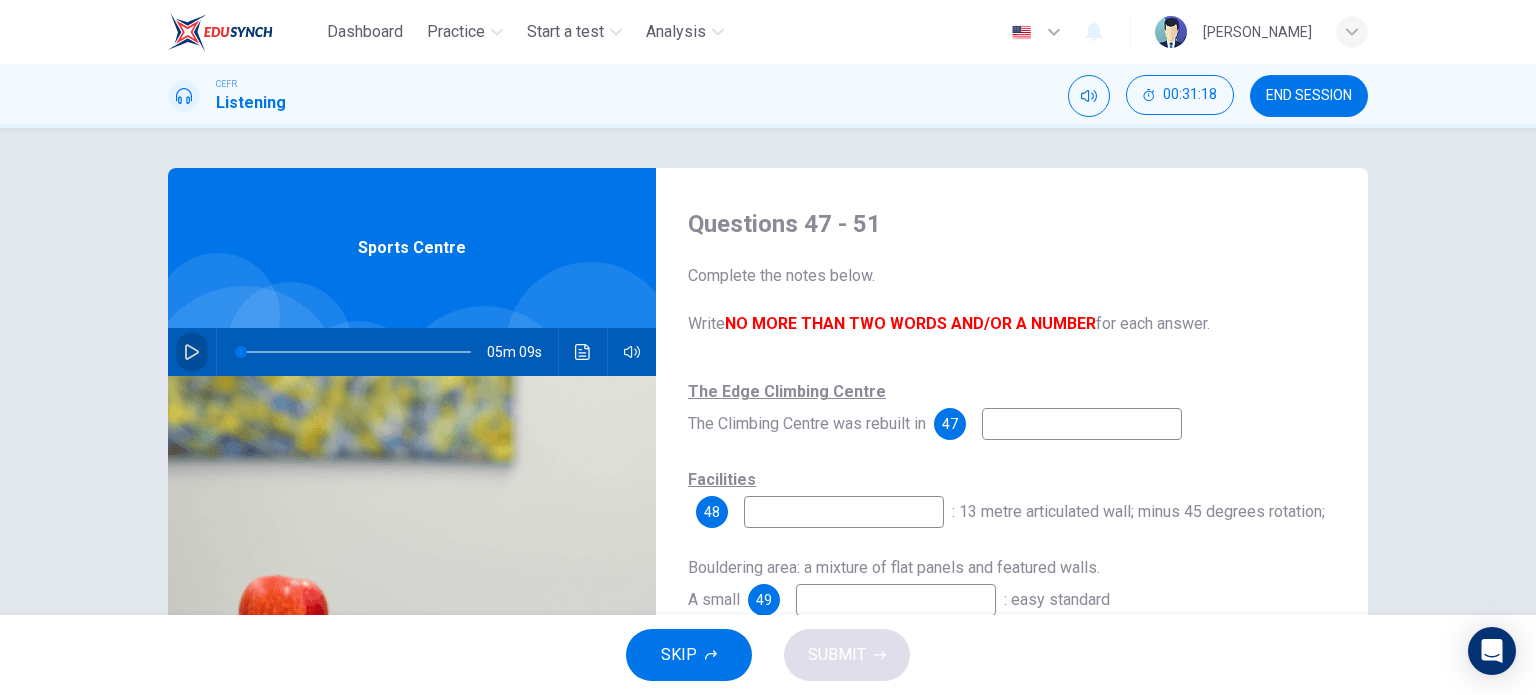 click 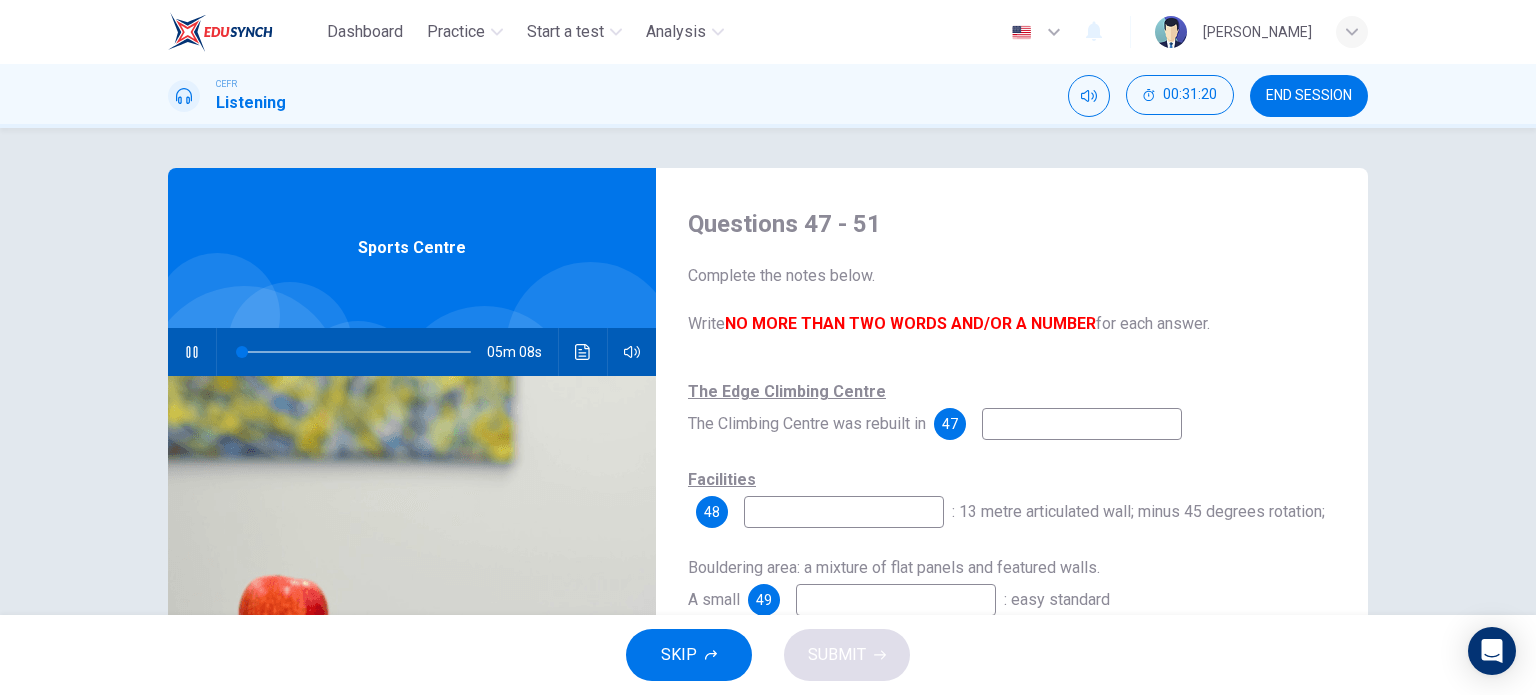 type on "1" 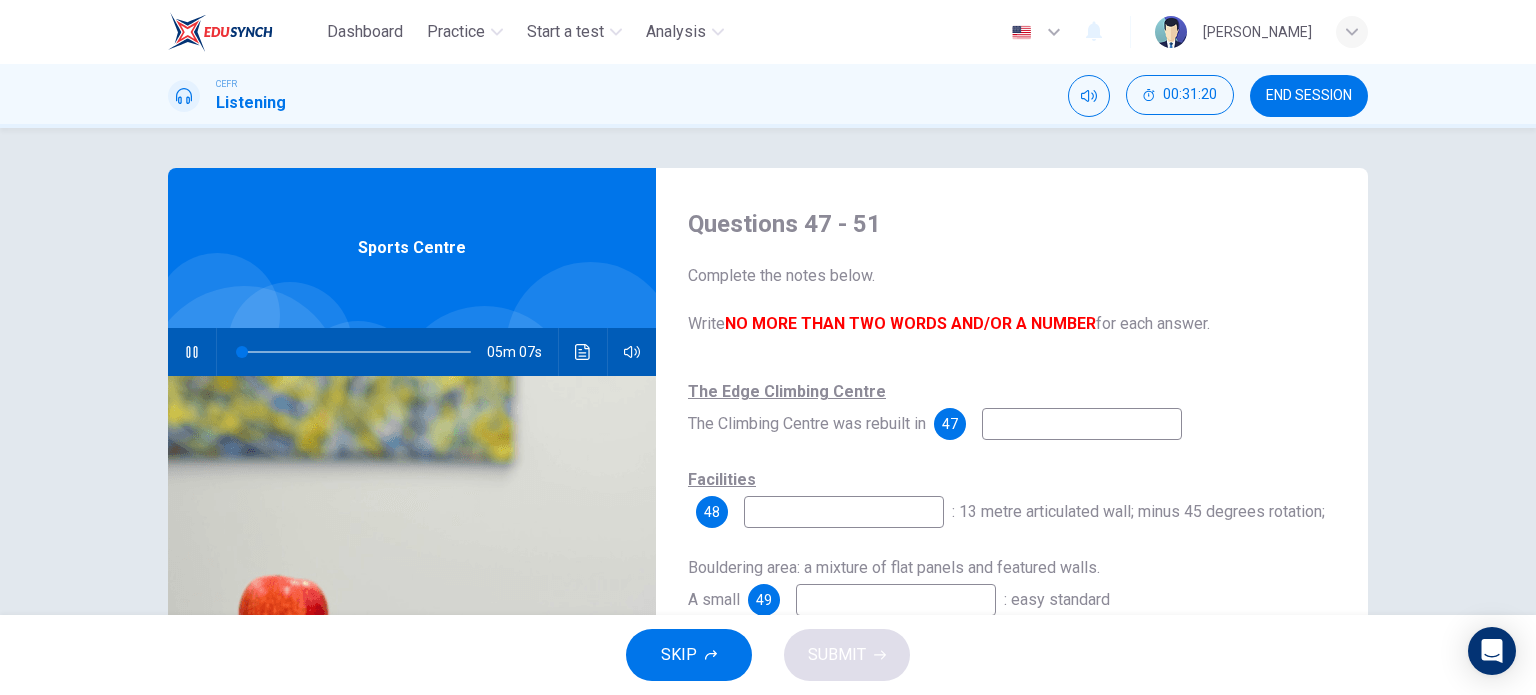 type 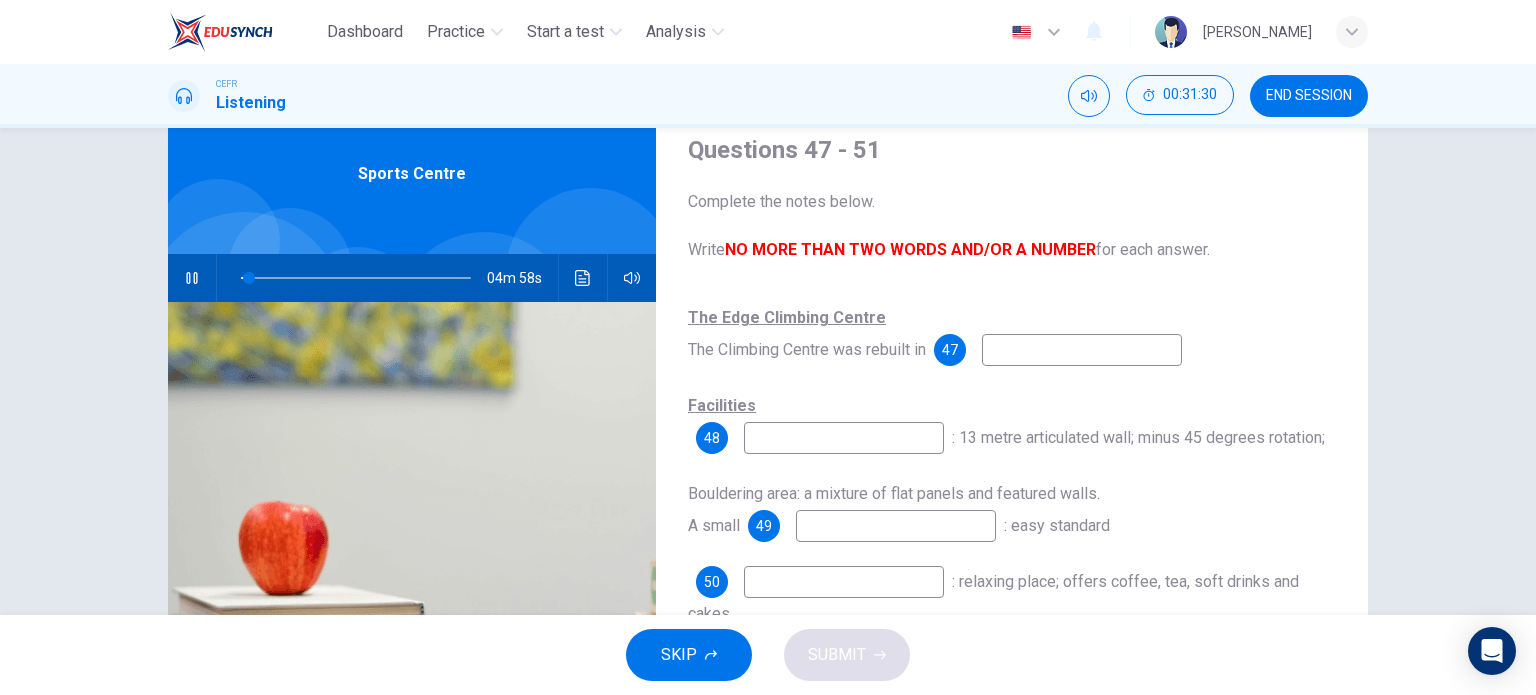 scroll, scrollTop: 75, scrollLeft: 0, axis: vertical 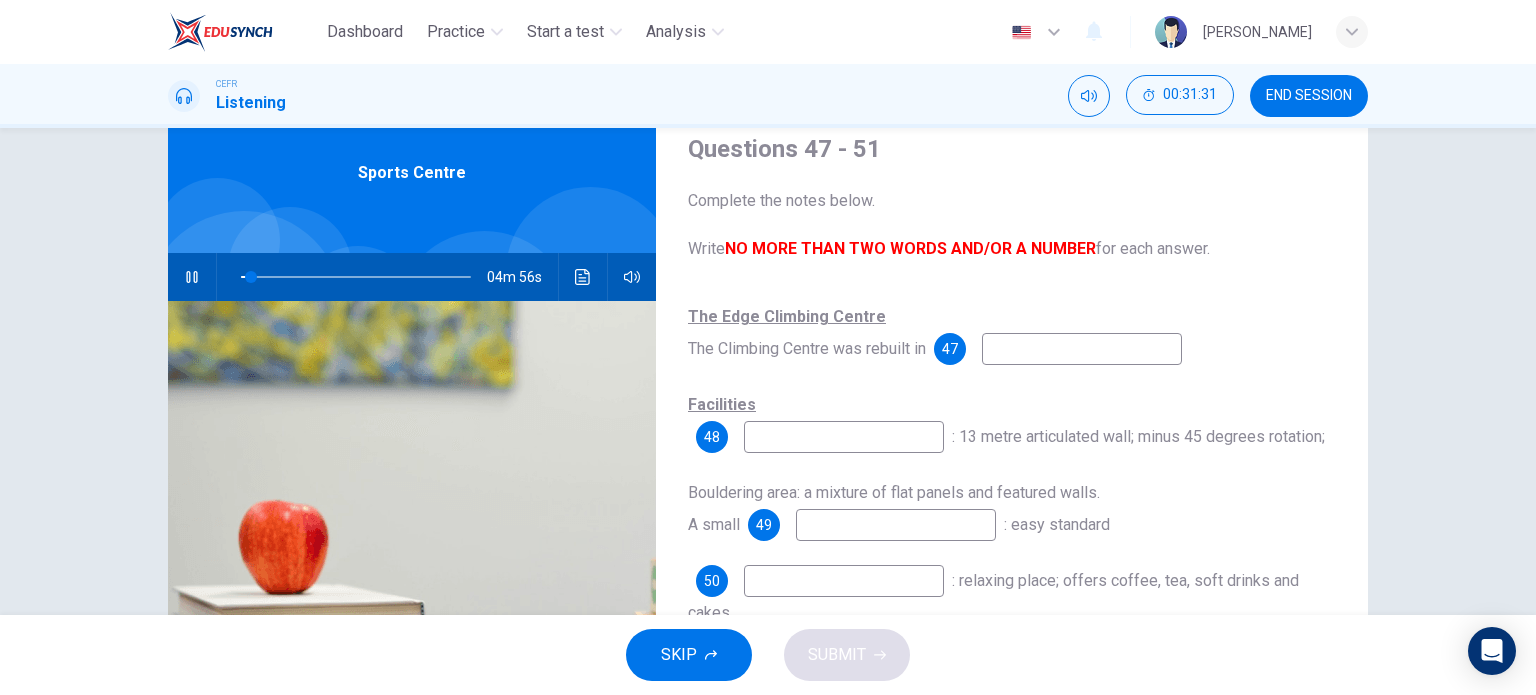 click at bounding box center [1082, 349] 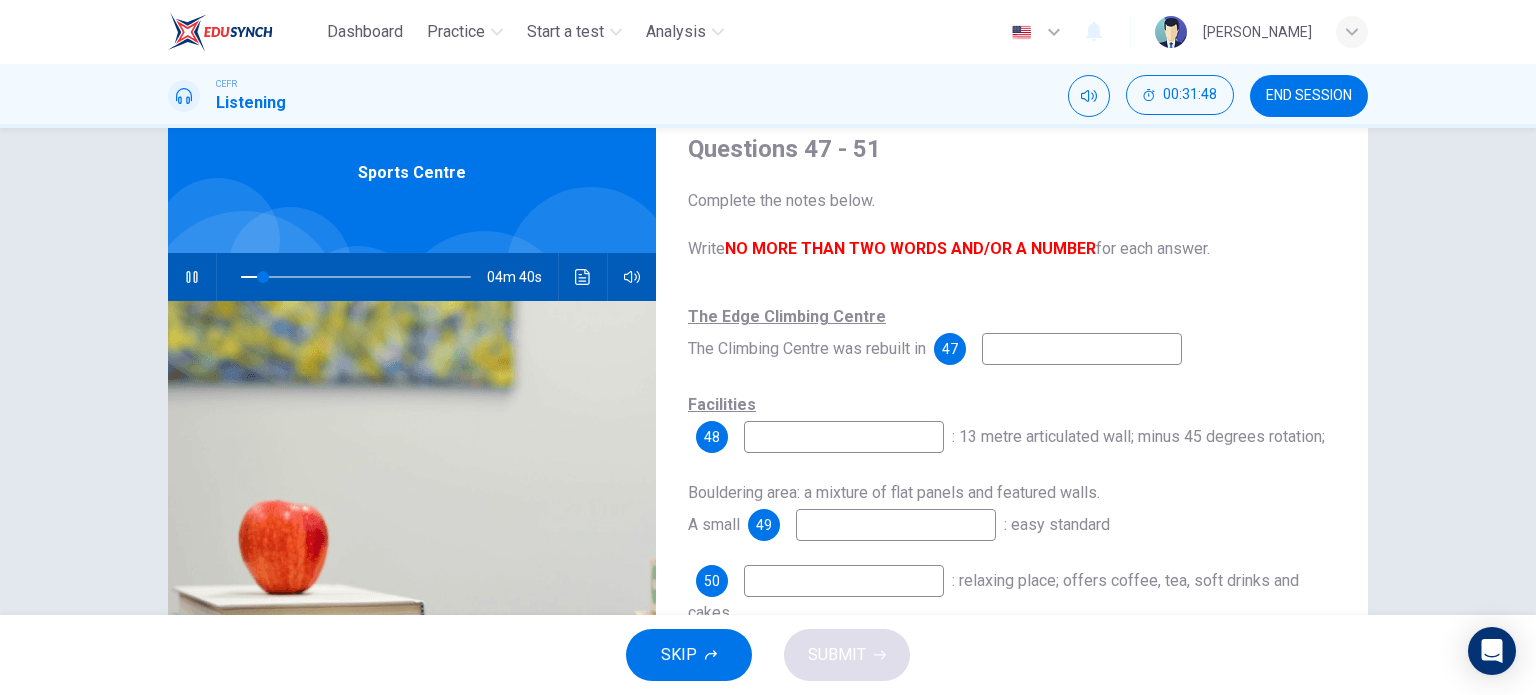 type on "10" 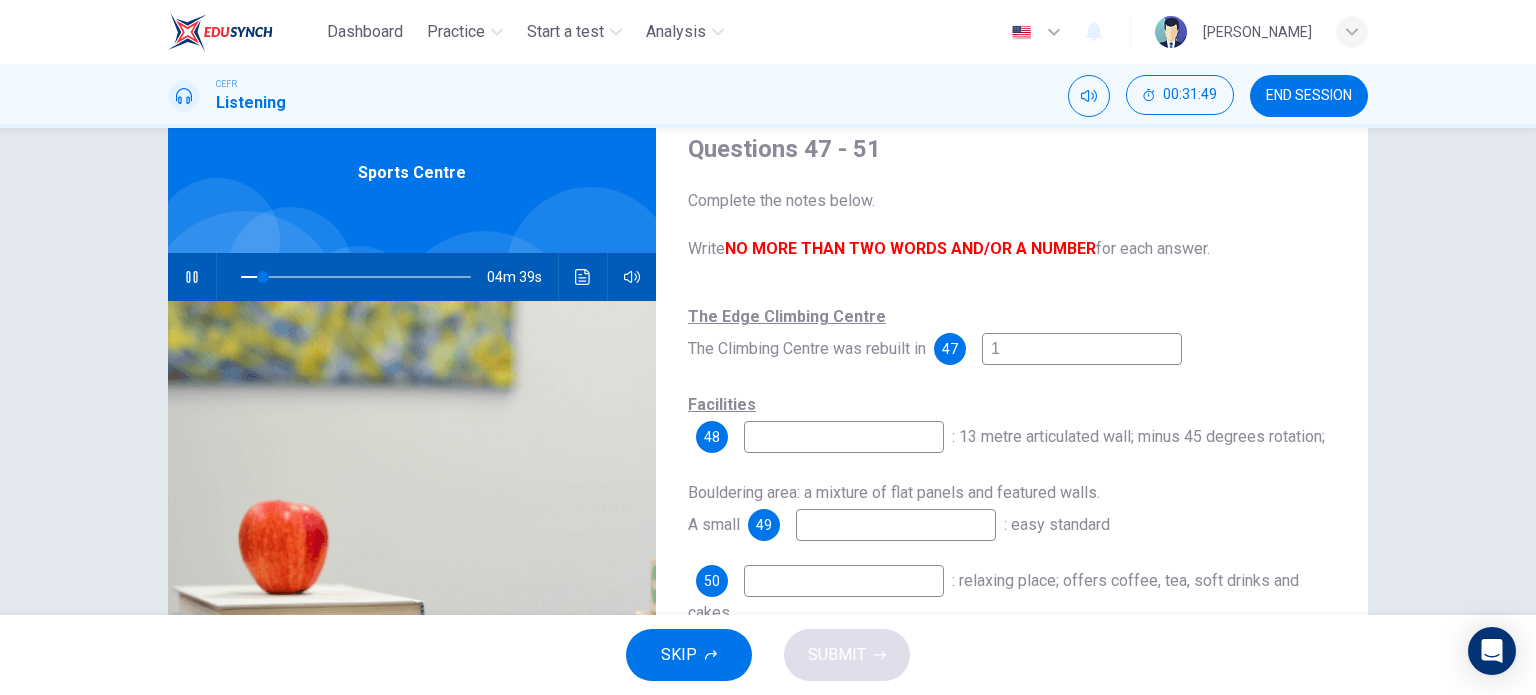 type on "19" 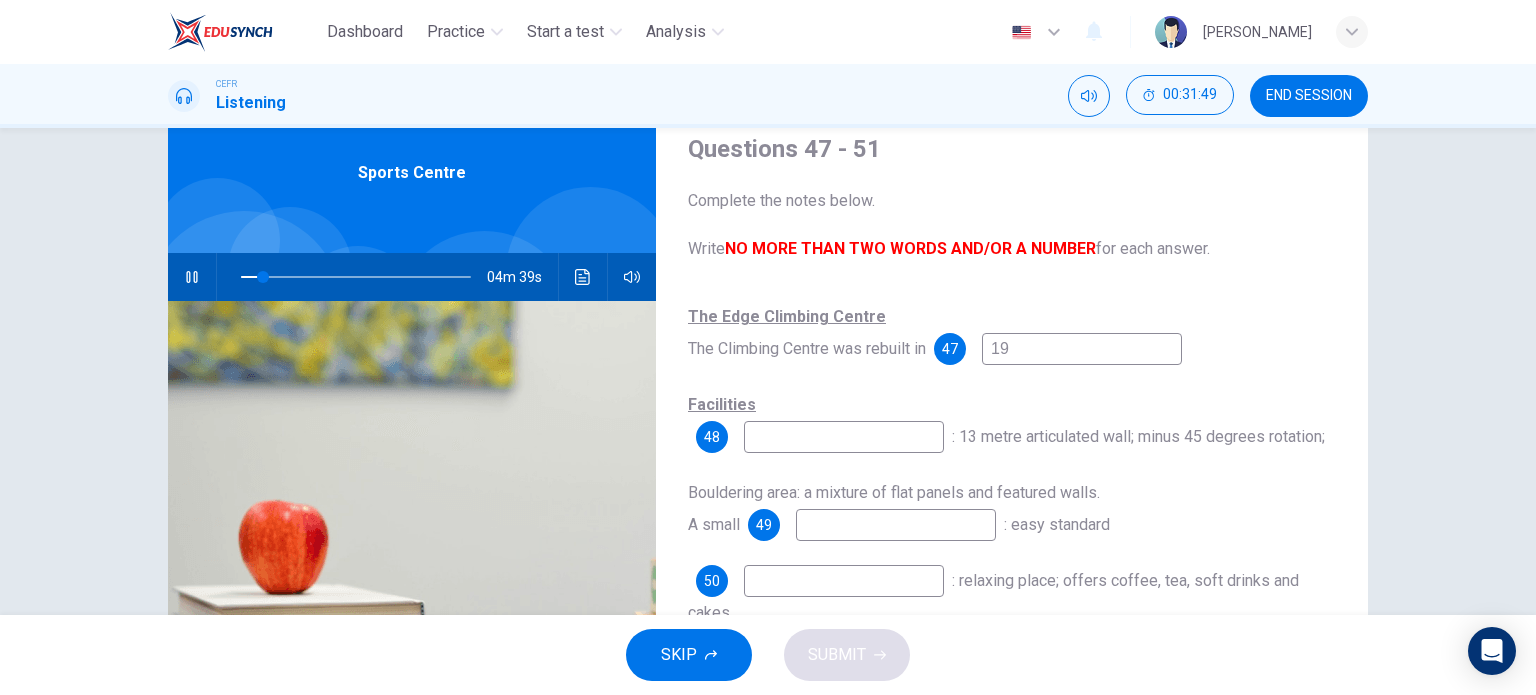 type on "10" 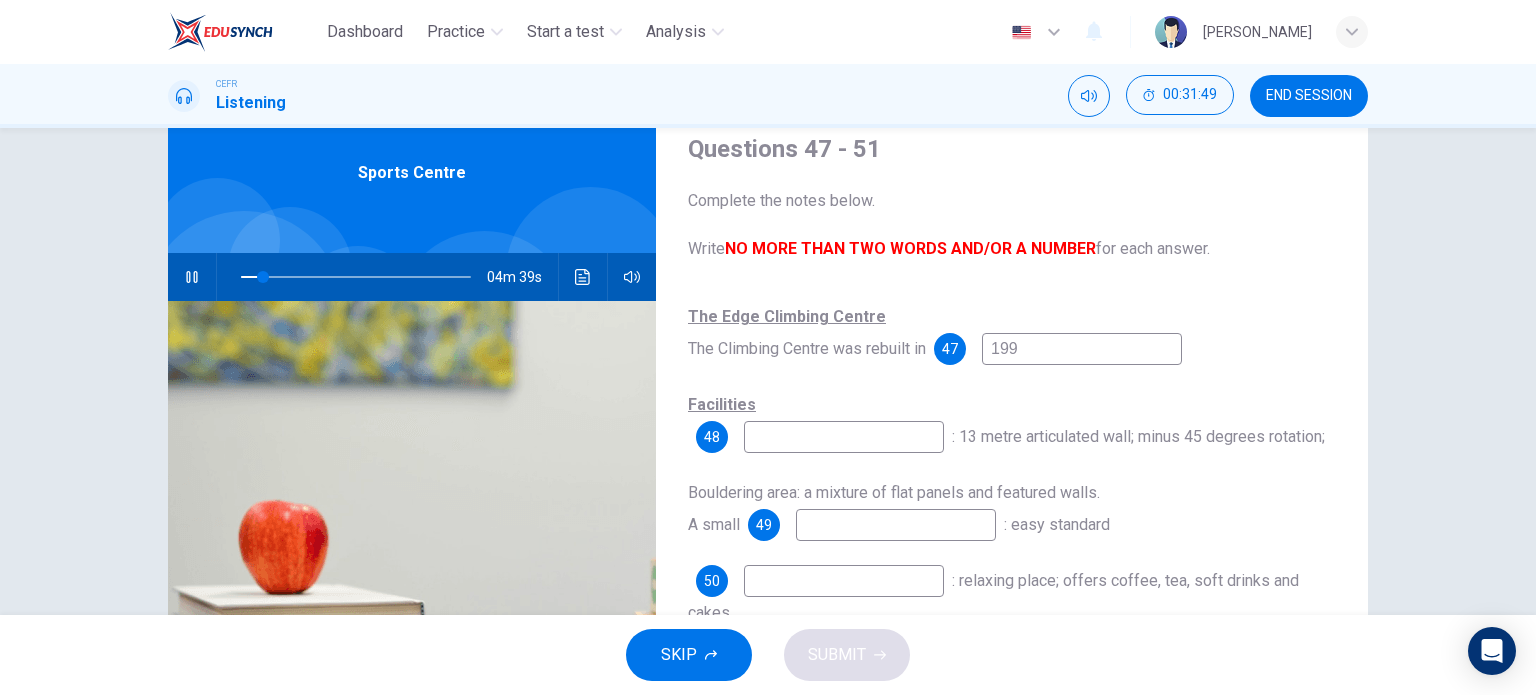 type on "1998" 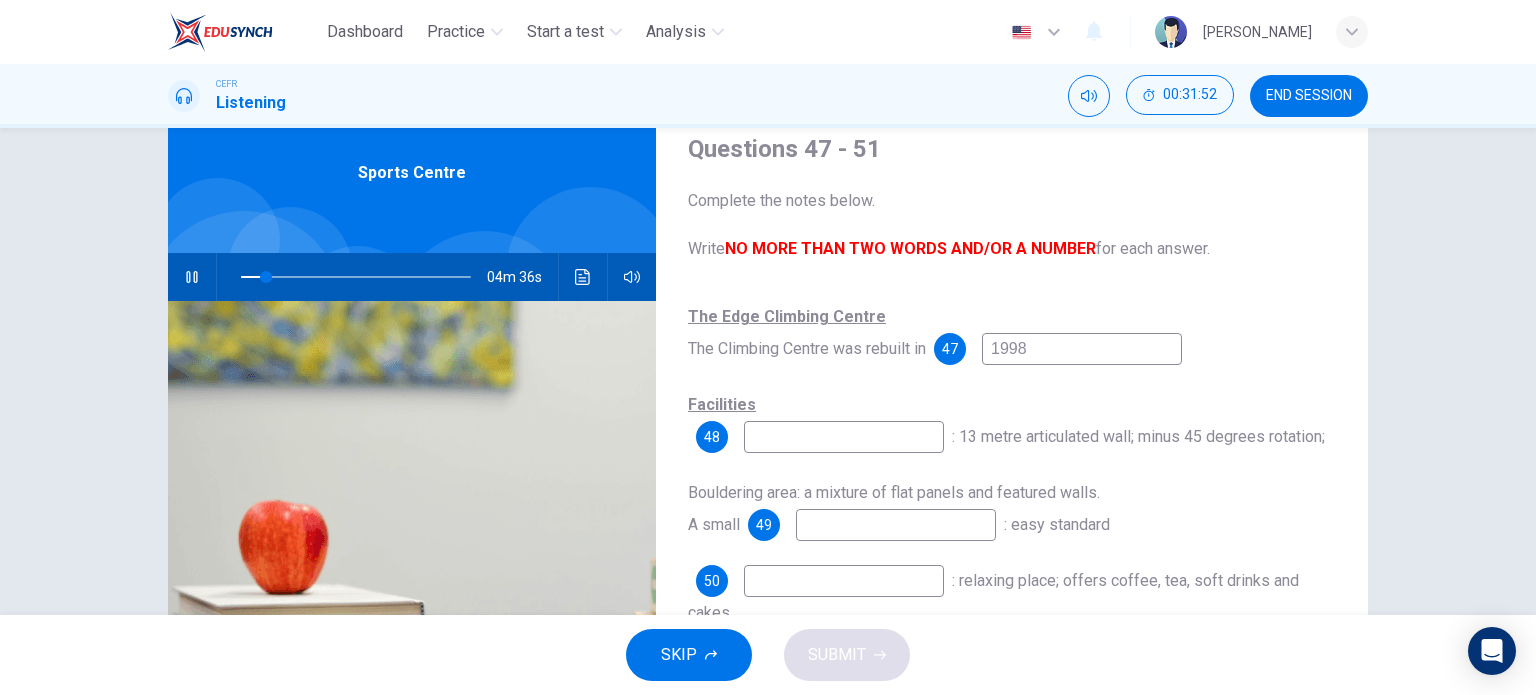 type on "11" 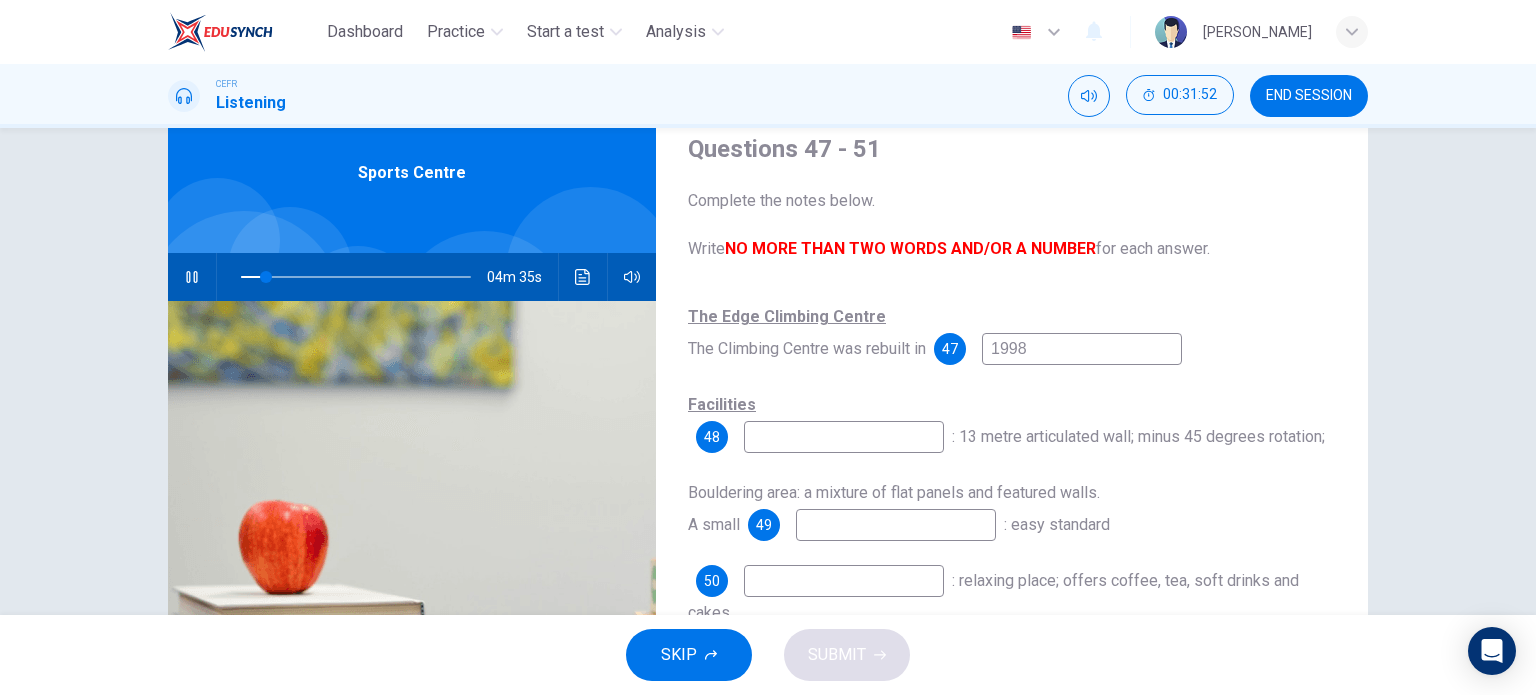 type on "1998" 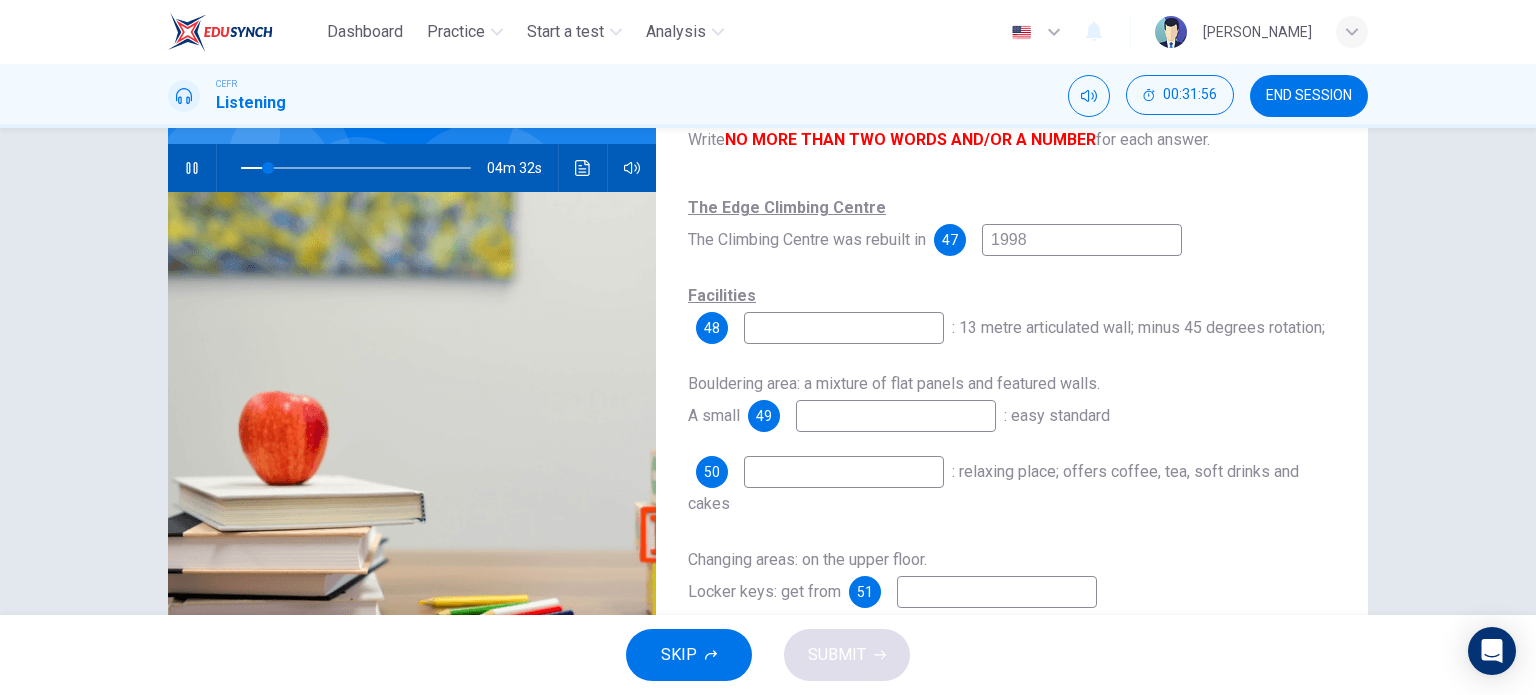 scroll, scrollTop: 180, scrollLeft: 0, axis: vertical 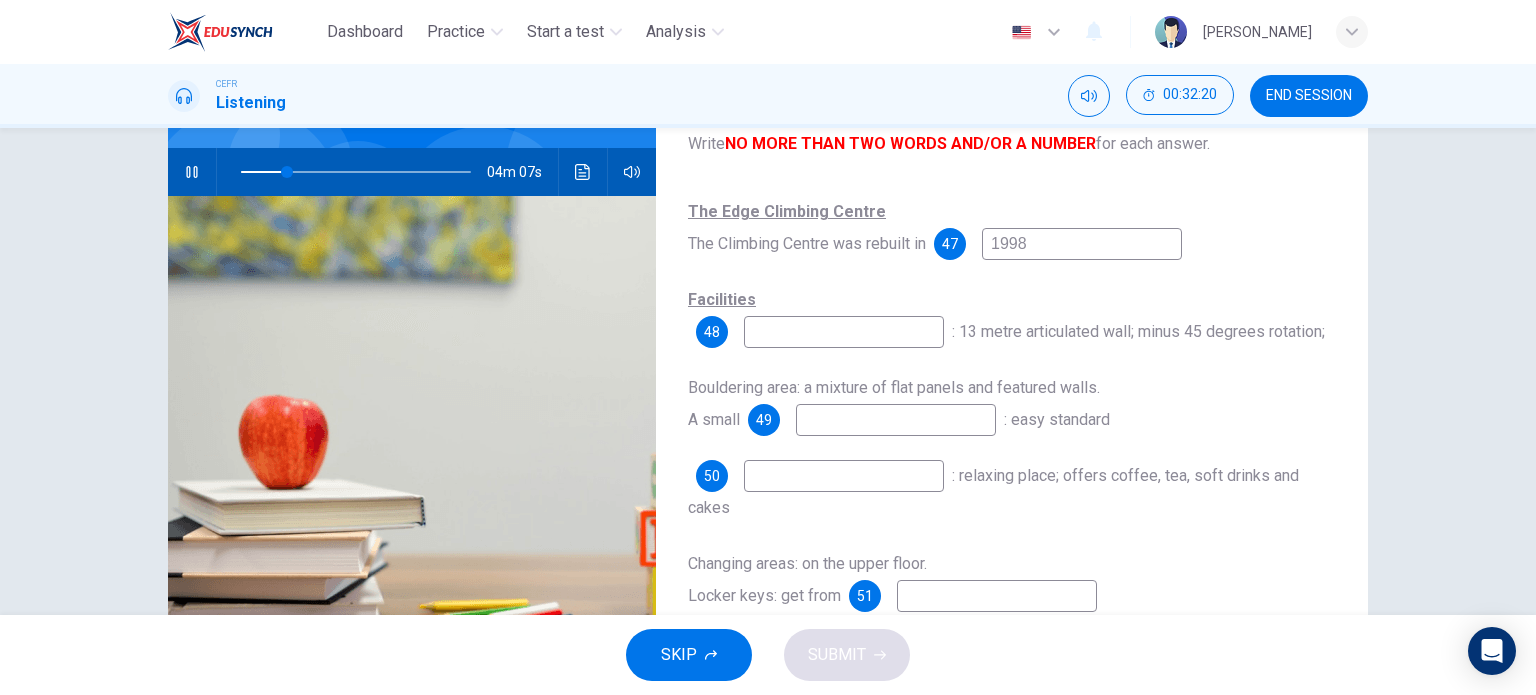click at bounding box center (844, 332) 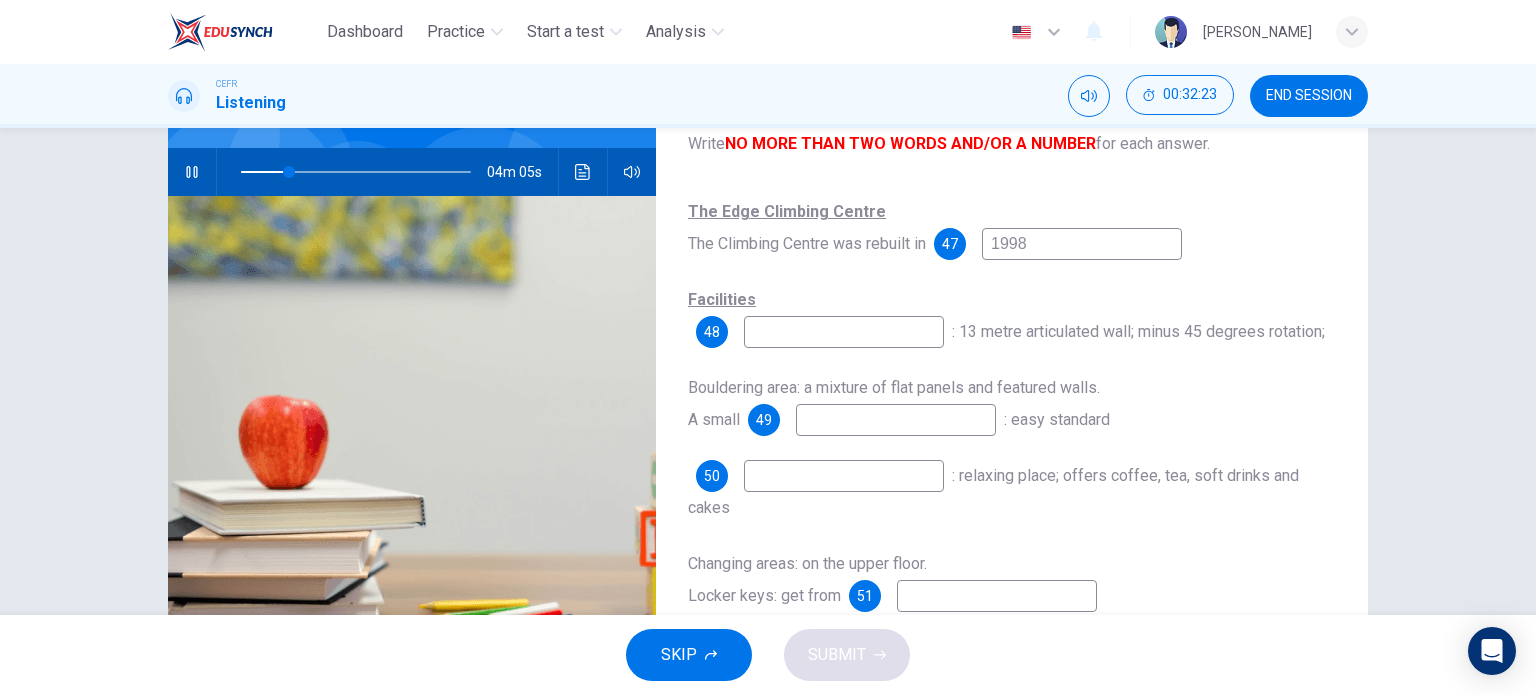 type on "21" 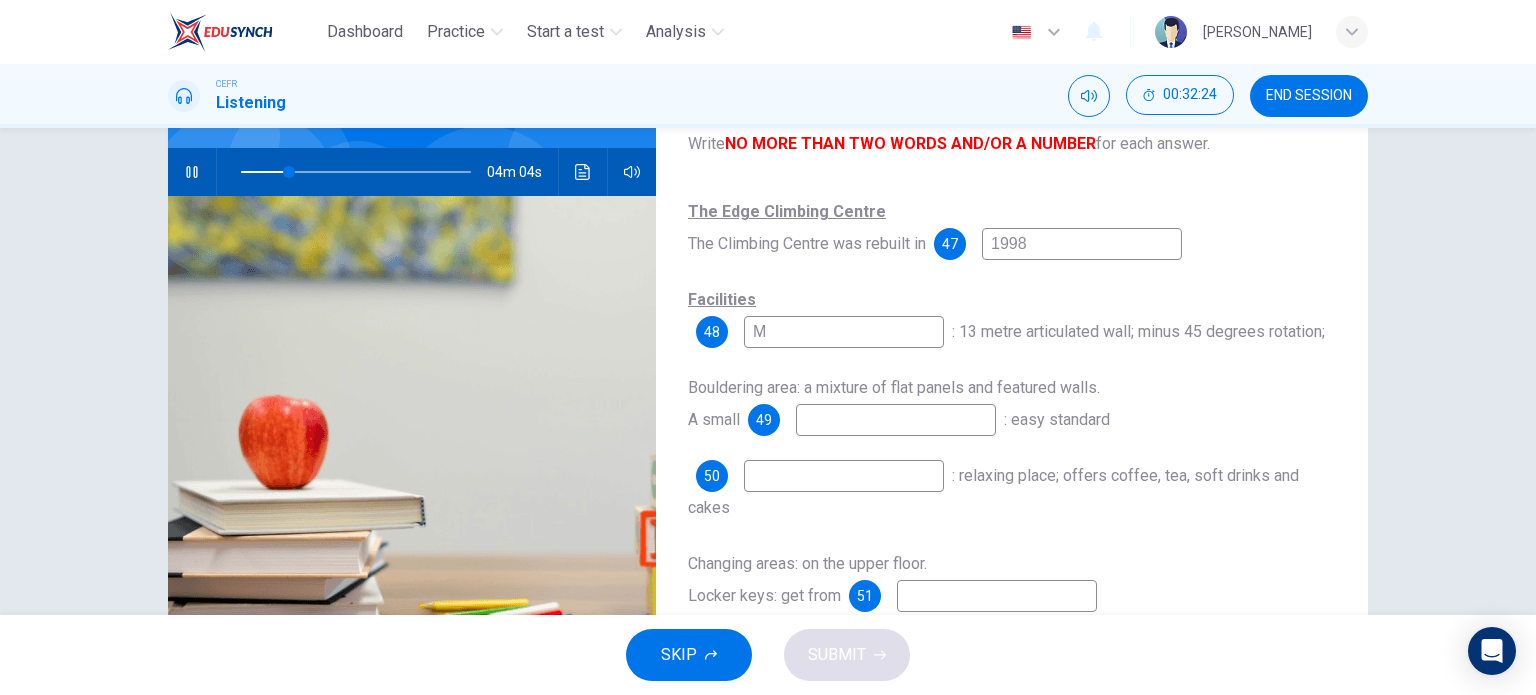 type on "Ma" 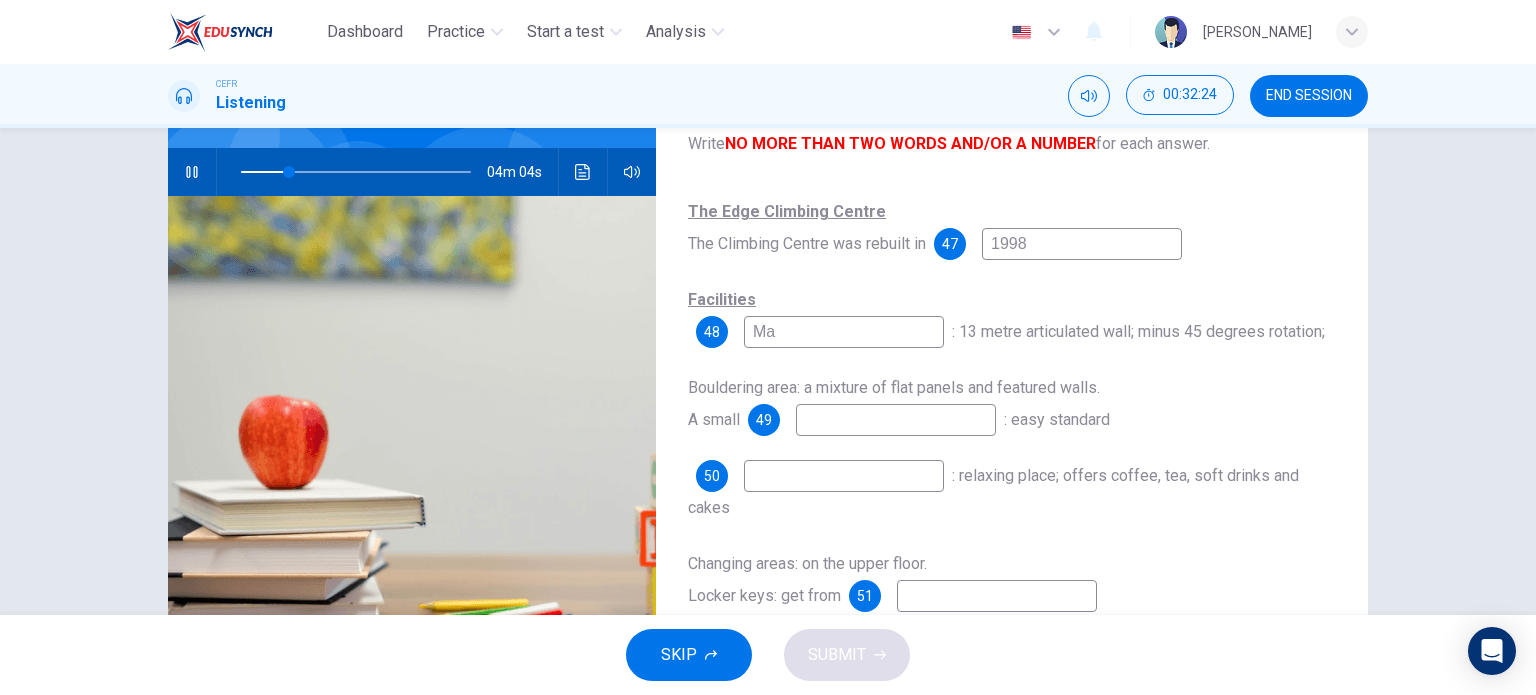 type on "21" 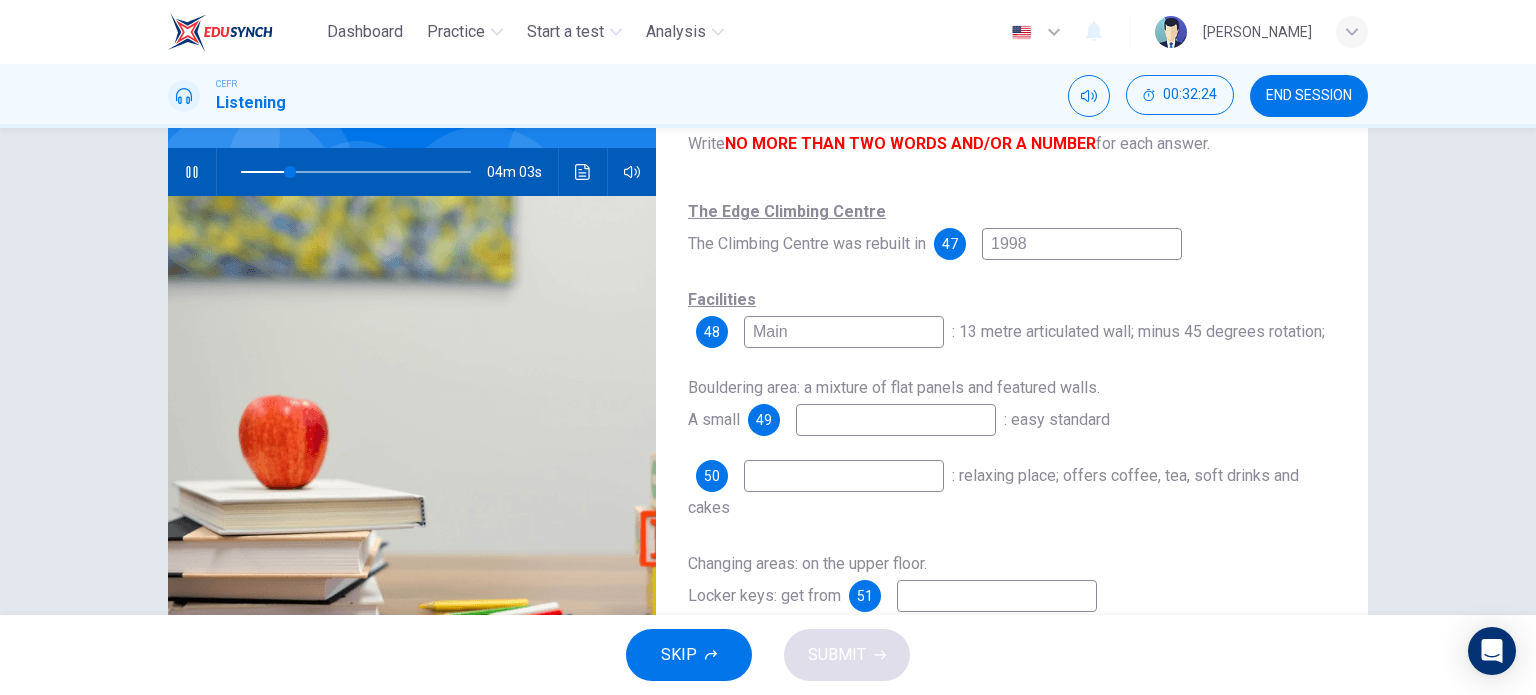 type on "Main" 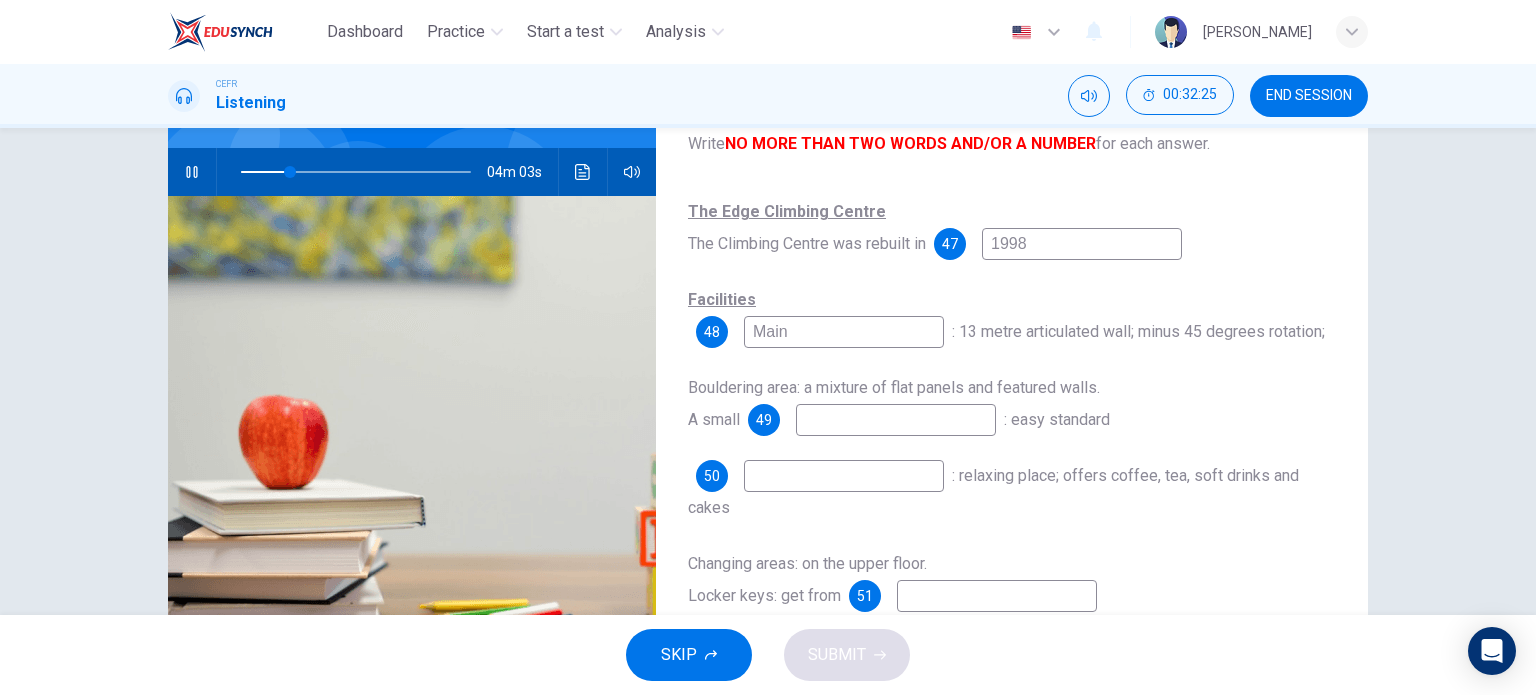 type on "22" 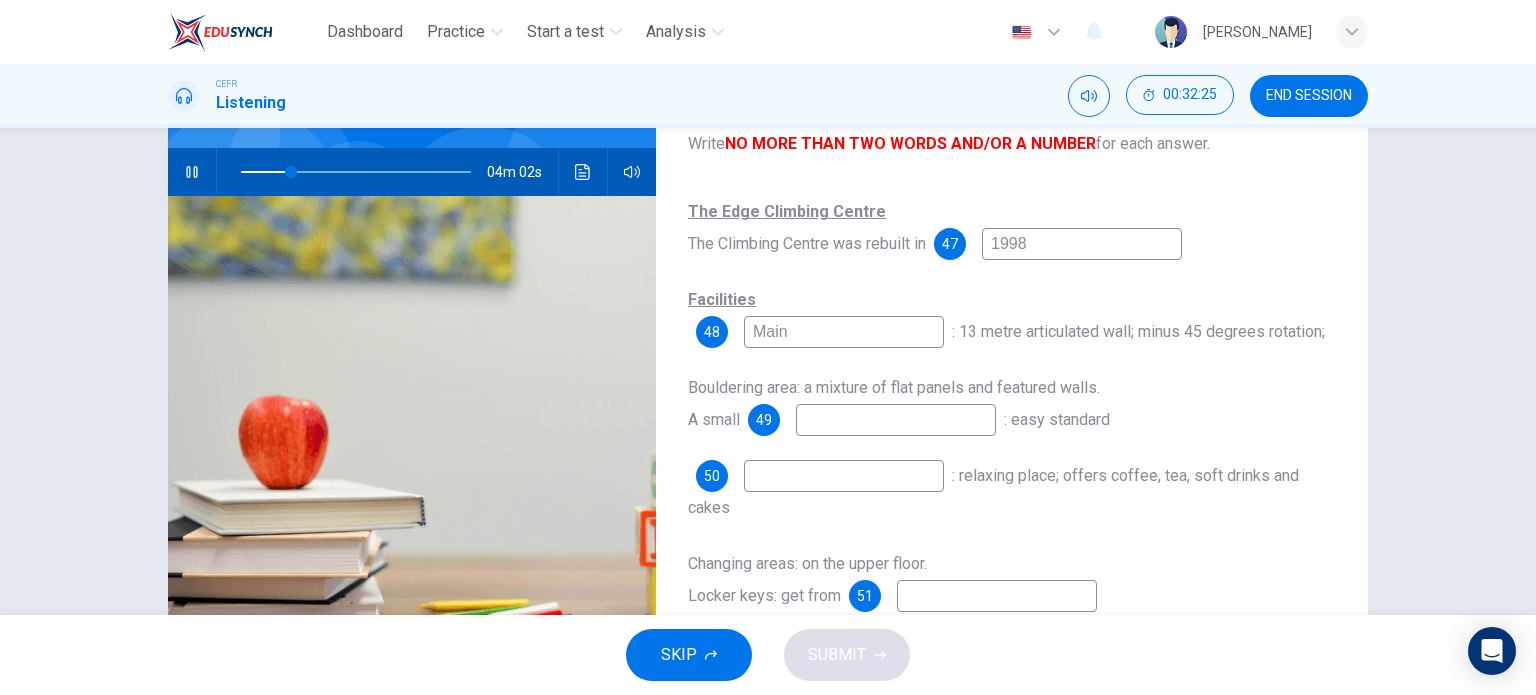 type on "Main H" 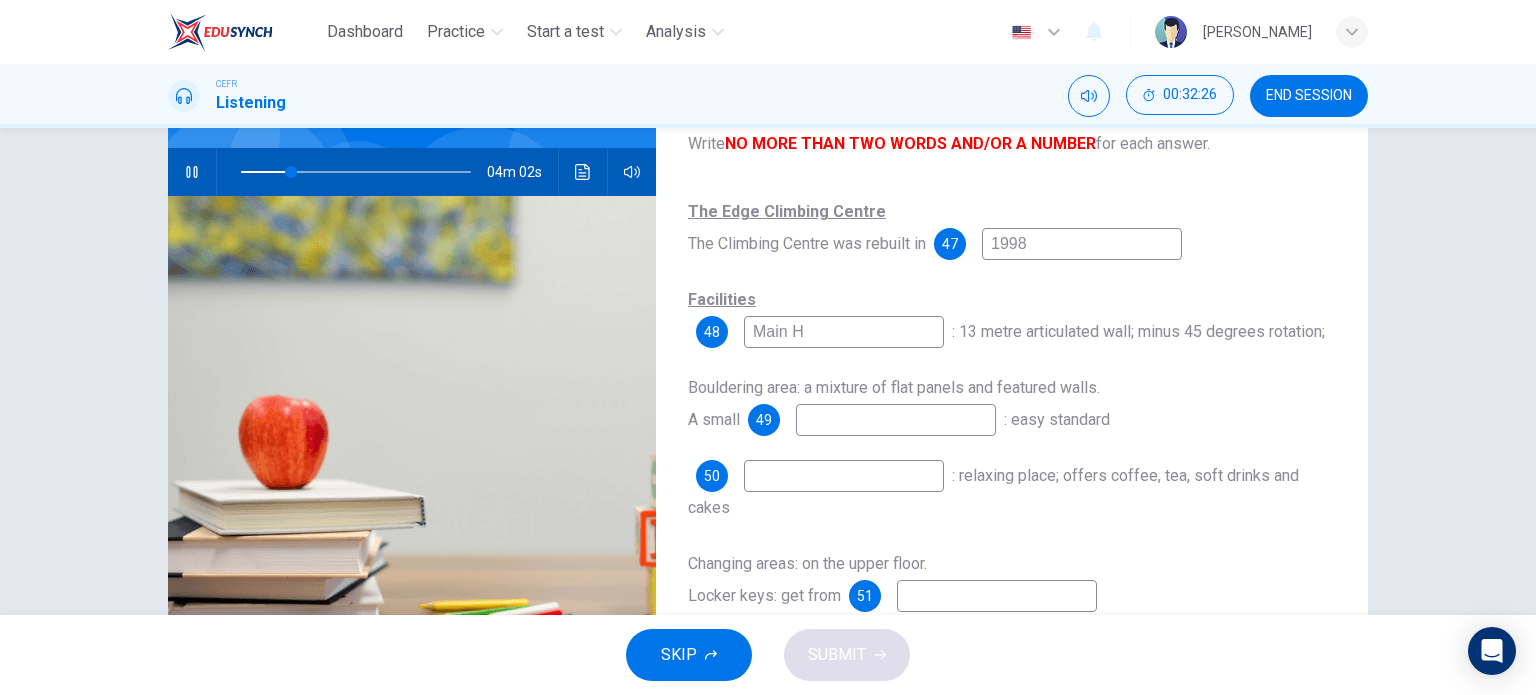 type on "22" 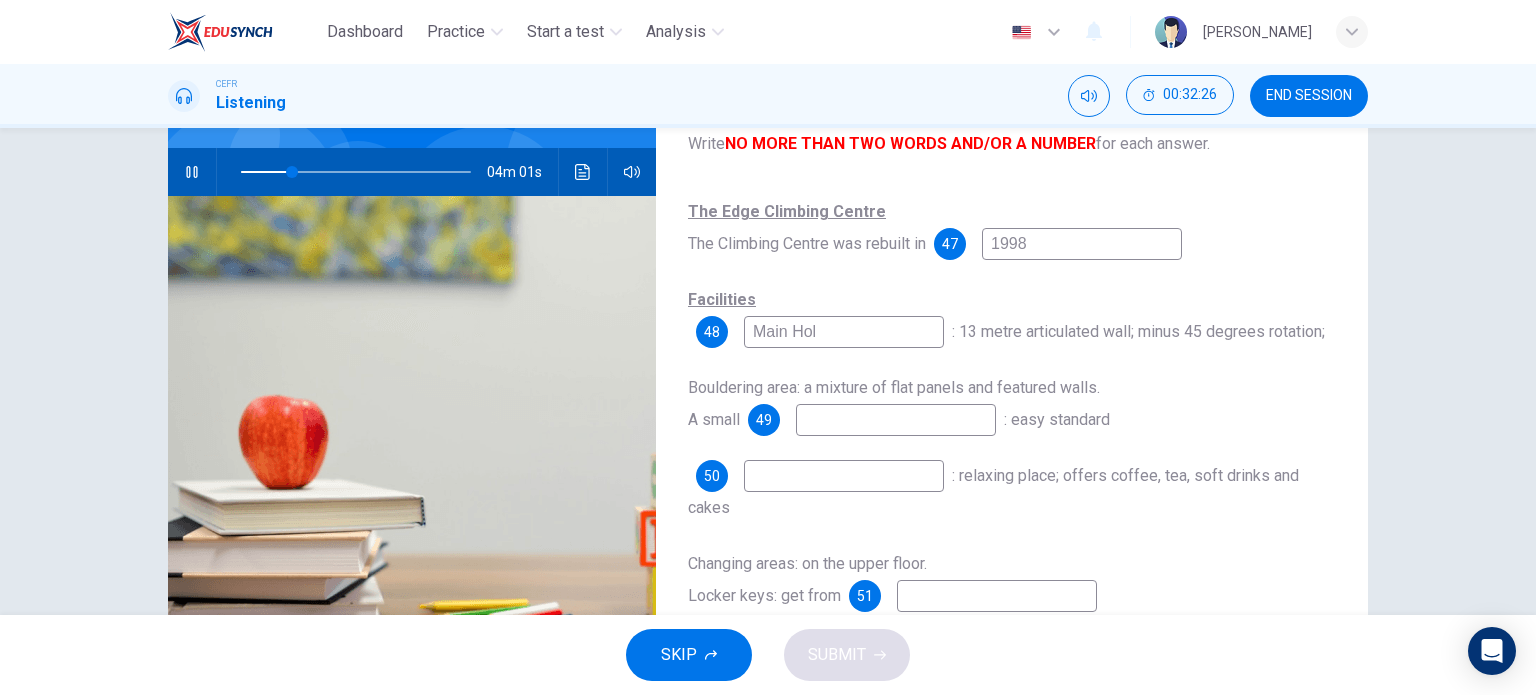 type on "Main Hole" 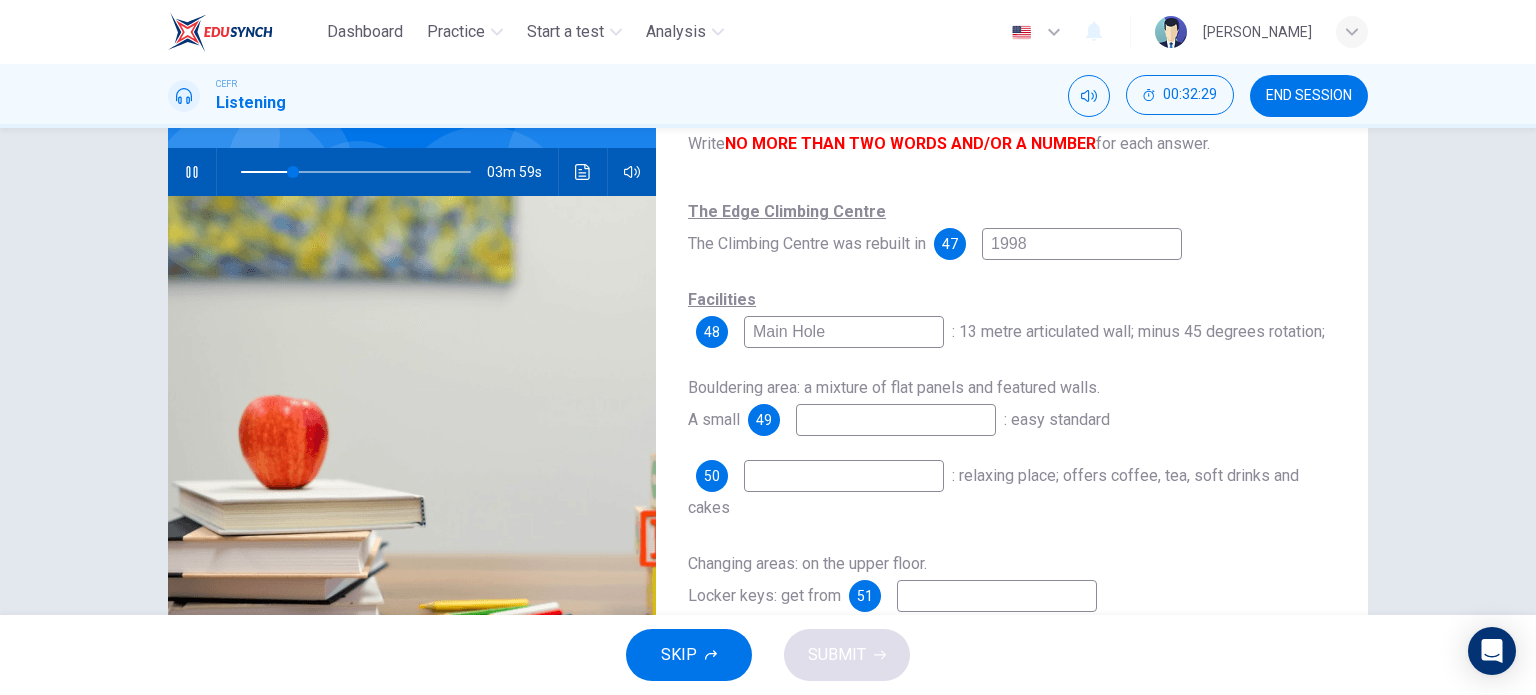 type on "23" 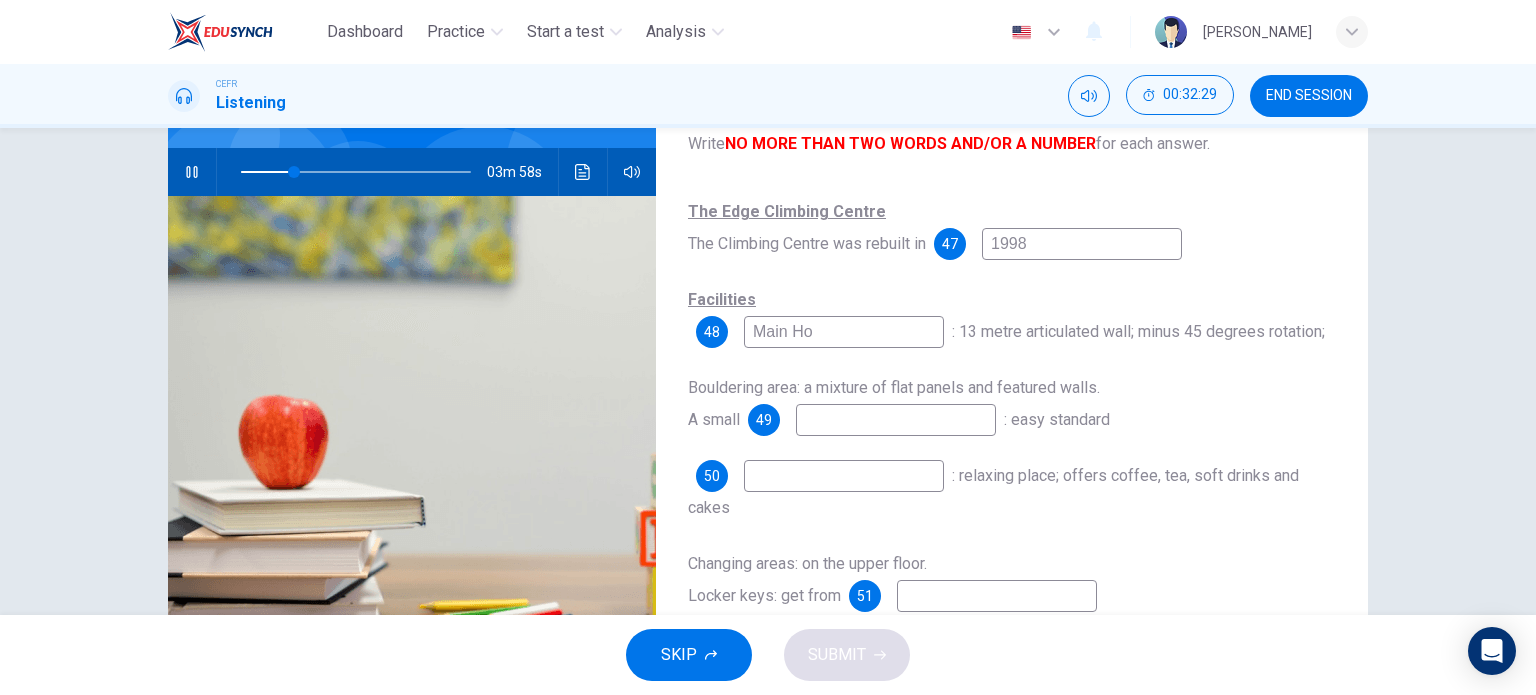 type on "Main H" 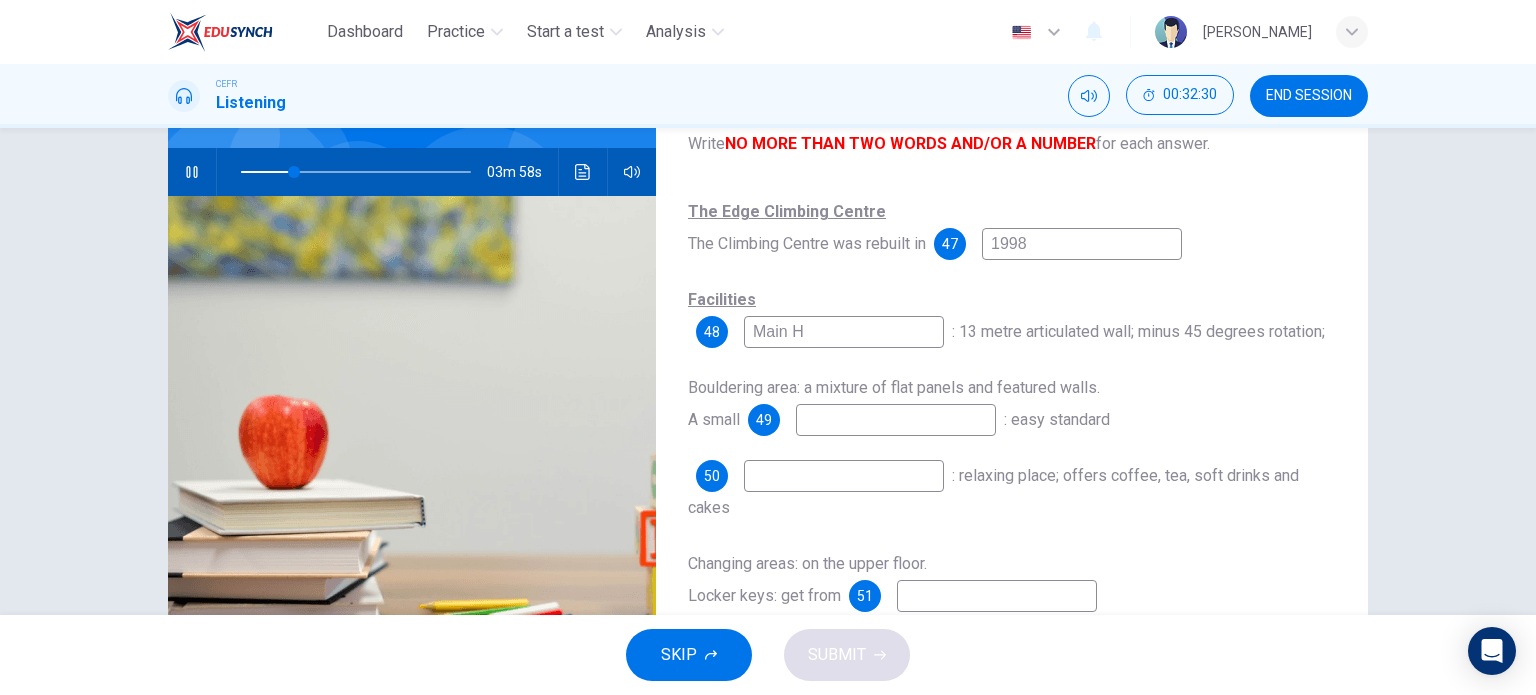 type on "23" 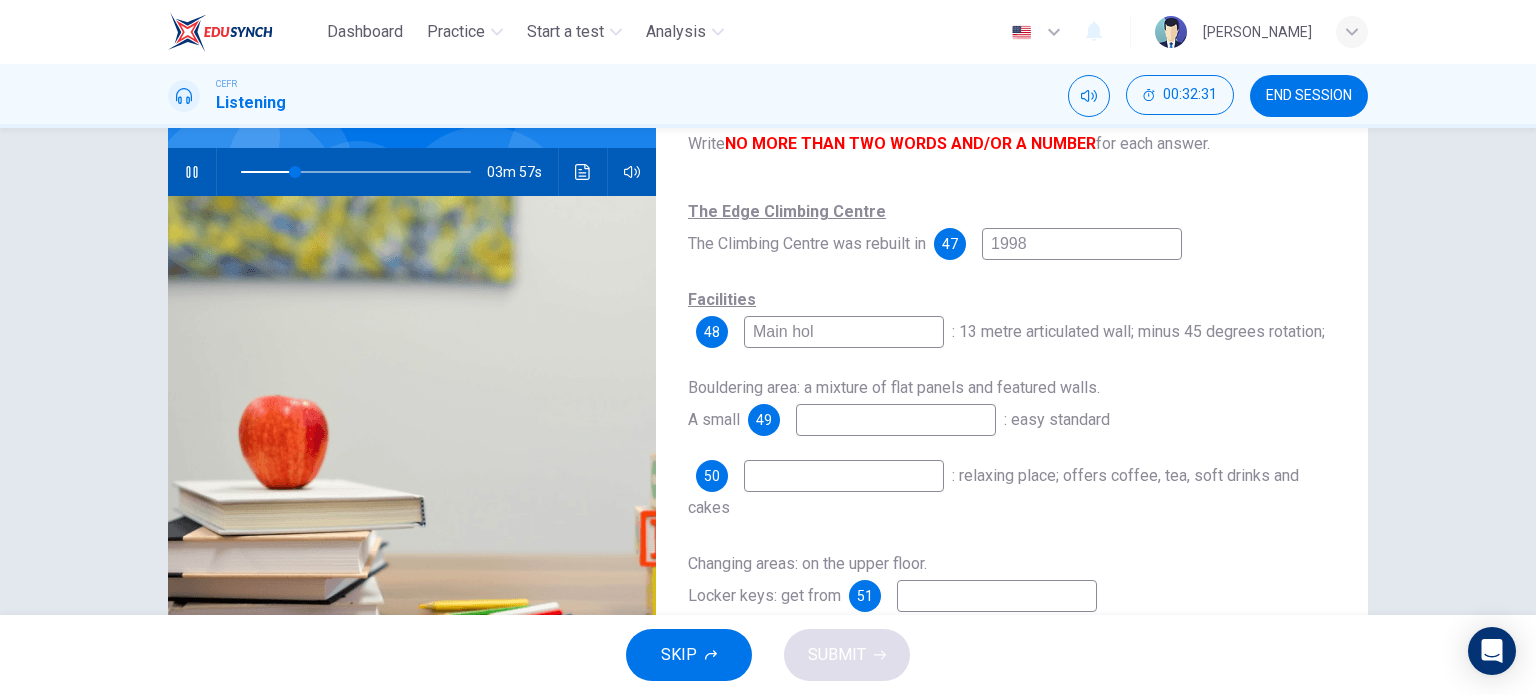 type on "Main hole" 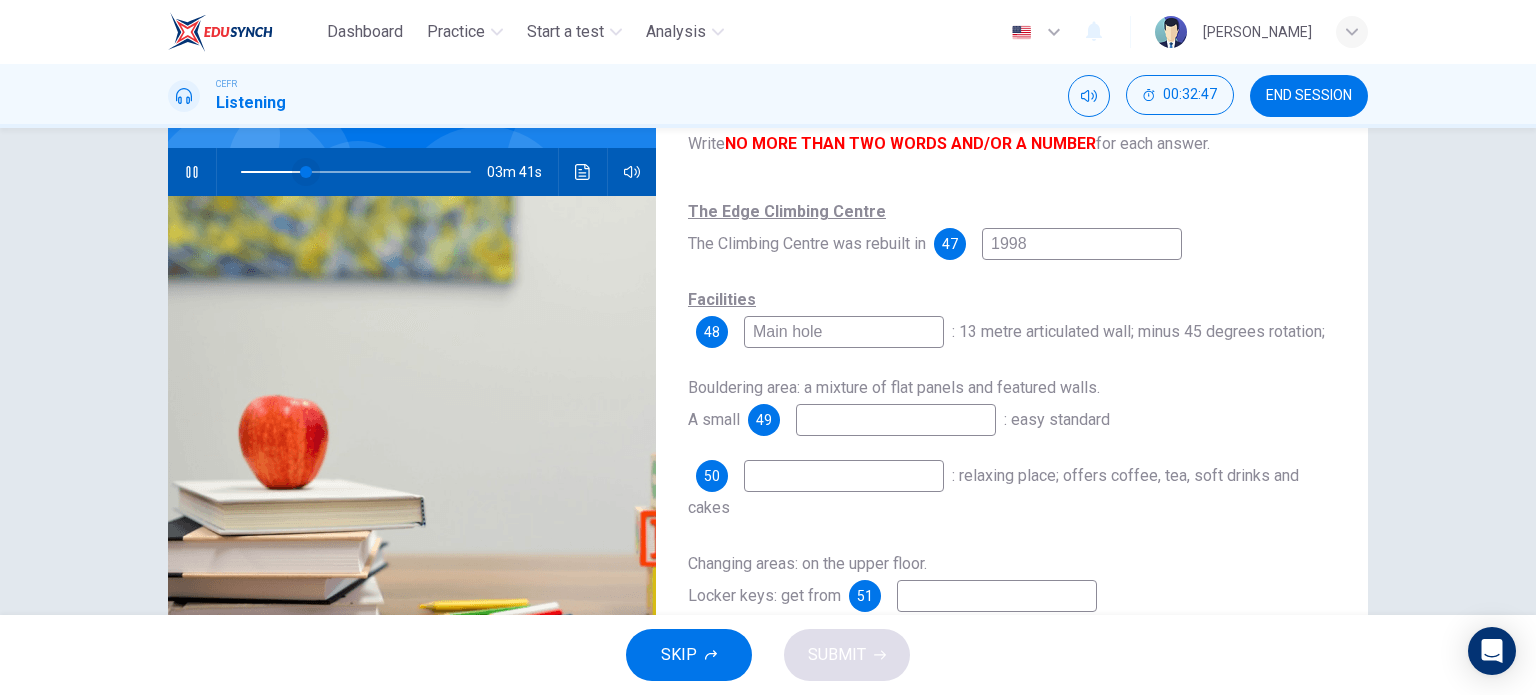 type on "29" 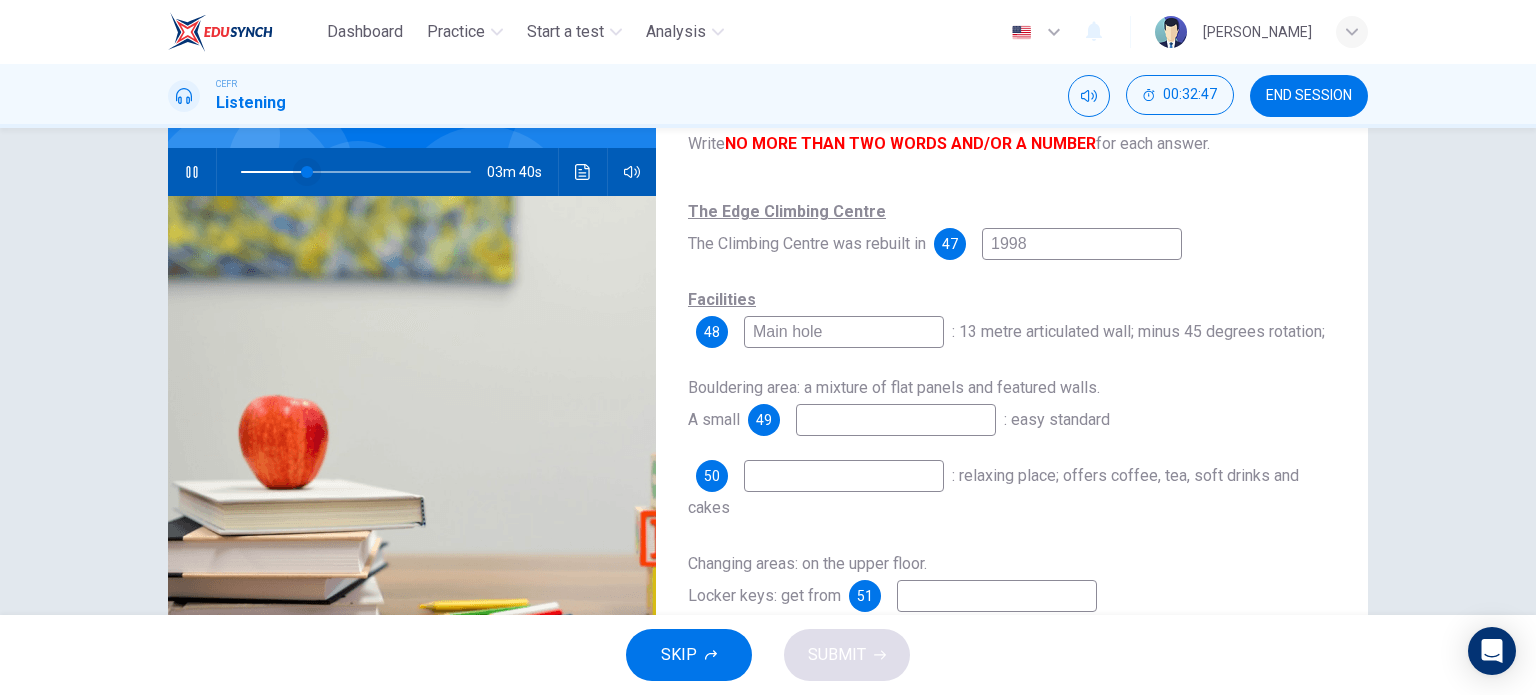 type on "Main hole" 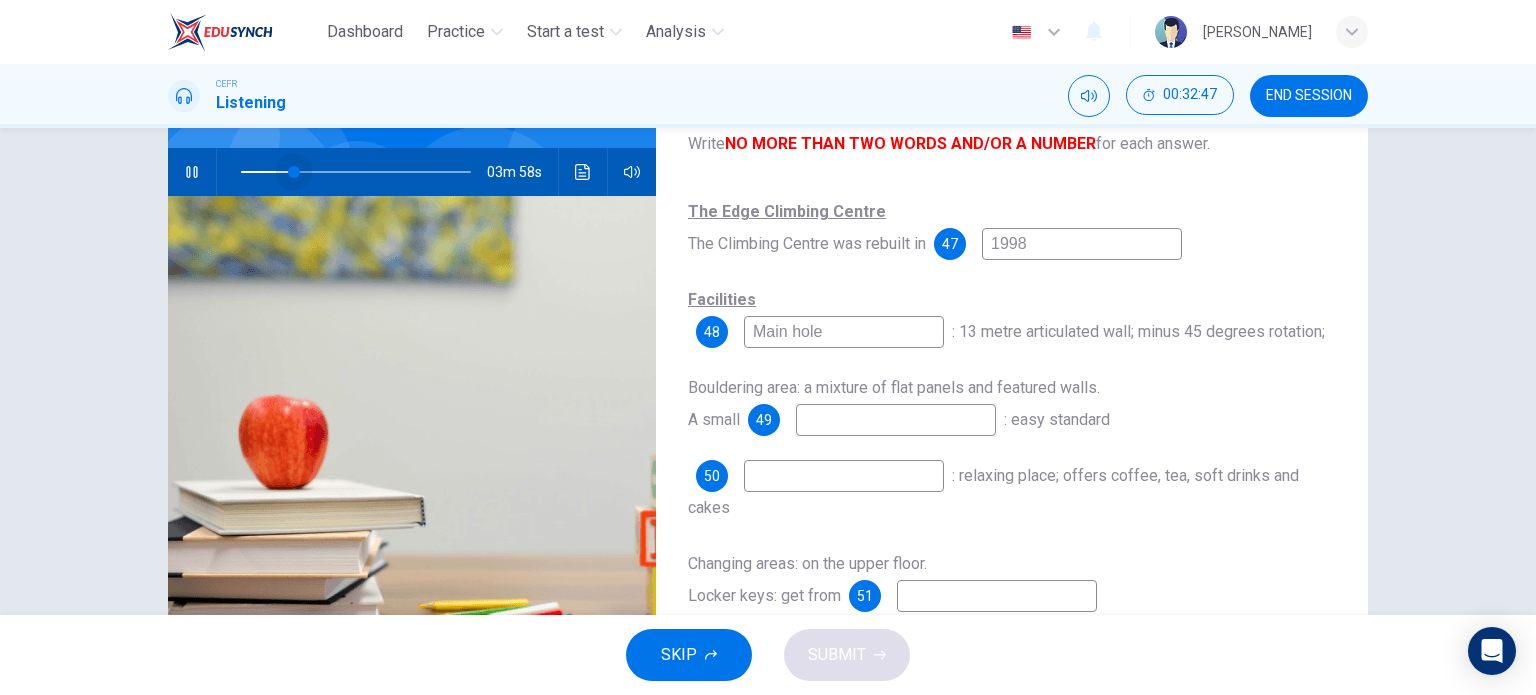 click at bounding box center (294, 172) 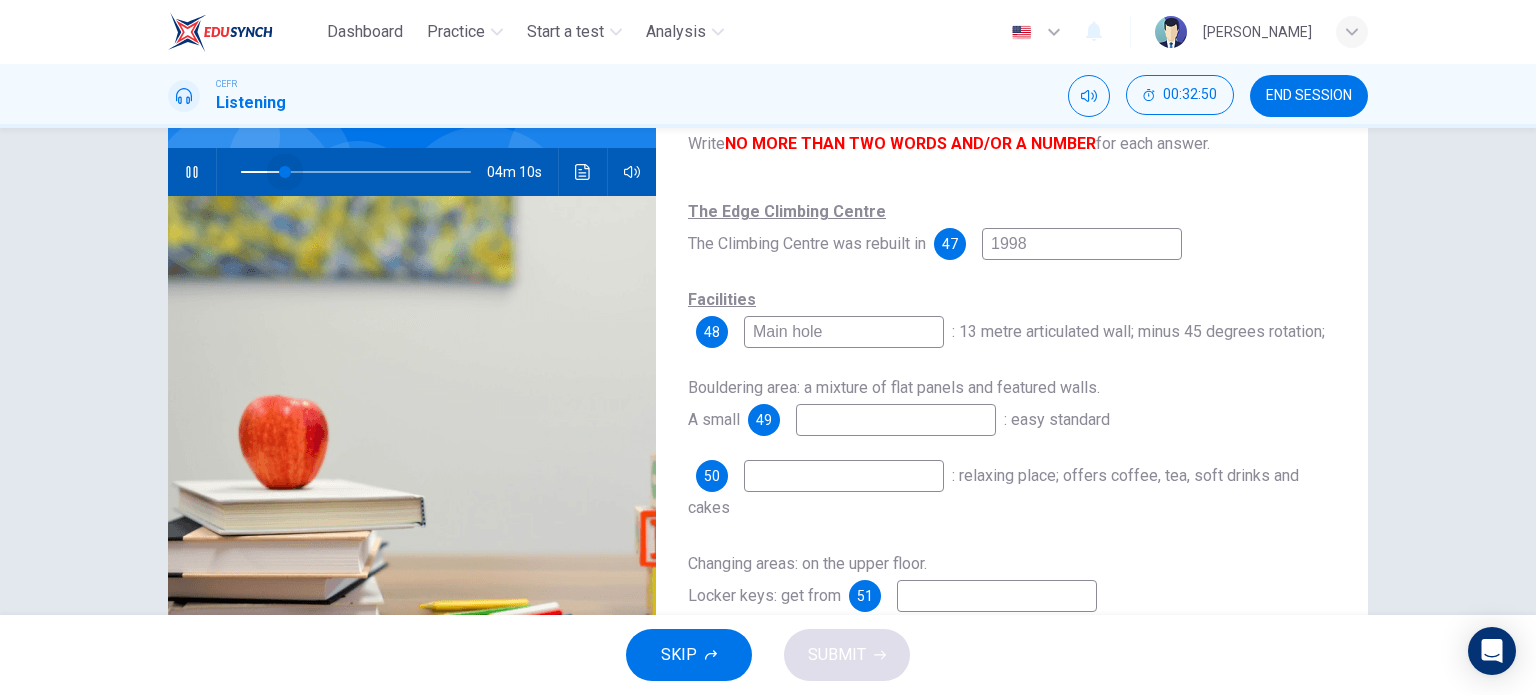 click at bounding box center (285, 172) 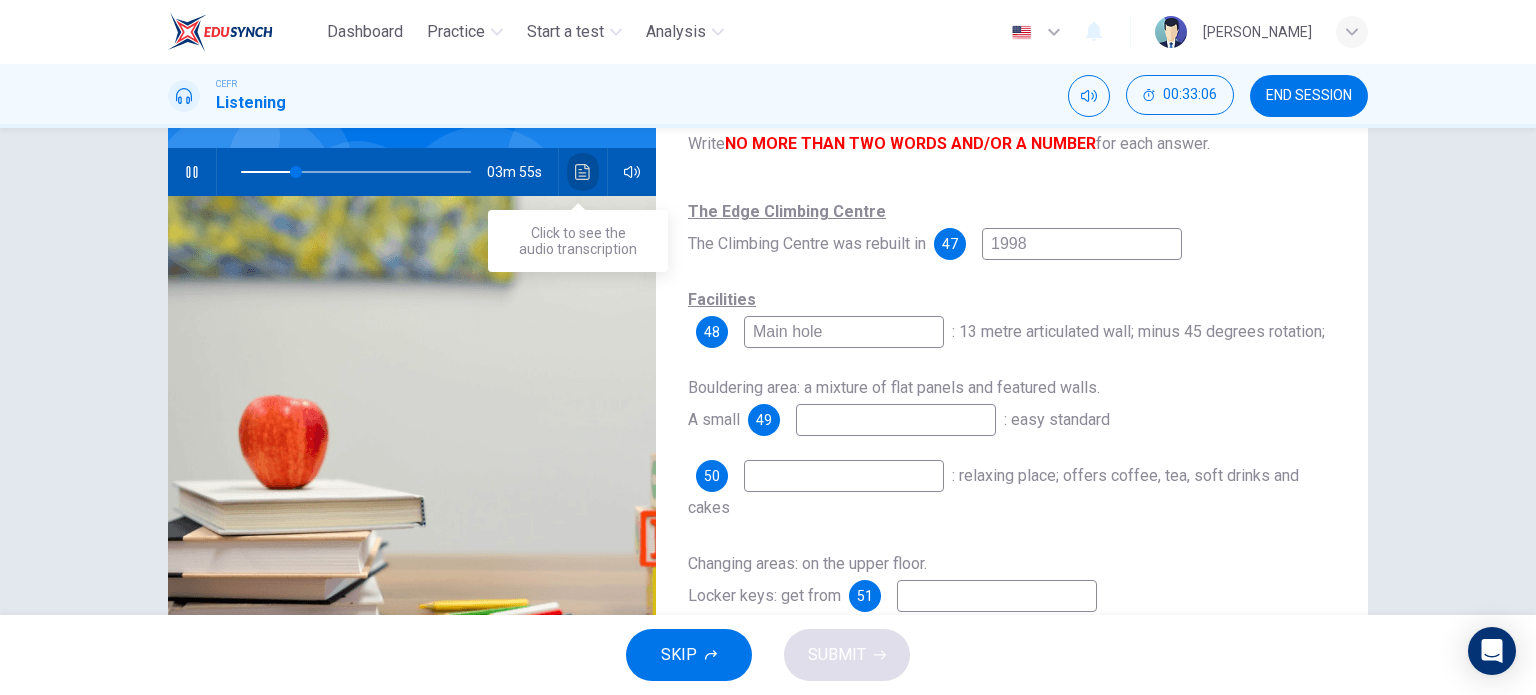 click at bounding box center [583, 172] 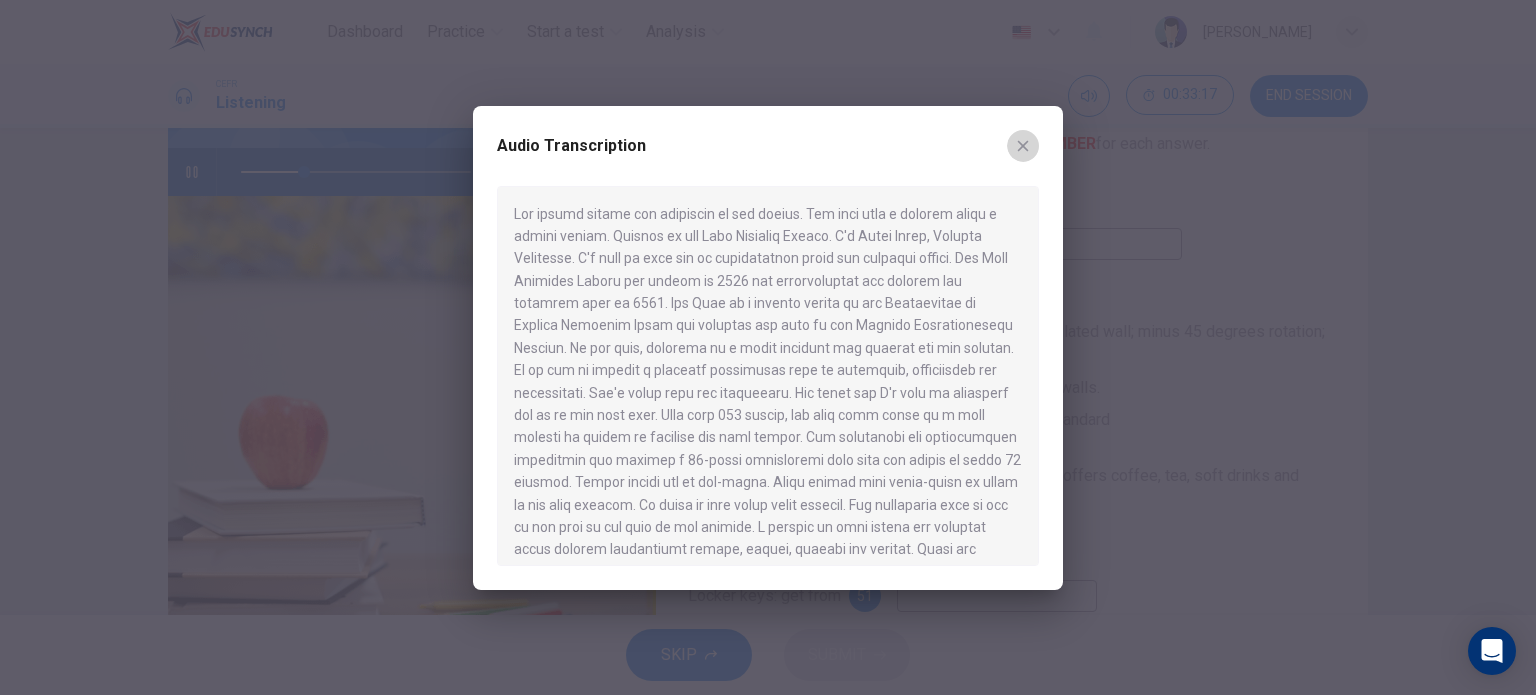 click at bounding box center (1023, 146) 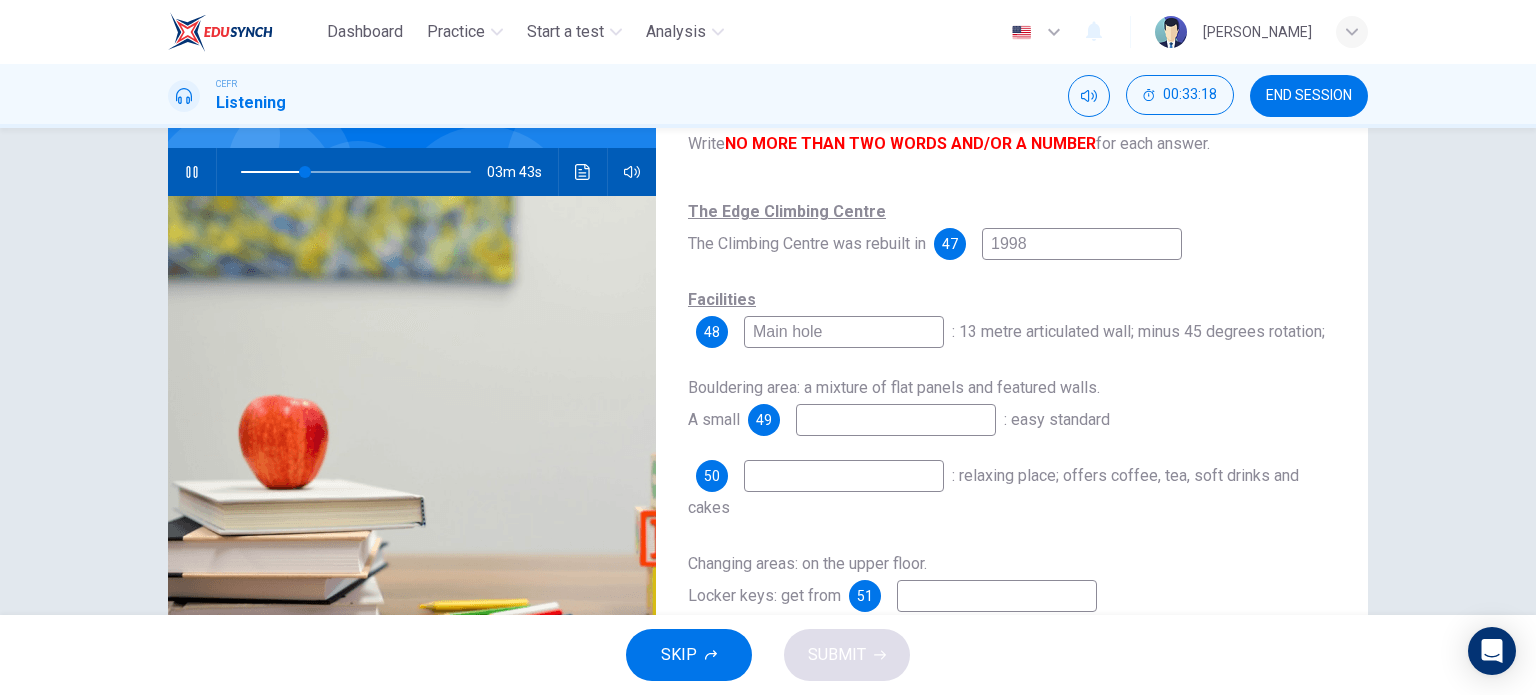 type on "28" 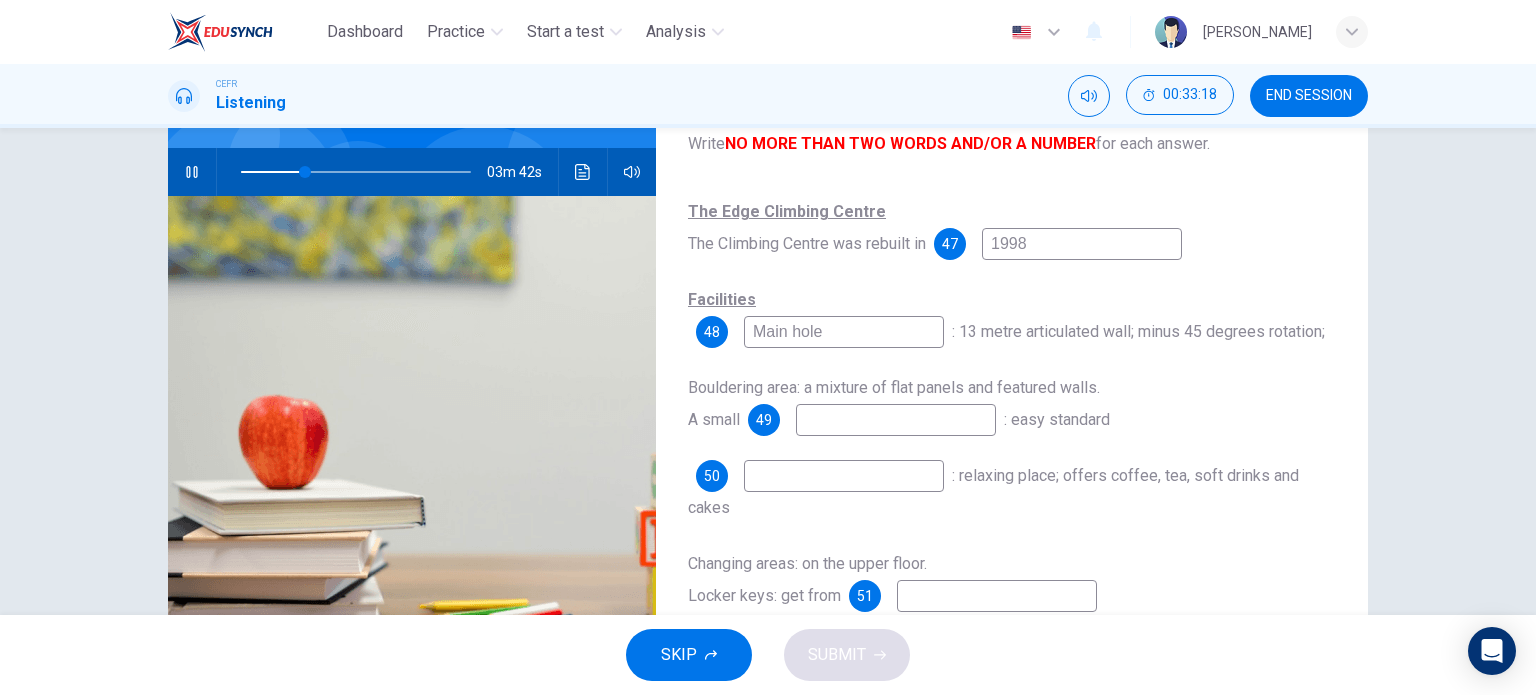 click on "Main hole" at bounding box center [844, 332] 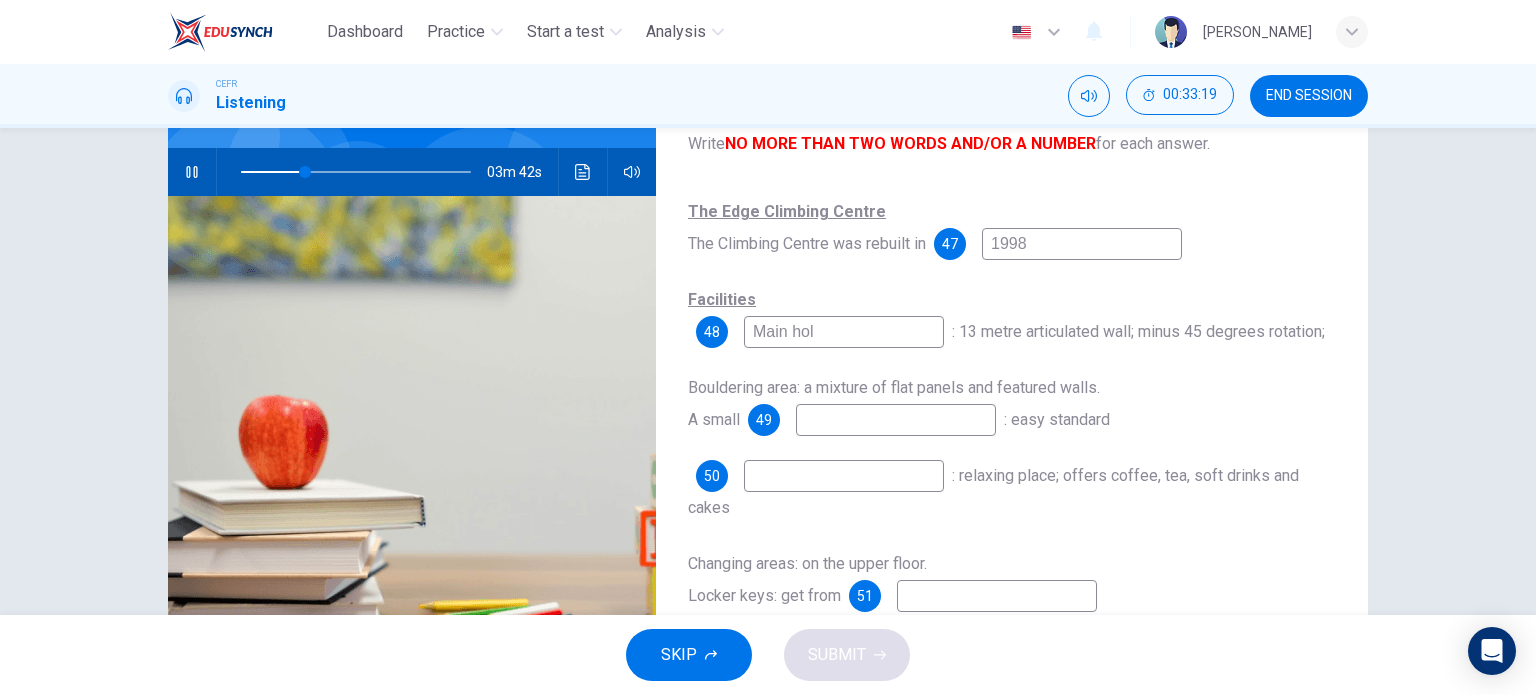 type on "28" 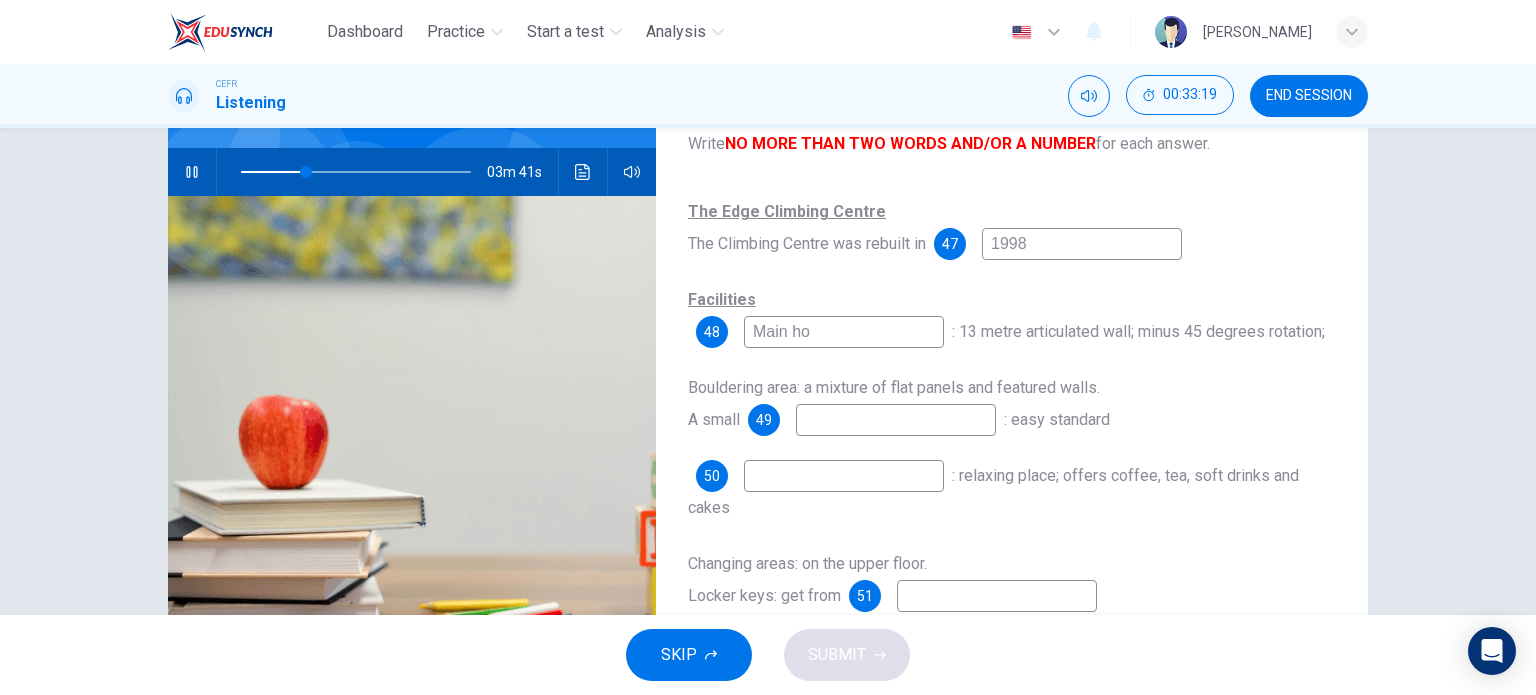 type on "Main h" 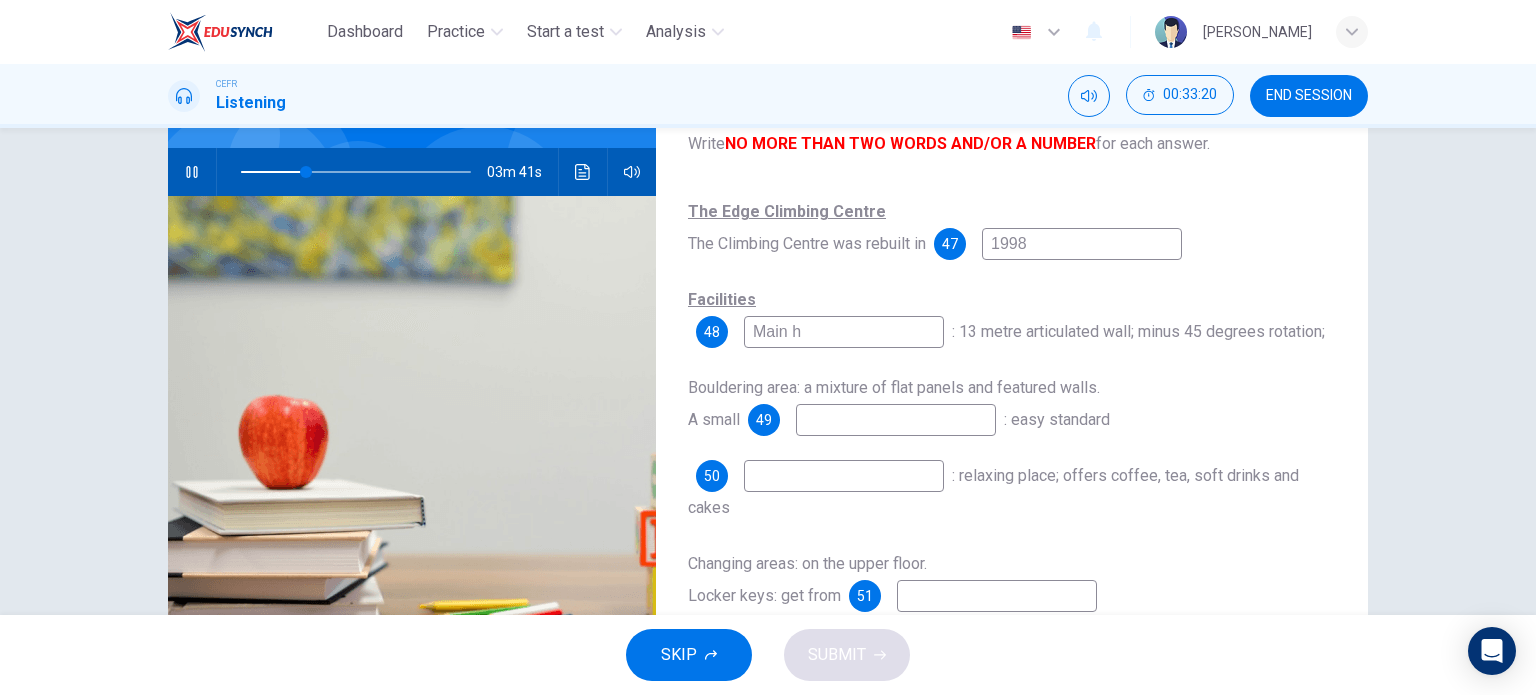 type on "29" 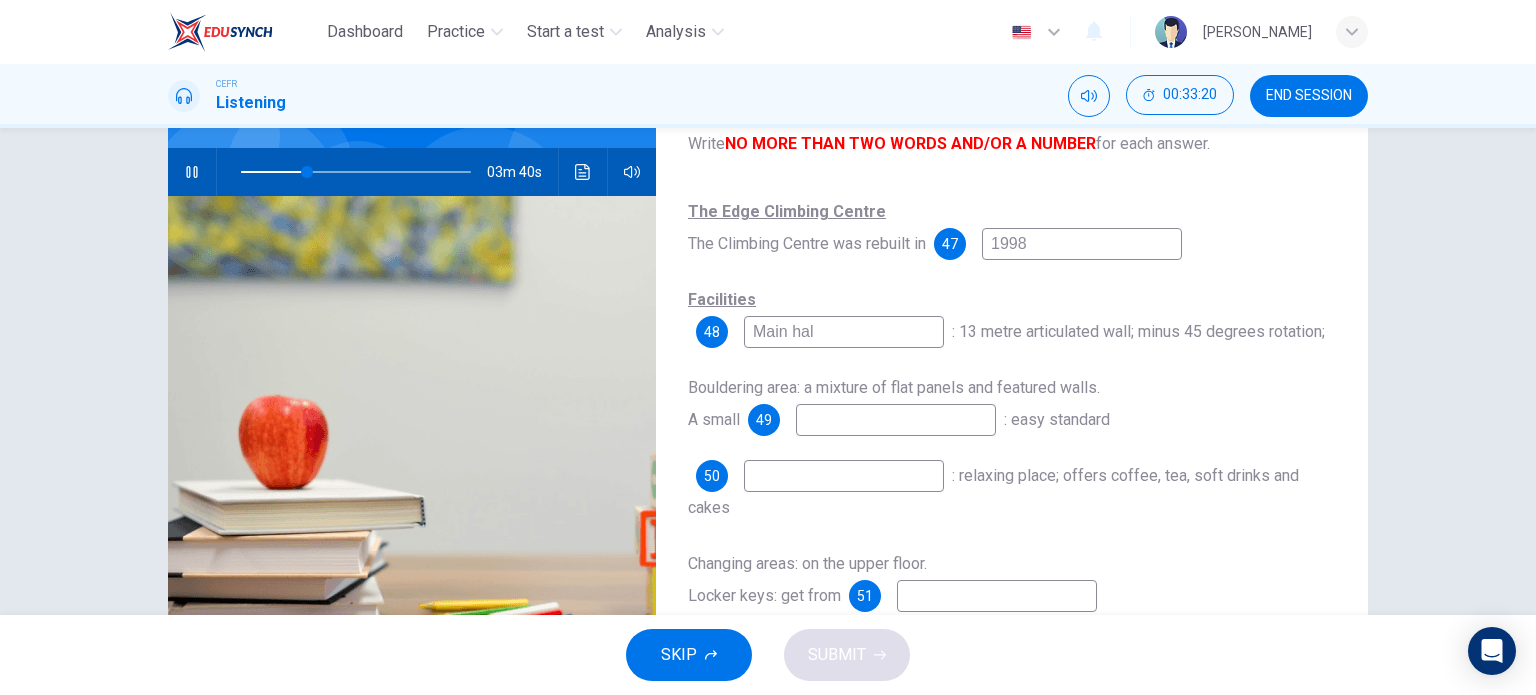 type on "Main hall" 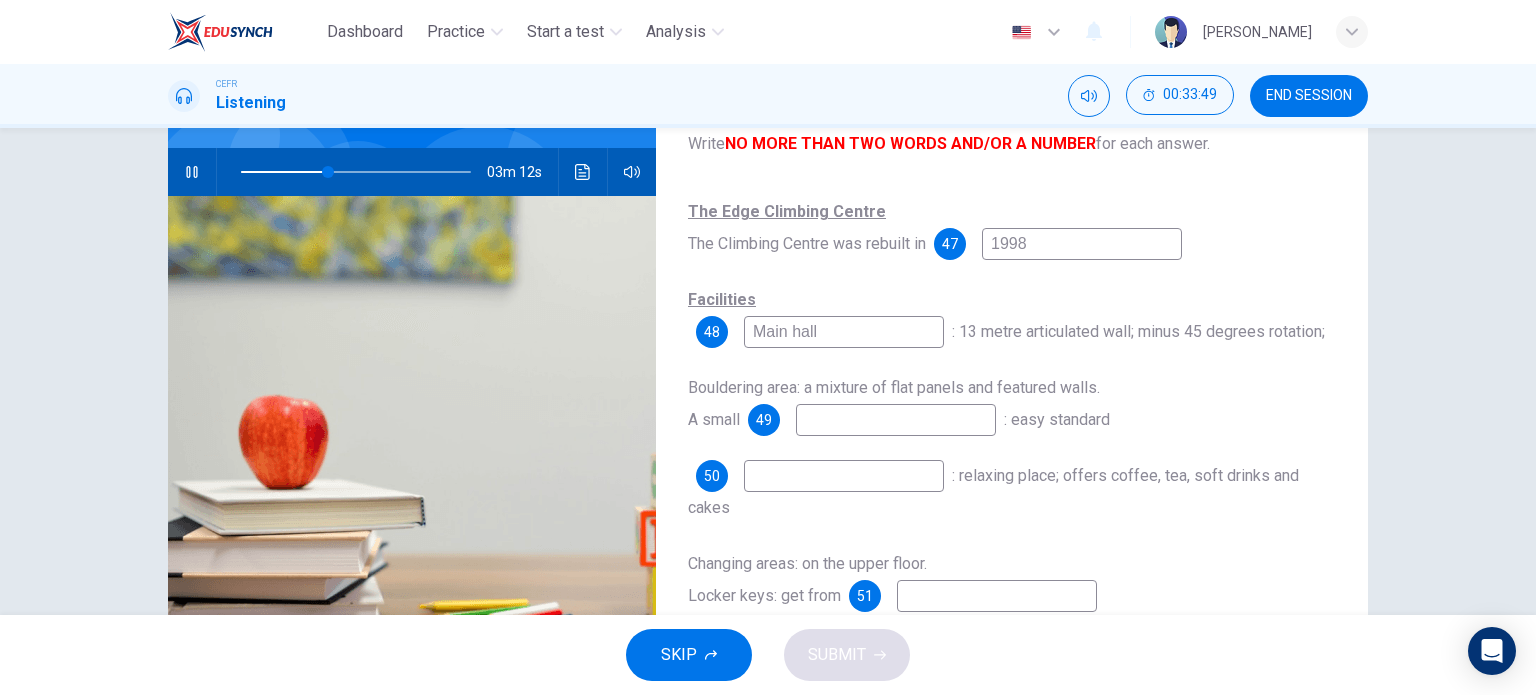 type on "38" 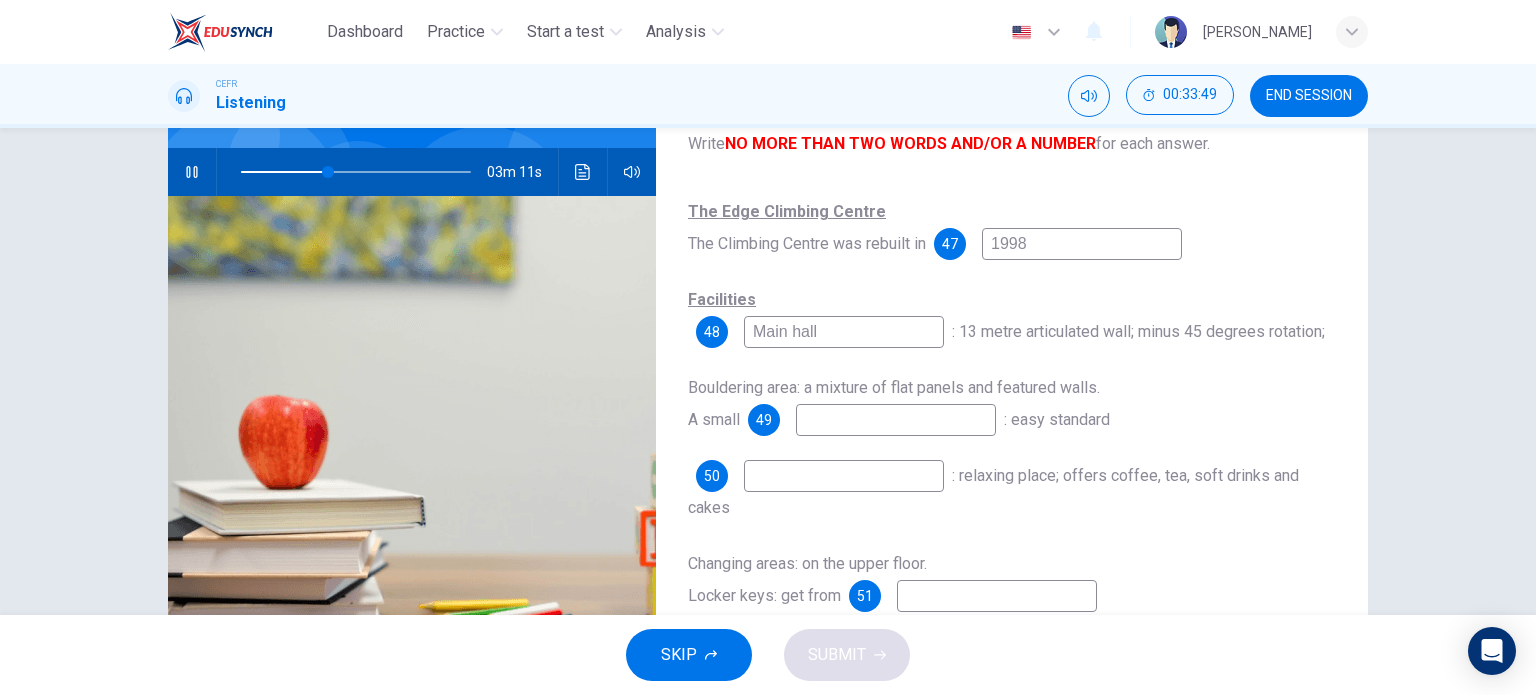 type on "Main hall" 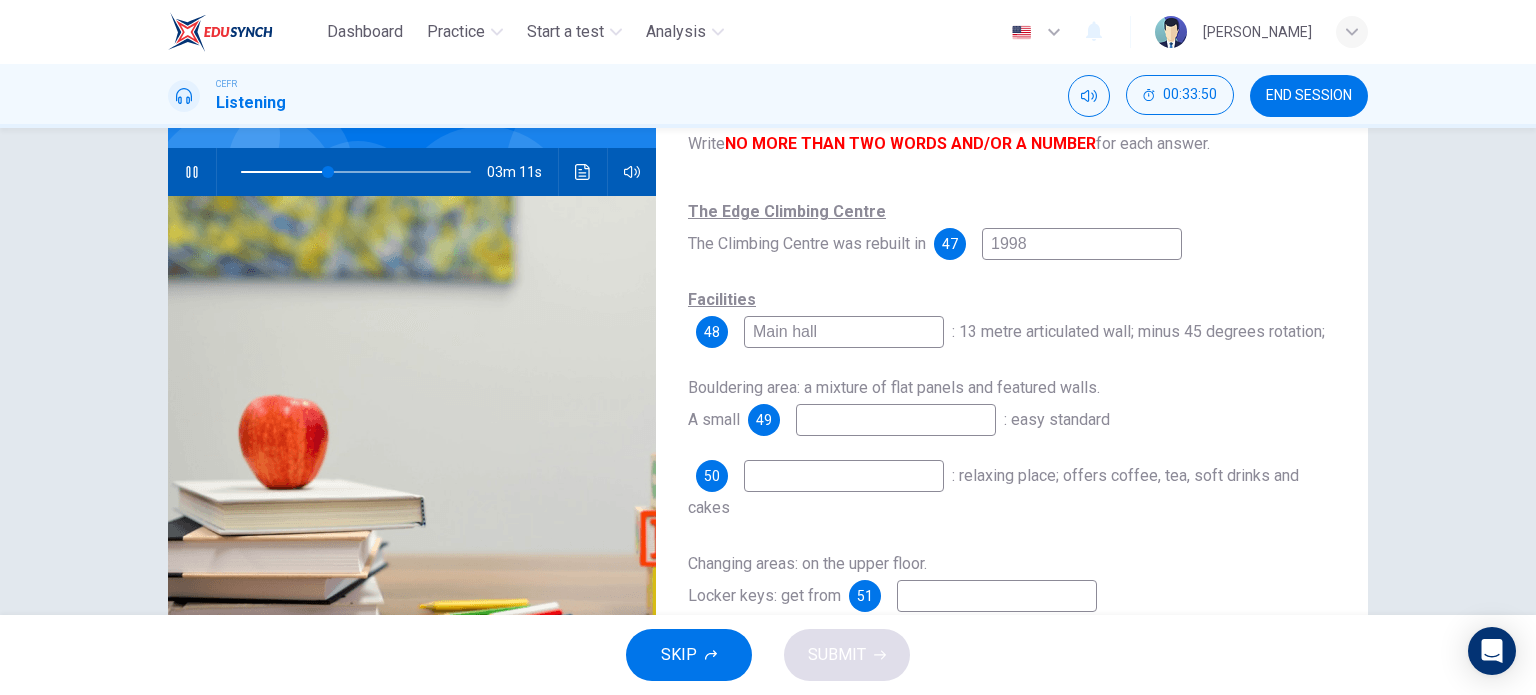 click at bounding box center [896, 420] 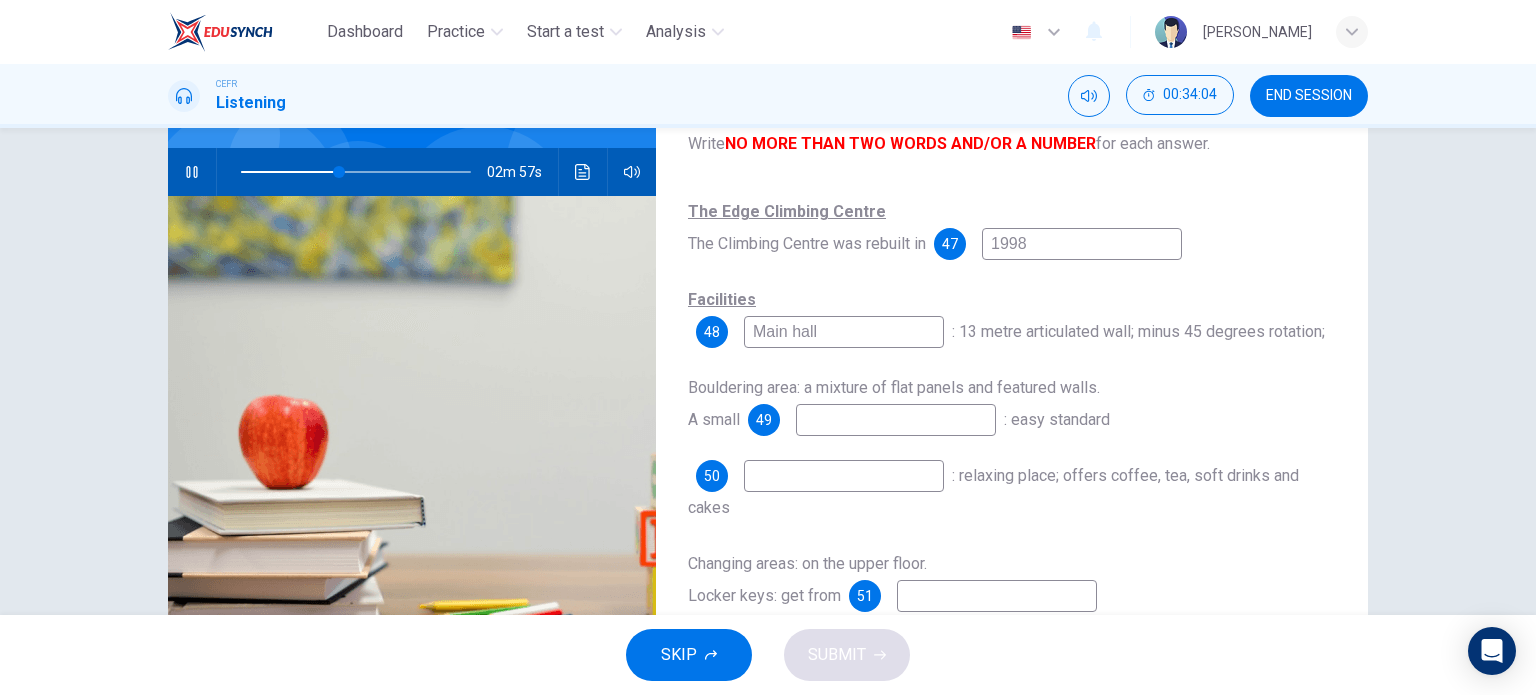 type on "43" 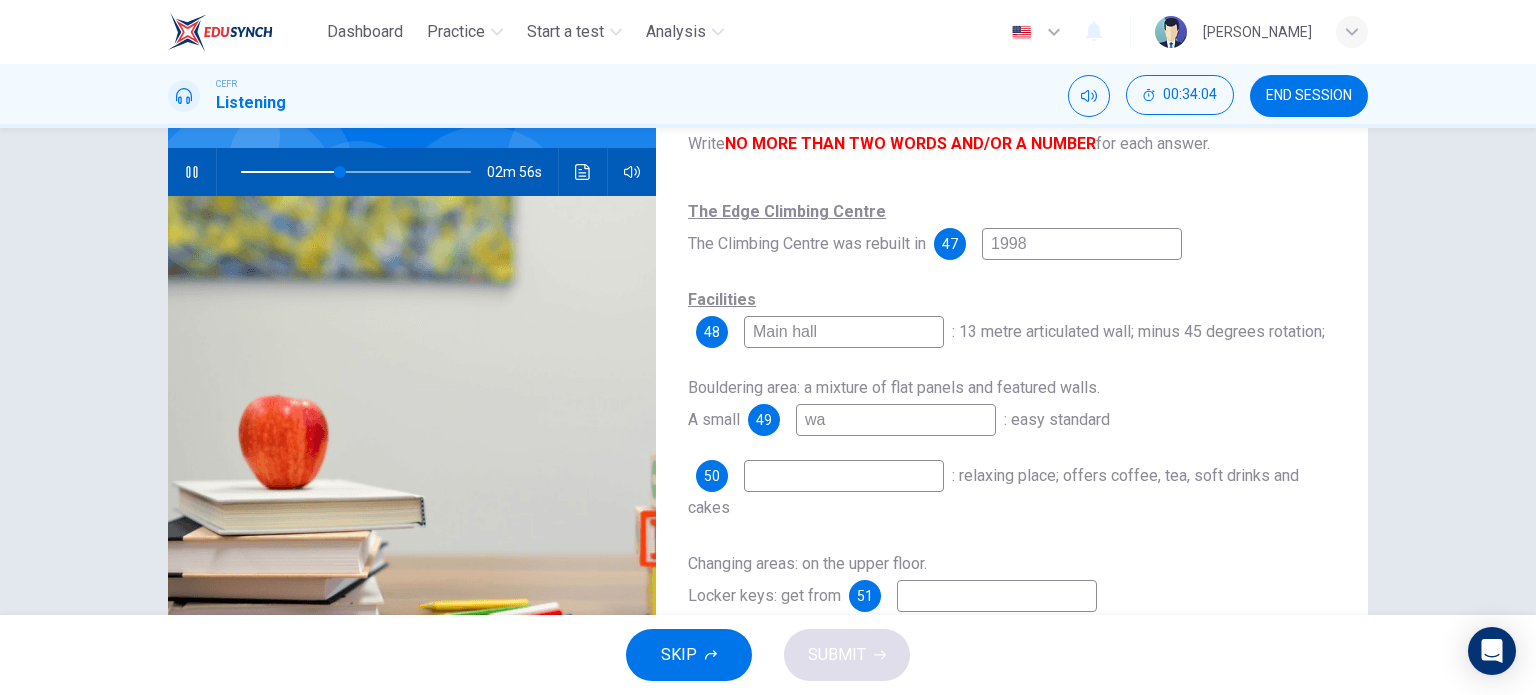type on "war" 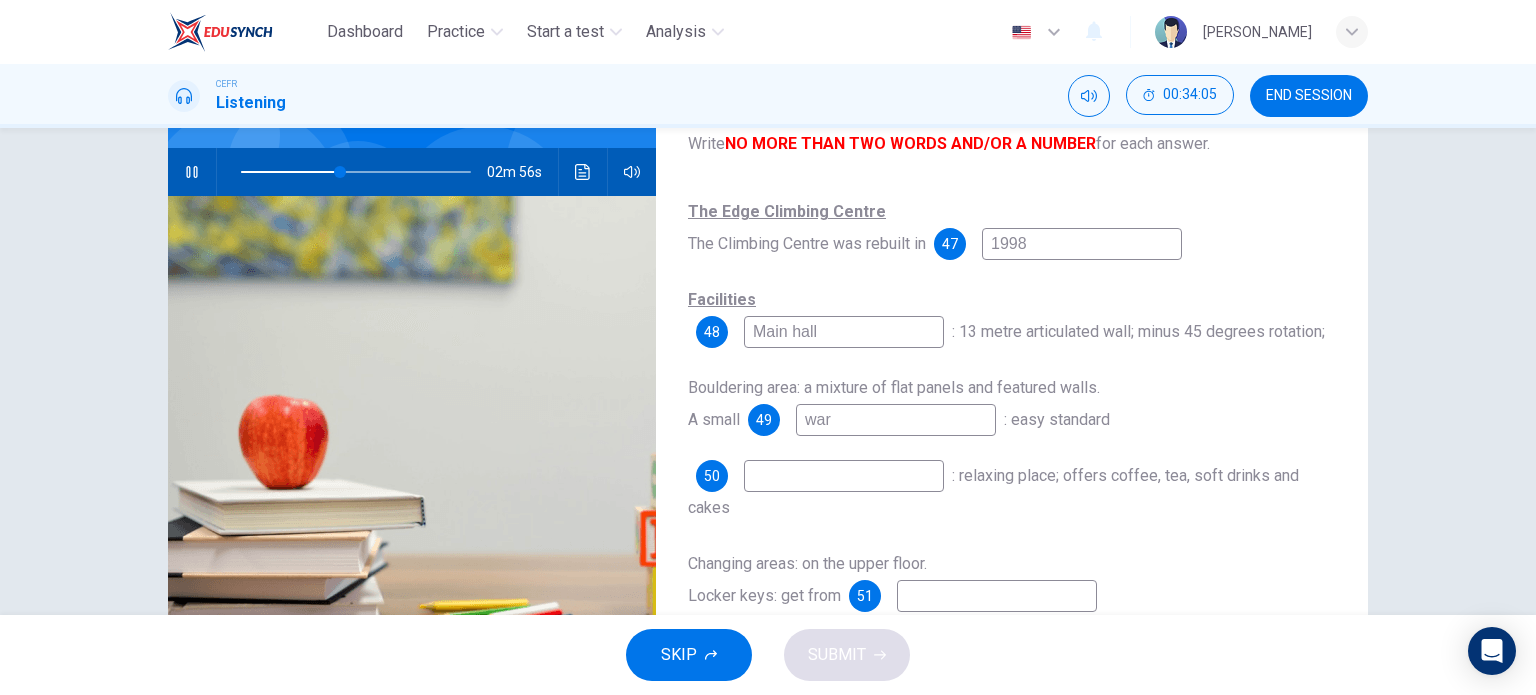 type on "43" 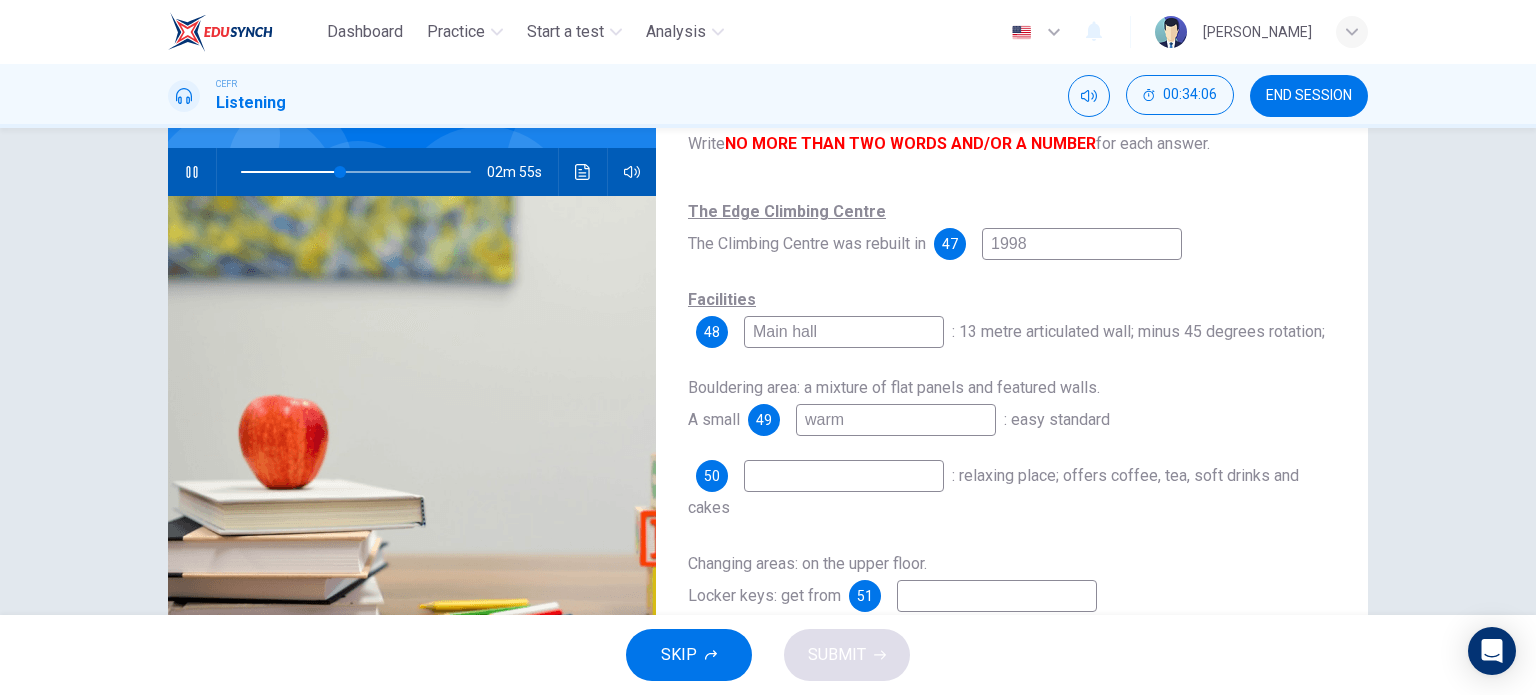type on "warm u" 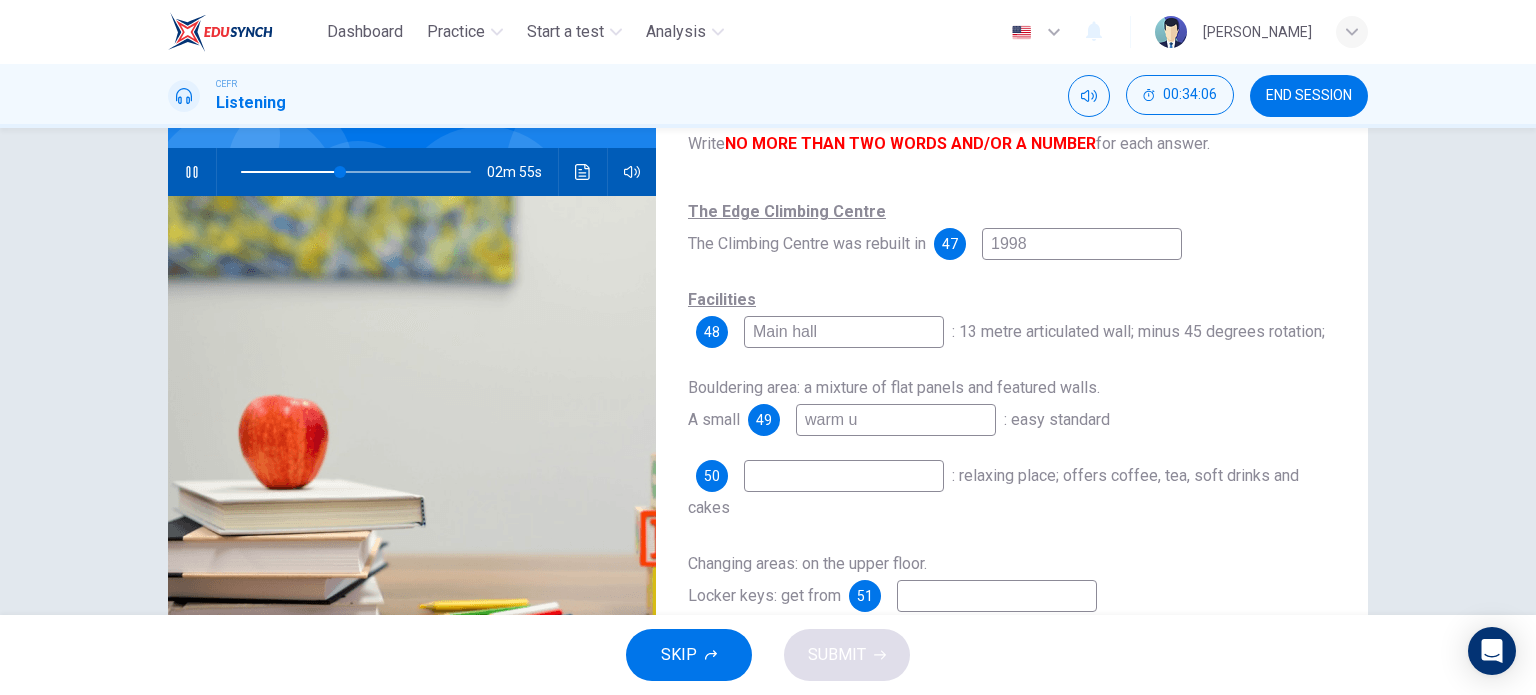 type on "44" 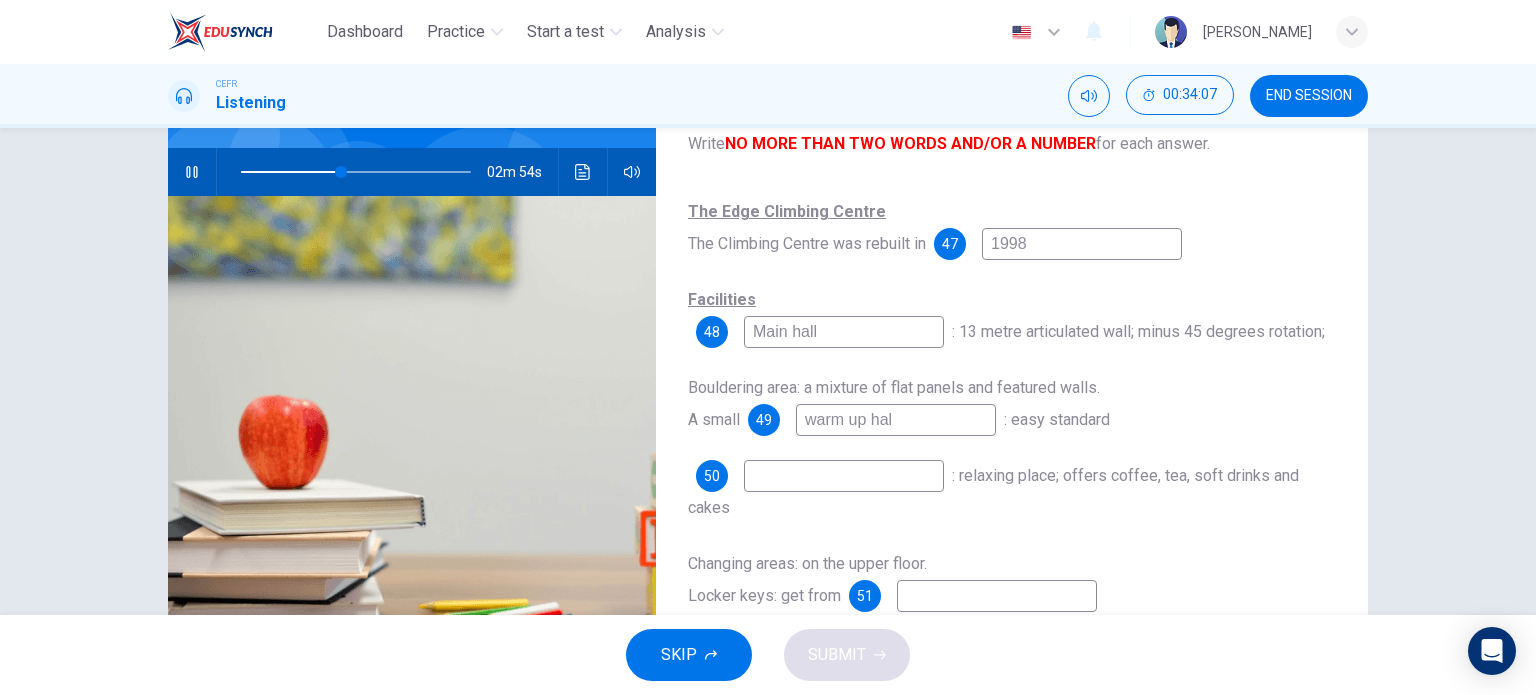 type on "warm up hall" 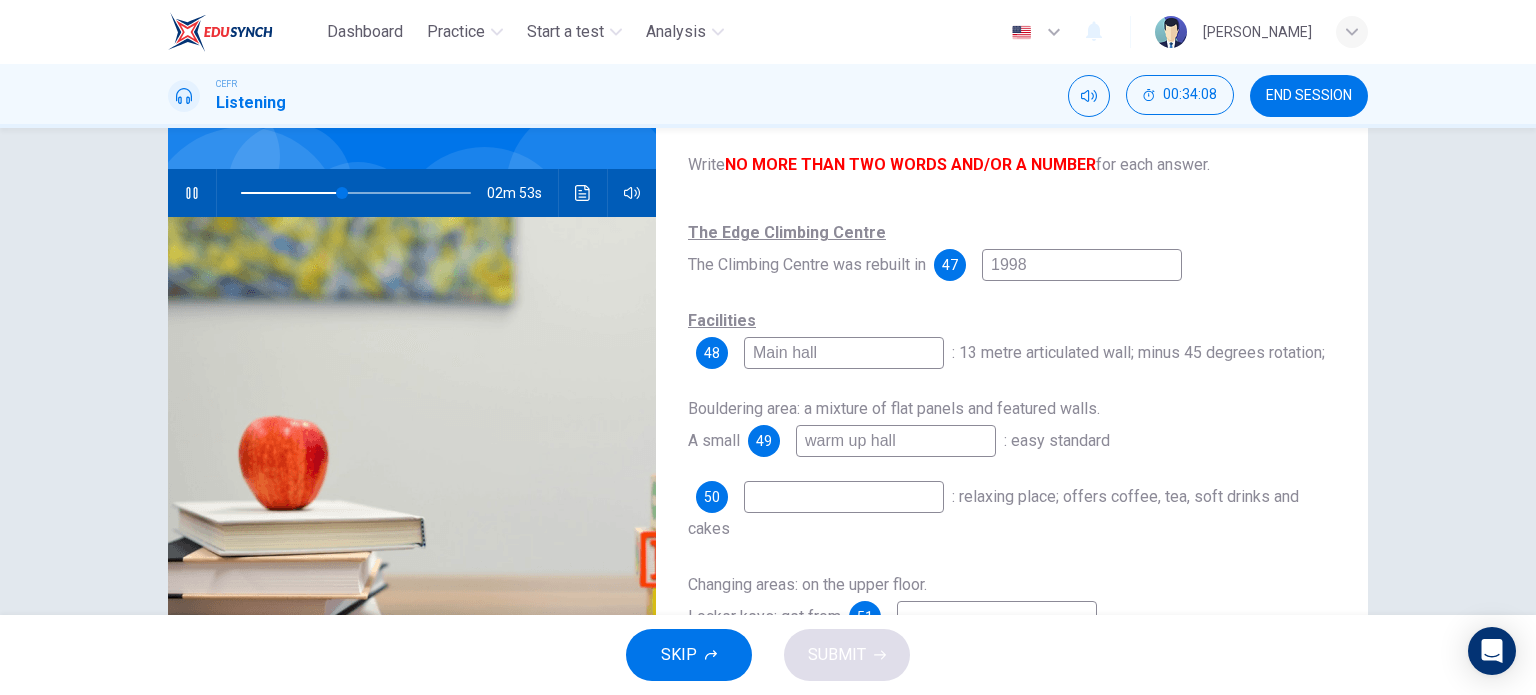 scroll, scrollTop: 151, scrollLeft: 0, axis: vertical 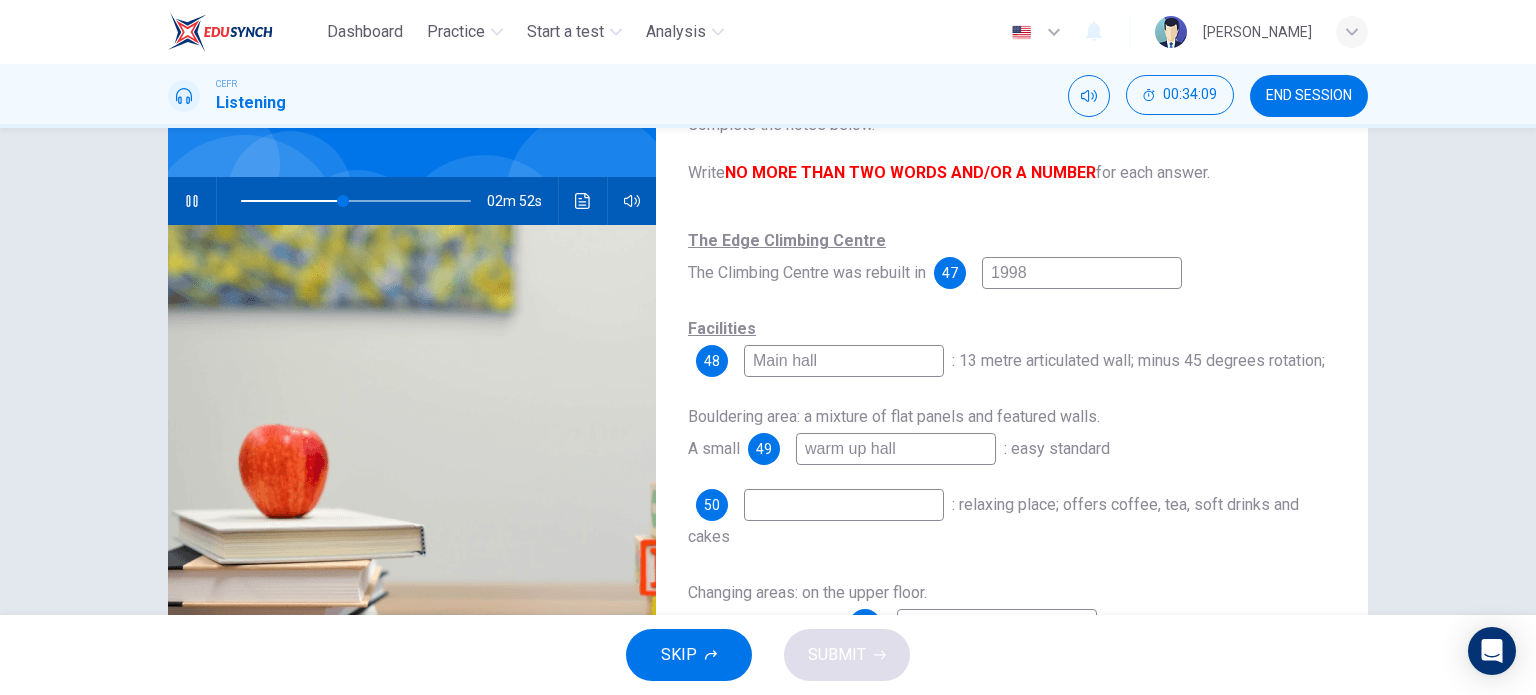 type on "44" 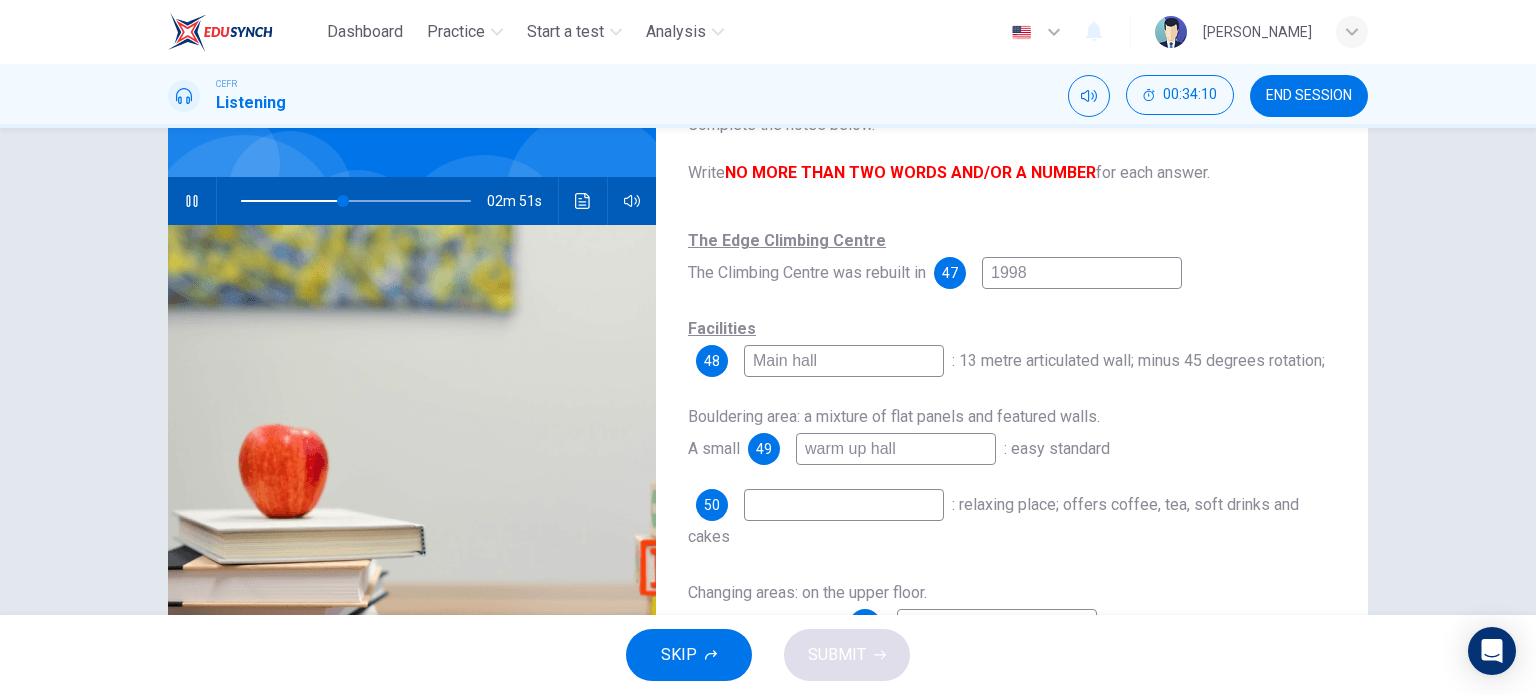click on "warm up hall" at bounding box center (896, 449) 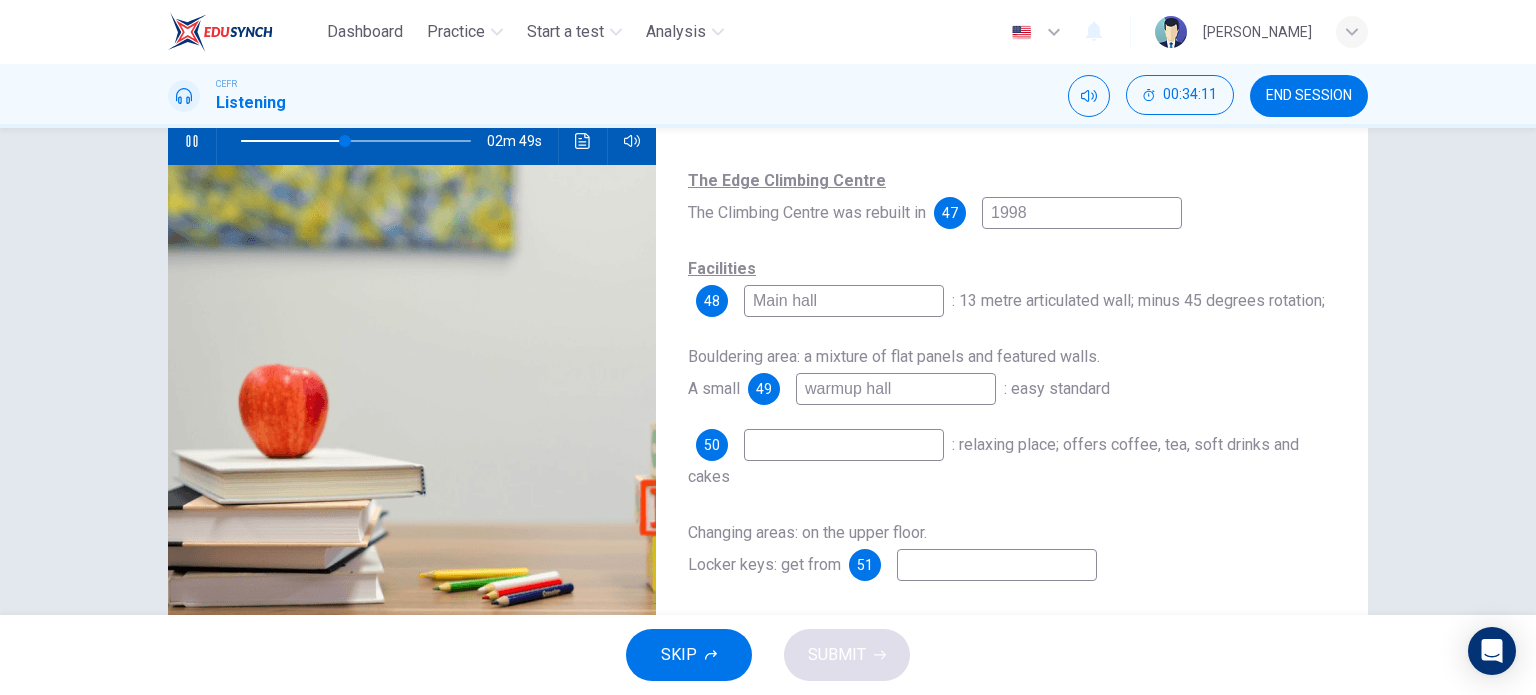 scroll, scrollTop: 222, scrollLeft: 0, axis: vertical 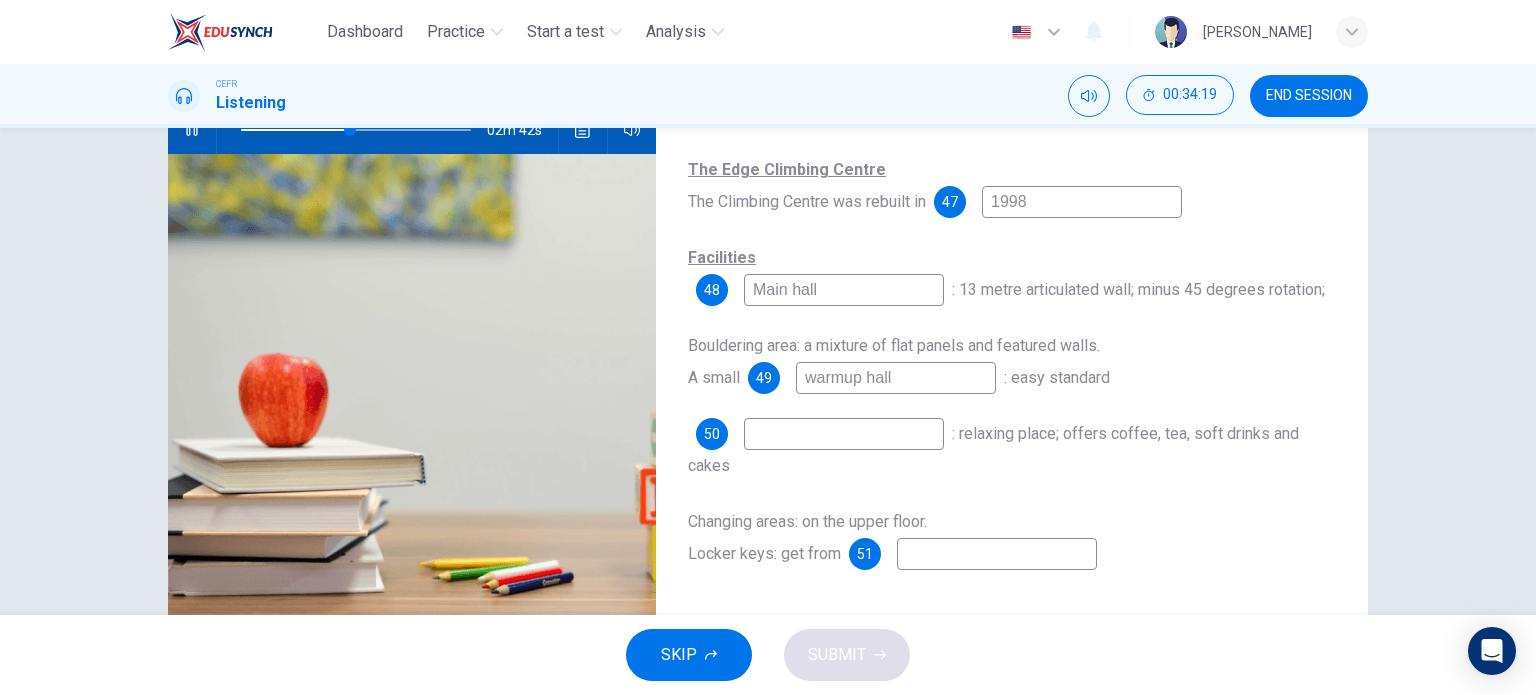 type on "48" 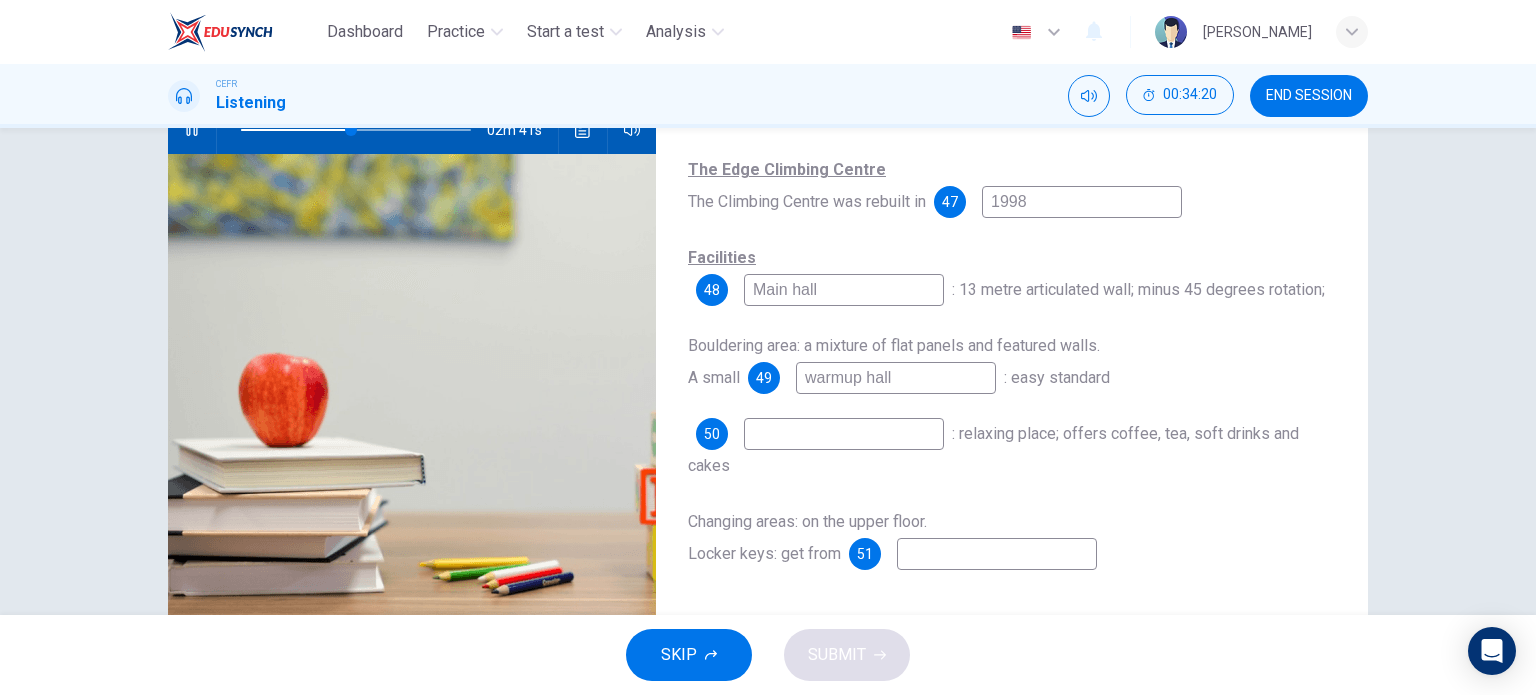 type on "warmup hall" 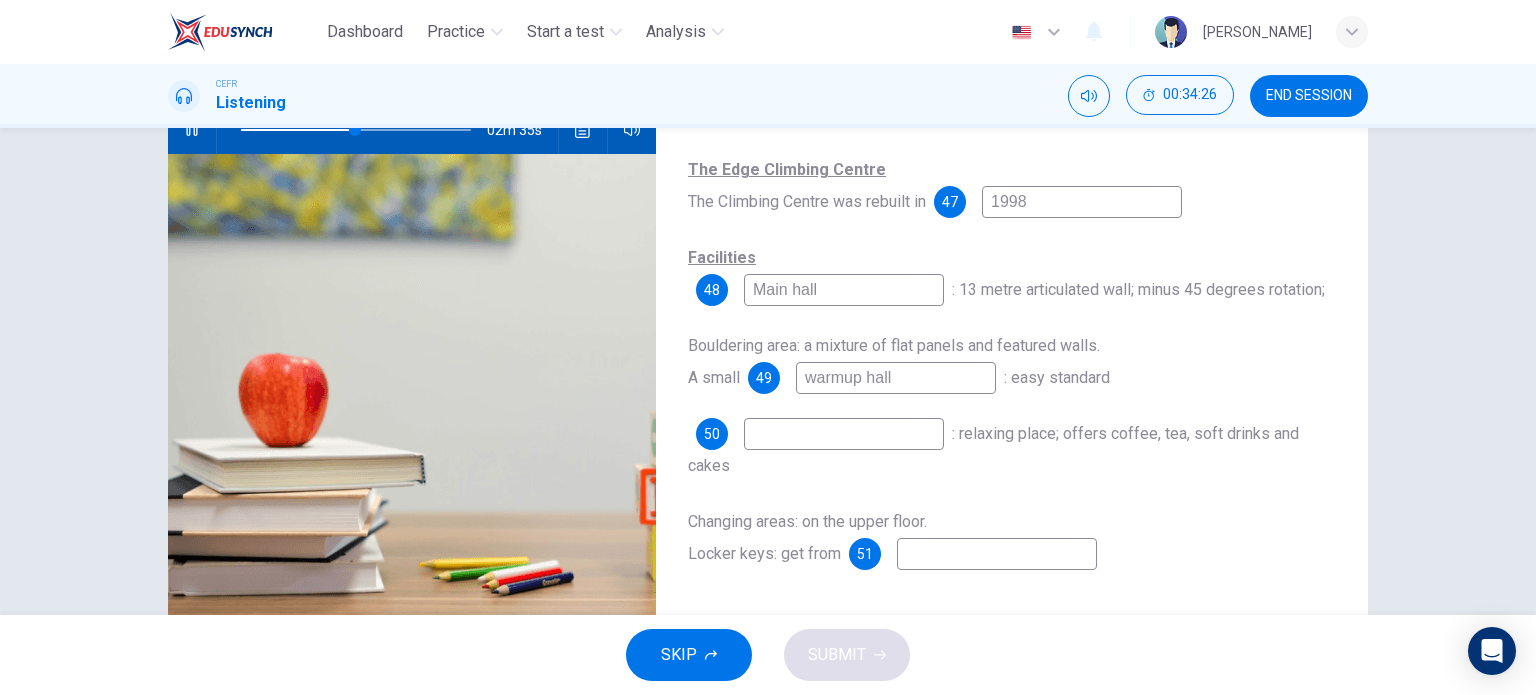 type on "50" 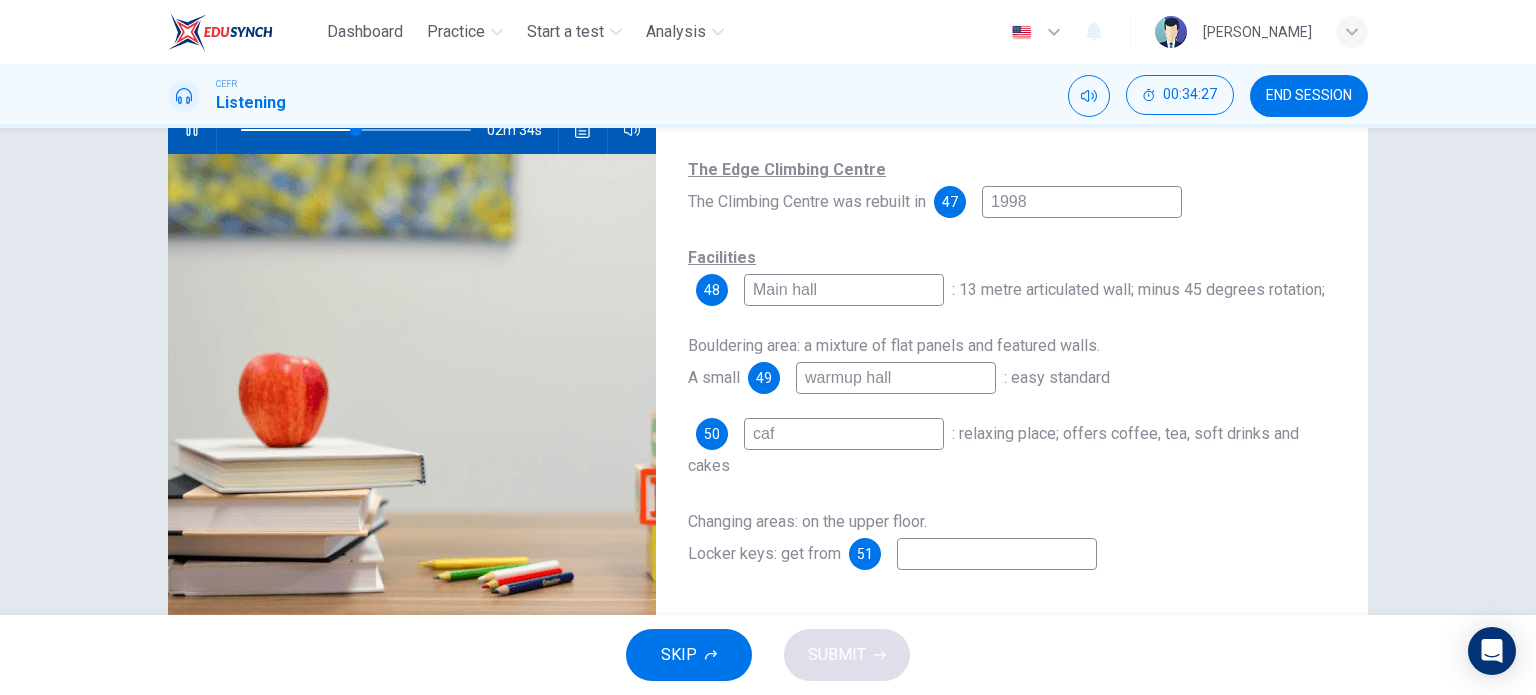 type on "cafe" 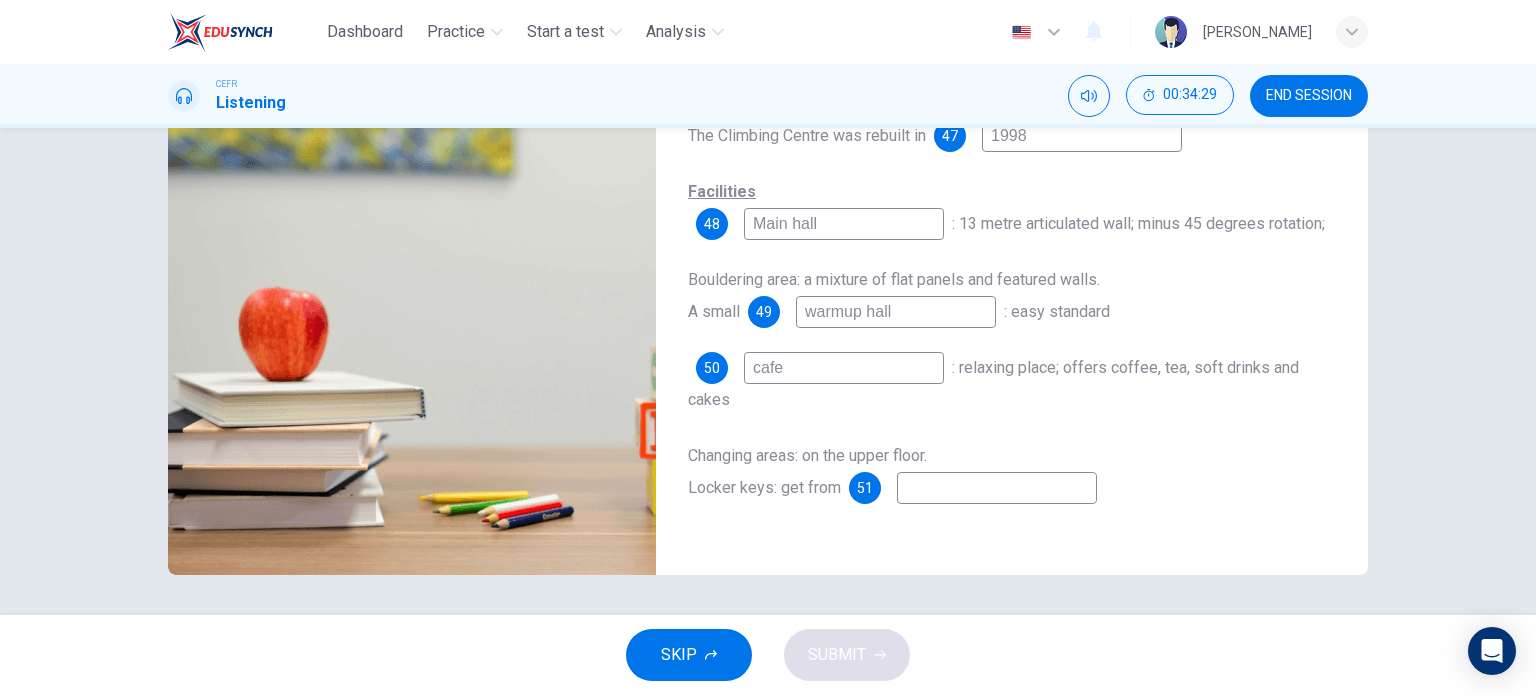 scroll, scrollTop: 286, scrollLeft: 0, axis: vertical 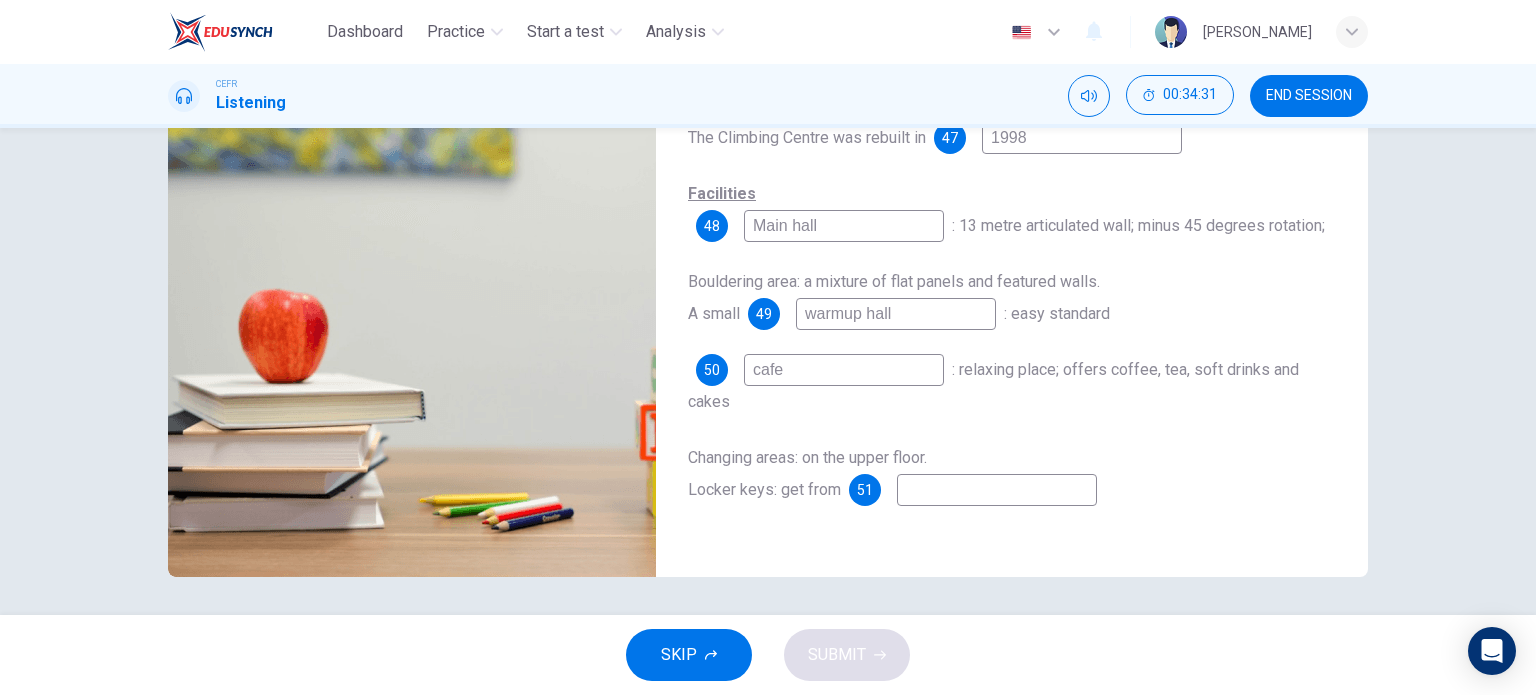 type on "52" 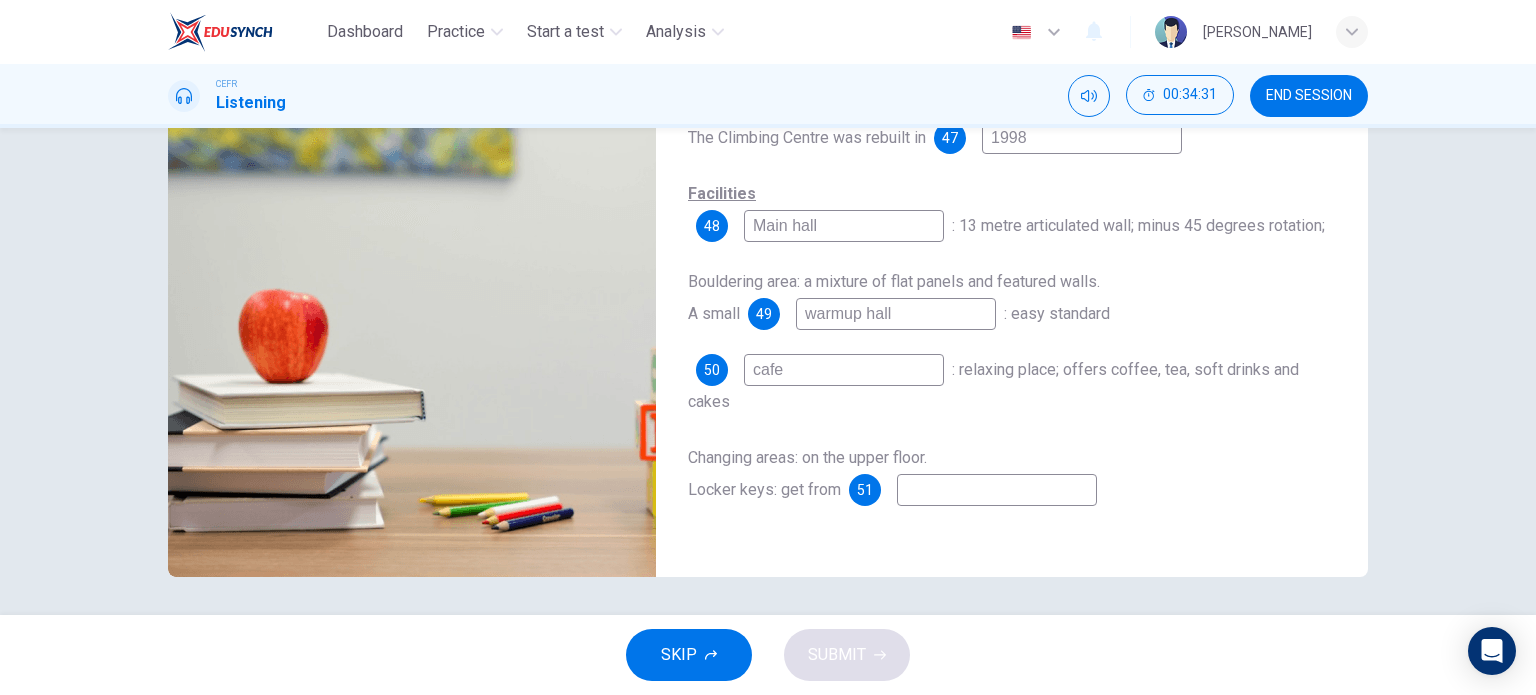 type on "cafe" 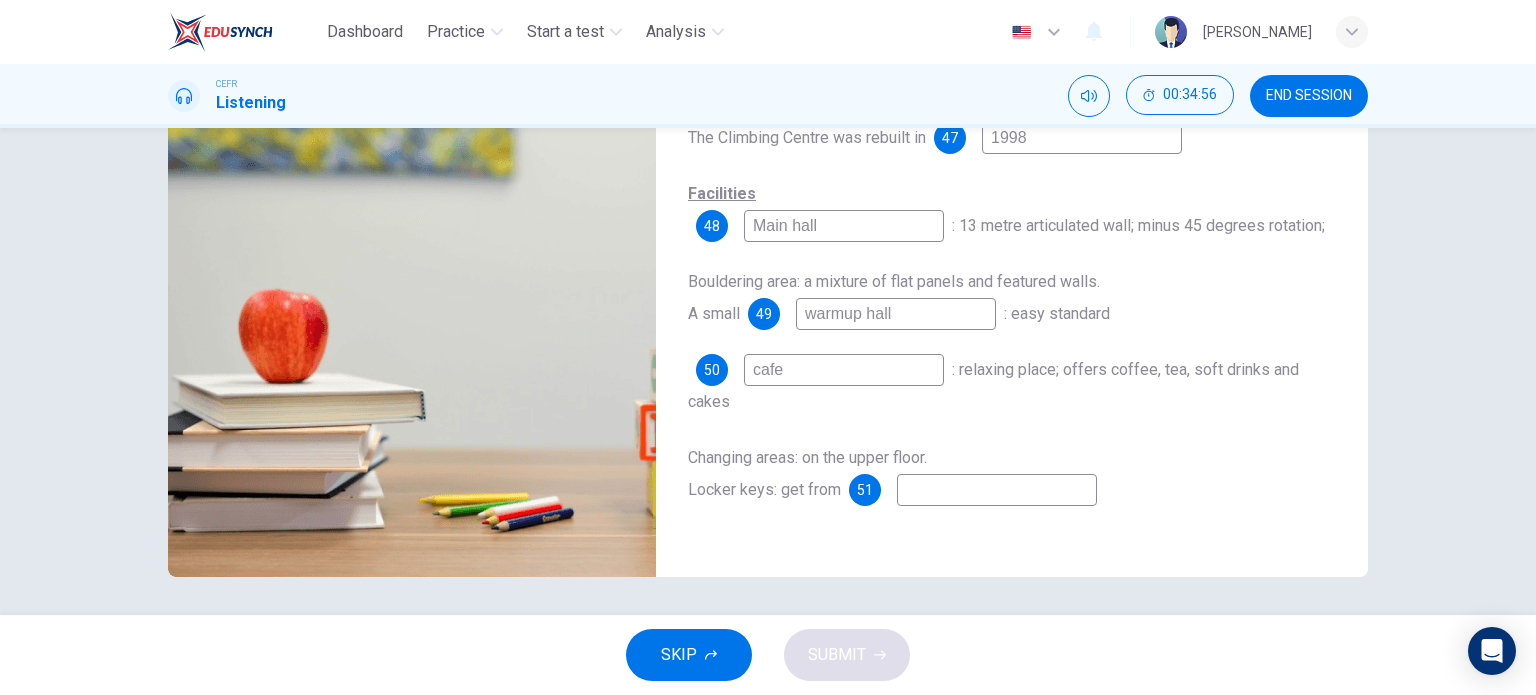type on "60" 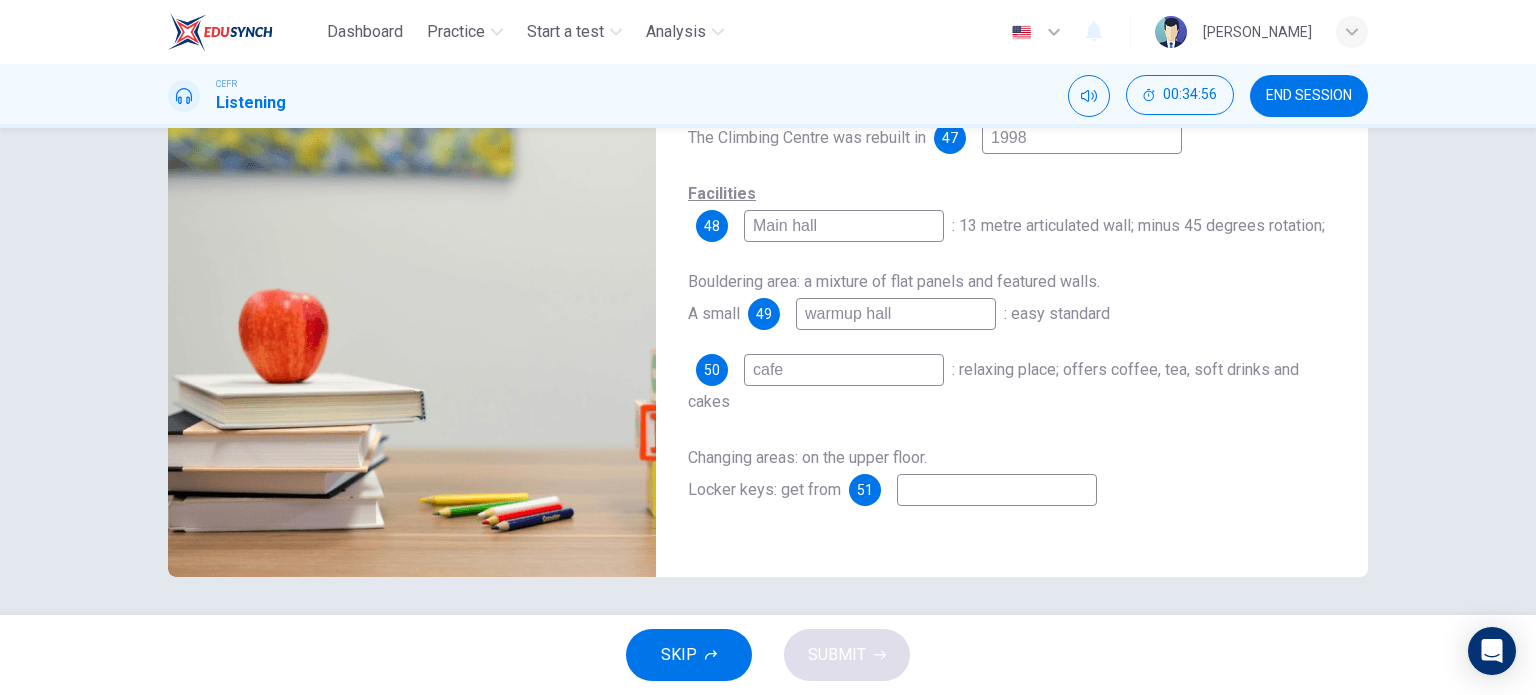 type on "r" 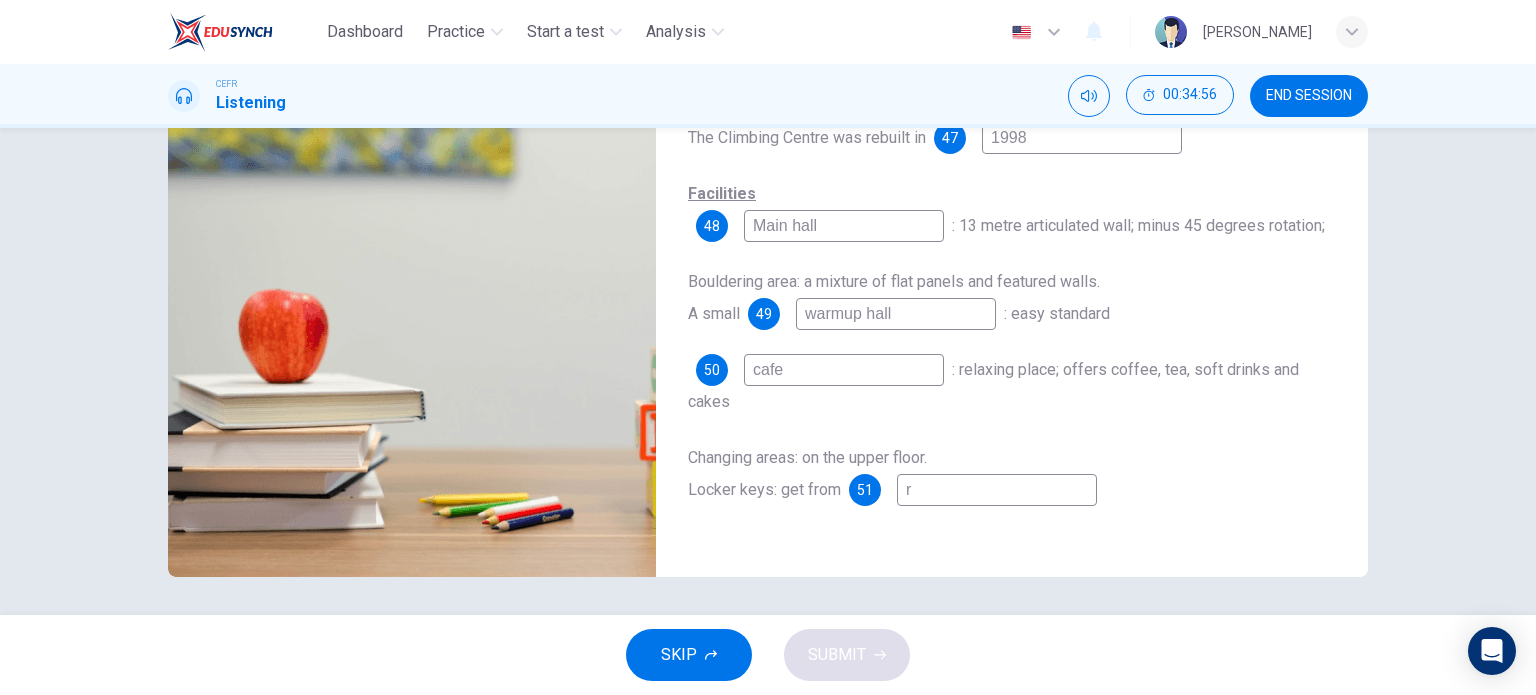 type on "re" 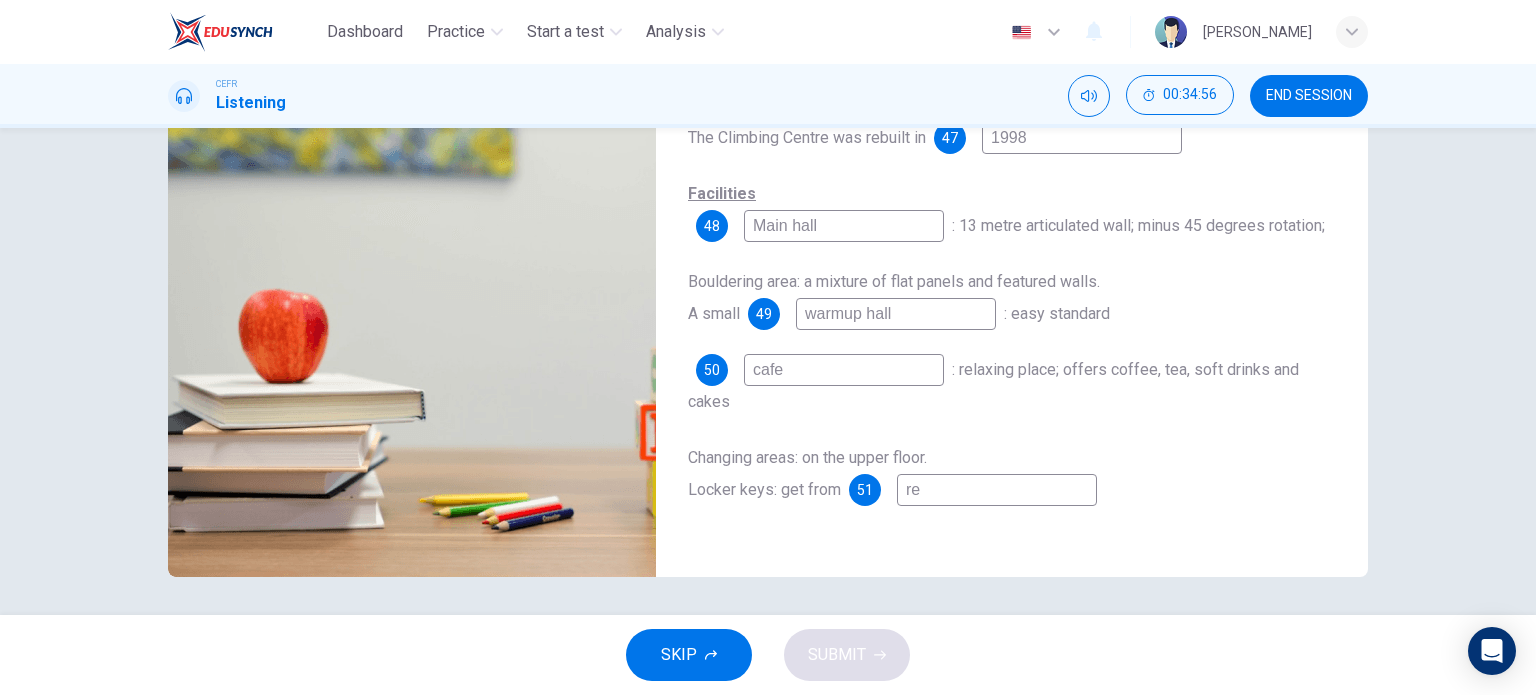 type on "60" 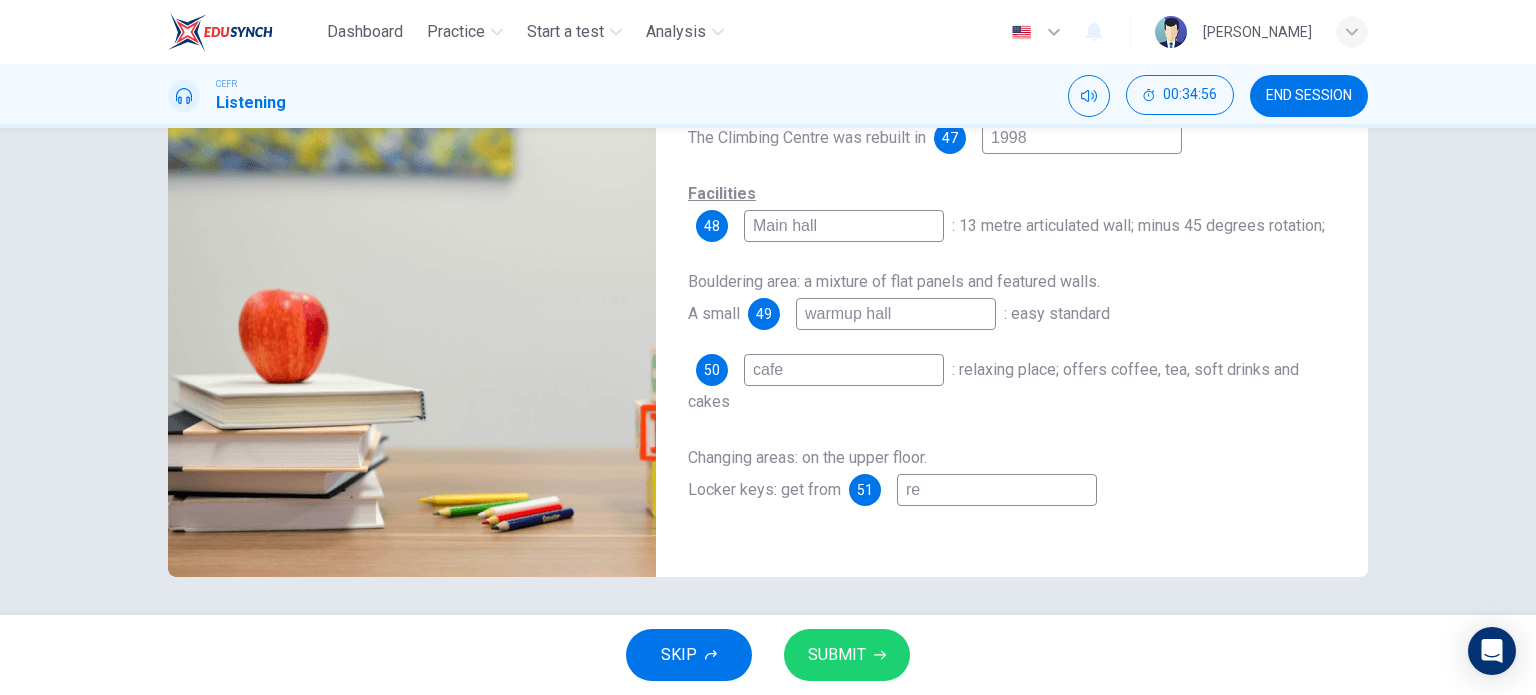 type on "rec" 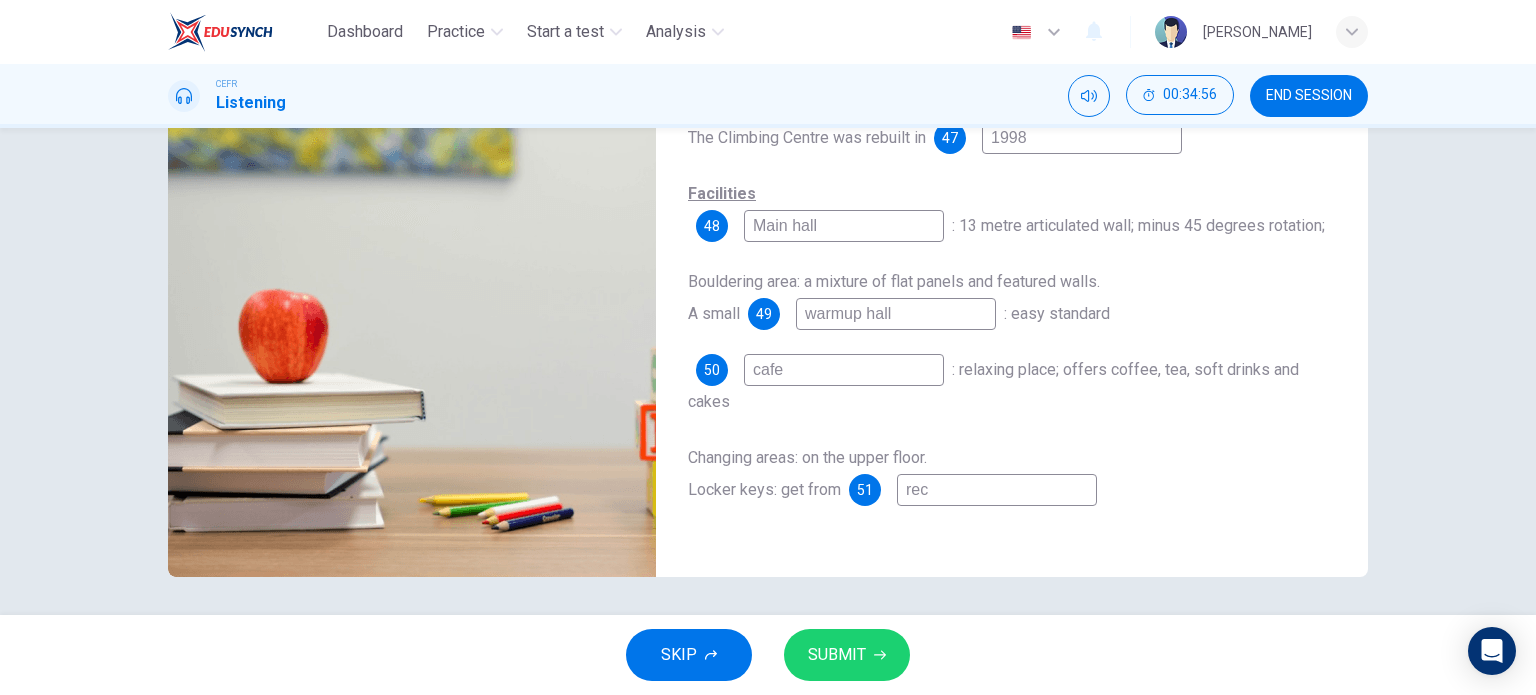 type on "60" 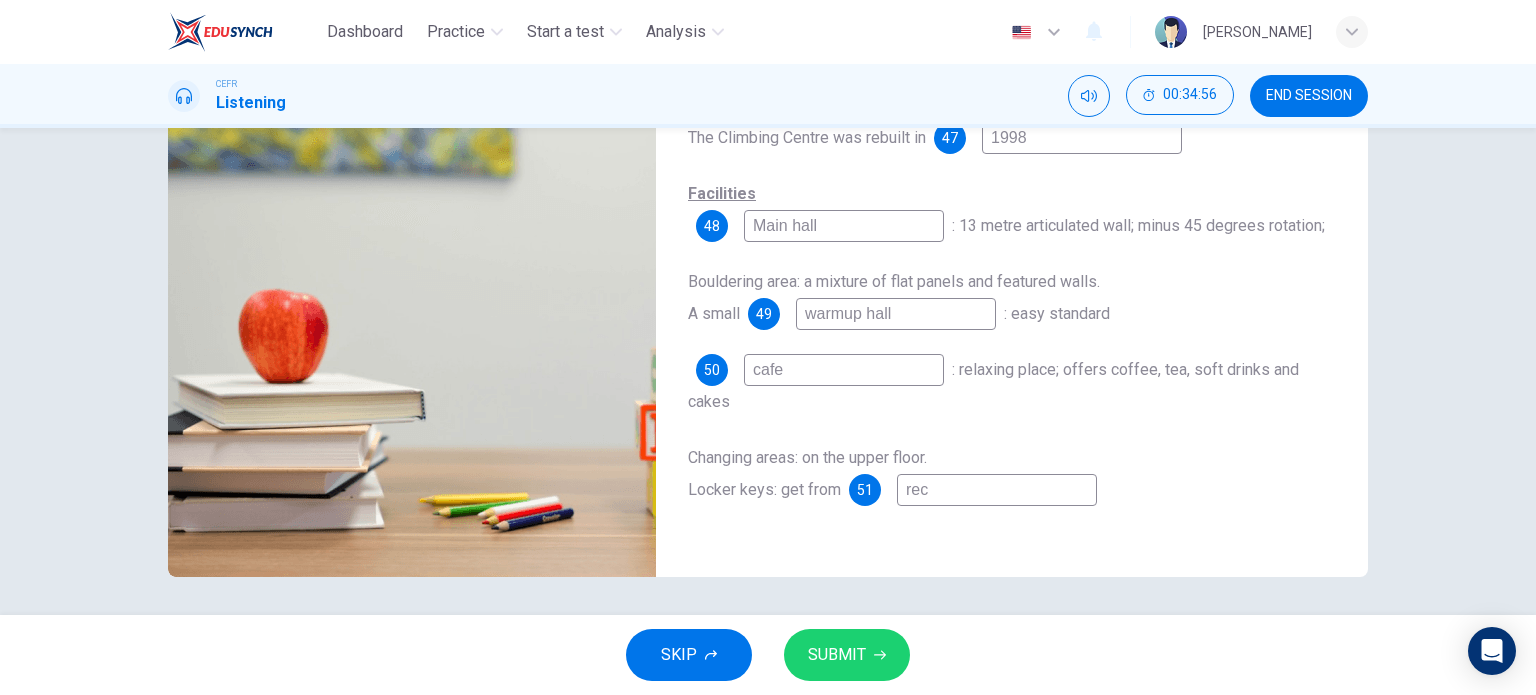 type on "rece" 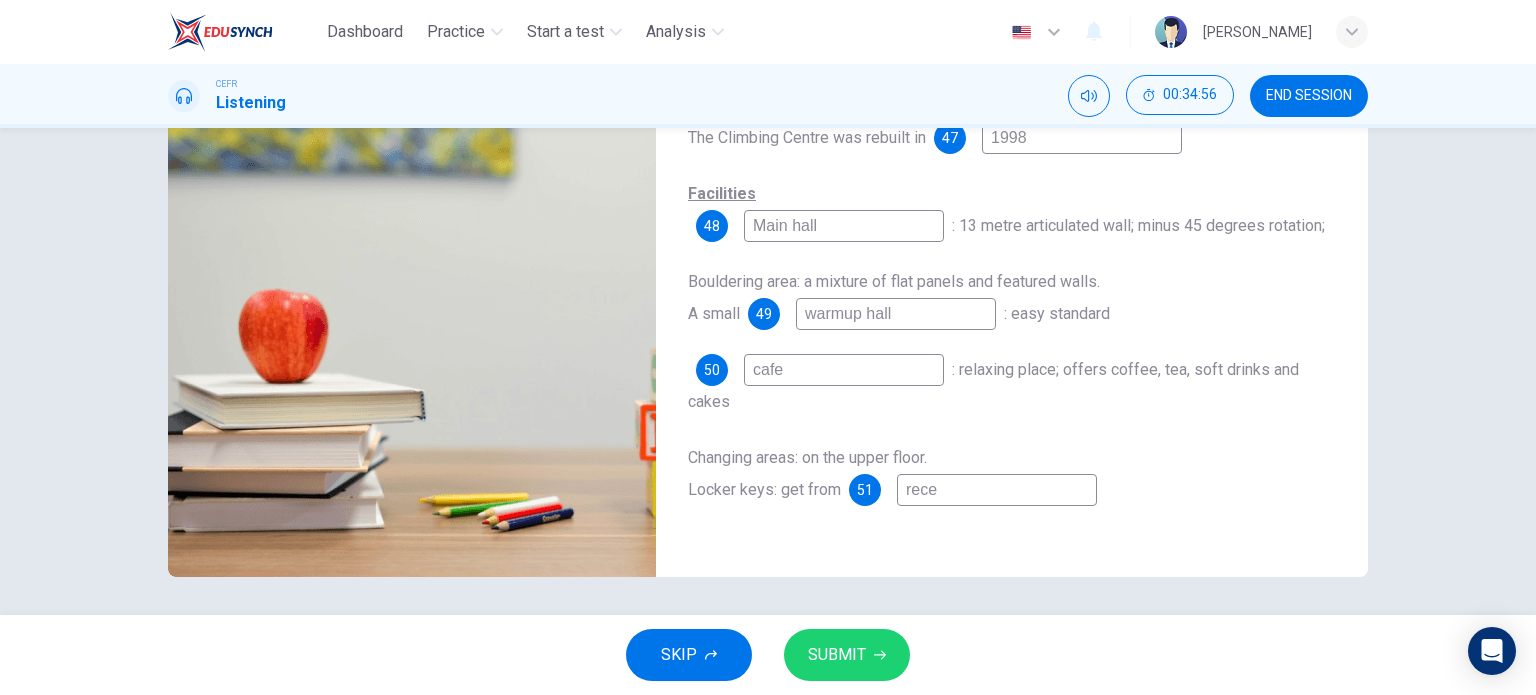 type on "60" 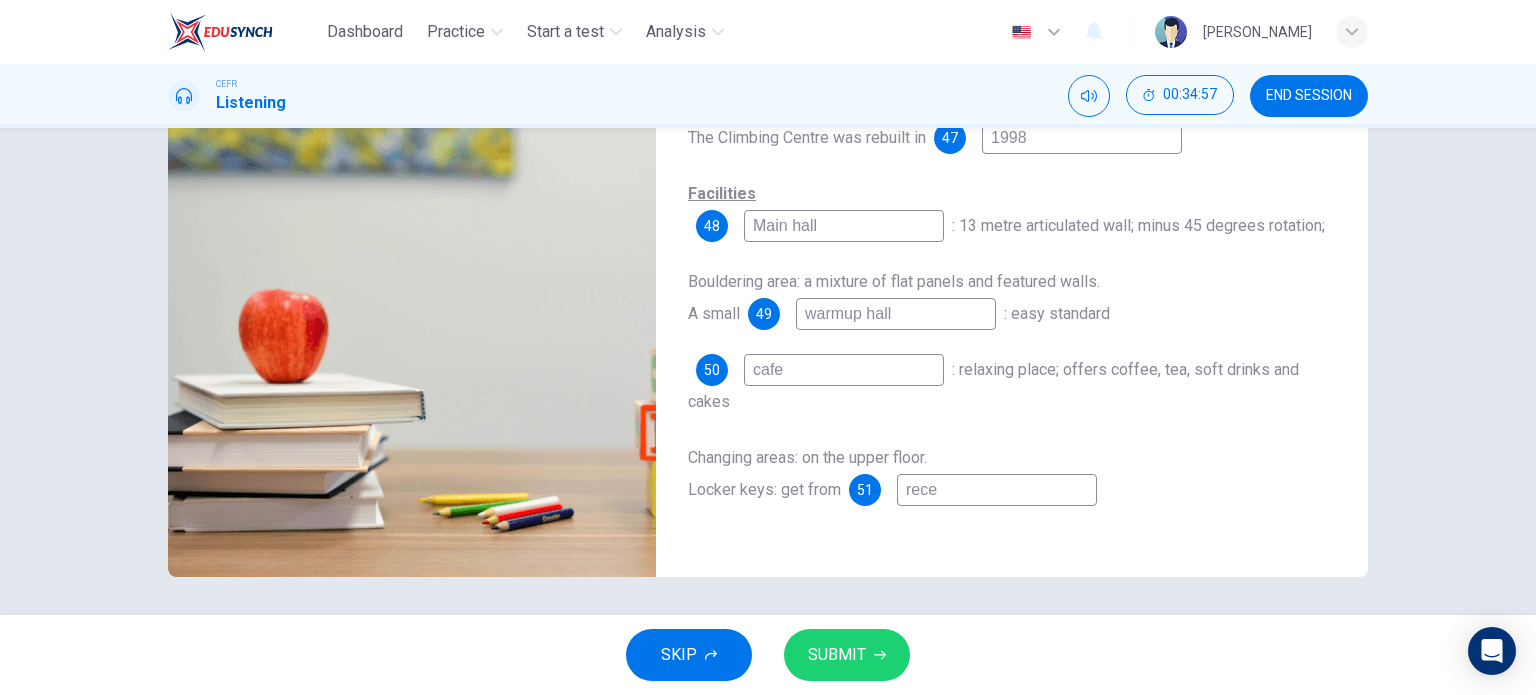 type on "recep" 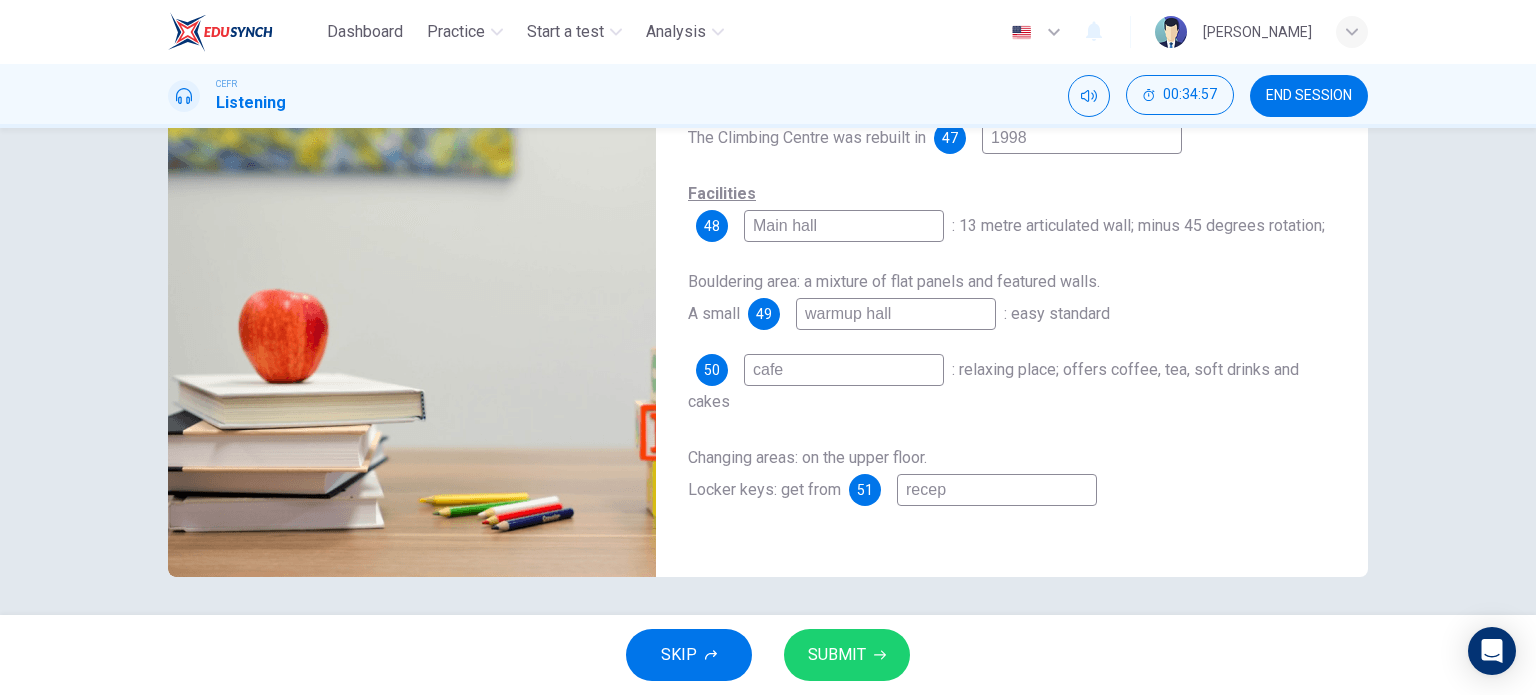 type on "recept" 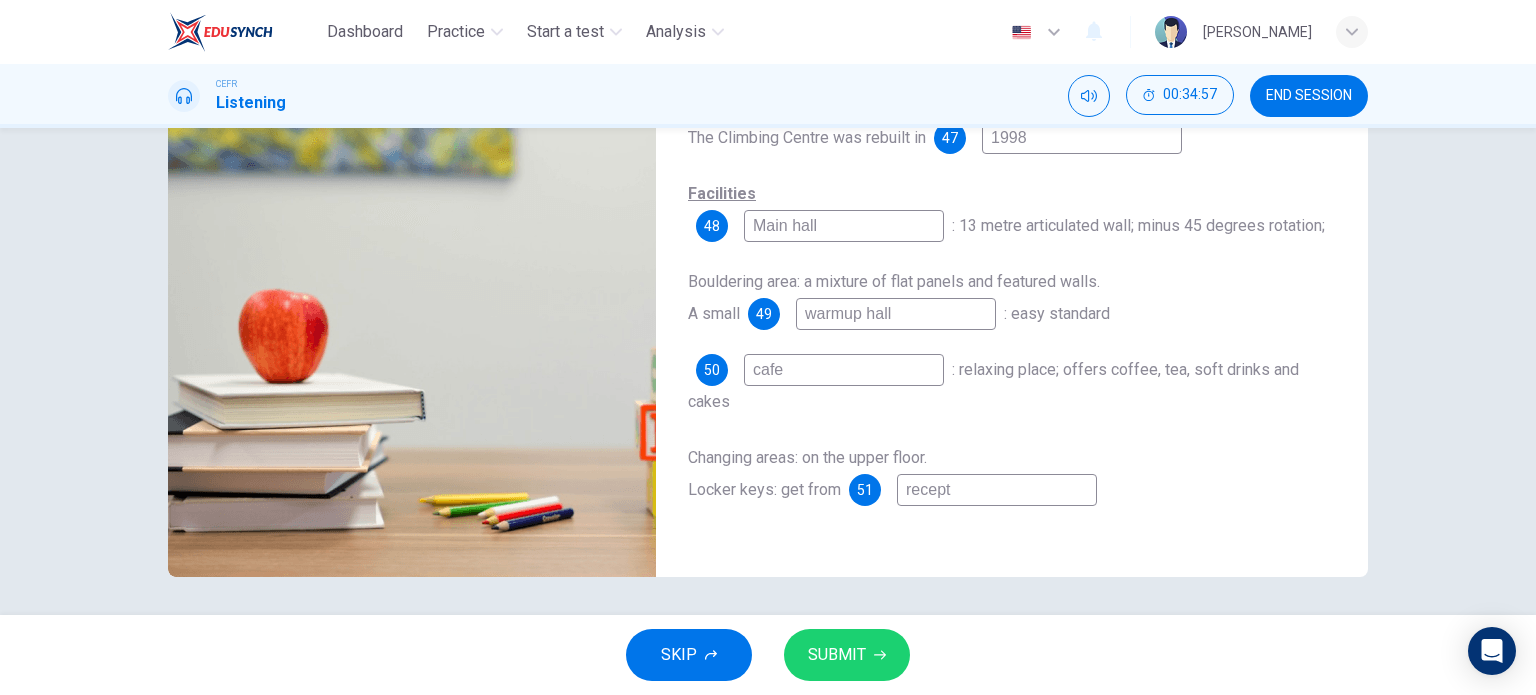 type on "60" 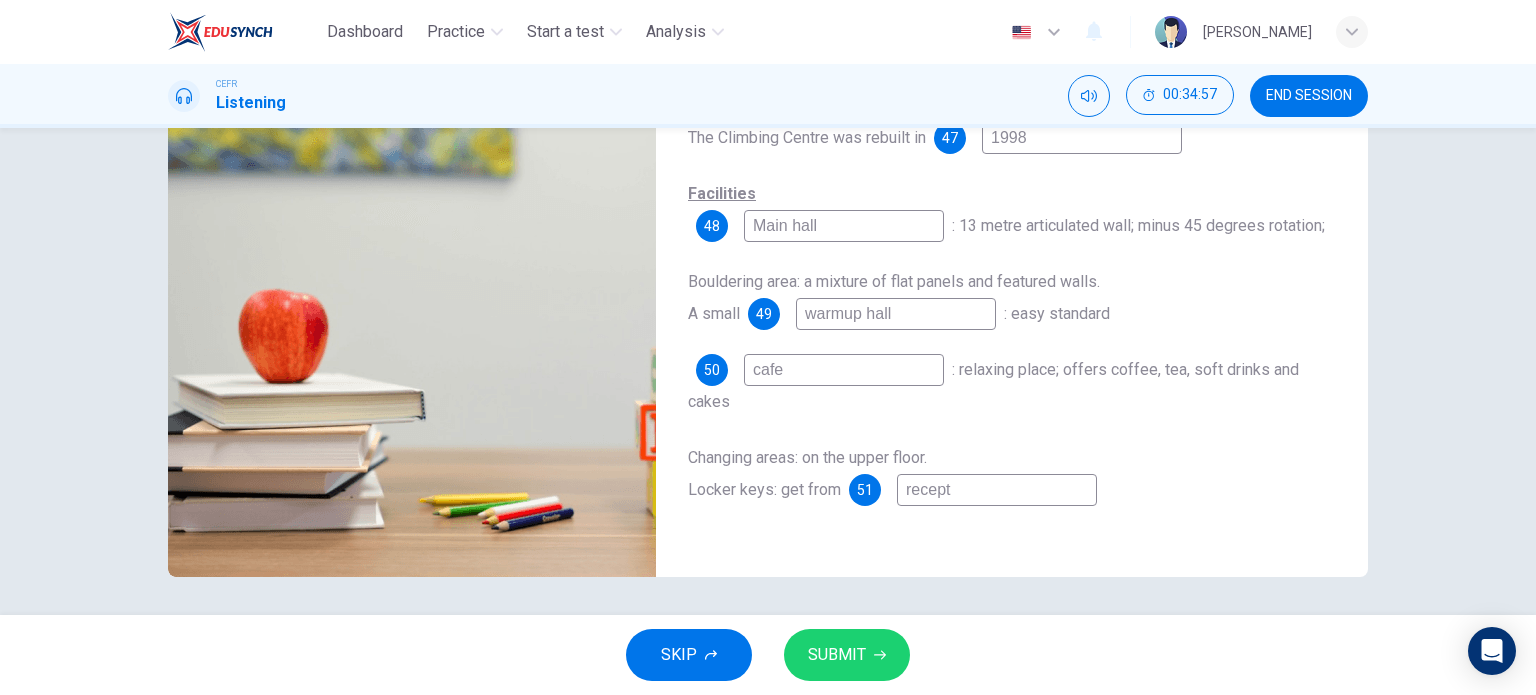 type on "recepti" 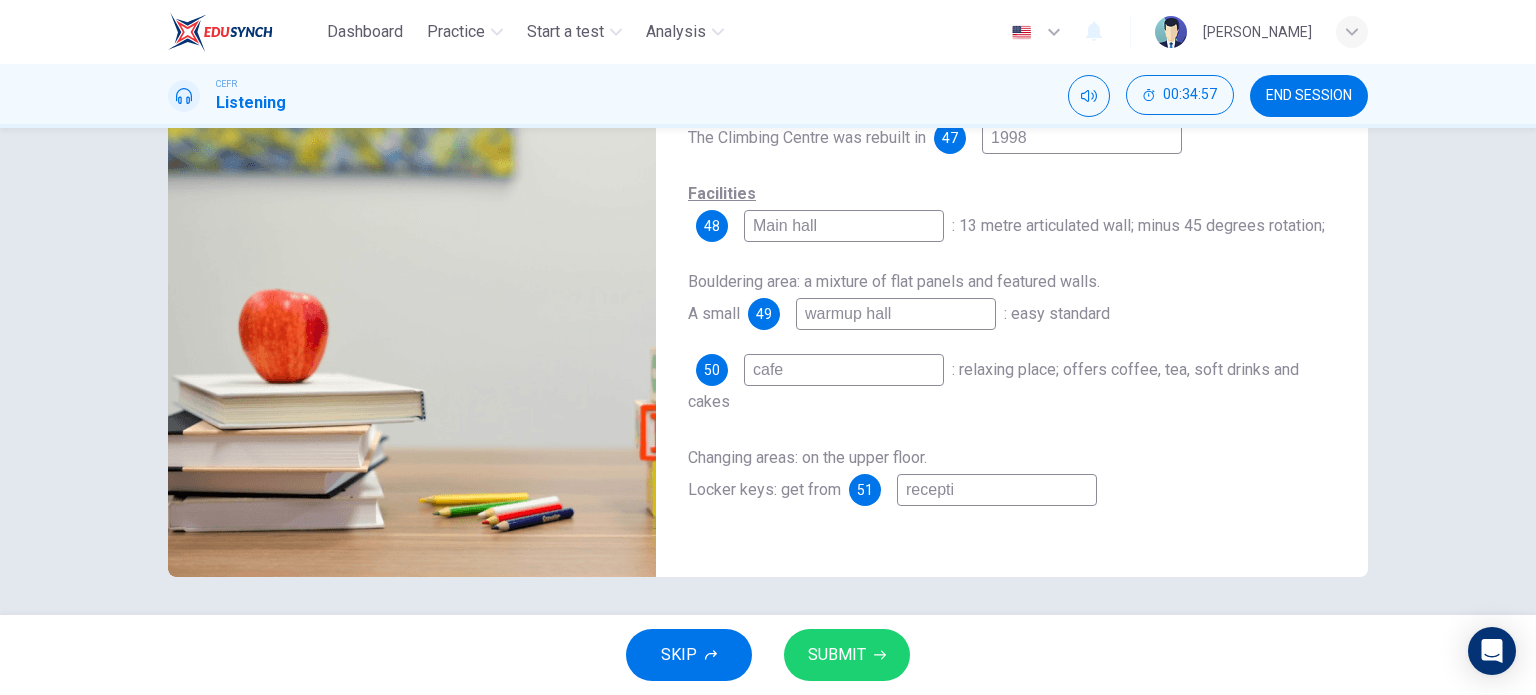 type on "60" 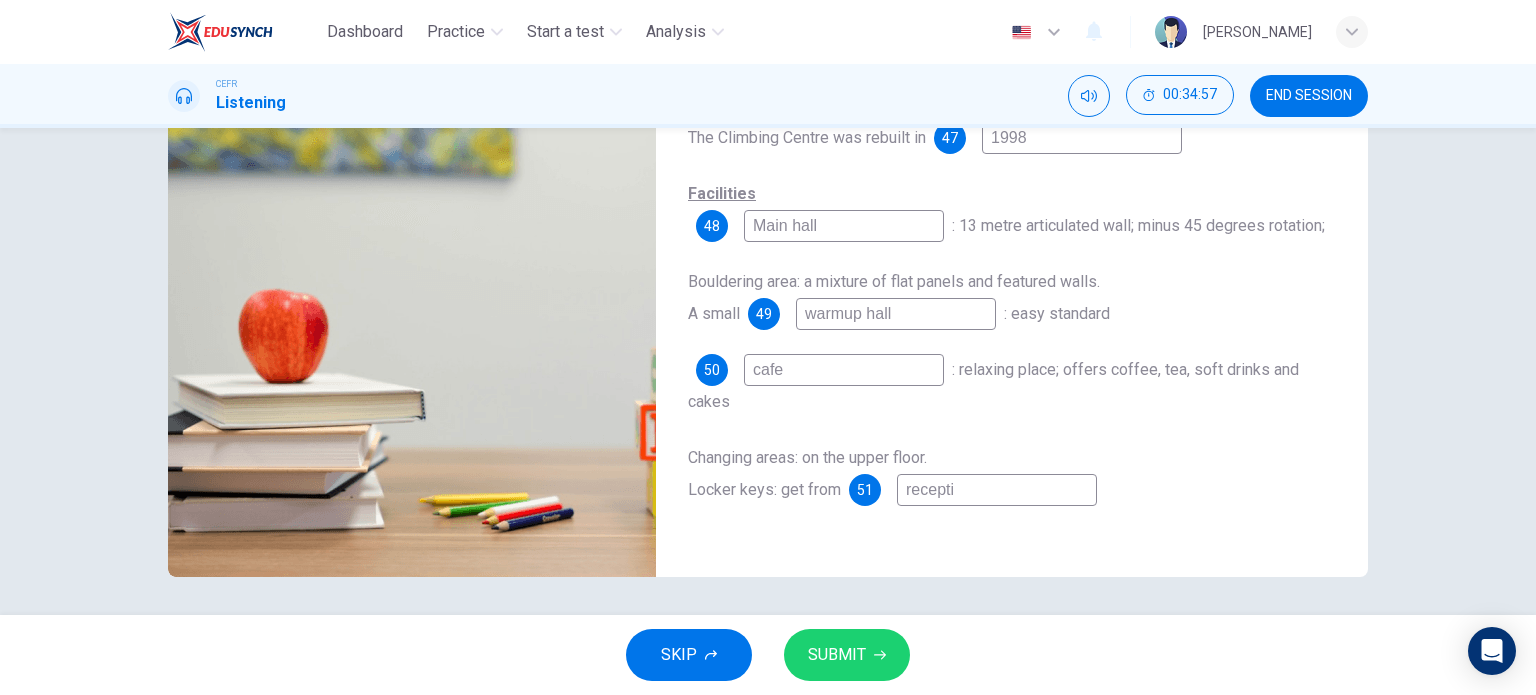 type on "receptio" 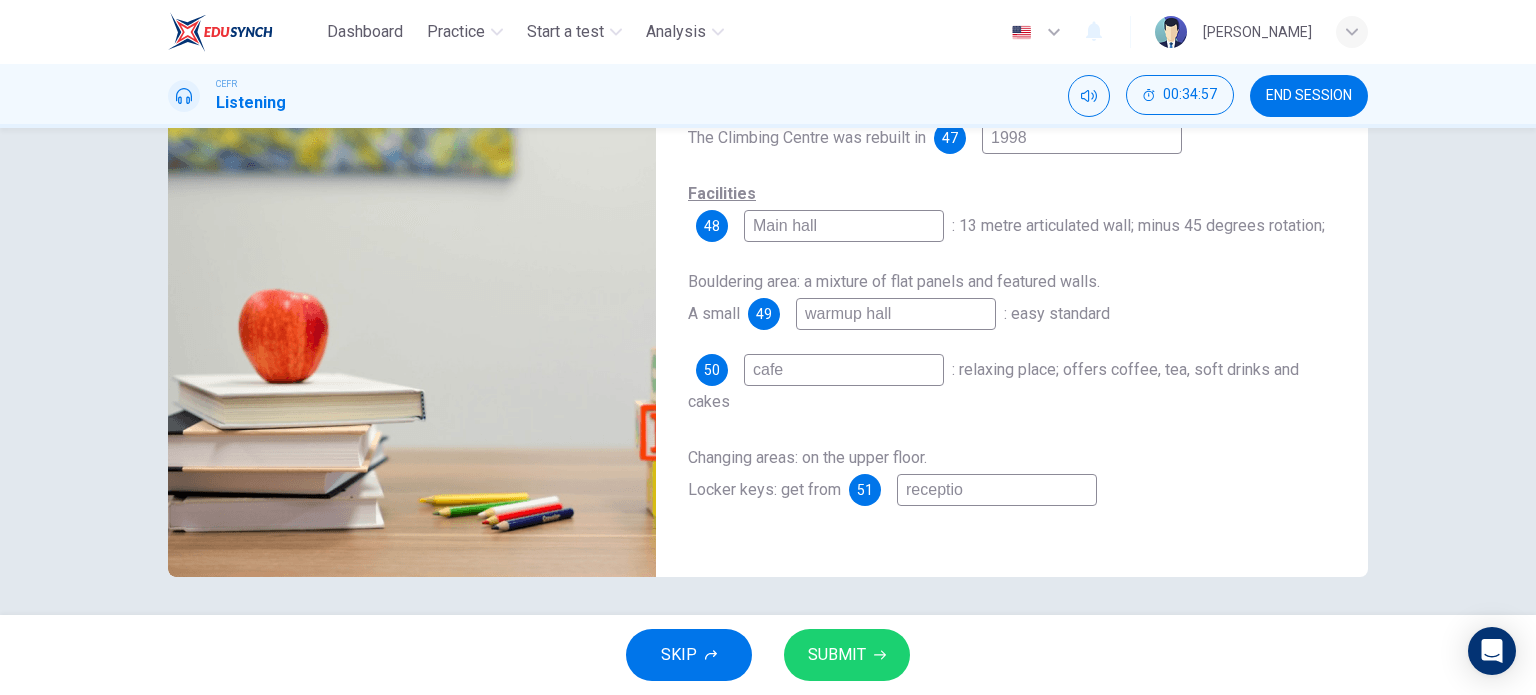 type on "60" 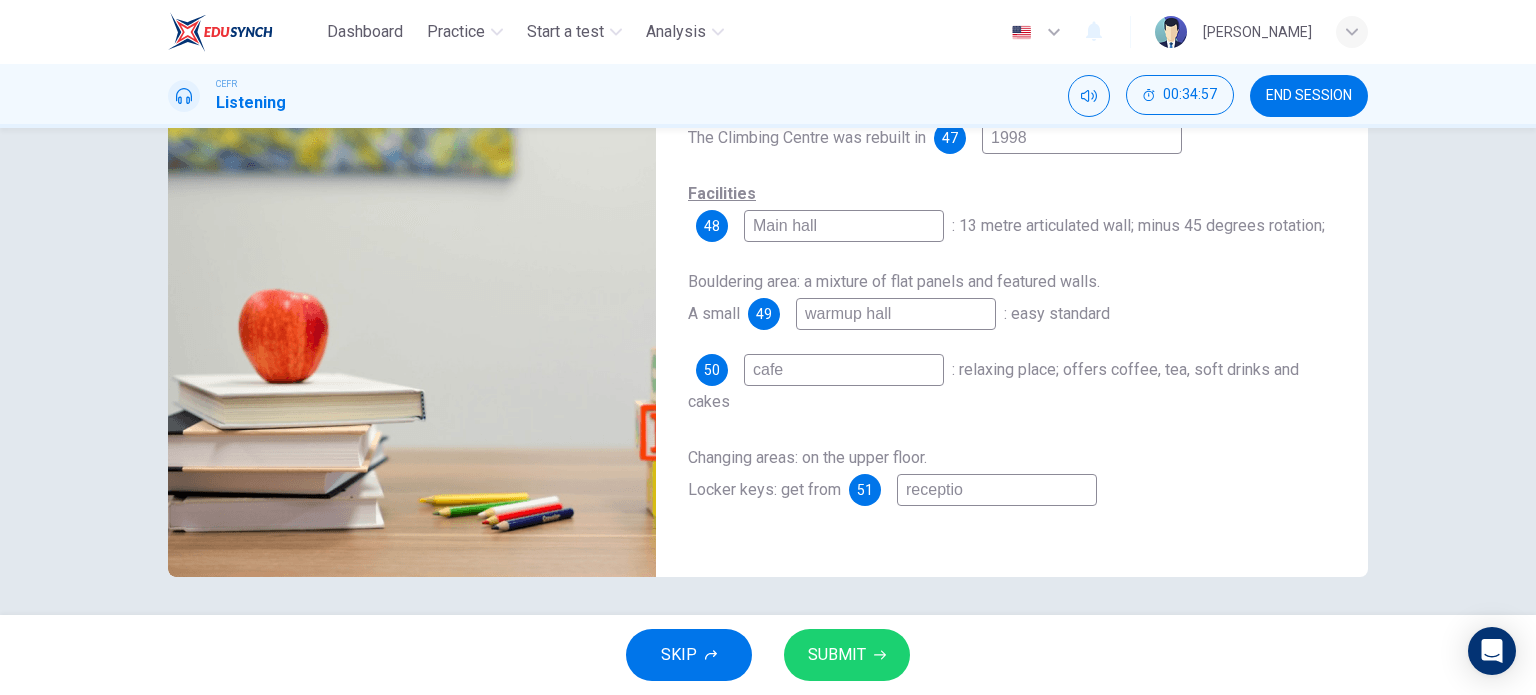 type on "reception" 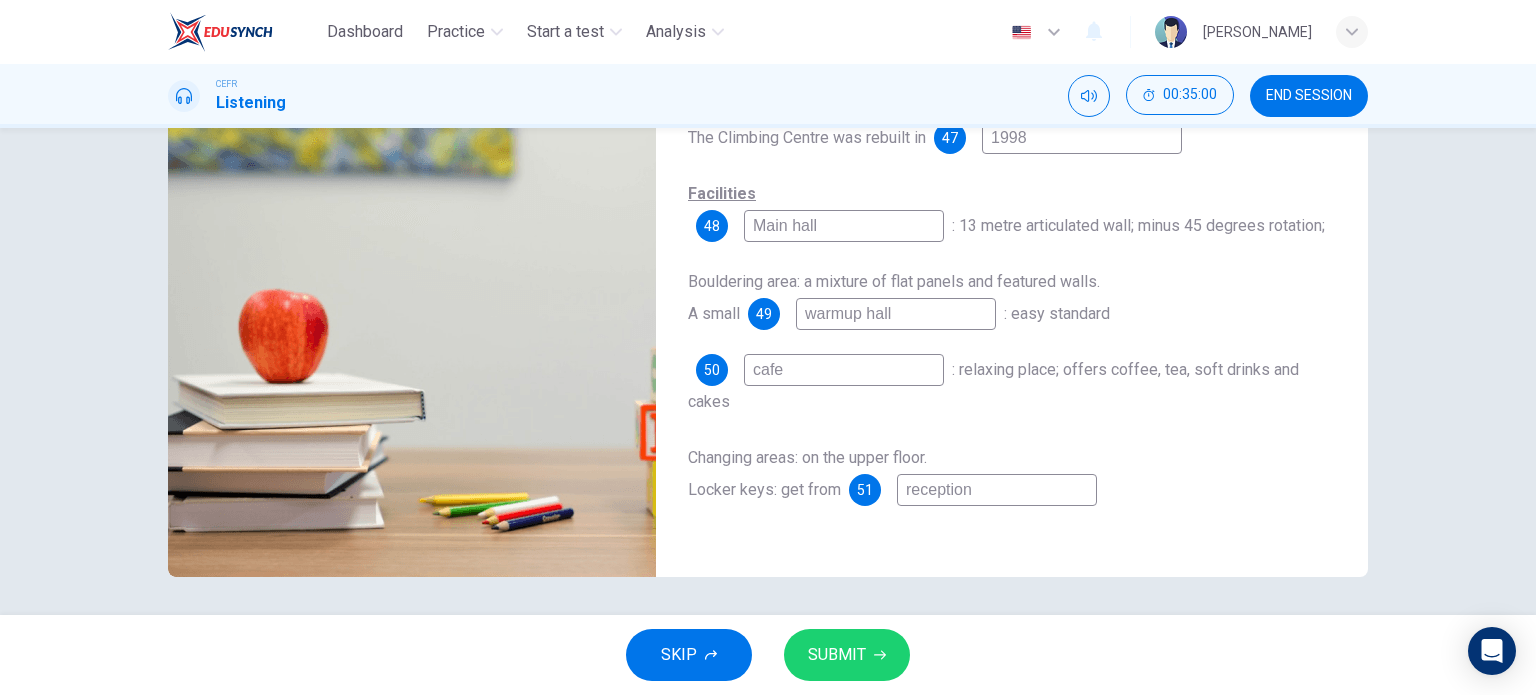 type on "61" 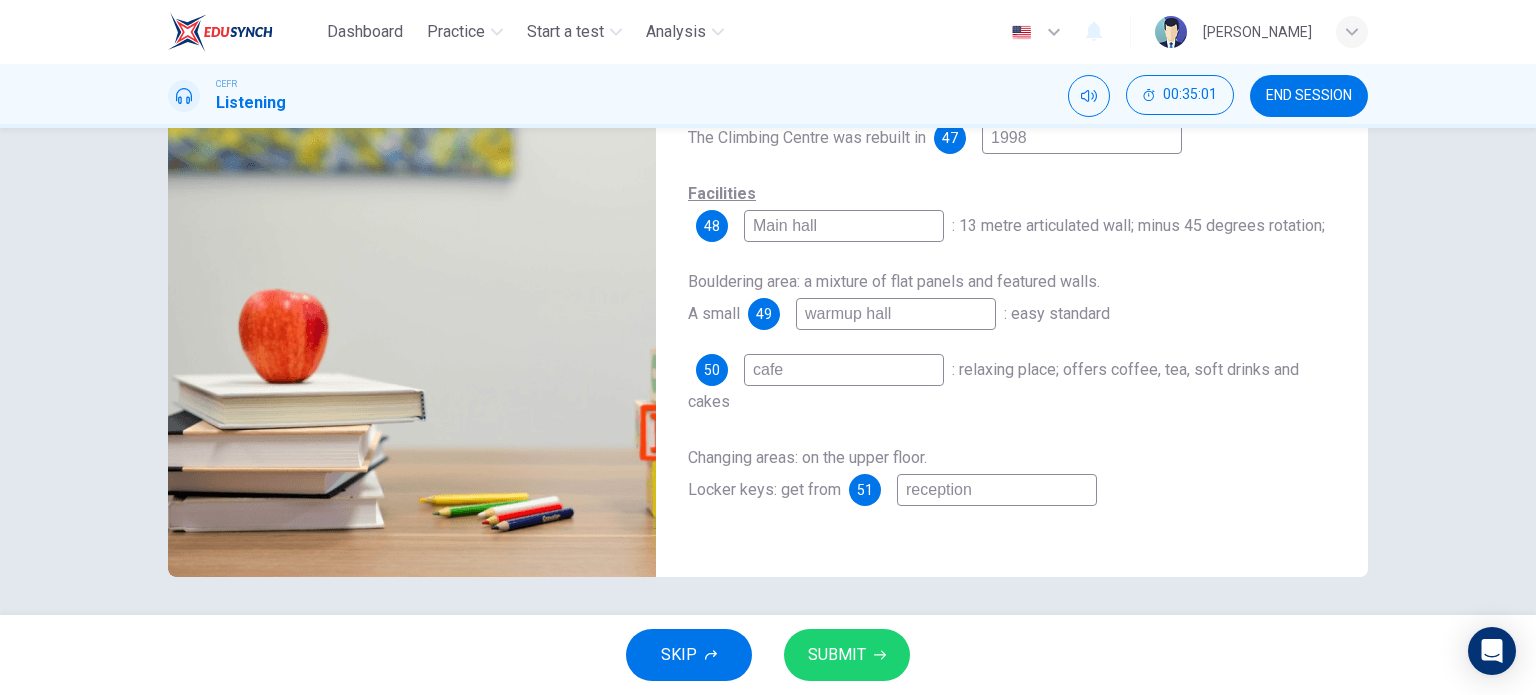 type on "reception" 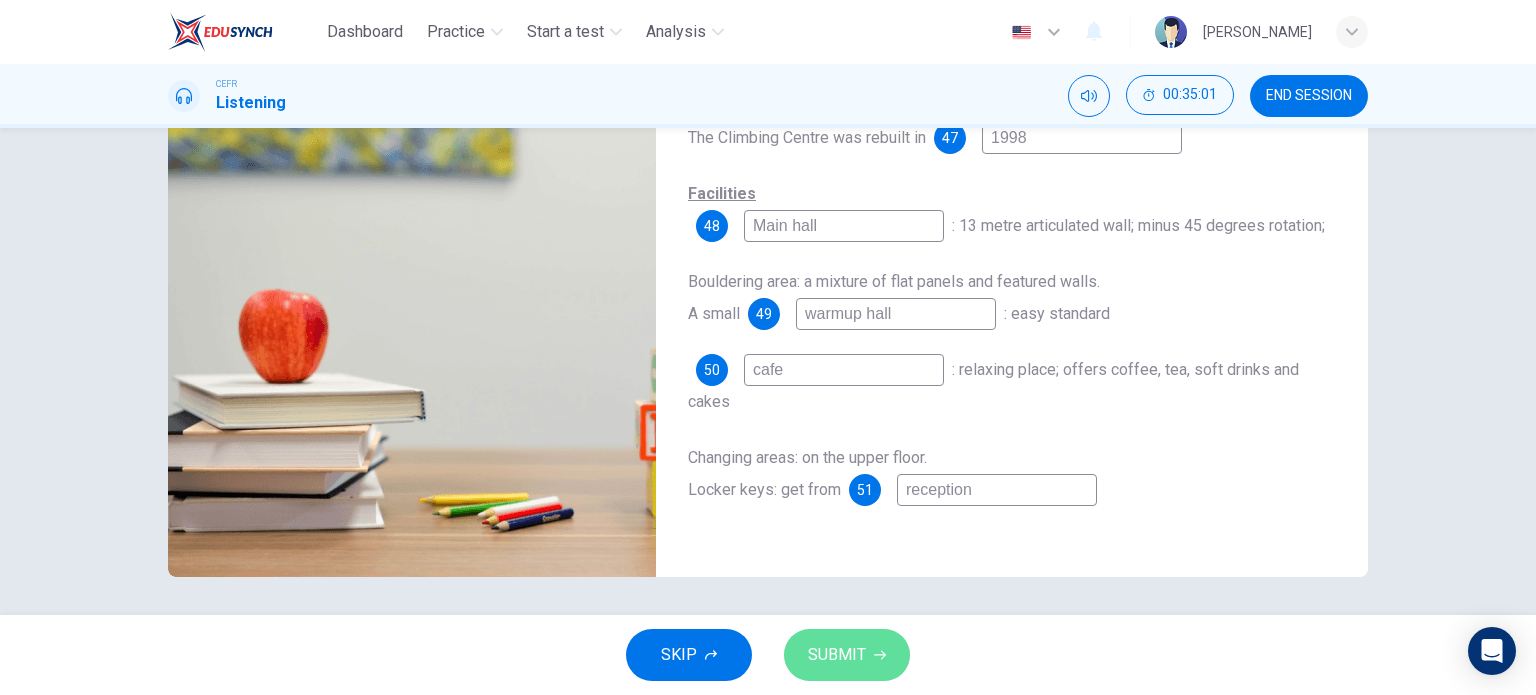 click on "SUBMIT" at bounding box center [847, 655] 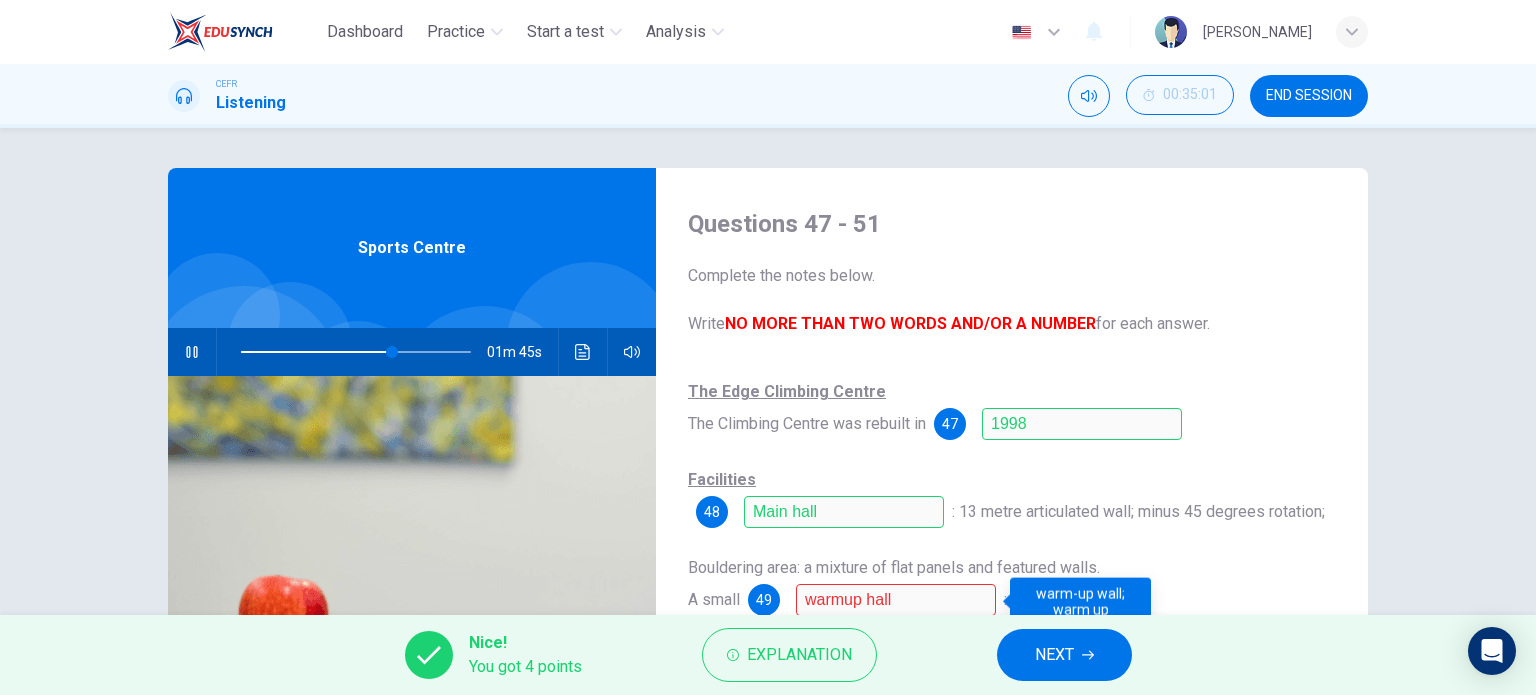 scroll, scrollTop: 0, scrollLeft: 0, axis: both 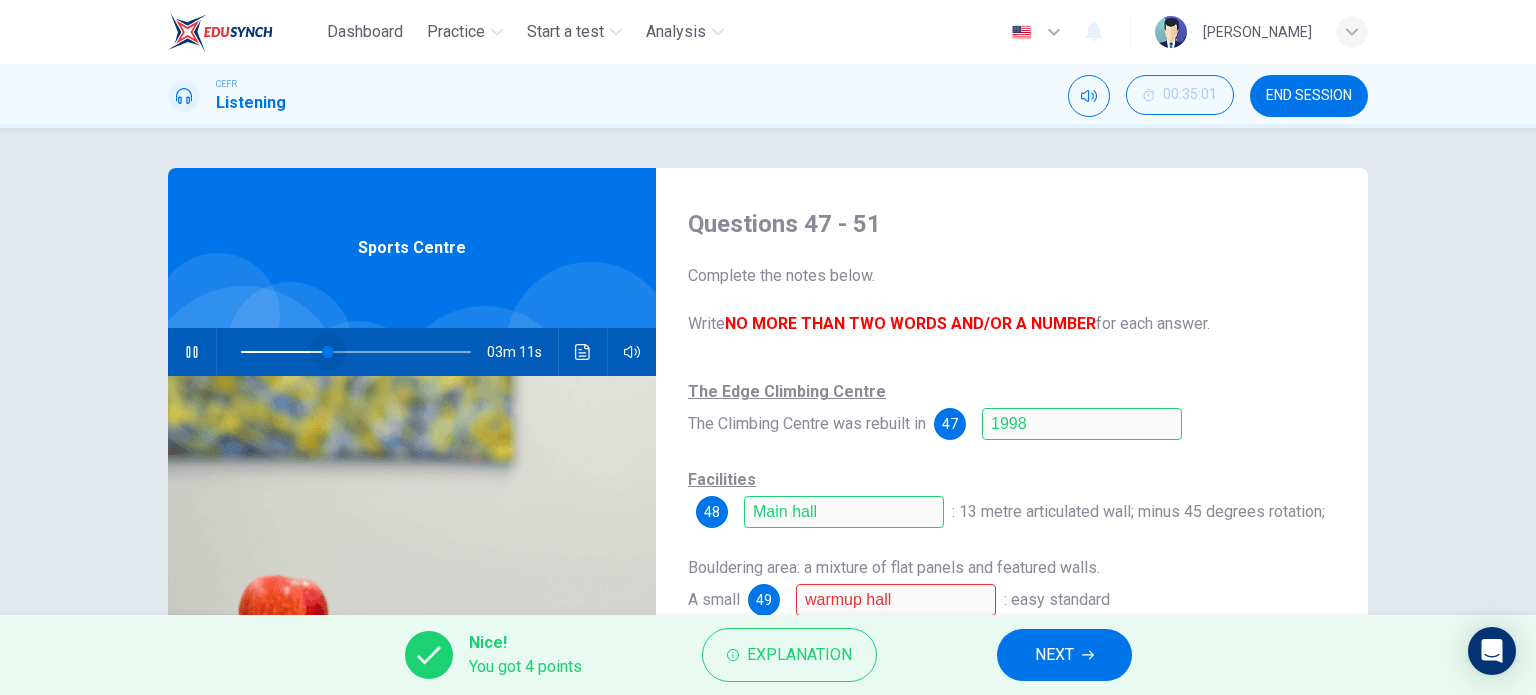 click at bounding box center [356, 352] 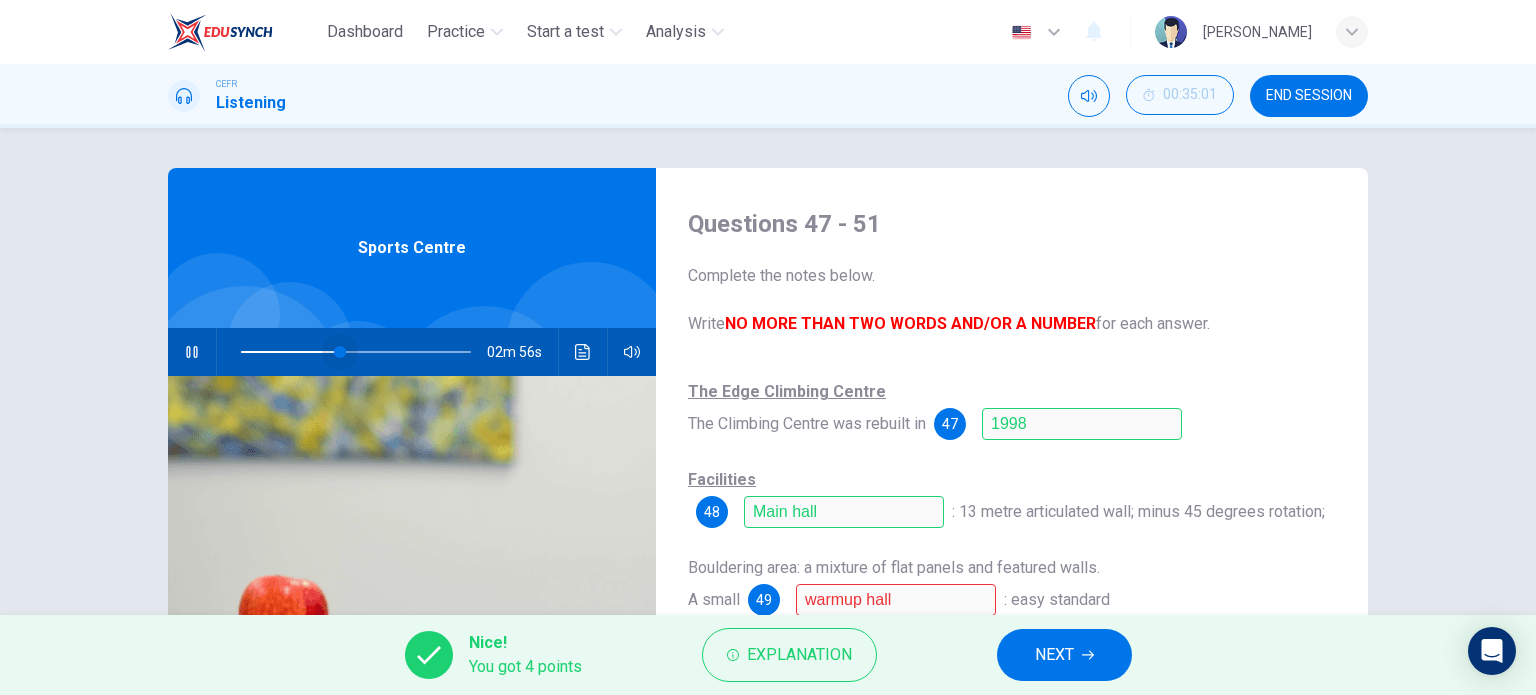 click at bounding box center (340, 352) 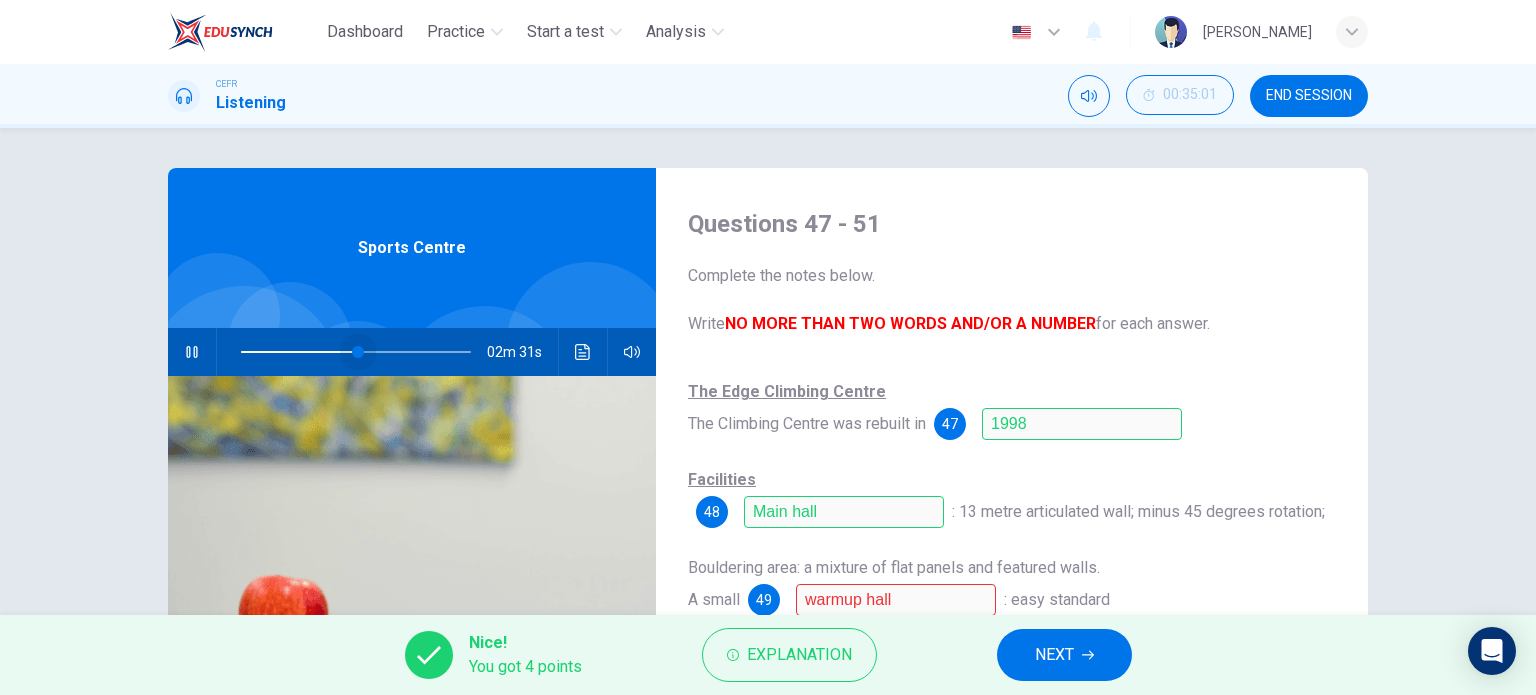 click at bounding box center (358, 352) 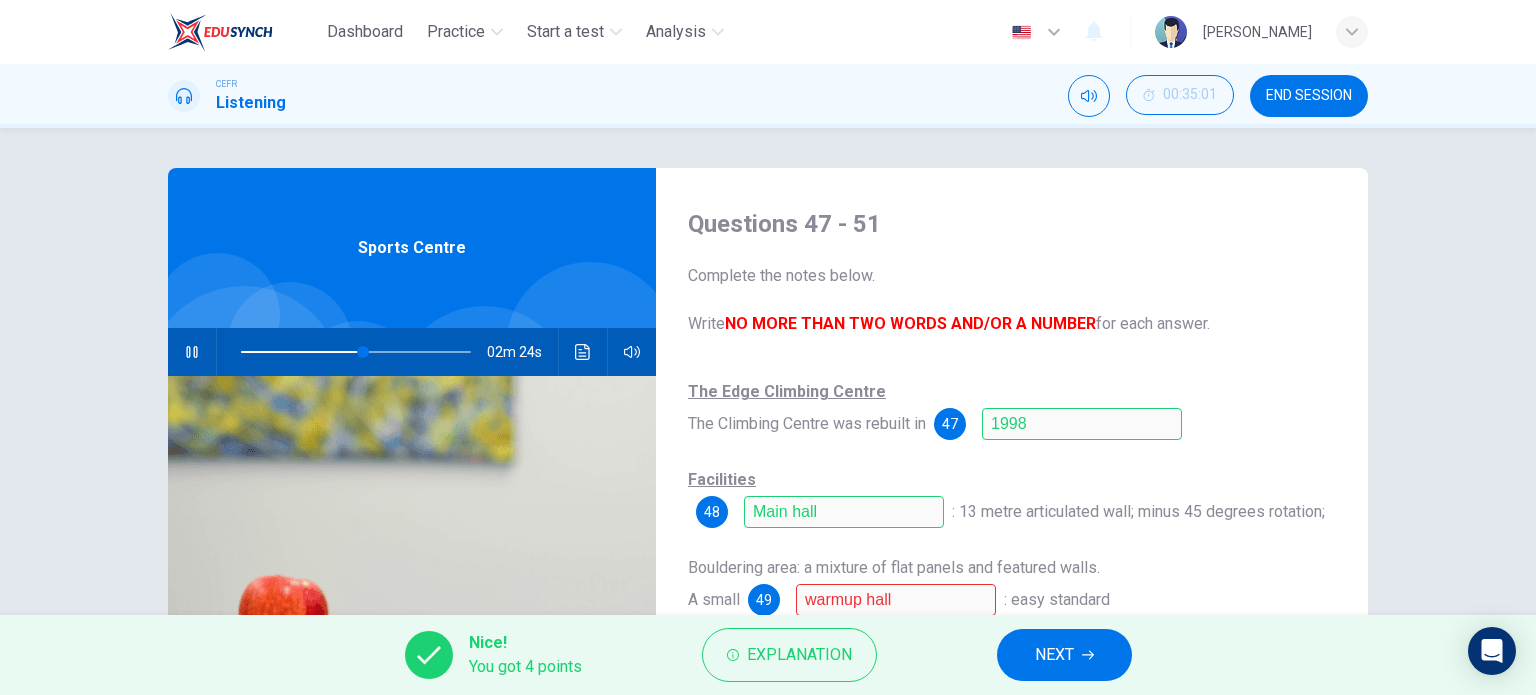 click at bounding box center [356, 352] 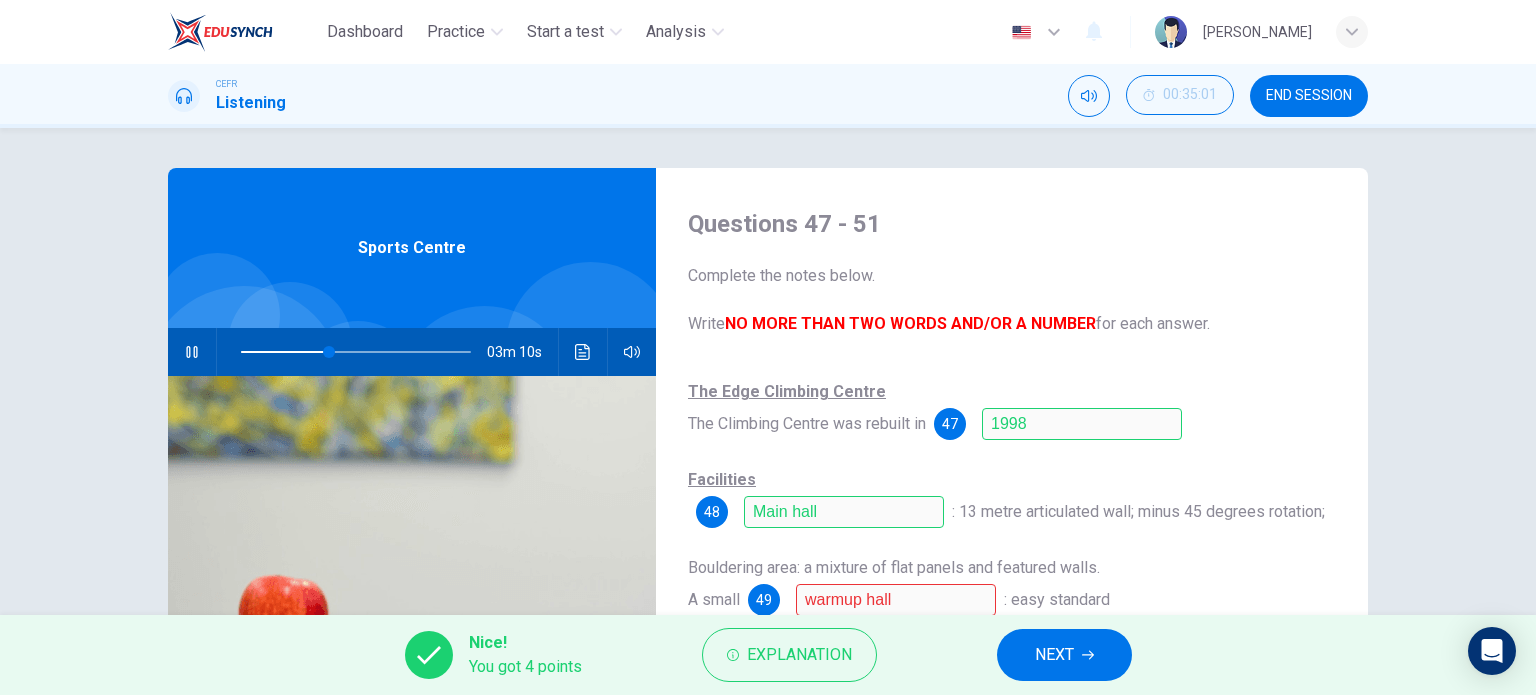 scroll, scrollTop: 80, scrollLeft: 0, axis: vertical 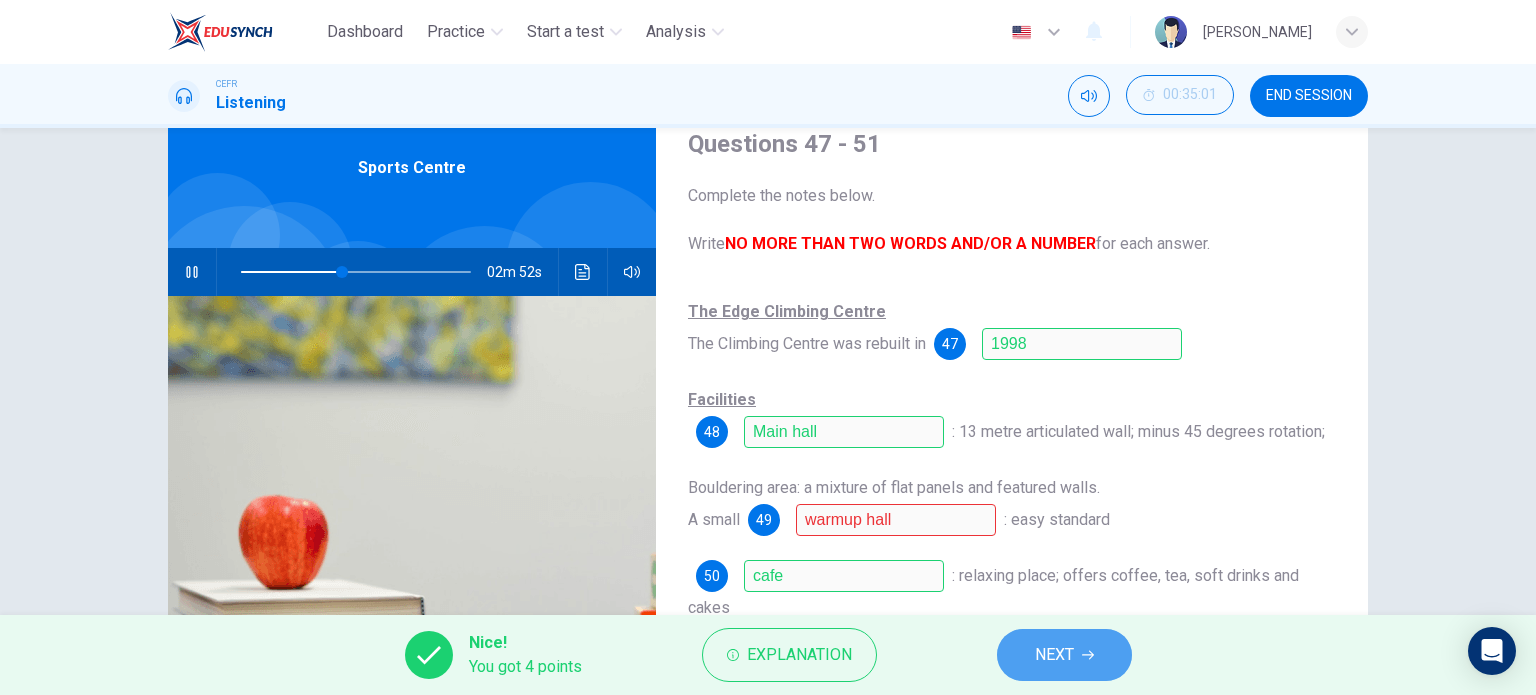click 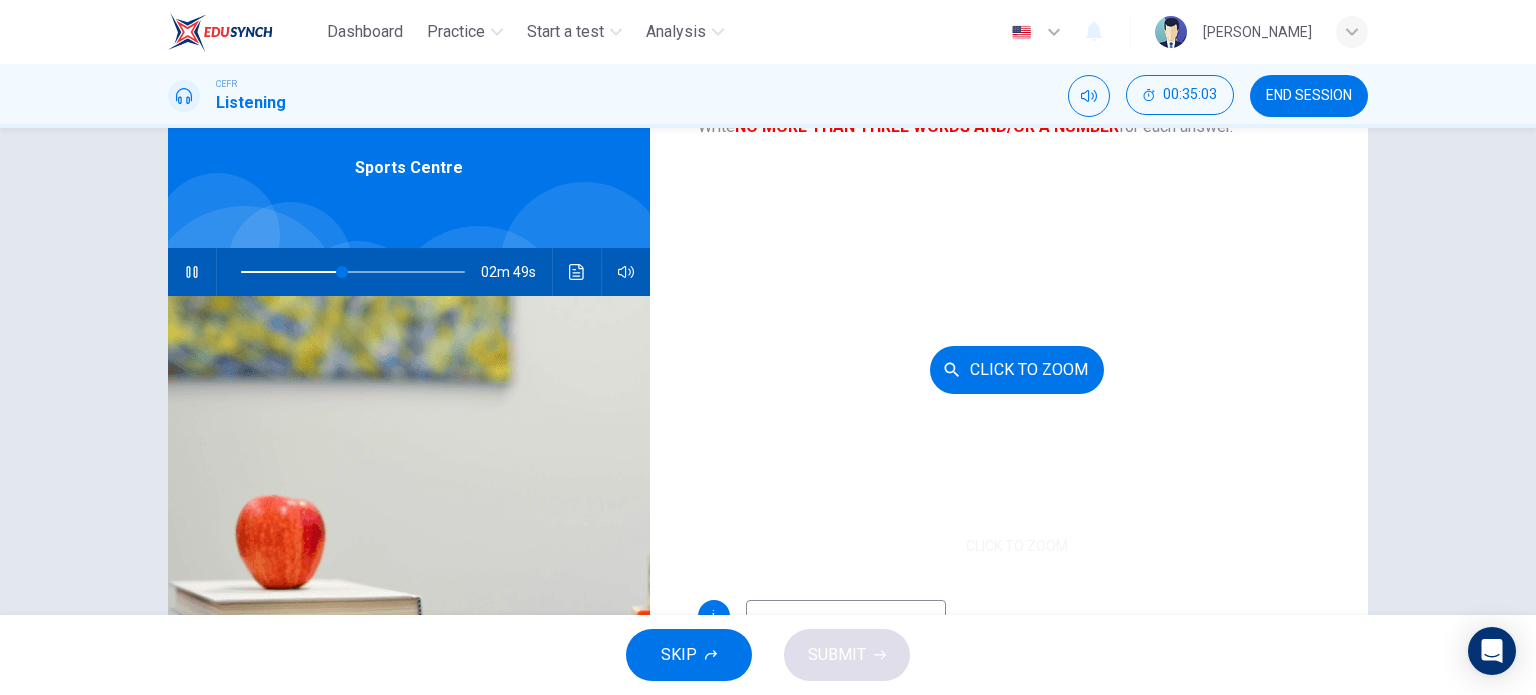 scroll, scrollTop: 117, scrollLeft: 0, axis: vertical 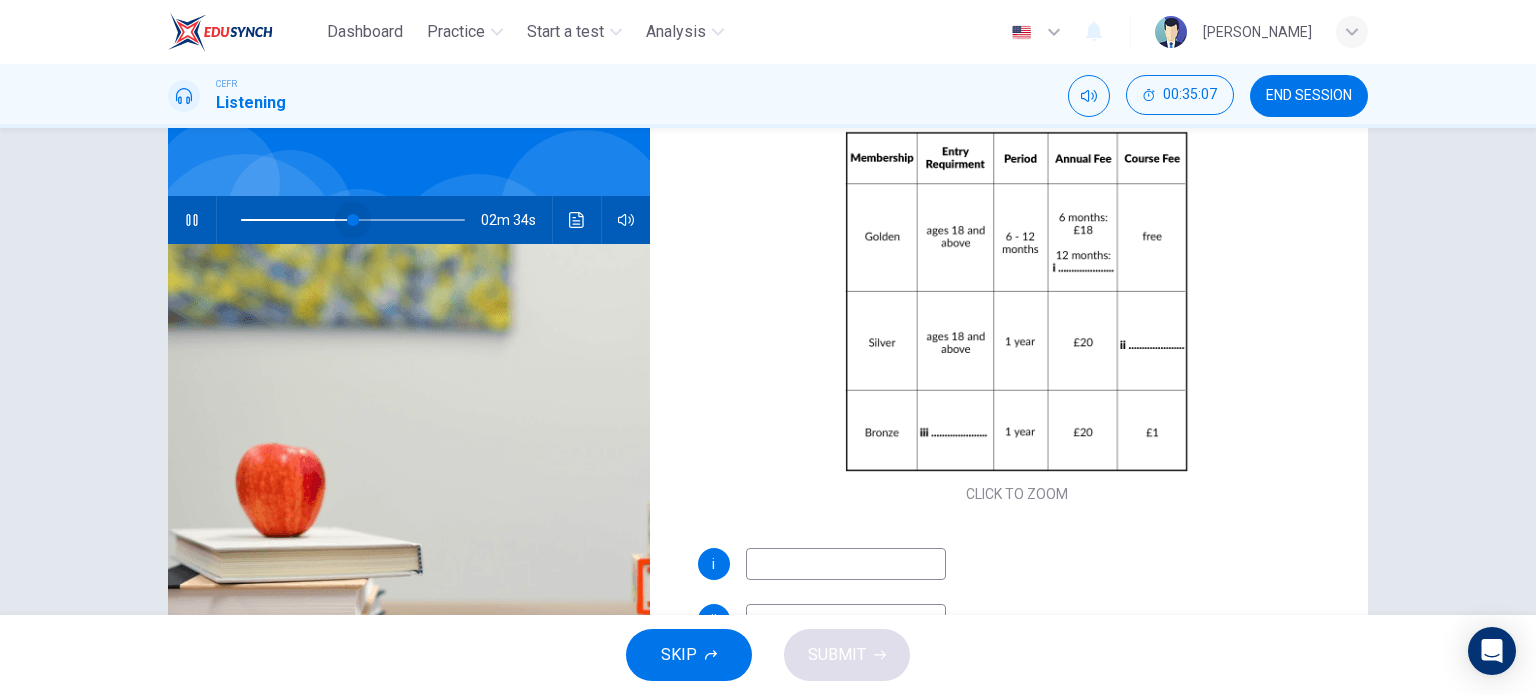 click at bounding box center [353, 220] 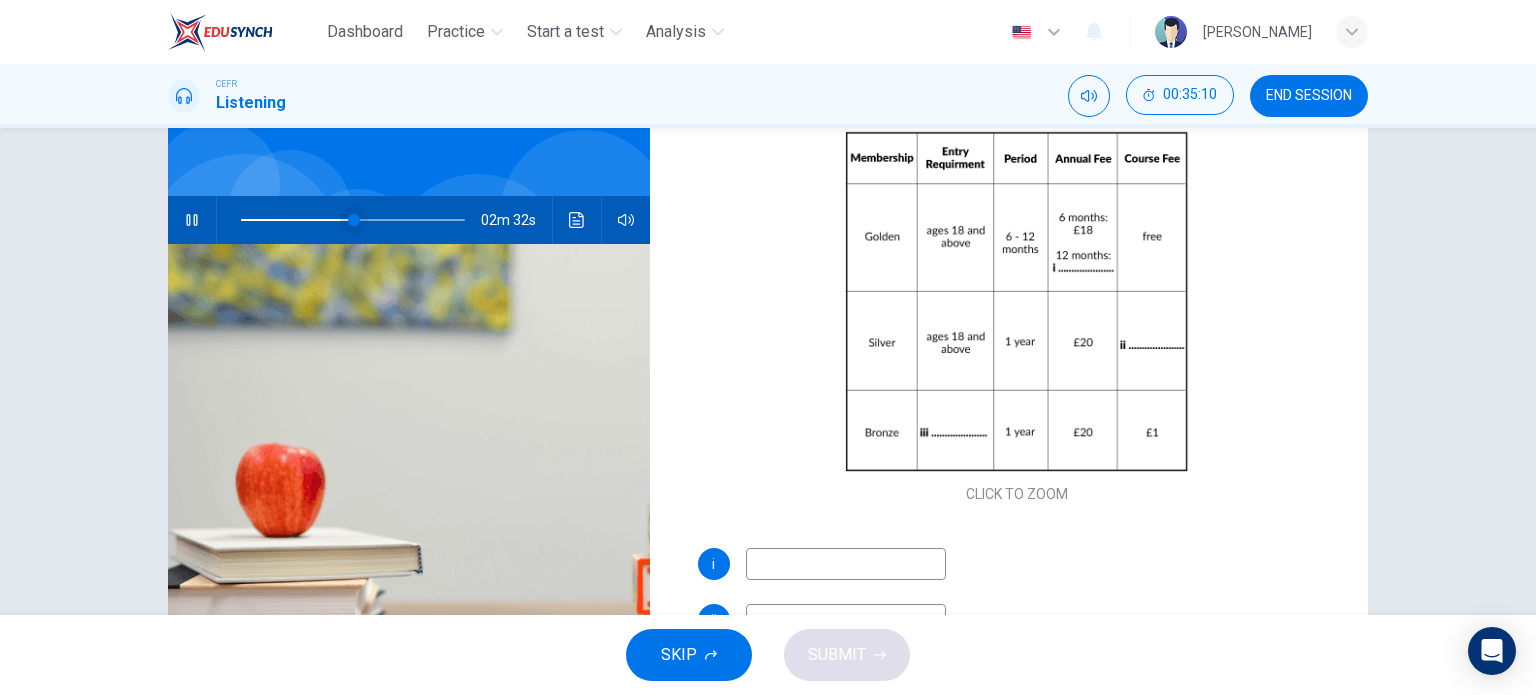 click at bounding box center (354, 220) 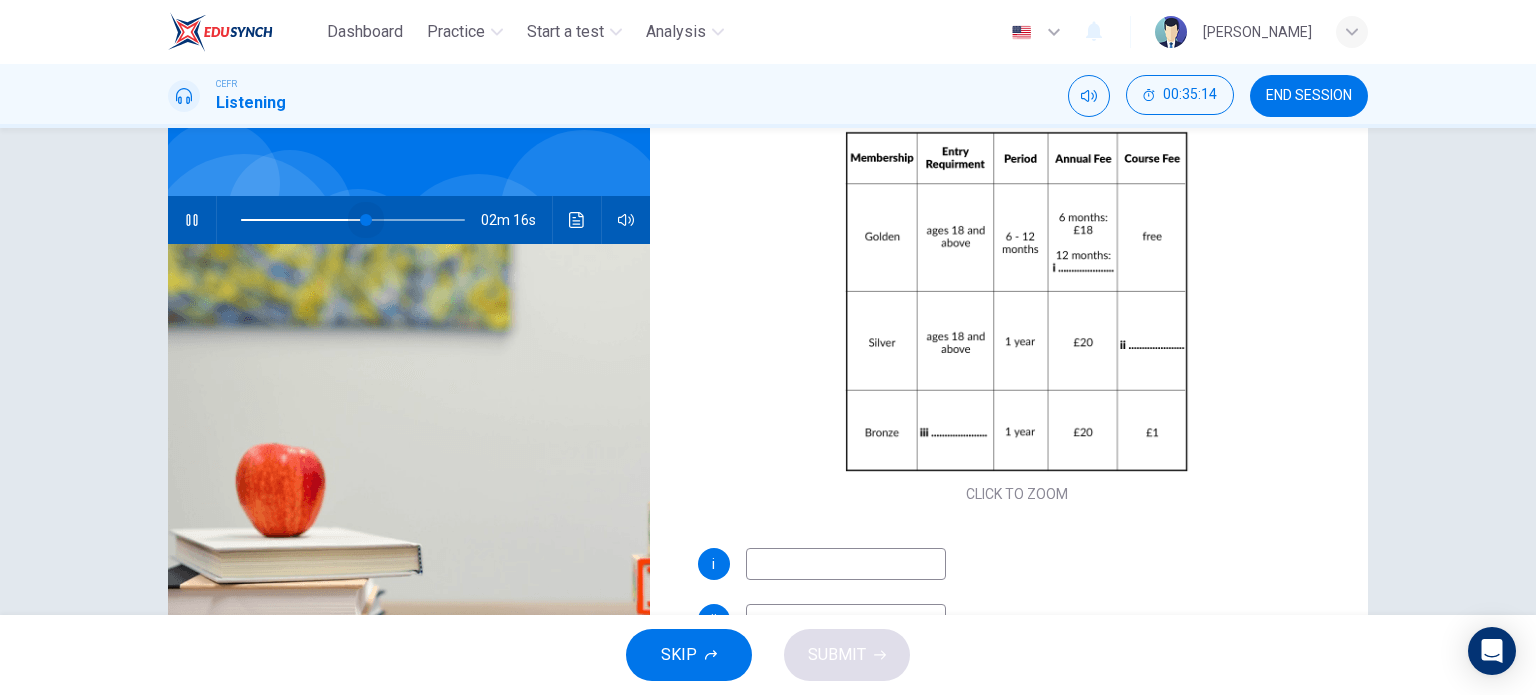 click at bounding box center (366, 220) 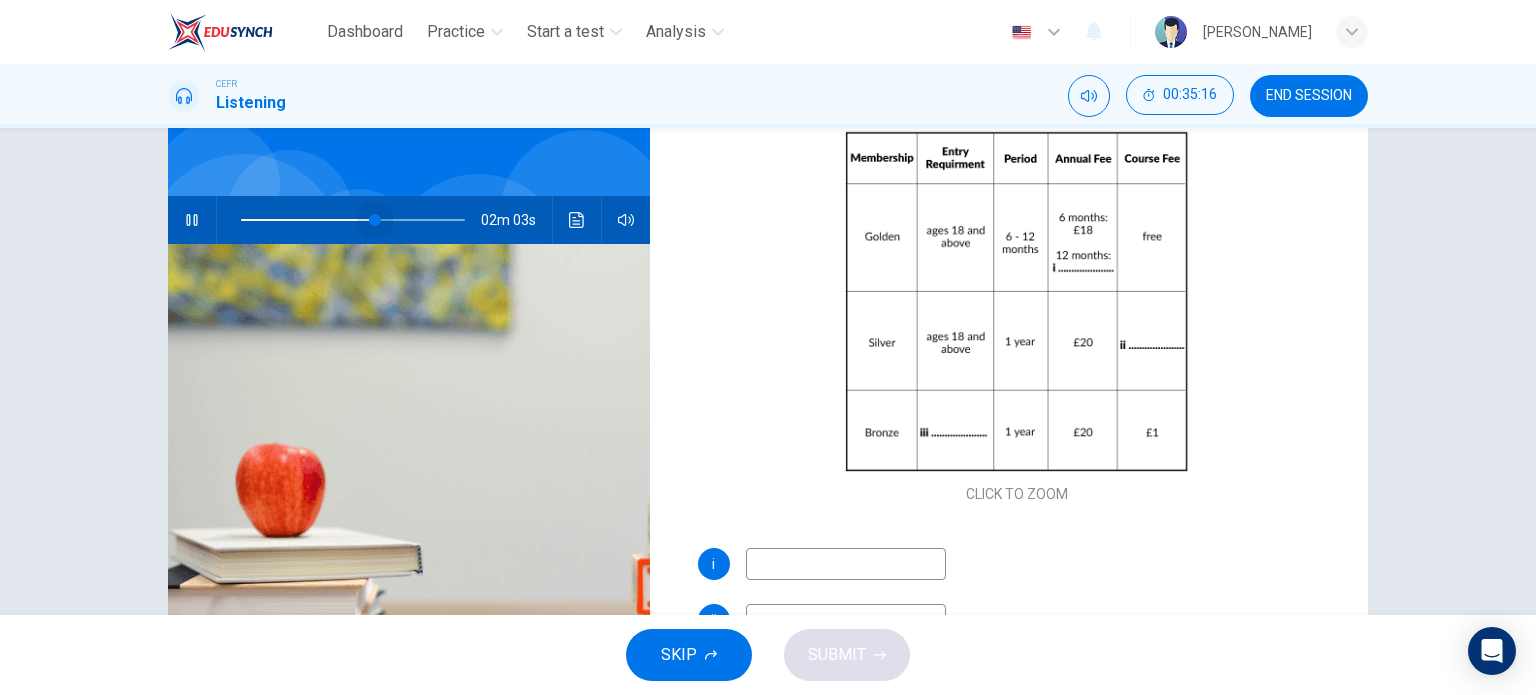 click at bounding box center (375, 220) 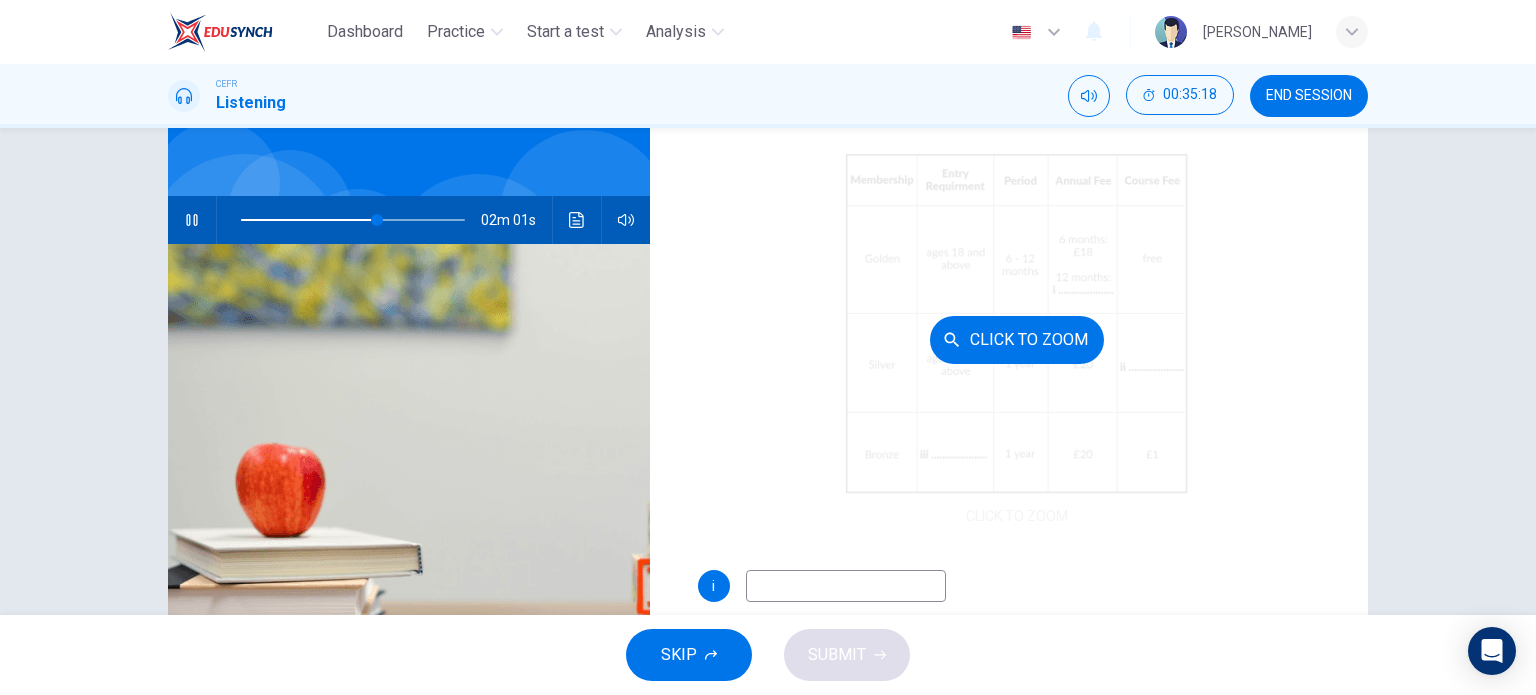 scroll, scrollTop: 95, scrollLeft: 0, axis: vertical 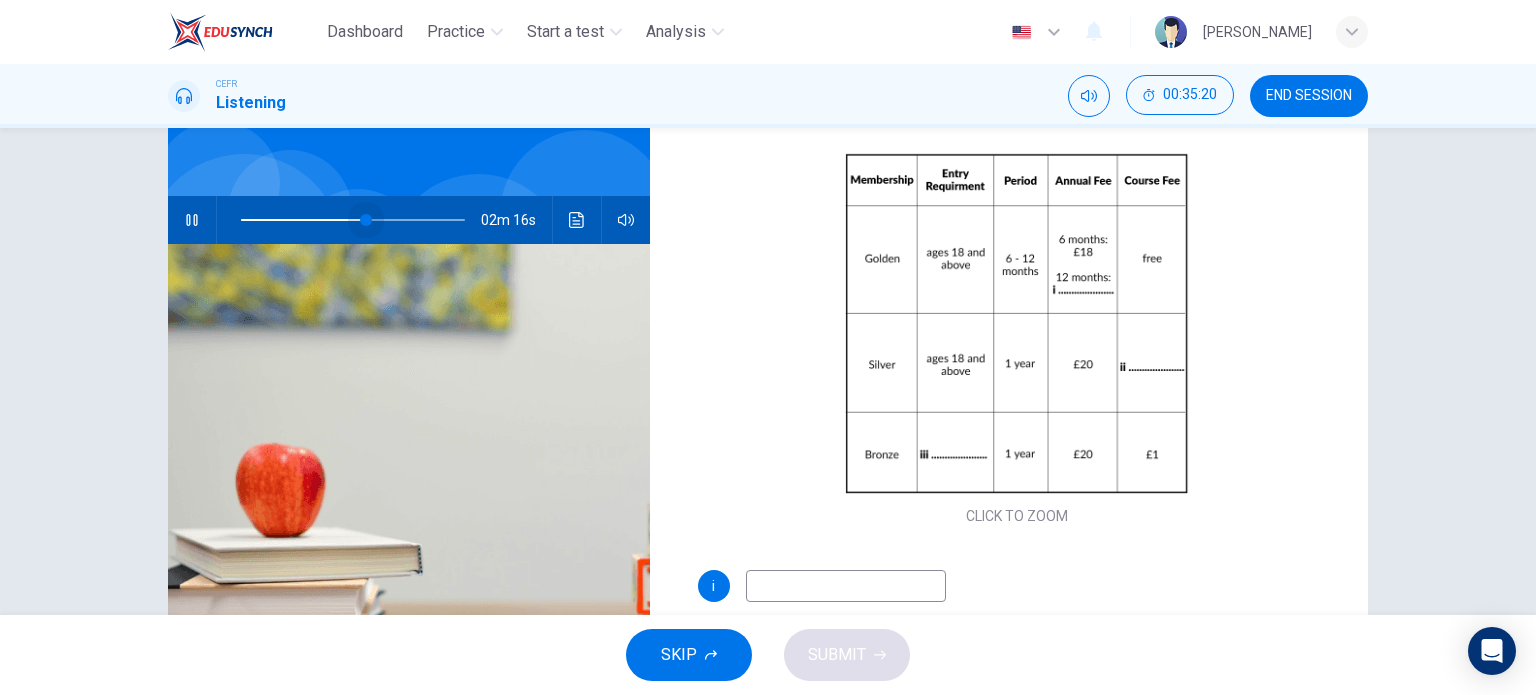 click at bounding box center [366, 220] 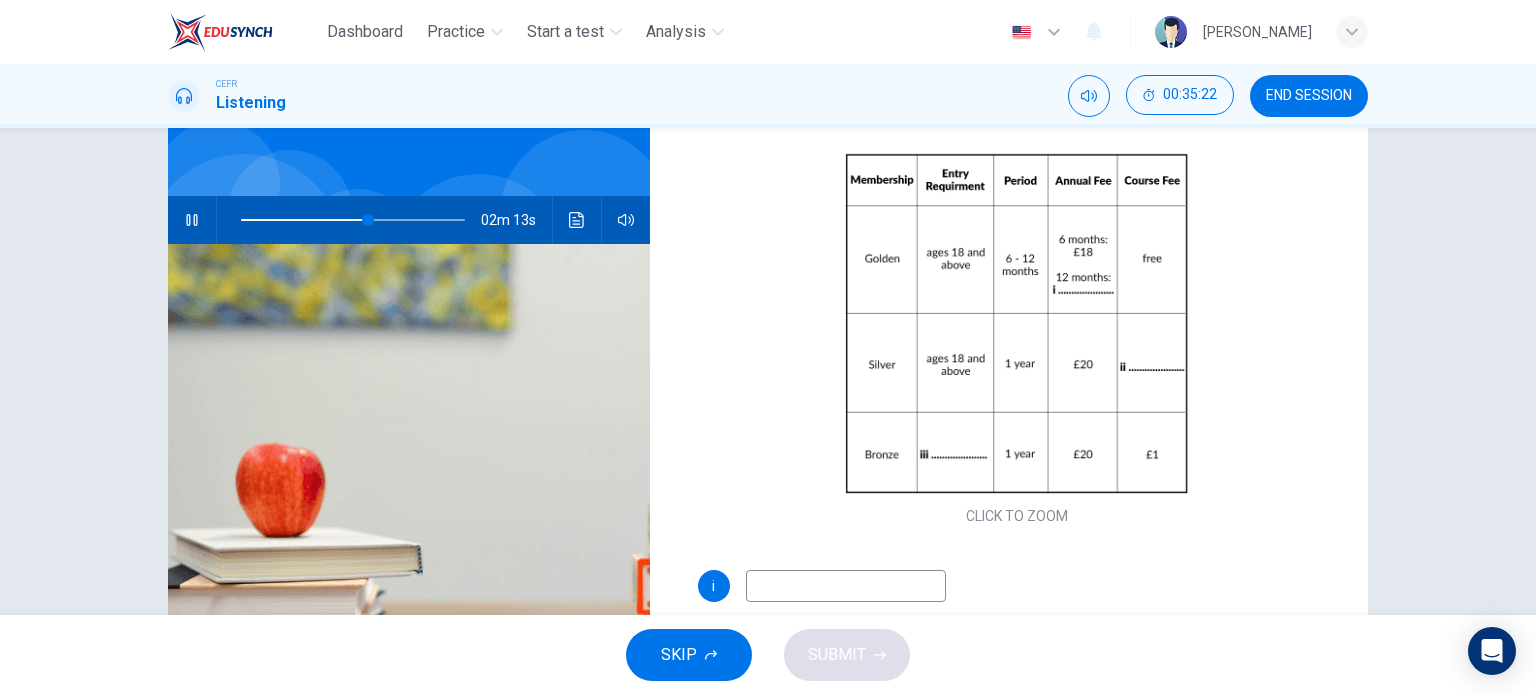 click at bounding box center (846, 586) 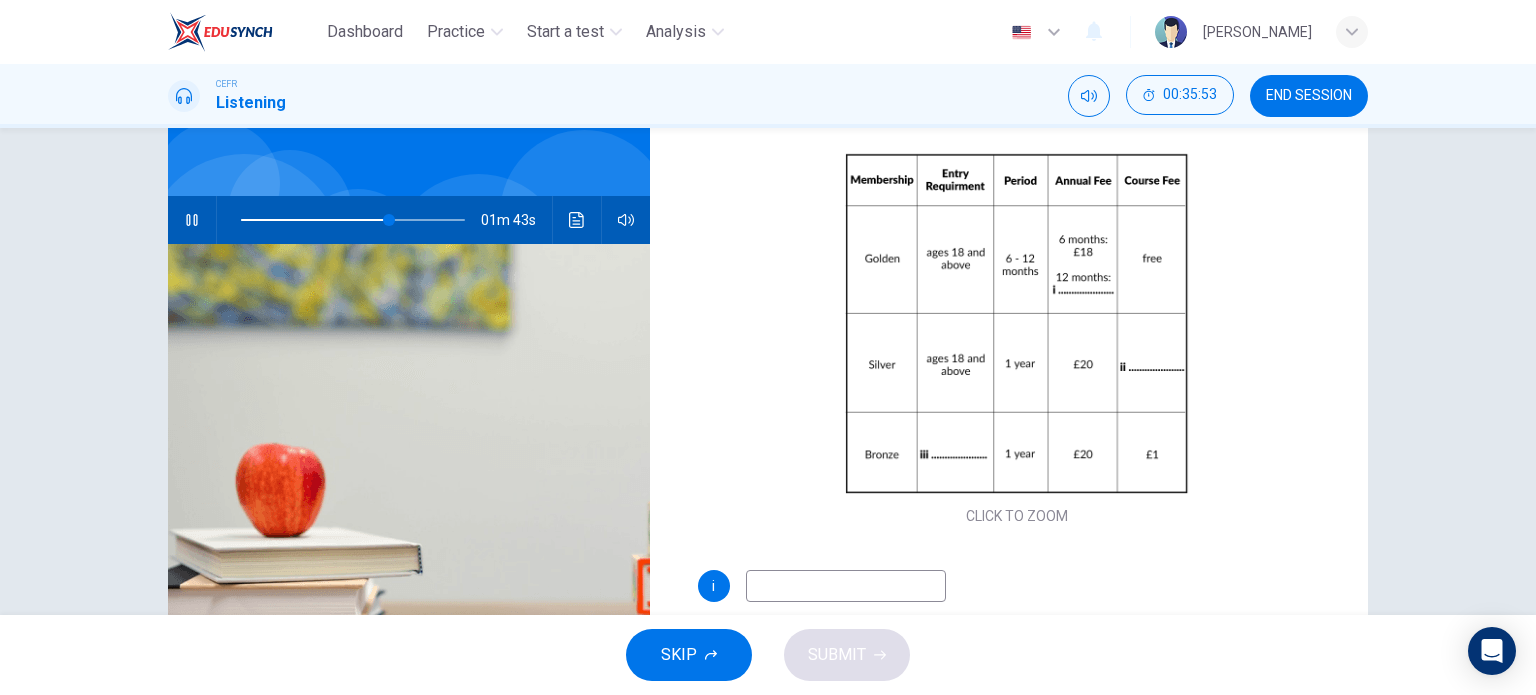 click at bounding box center (846, 586) 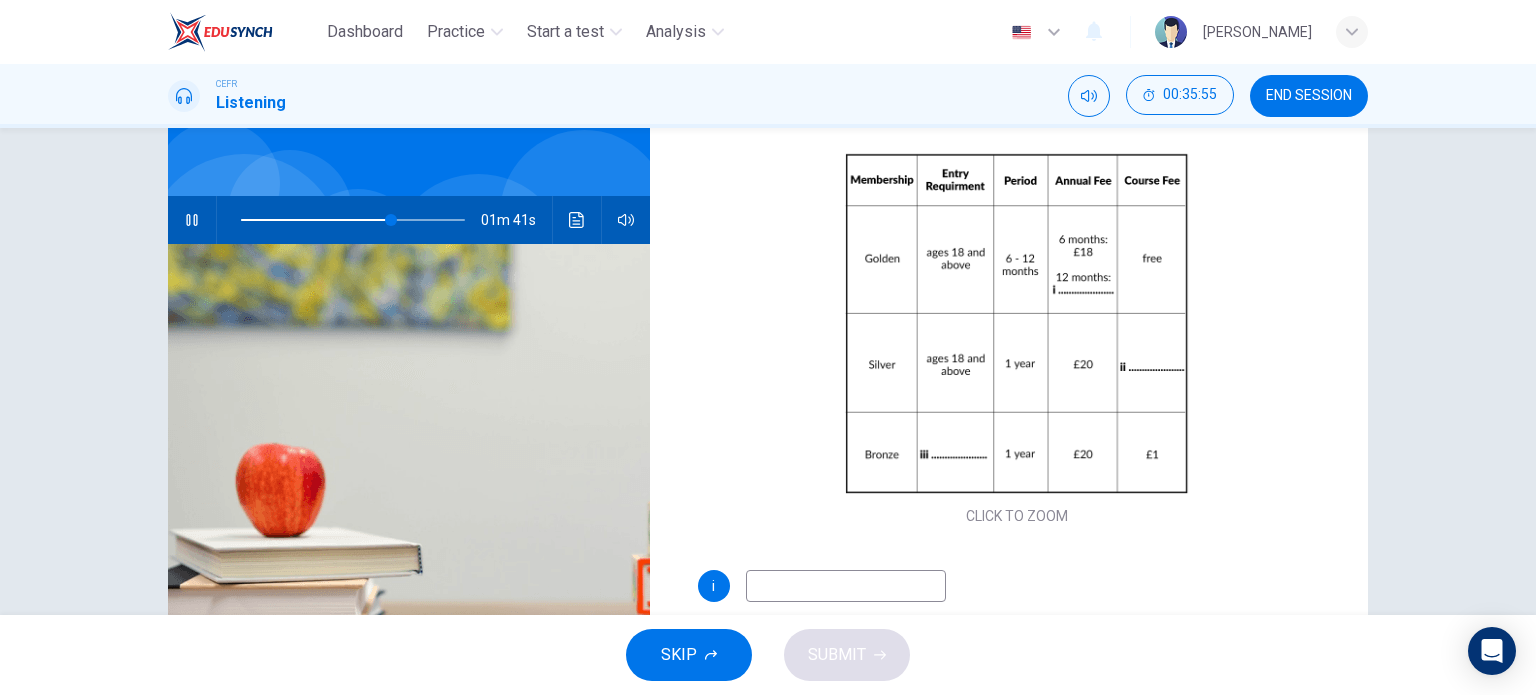 type on "67" 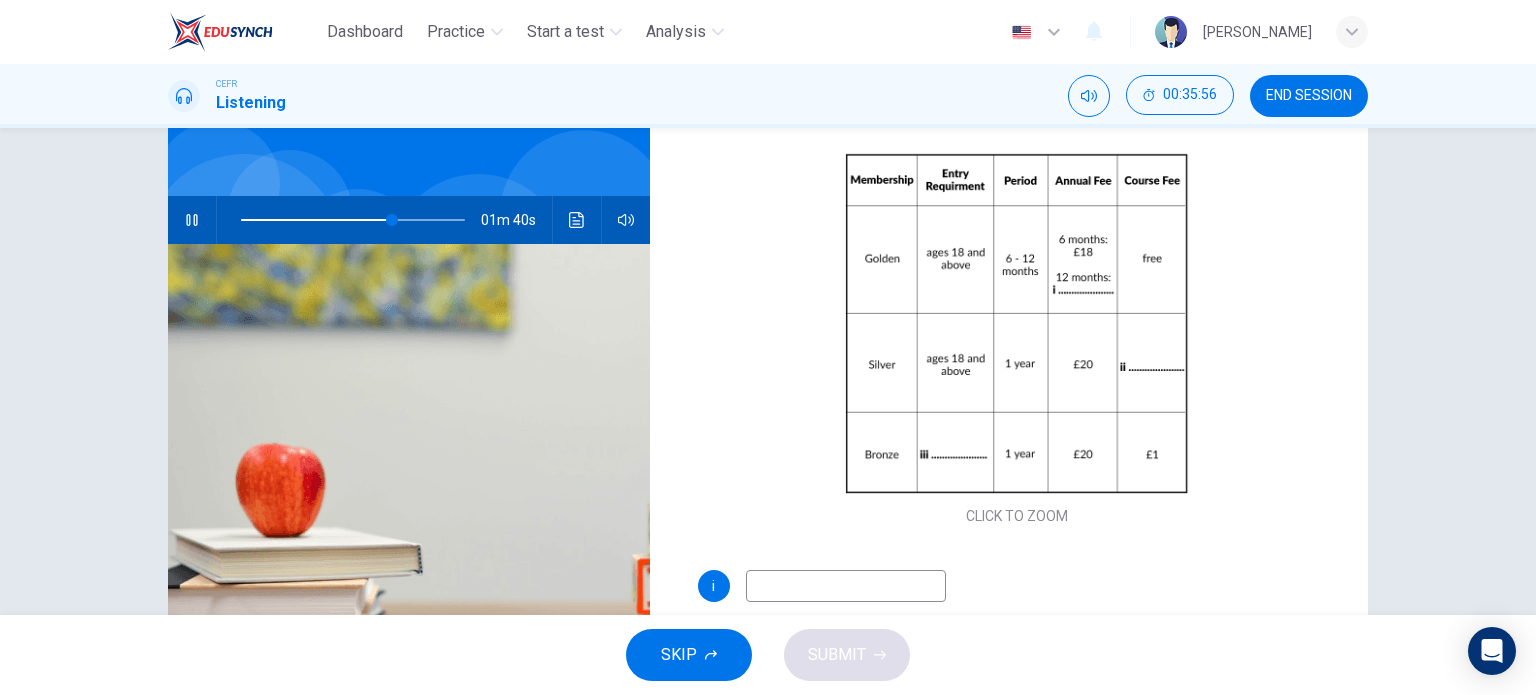 type on "3" 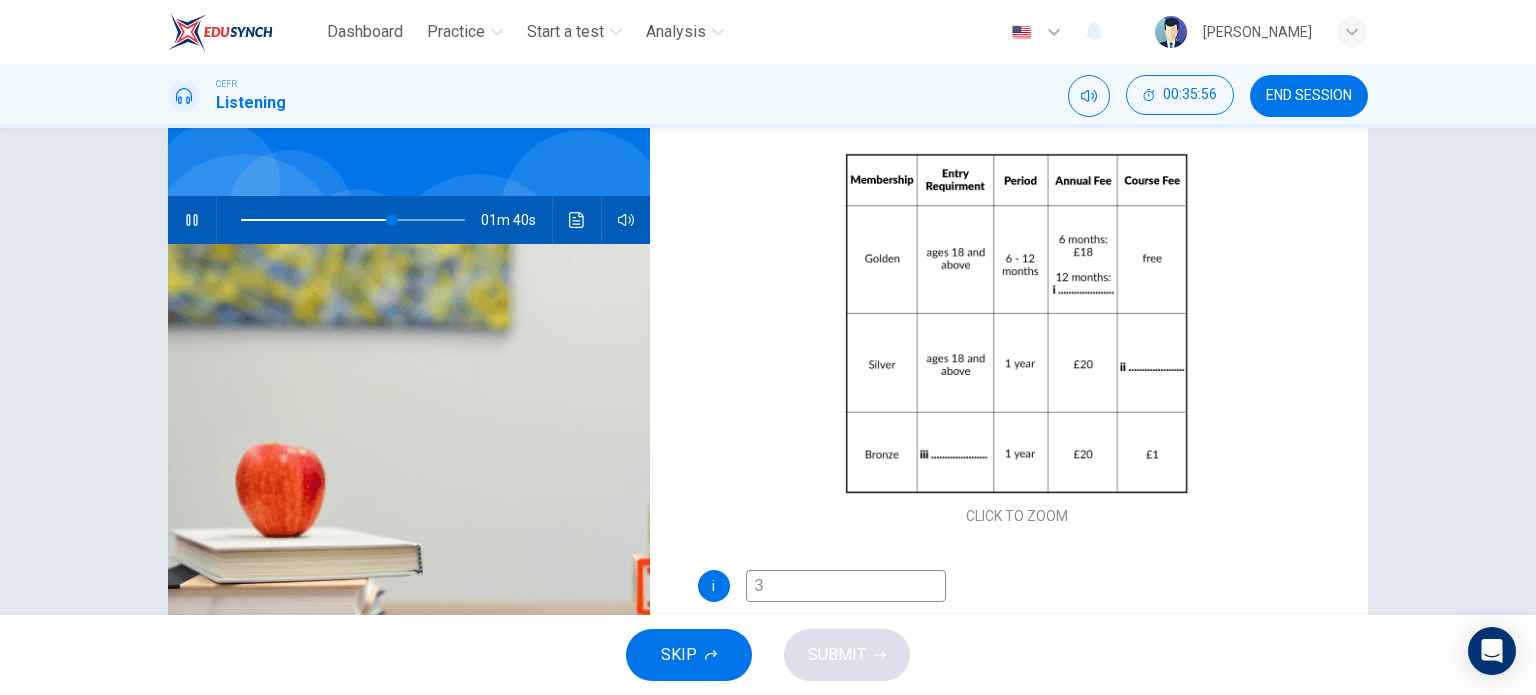 type on "68" 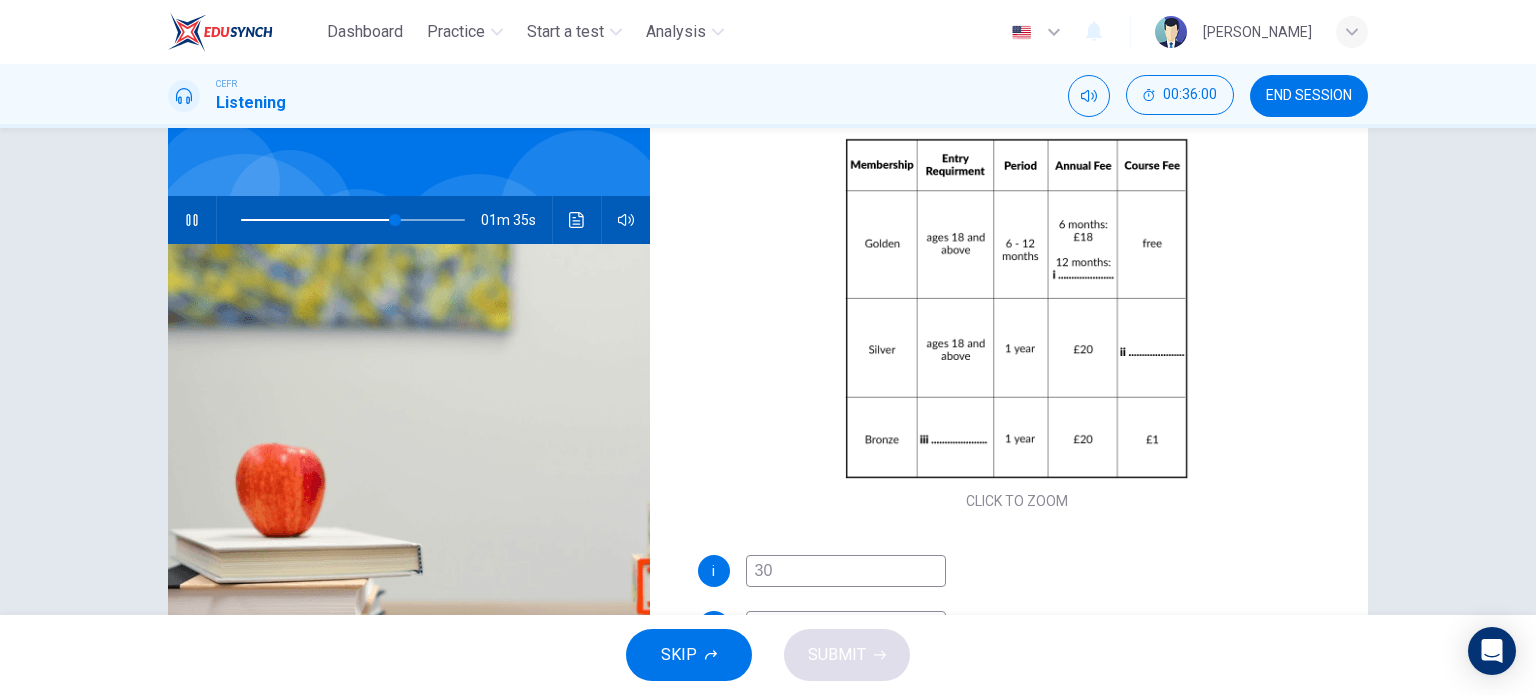 scroll, scrollTop: 117, scrollLeft: 0, axis: vertical 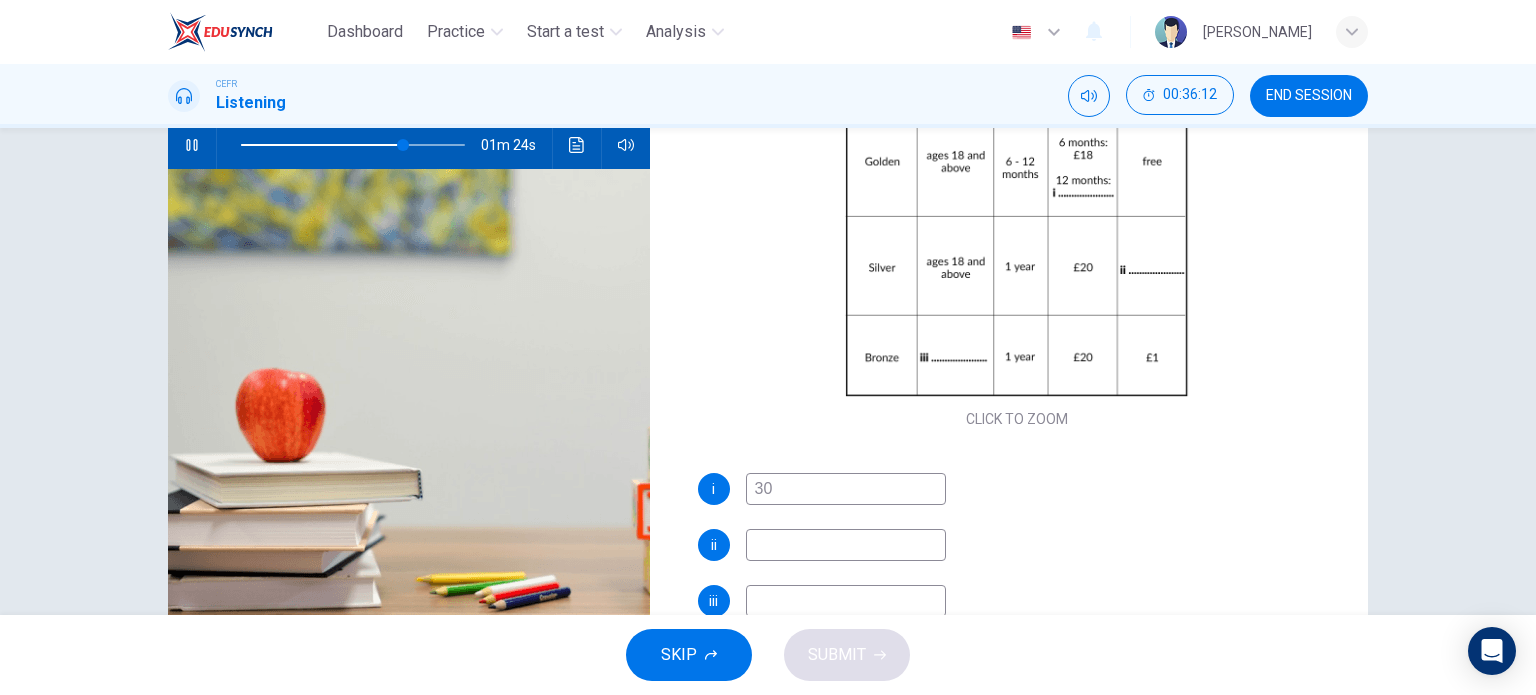 type on "73" 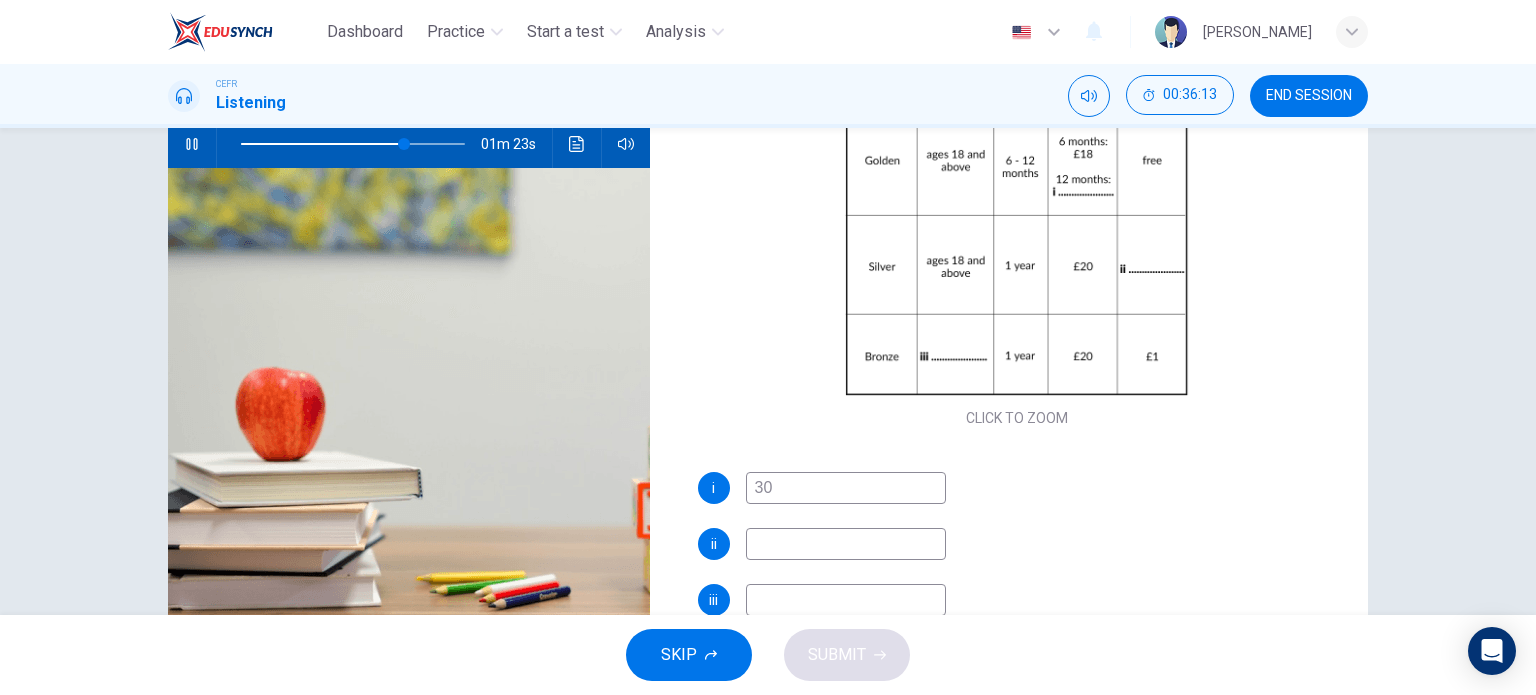 type on "30" 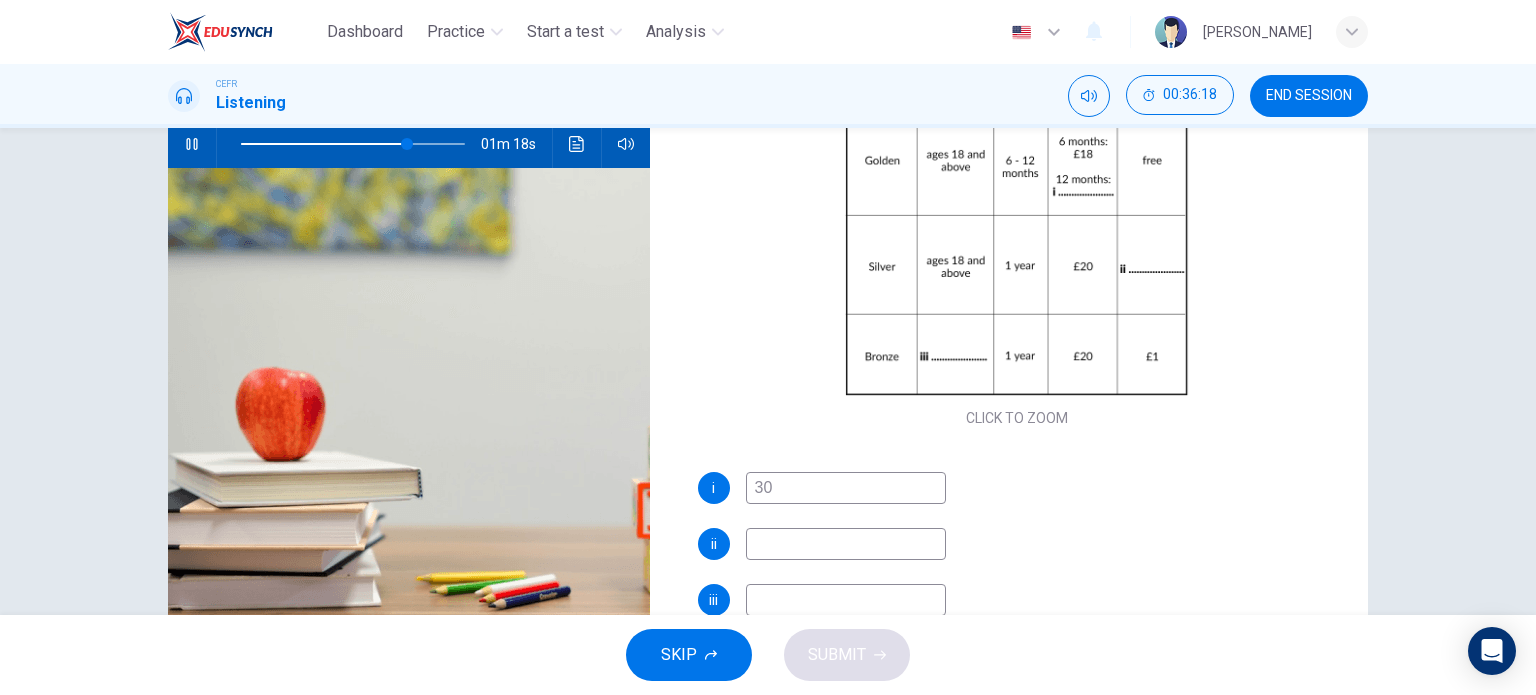 type on "75" 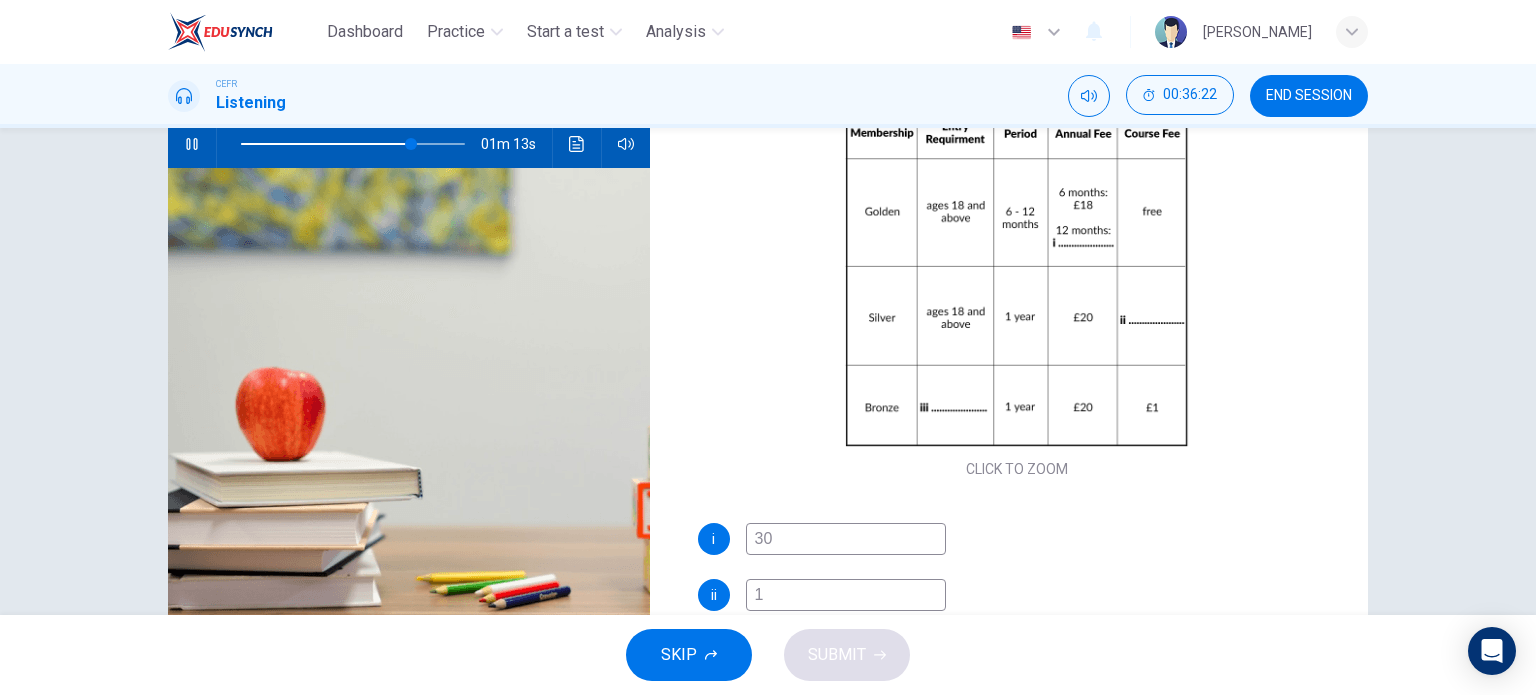 scroll, scrollTop: 117, scrollLeft: 0, axis: vertical 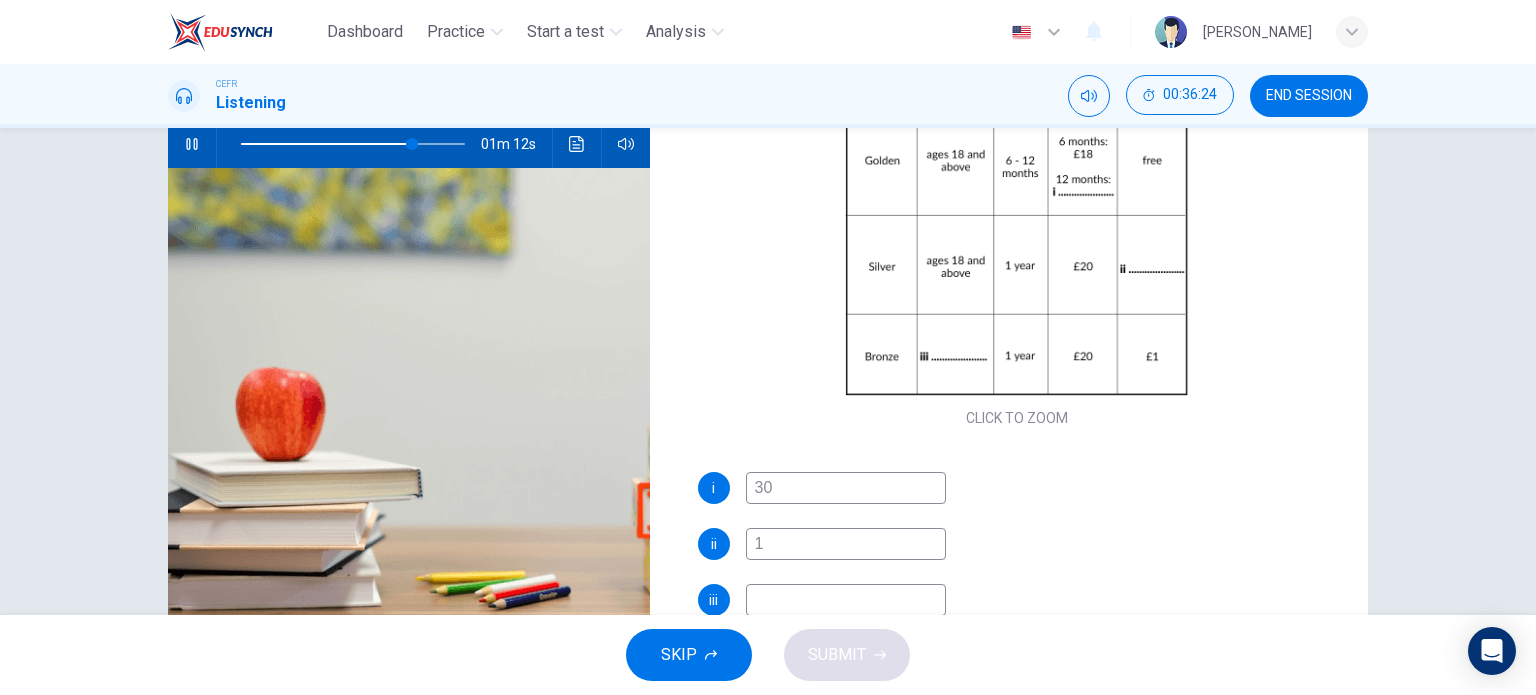 type on "77" 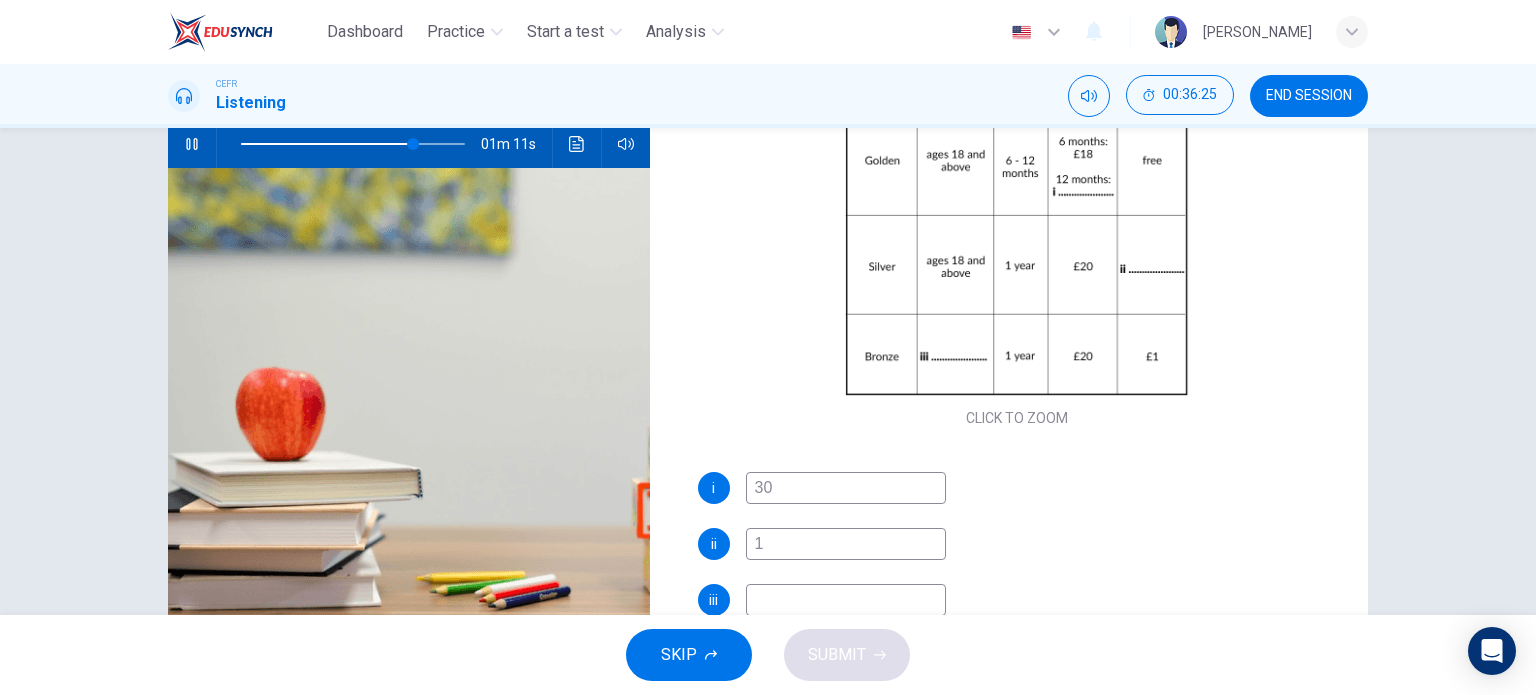 type on "1" 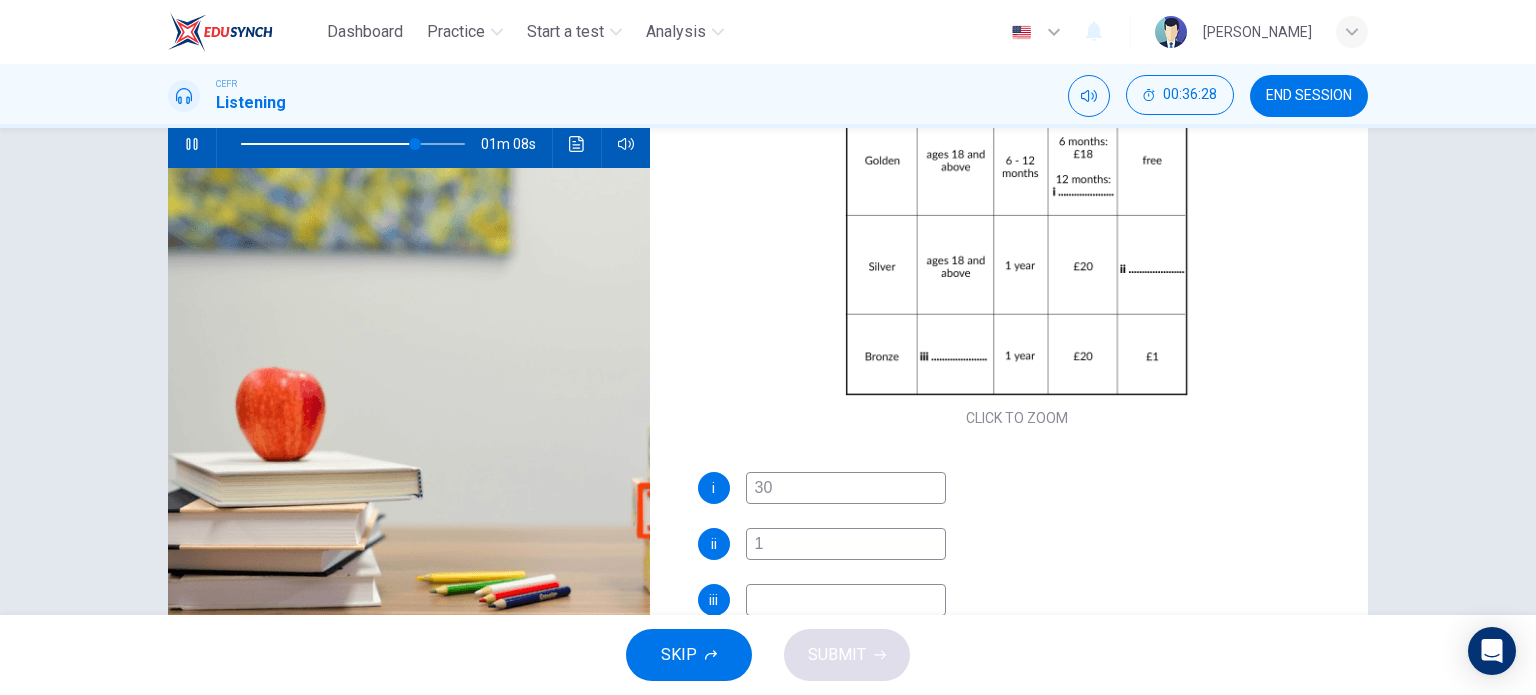type on "78" 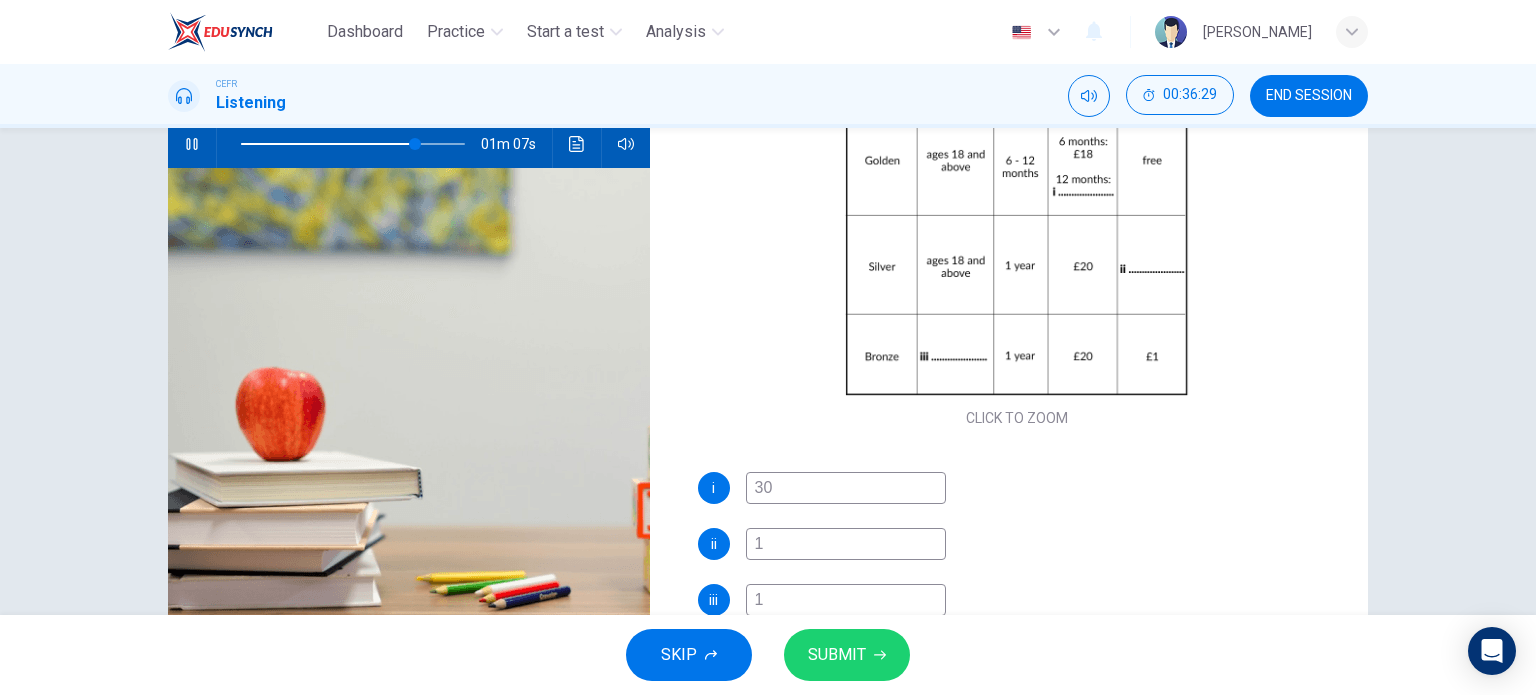 type on "78" 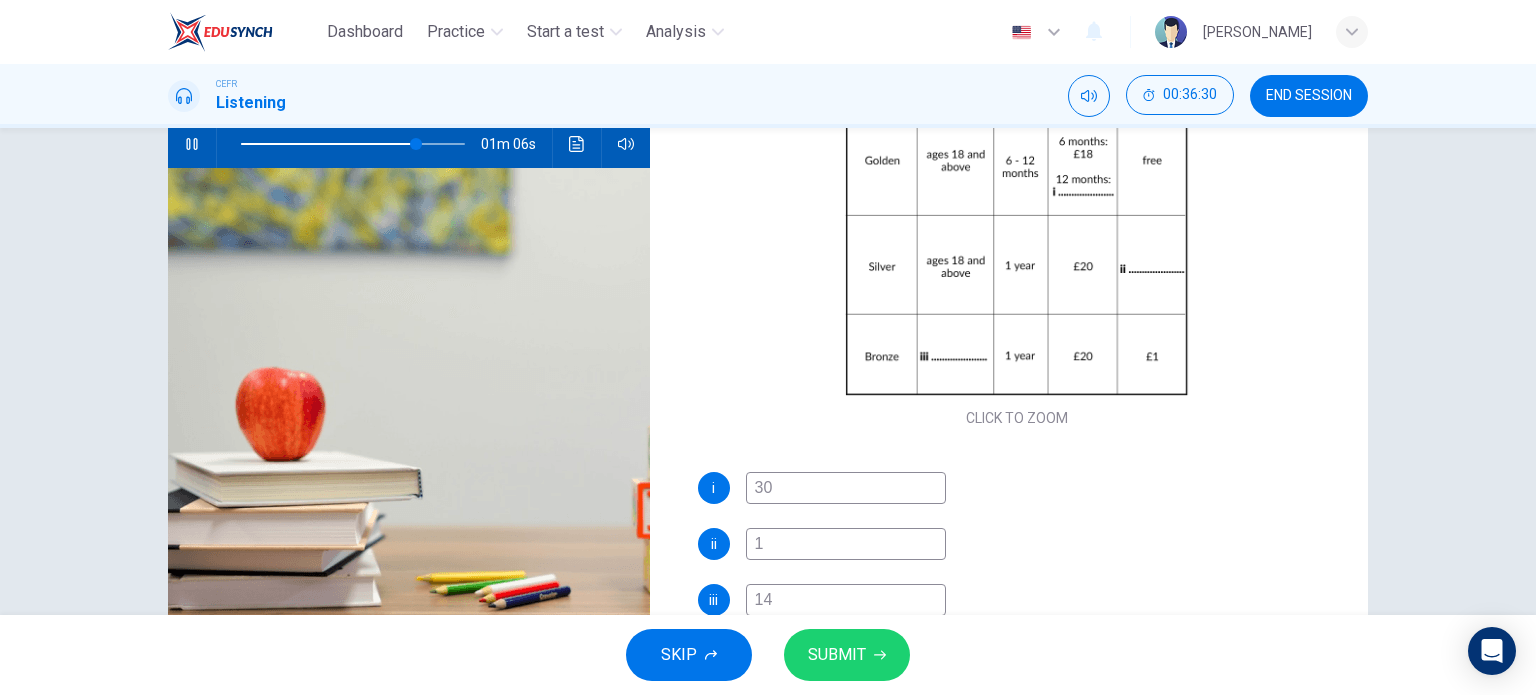 scroll, scrollTop: 0, scrollLeft: 0, axis: both 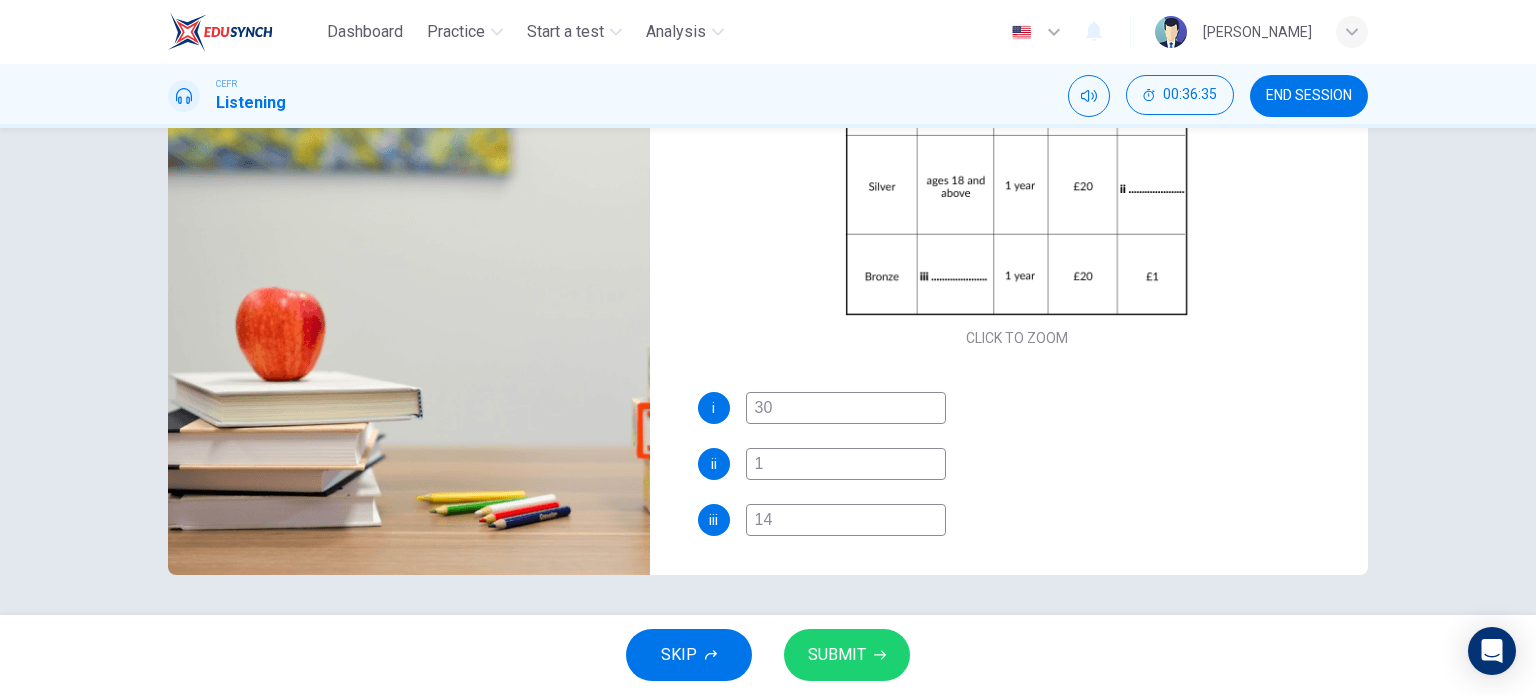 type on "80" 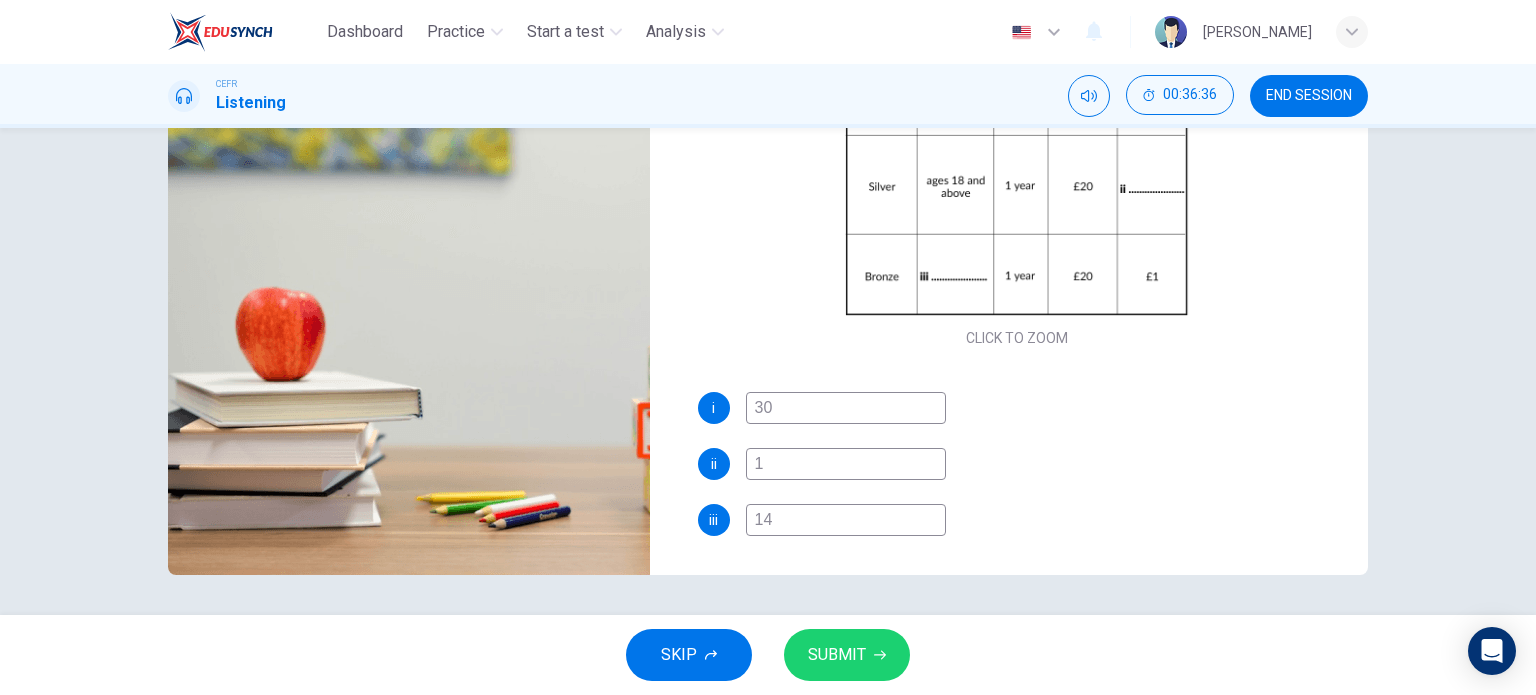 type on "14 t" 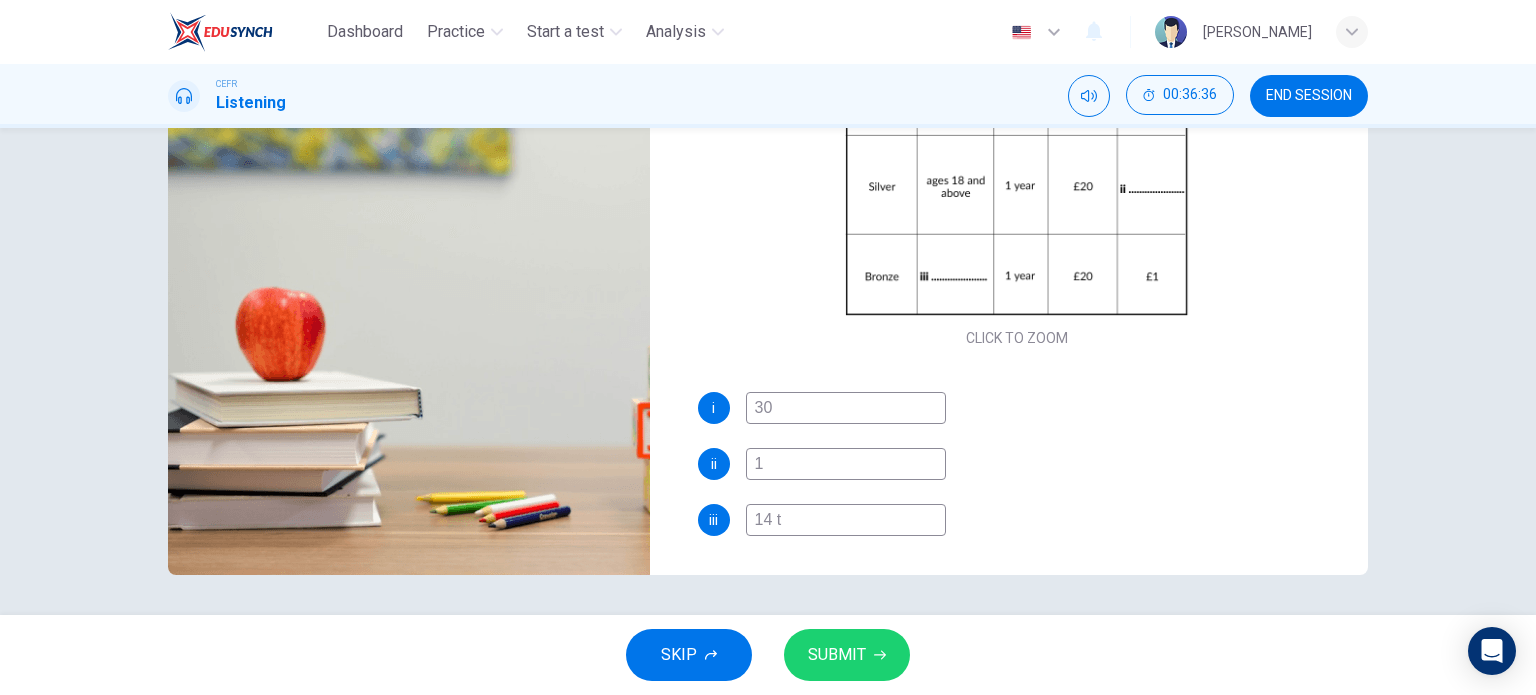 type on "80" 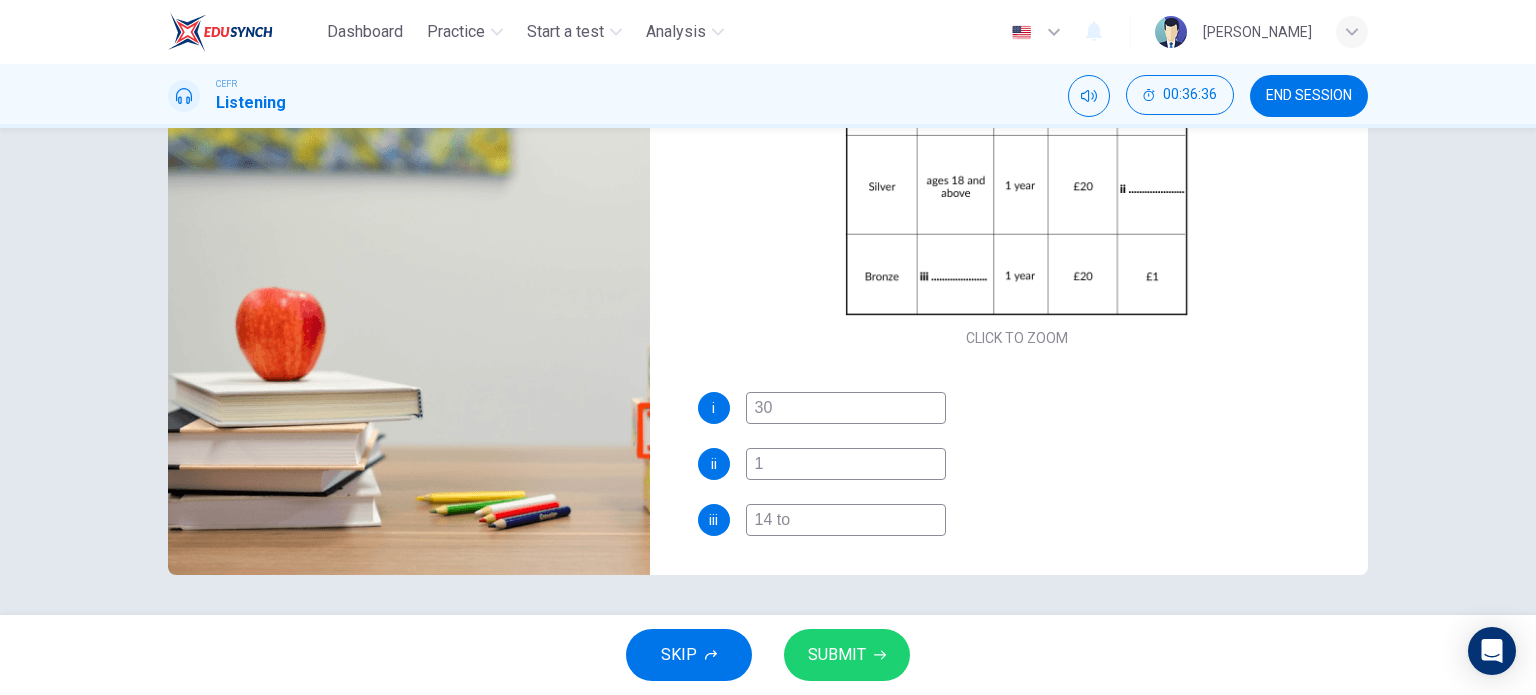 type on "81" 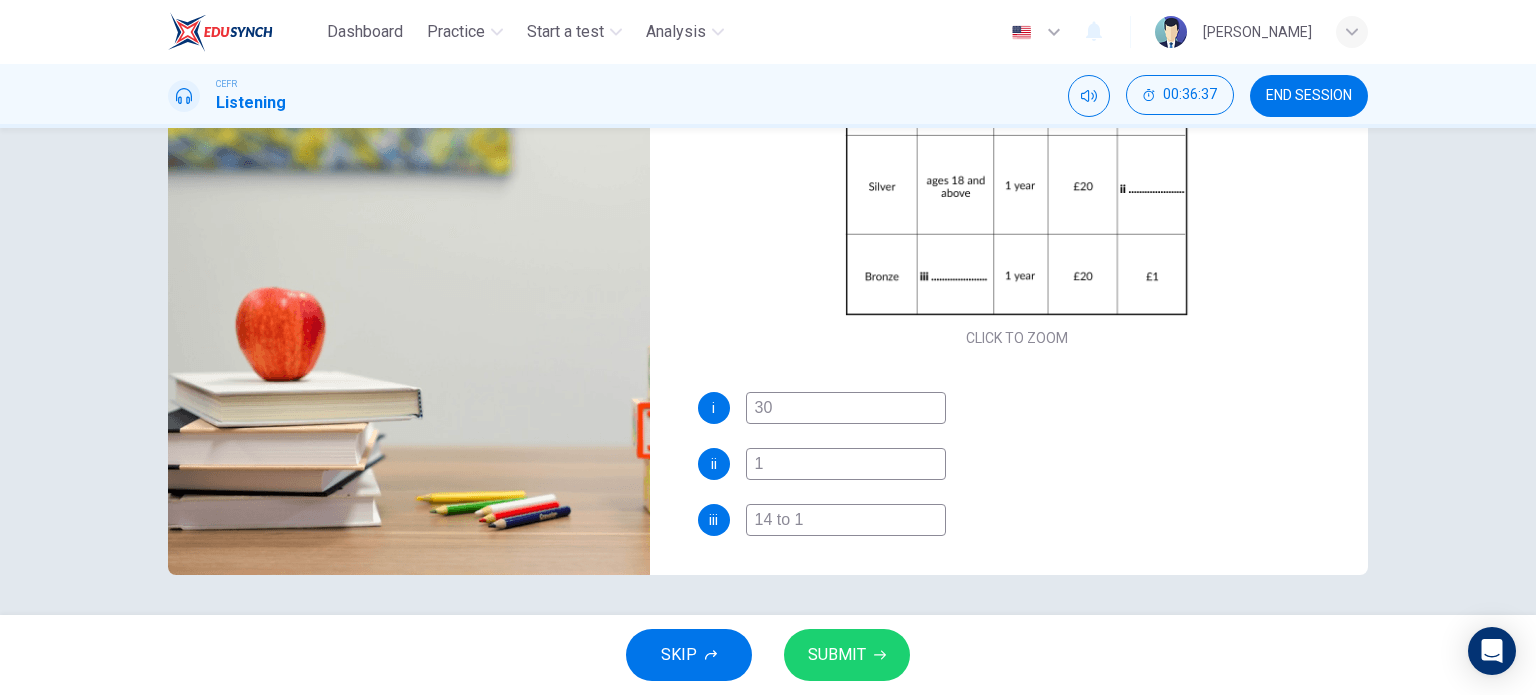type on "81" 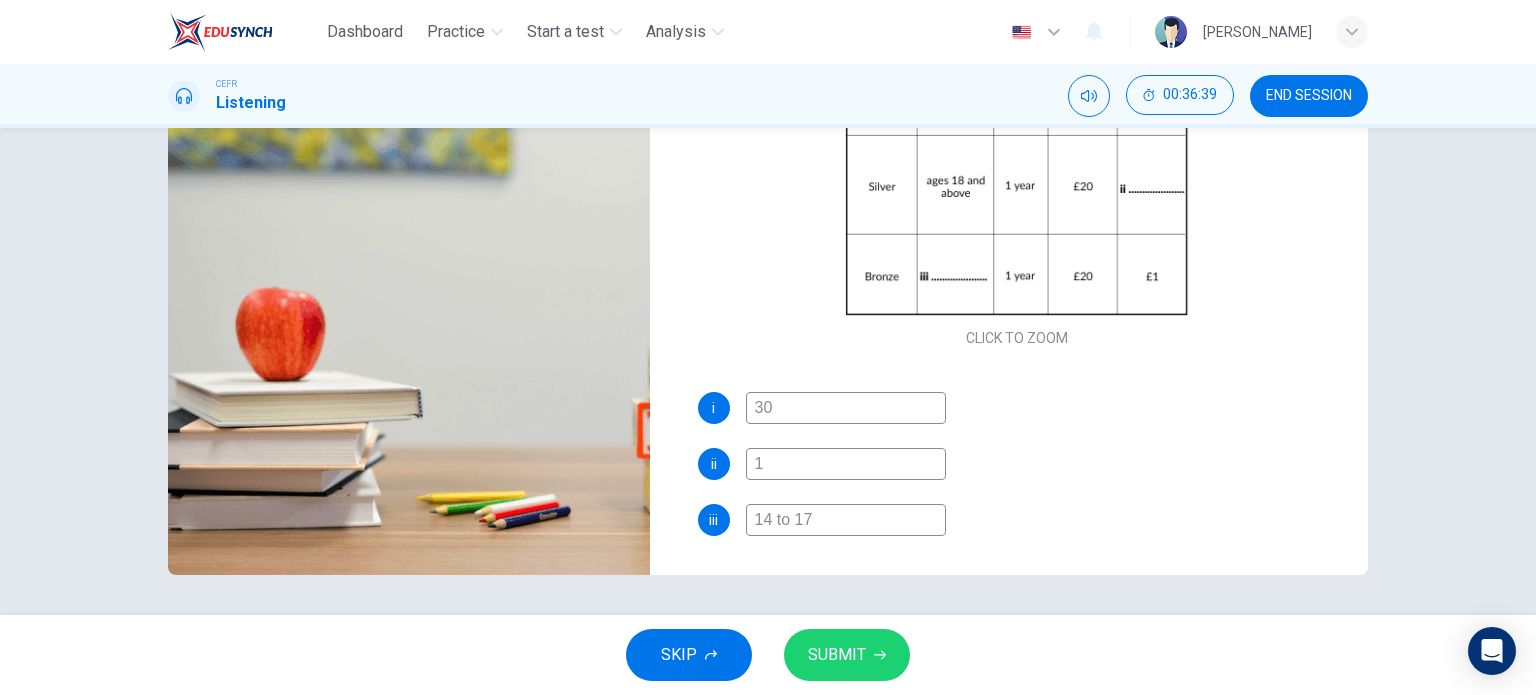type on "82" 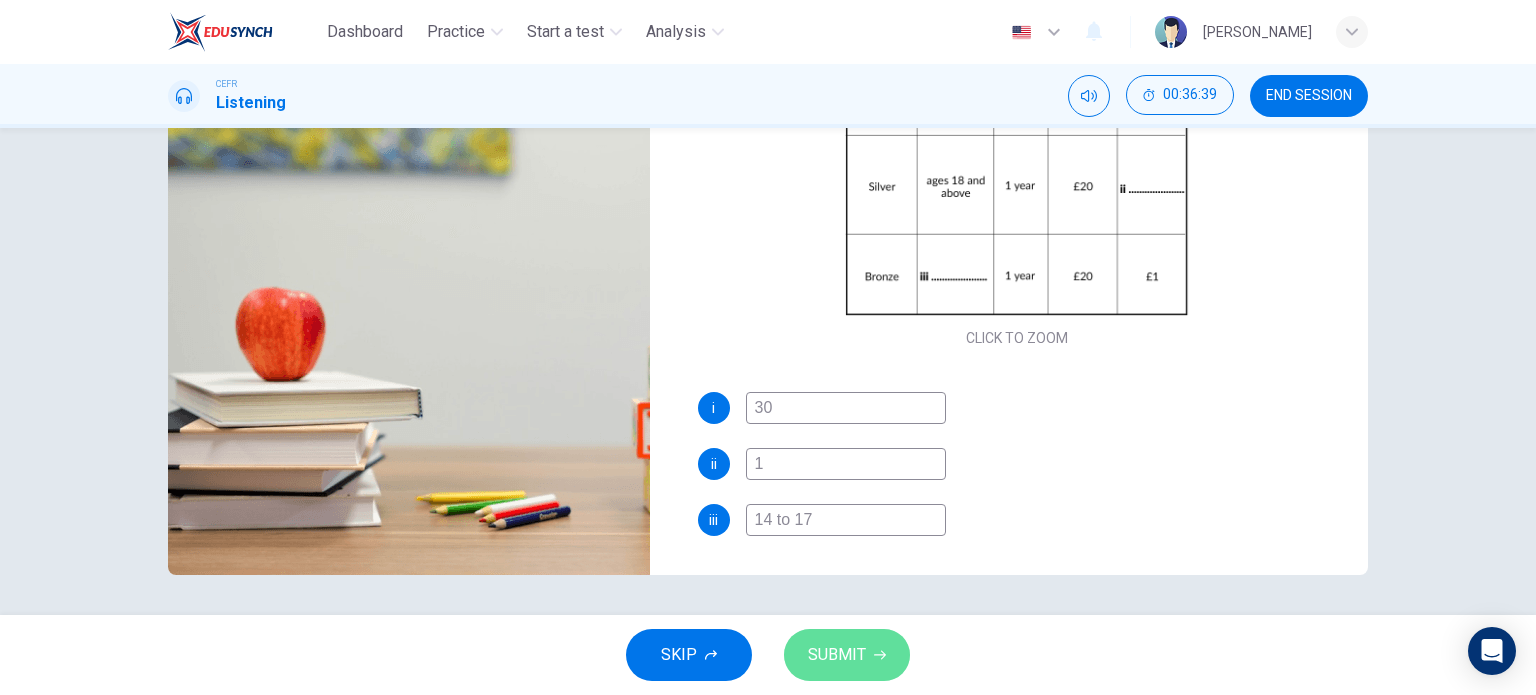 click on "SUBMIT" at bounding box center (837, 655) 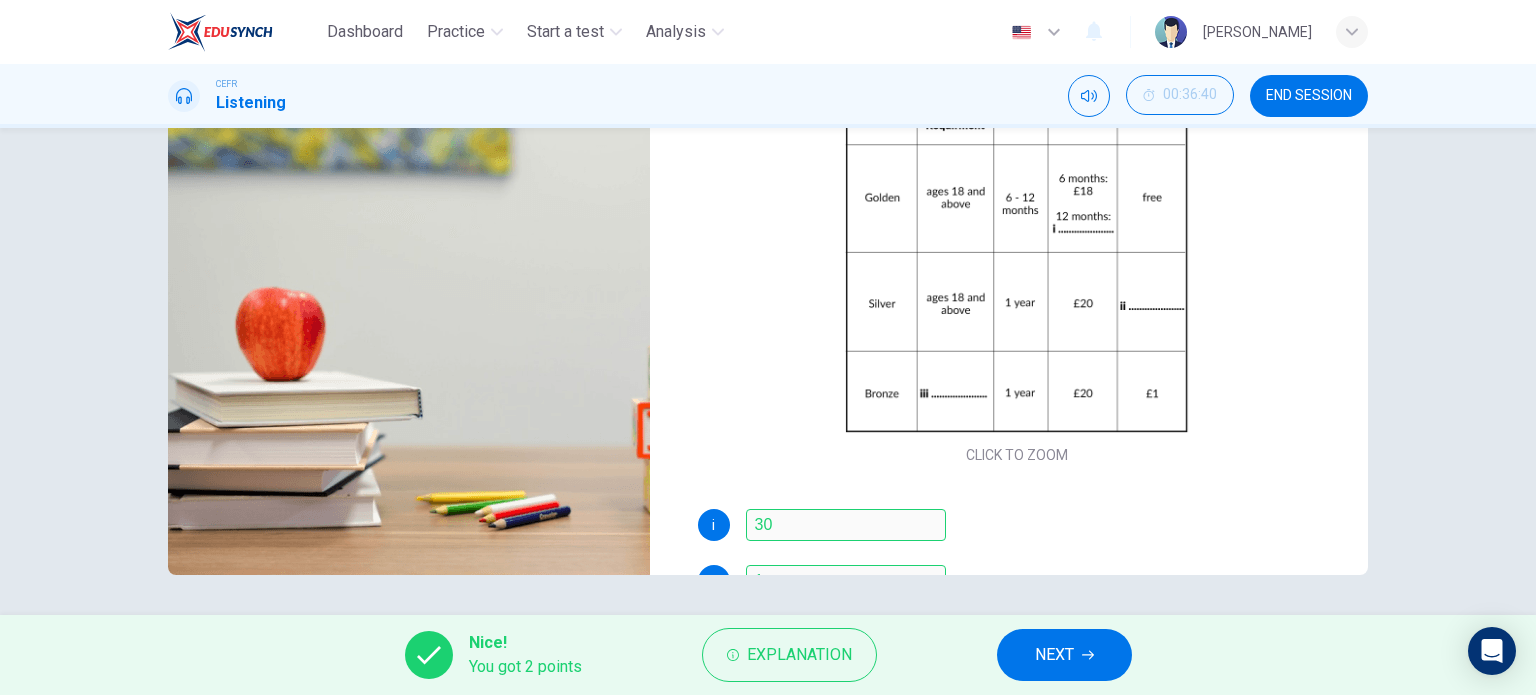 scroll, scrollTop: 117, scrollLeft: 0, axis: vertical 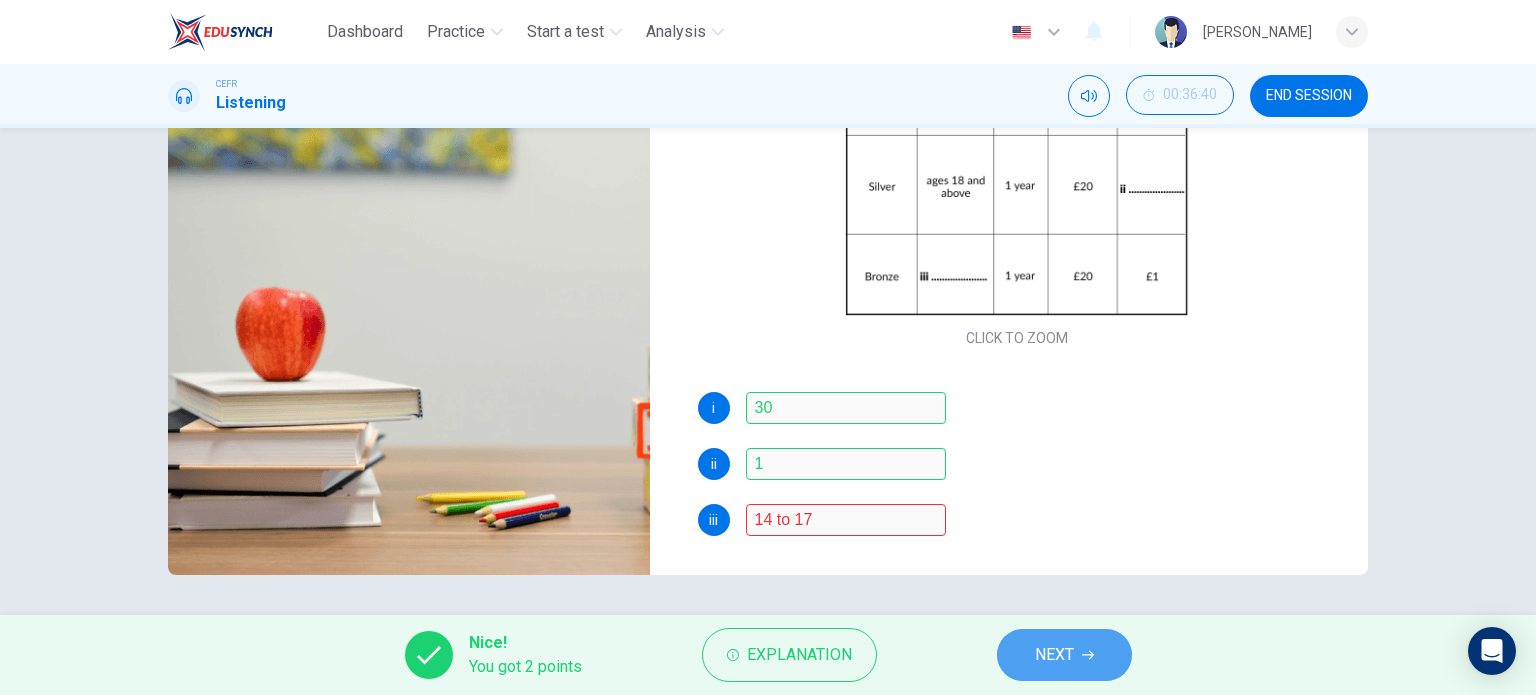 click on "NEXT" at bounding box center [1064, 655] 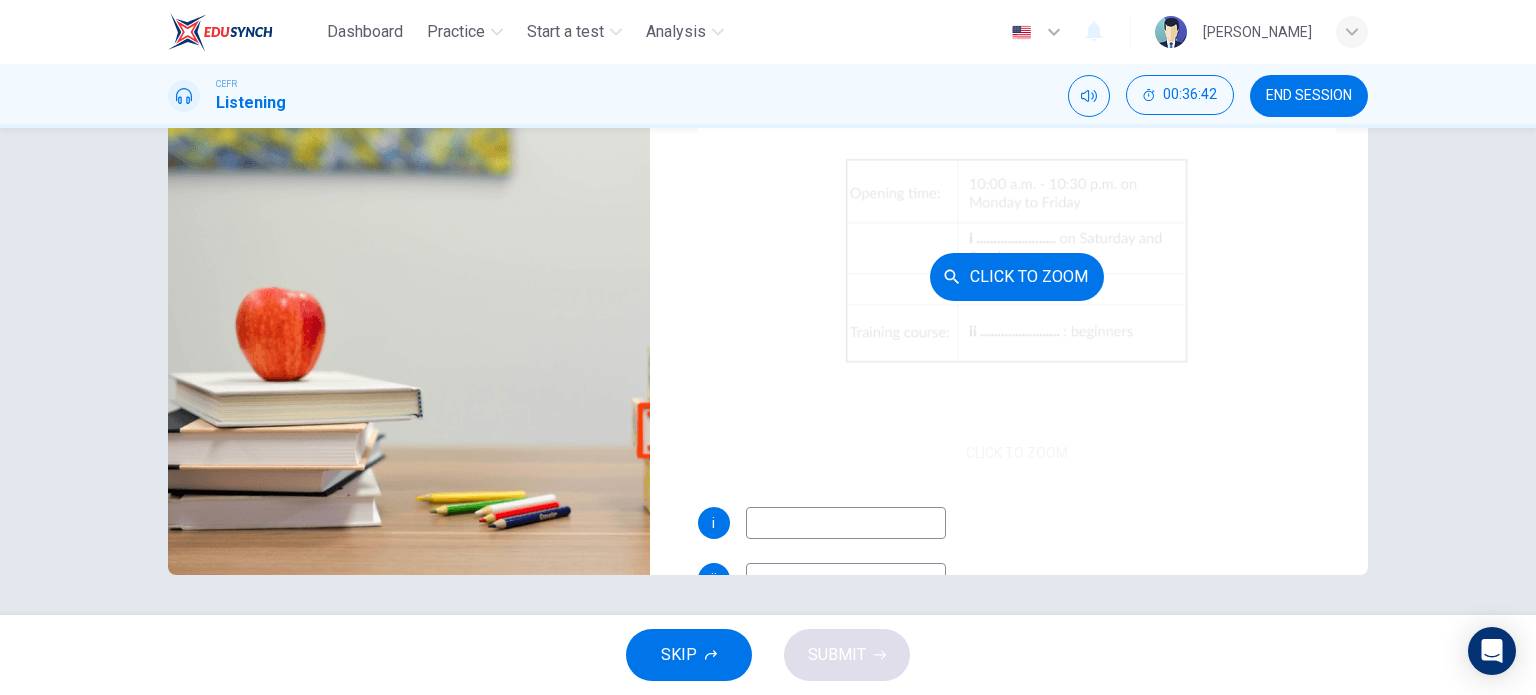 scroll, scrollTop: 0, scrollLeft: 0, axis: both 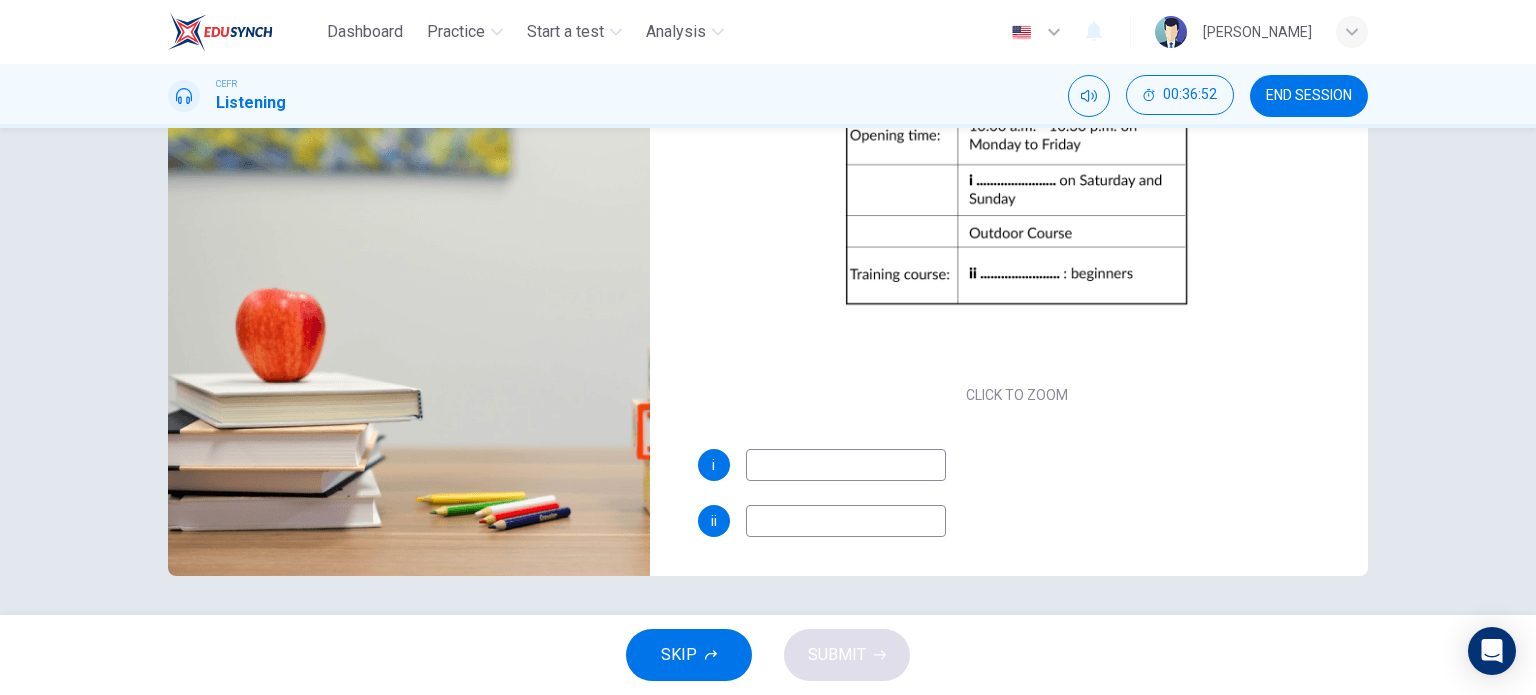 click at bounding box center (846, 465) 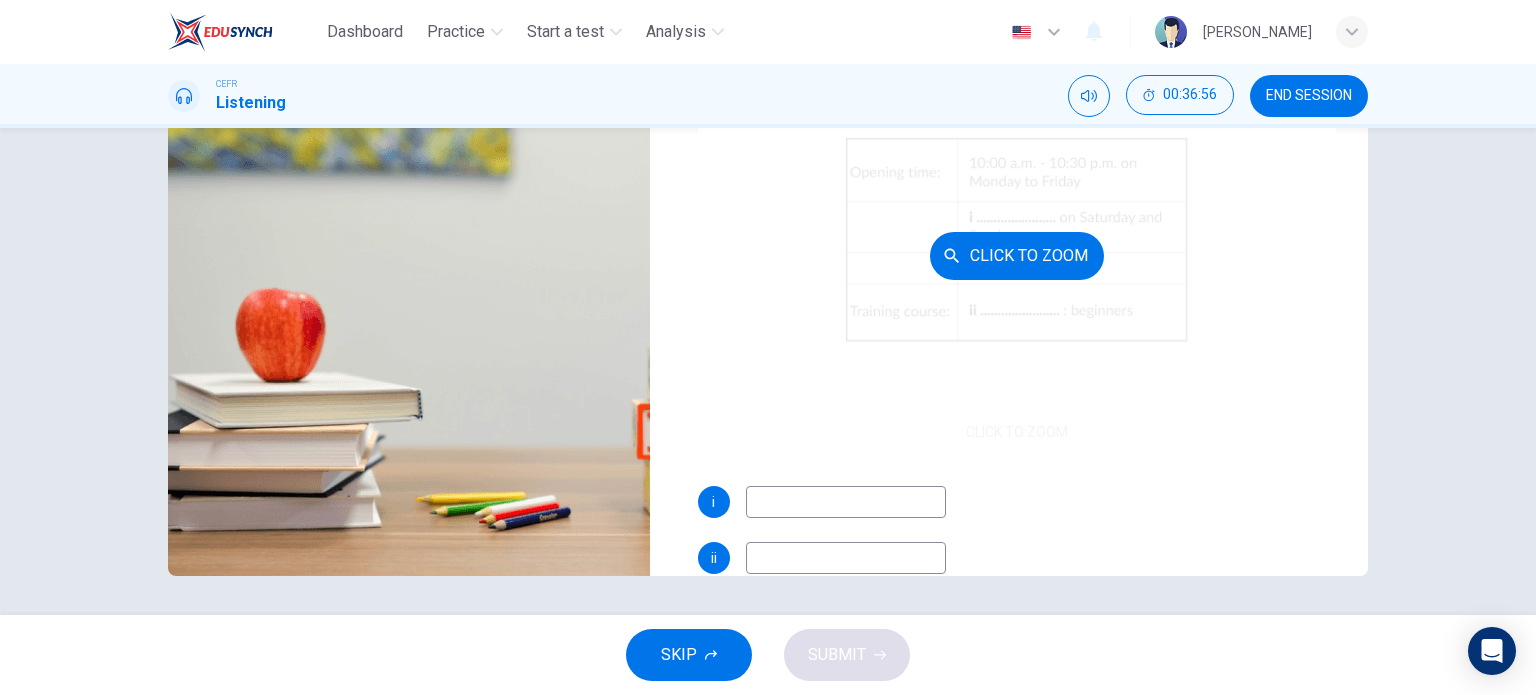 scroll, scrollTop: 21, scrollLeft: 0, axis: vertical 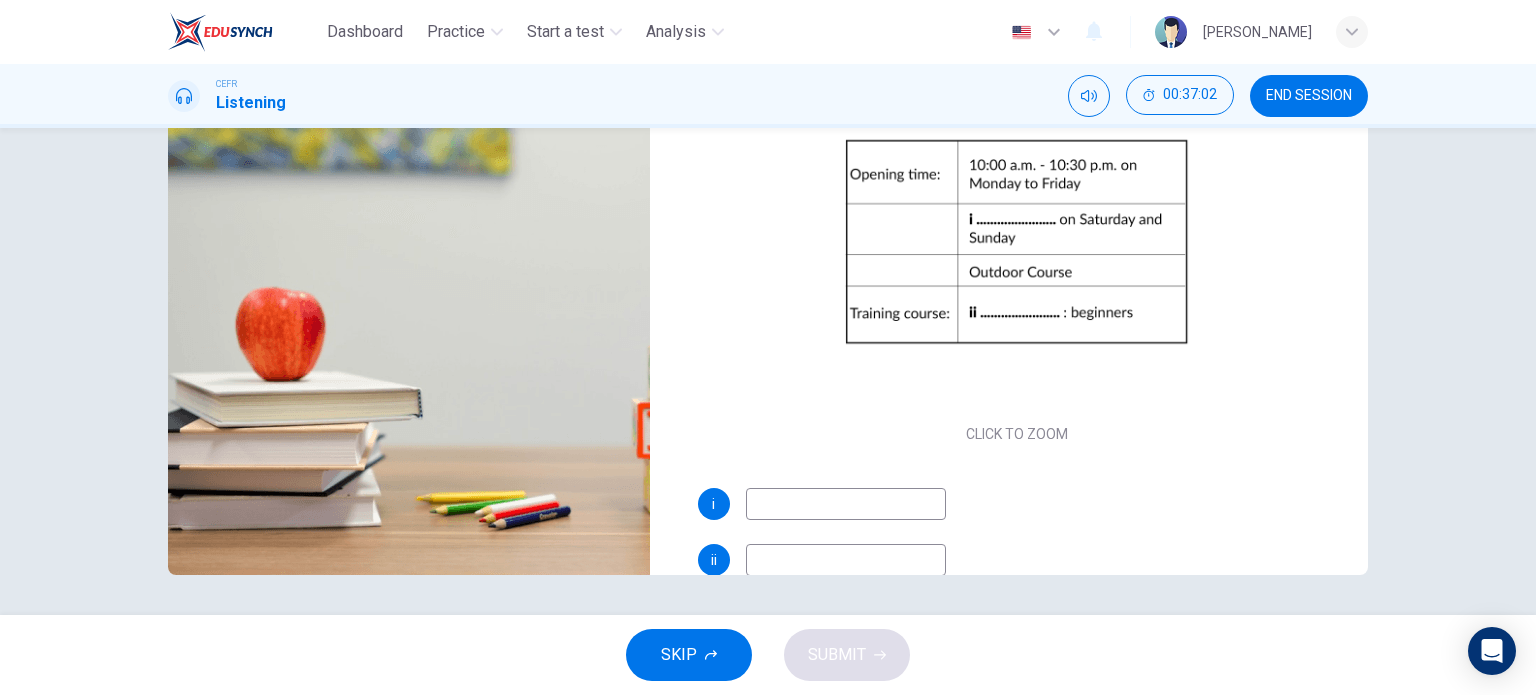 click at bounding box center (846, 504) 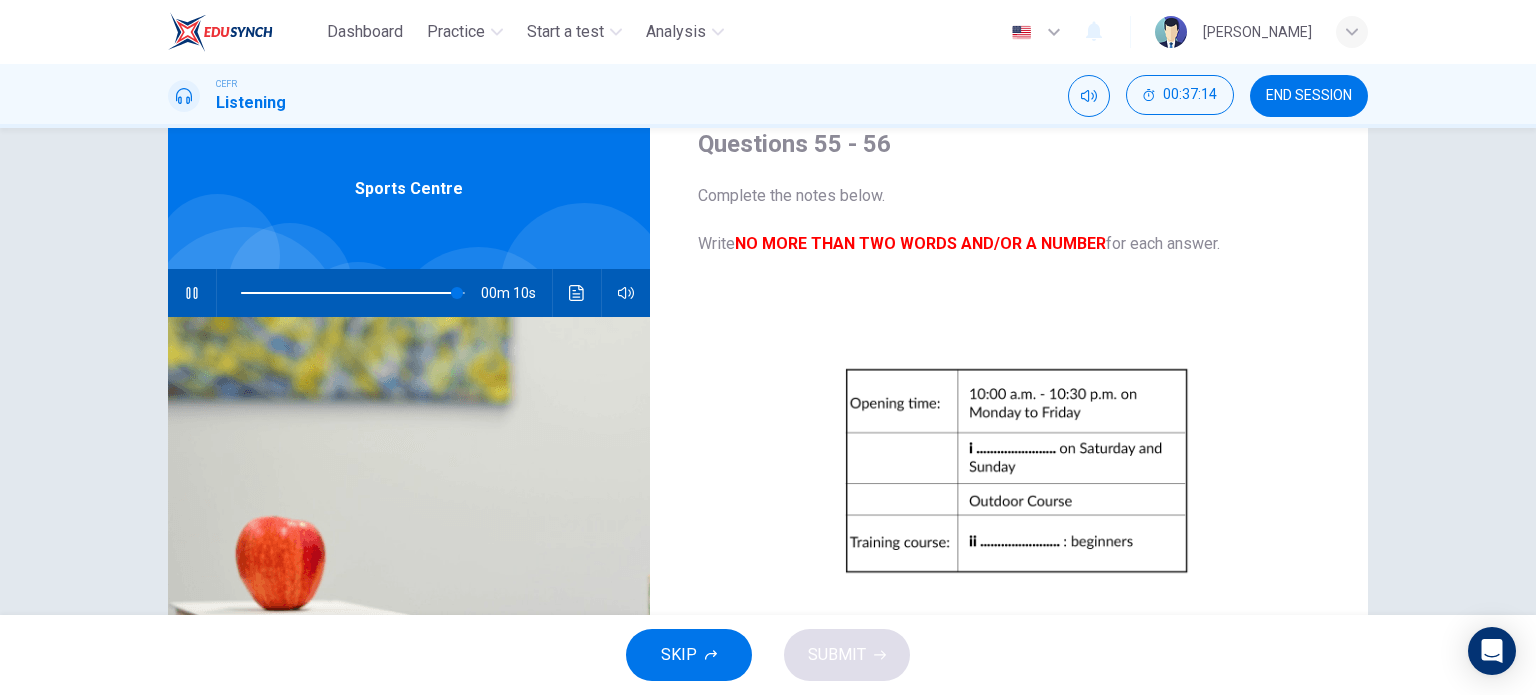 scroll, scrollTop: 60, scrollLeft: 0, axis: vertical 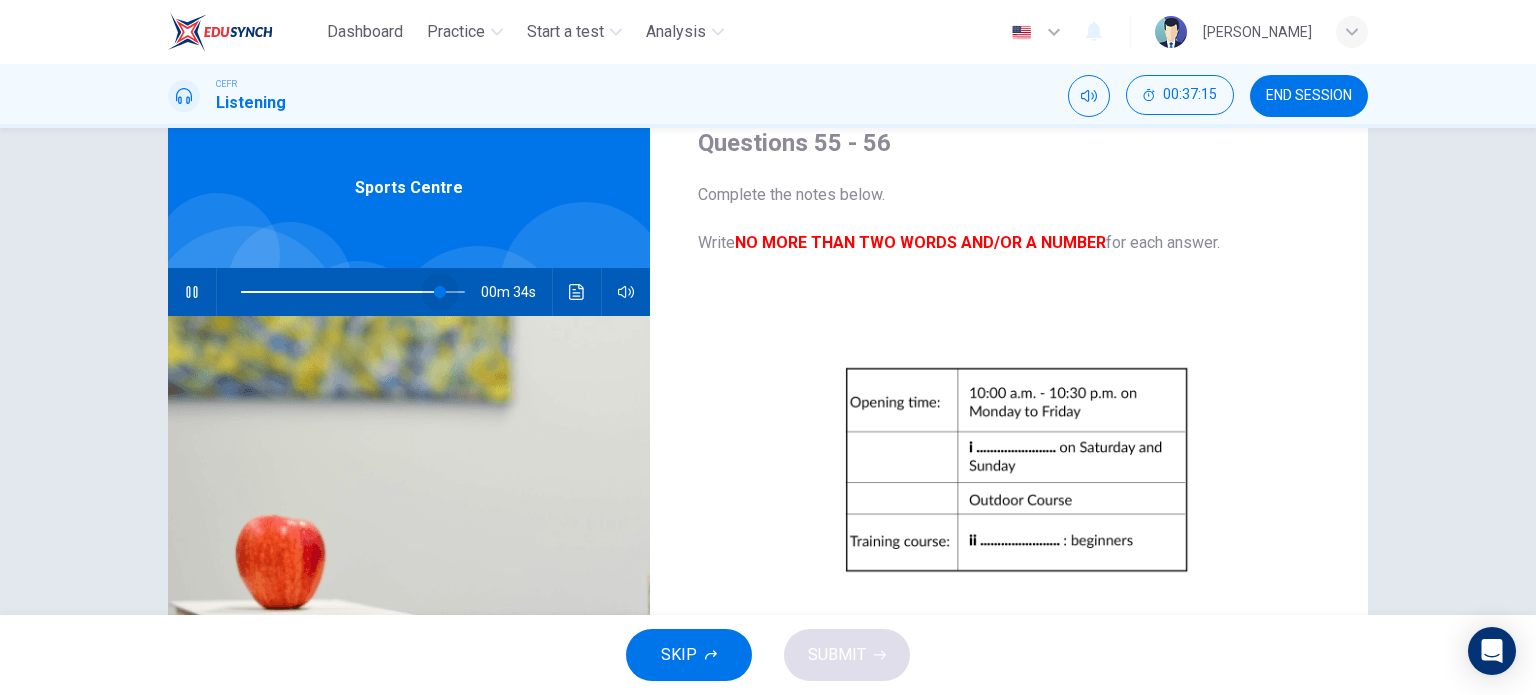 click at bounding box center (440, 292) 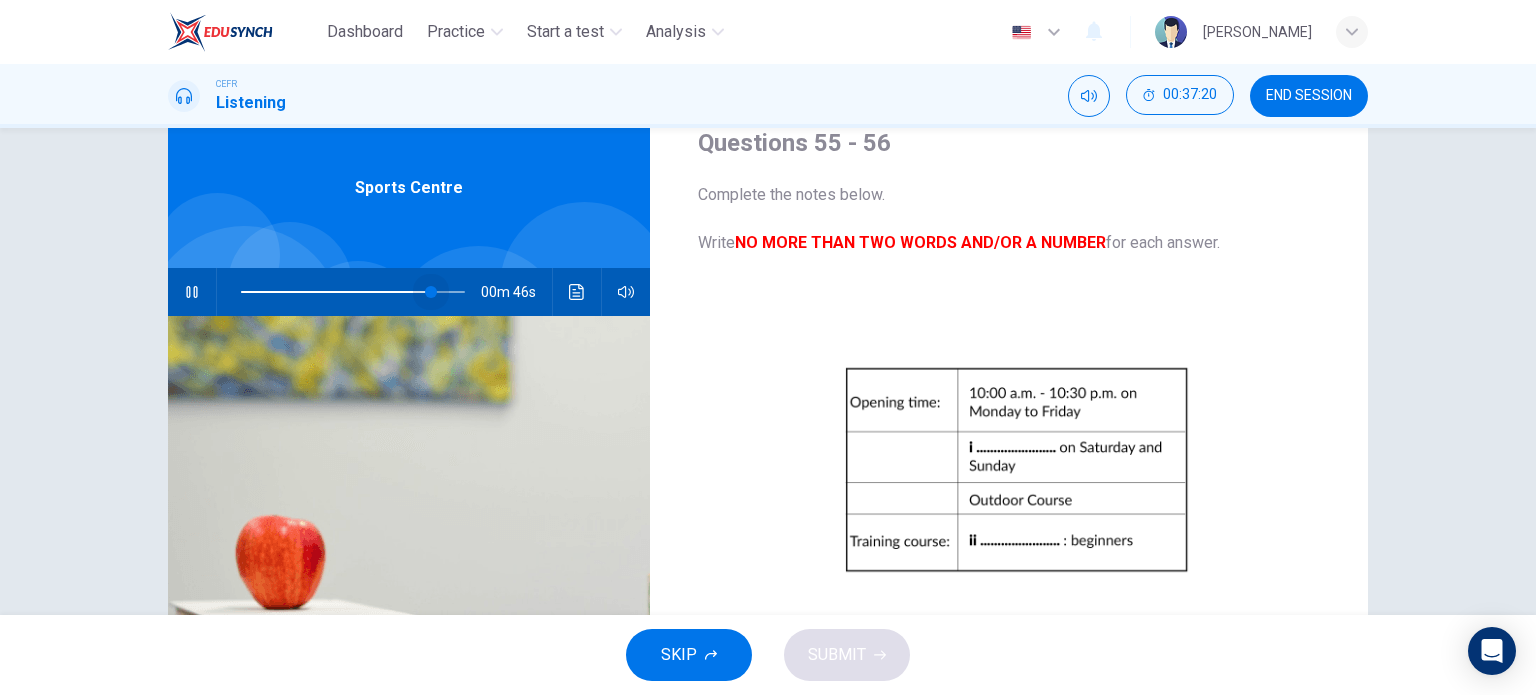 click at bounding box center (431, 292) 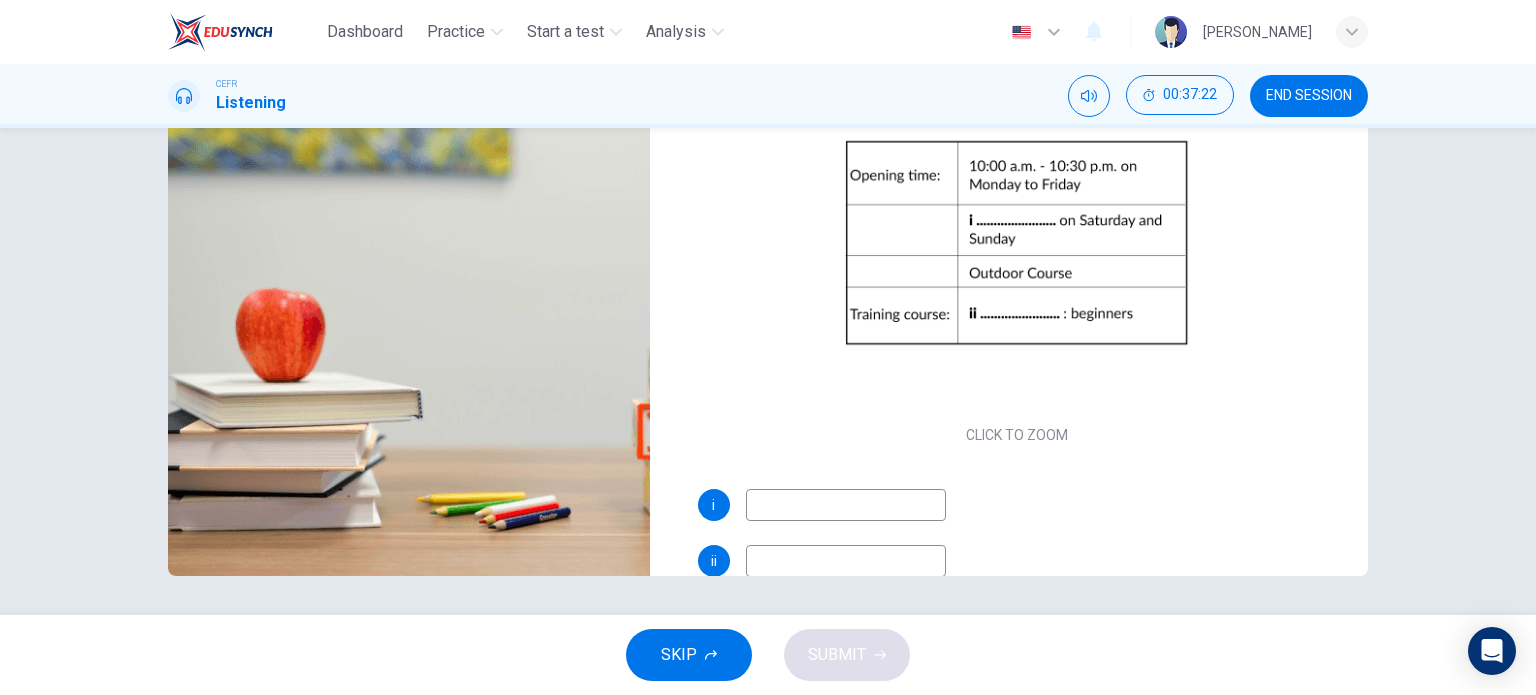 scroll, scrollTop: 286, scrollLeft: 0, axis: vertical 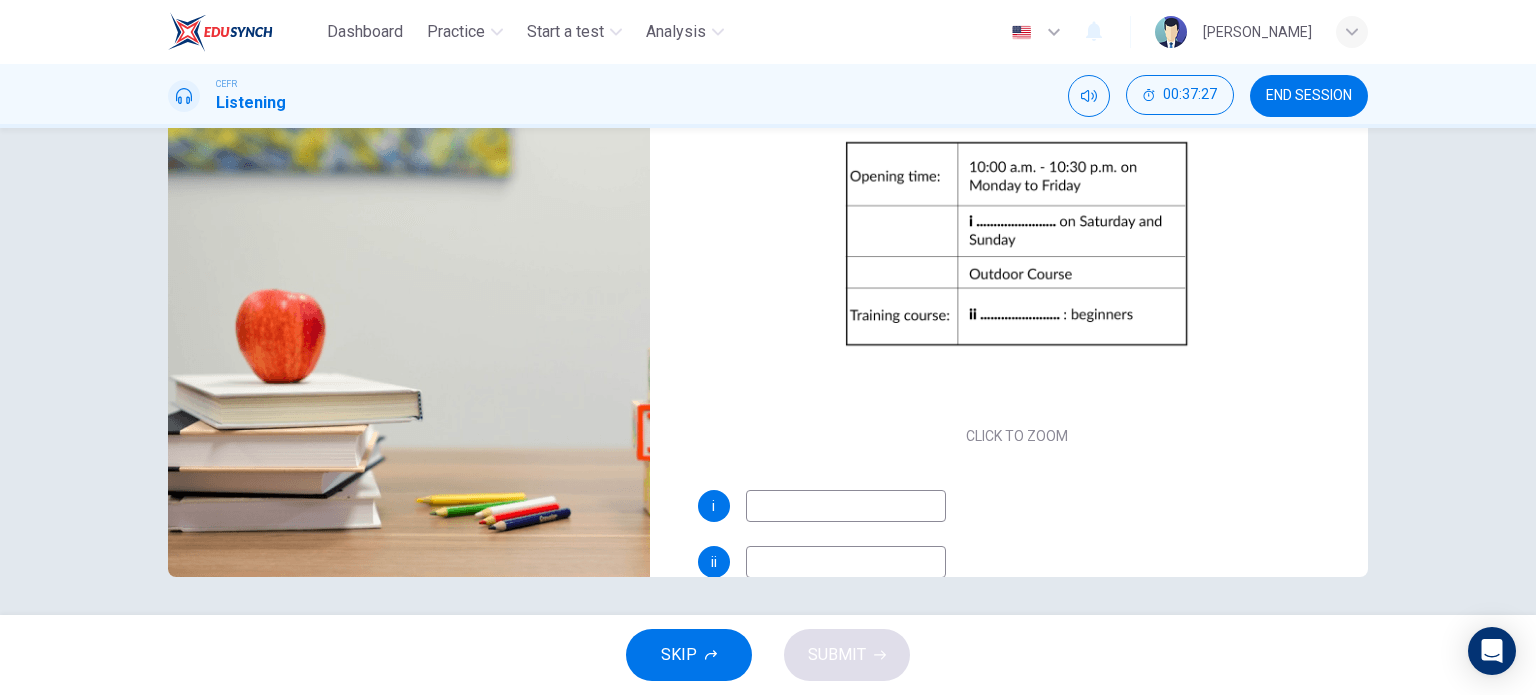click at bounding box center (846, 506) 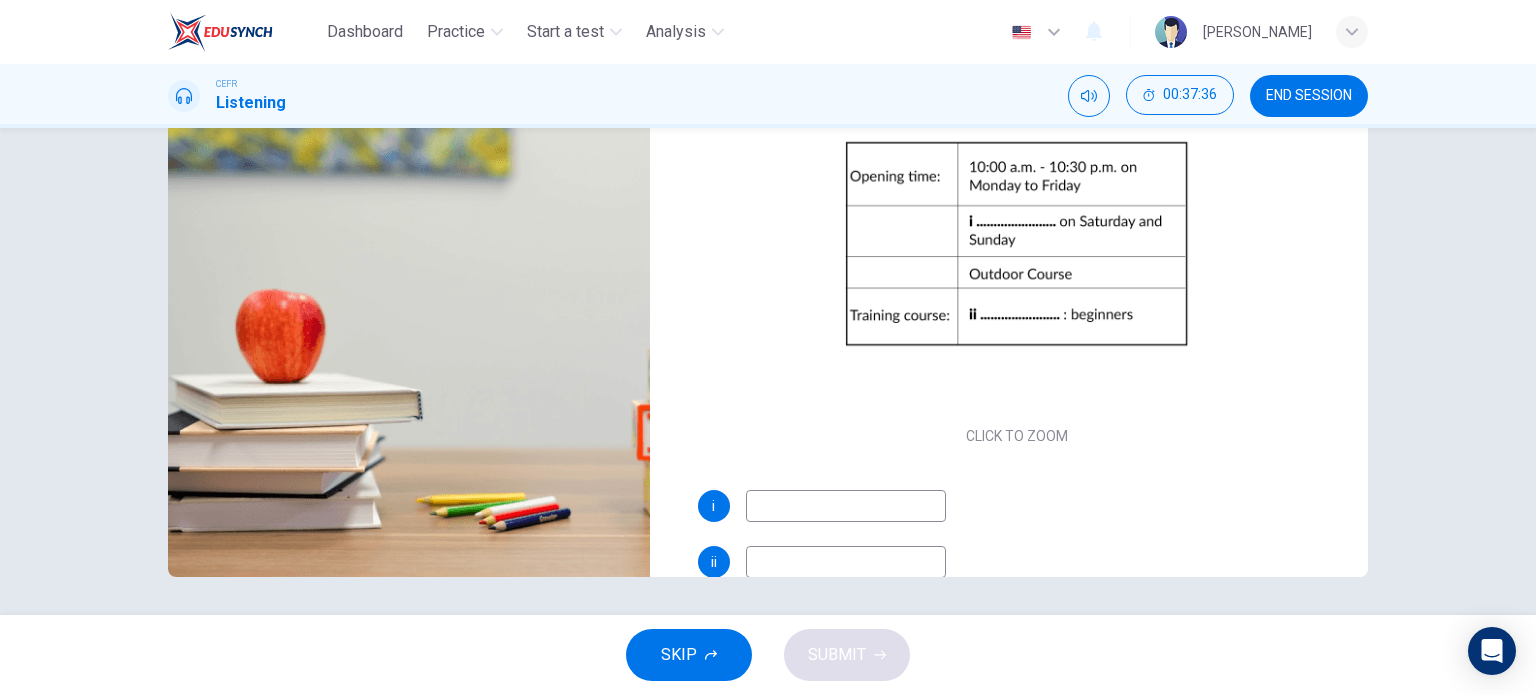 type on "90" 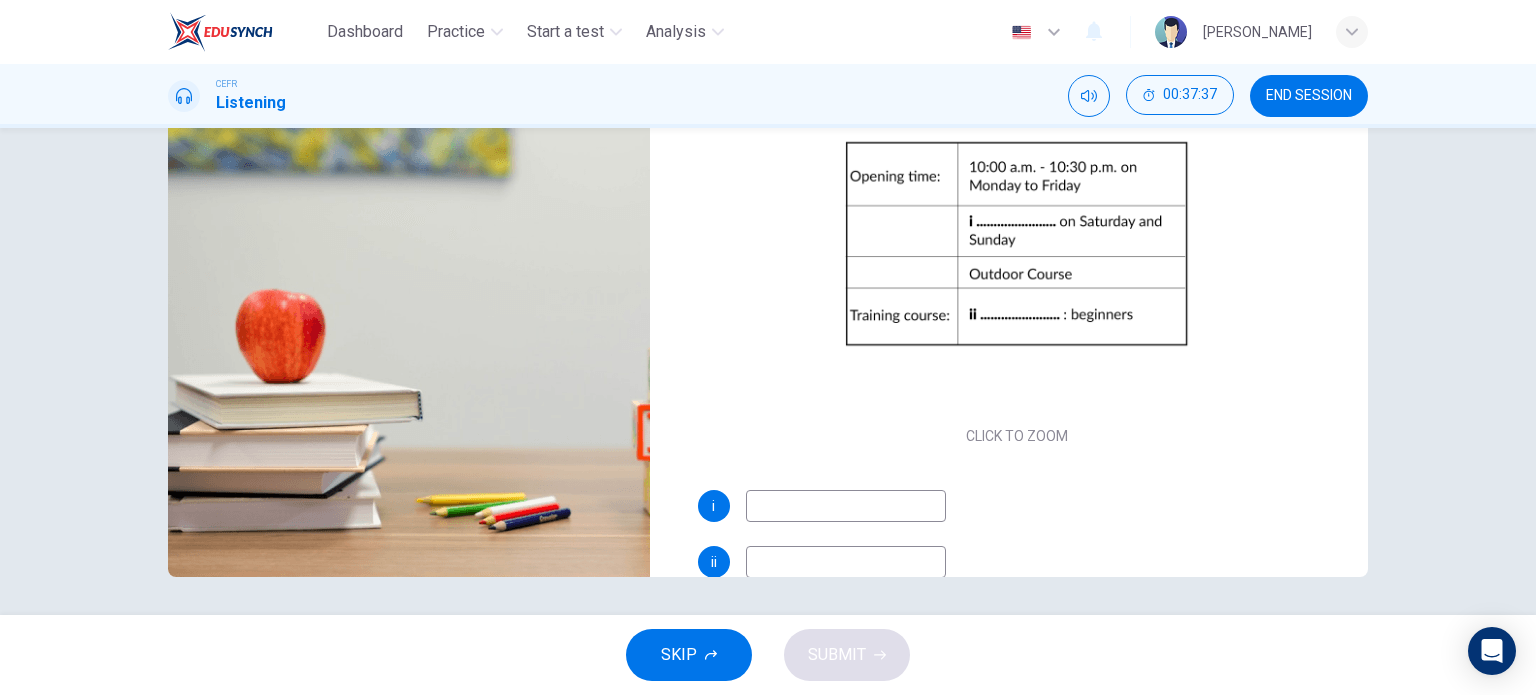 type on "c" 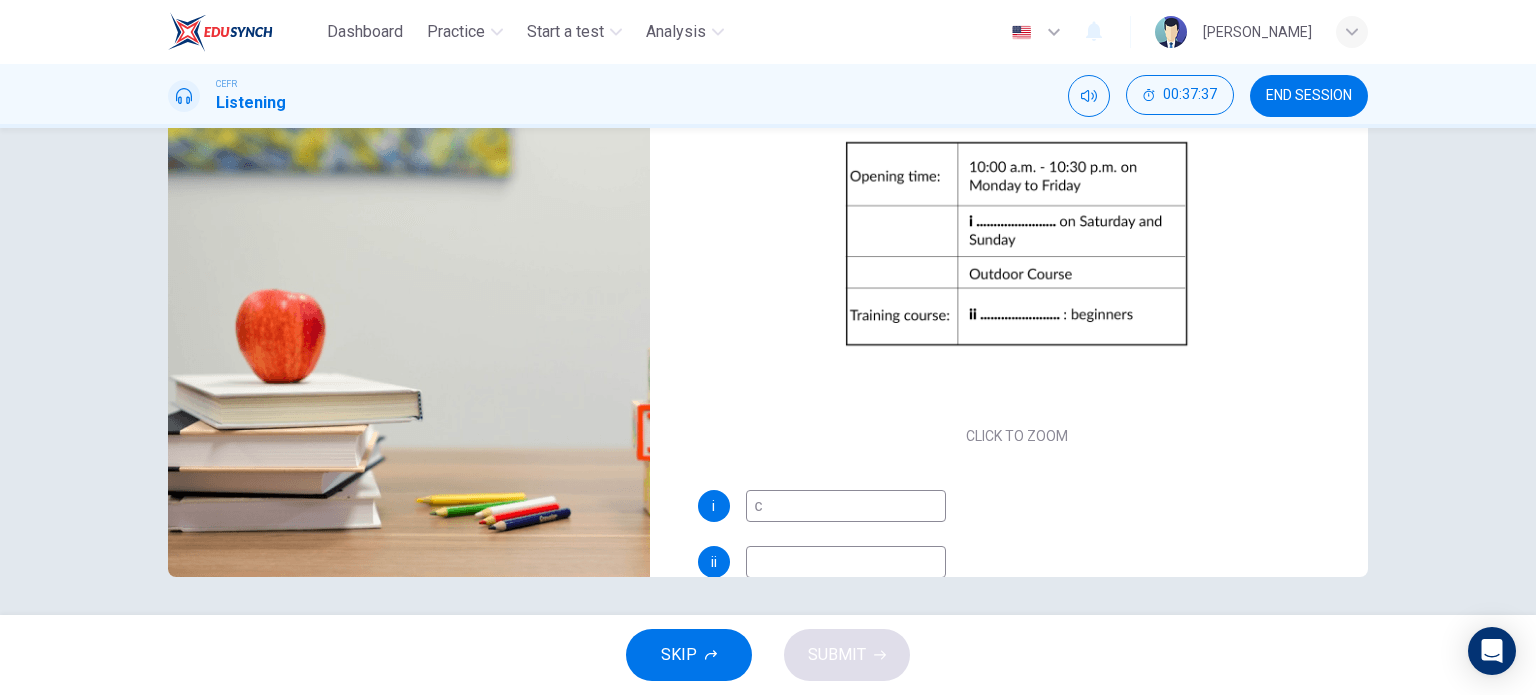 type on "91" 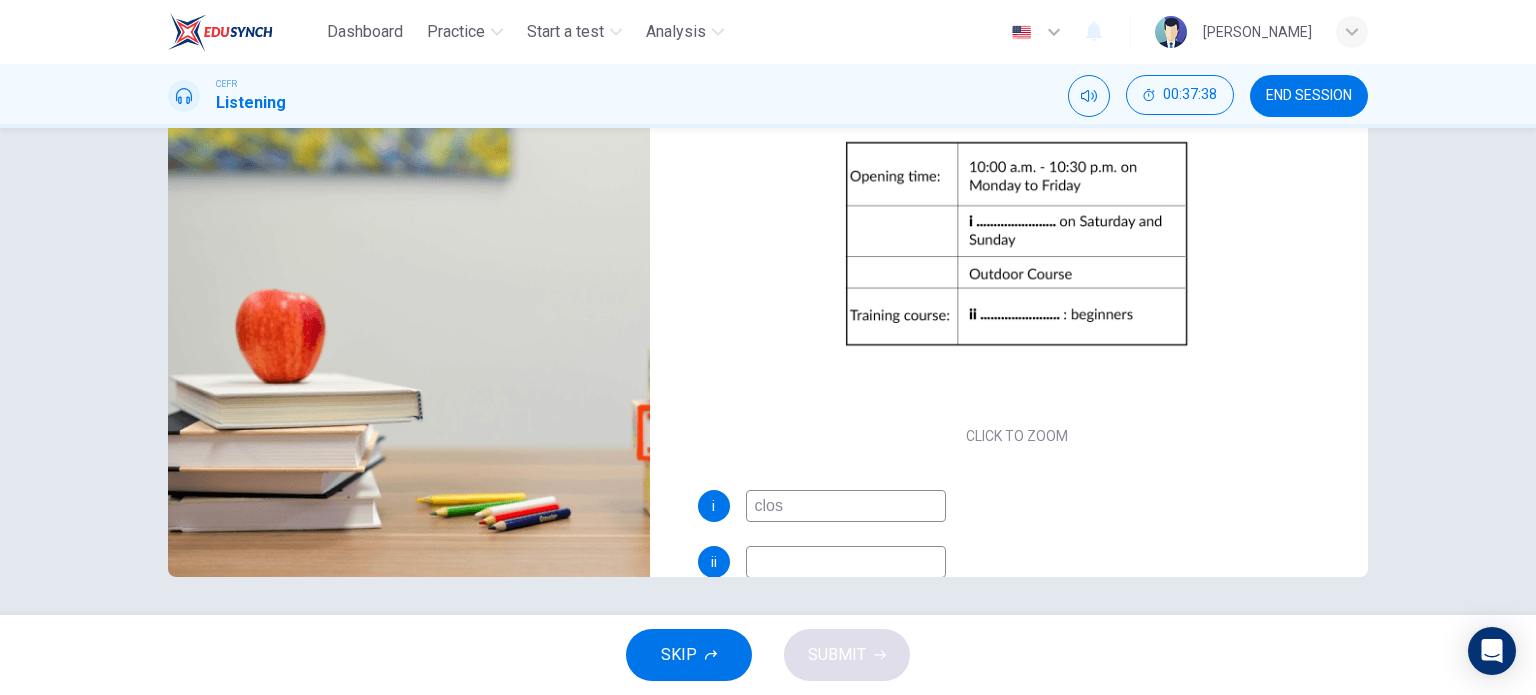 type on "close" 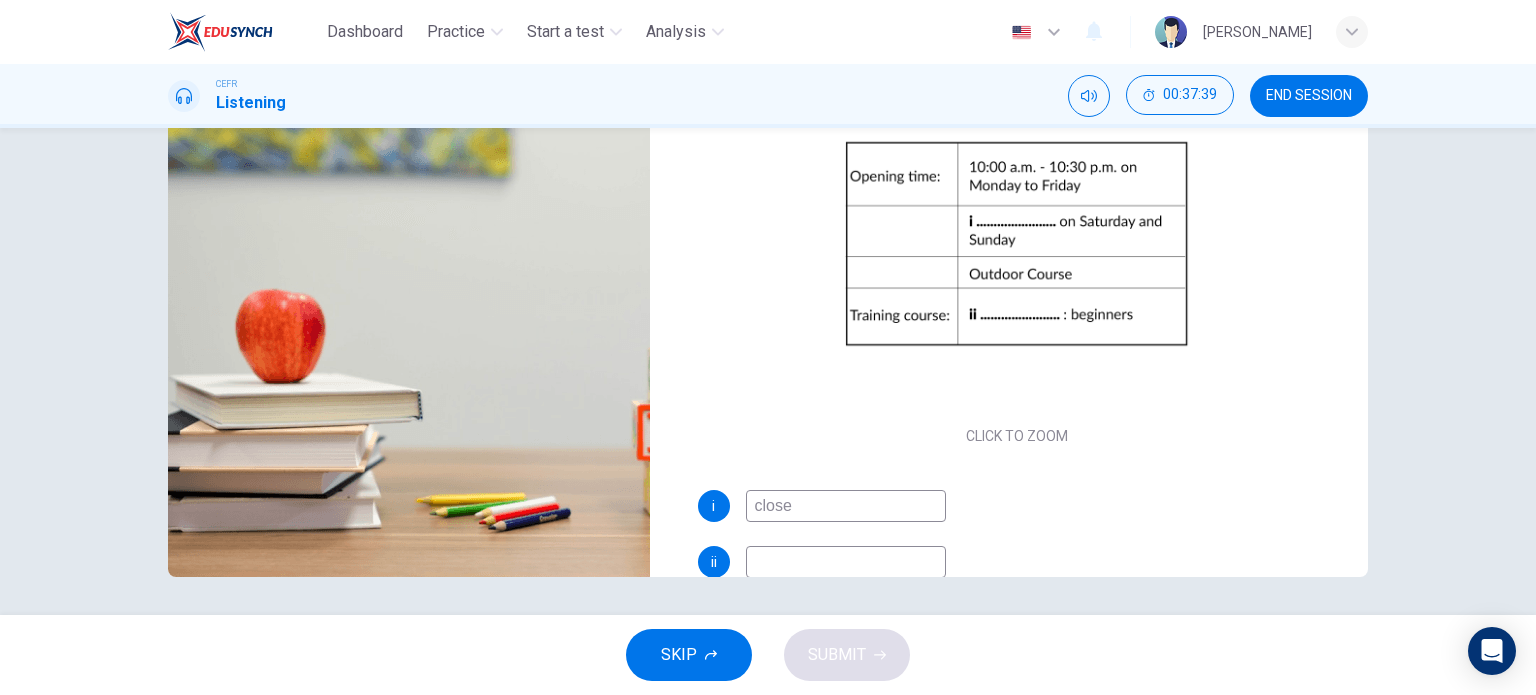 type on "91" 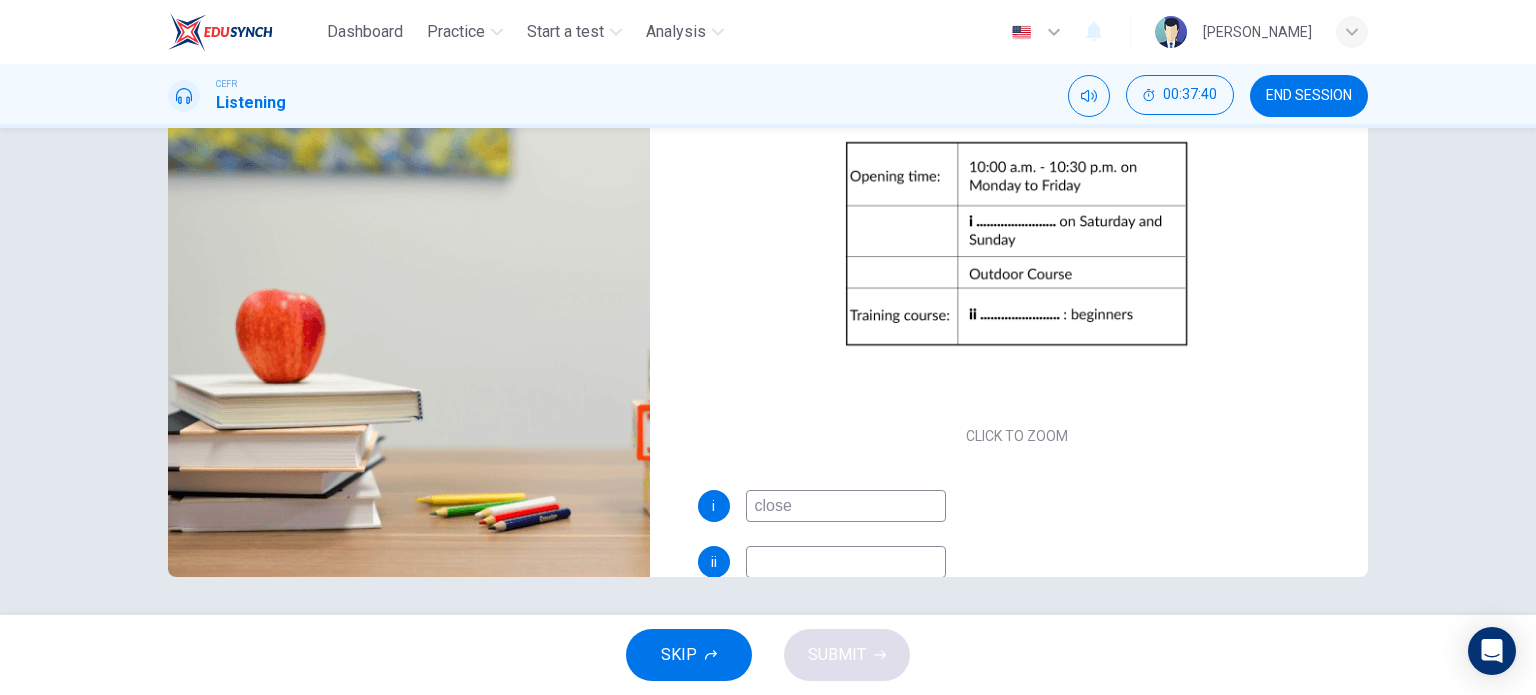 type on "close" 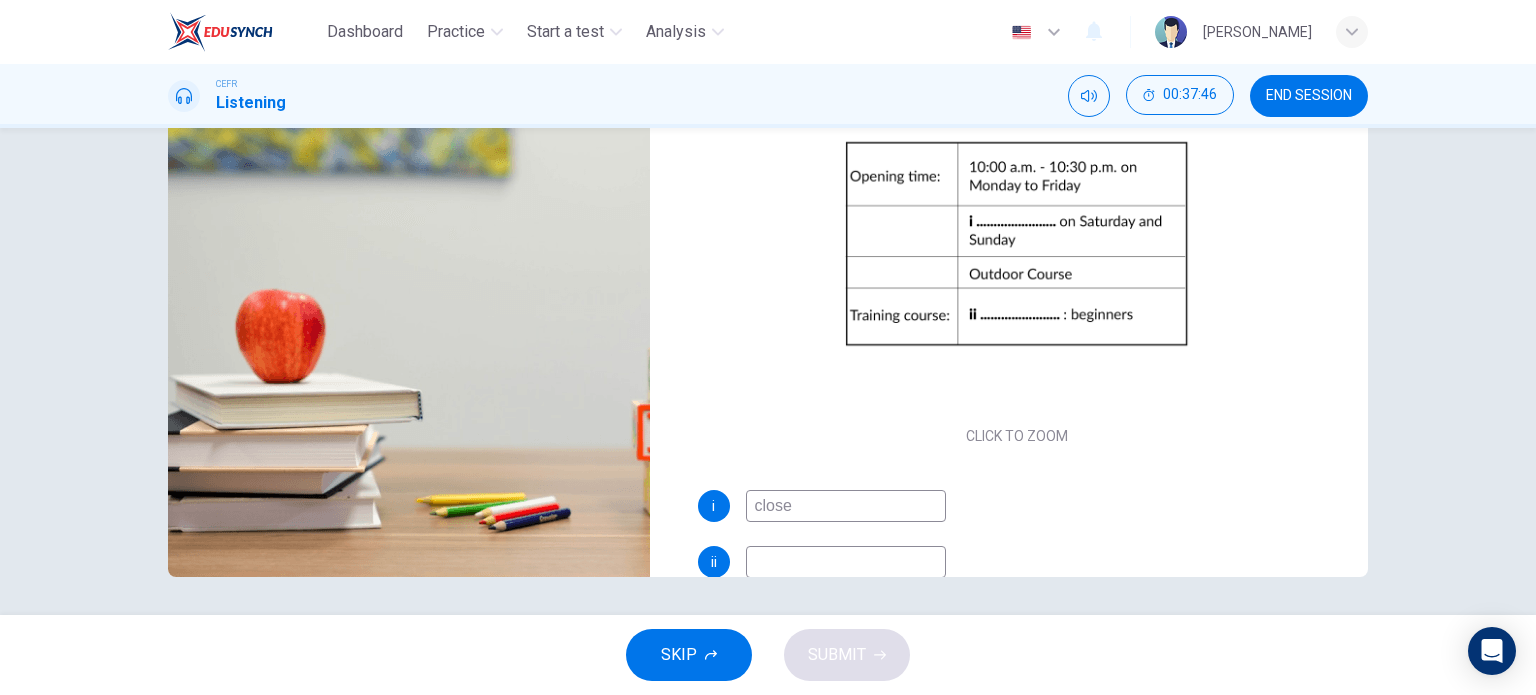 type on "93" 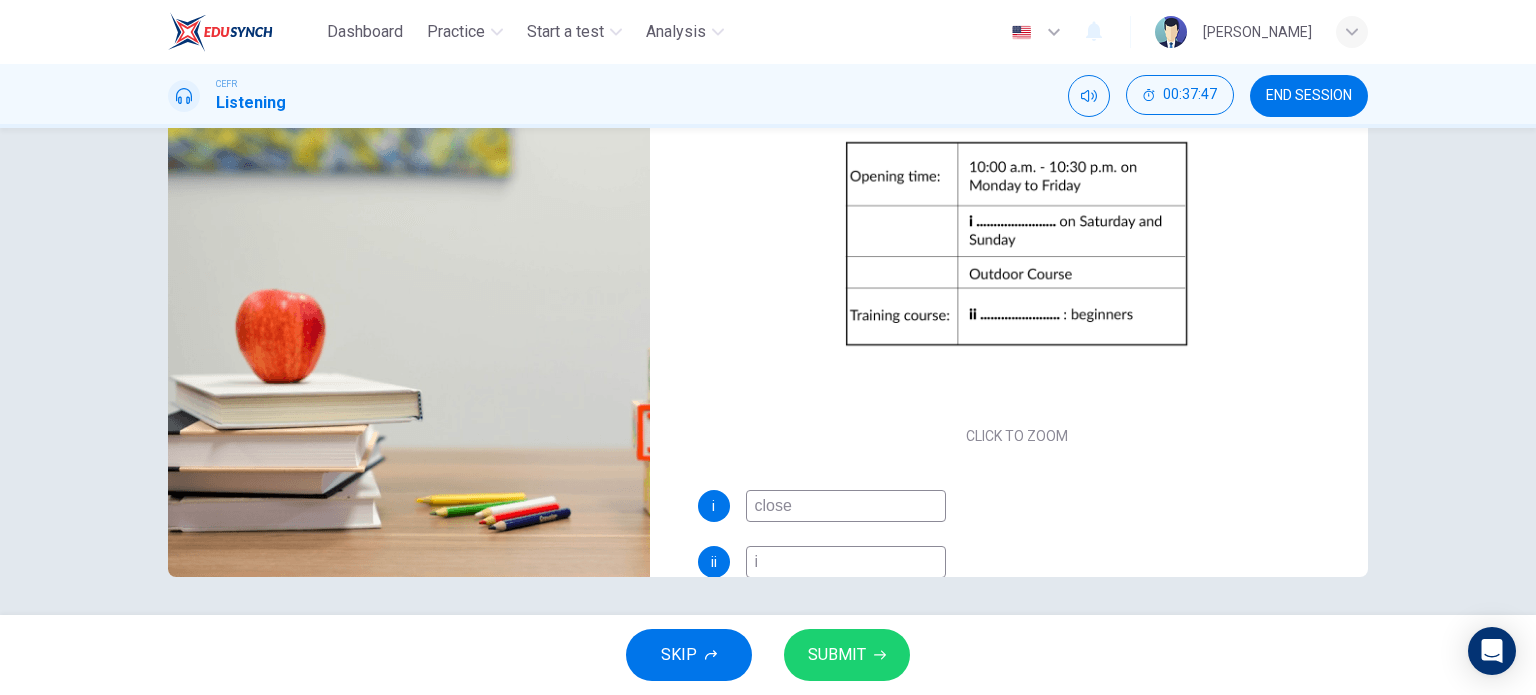 type on "93" 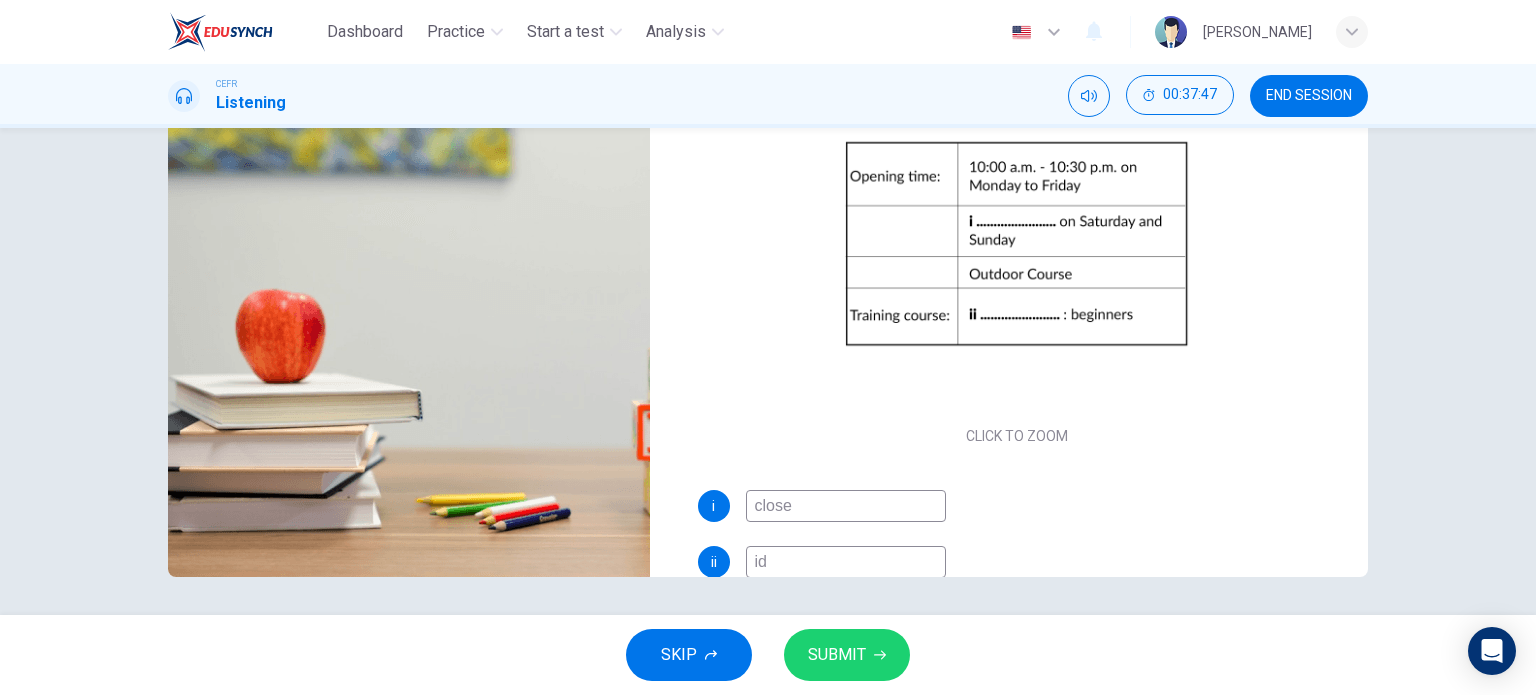 type on "94" 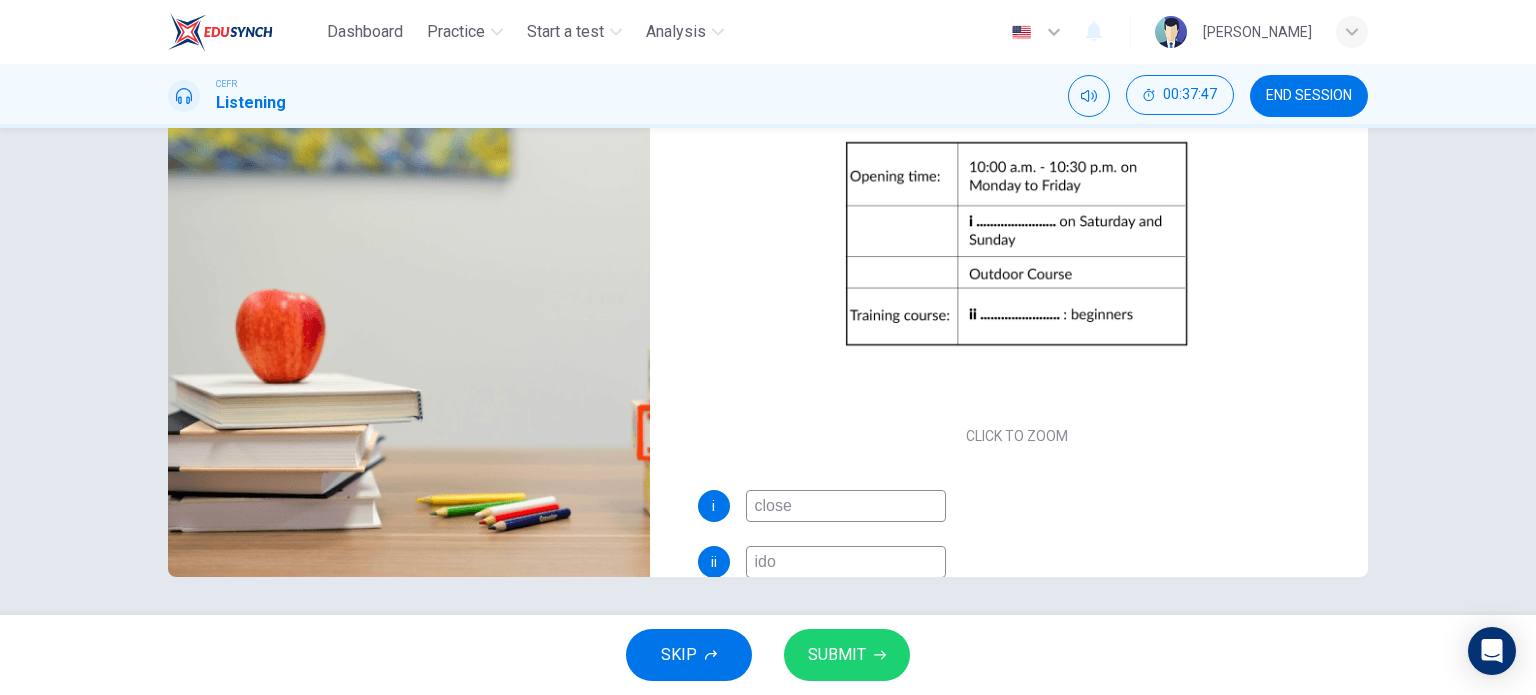 type on "94" 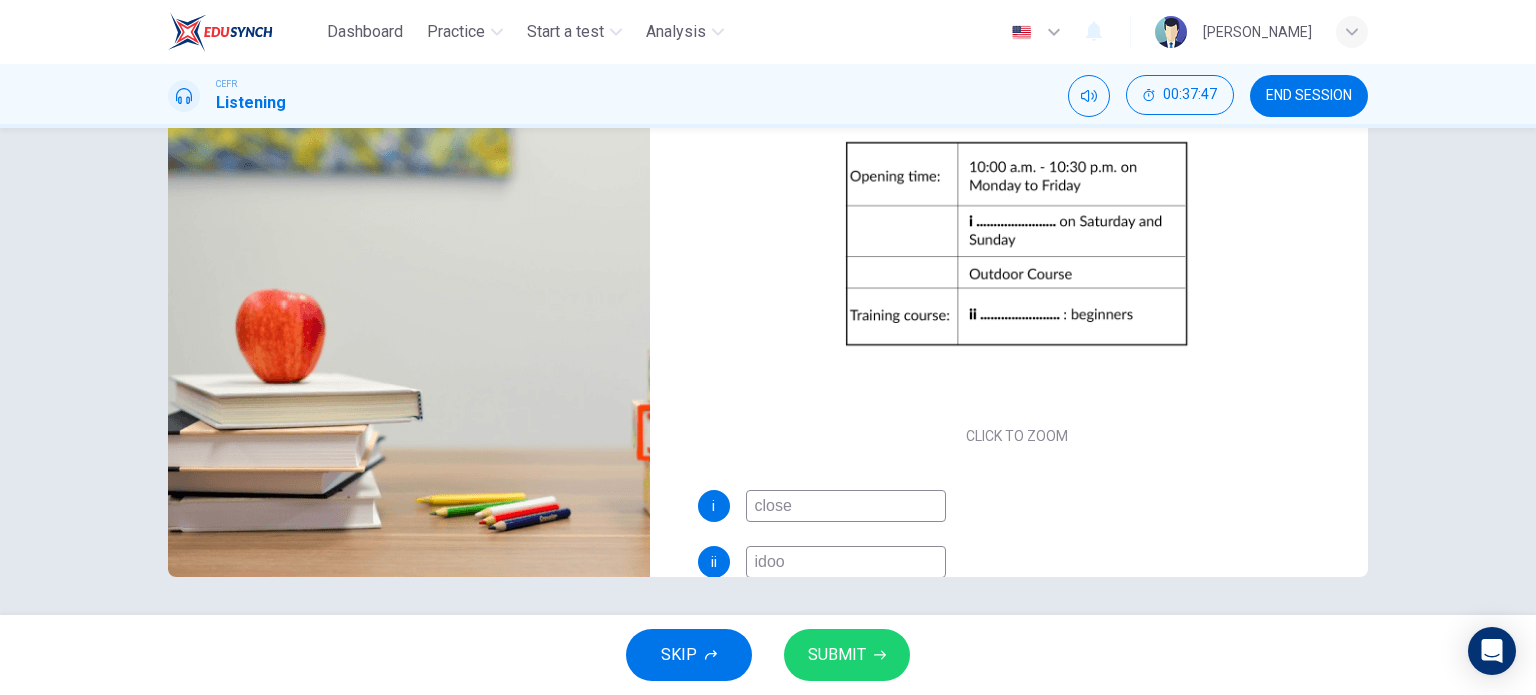 type on "94" 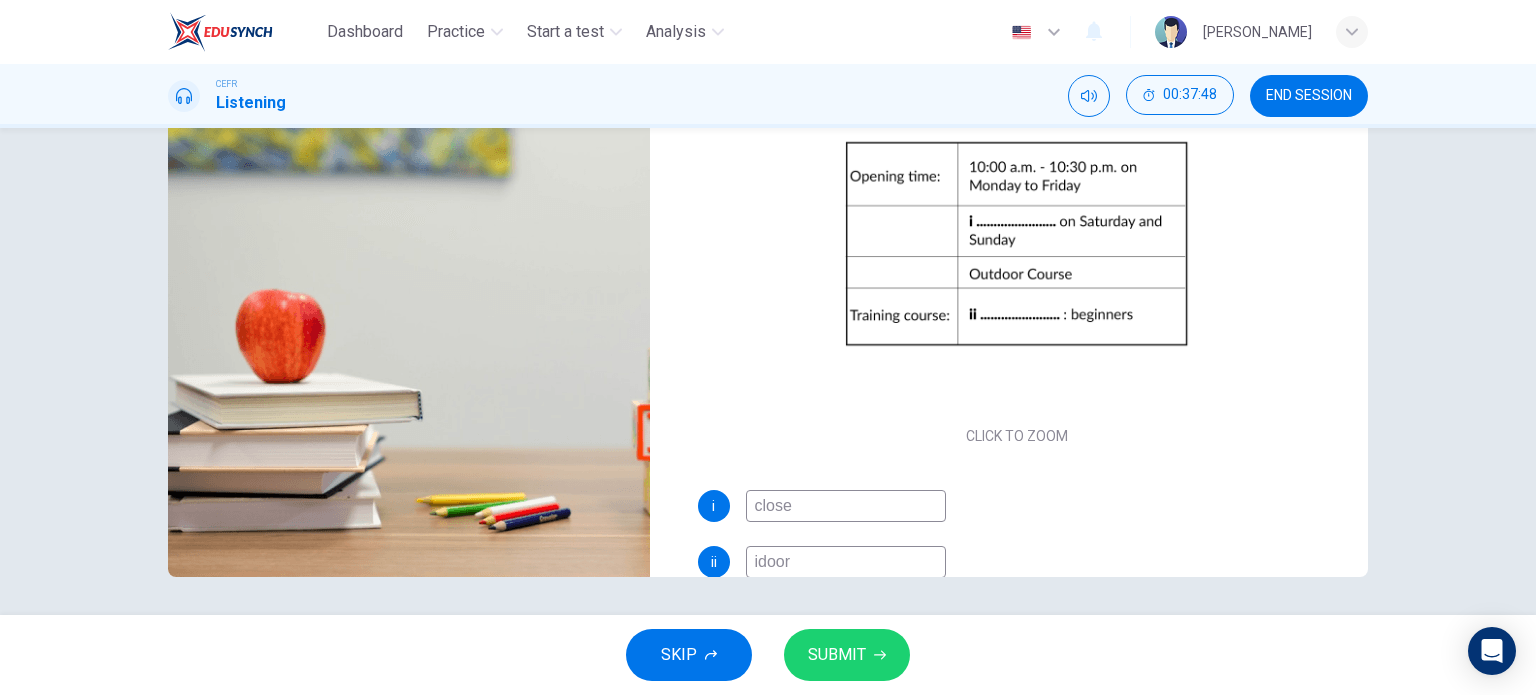 type on "94" 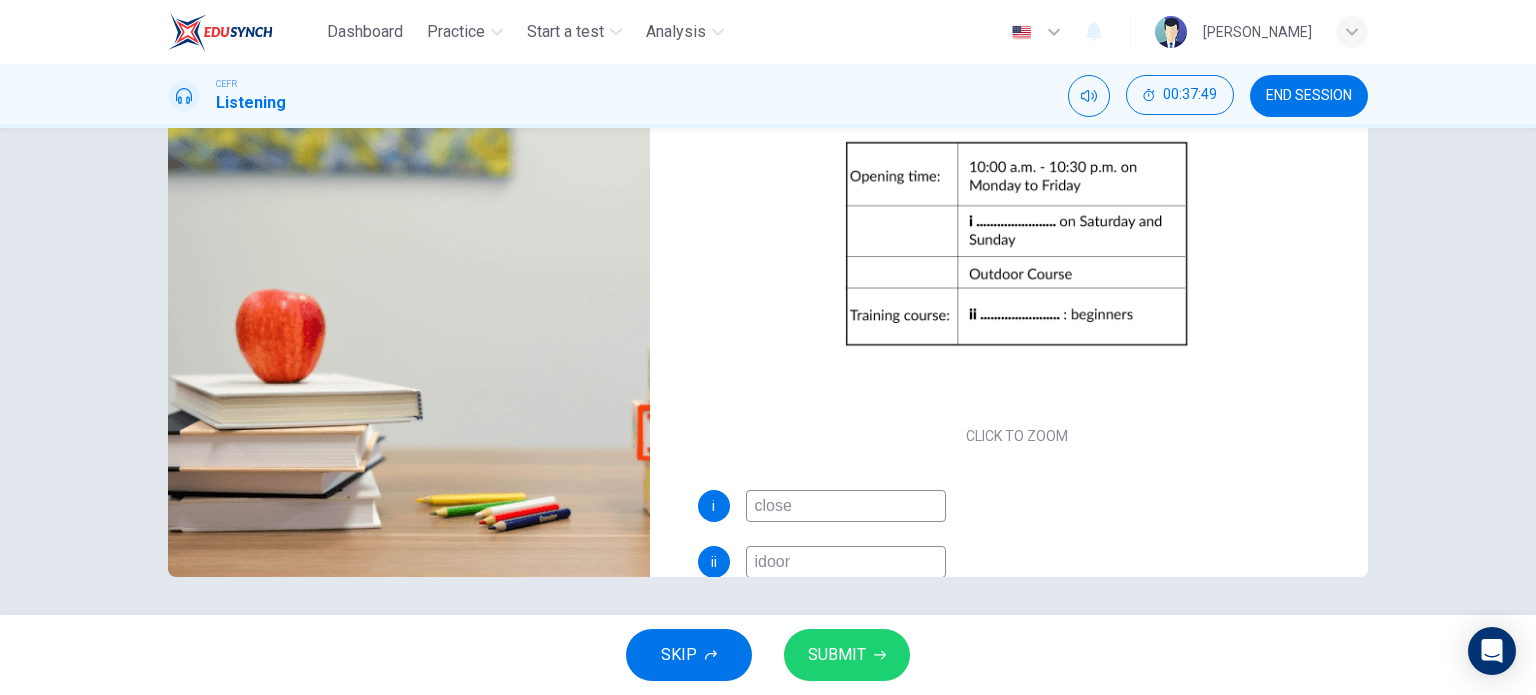 type on "94" 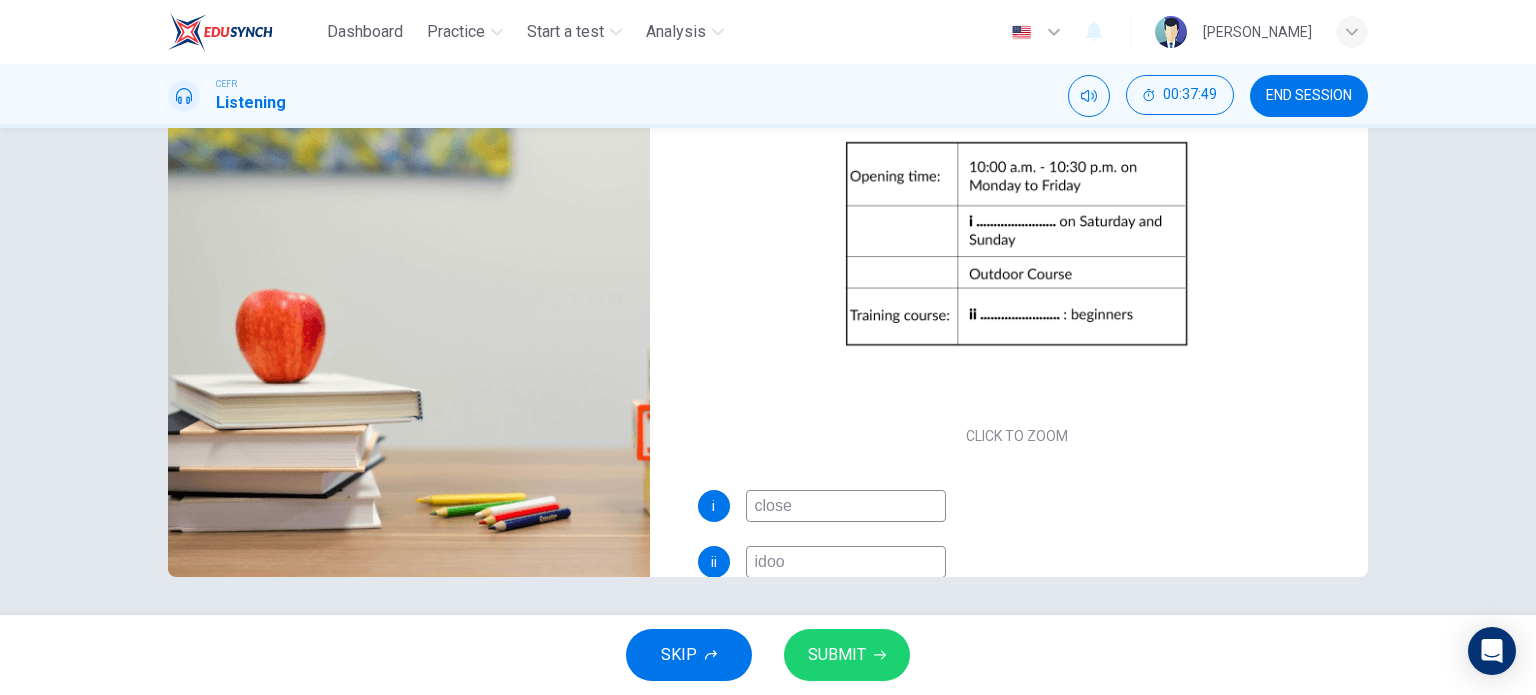 type 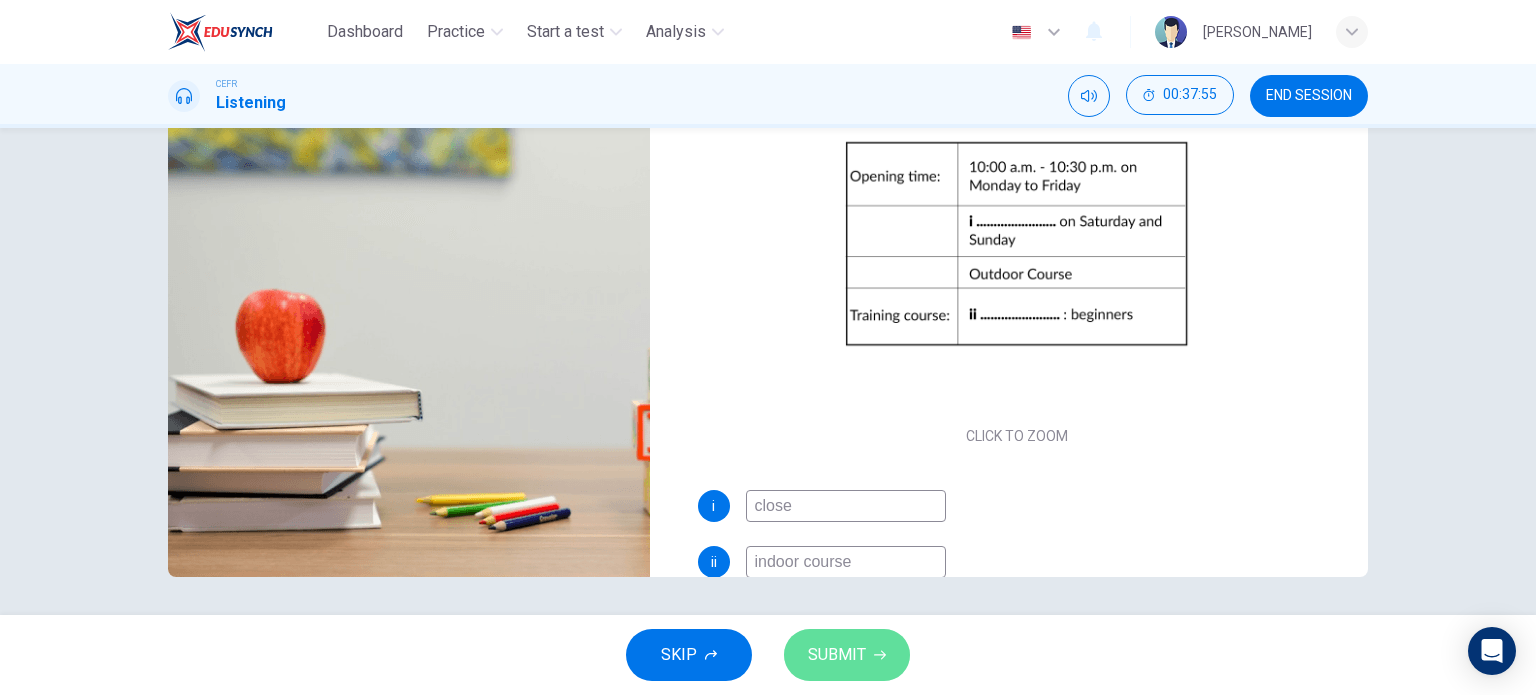 click on "SUBMIT" at bounding box center (837, 655) 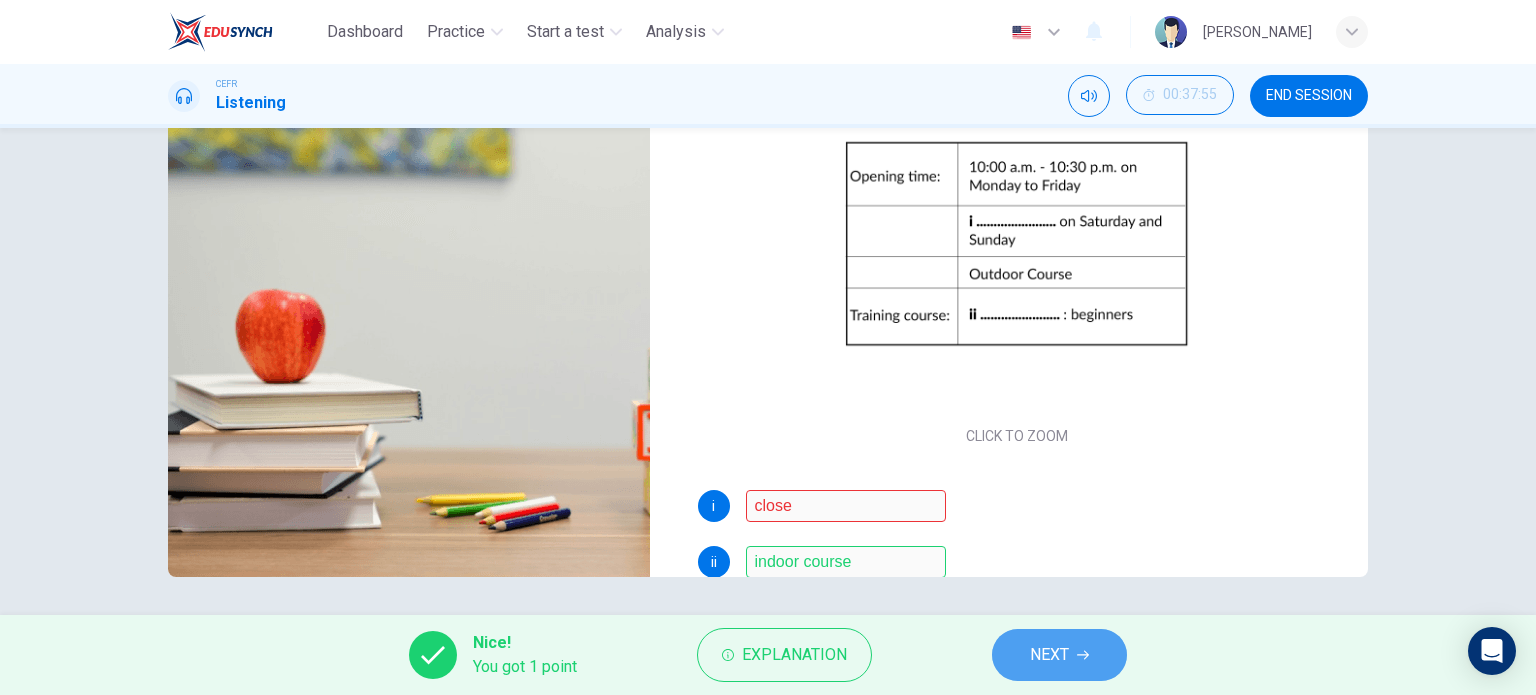 click 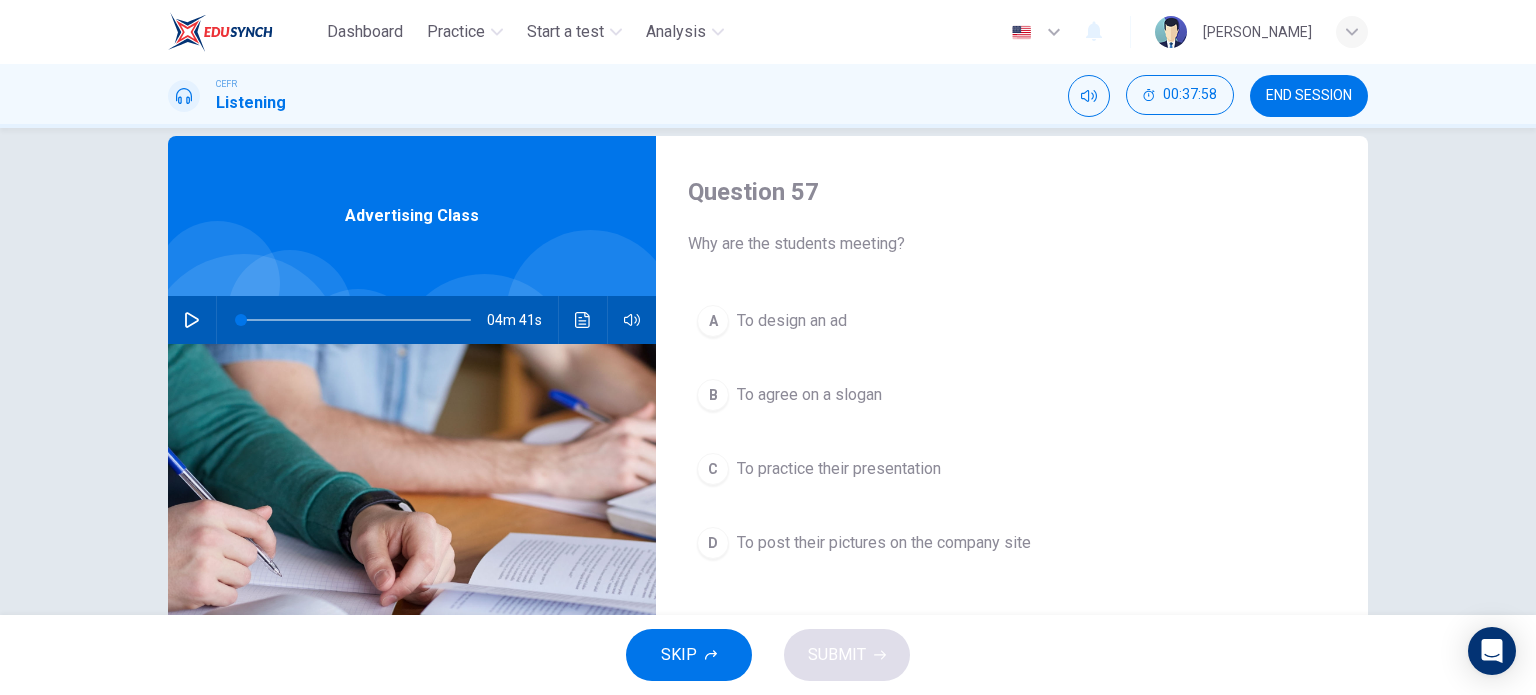 scroll, scrollTop: 35, scrollLeft: 0, axis: vertical 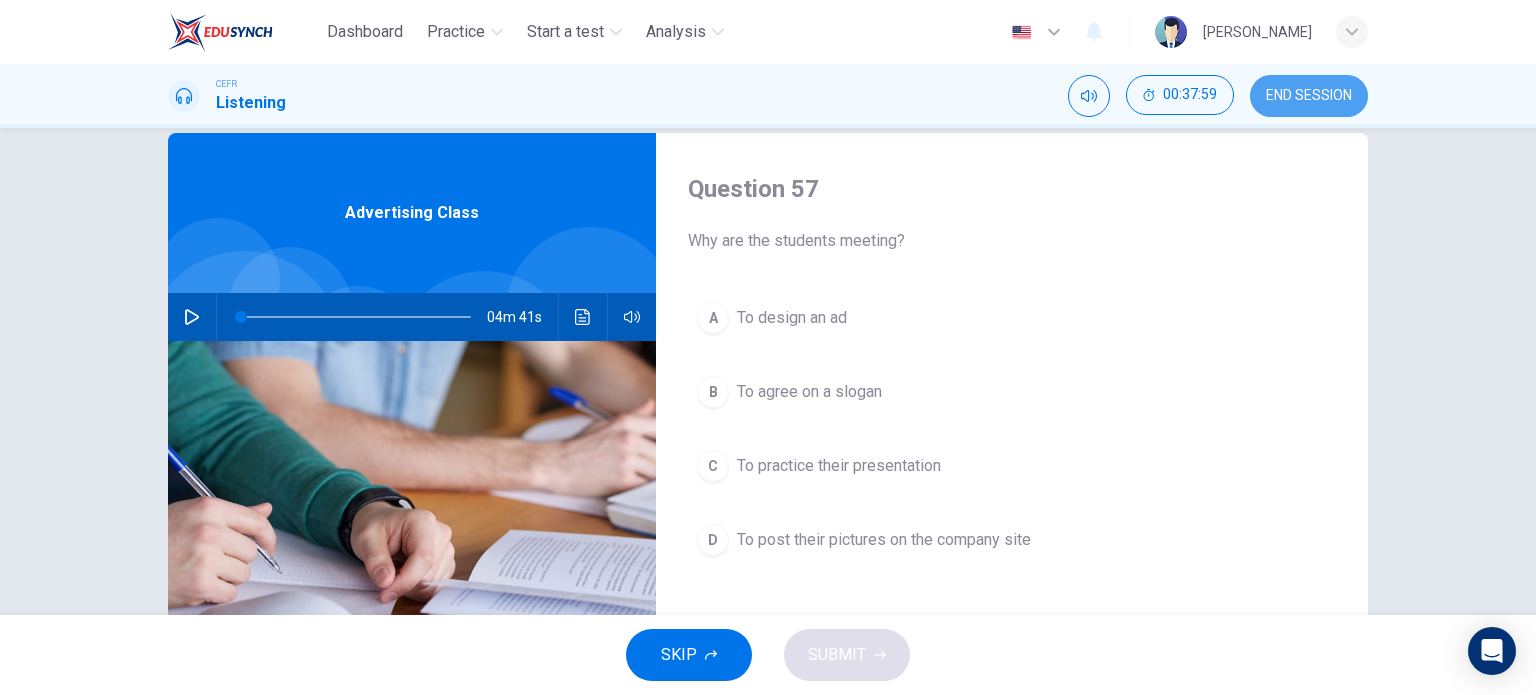 click on "END SESSION" at bounding box center [1309, 96] 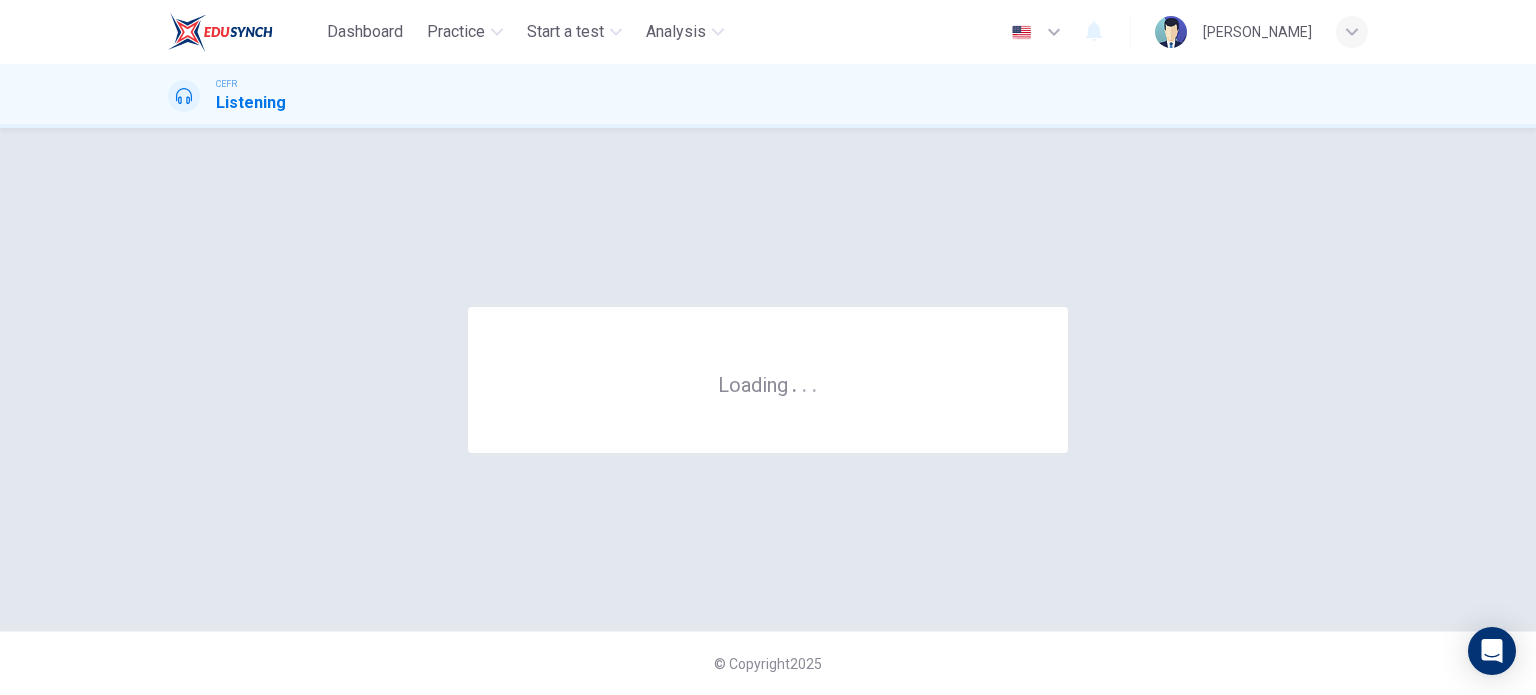 scroll, scrollTop: 0, scrollLeft: 0, axis: both 